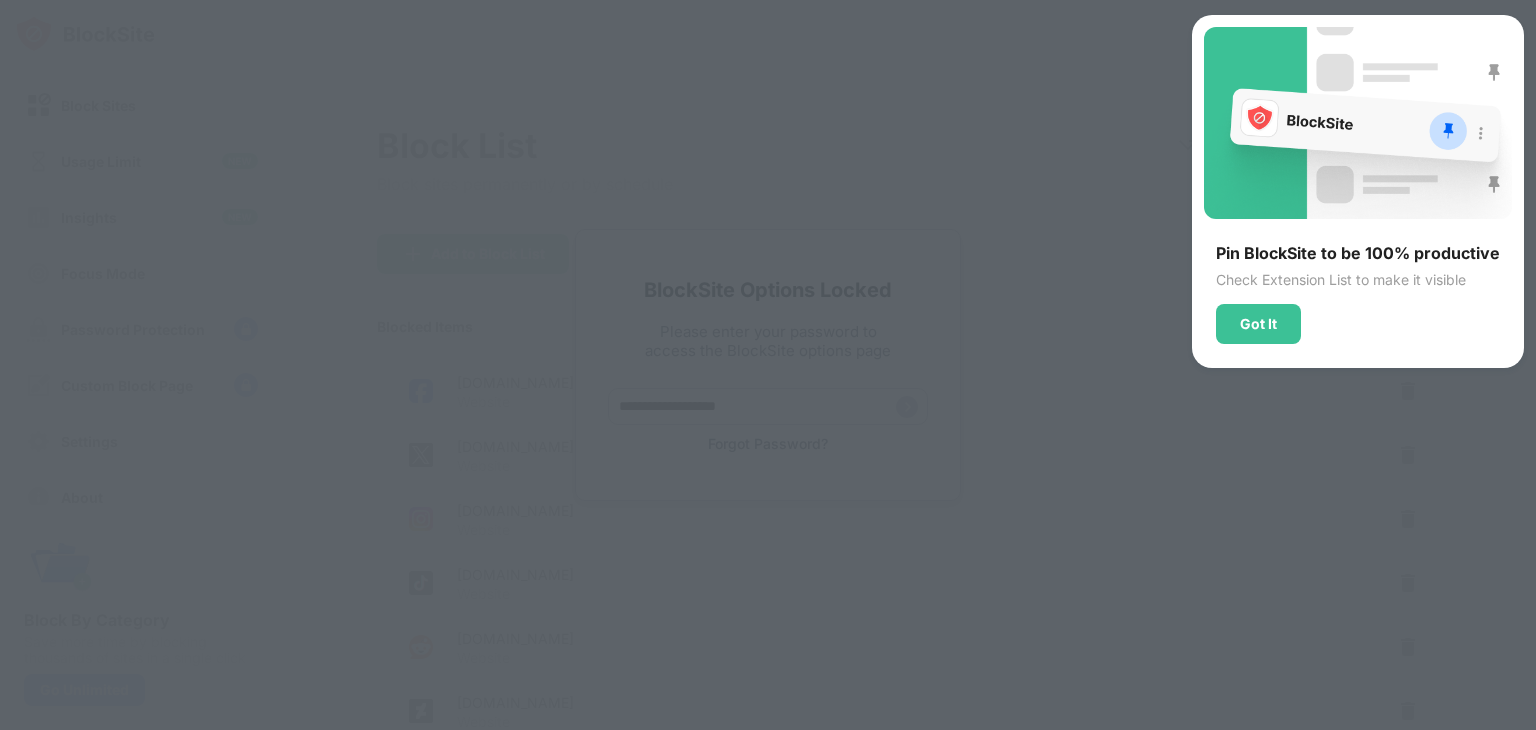 scroll, scrollTop: 0, scrollLeft: 0, axis: both 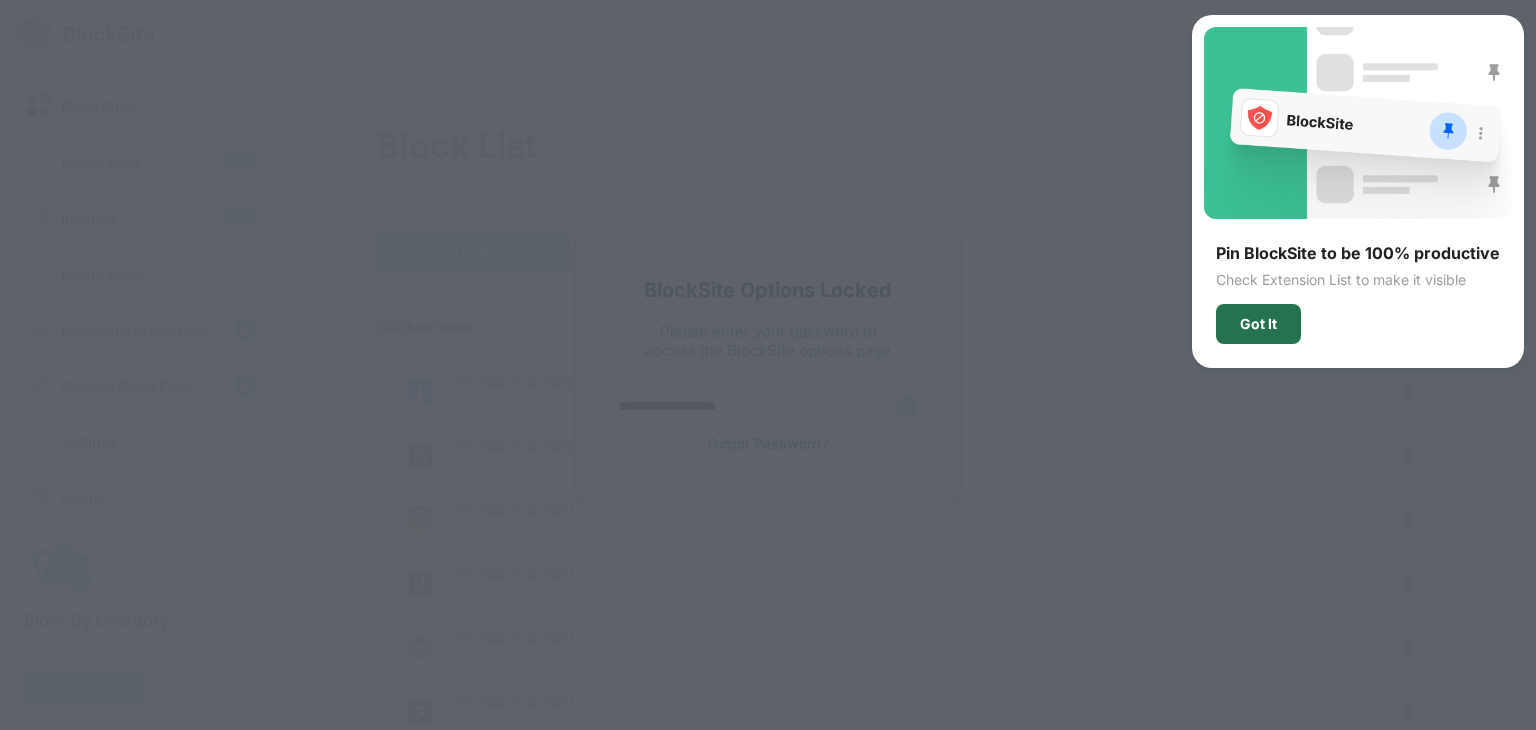 click on "Got It" at bounding box center (1258, 324) 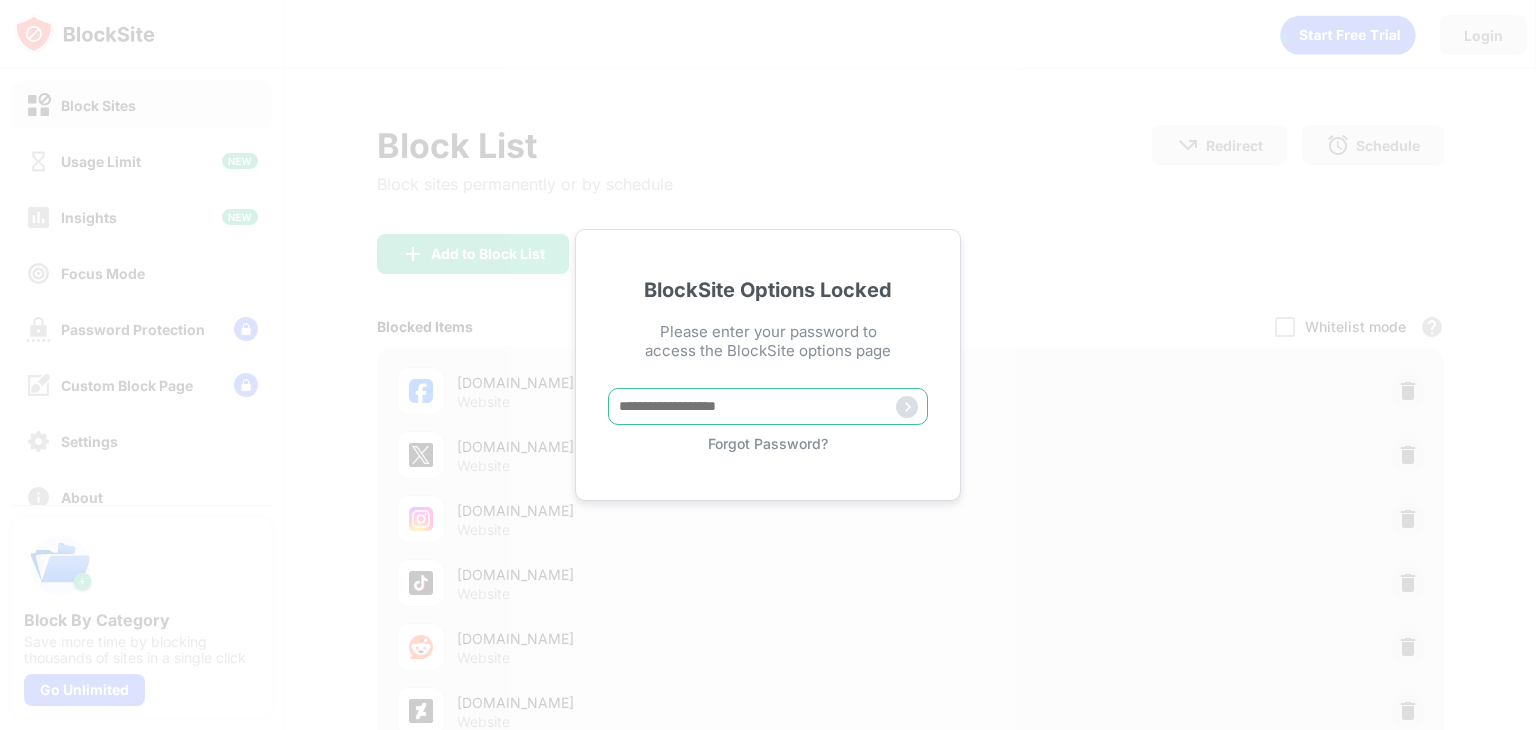 click at bounding box center (768, 406) 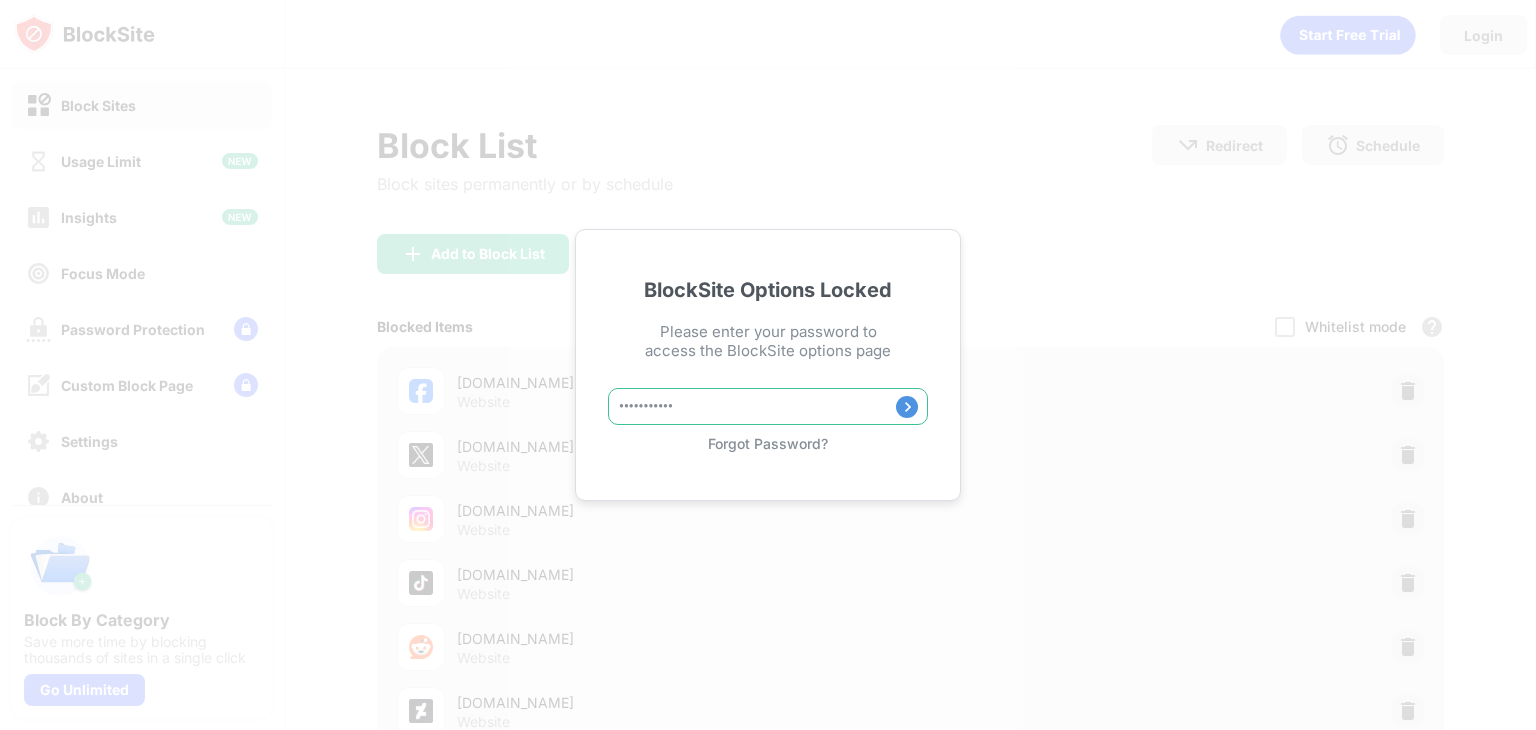 type on "**********" 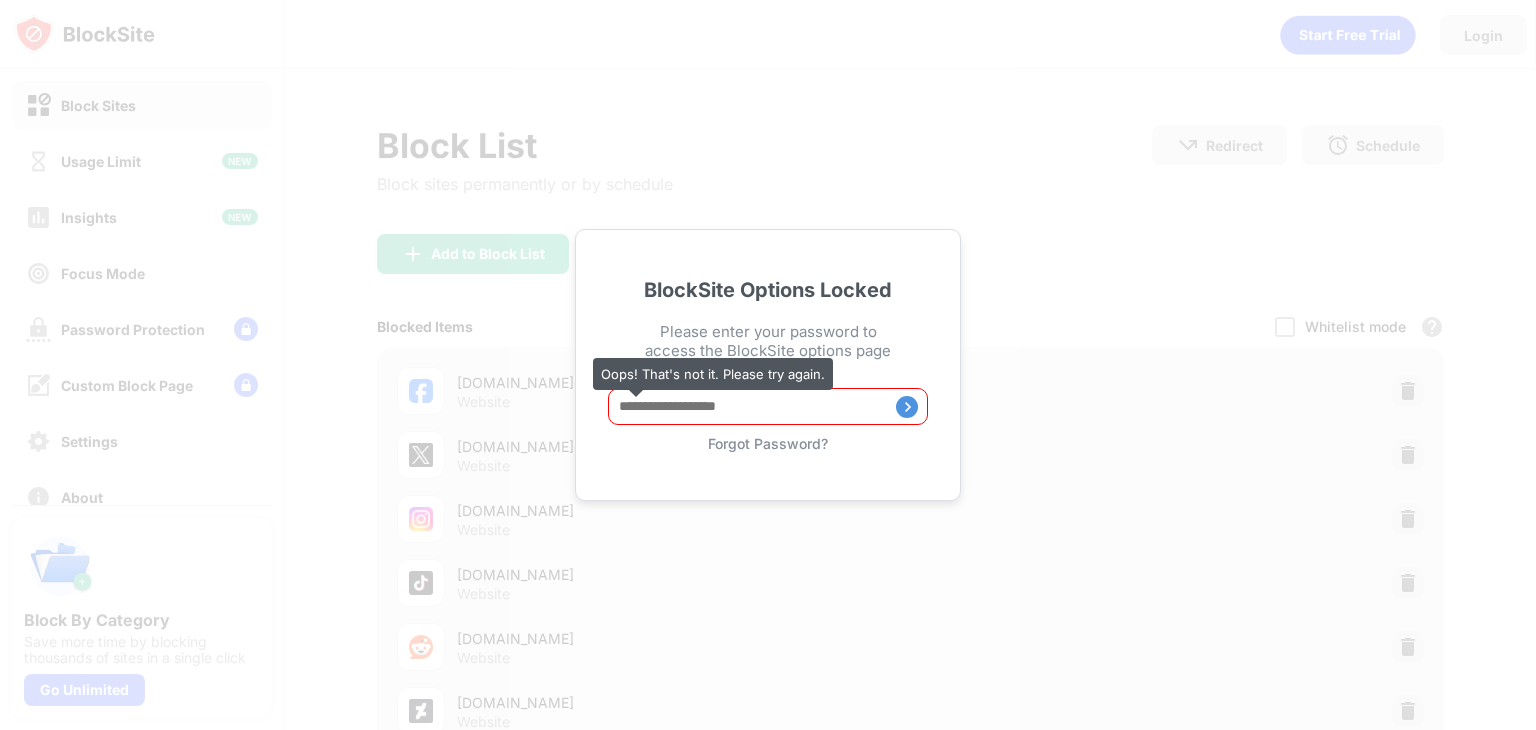 click at bounding box center [768, 406] 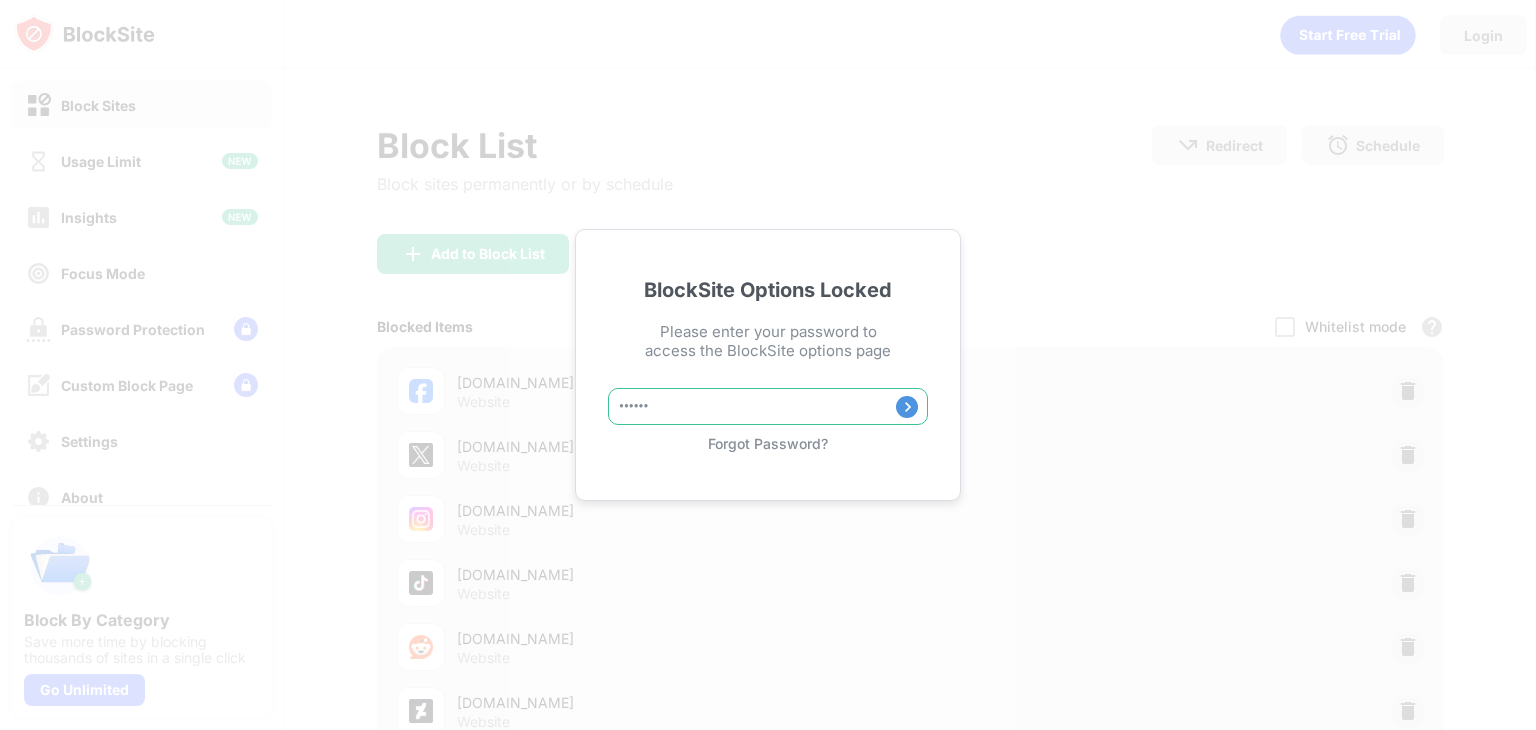 click on "******" at bounding box center [768, 406] 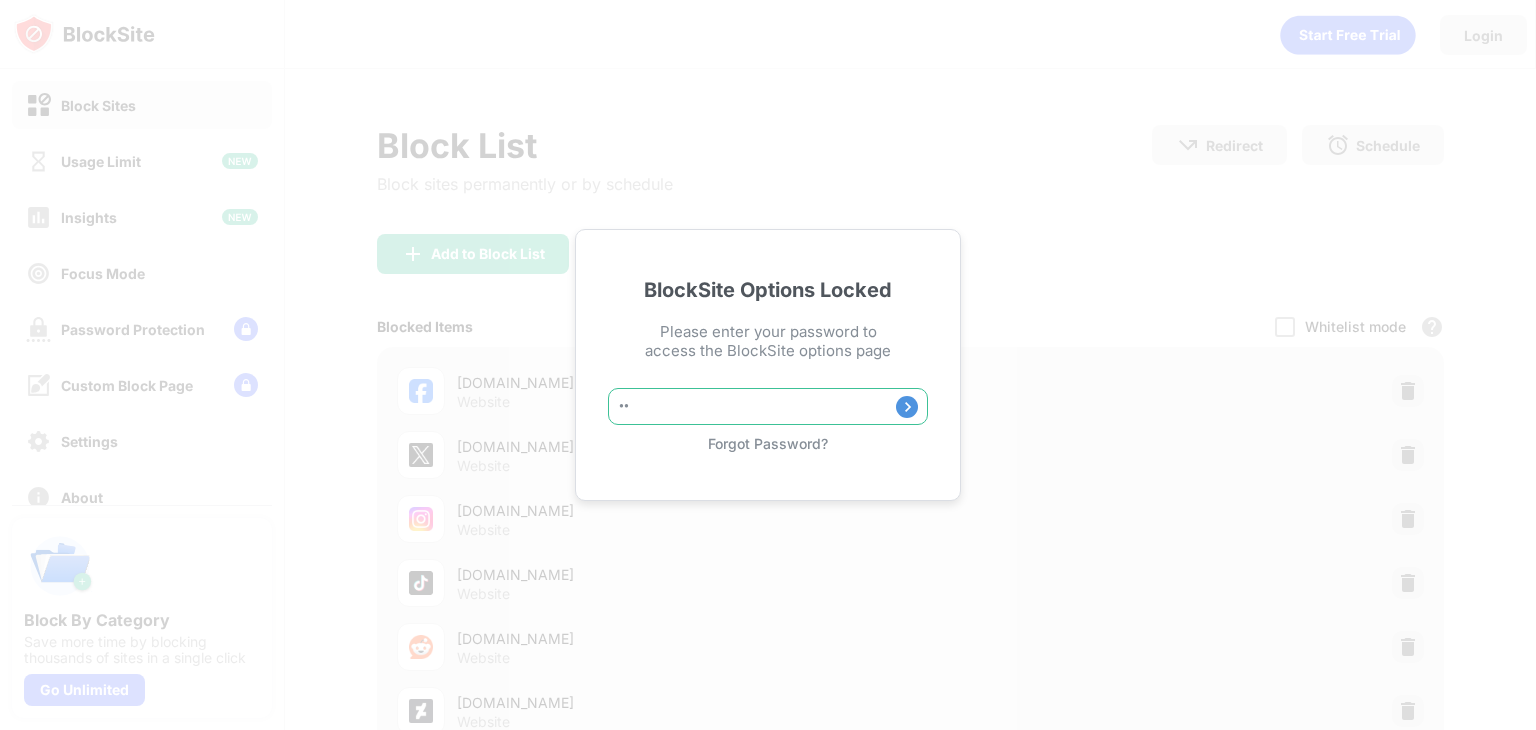 type on "*" 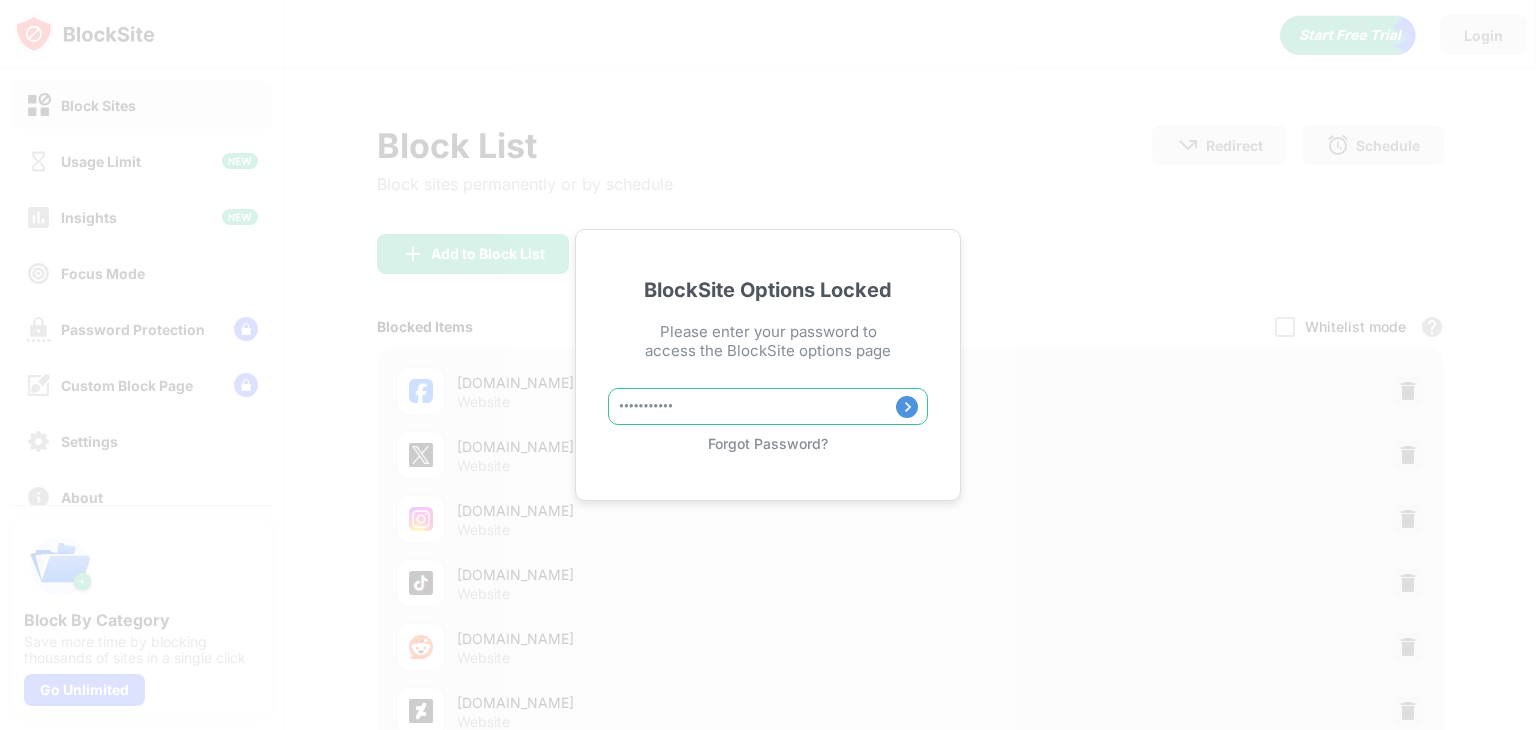 type on "**********" 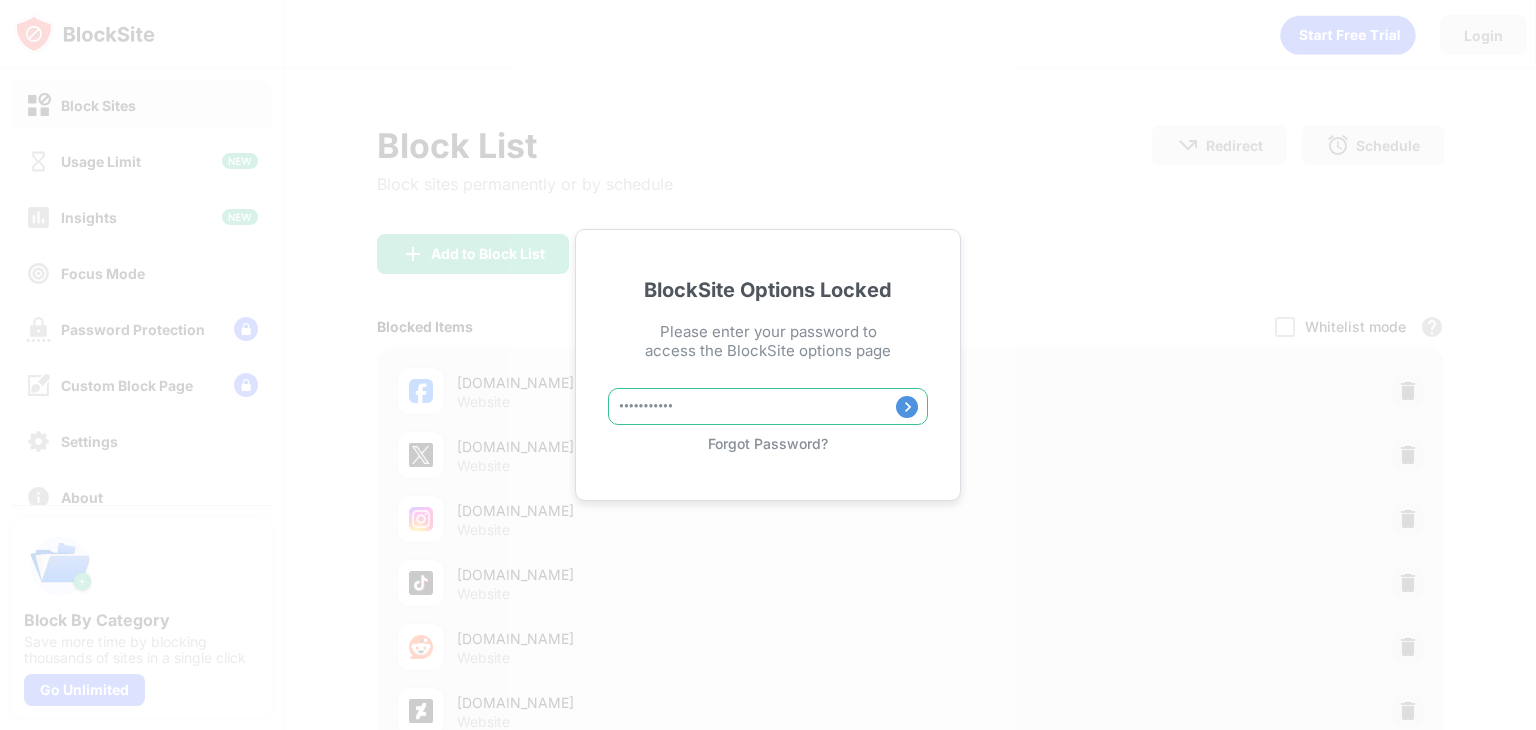 type on "**********" 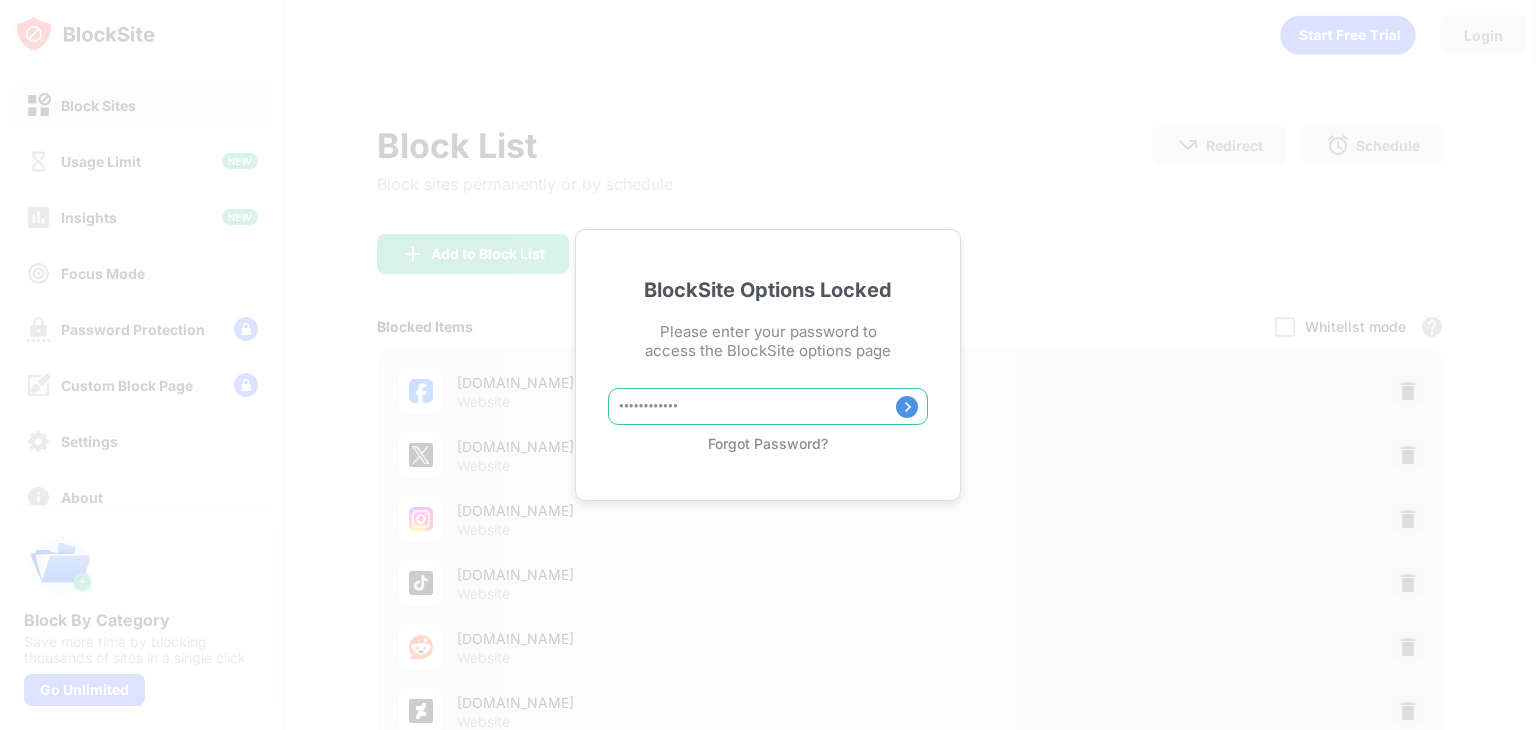 type 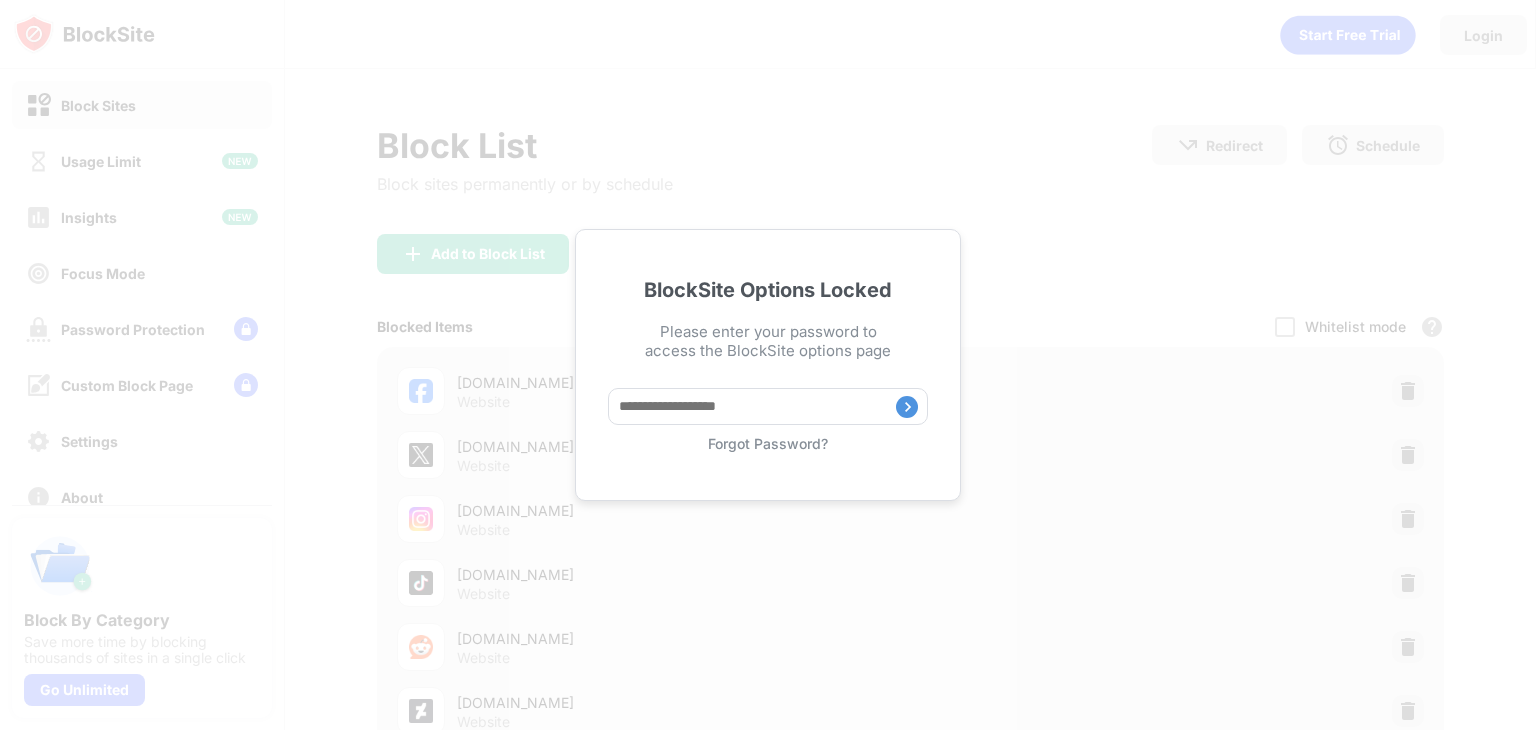 click on "BlockSite Options Locked Please enter your password to access the BlockSite options page Forgot Password?" at bounding box center (768, 365) 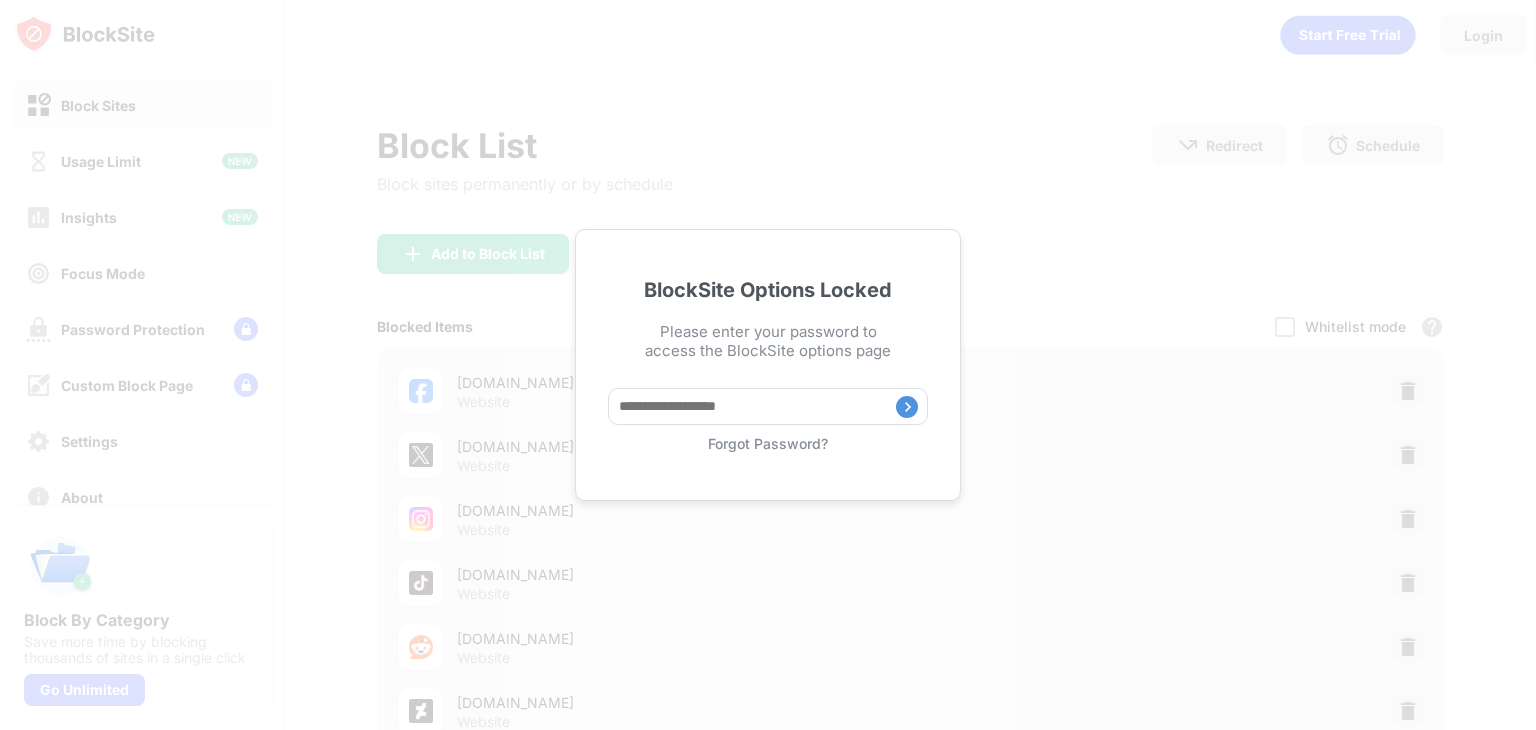 click on "BlockSite Options Locked Please enter your password to access the BlockSite options page Forgot Password?" at bounding box center [768, 365] 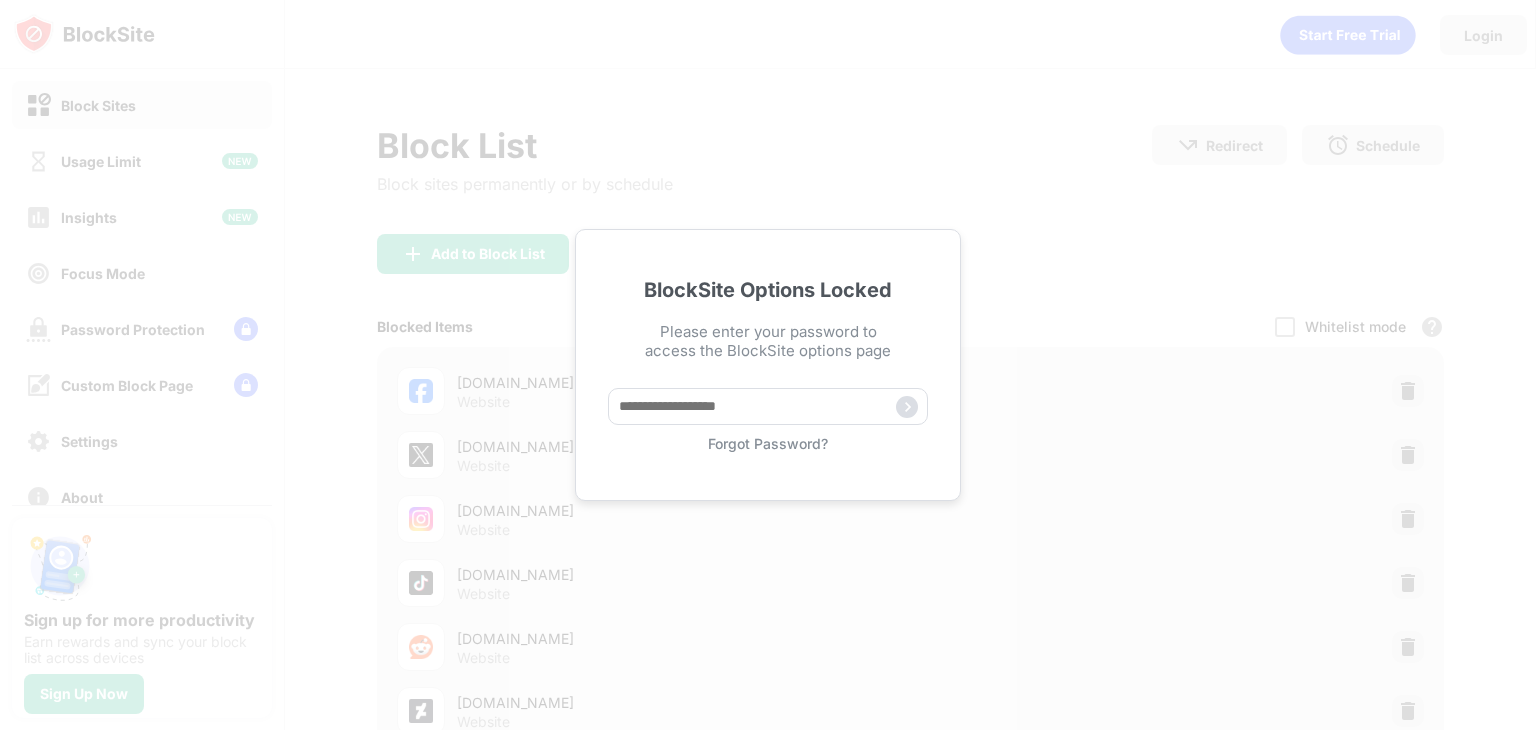 scroll, scrollTop: 0, scrollLeft: 0, axis: both 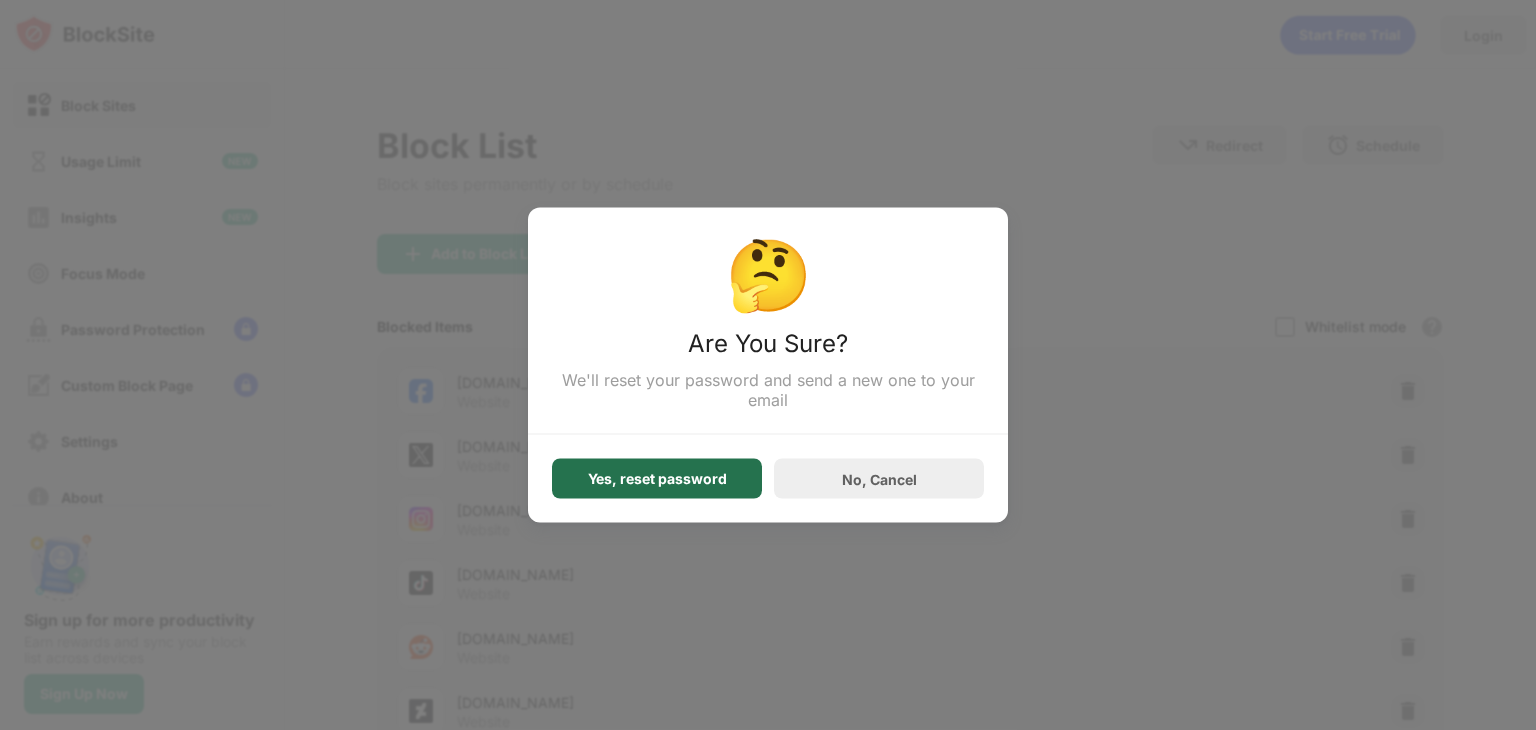 click on "Yes, reset password" at bounding box center [657, 479] 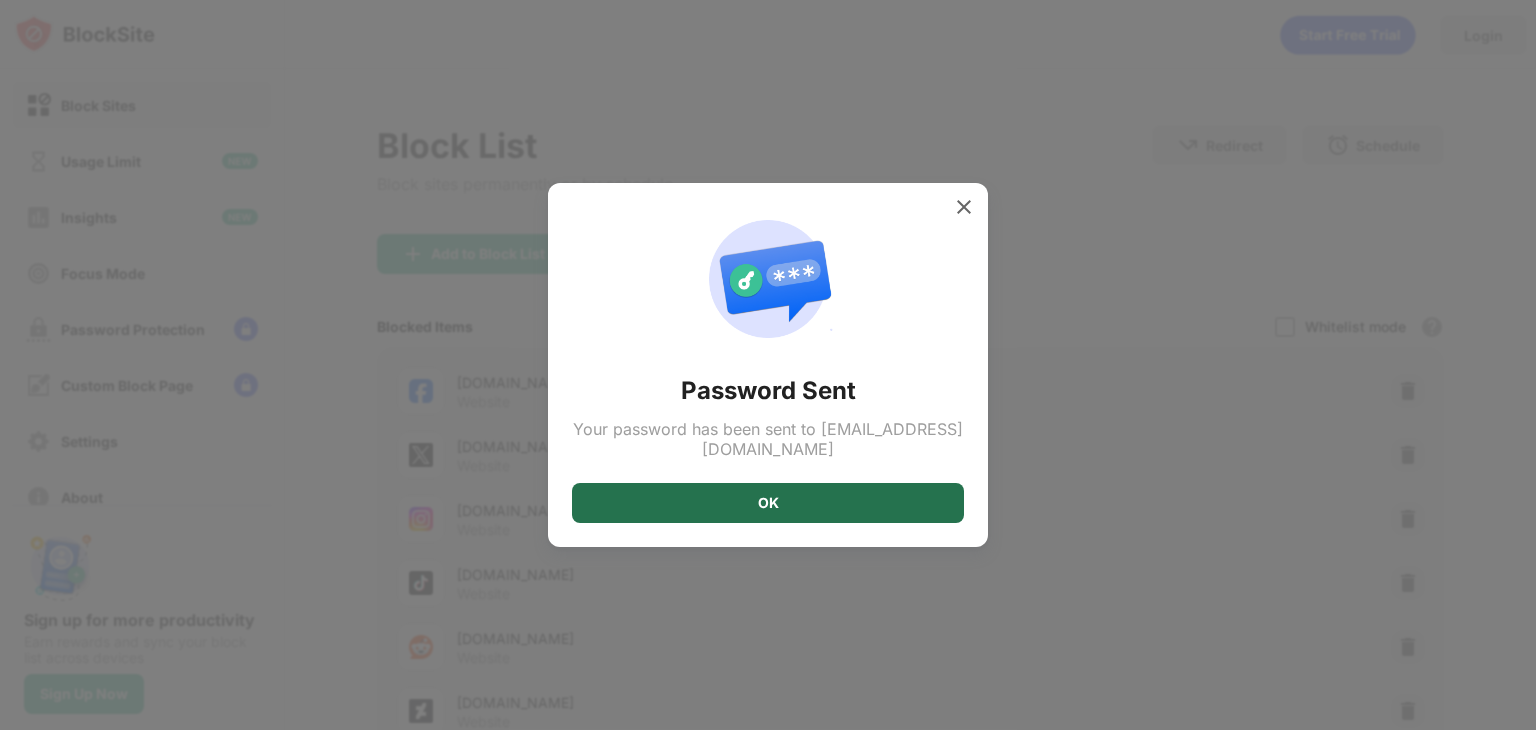 click on "OK" at bounding box center [768, 503] 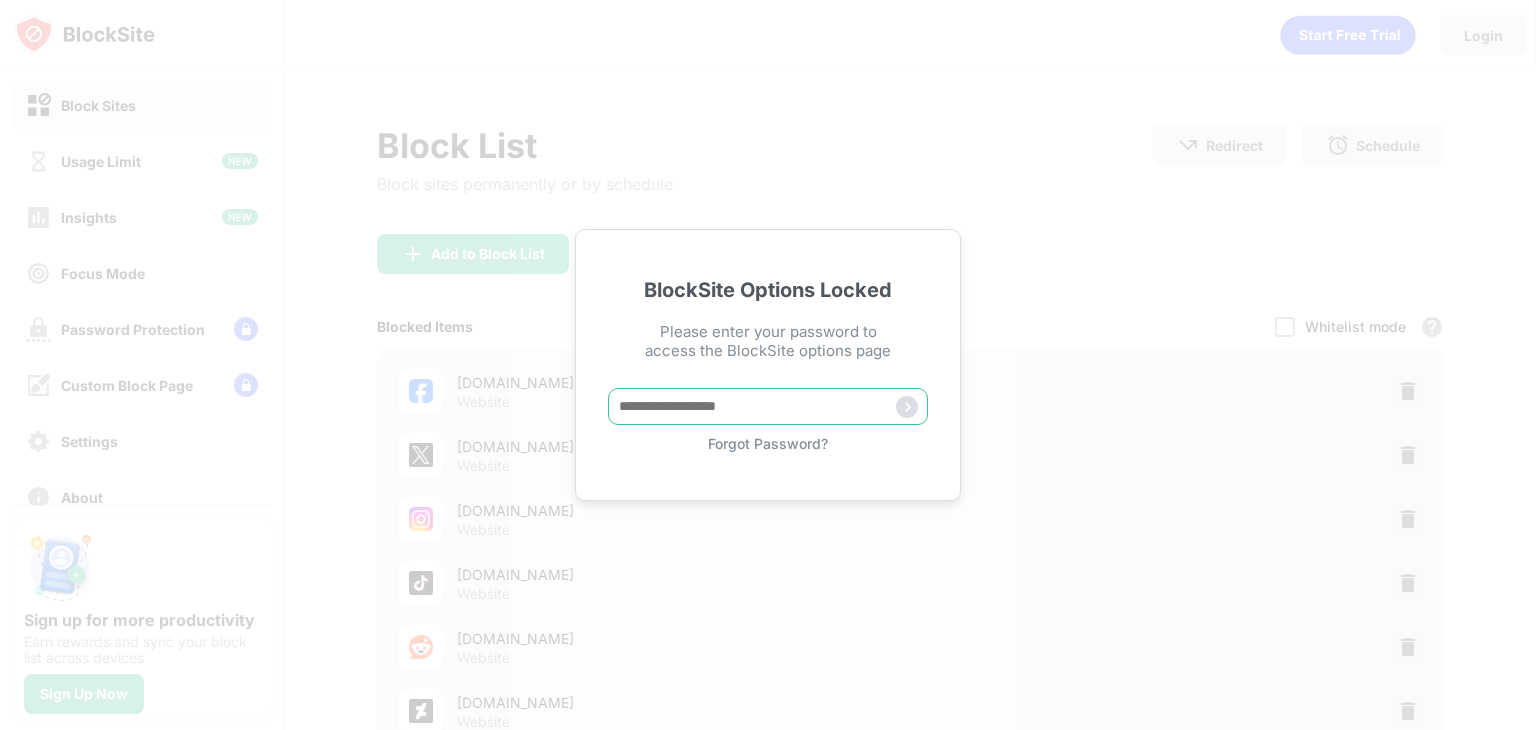 click at bounding box center [768, 406] 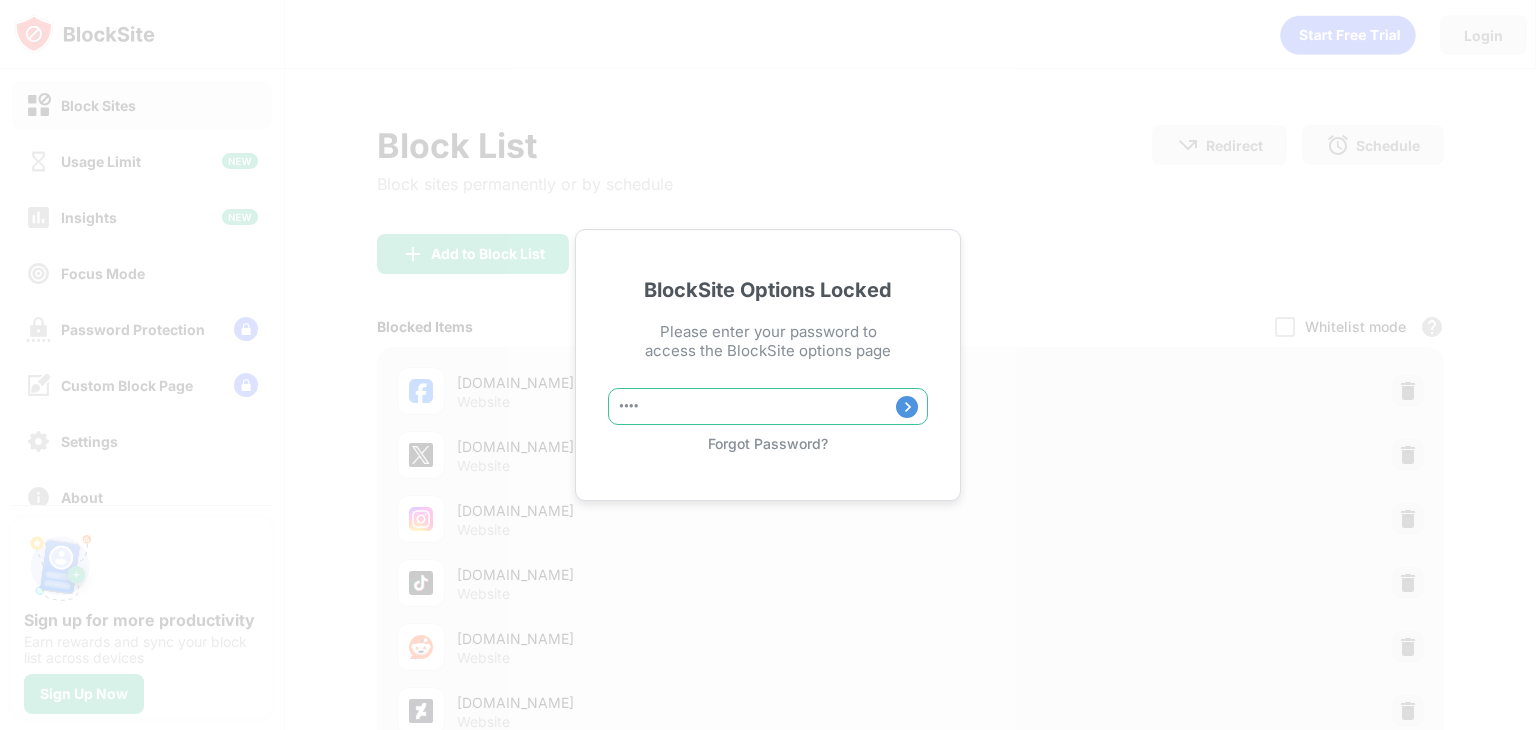 type on "*****" 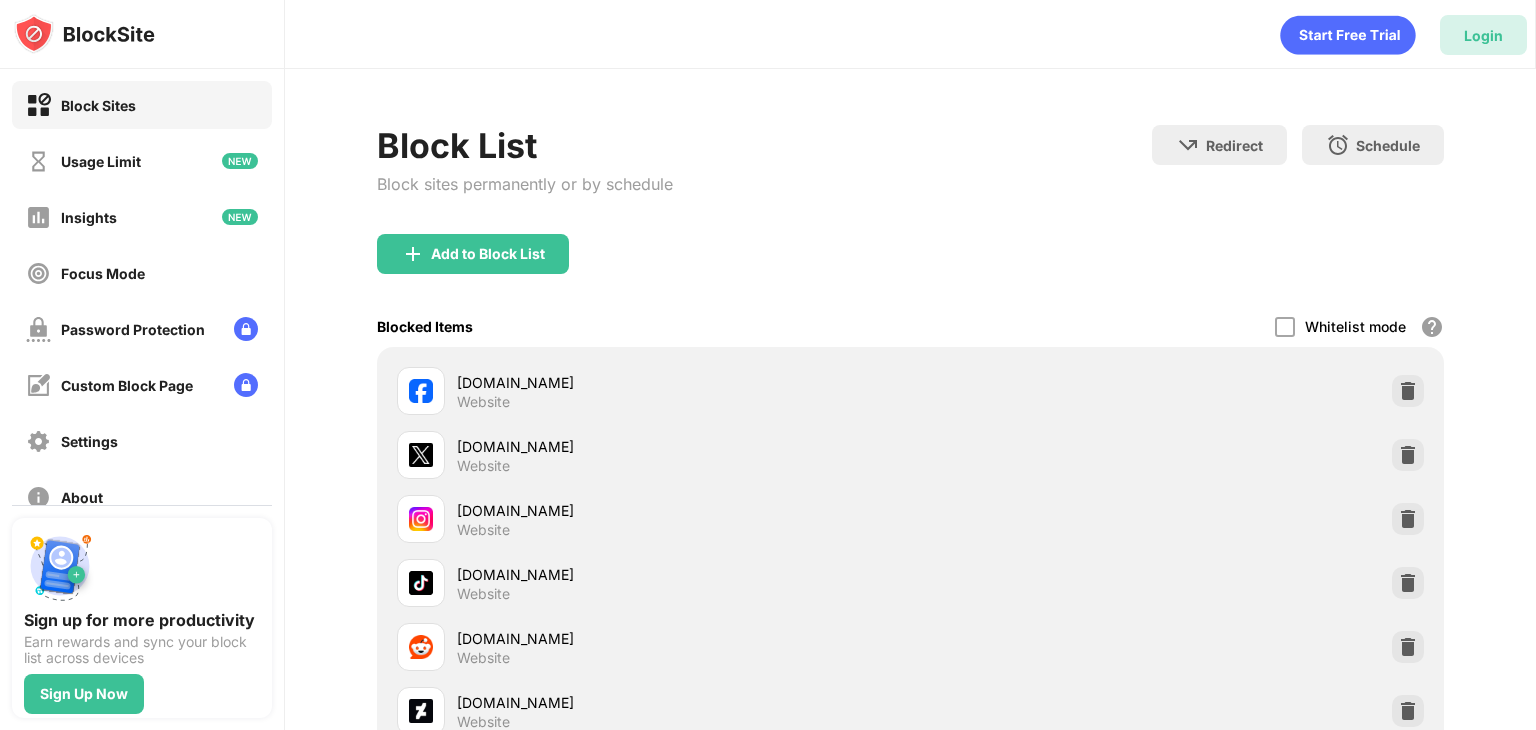 click on "Login" at bounding box center (1483, 35) 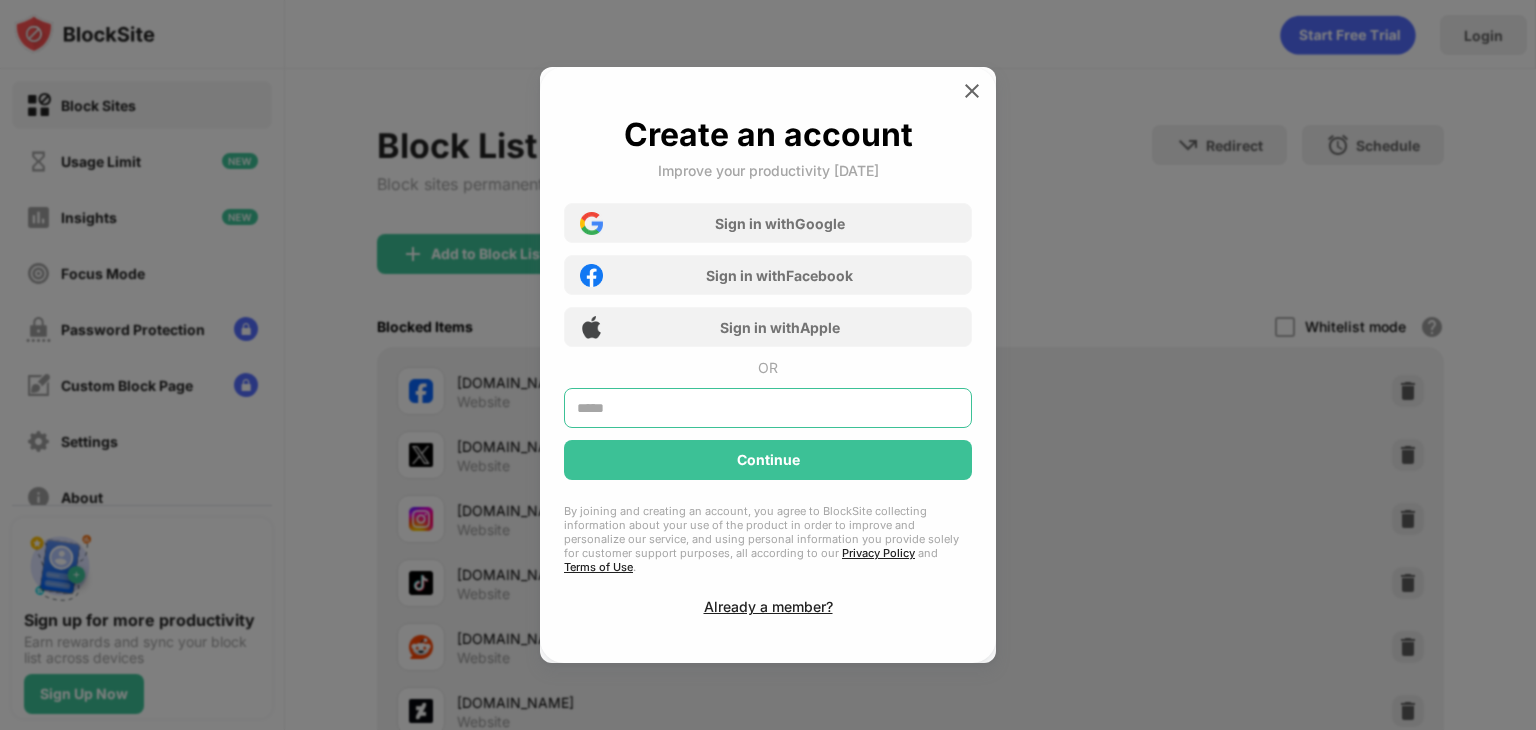 click at bounding box center (768, 408) 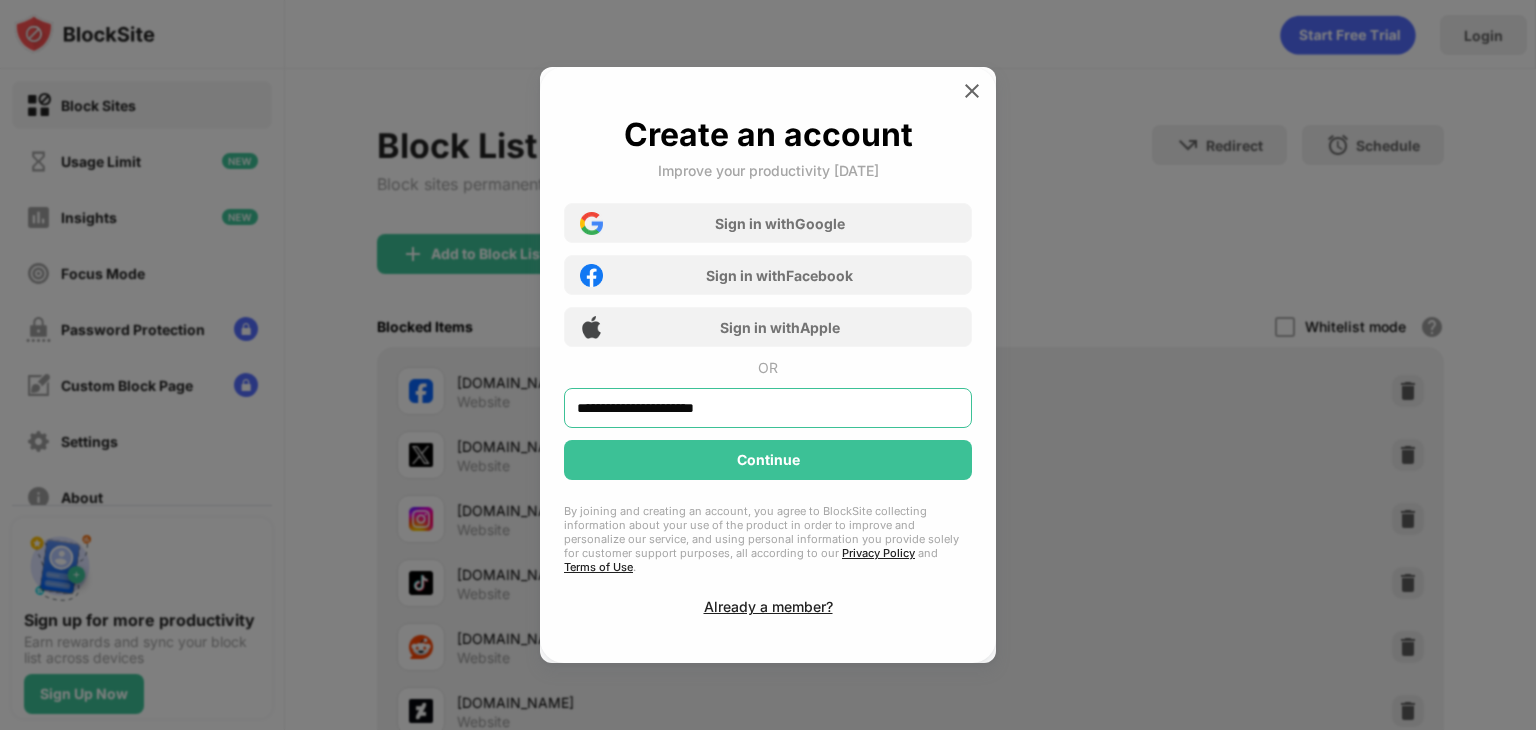 type on "**********" 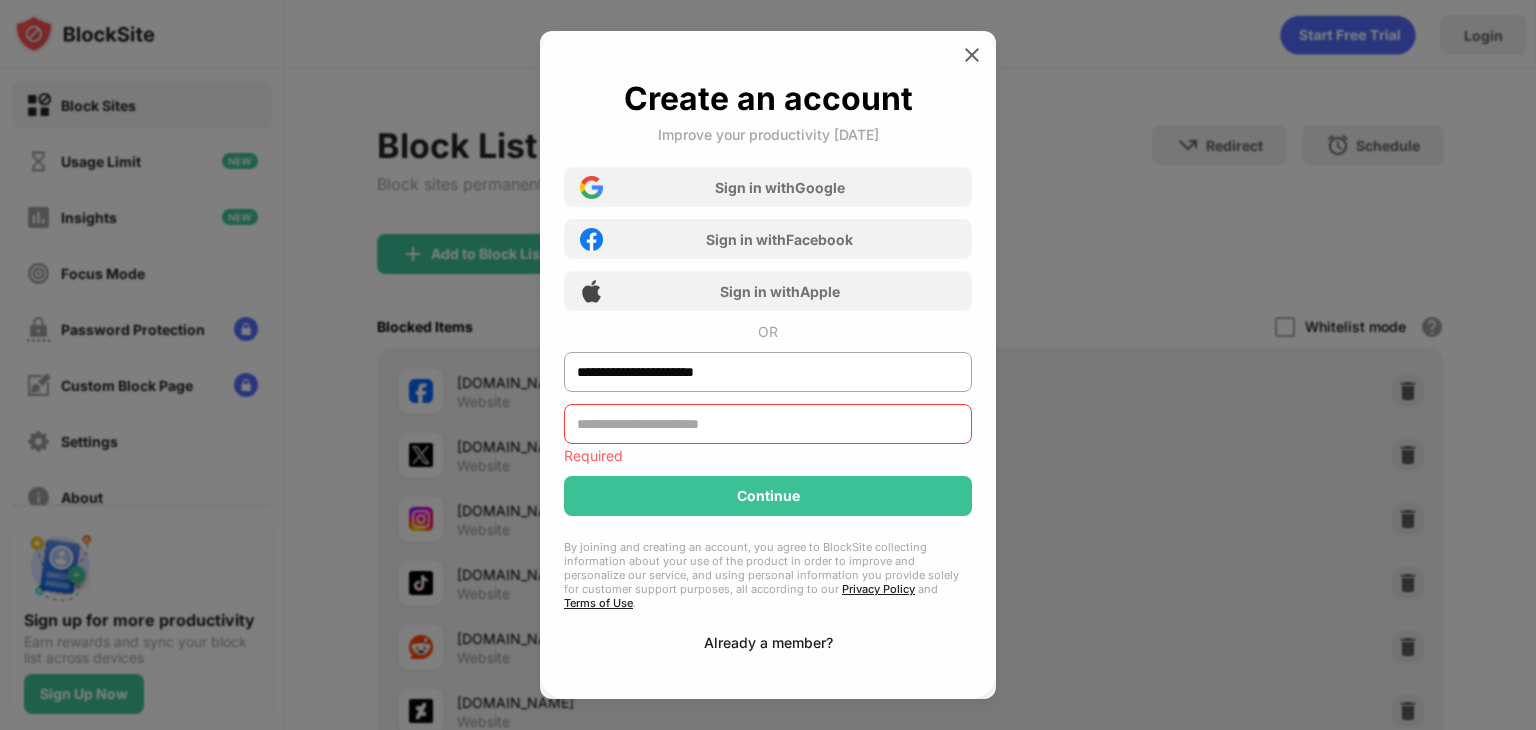 click on "**********" at bounding box center (768, 365) 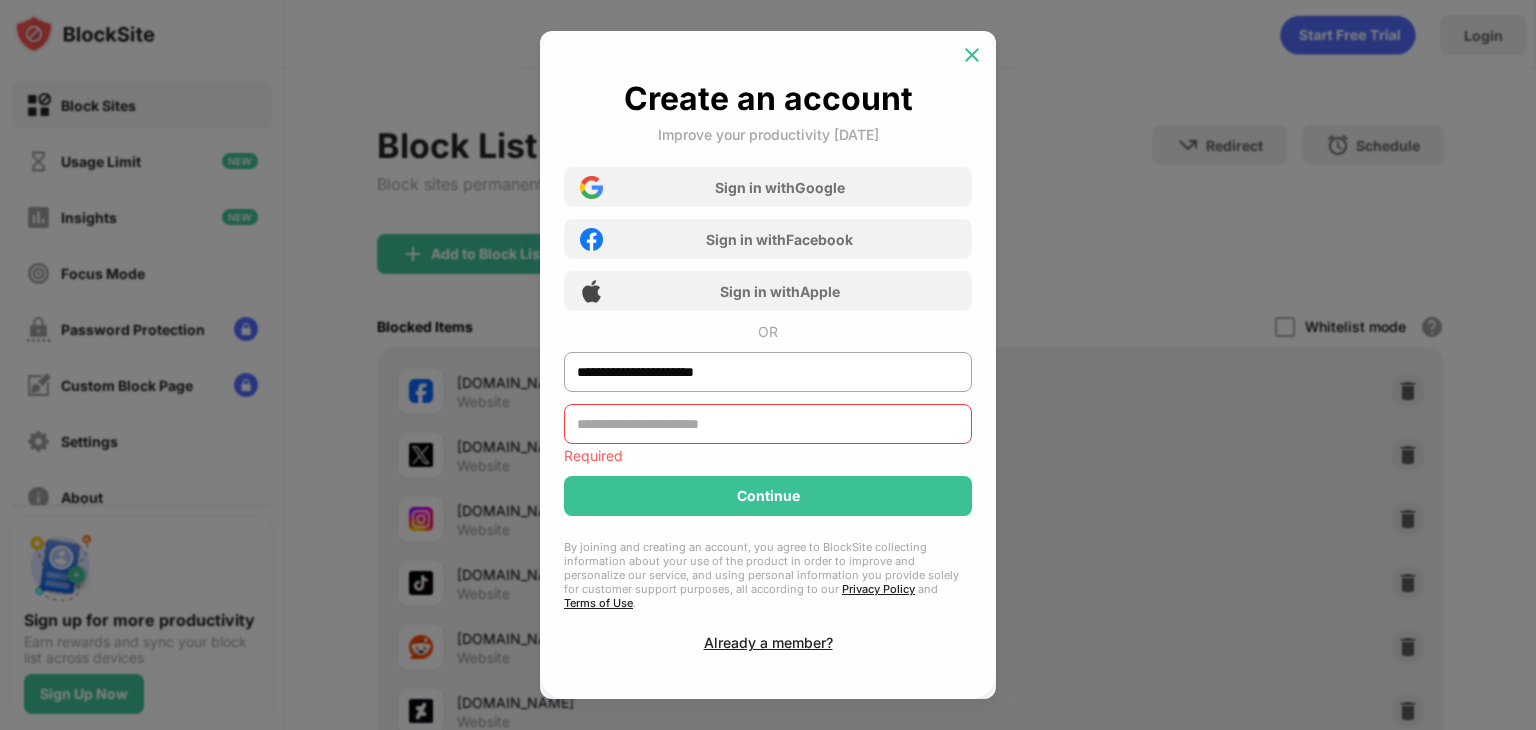 click at bounding box center (972, 55) 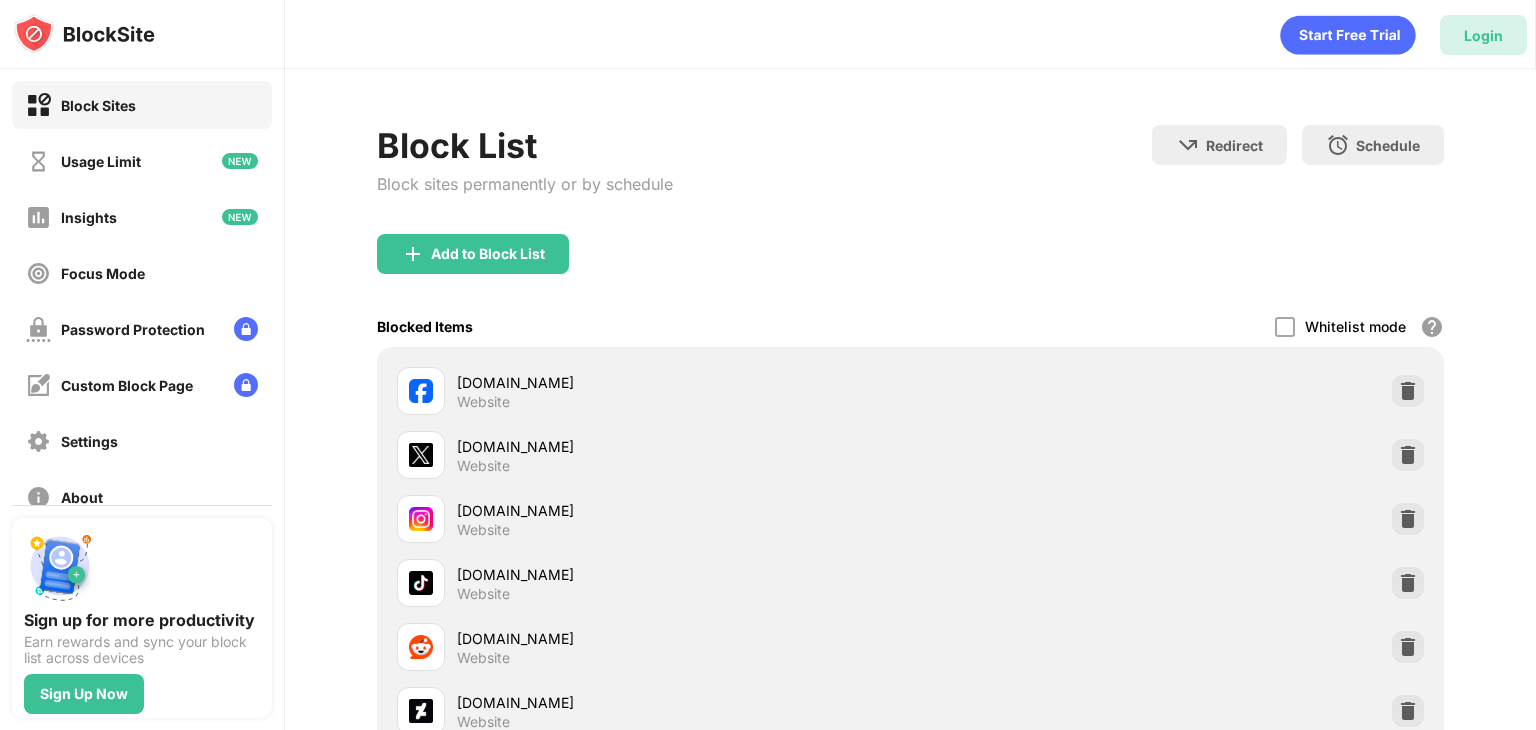 click on "Login" at bounding box center (1483, 35) 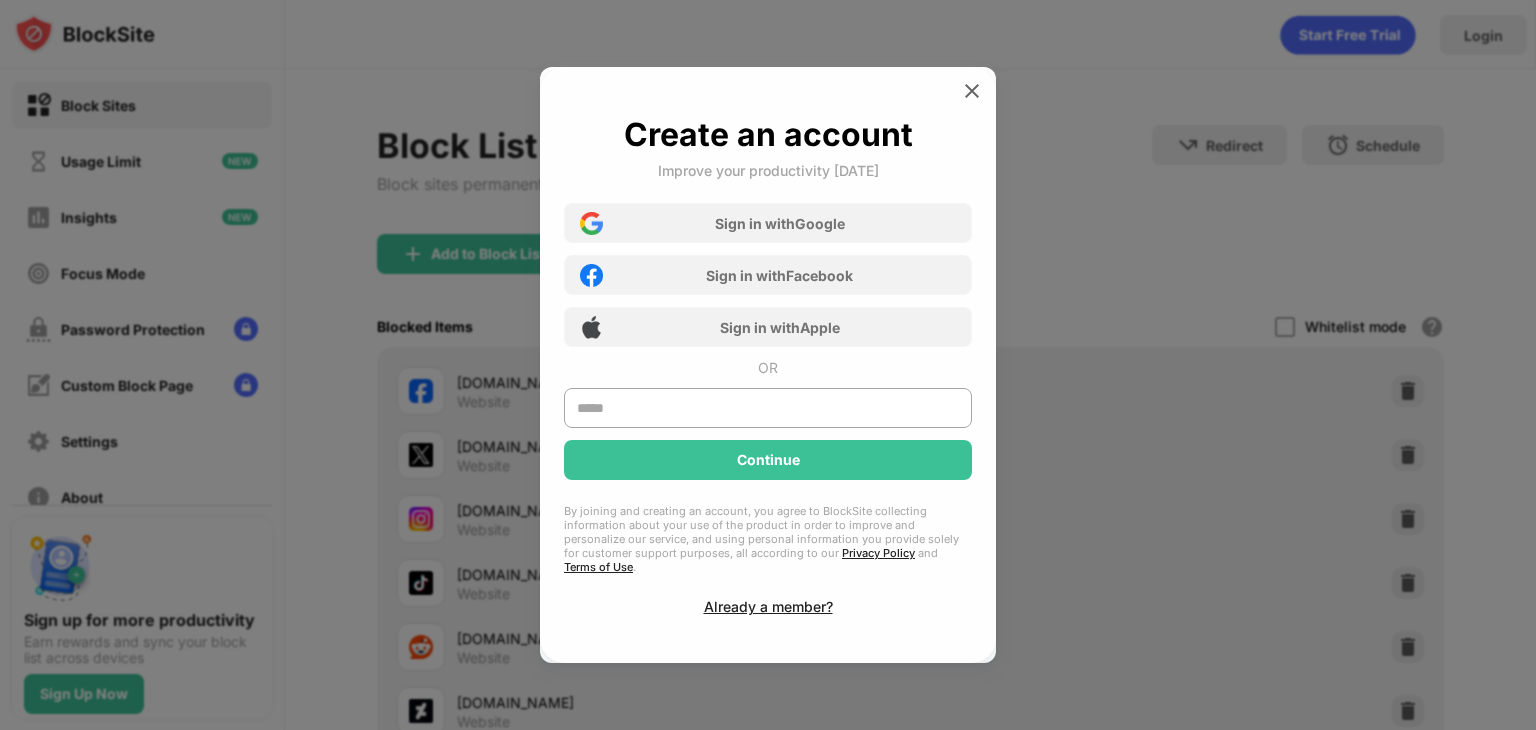 click at bounding box center [768, 365] 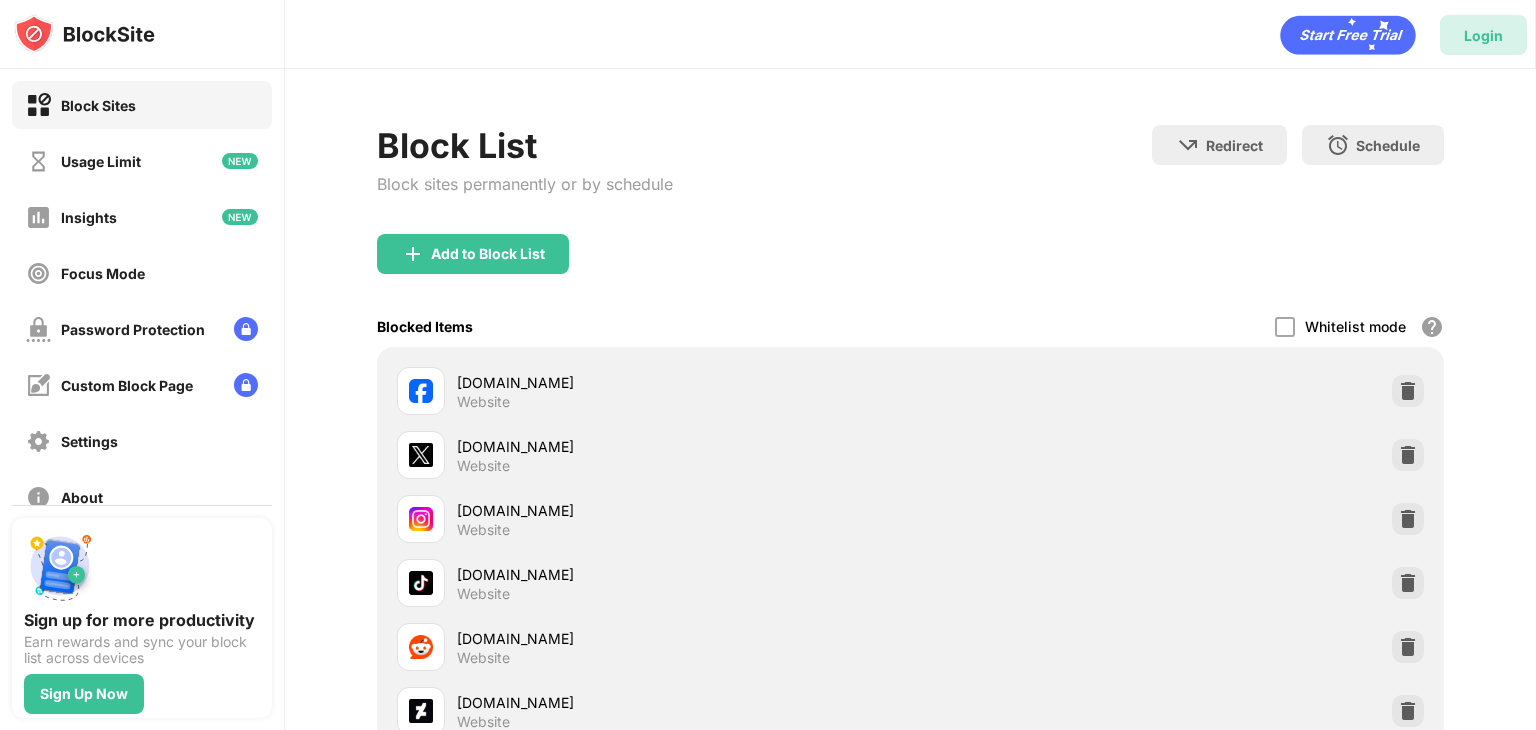 click on "Login" at bounding box center (1483, 35) 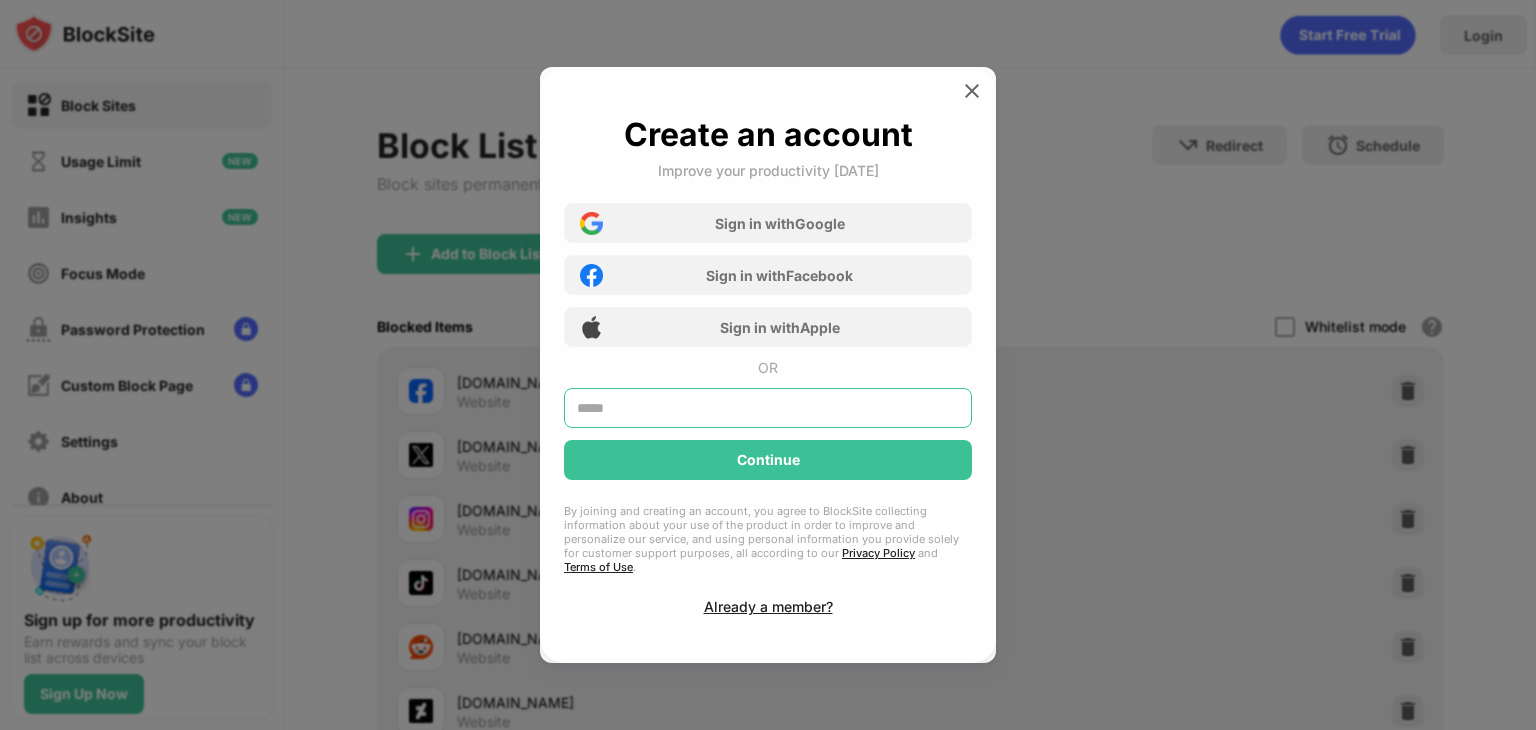 click at bounding box center [768, 408] 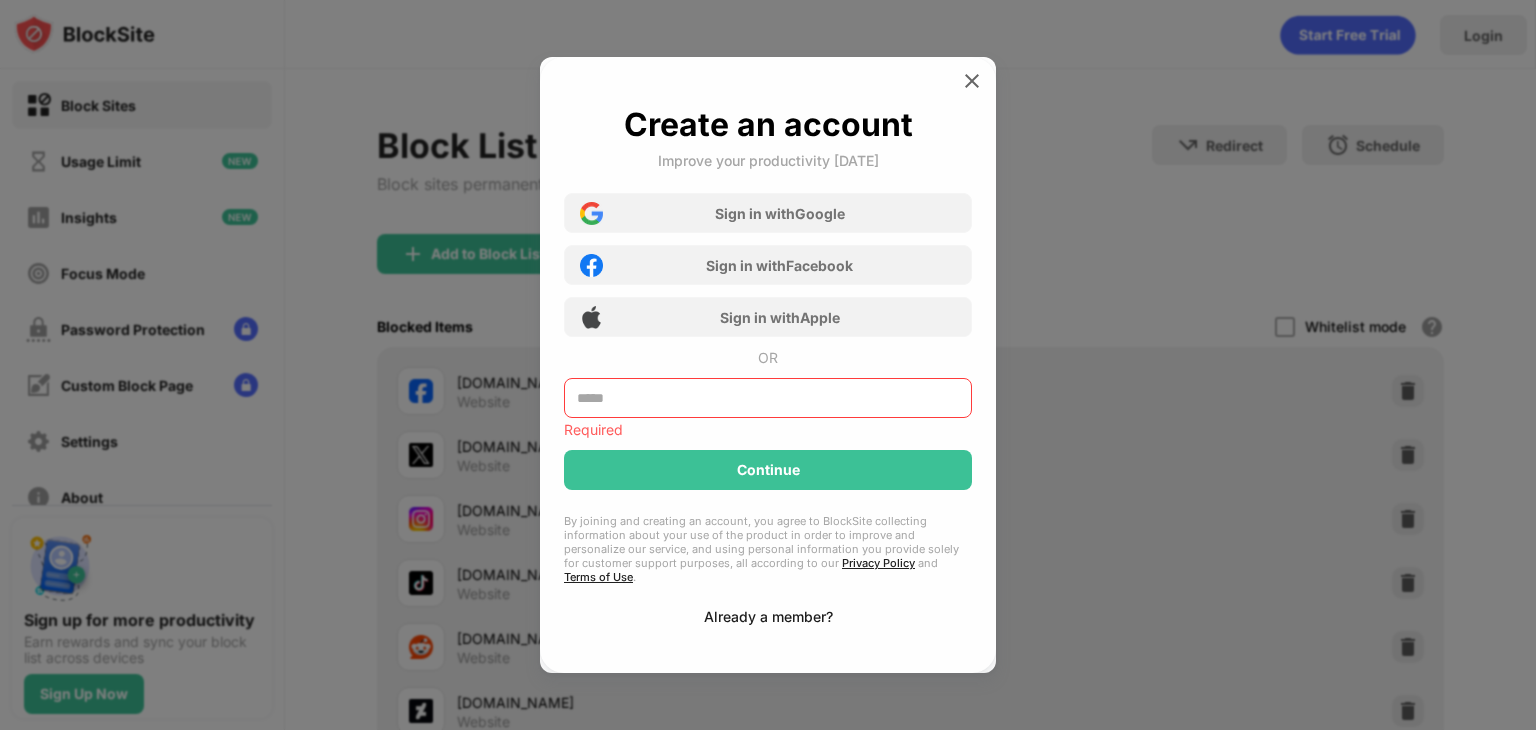 click on "Already a member?" at bounding box center (768, 616) 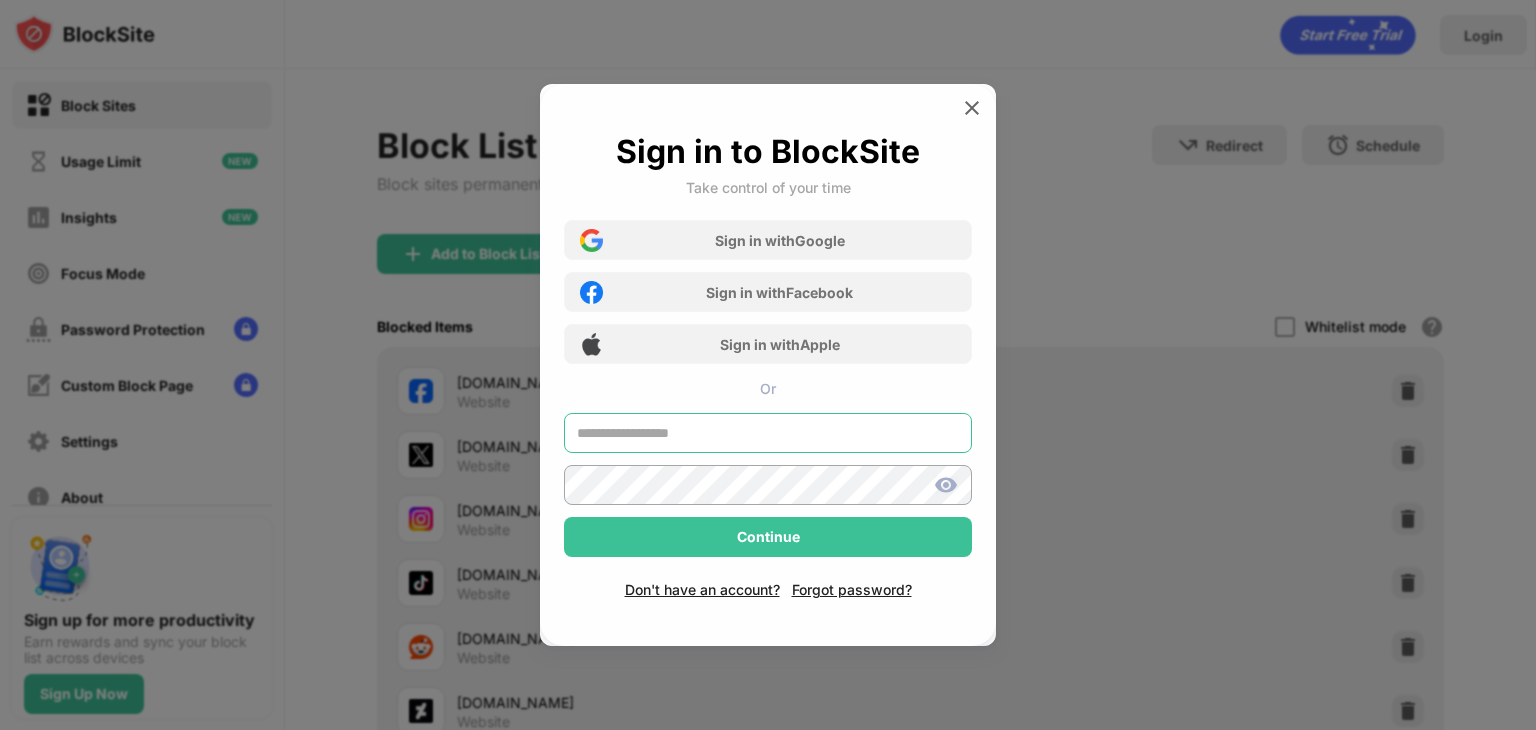 click at bounding box center [768, 433] 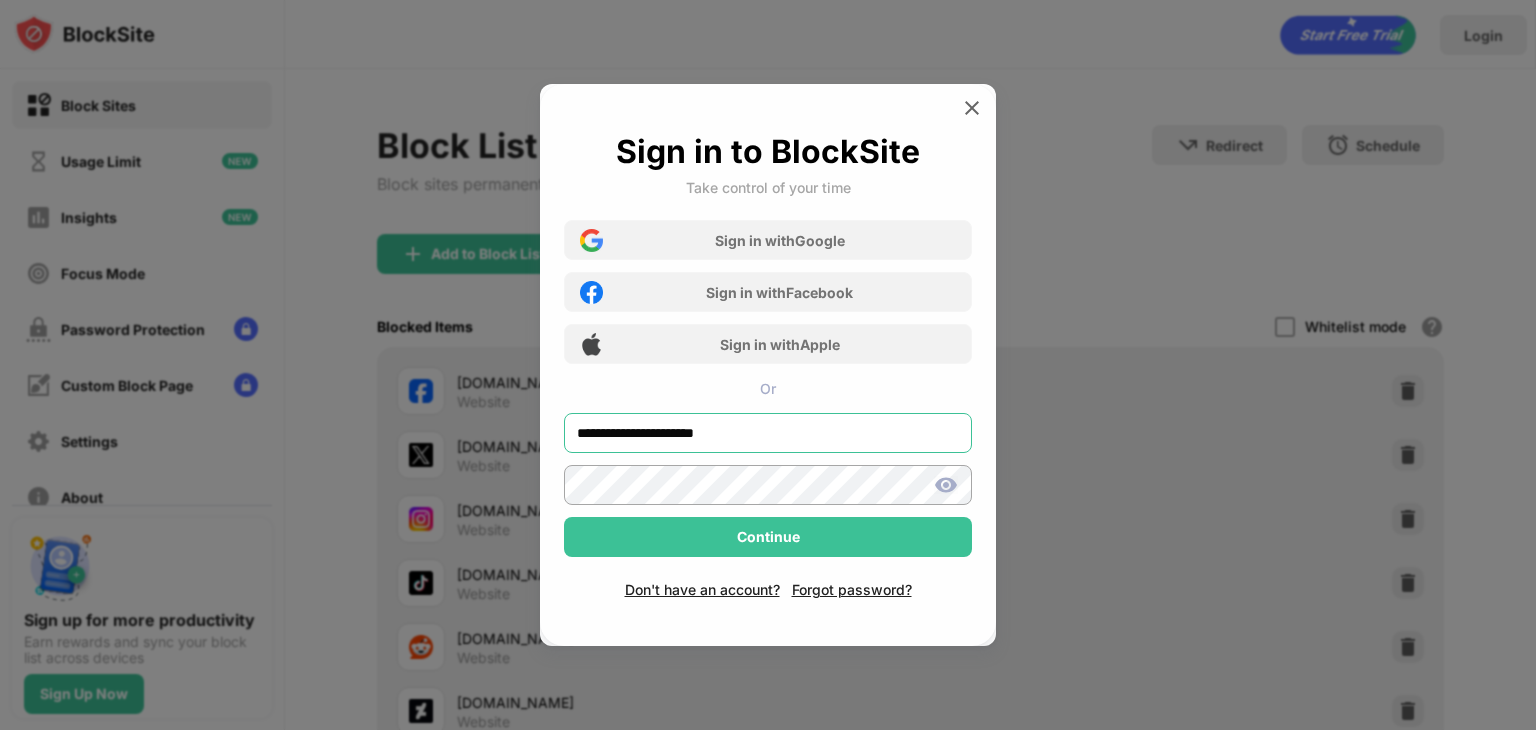 type on "**********" 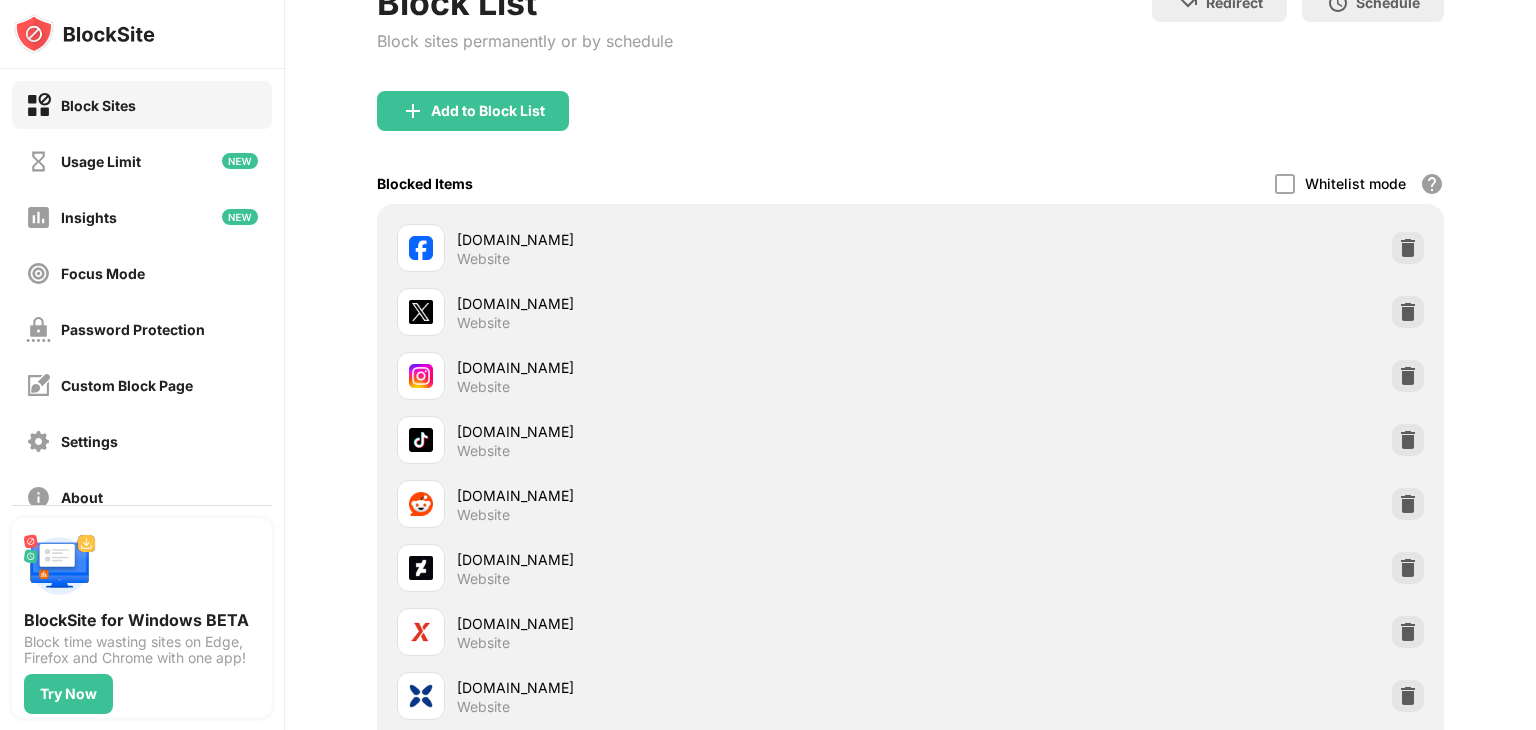 scroll, scrollTop: 0, scrollLeft: 15, axis: horizontal 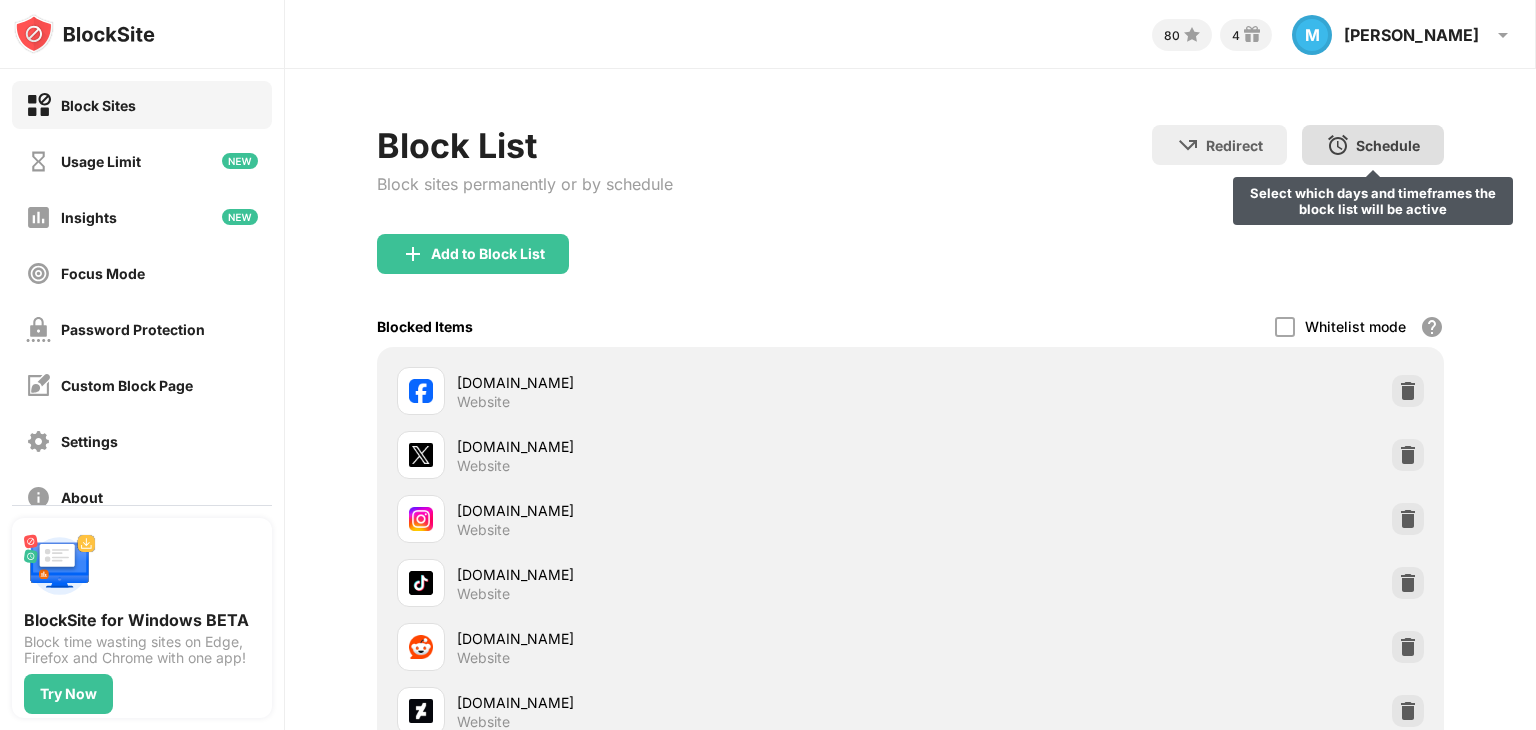 click at bounding box center [1338, 145] 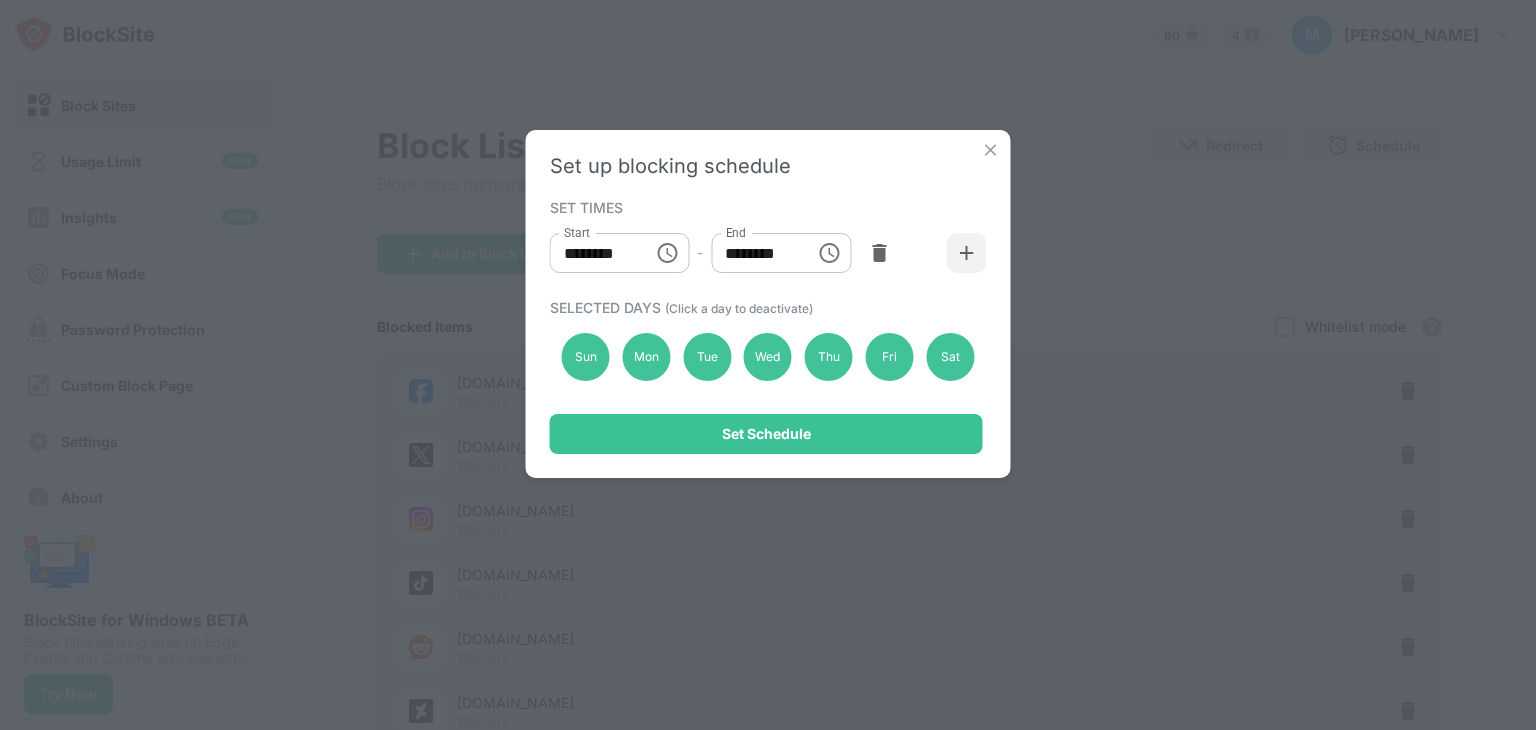click on "******** Start" at bounding box center [620, 253] 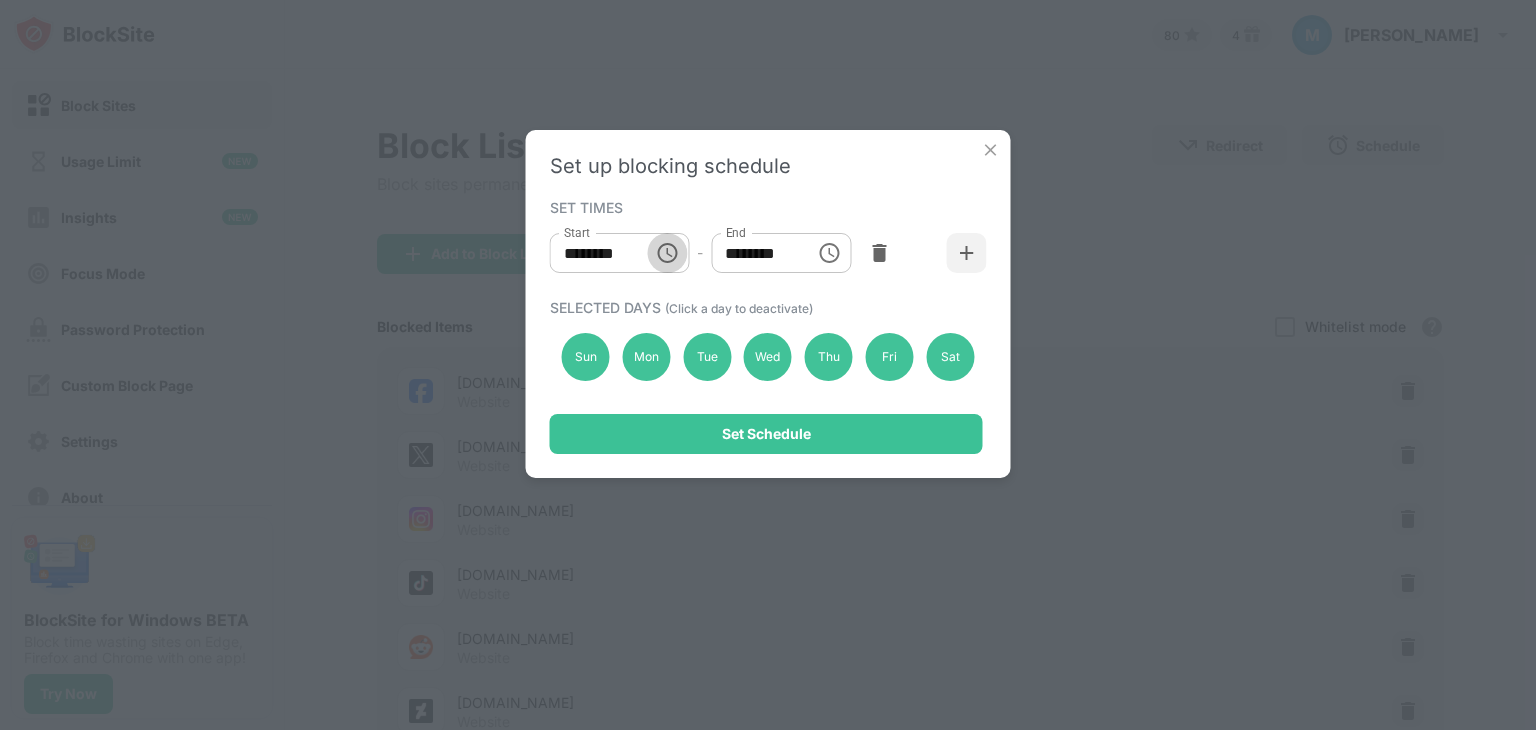 click 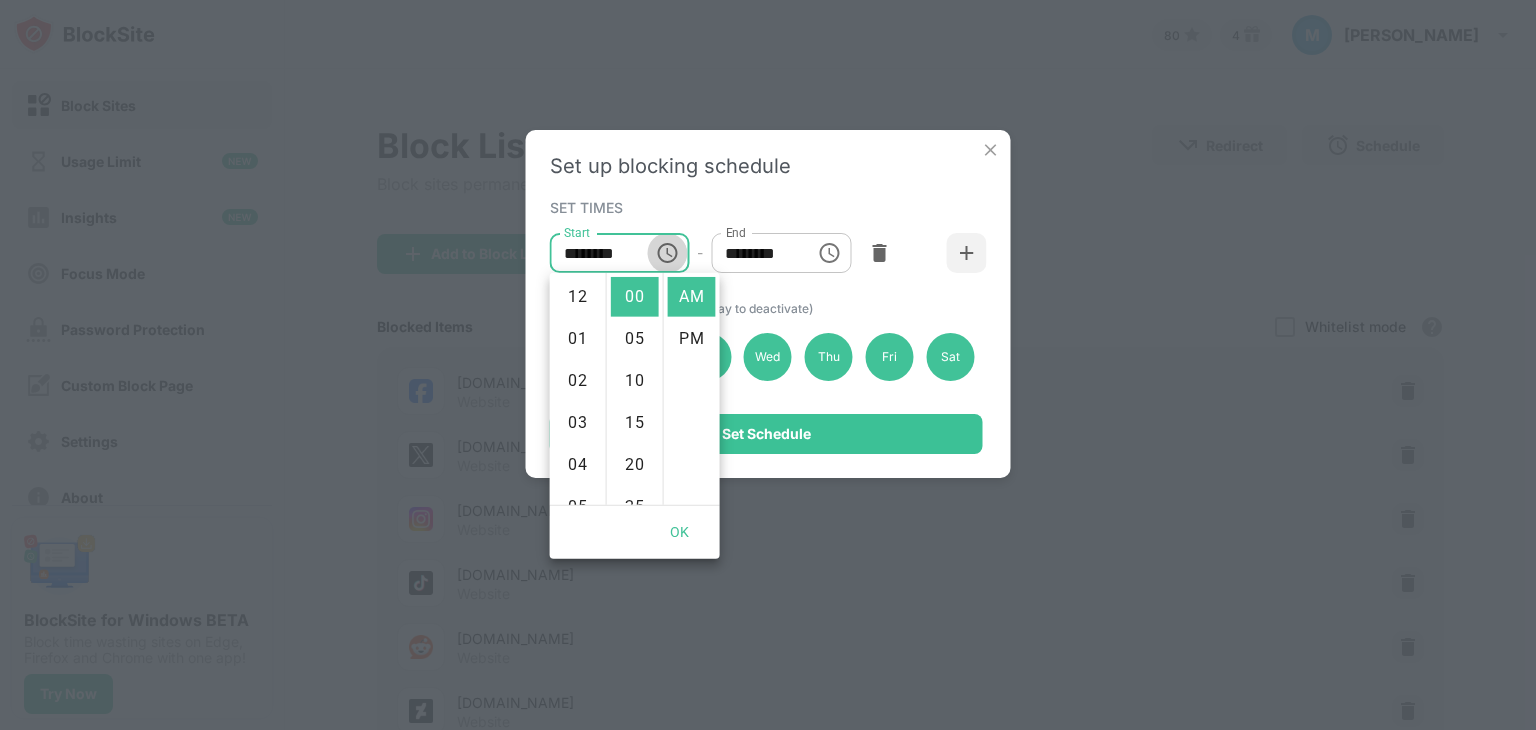 click 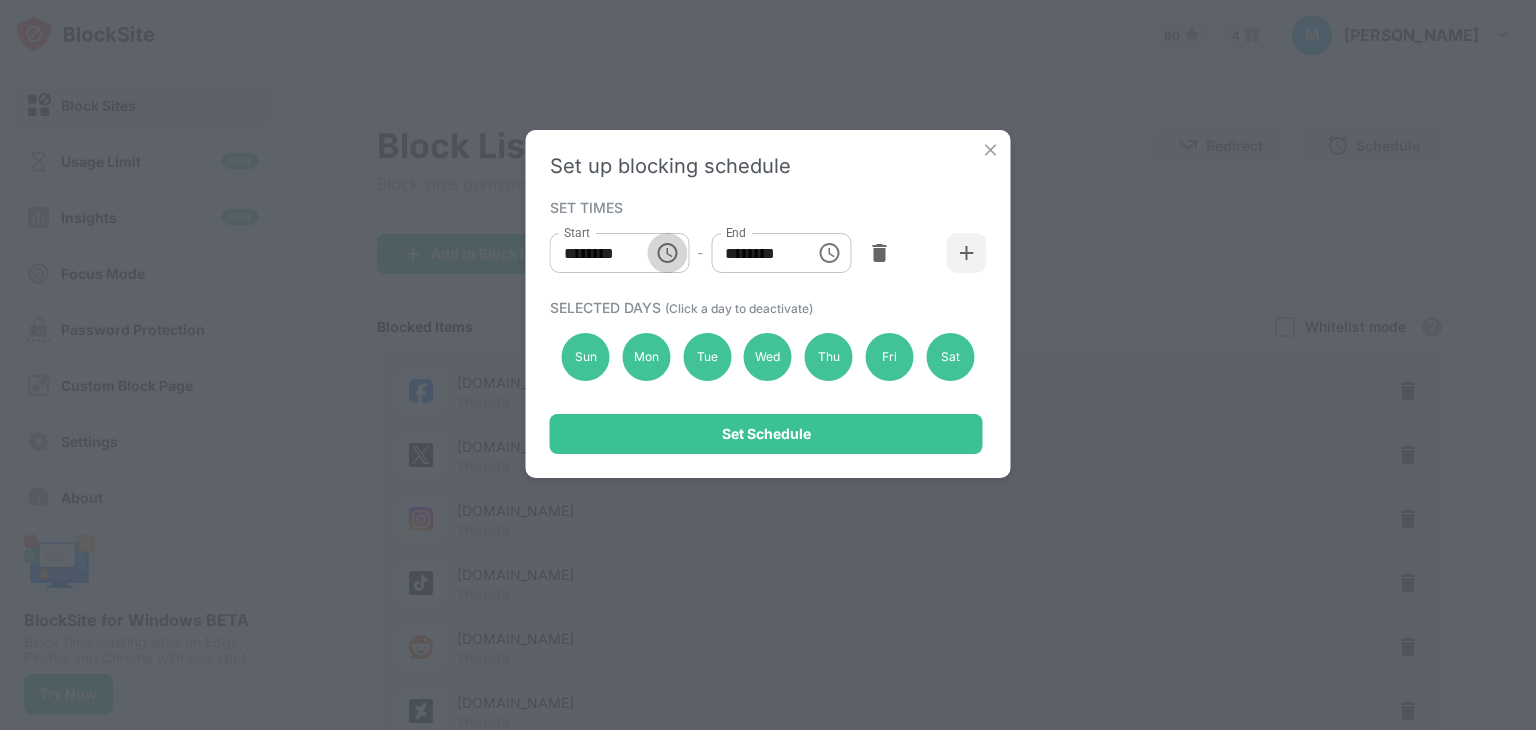click 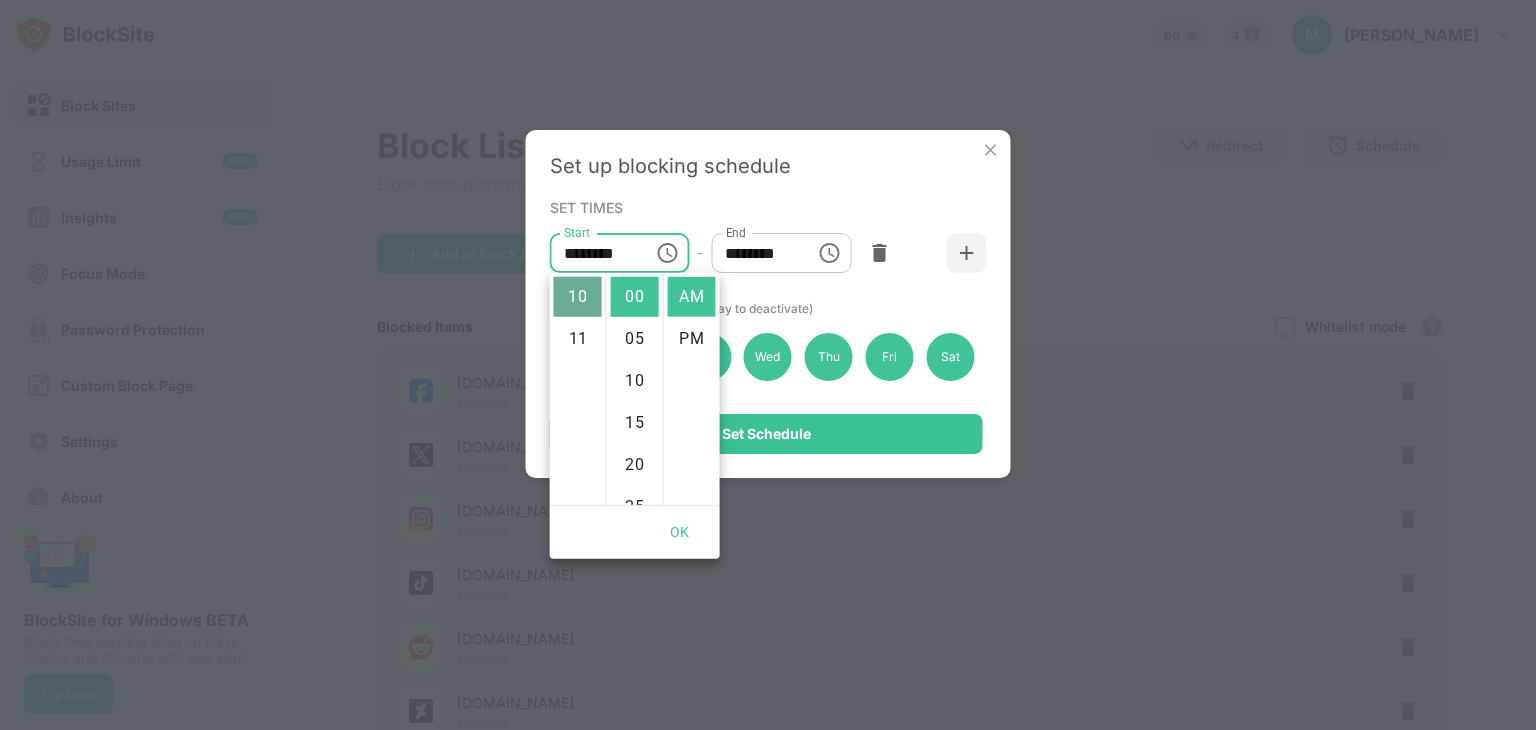 click on "10" at bounding box center [578, 297] 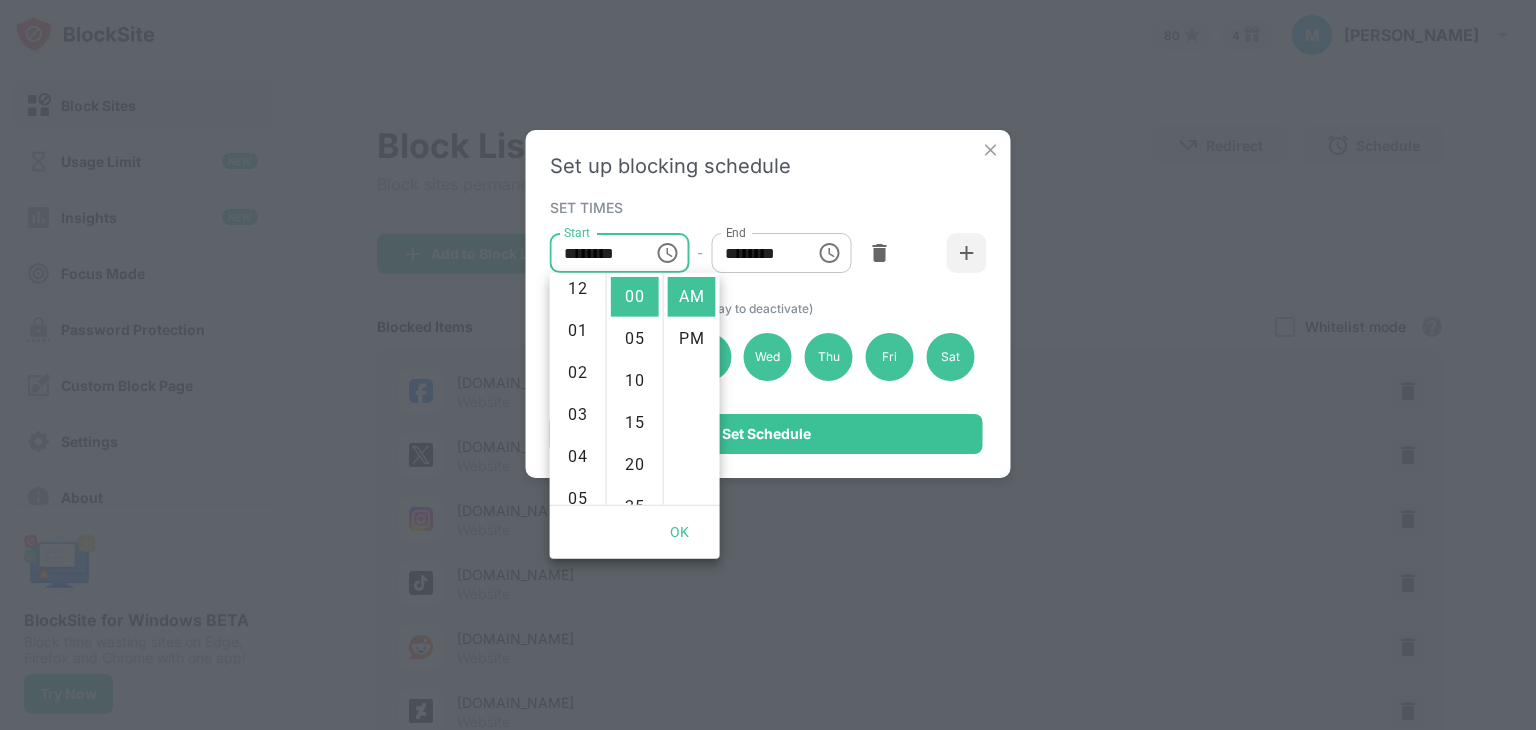 scroll, scrollTop: 0, scrollLeft: 0, axis: both 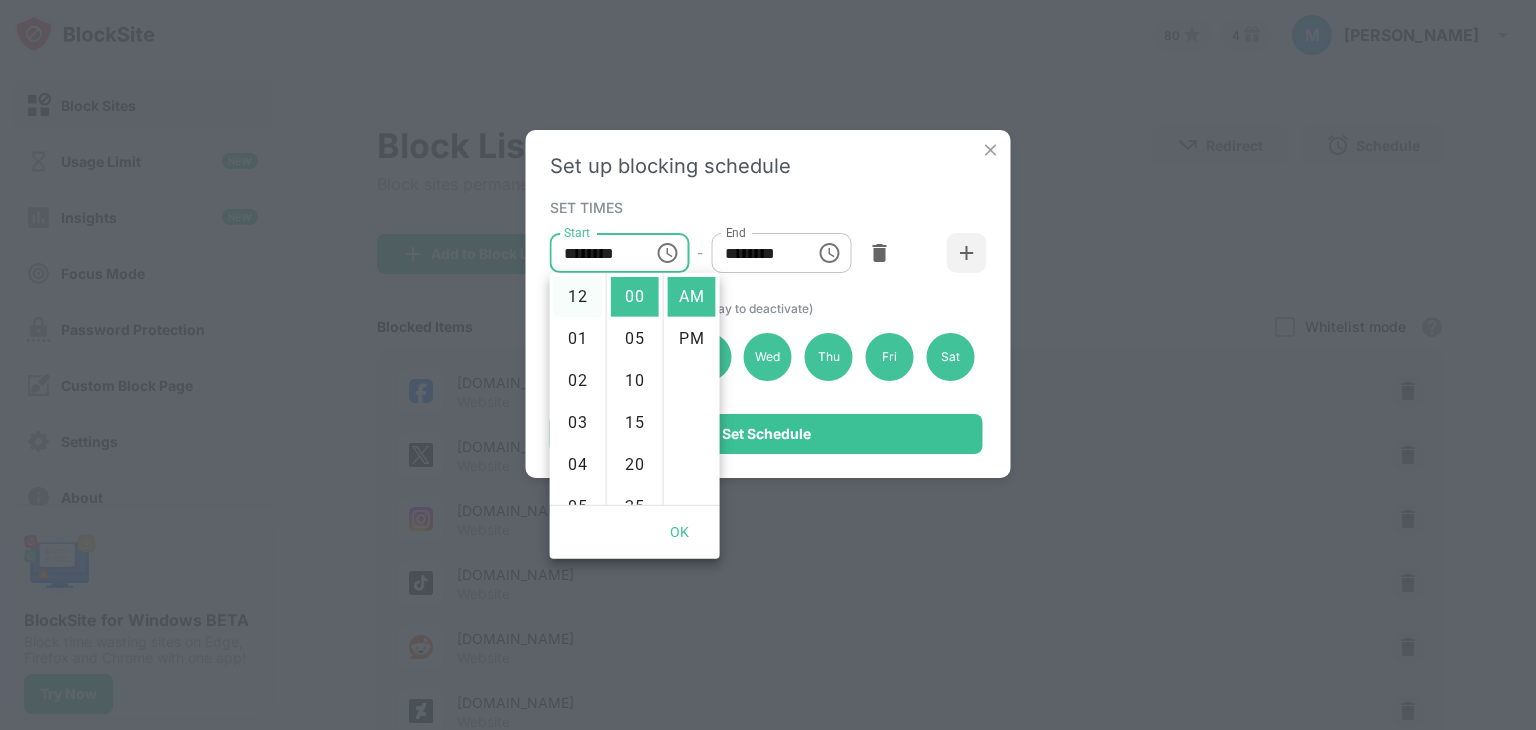 click on "12" at bounding box center (578, 297) 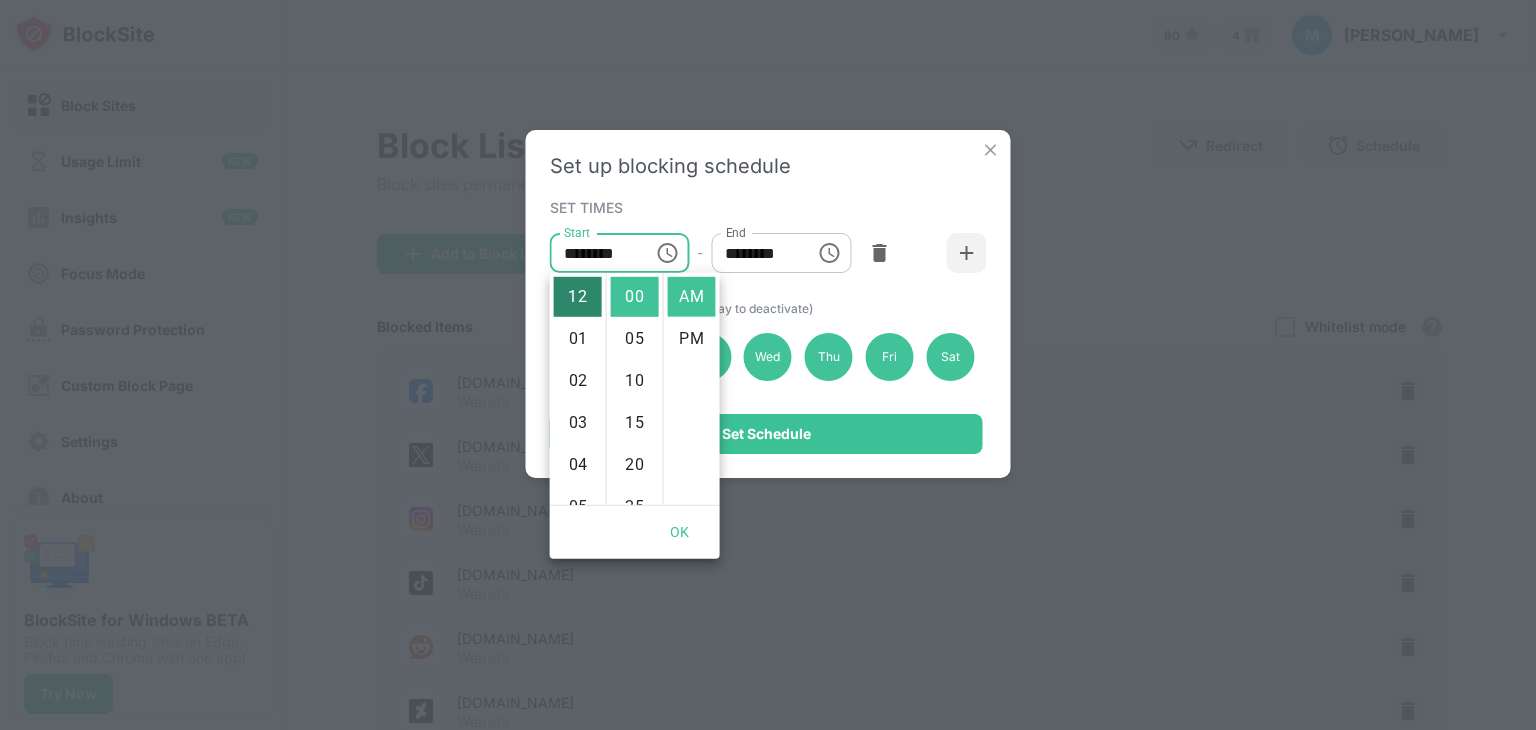 type on "********" 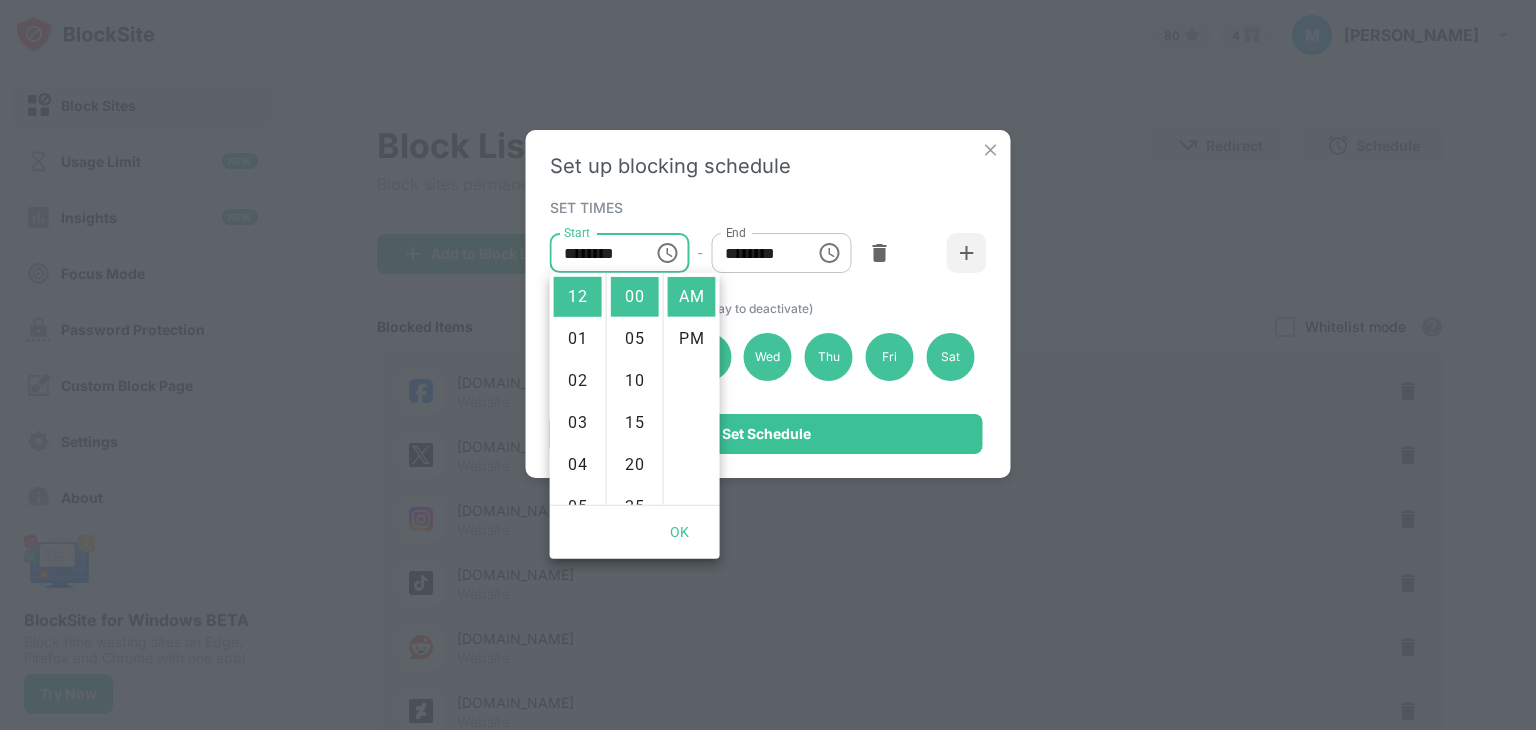 click 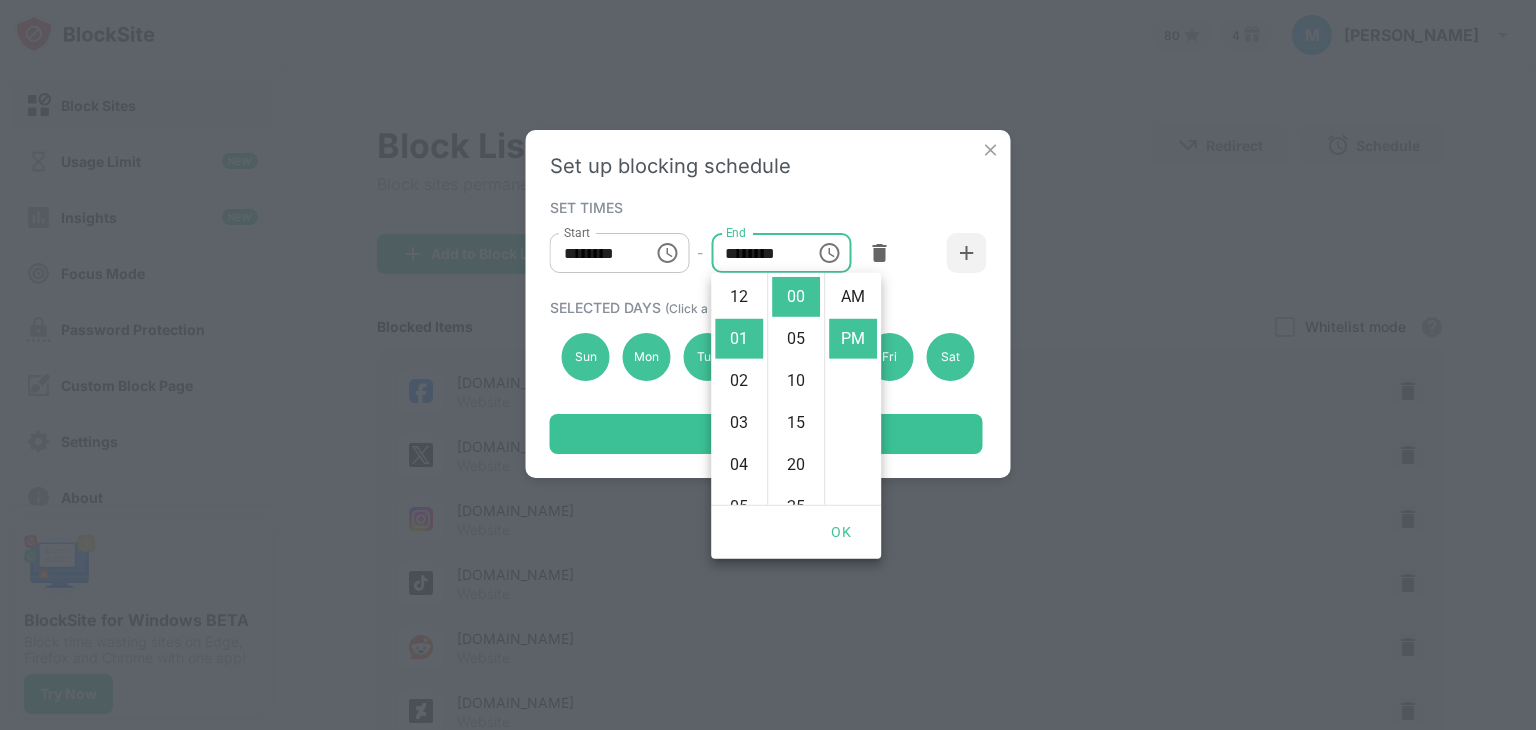 scroll, scrollTop: 42, scrollLeft: 0, axis: vertical 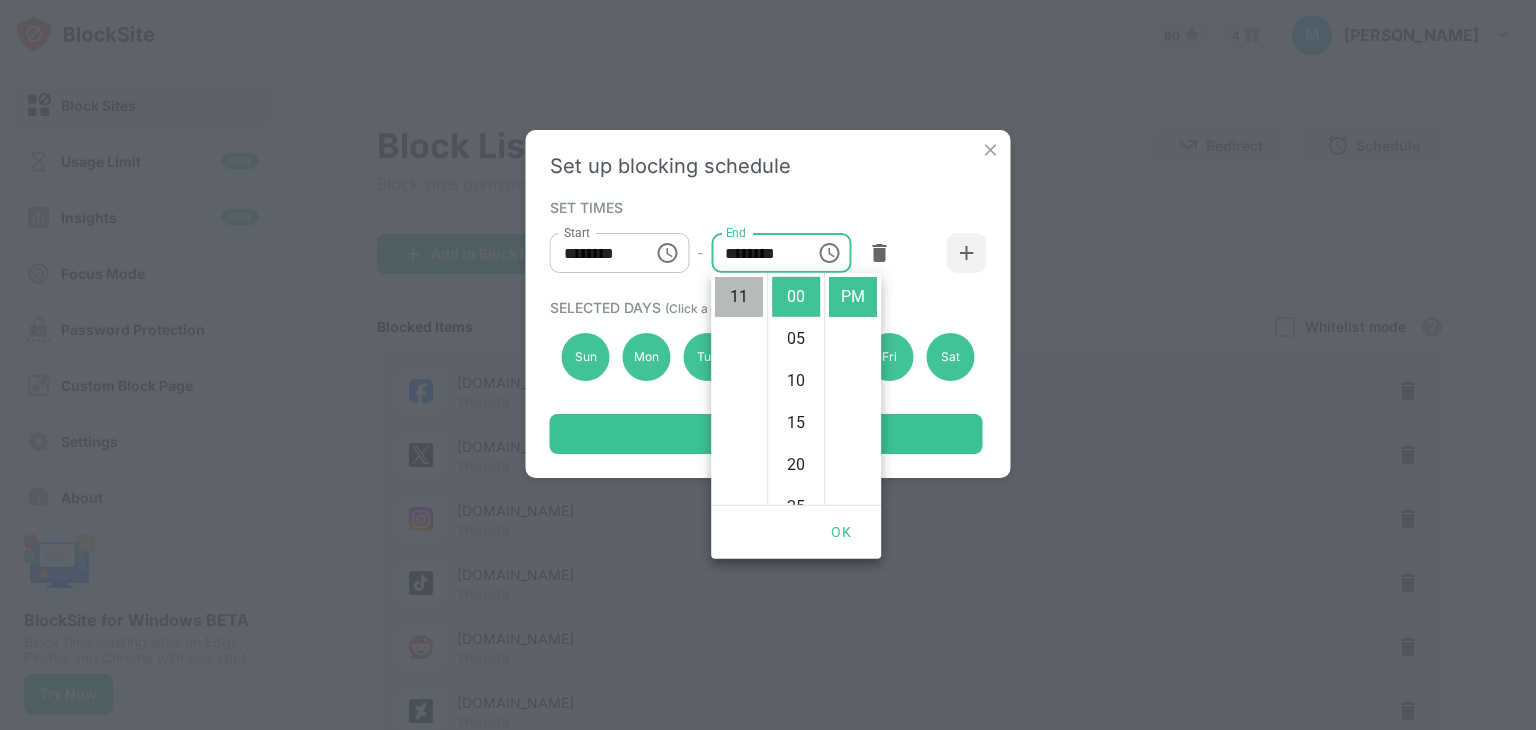 click on "11" at bounding box center (739, 297) 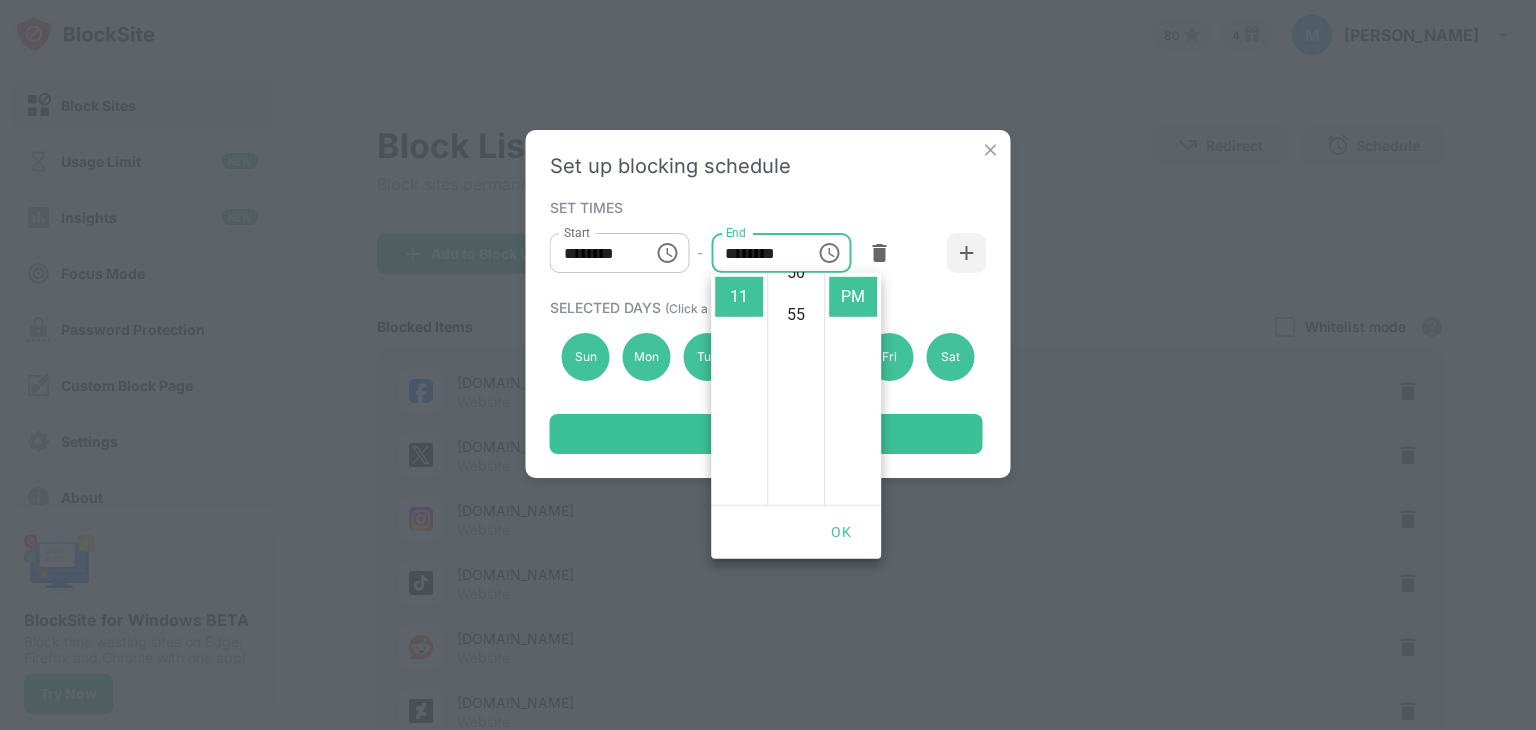 scroll, scrollTop: 462, scrollLeft: 0, axis: vertical 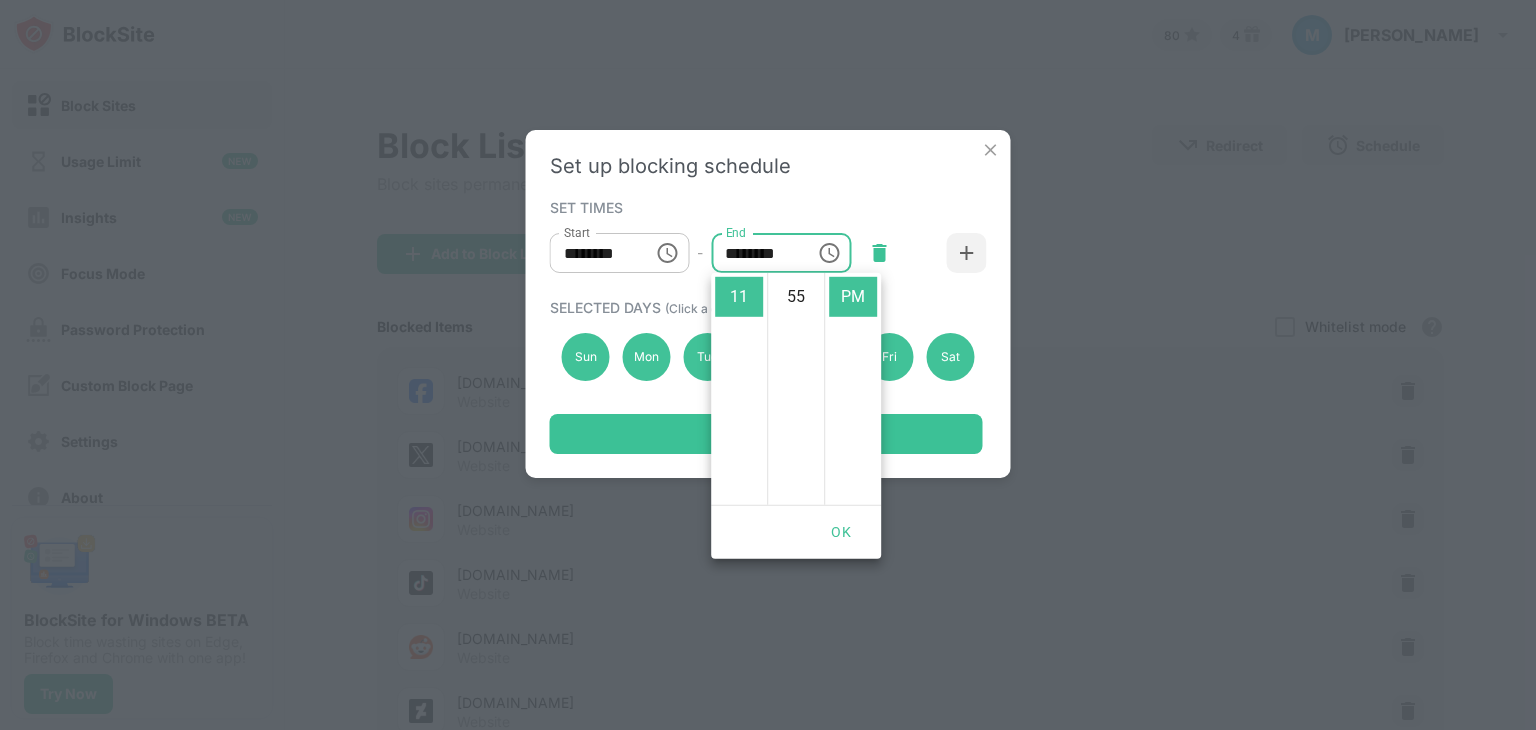 click at bounding box center (879, 253) 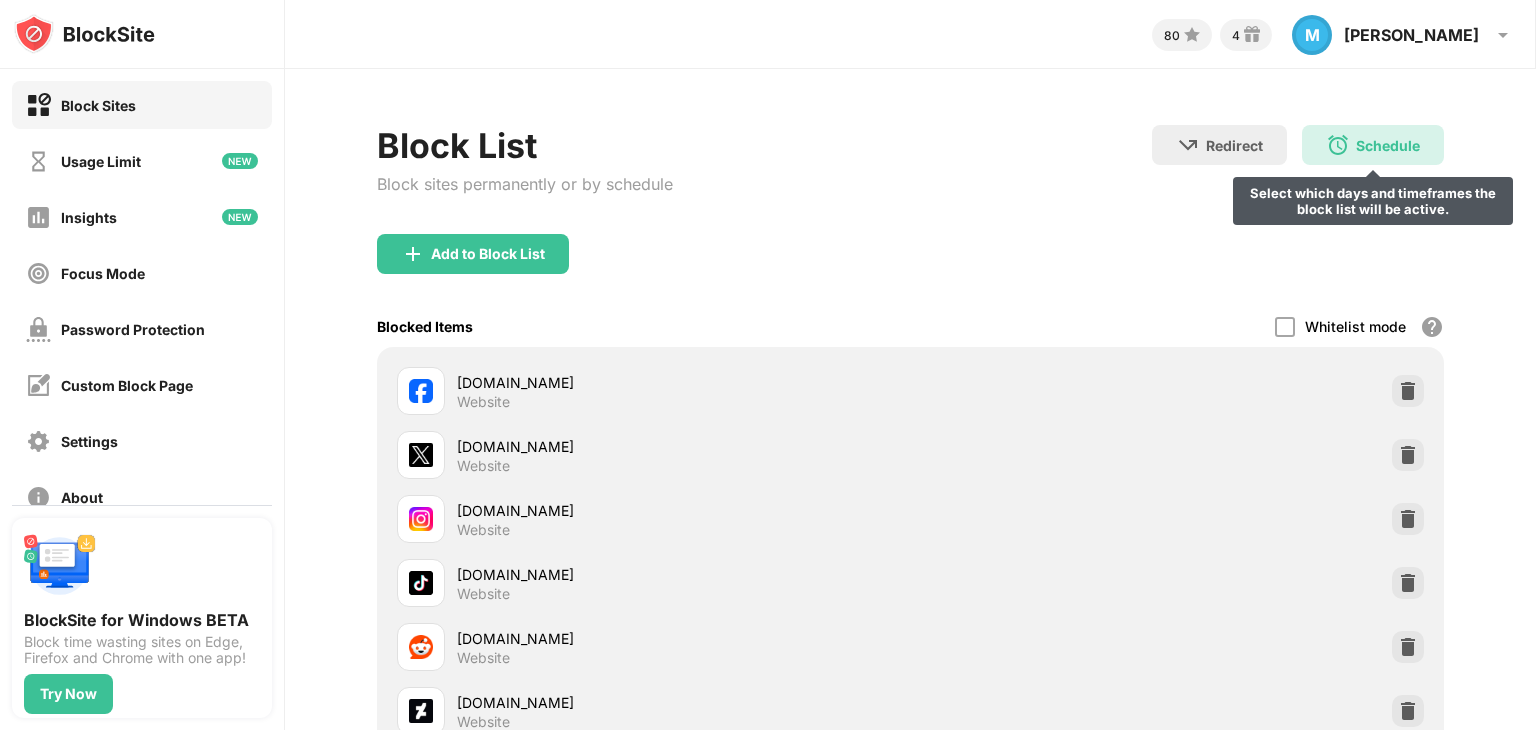 click on "Schedule Select which days and timeframes the block list will be active." at bounding box center [1373, 145] 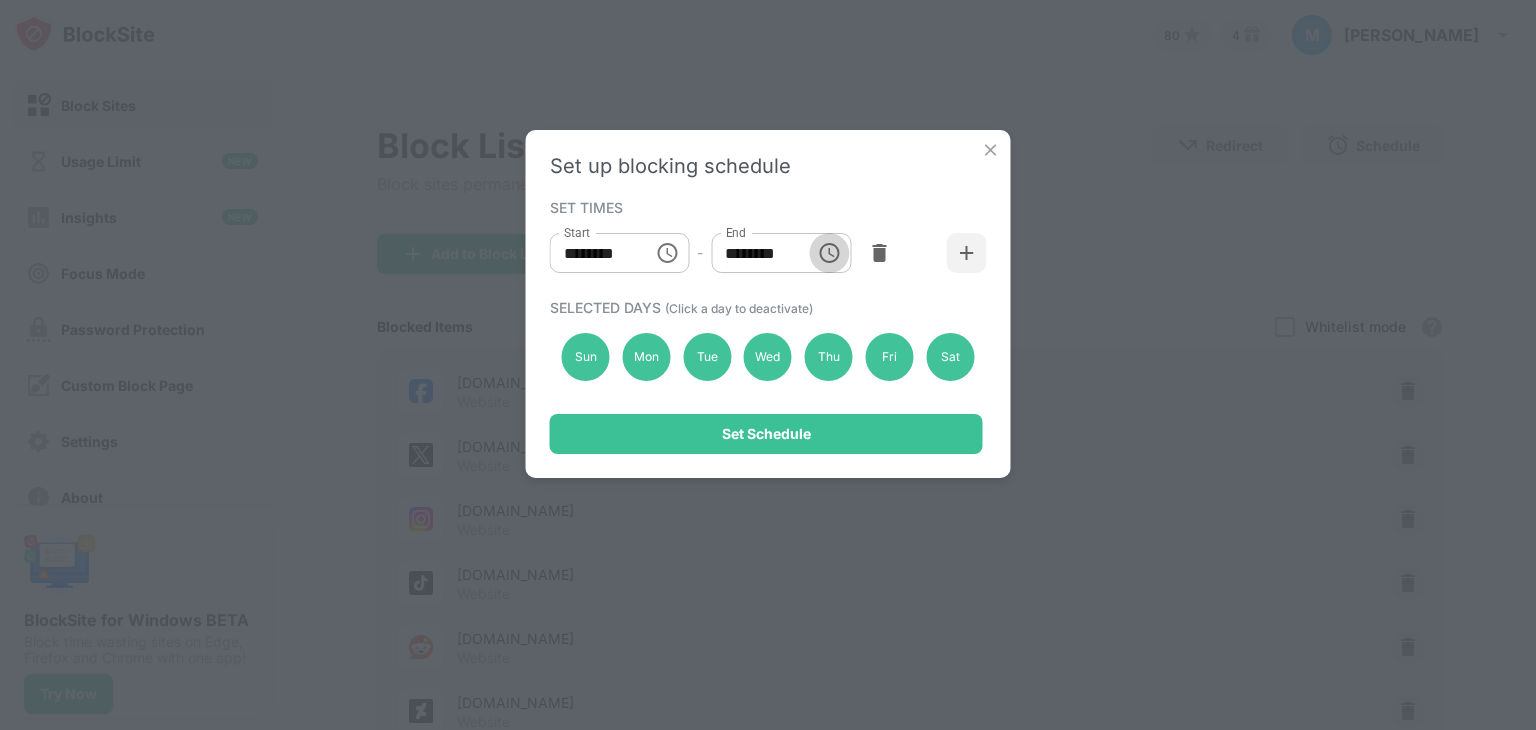 click 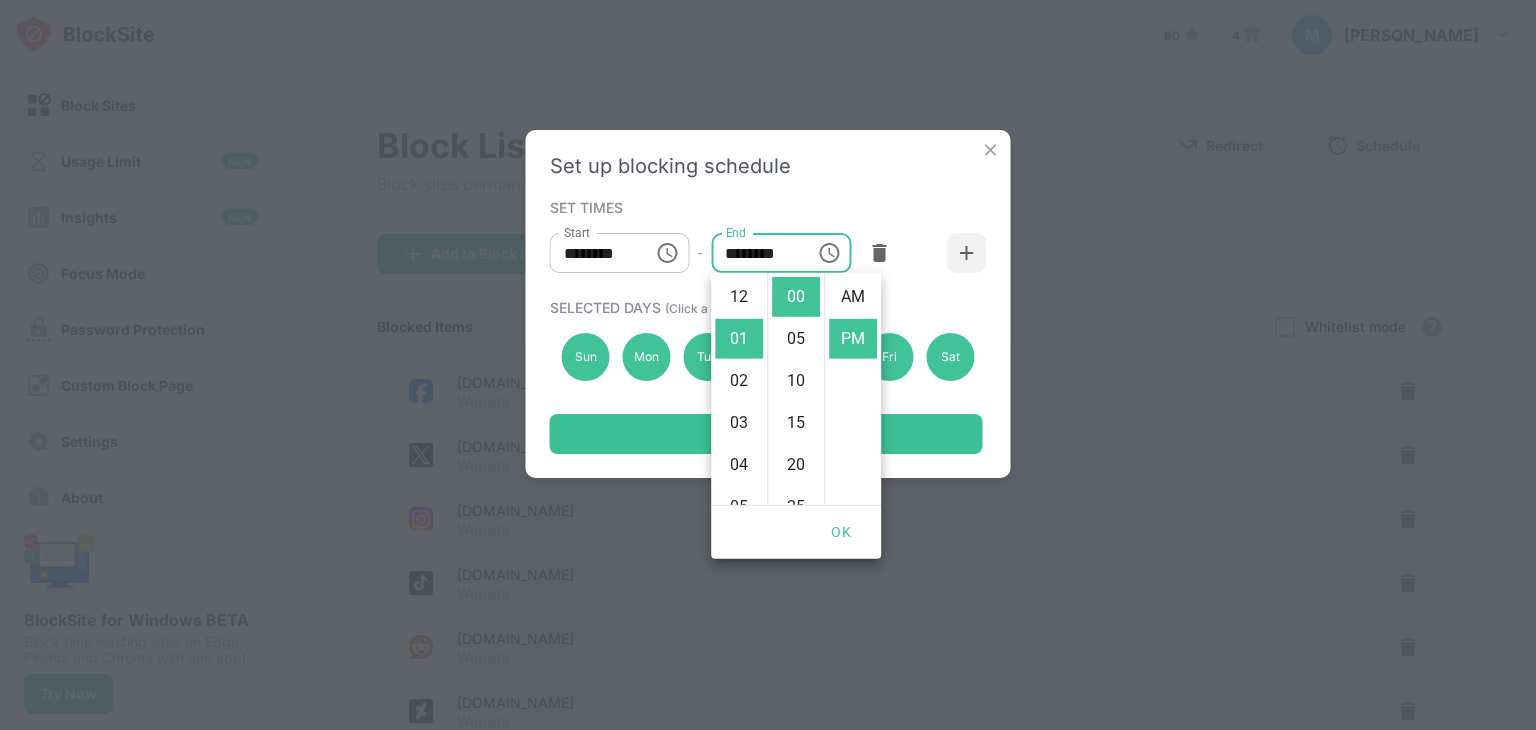 scroll, scrollTop: 42, scrollLeft: 0, axis: vertical 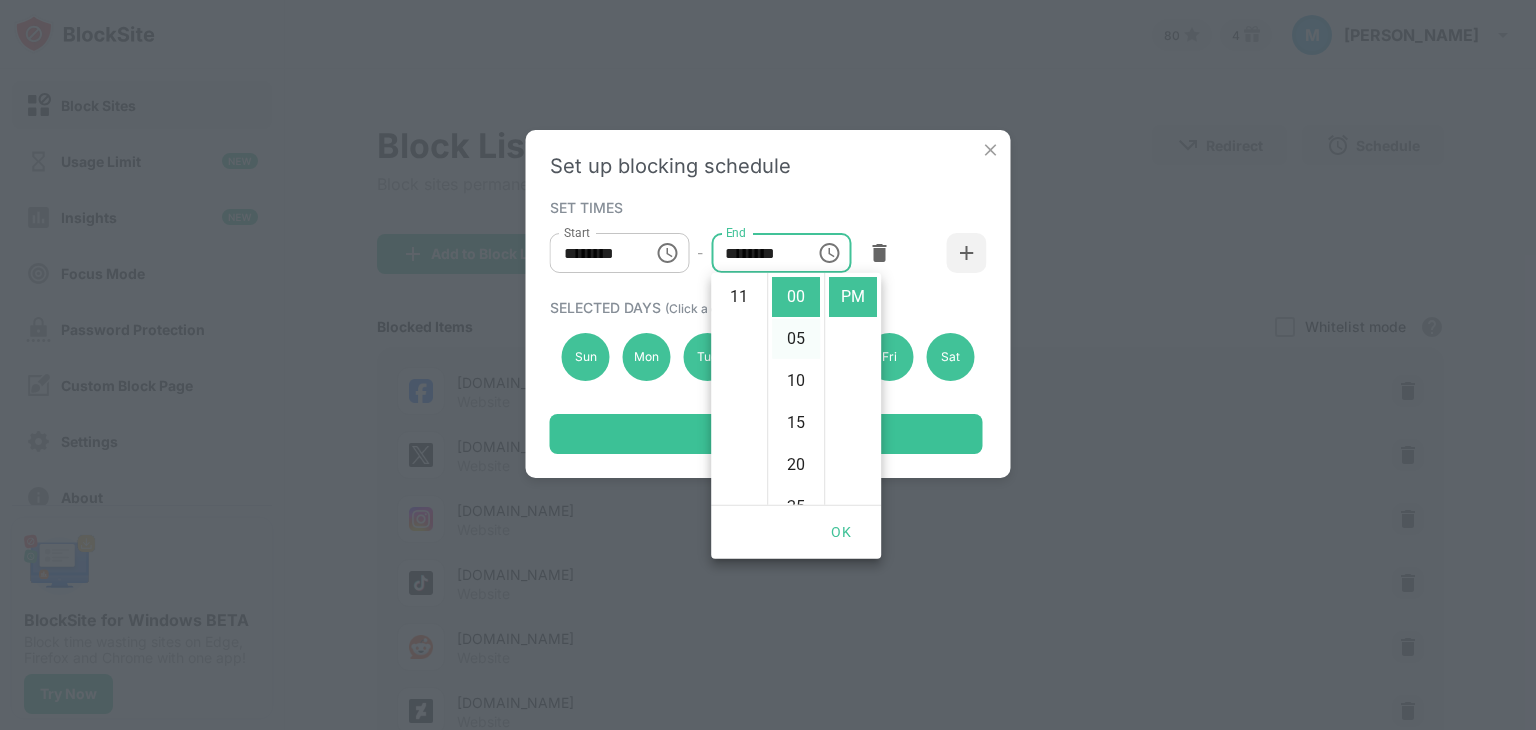drag, startPoint x: 732, startPoint y: 285, endPoint x: 803, endPoint y: 345, distance: 92.95698 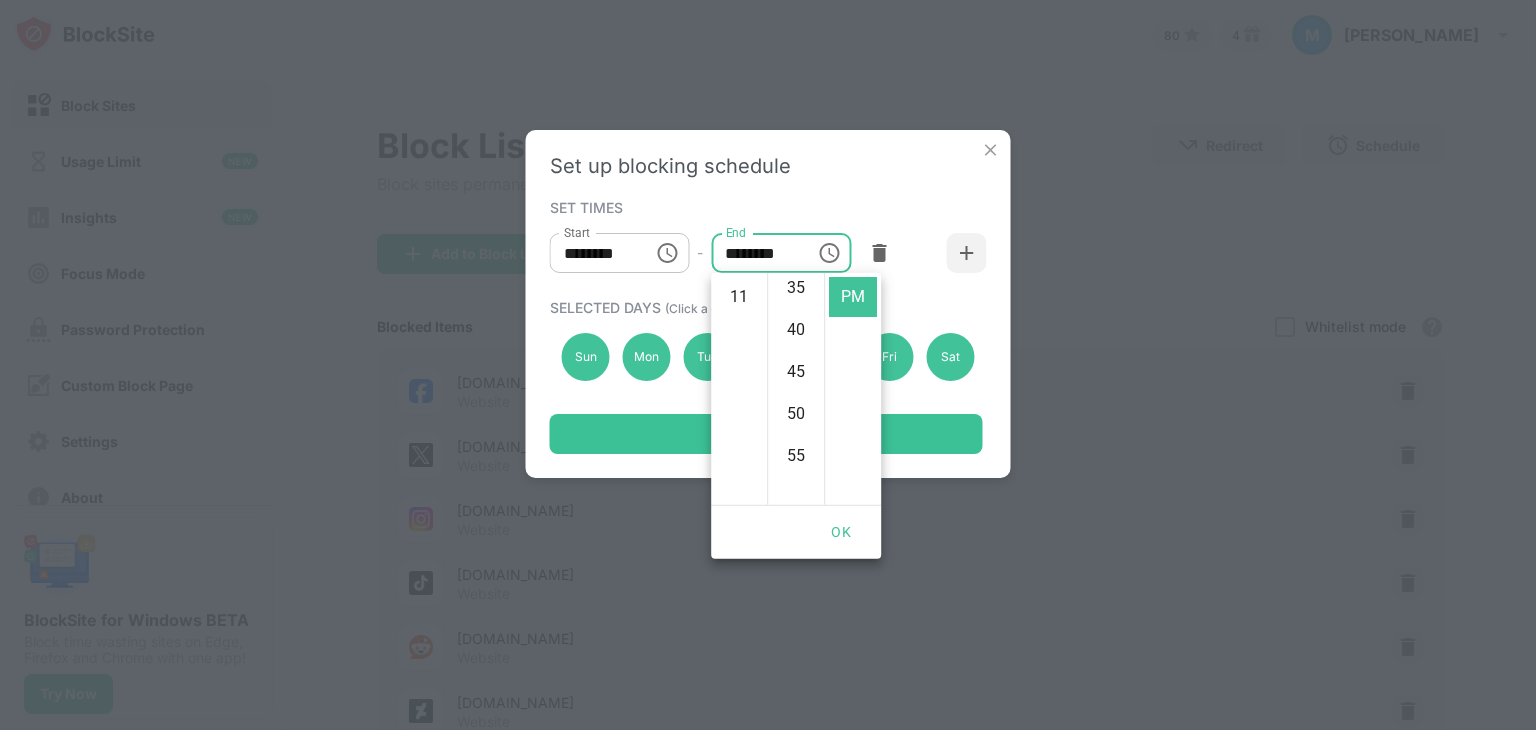 scroll, scrollTop: 462, scrollLeft: 0, axis: vertical 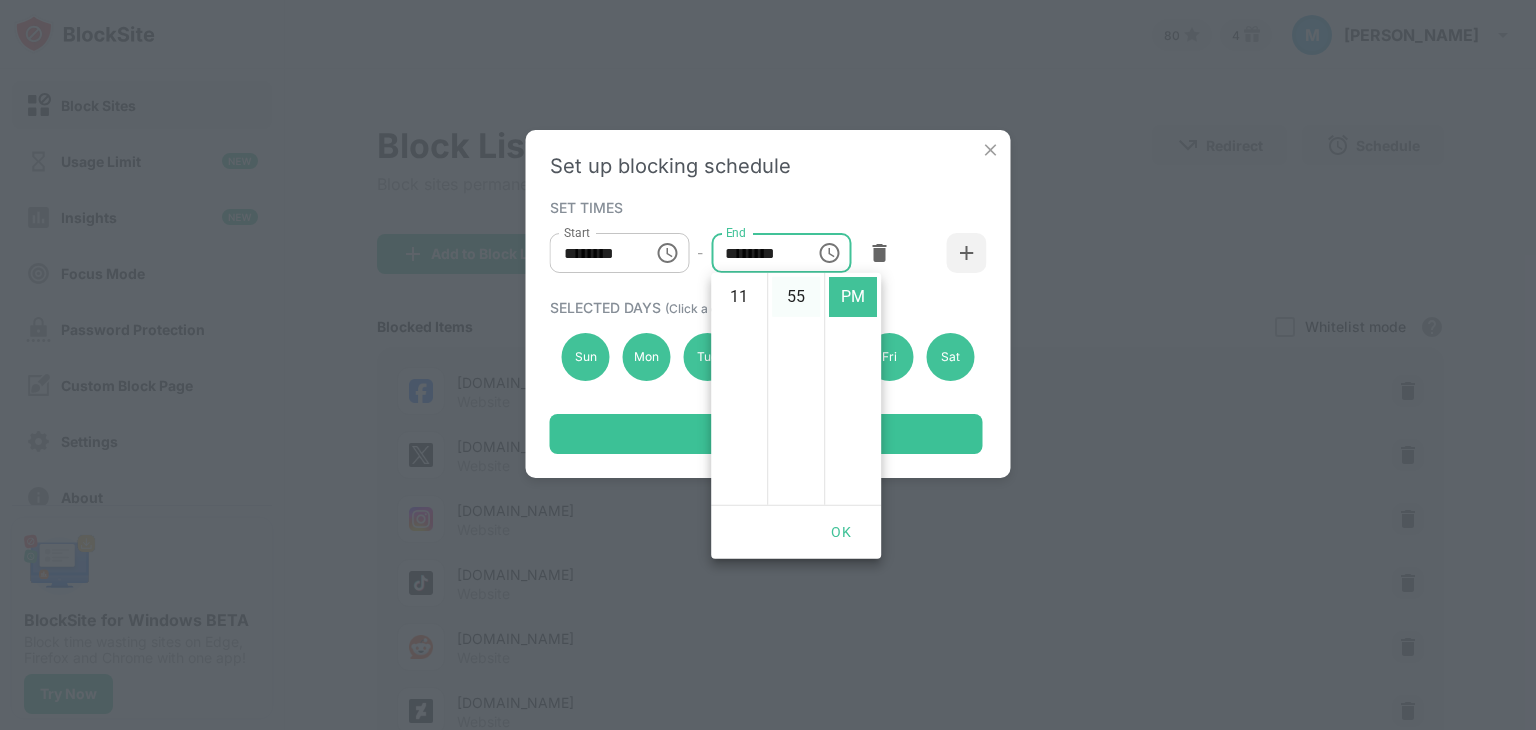 click on "55" at bounding box center [796, 297] 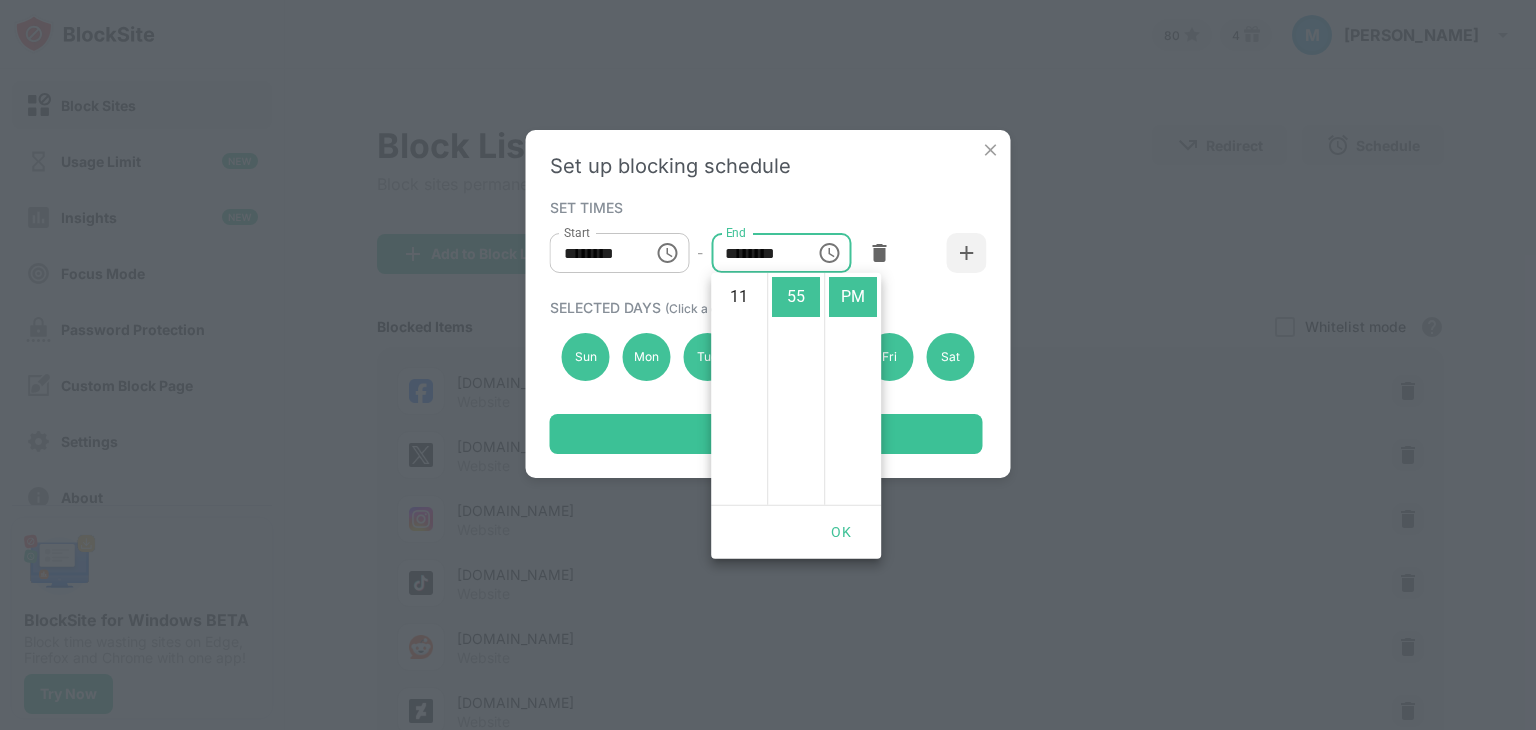 click on "********" at bounding box center [595, 253] 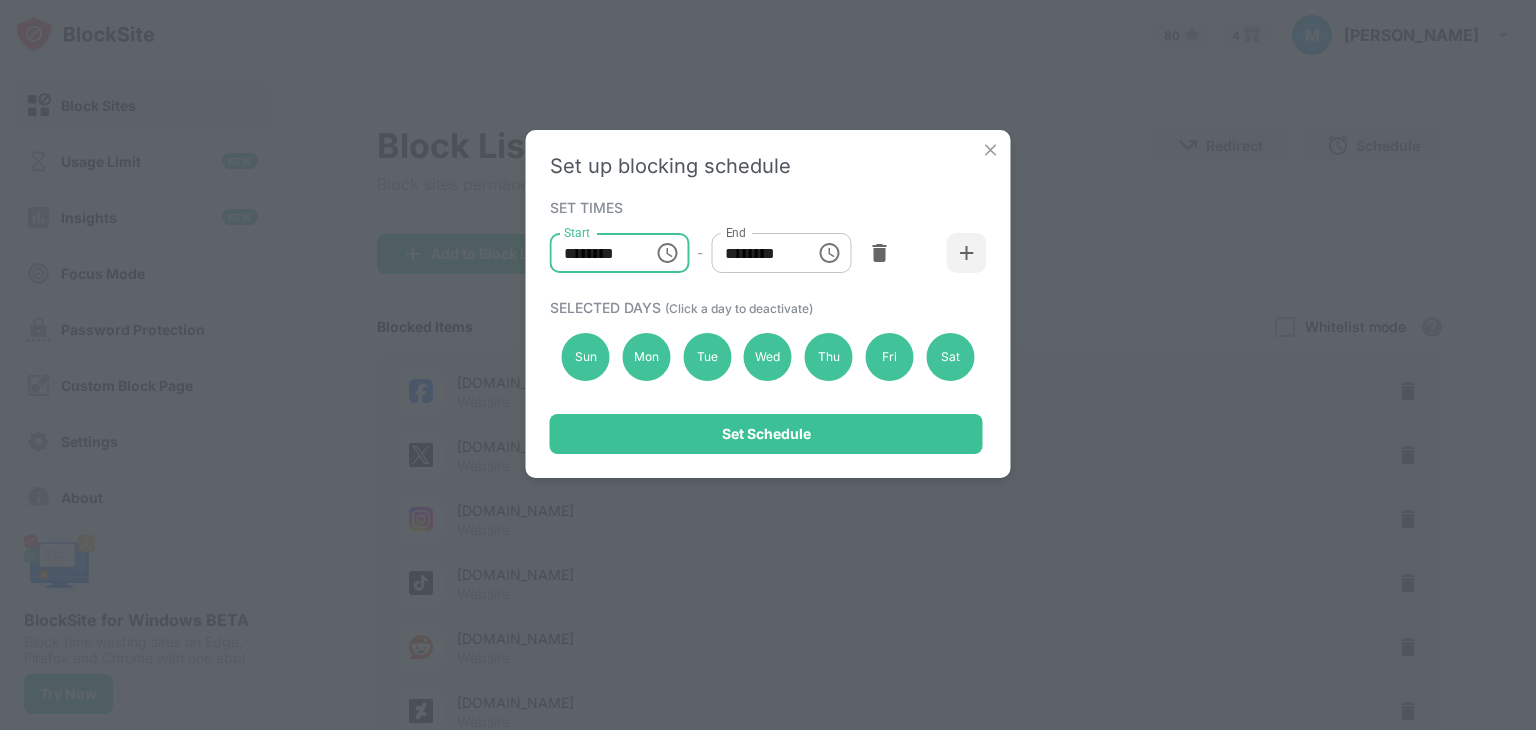 click on "********" at bounding box center [595, 253] 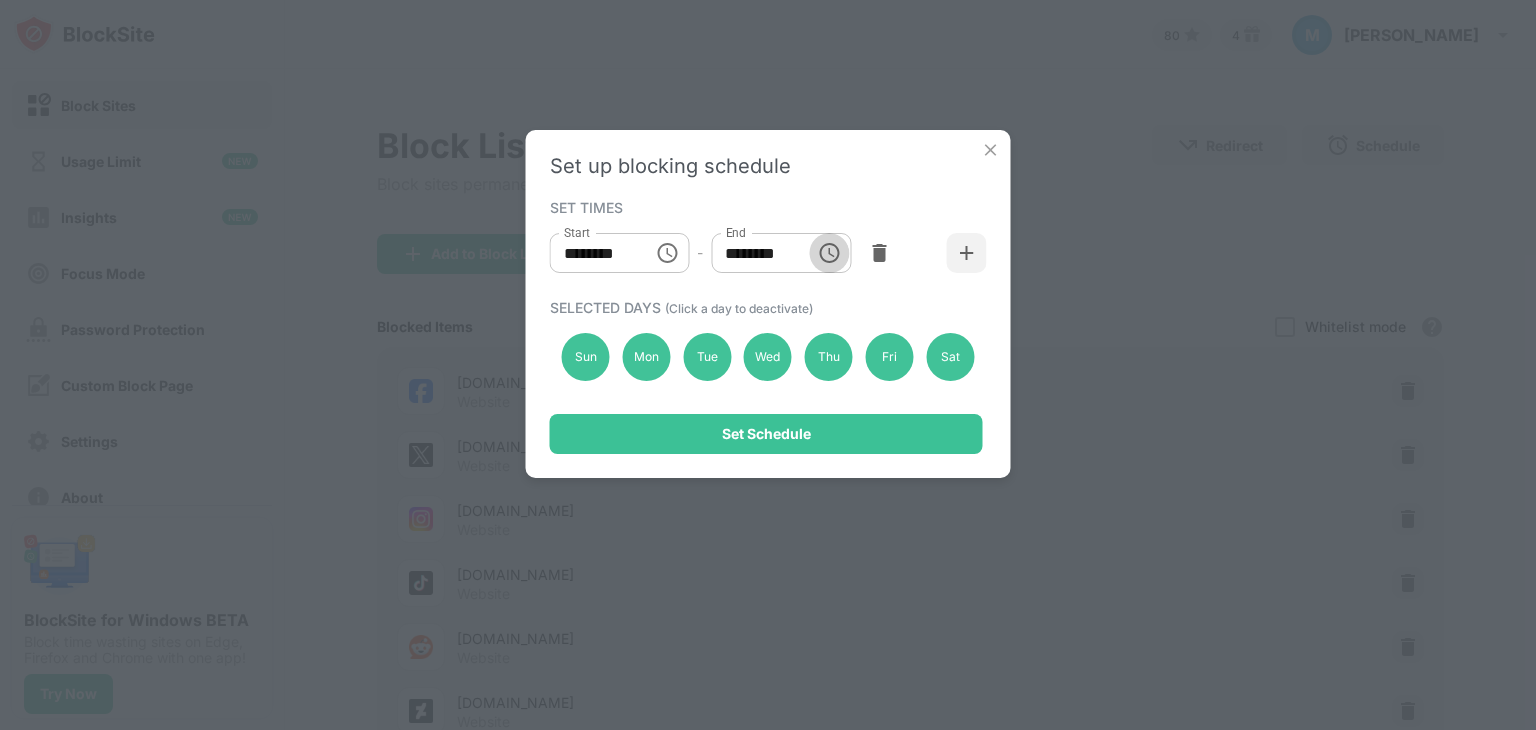 click 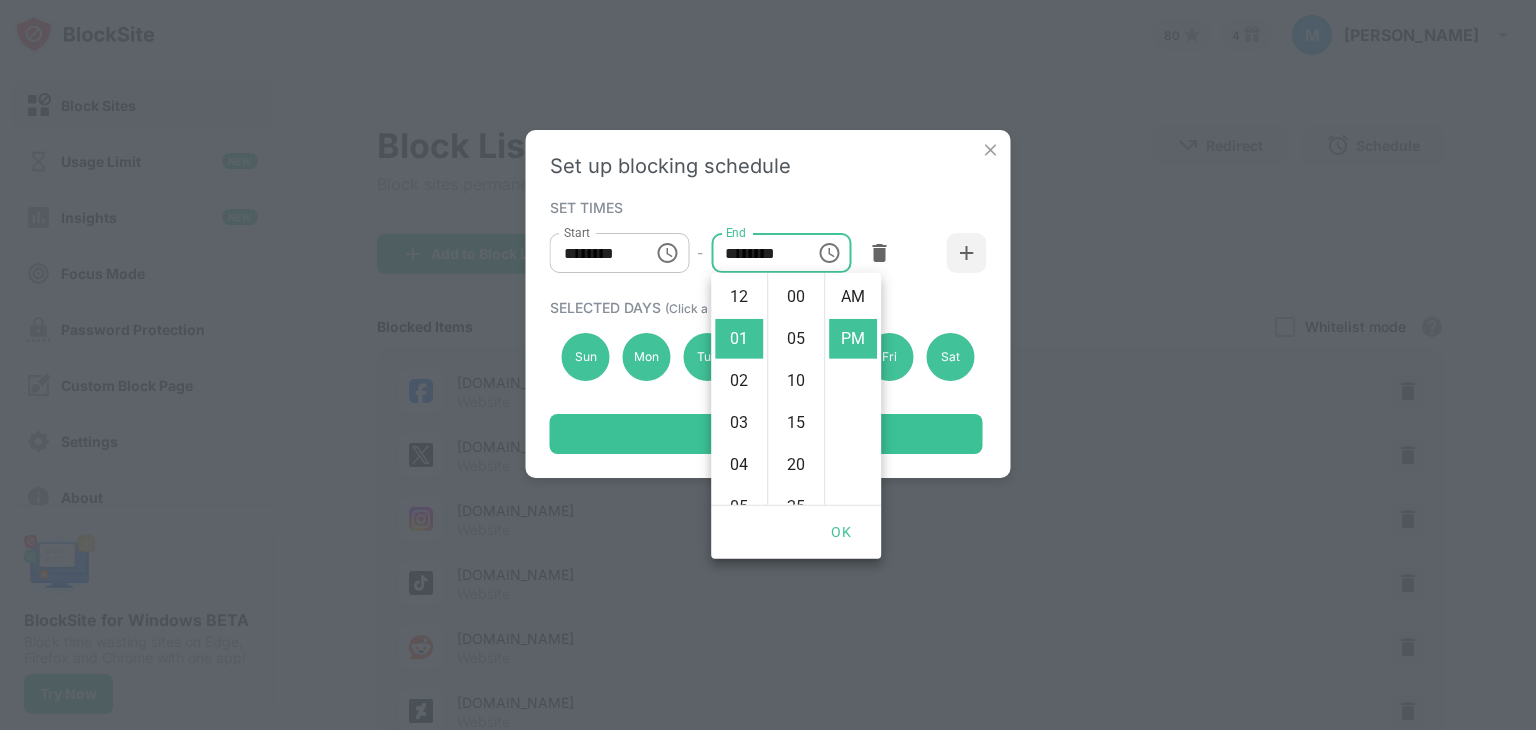 scroll, scrollTop: 42, scrollLeft: 0, axis: vertical 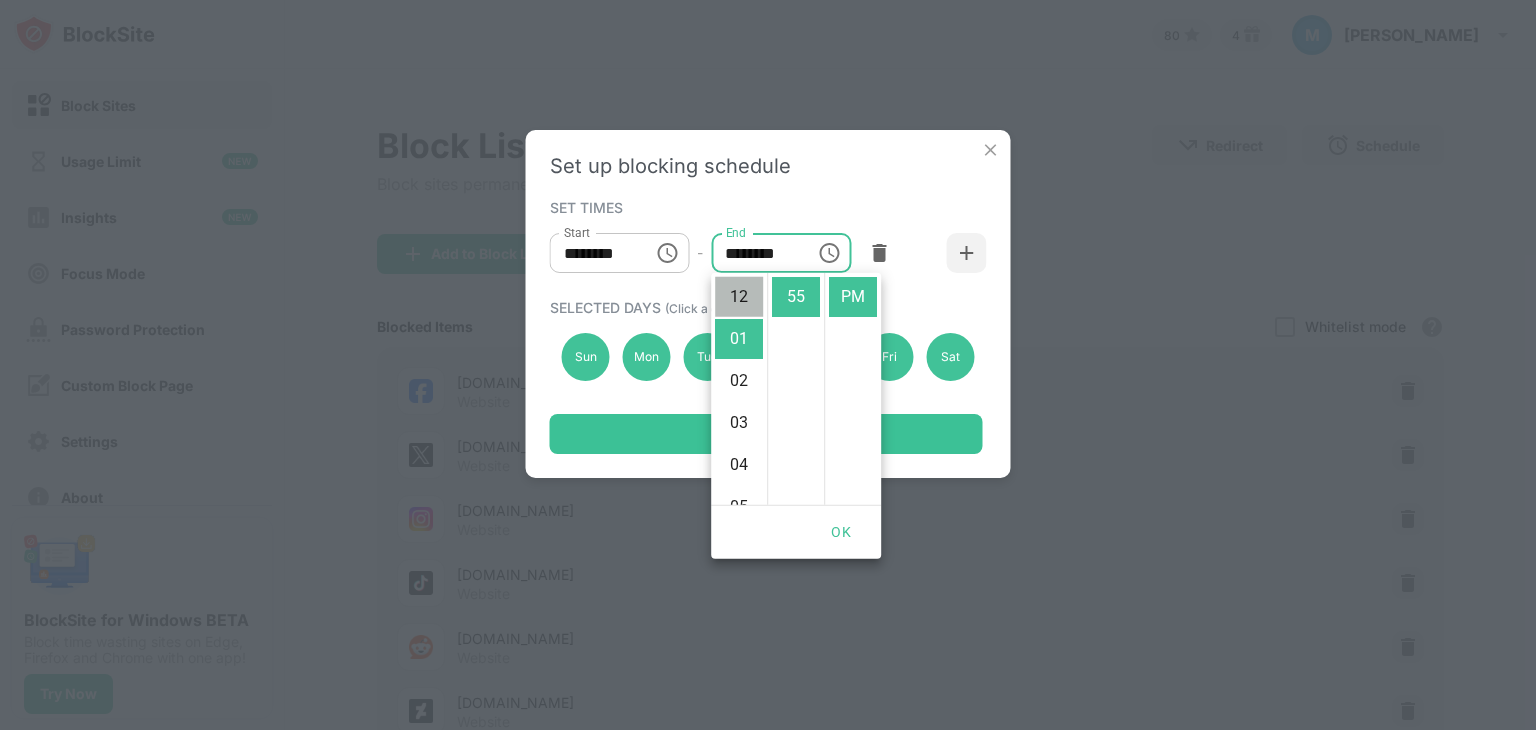 click on "12" at bounding box center (739, 297) 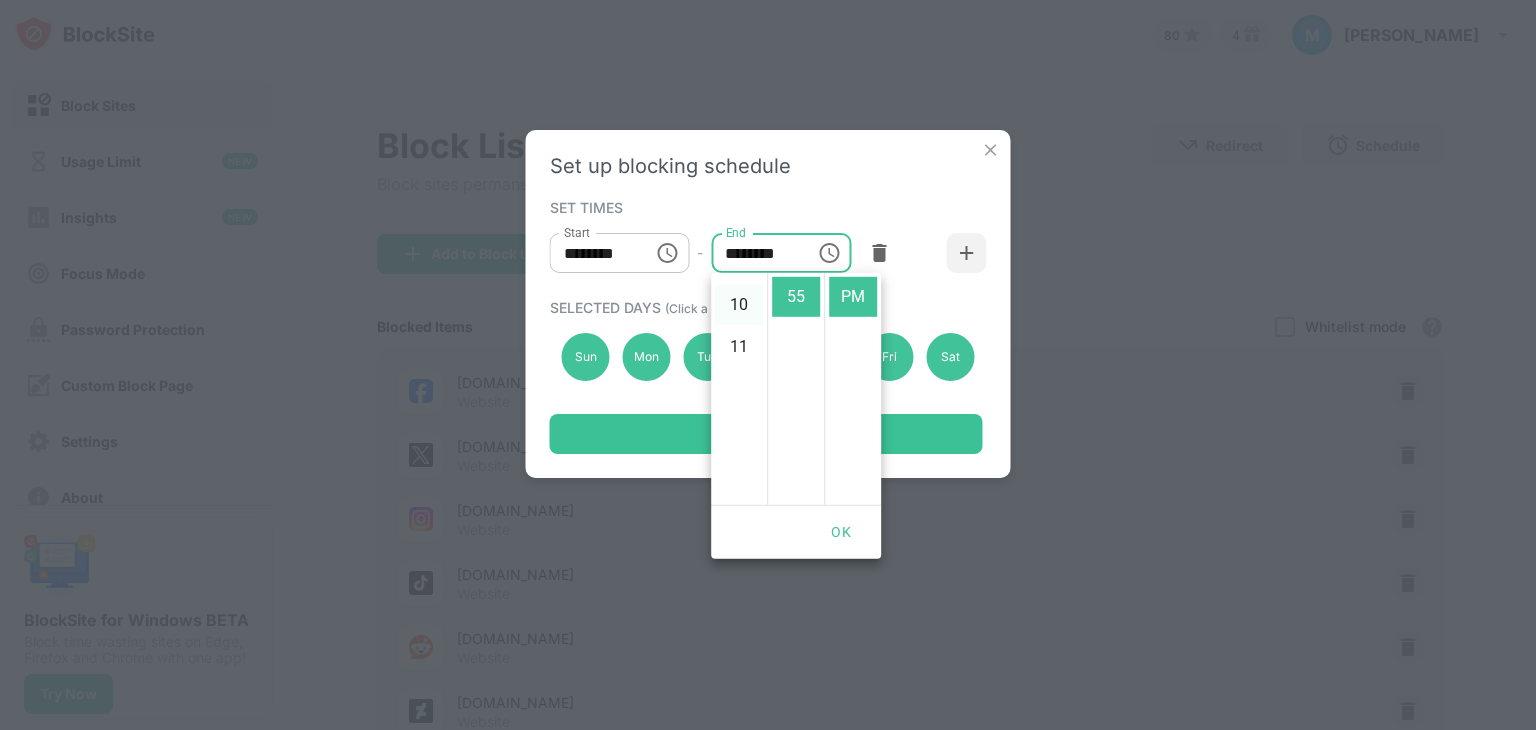 scroll, scrollTop: 456, scrollLeft: 0, axis: vertical 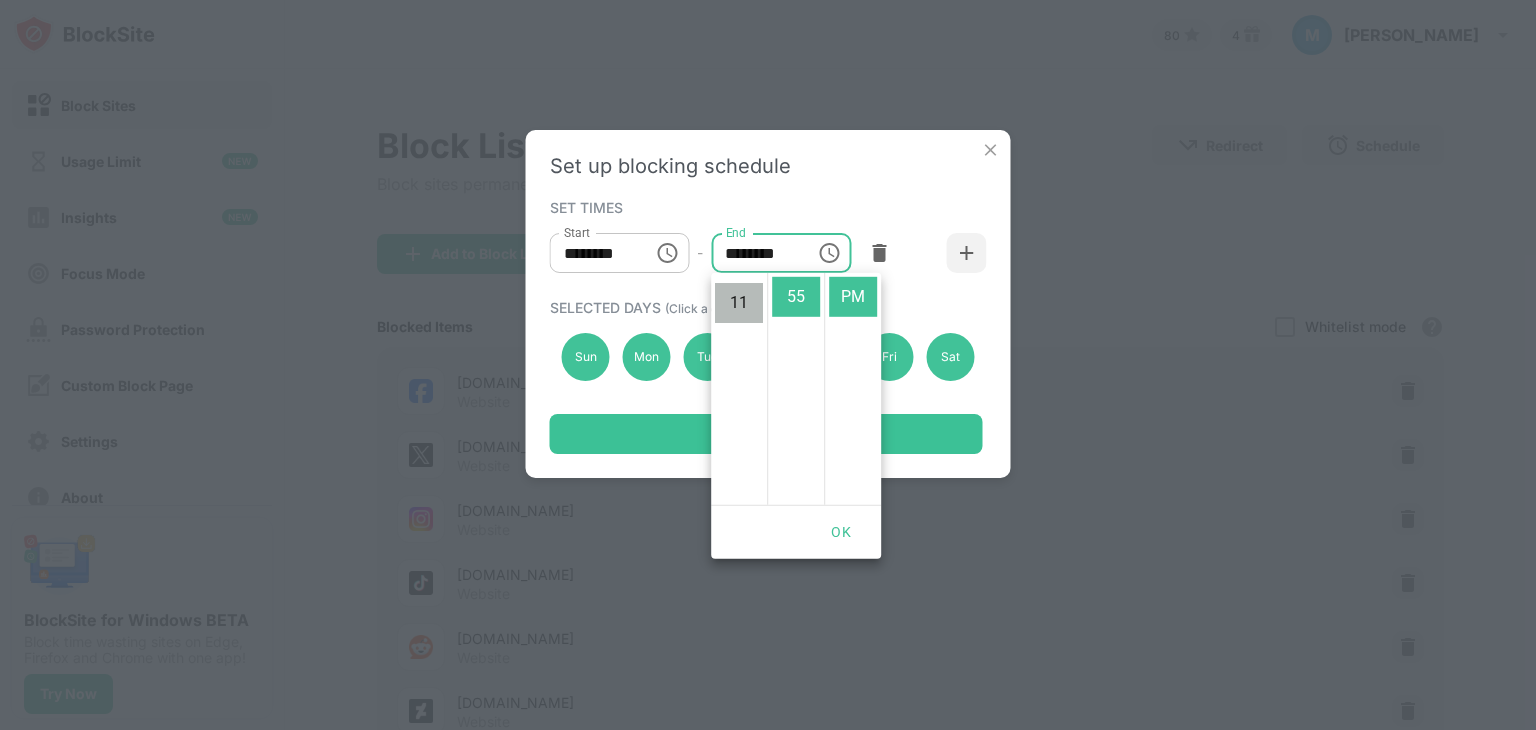 click on "11" at bounding box center [739, 303] 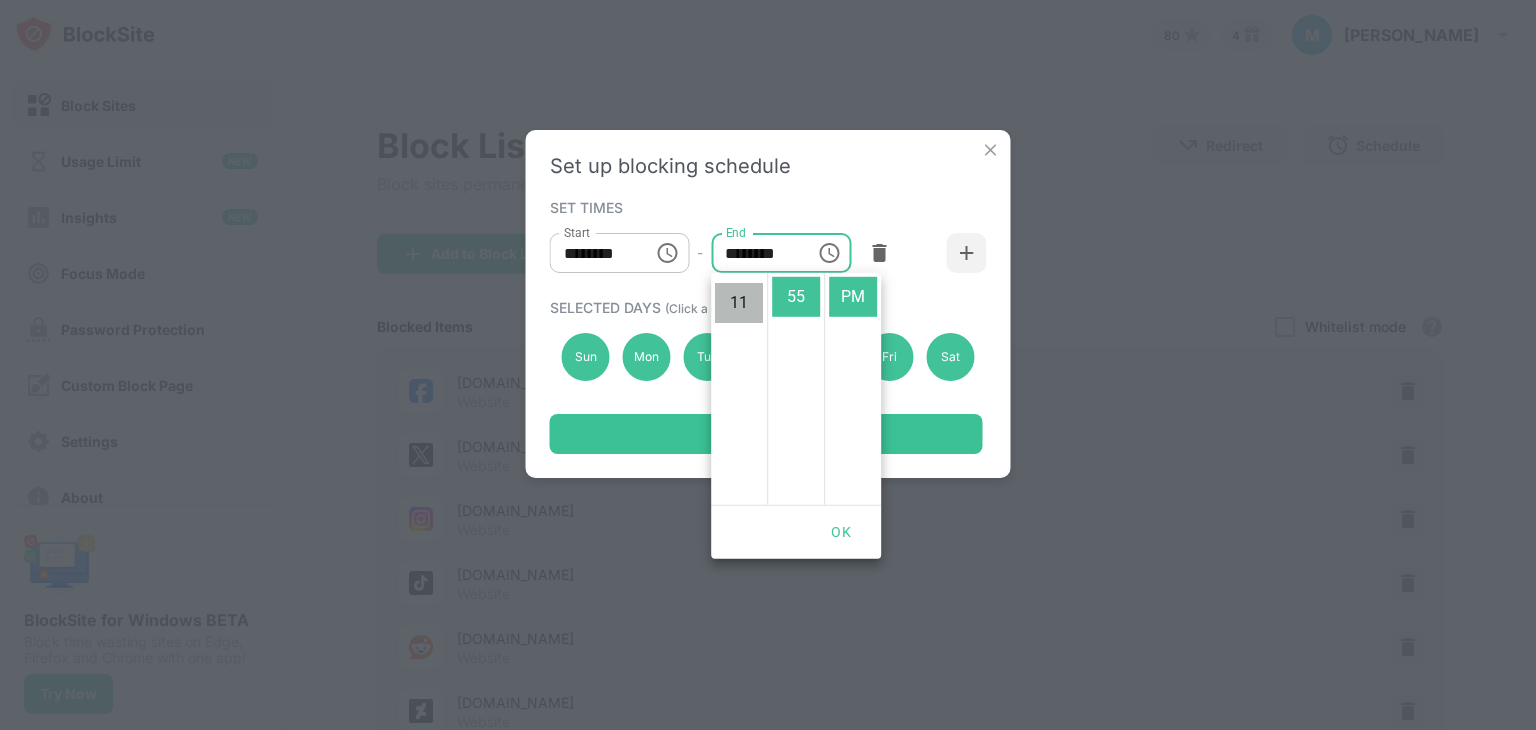 type on "********" 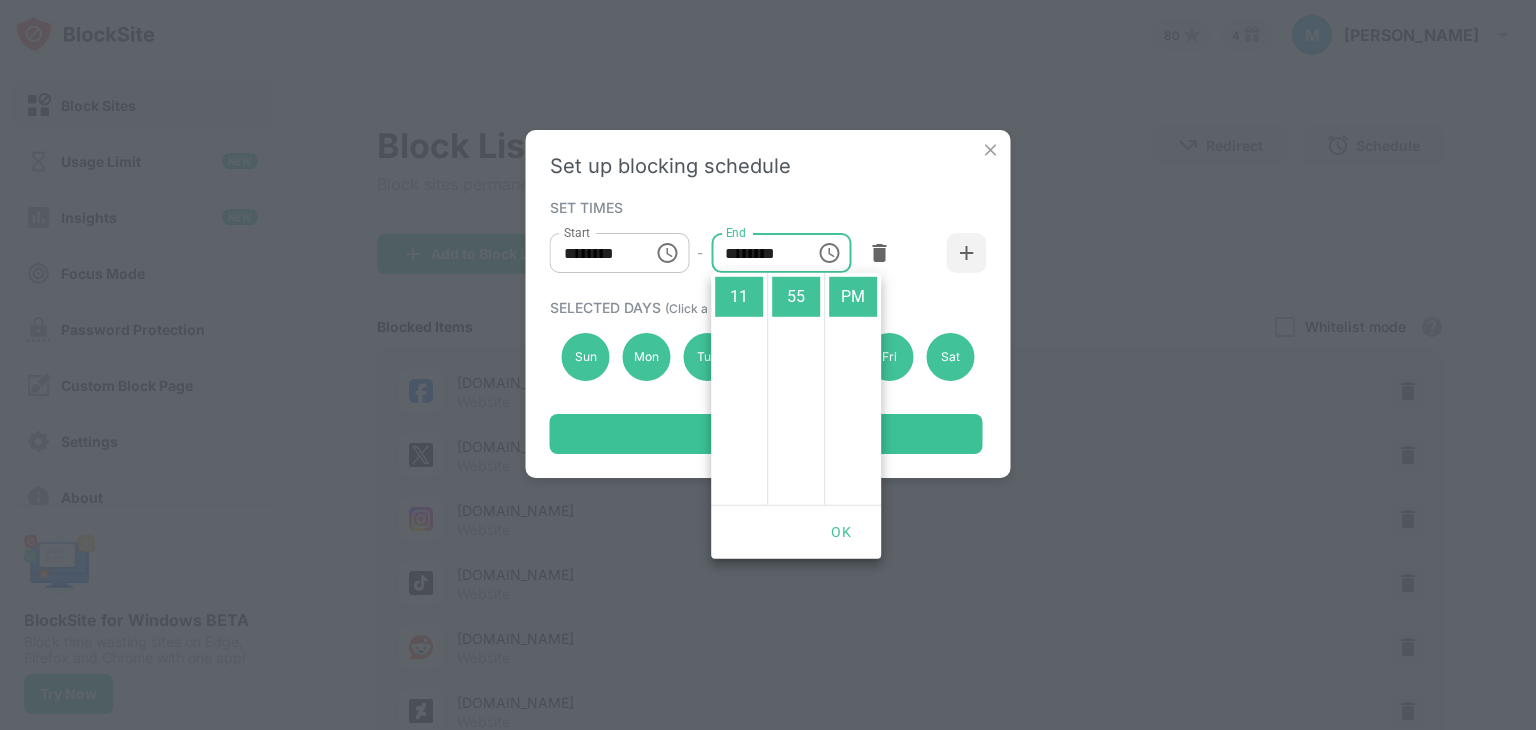 click on "********" at bounding box center (595, 253) 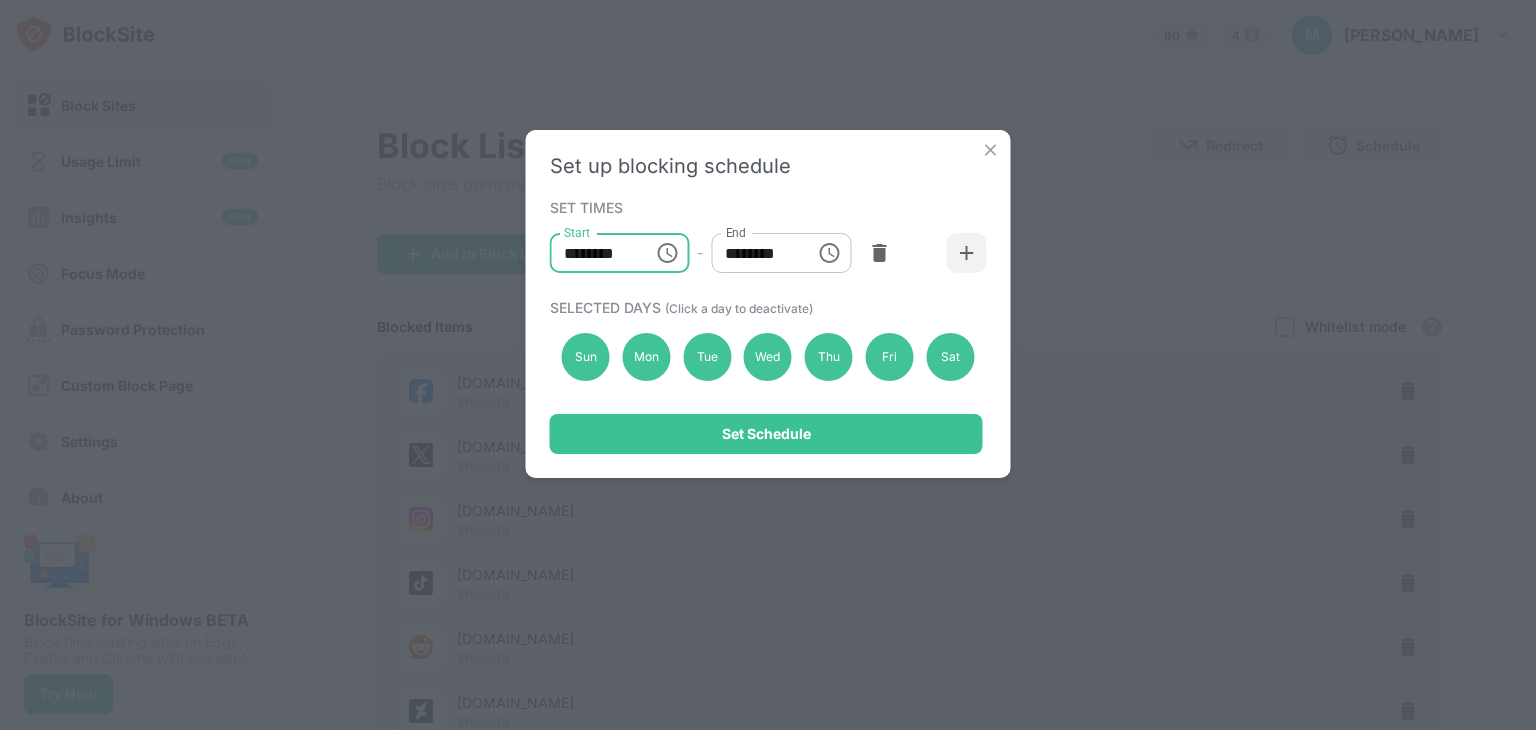 click on "********" at bounding box center (595, 253) 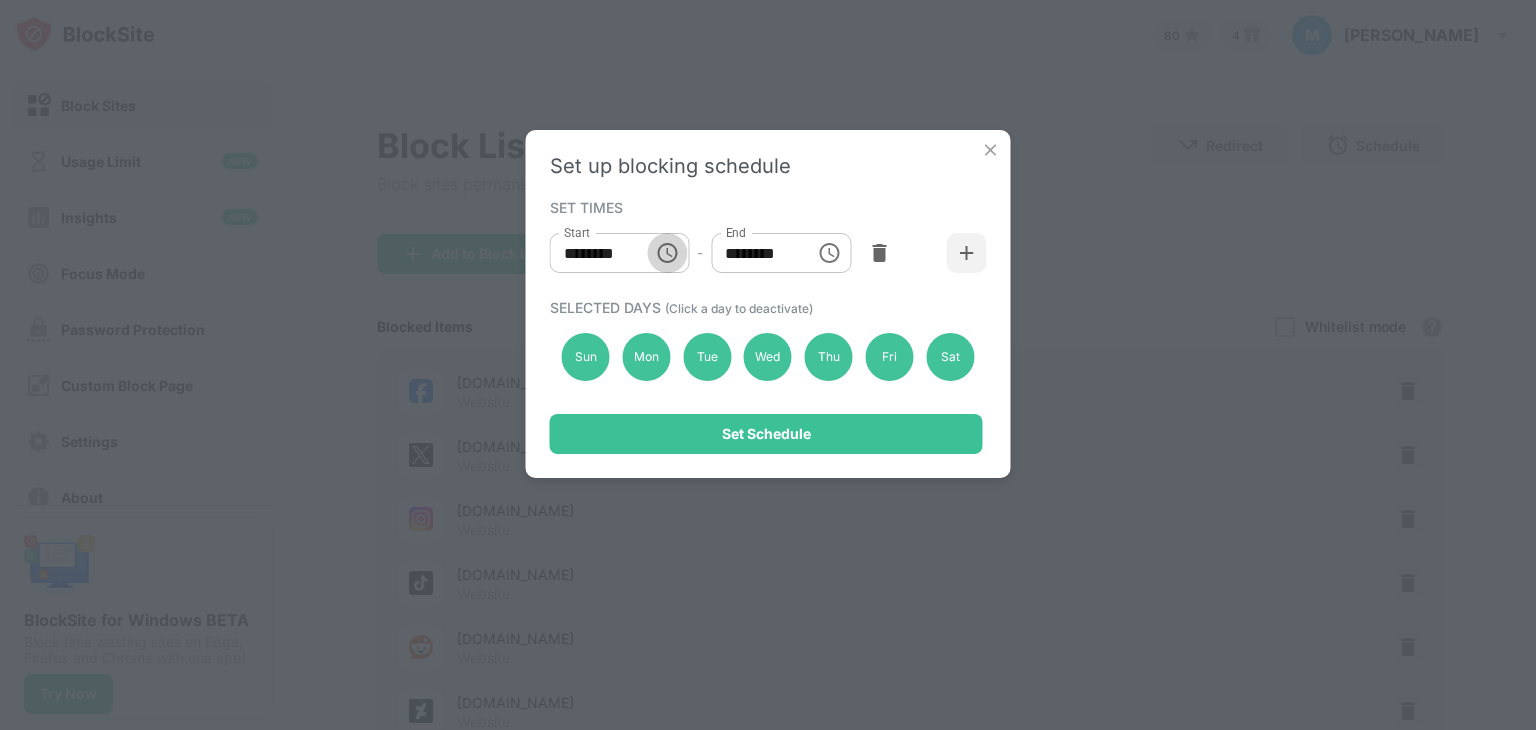 click 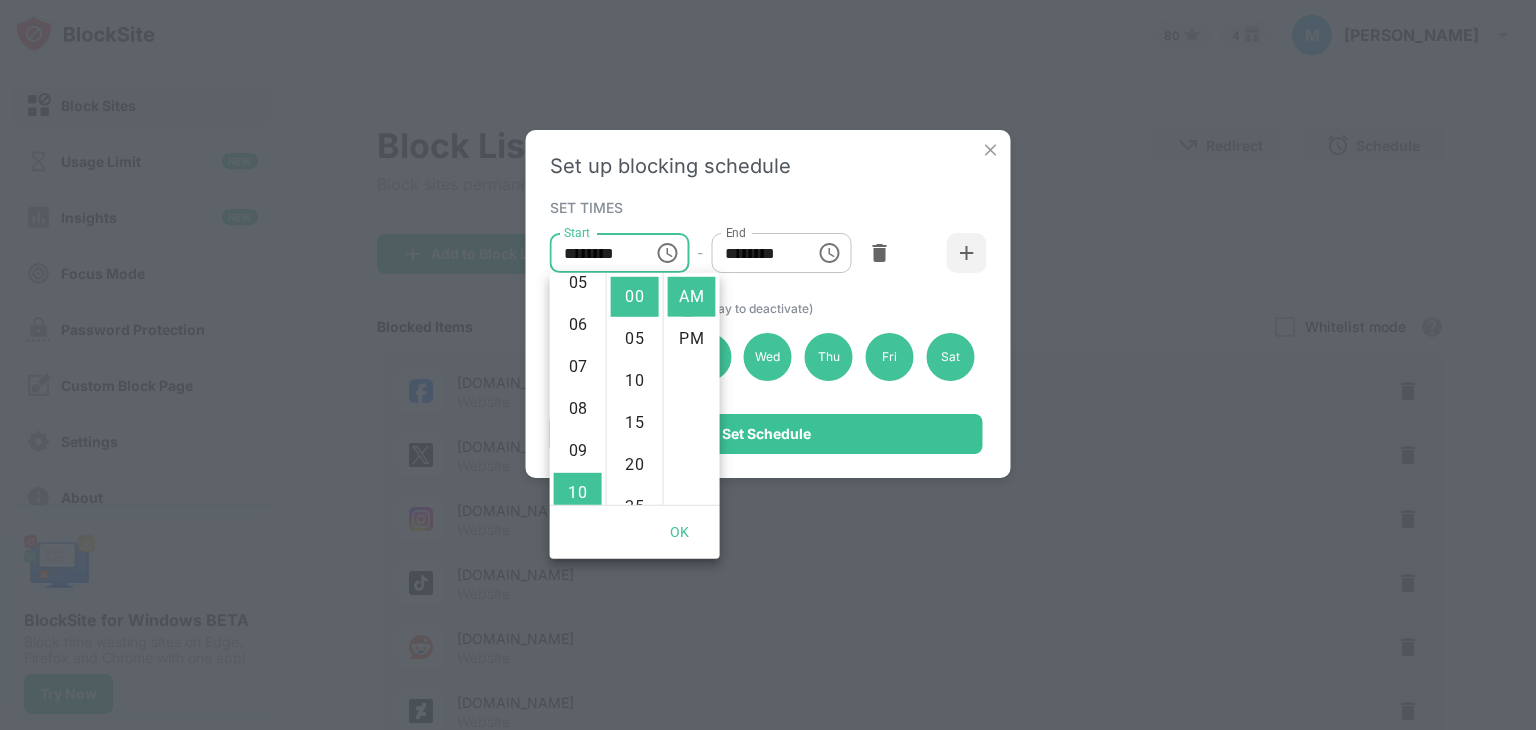 scroll, scrollTop: 0, scrollLeft: 0, axis: both 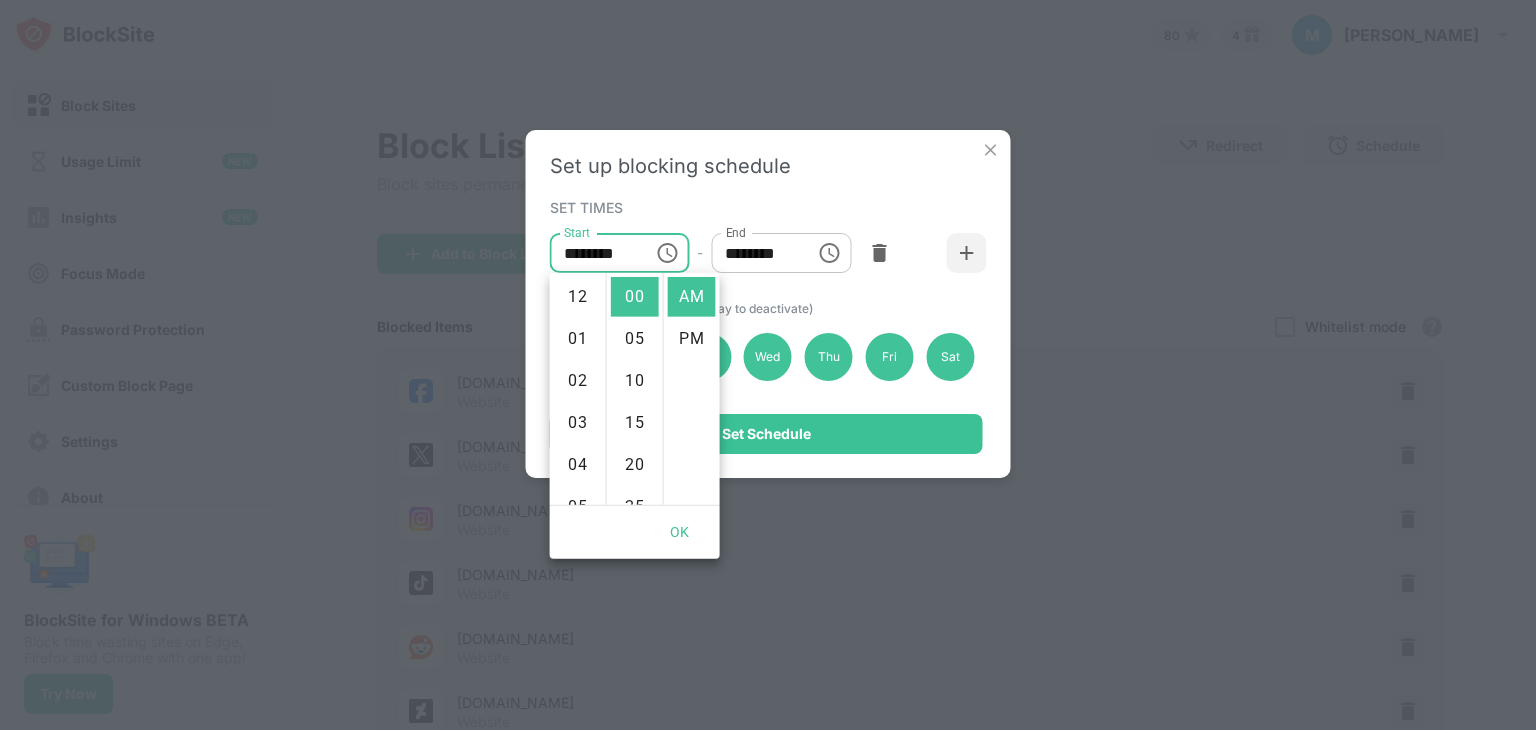 click on "12 01 02 03 04 05 06 07 08 09 10 11" at bounding box center (578, 389) 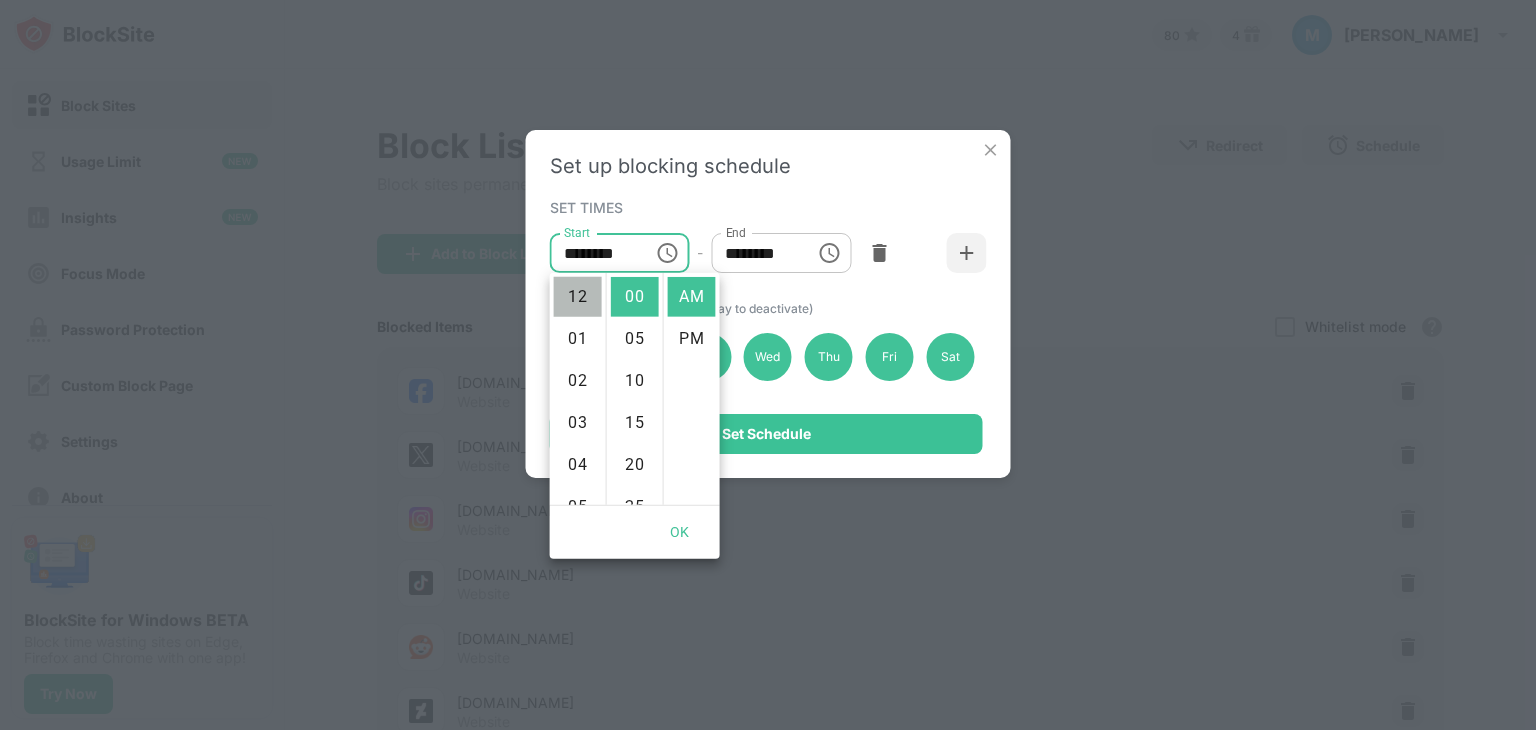 click on "12" at bounding box center [578, 297] 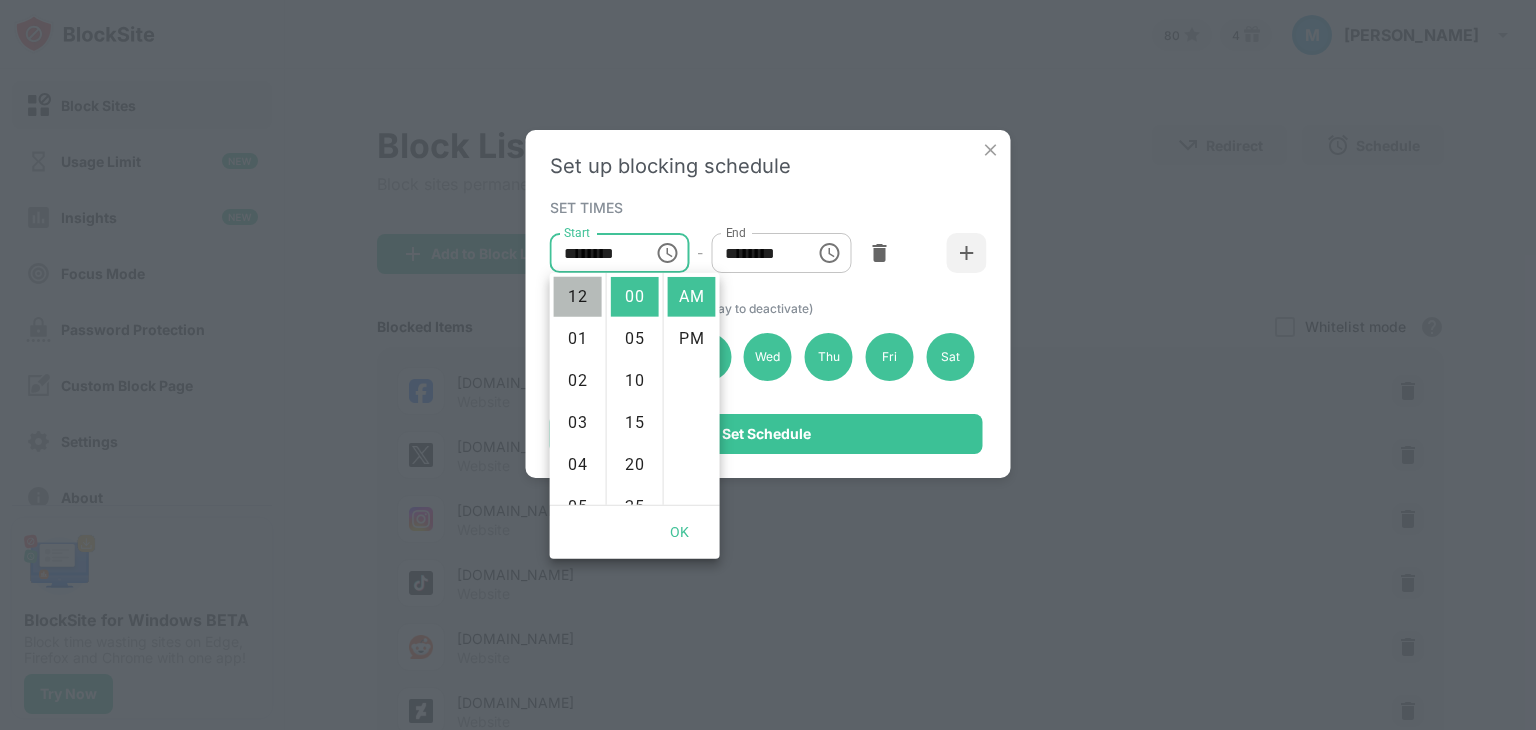 type on "********" 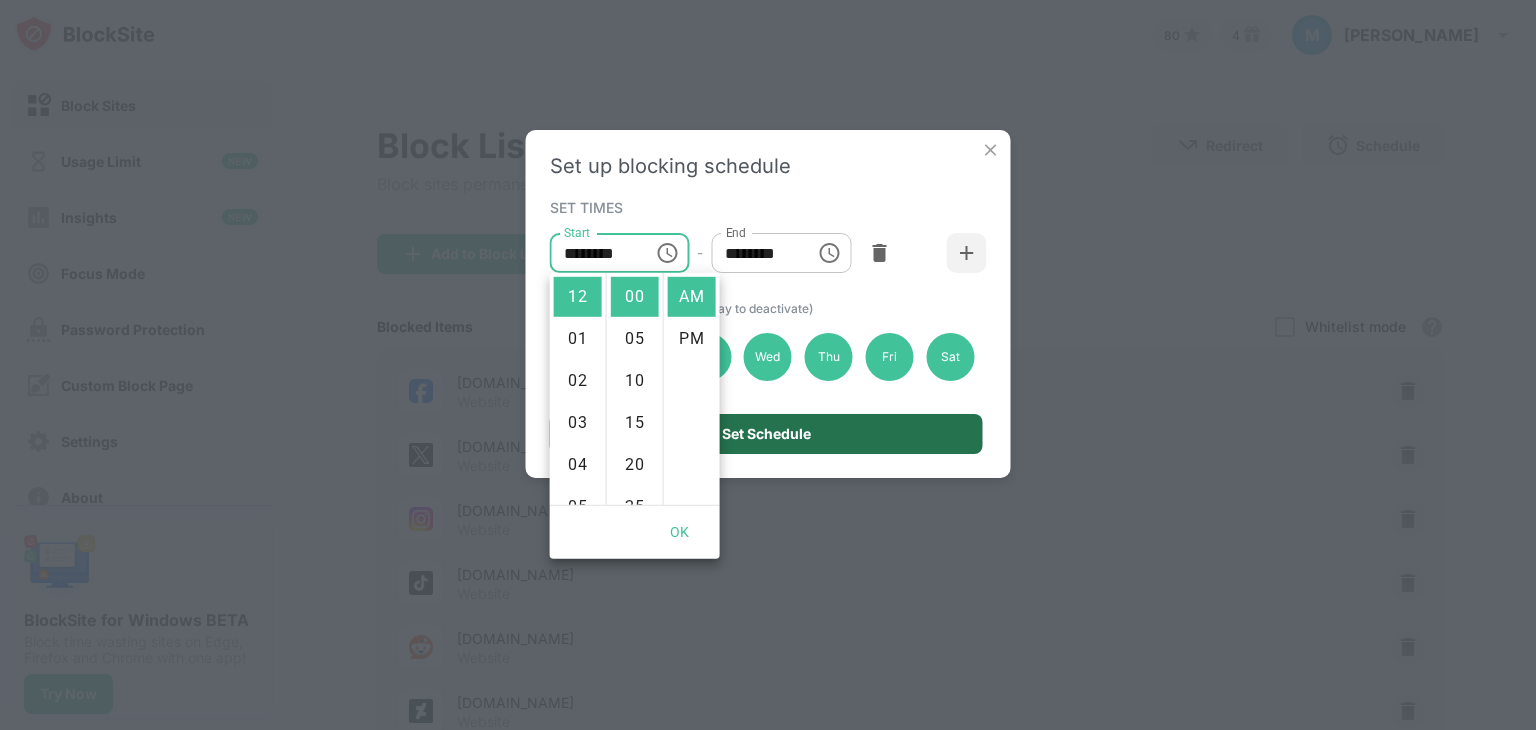 click on "Set Schedule" at bounding box center [766, 434] 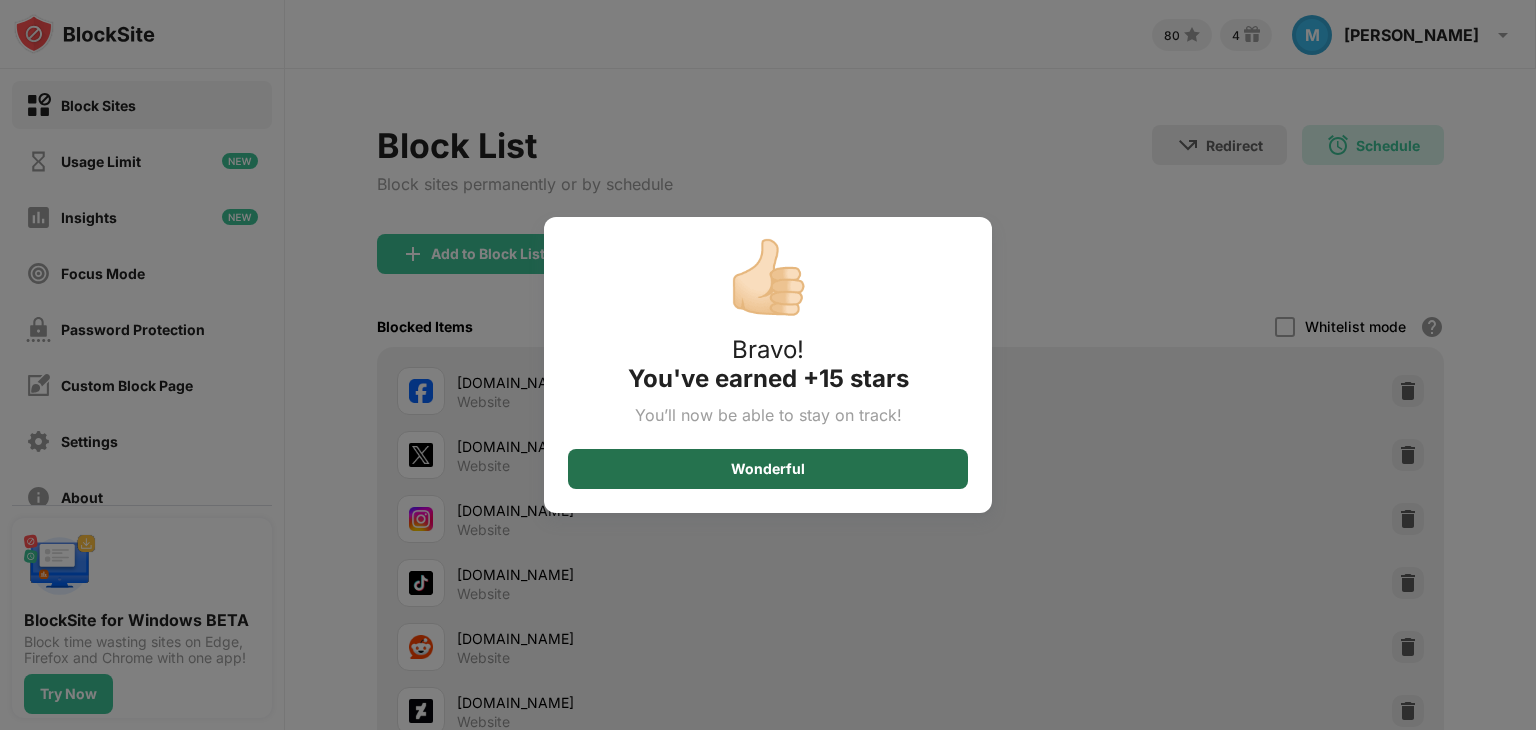 click on "Wonderful" at bounding box center (768, 469) 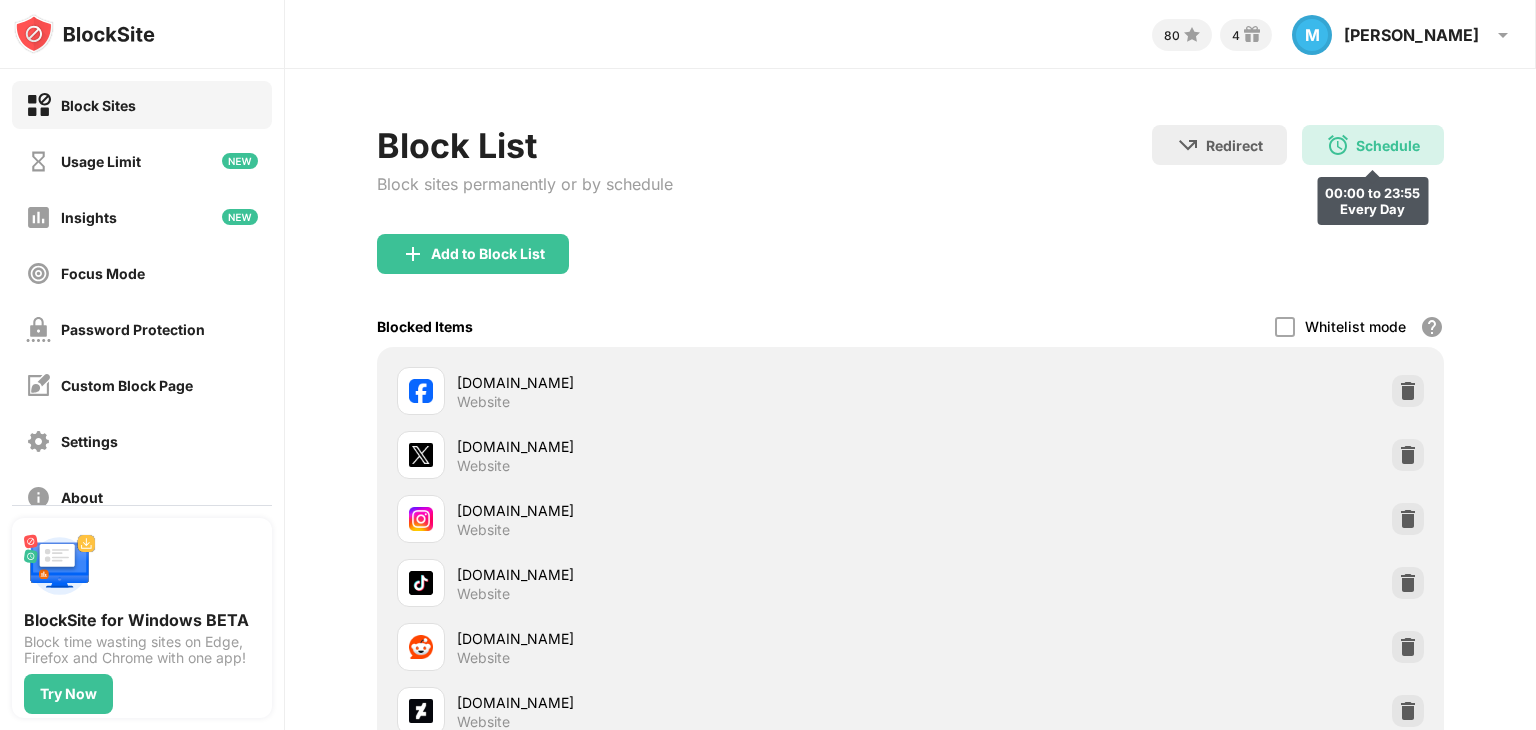 click on "Schedule" at bounding box center (1388, 145) 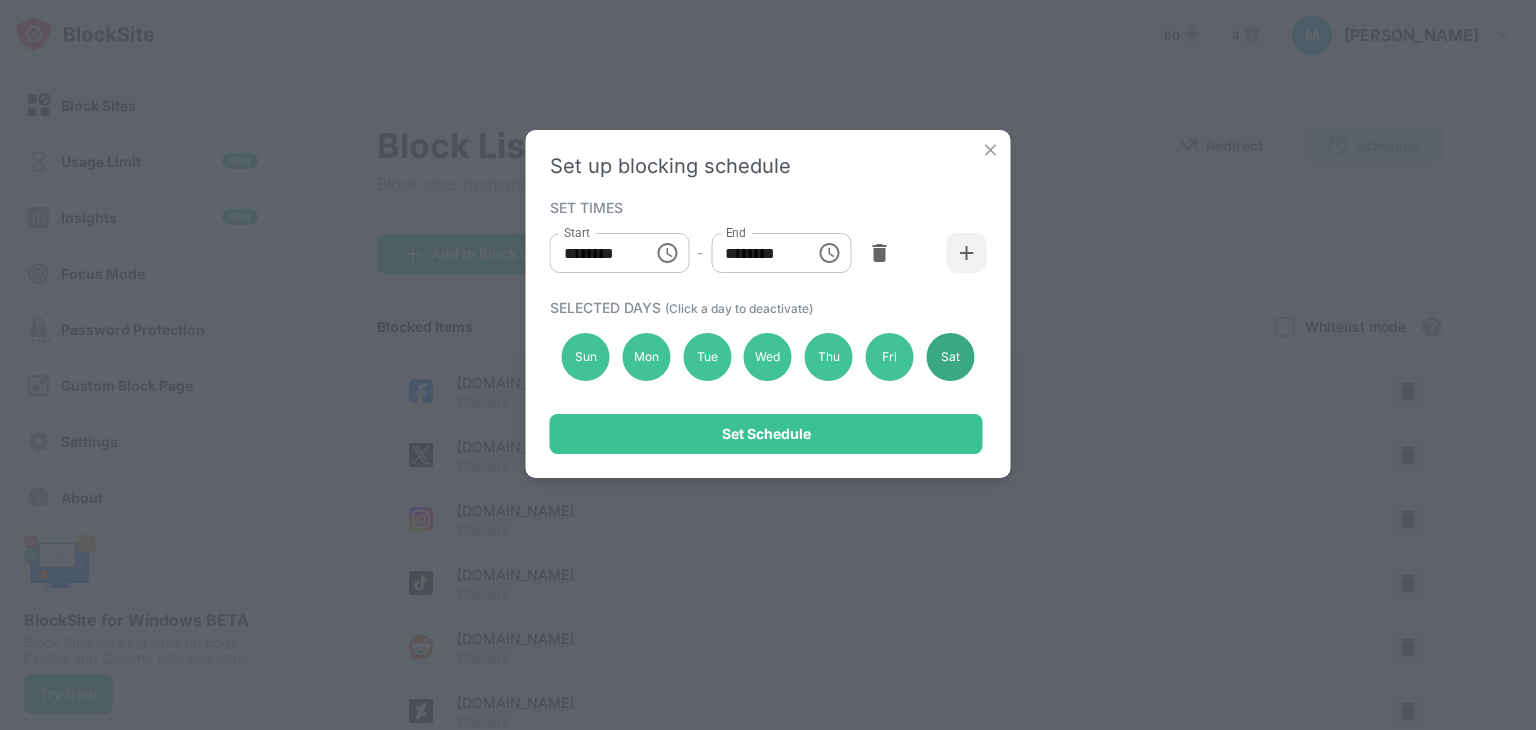 click on "Sat" at bounding box center (950, 357) 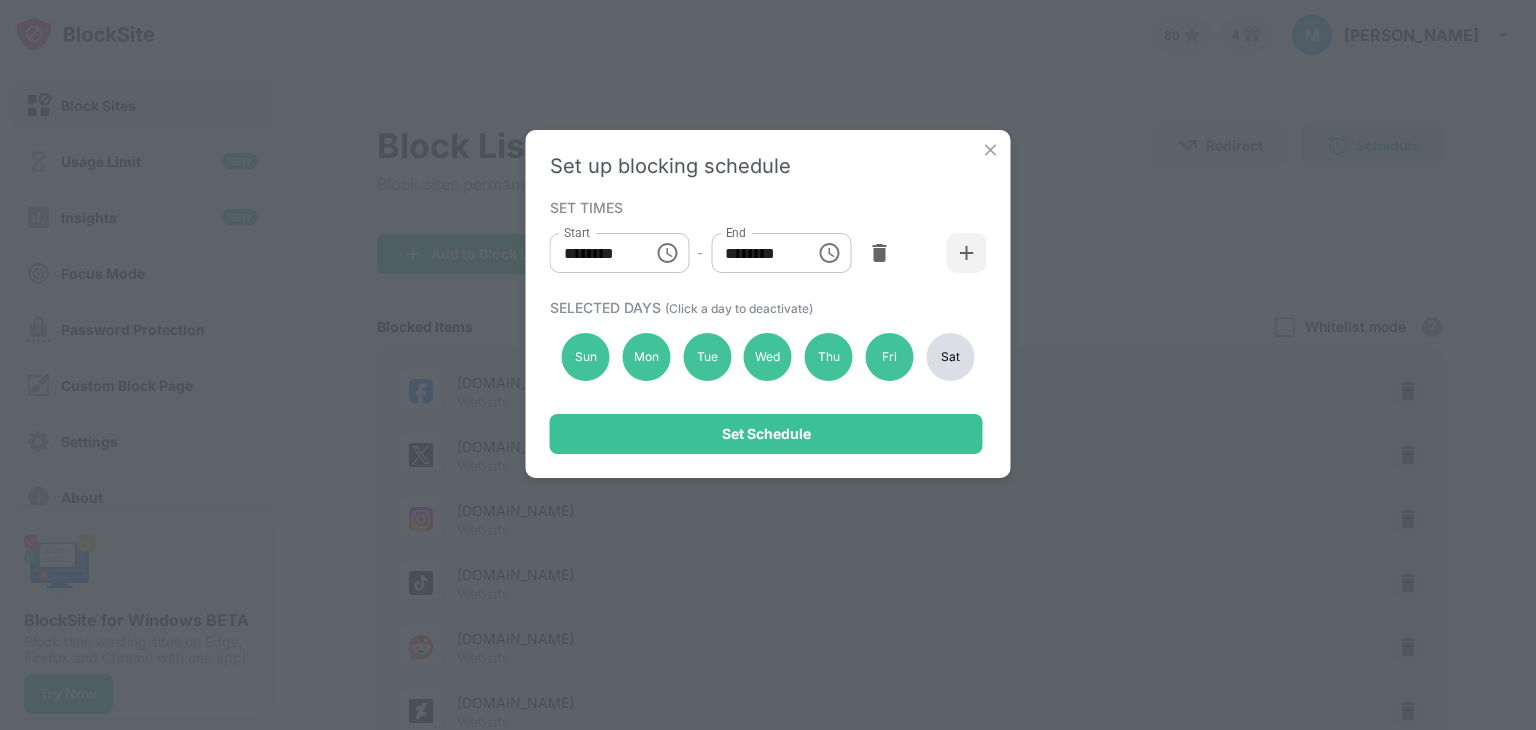 click on "Sat" at bounding box center [950, 357] 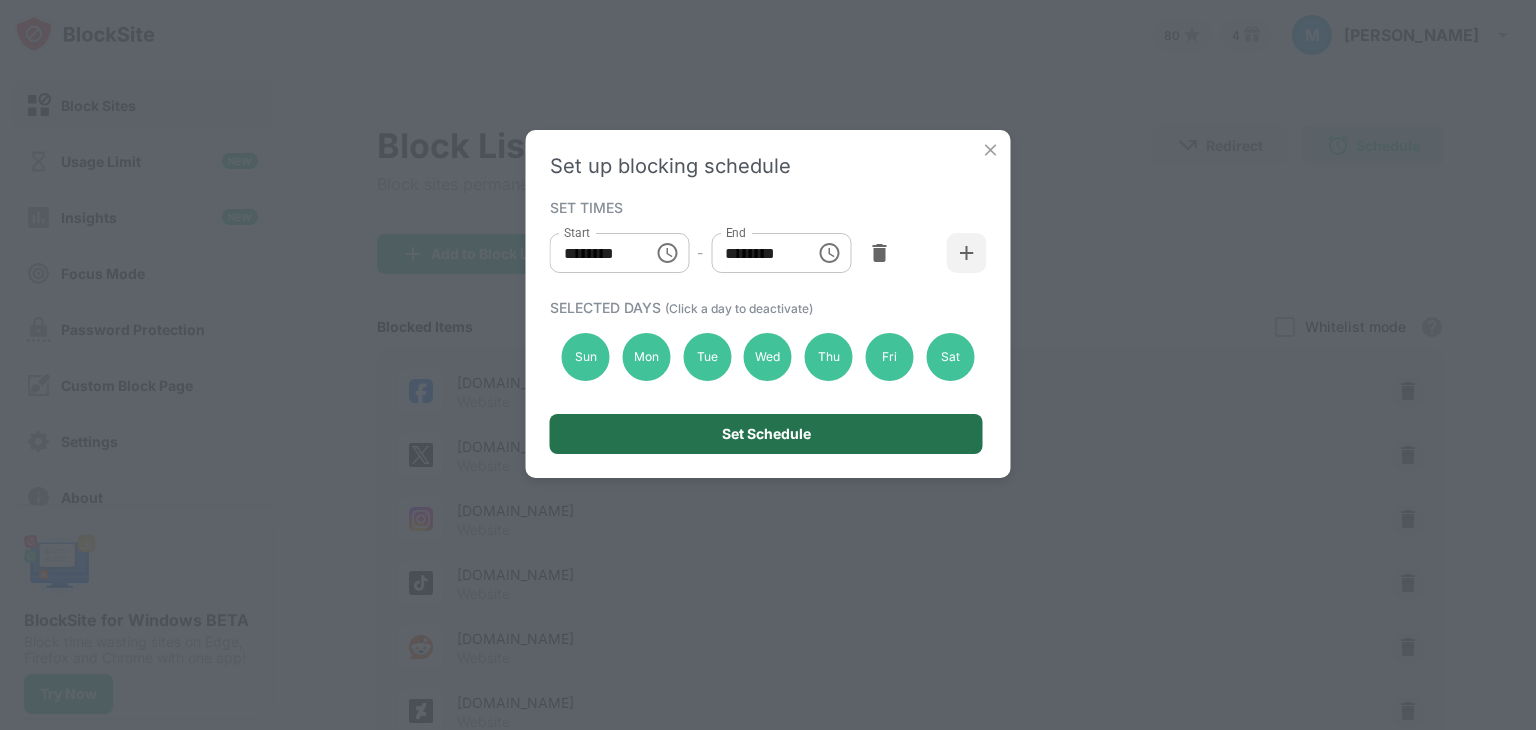 click on "Set Schedule" at bounding box center (766, 434) 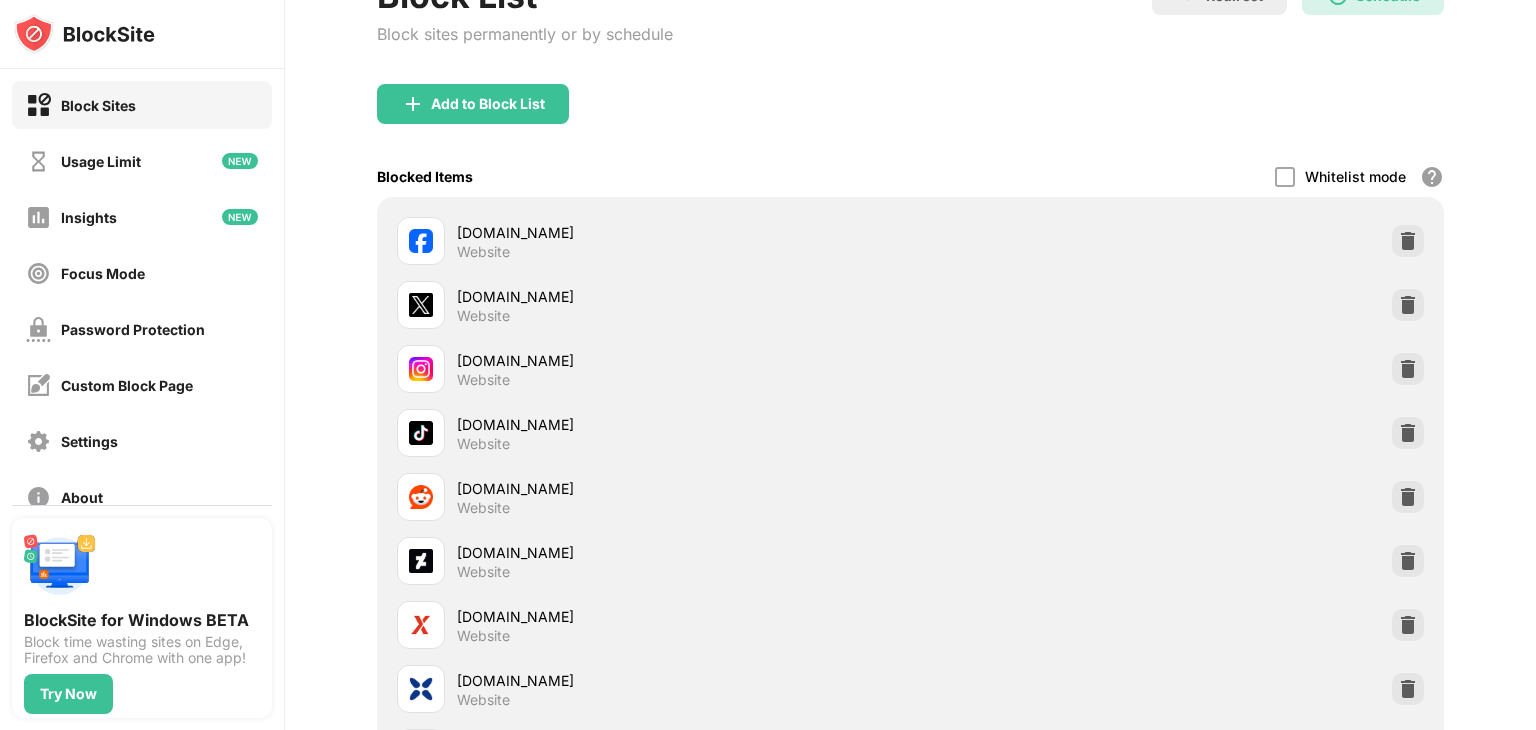 scroll, scrollTop: 0, scrollLeft: 15, axis: horizontal 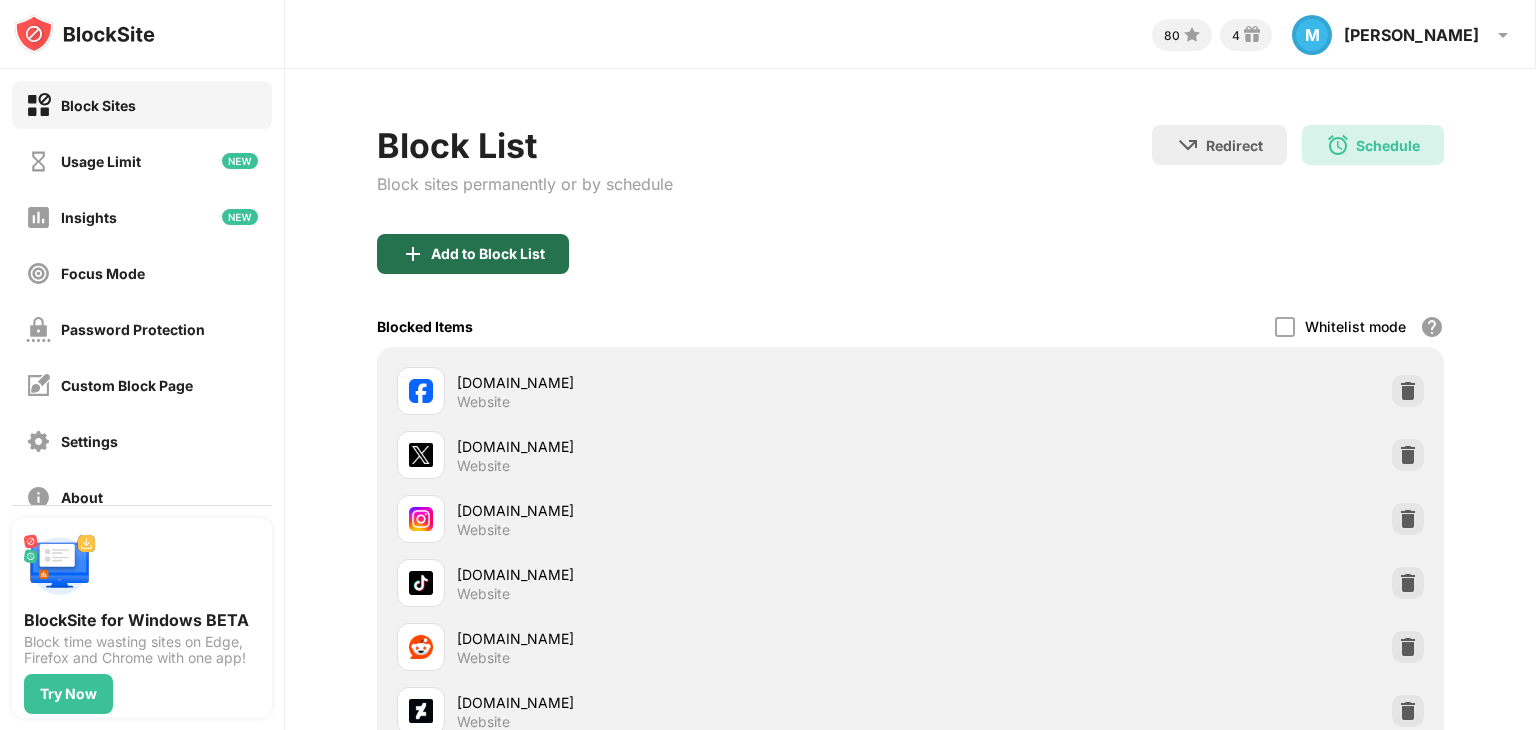 click on "Add to Block List" at bounding box center [488, 254] 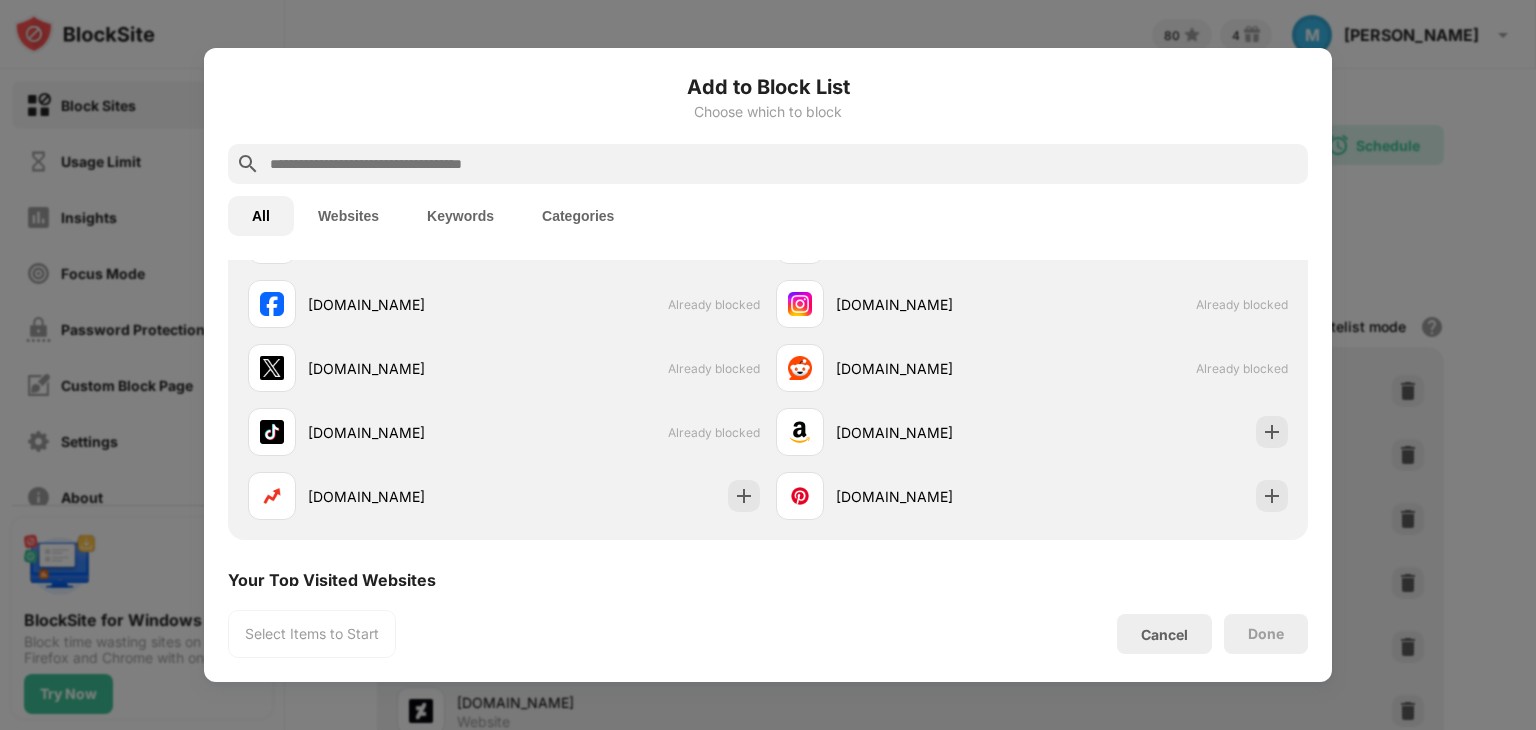 scroll, scrollTop: 406, scrollLeft: 0, axis: vertical 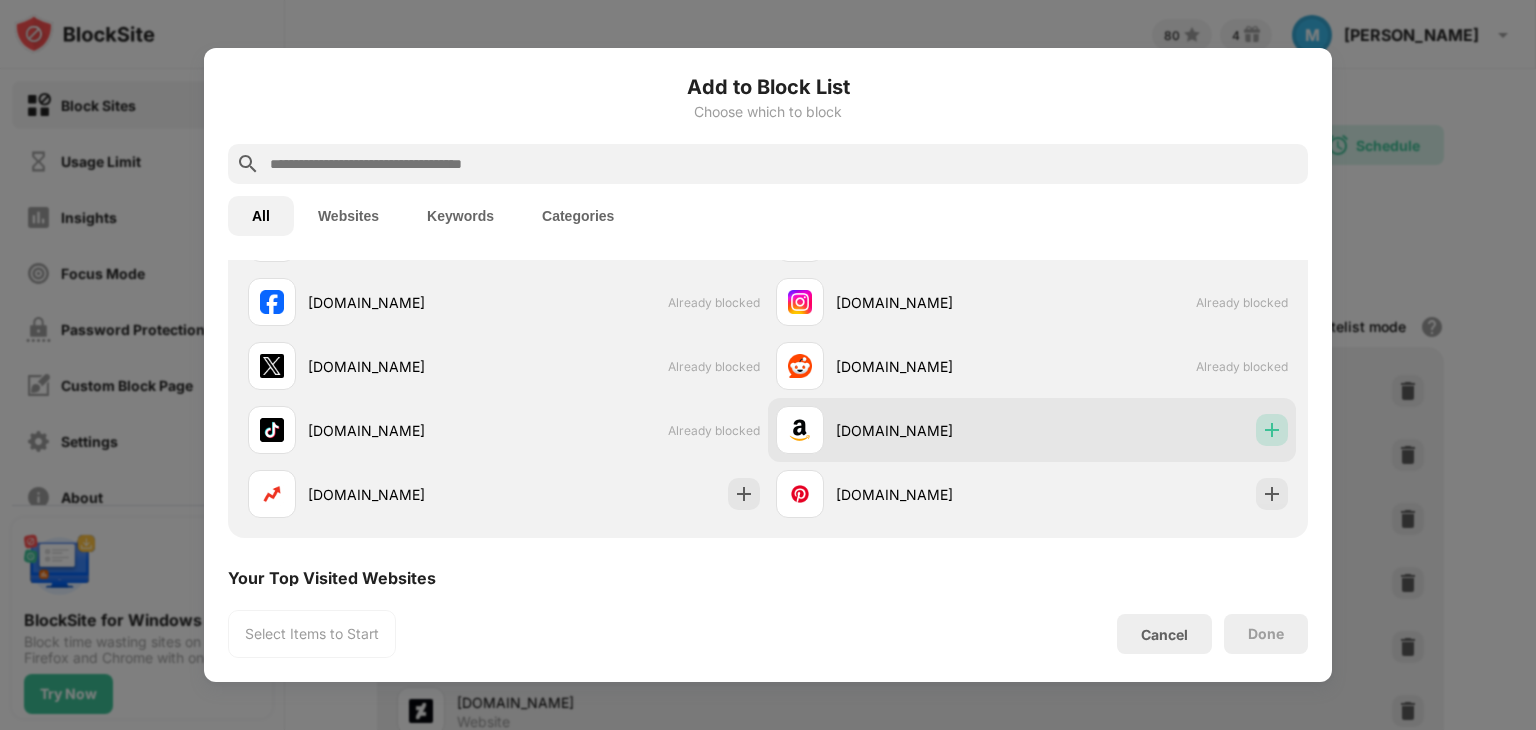 click at bounding box center [1272, 430] 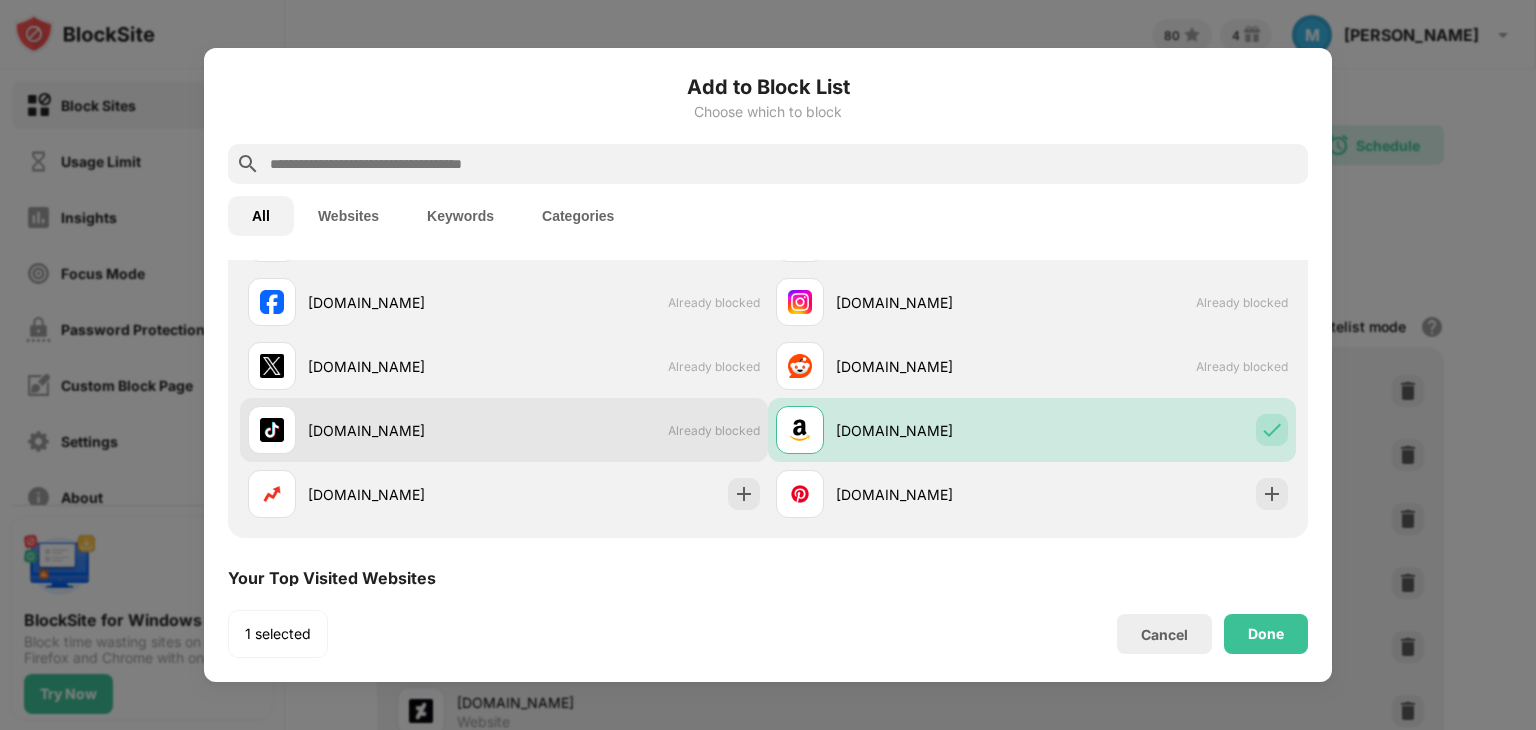 drag, startPoint x: 1256, startPoint y: 499, endPoint x: 652, endPoint y: 411, distance: 610.37695 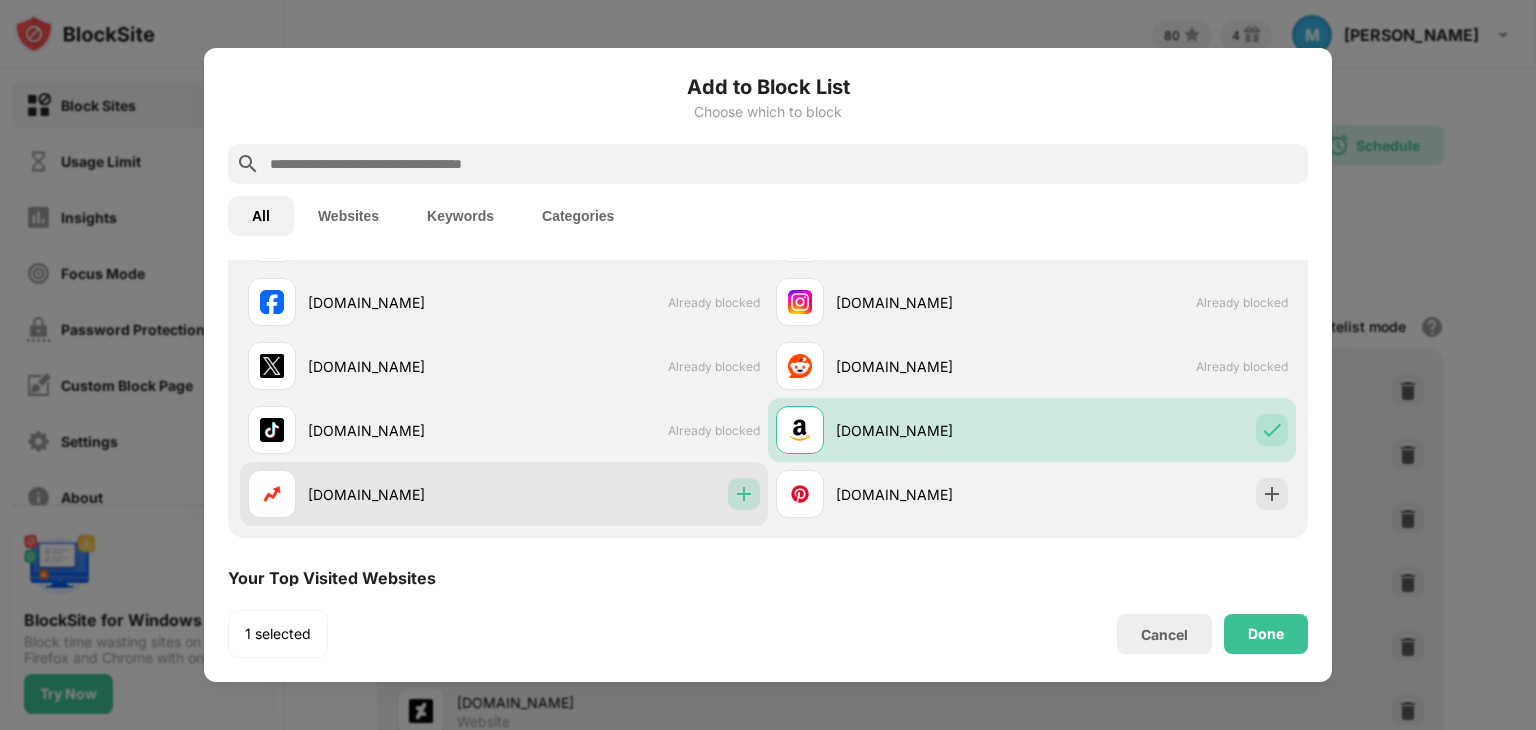 click at bounding box center (744, 494) 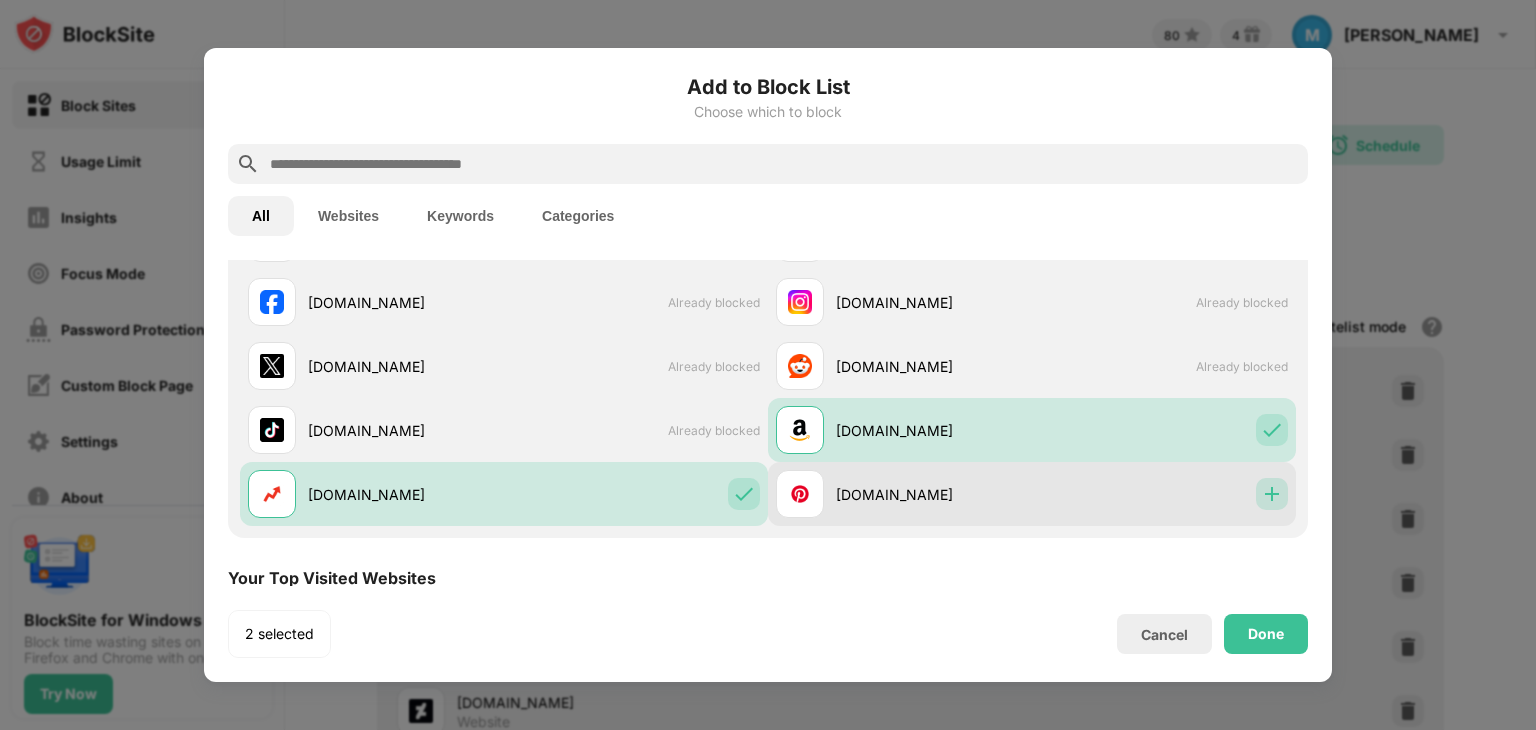 click at bounding box center [1272, 494] 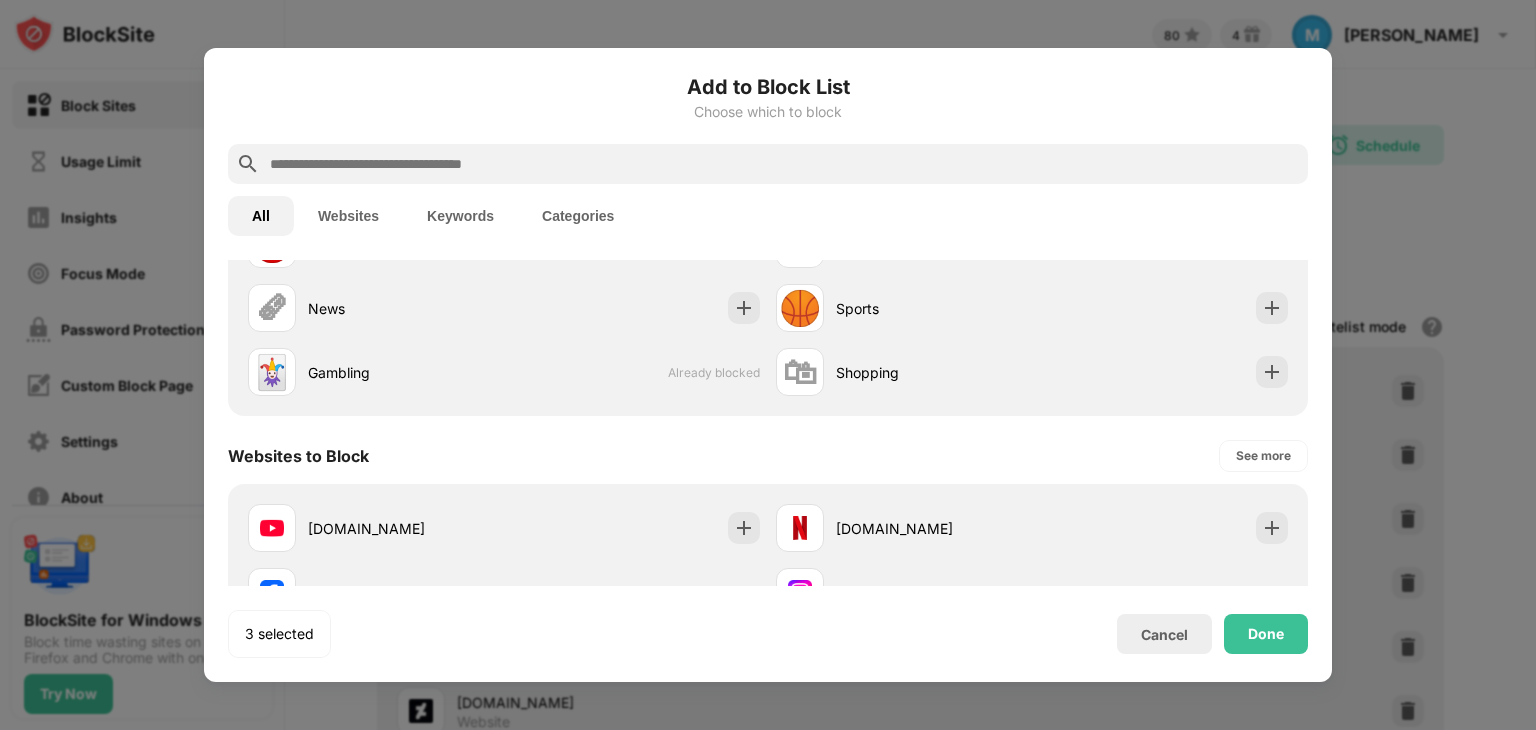 scroll, scrollTop: 59, scrollLeft: 0, axis: vertical 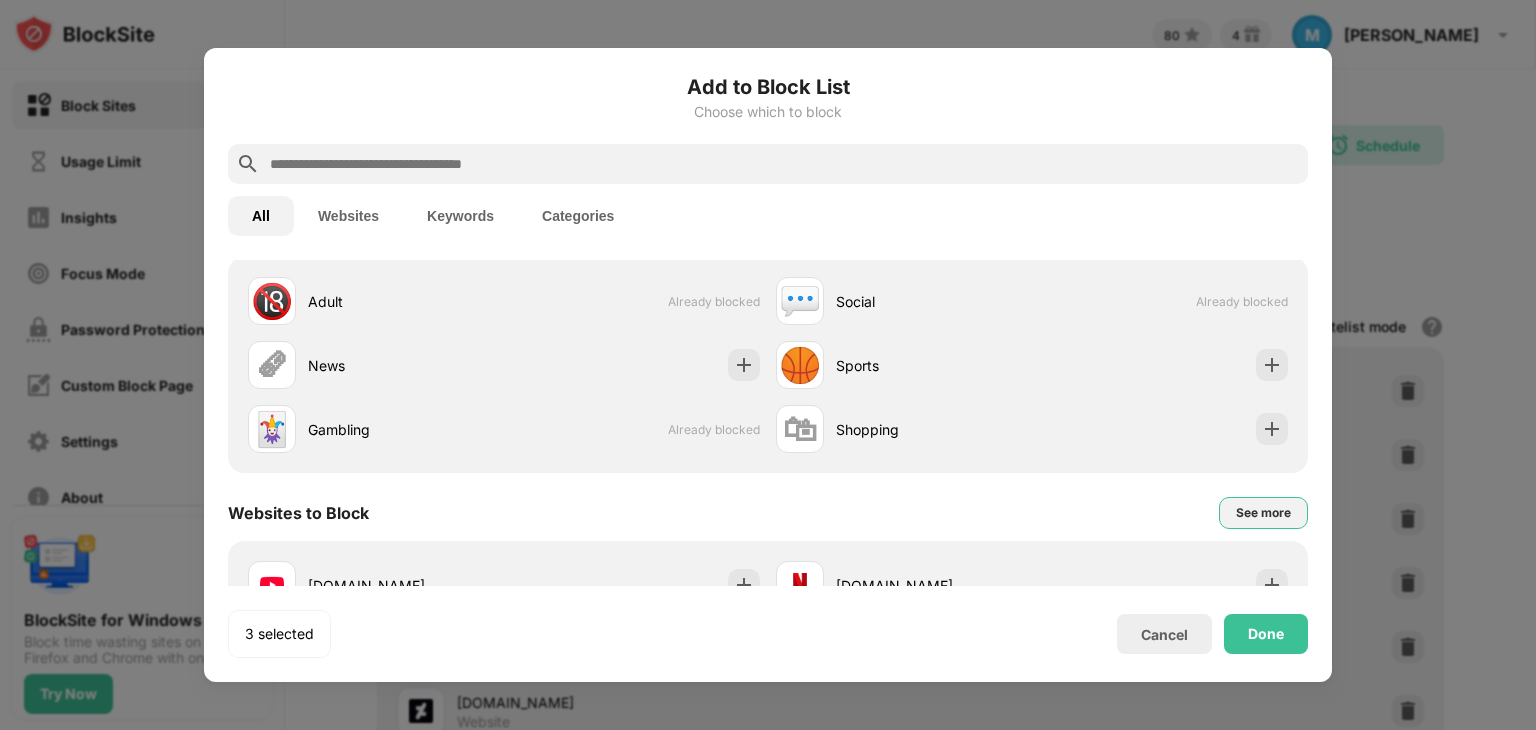 click on "See more" at bounding box center [1263, 513] 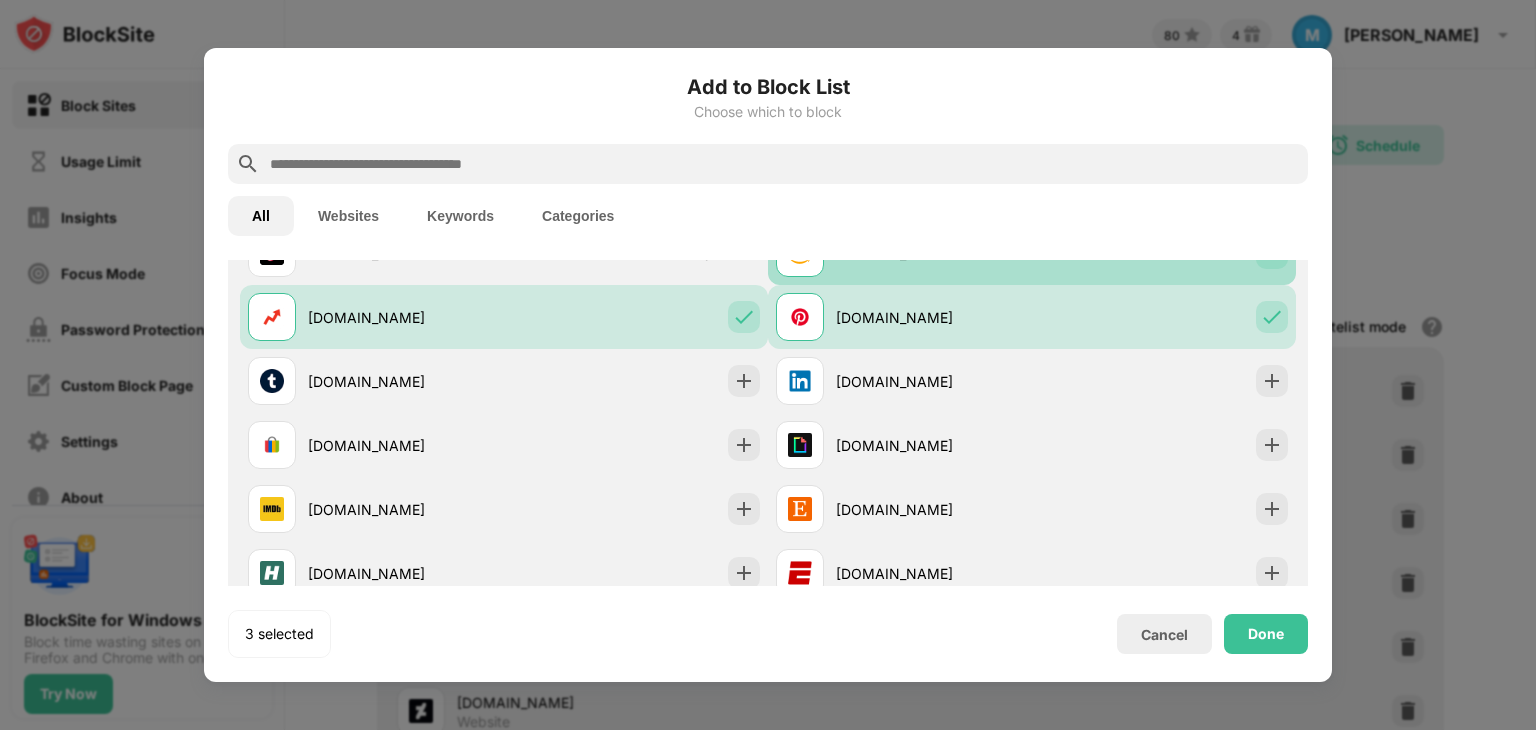 scroll, scrollTop: 586, scrollLeft: 0, axis: vertical 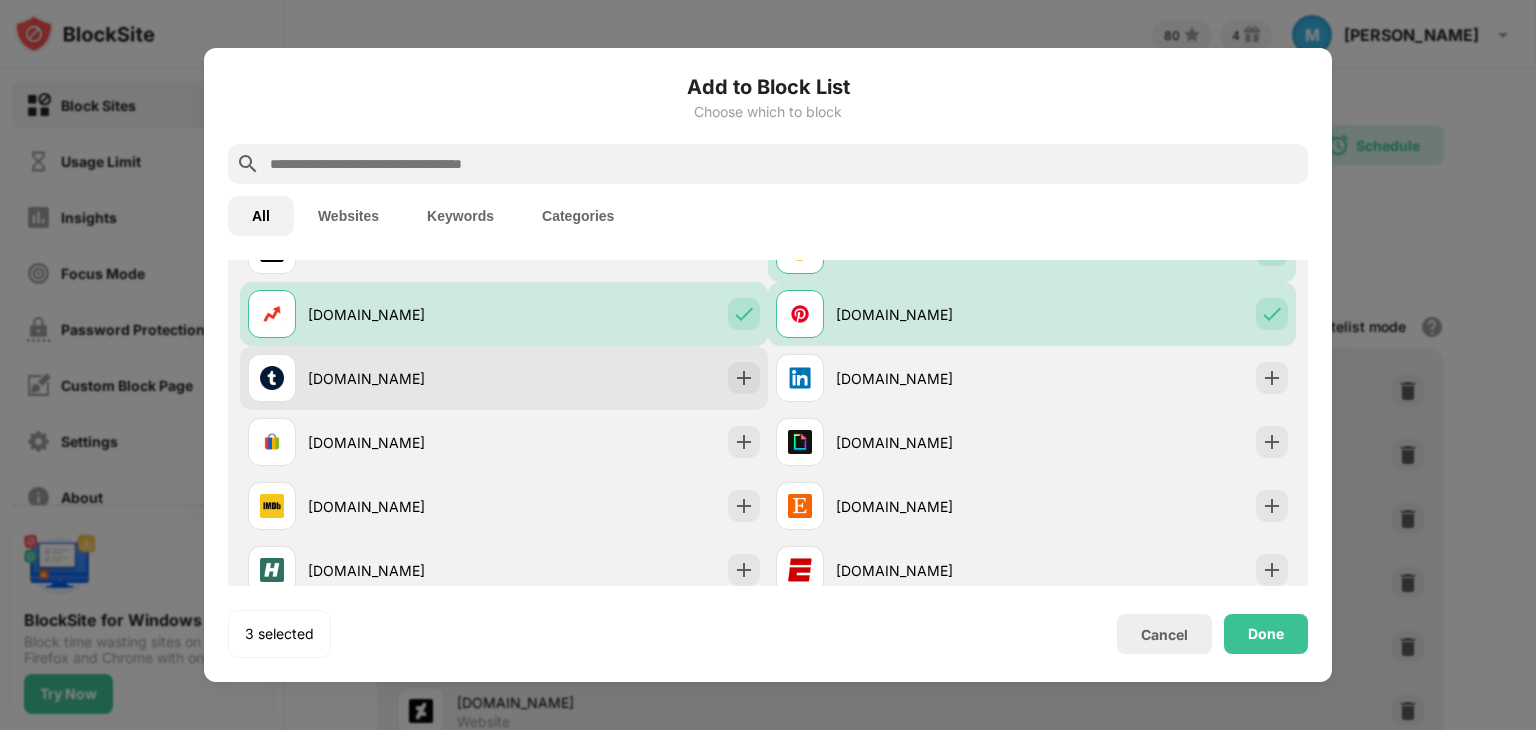 click on "tumblr.com" at bounding box center (504, 378) 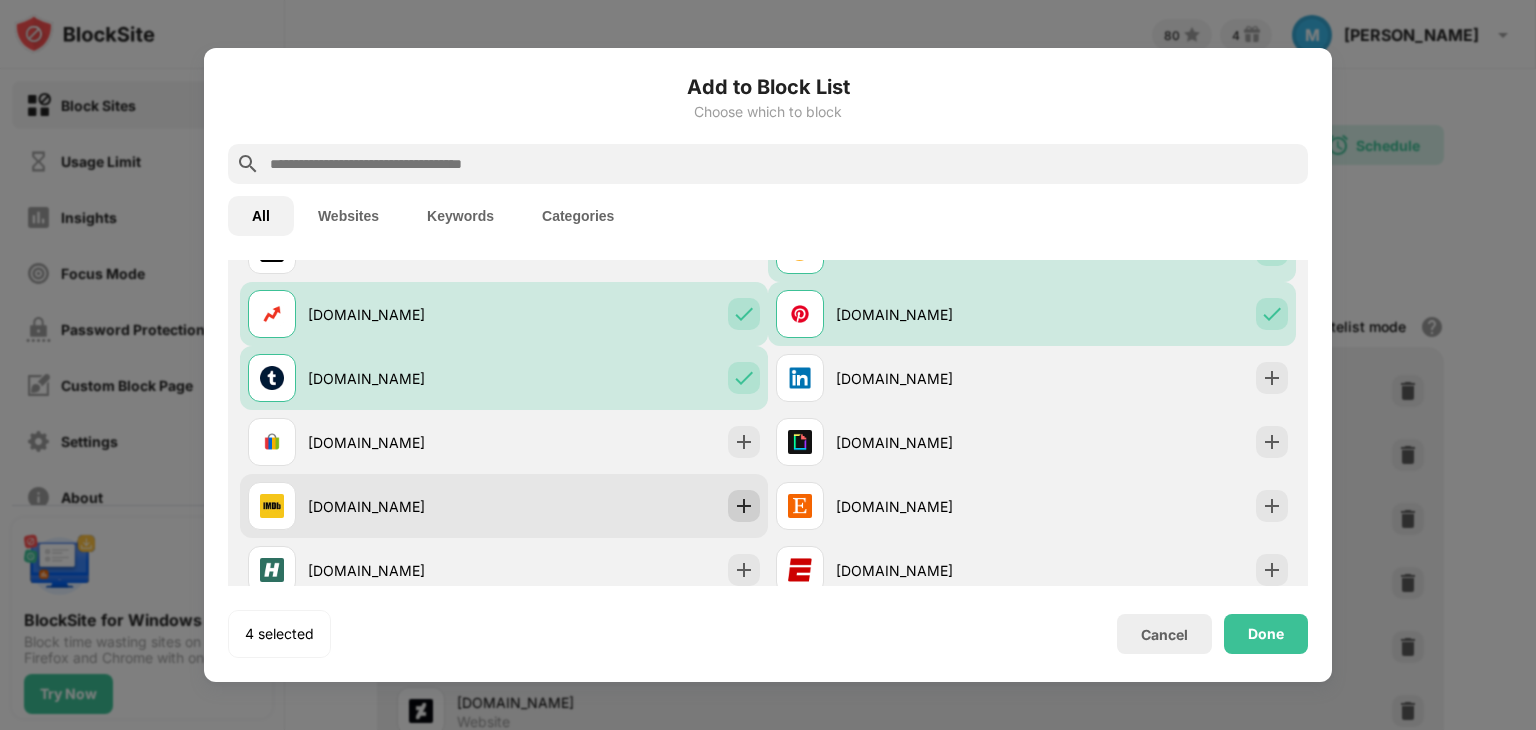 drag, startPoint x: 737, startPoint y: 432, endPoint x: 732, endPoint y: 504, distance: 72.1734 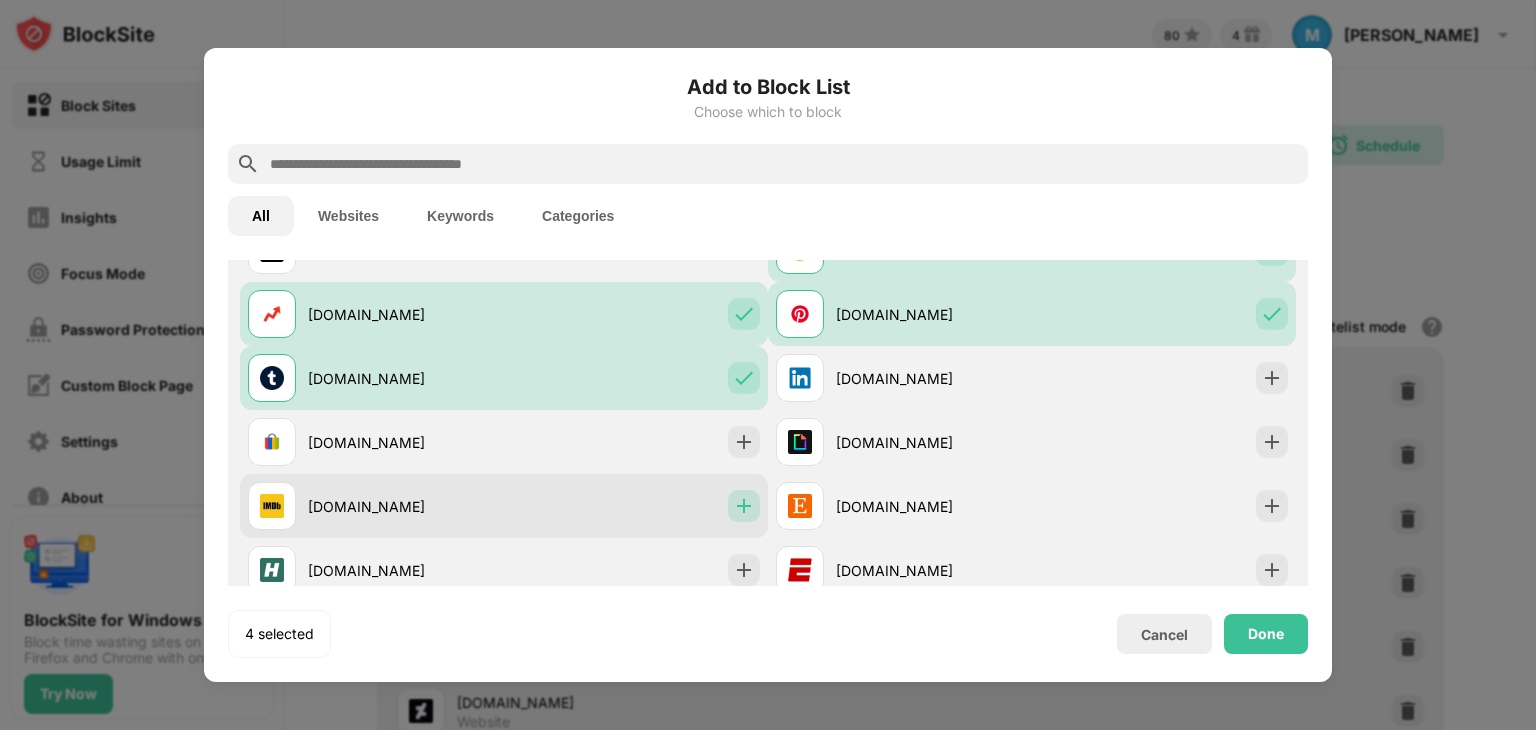 click at bounding box center [744, 506] 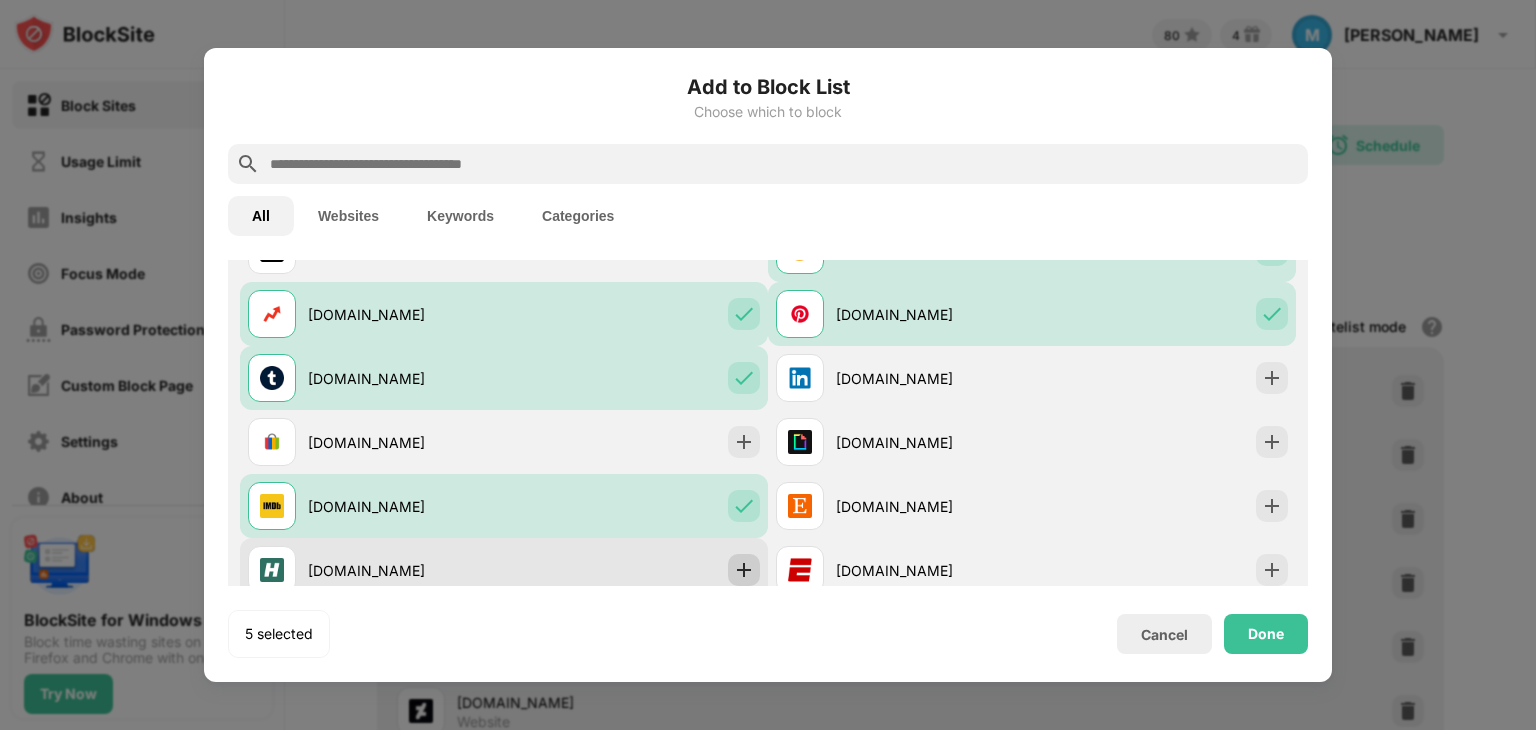 drag, startPoint x: 742, startPoint y: 446, endPoint x: 739, endPoint y: 562, distance: 116.03879 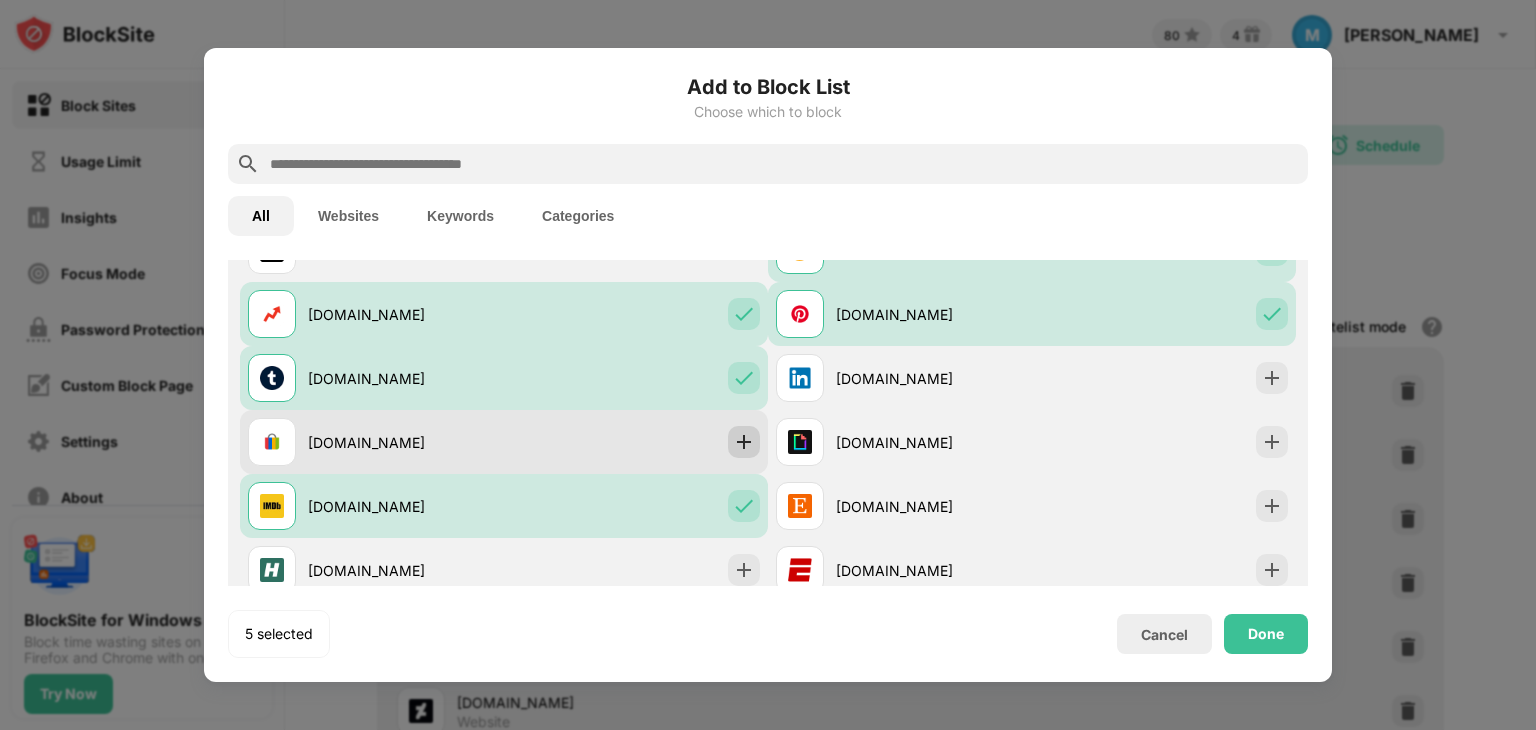 drag, startPoint x: 739, startPoint y: 562, endPoint x: 744, endPoint y: 437, distance: 125.09996 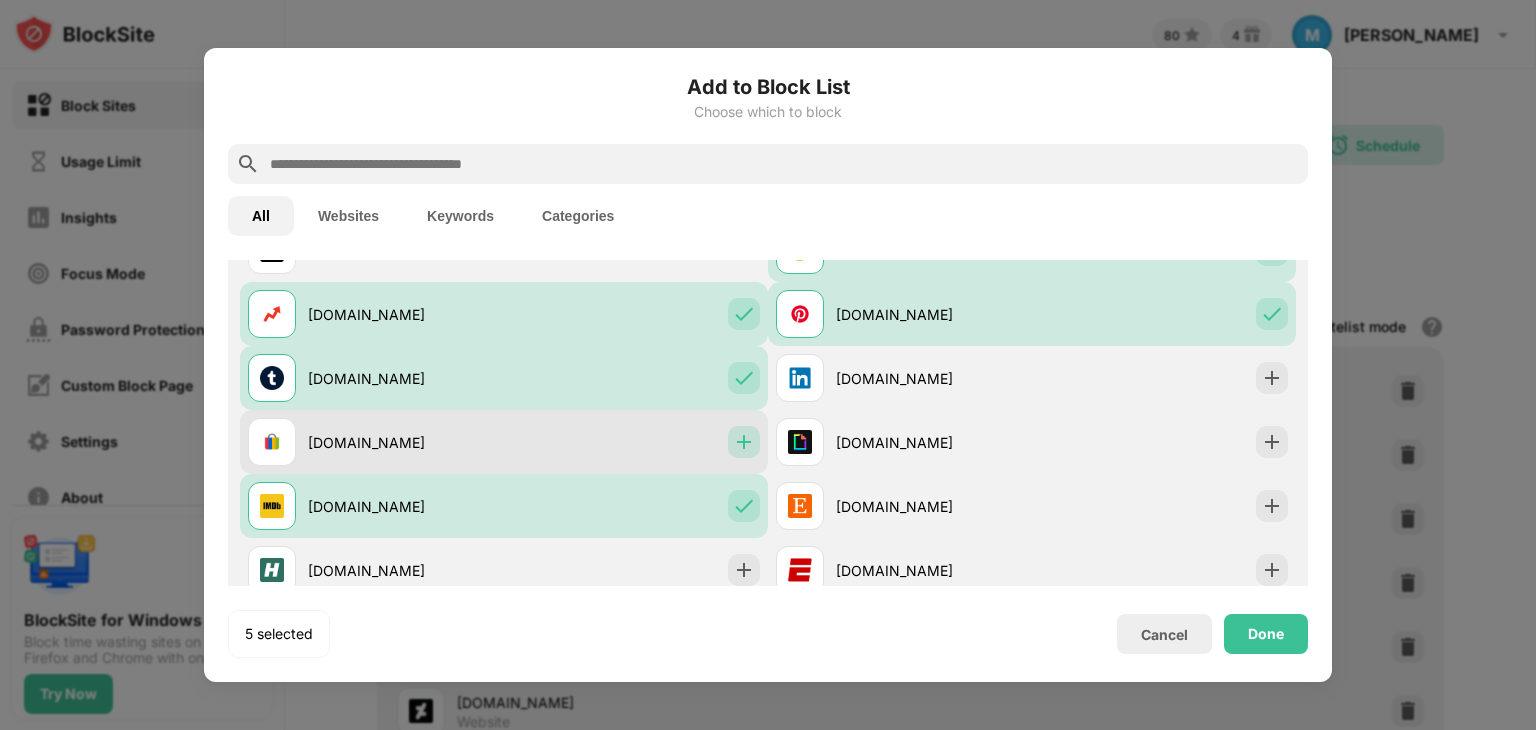 click at bounding box center (744, 442) 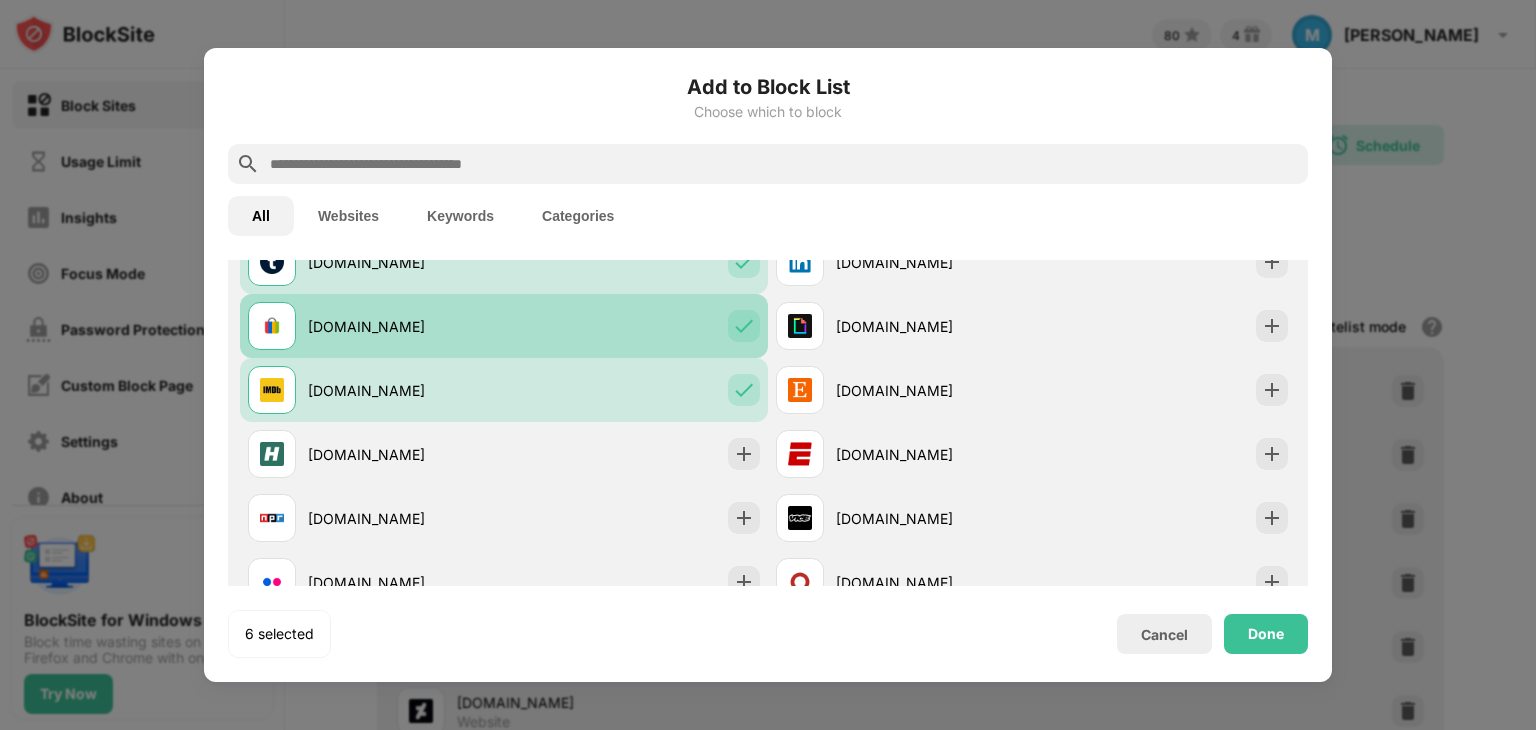 scroll, scrollTop: 710, scrollLeft: 0, axis: vertical 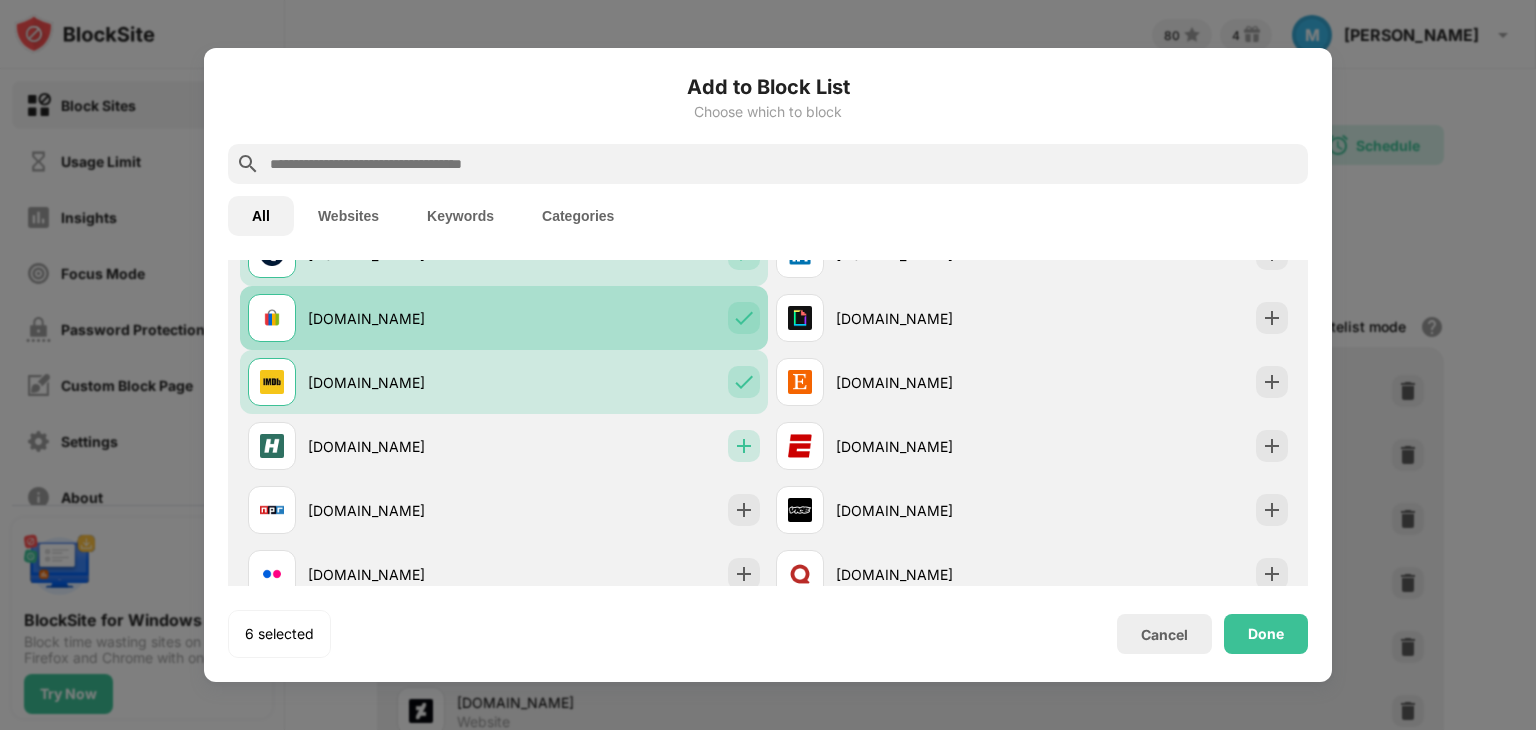 click at bounding box center (744, 446) 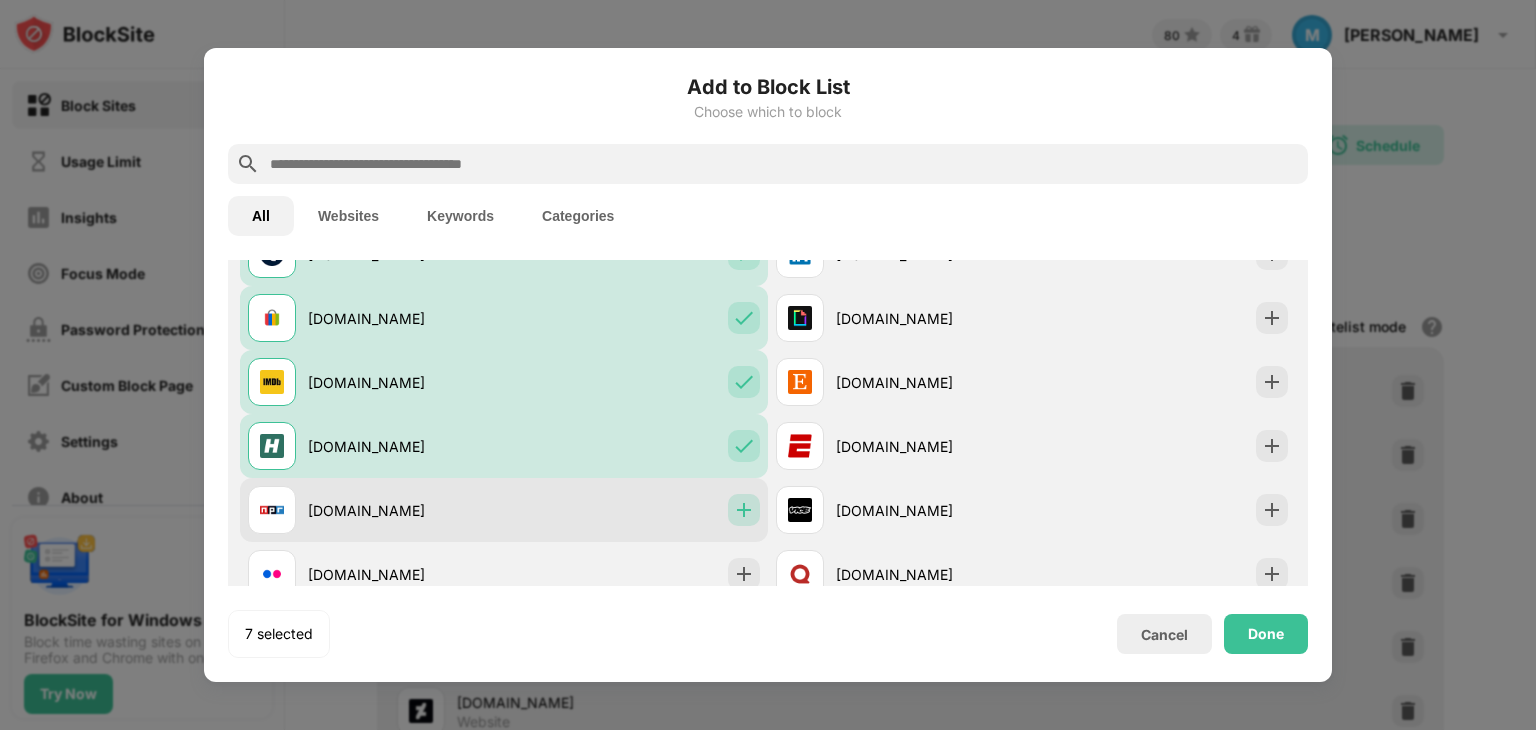 click at bounding box center [744, 510] 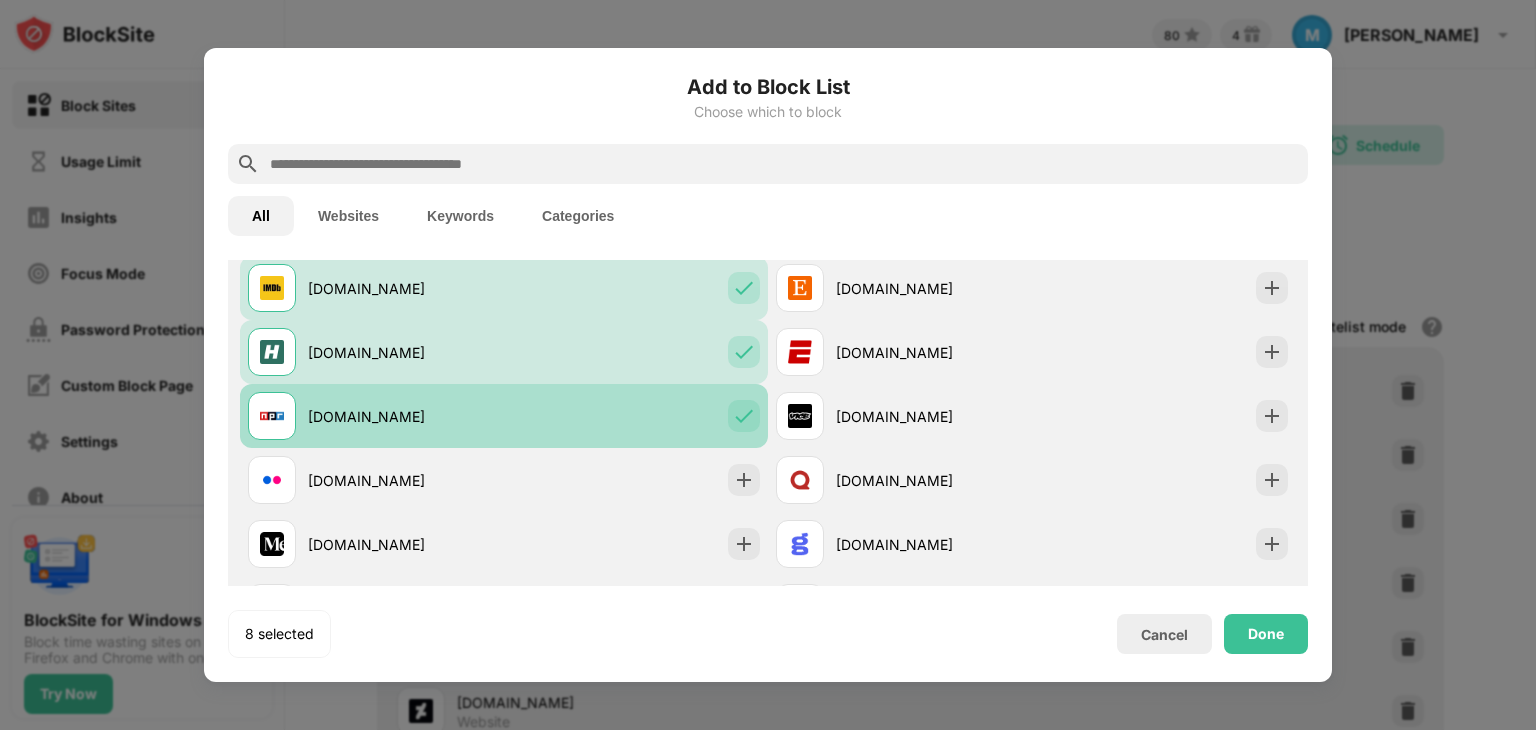 scroll, scrollTop: 806, scrollLeft: 0, axis: vertical 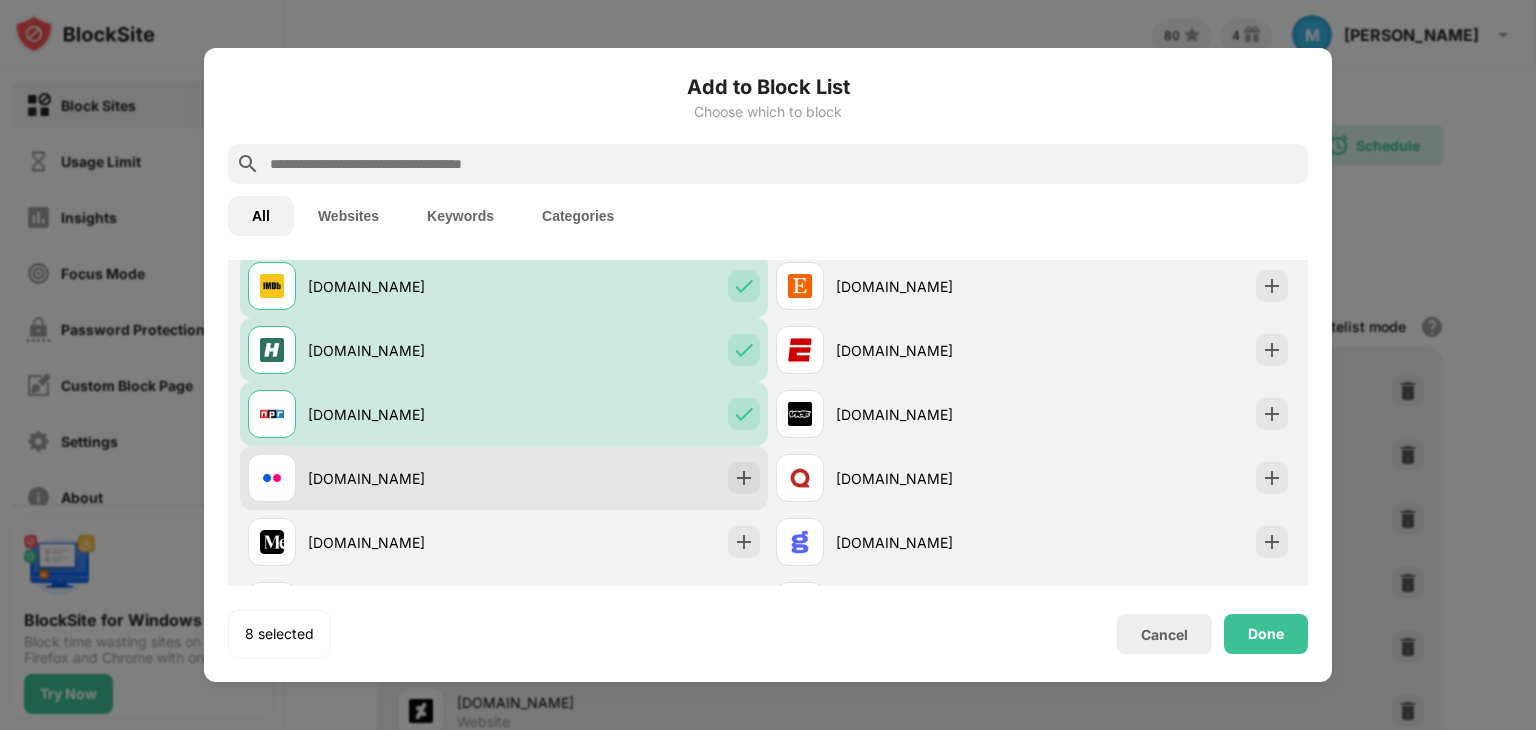 click on "flickr.com" at bounding box center (504, 478) 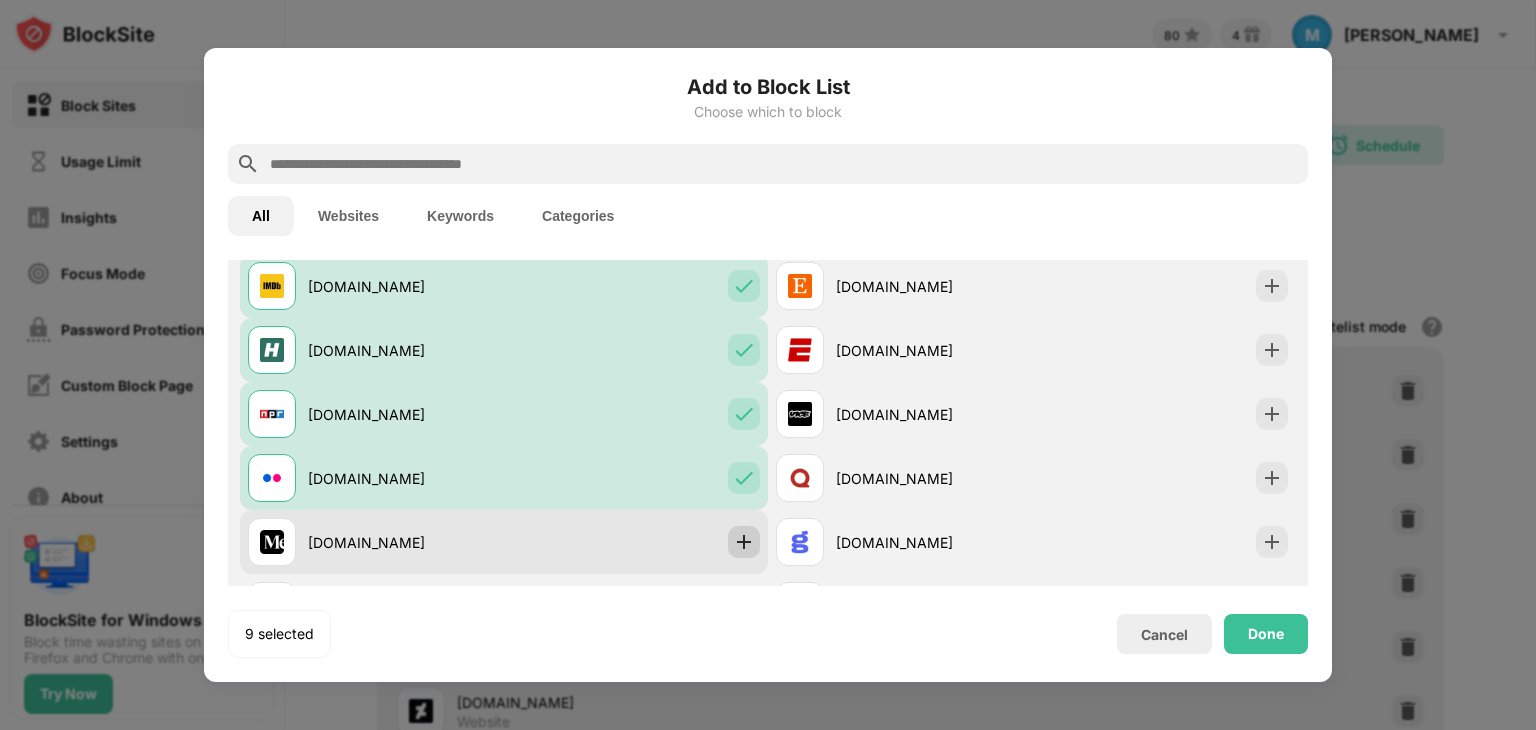 click at bounding box center (744, 542) 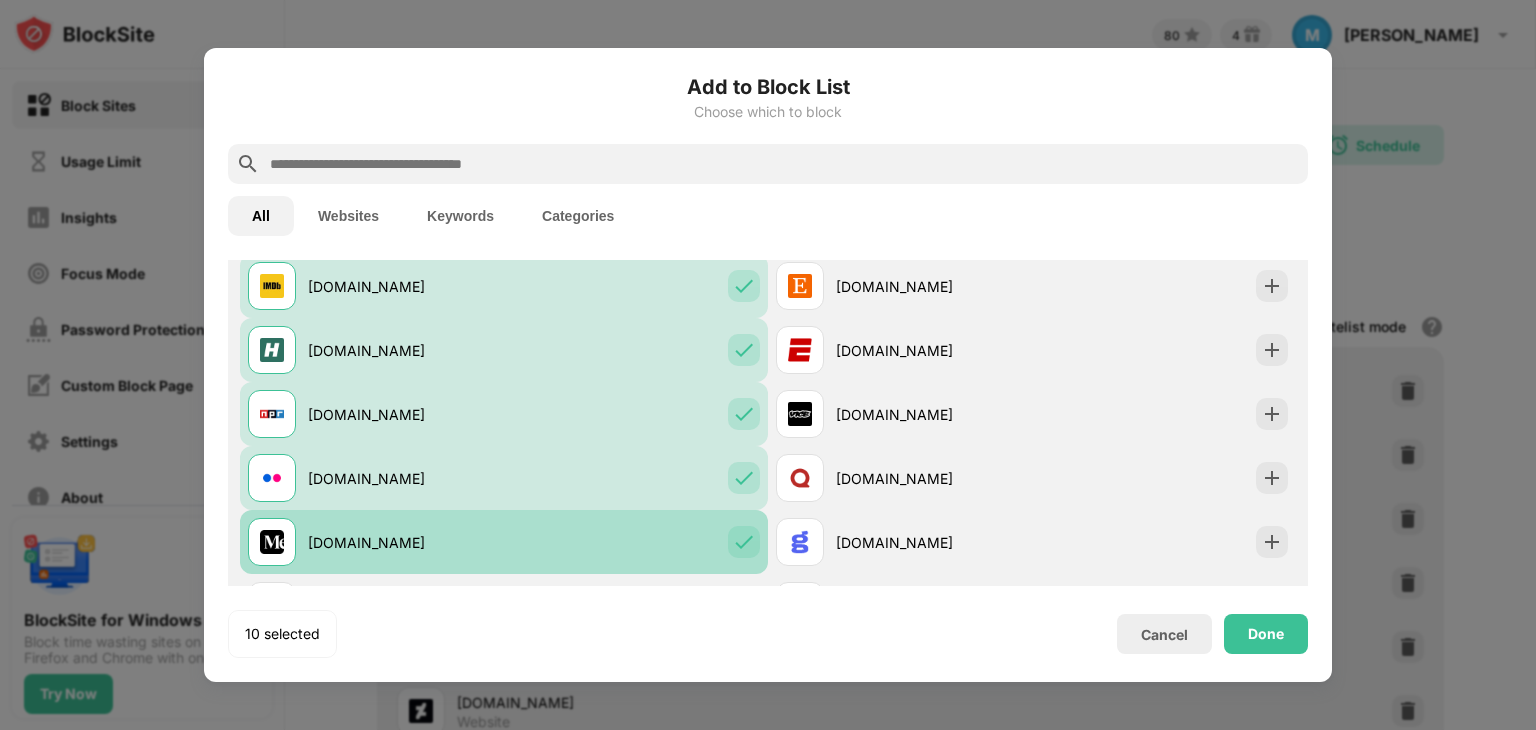 scroll, scrollTop: 984, scrollLeft: 0, axis: vertical 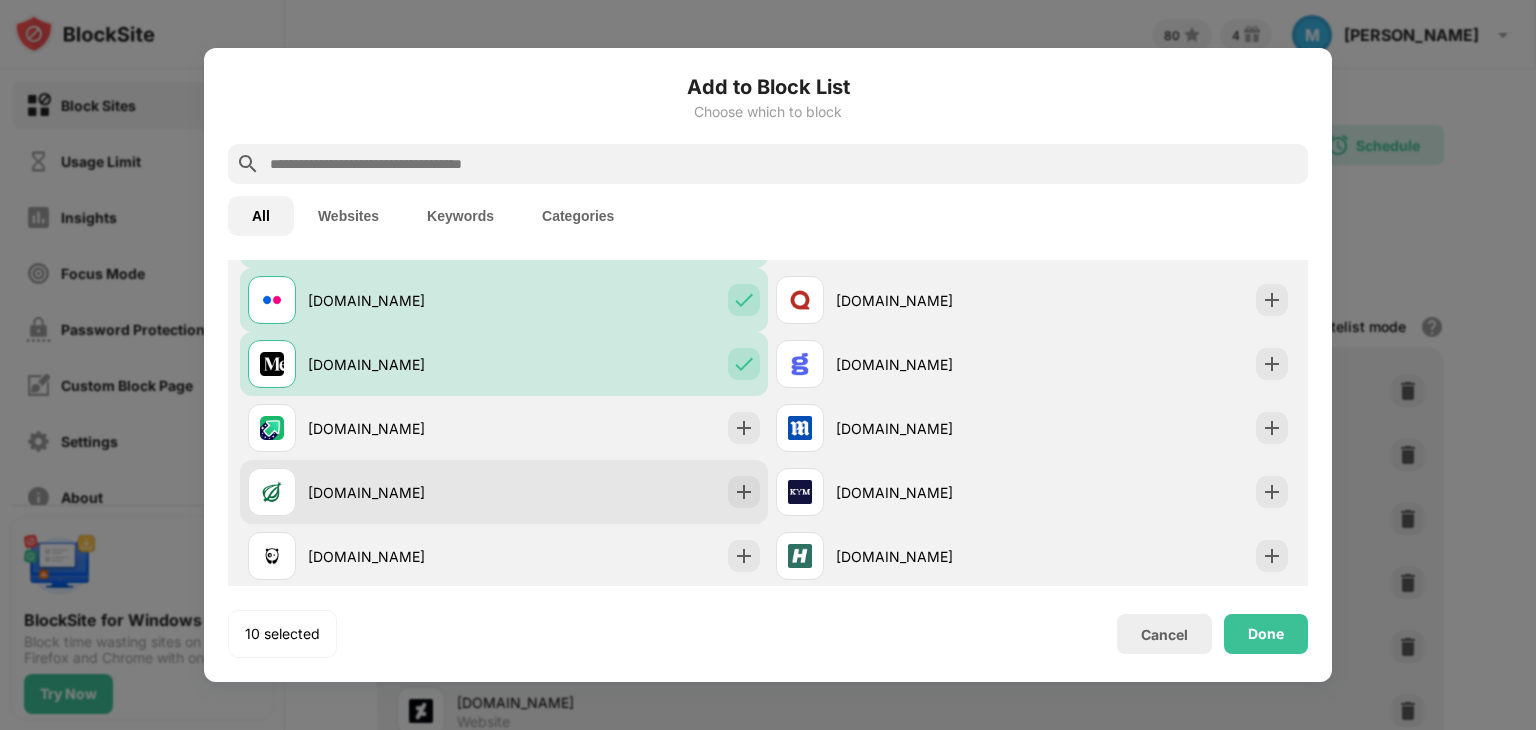 drag, startPoint x: 744, startPoint y: 541, endPoint x: 750, endPoint y: 471, distance: 70.256676 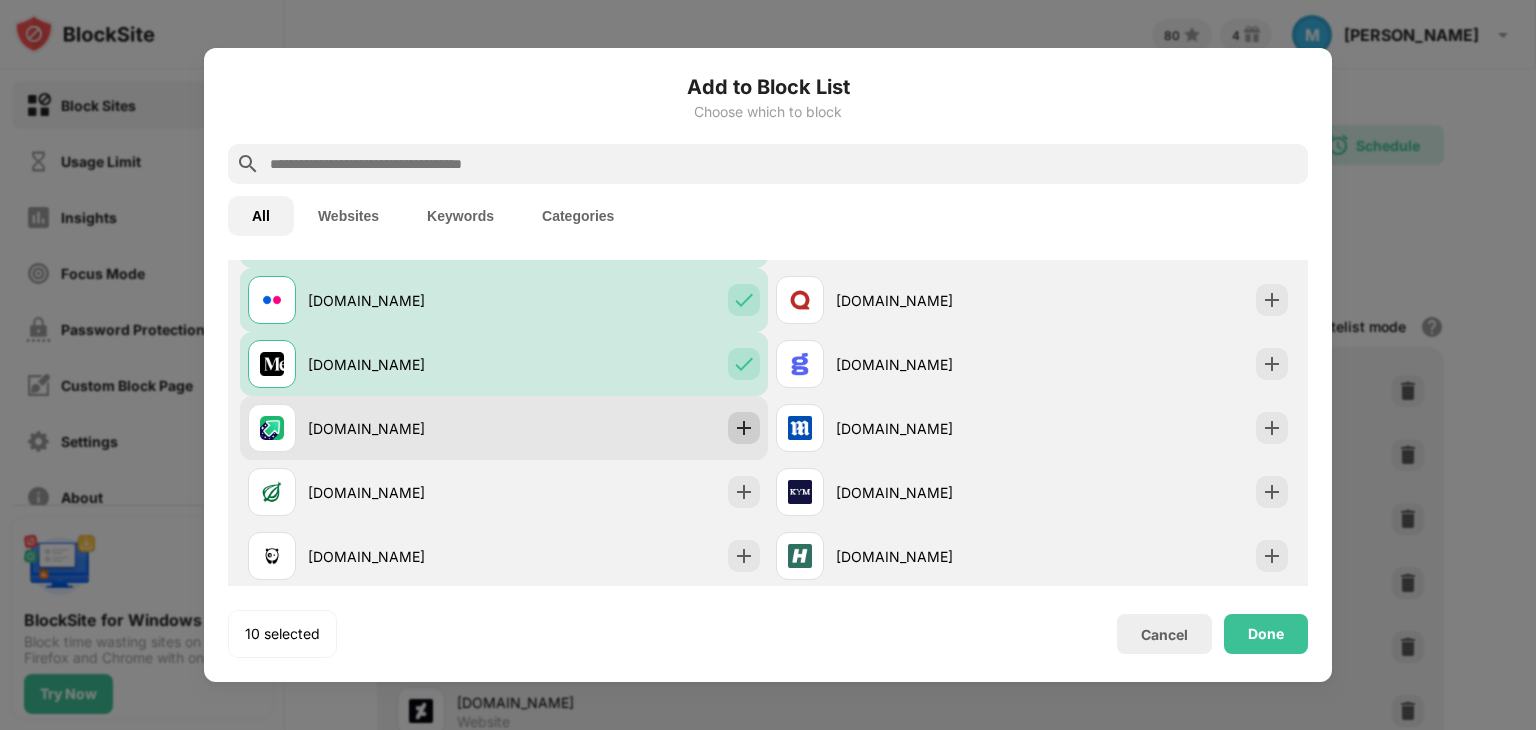 drag, startPoint x: 750, startPoint y: 471, endPoint x: 736, endPoint y: 409, distance: 63.560993 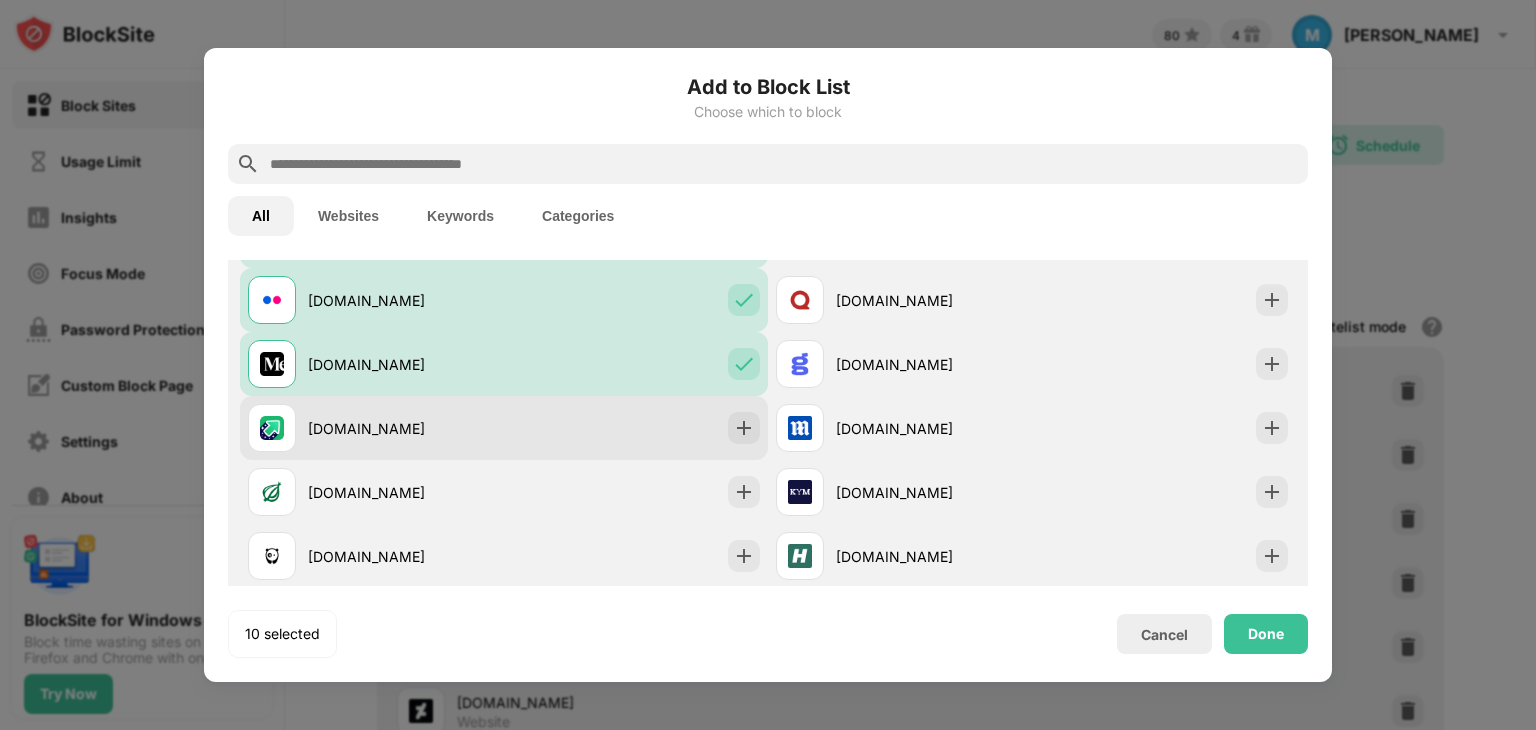click on "imgur.com" at bounding box center (504, 428) 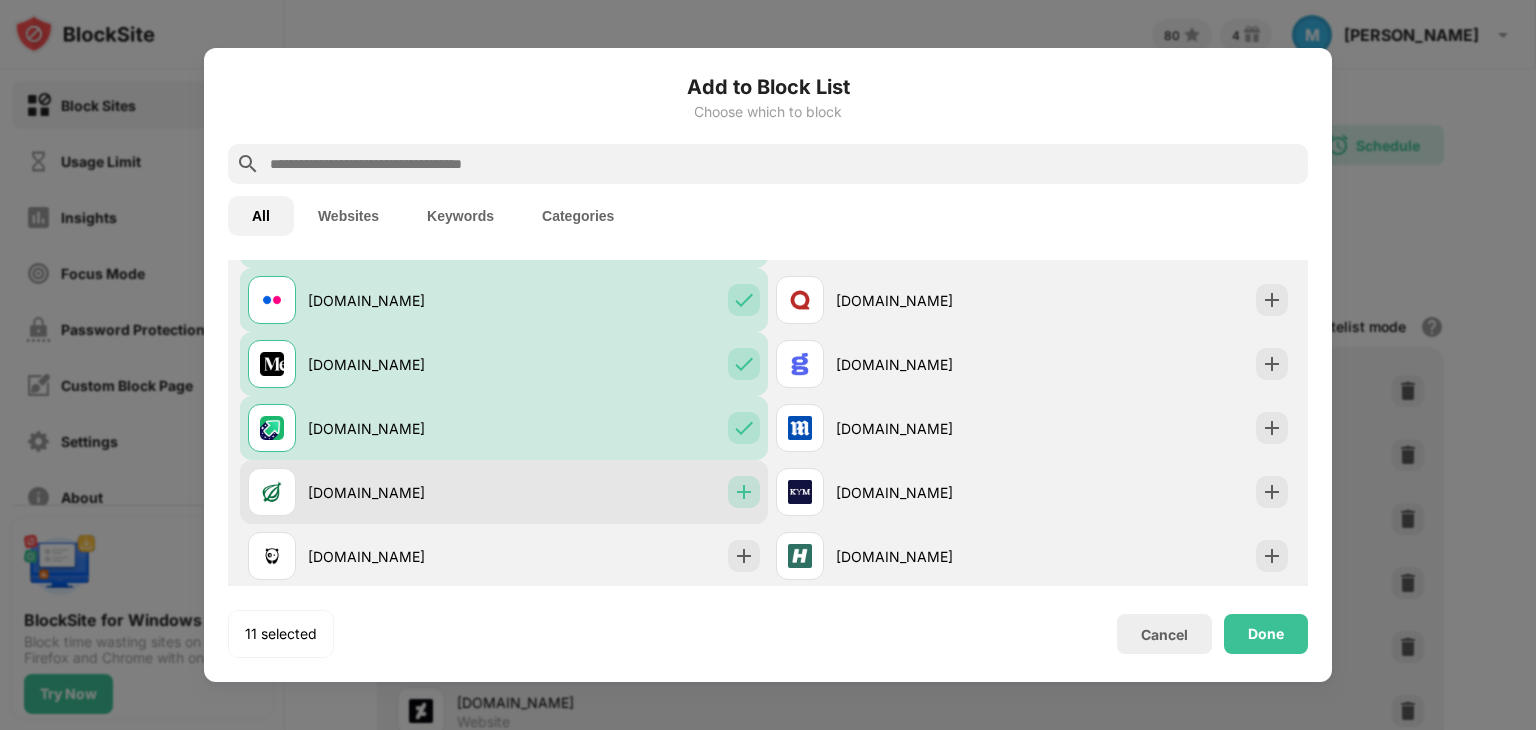 click at bounding box center [744, 492] 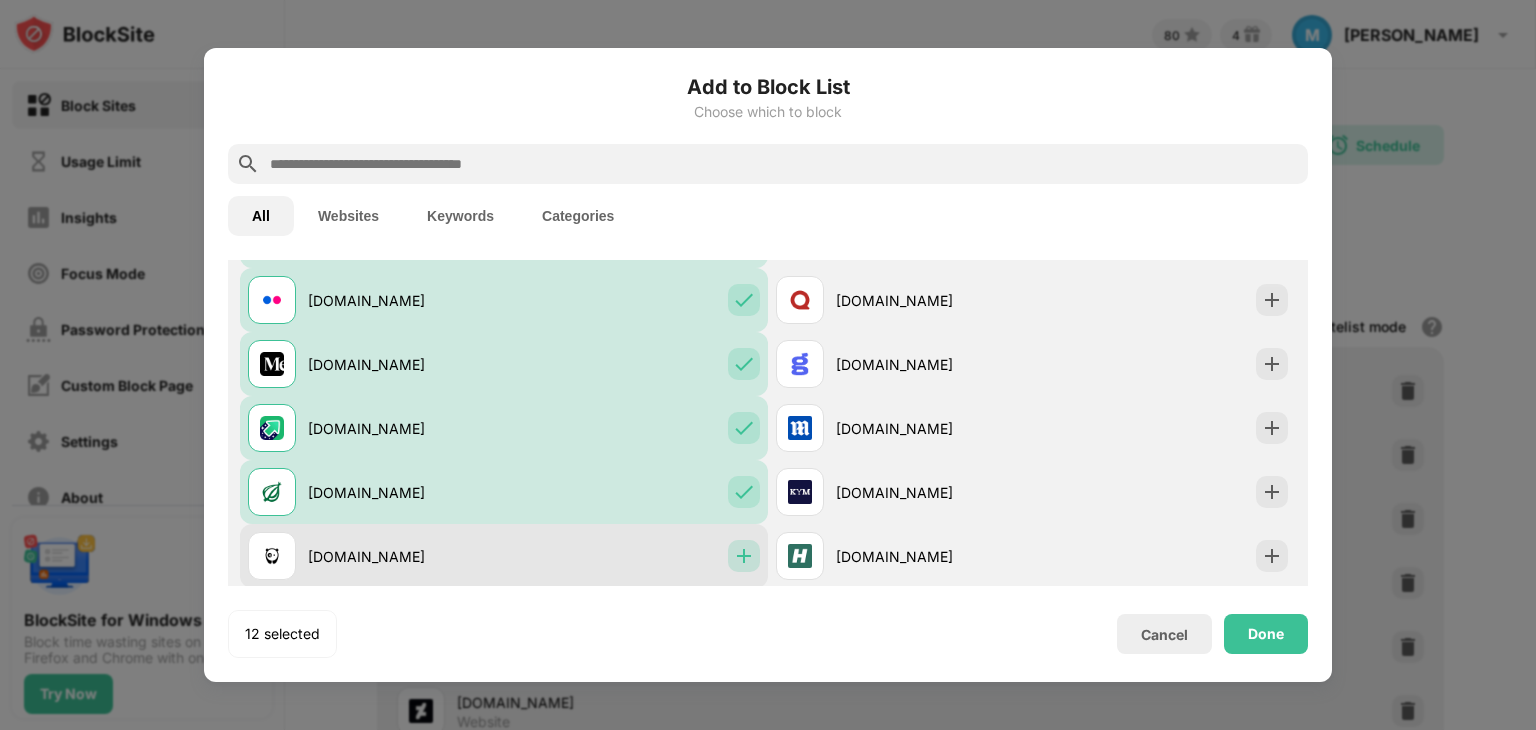 click at bounding box center (744, 556) 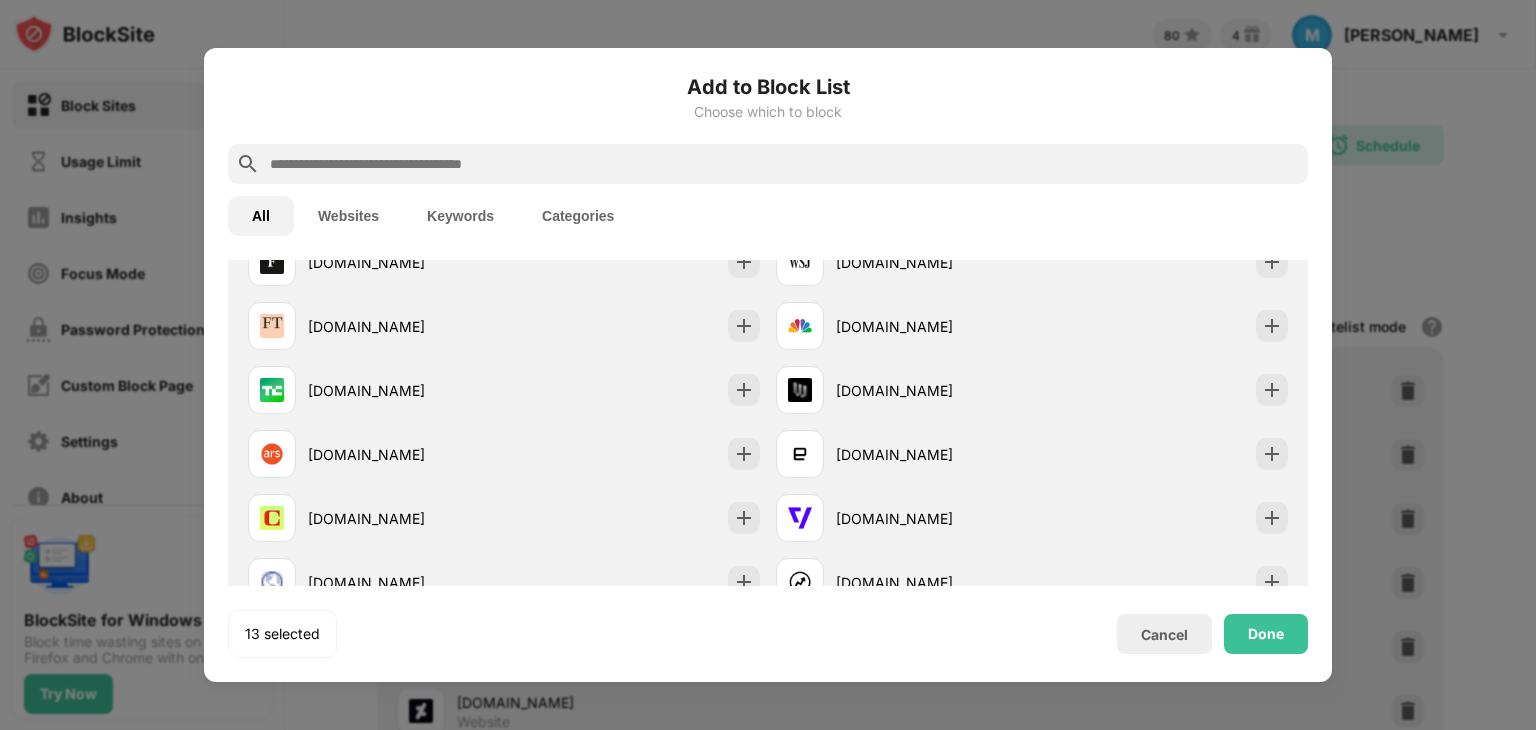 scroll, scrollTop: 1791, scrollLeft: 0, axis: vertical 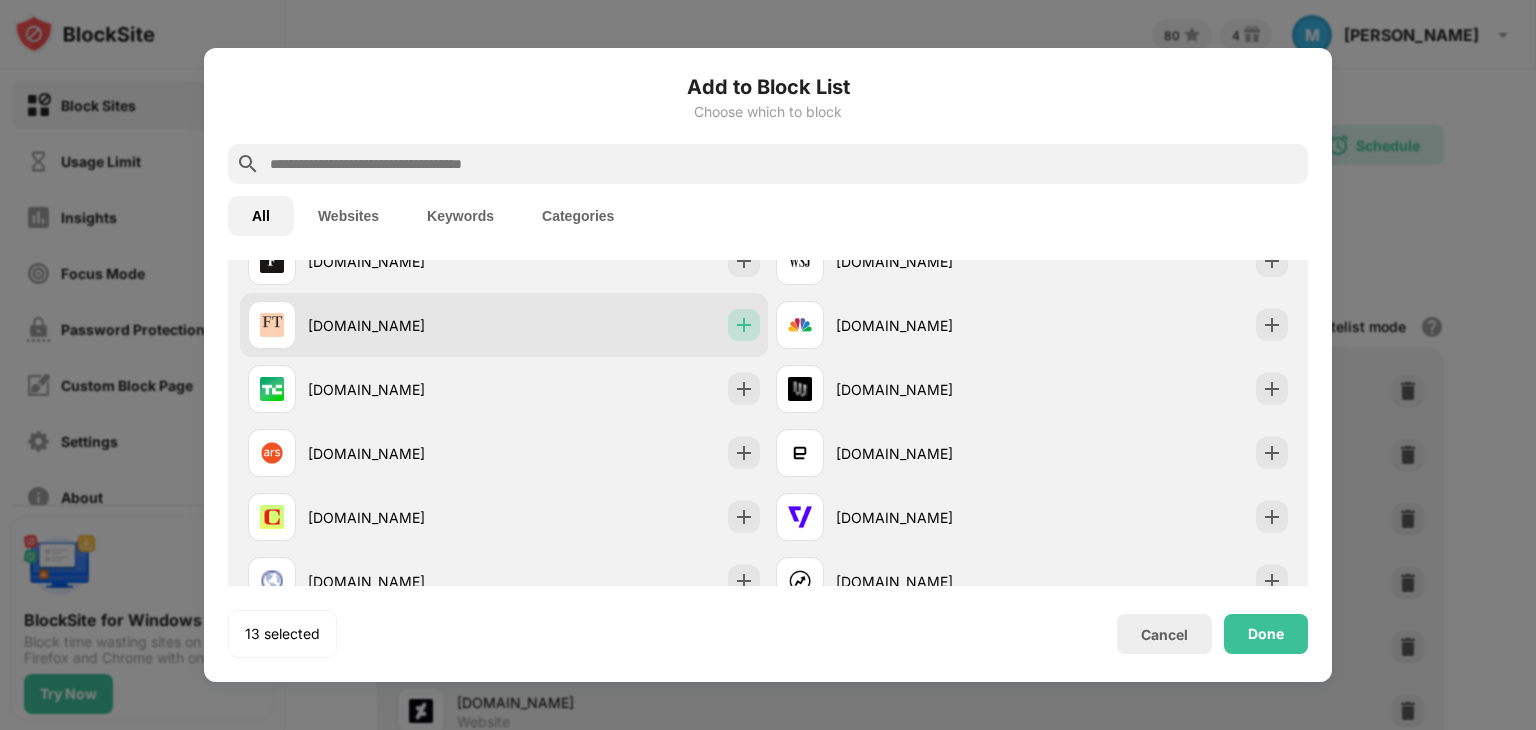 click at bounding box center (744, 325) 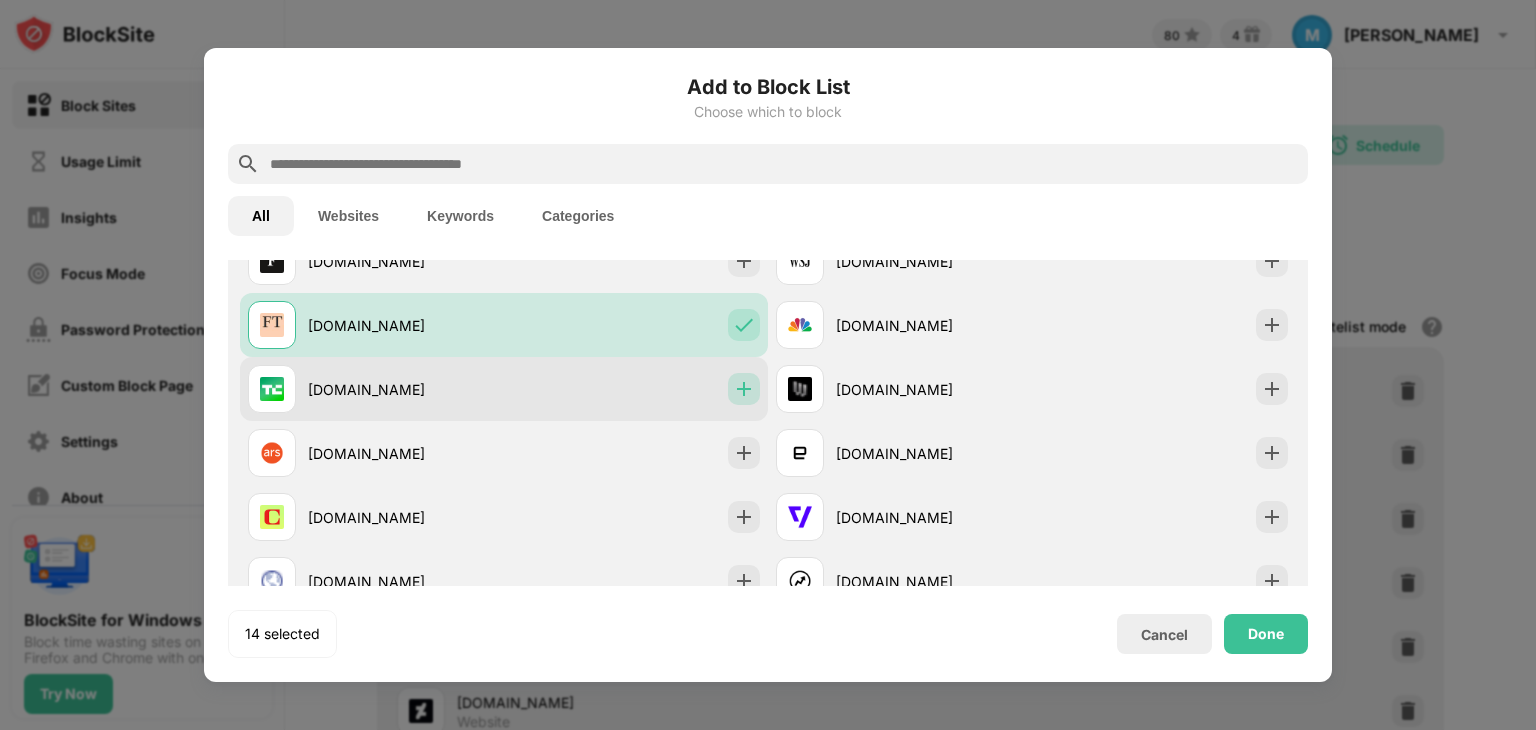 click at bounding box center (744, 389) 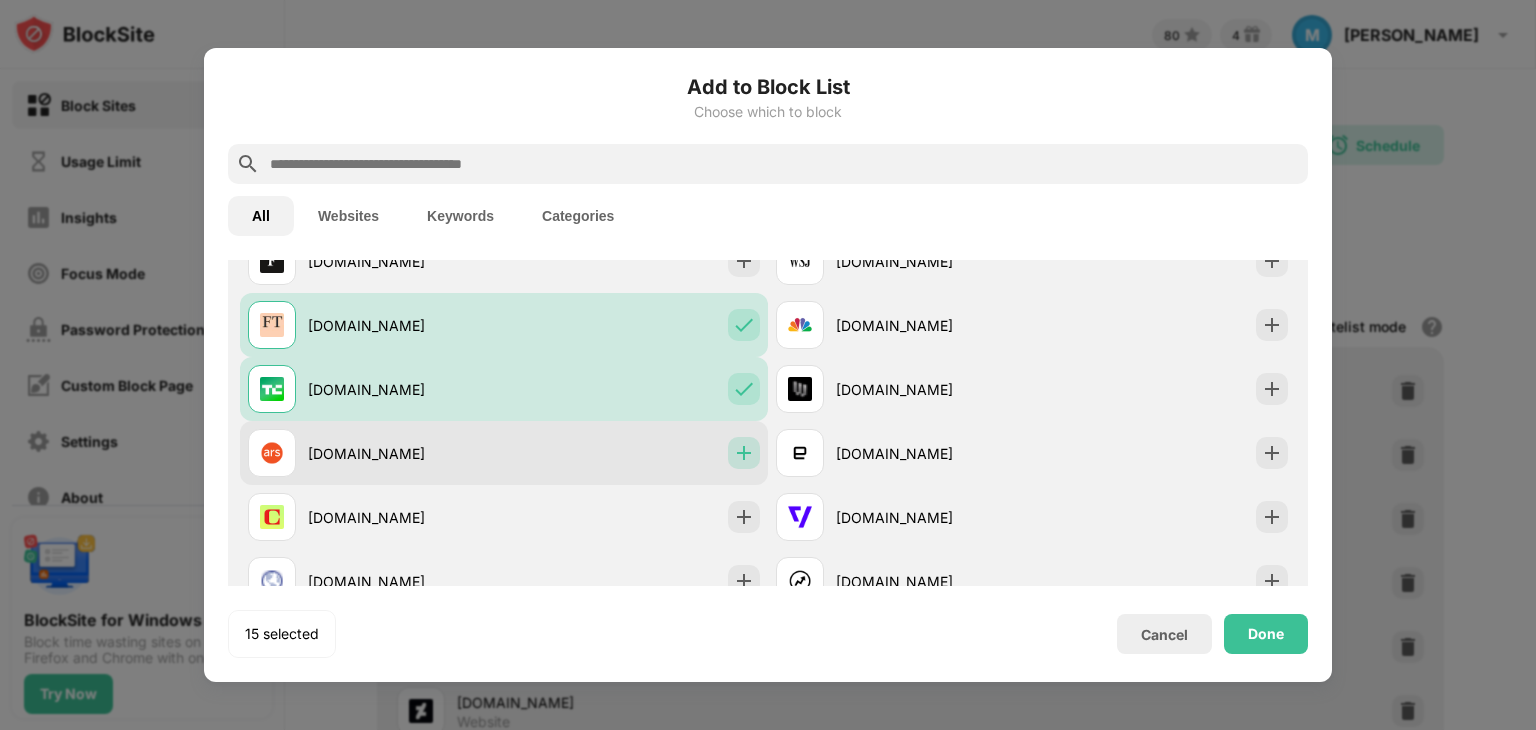 click at bounding box center [744, 453] 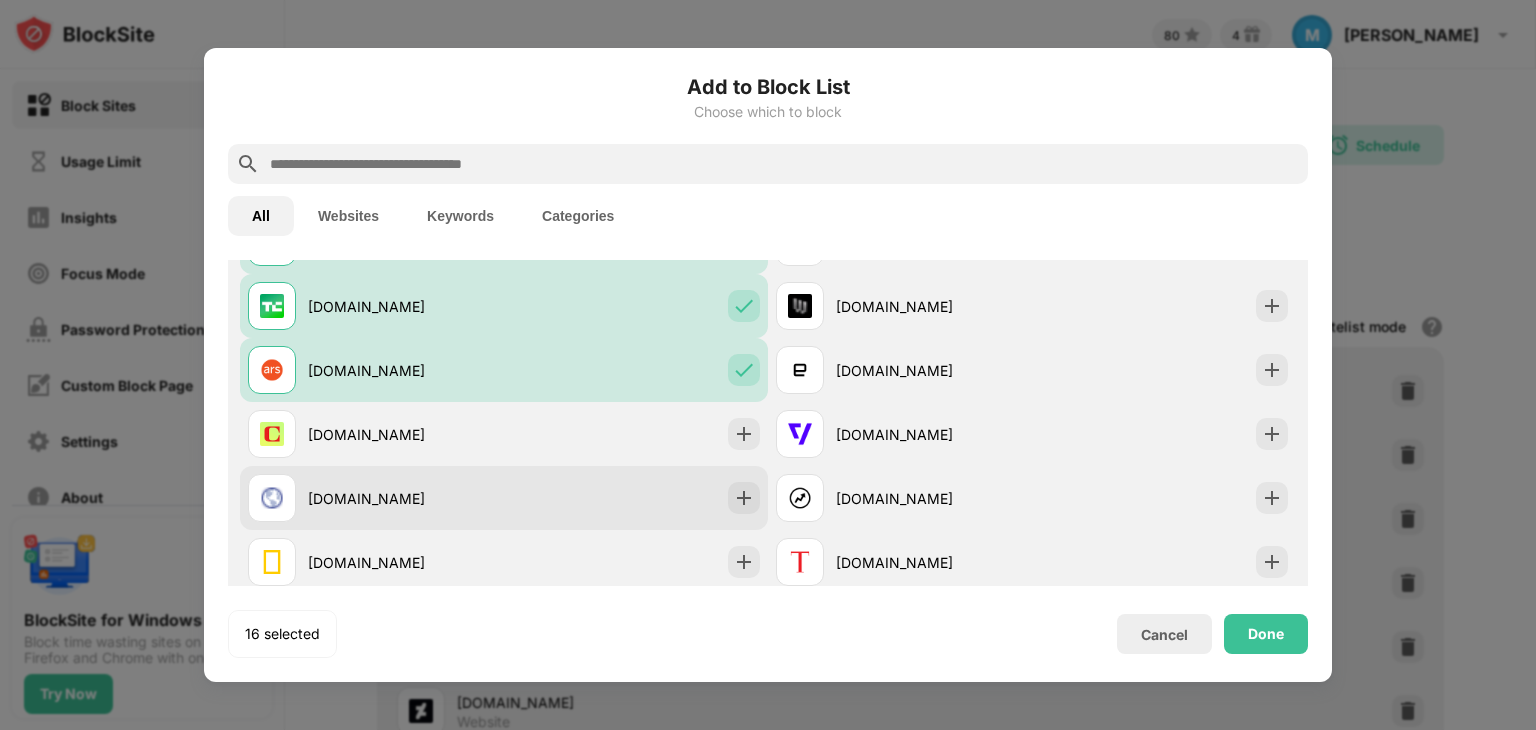 scroll, scrollTop: 1875, scrollLeft: 0, axis: vertical 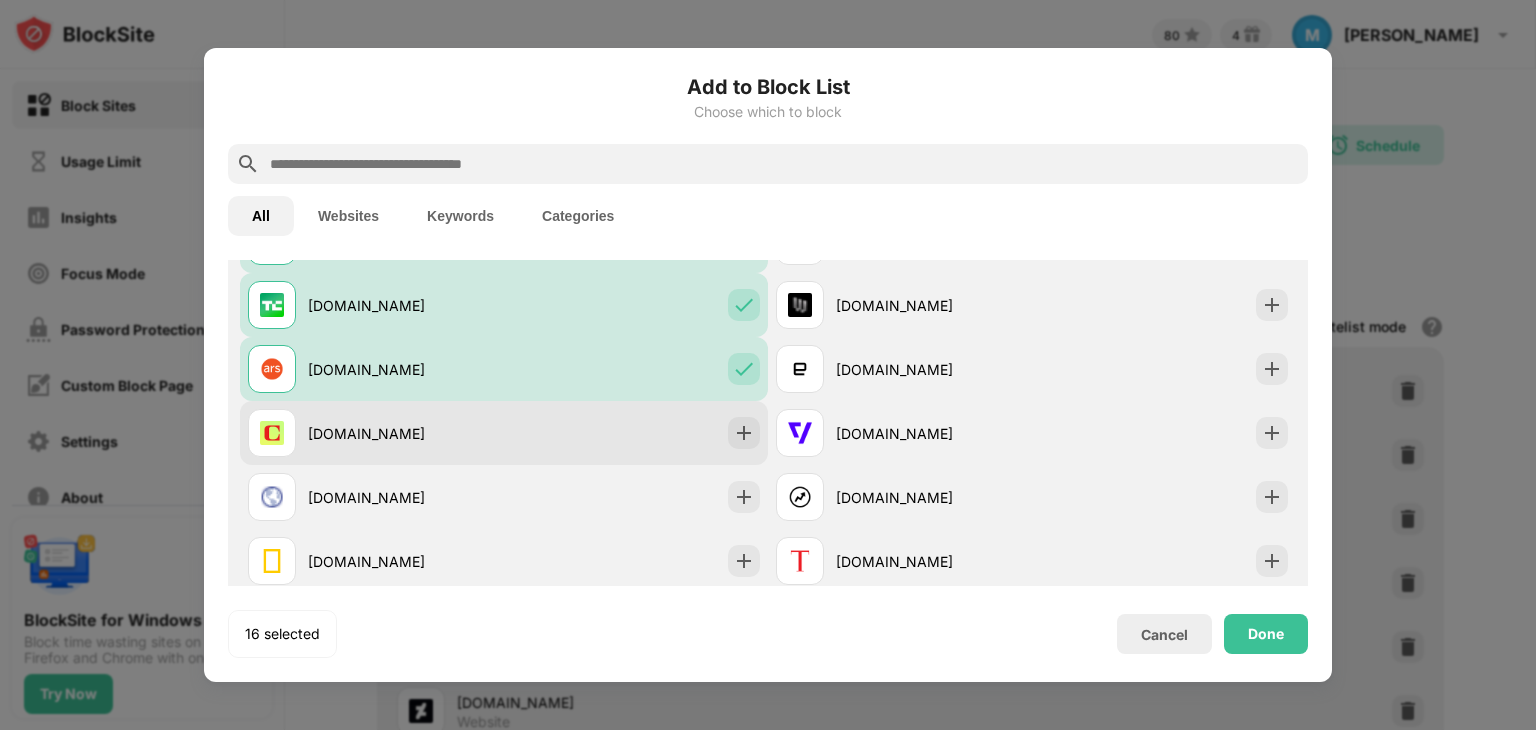 click on "cnet.com" at bounding box center [504, 433] 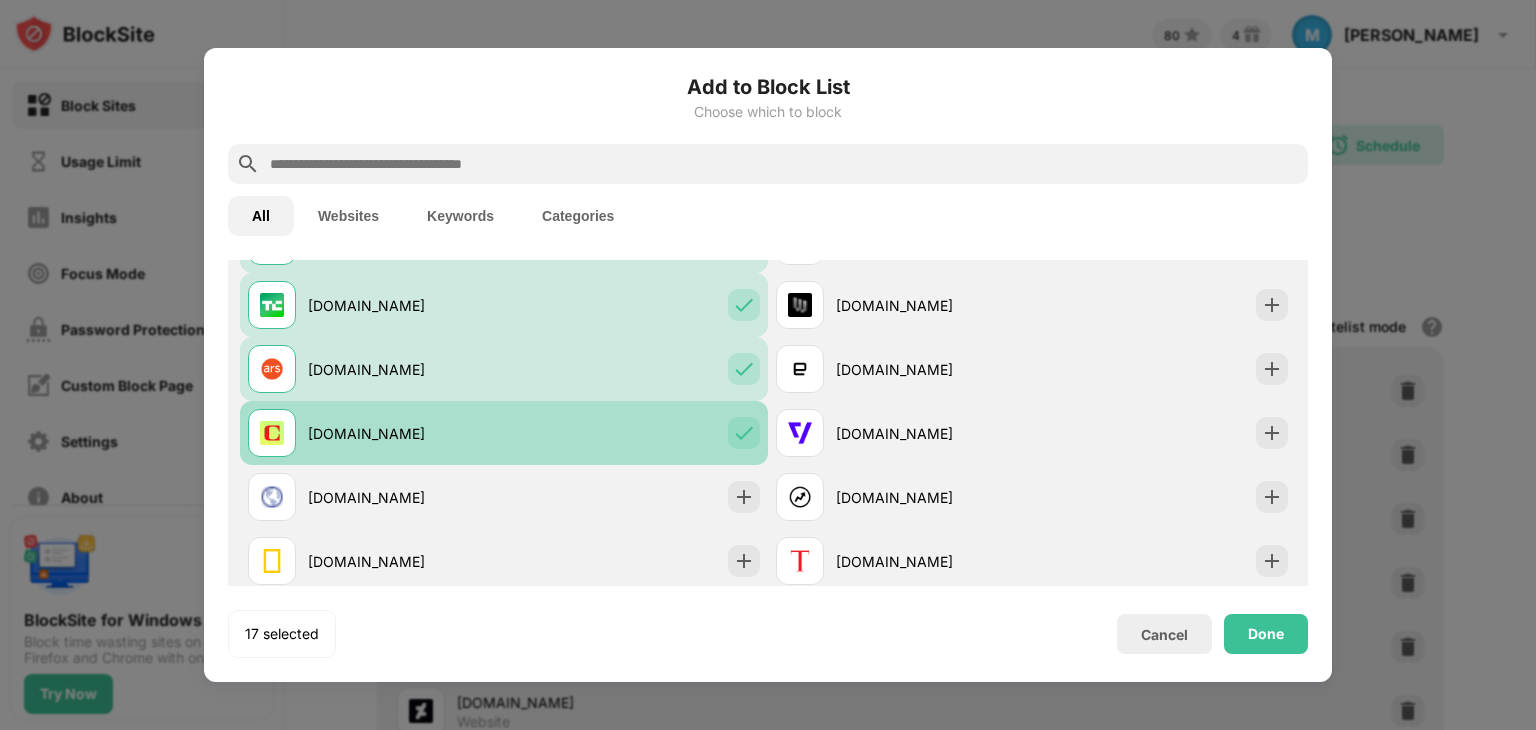 click on "cnet.com" at bounding box center (504, 433) 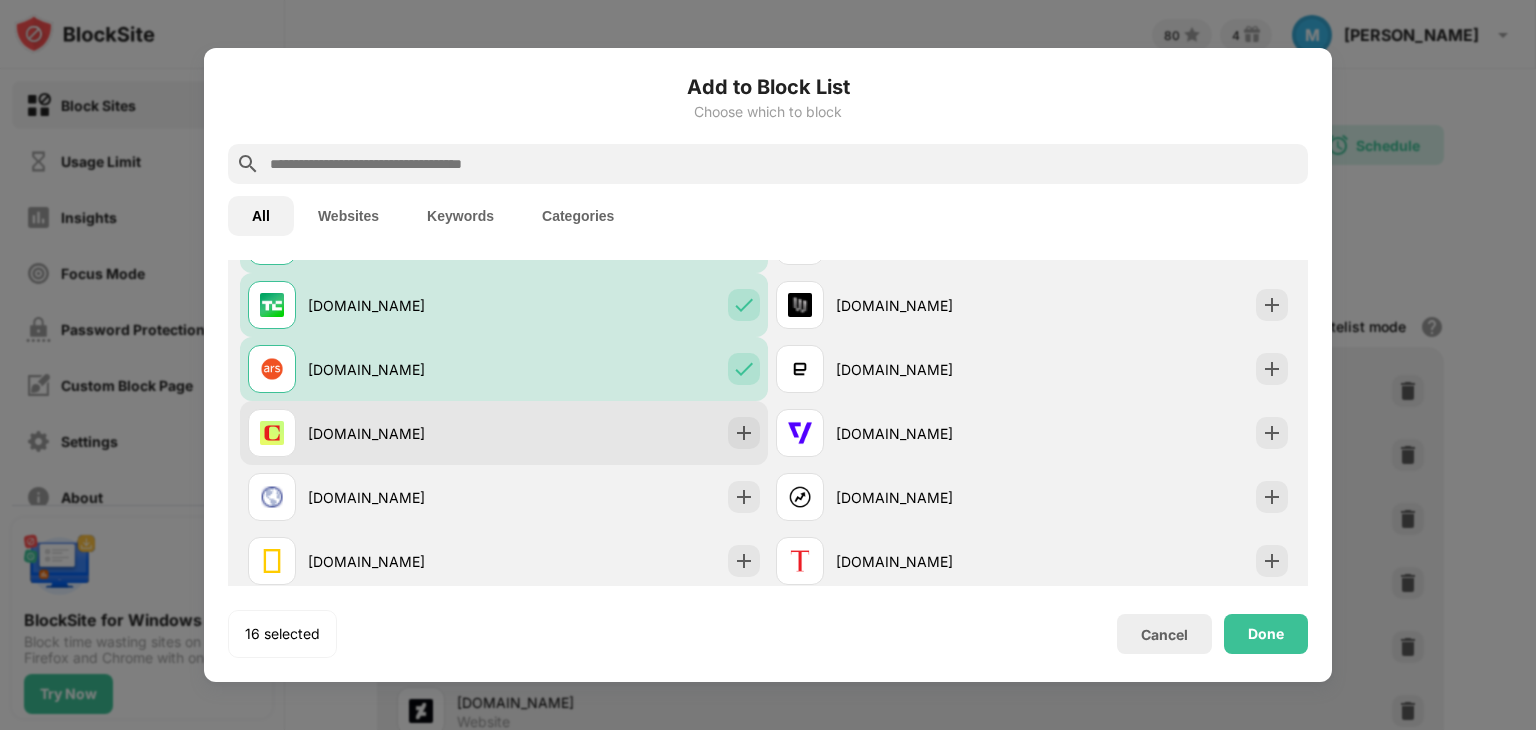 click on "cnet.com" at bounding box center (504, 433) 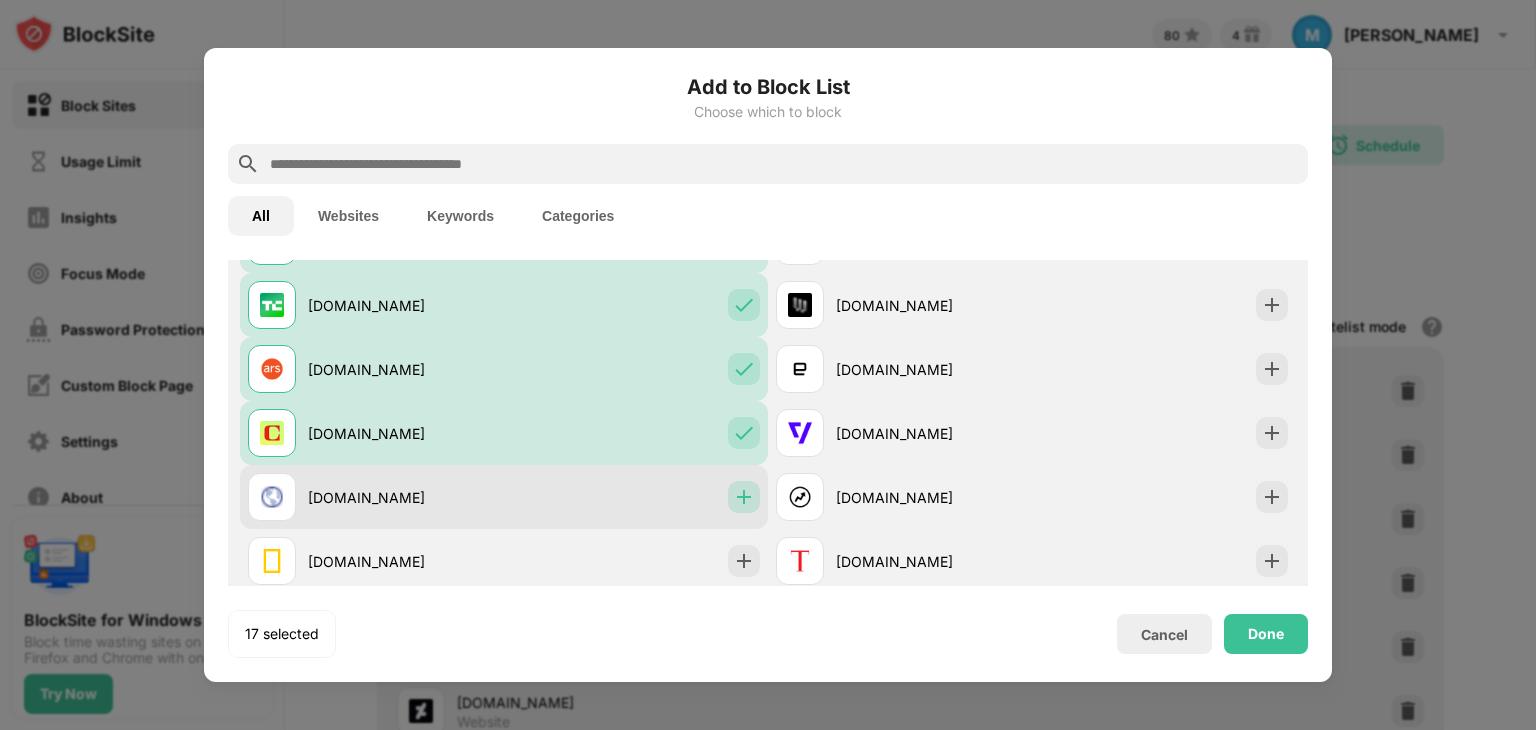 click at bounding box center (744, 497) 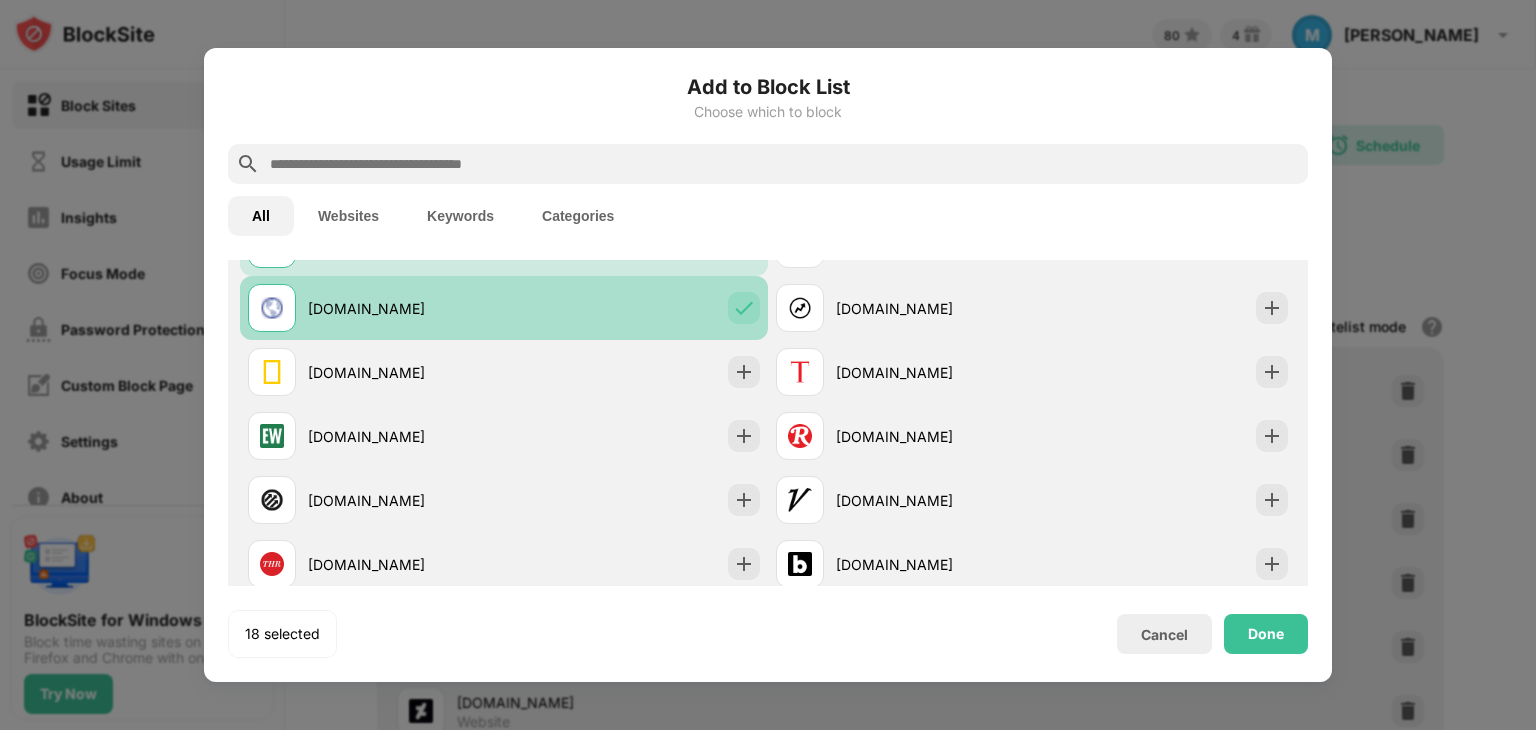 scroll, scrollTop: 2070, scrollLeft: 0, axis: vertical 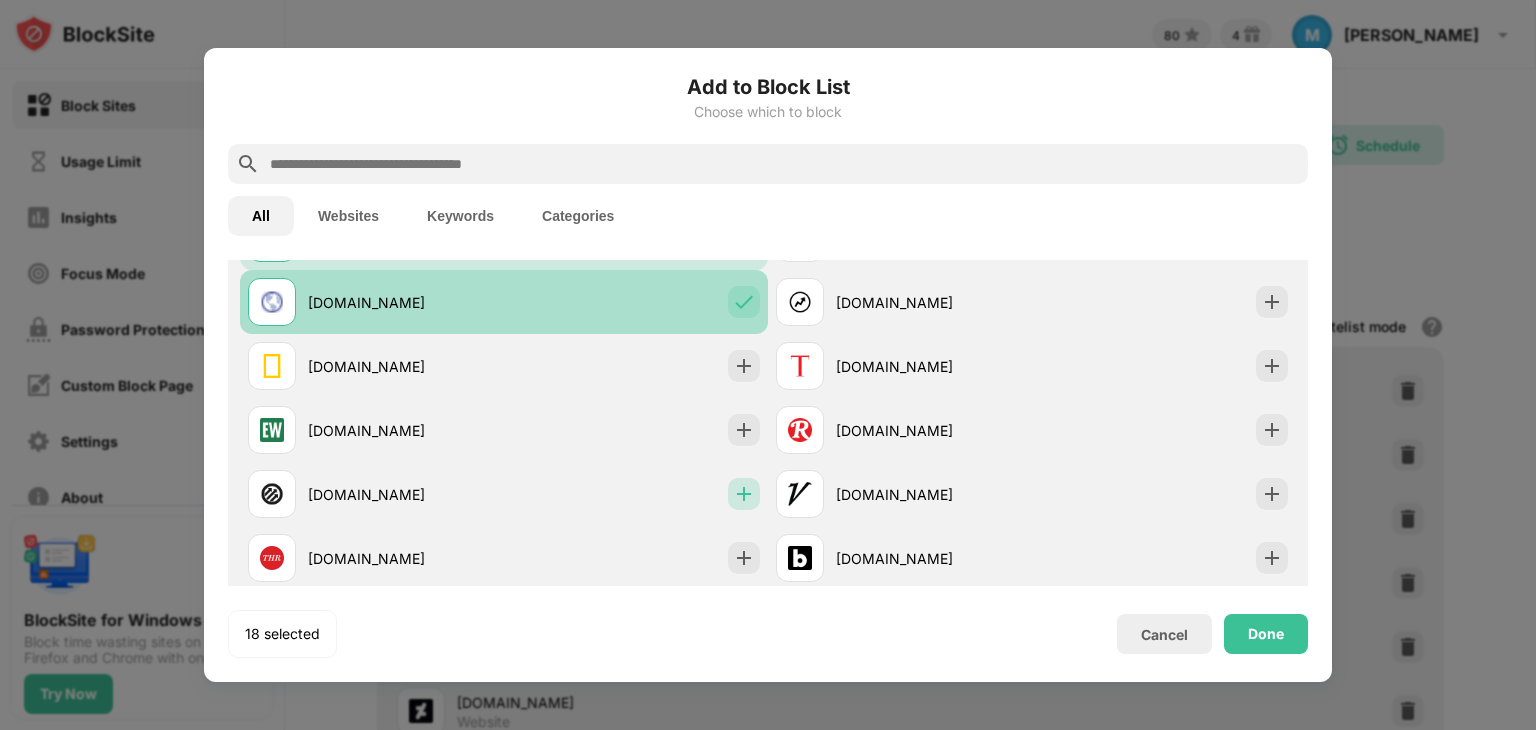 click at bounding box center [744, 494] 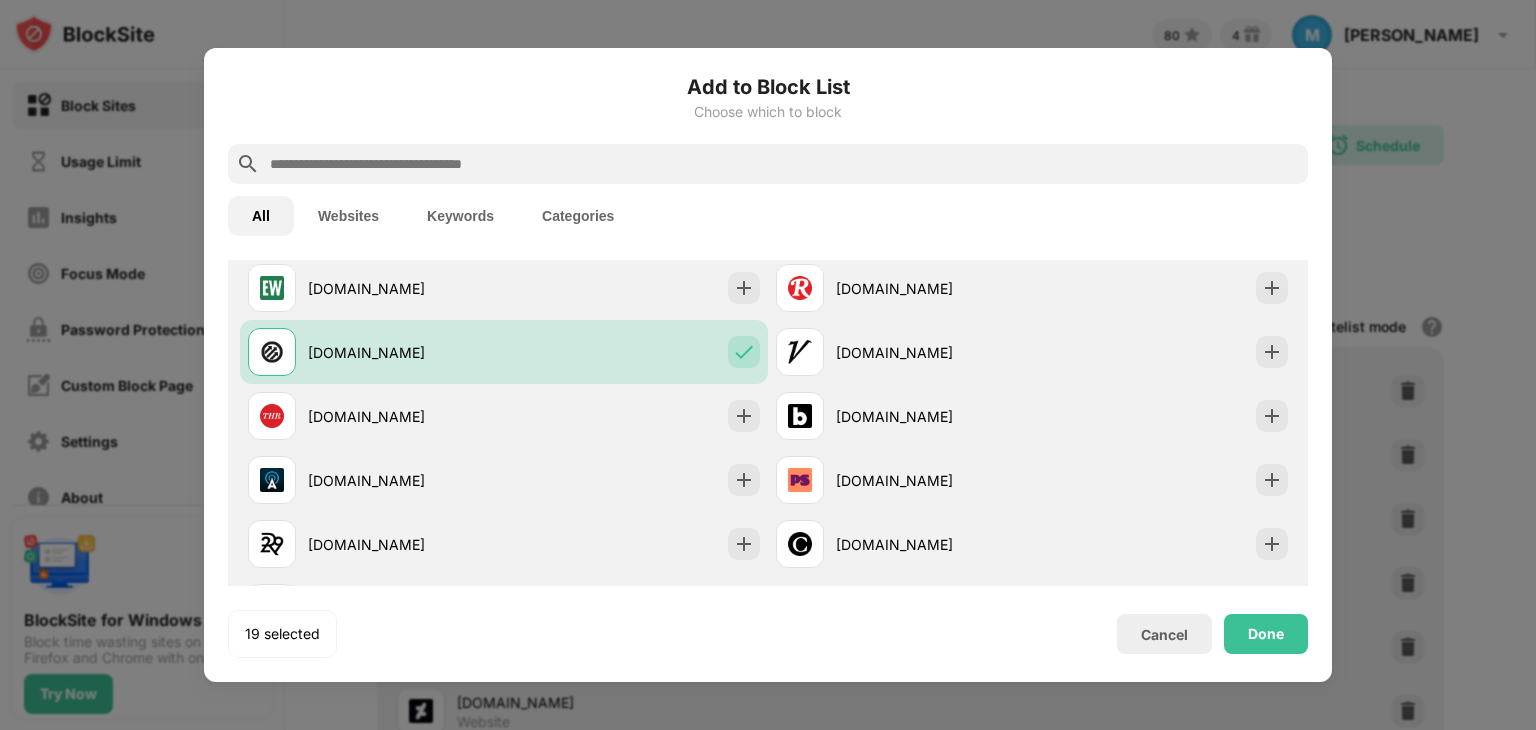 scroll, scrollTop: 2247, scrollLeft: 0, axis: vertical 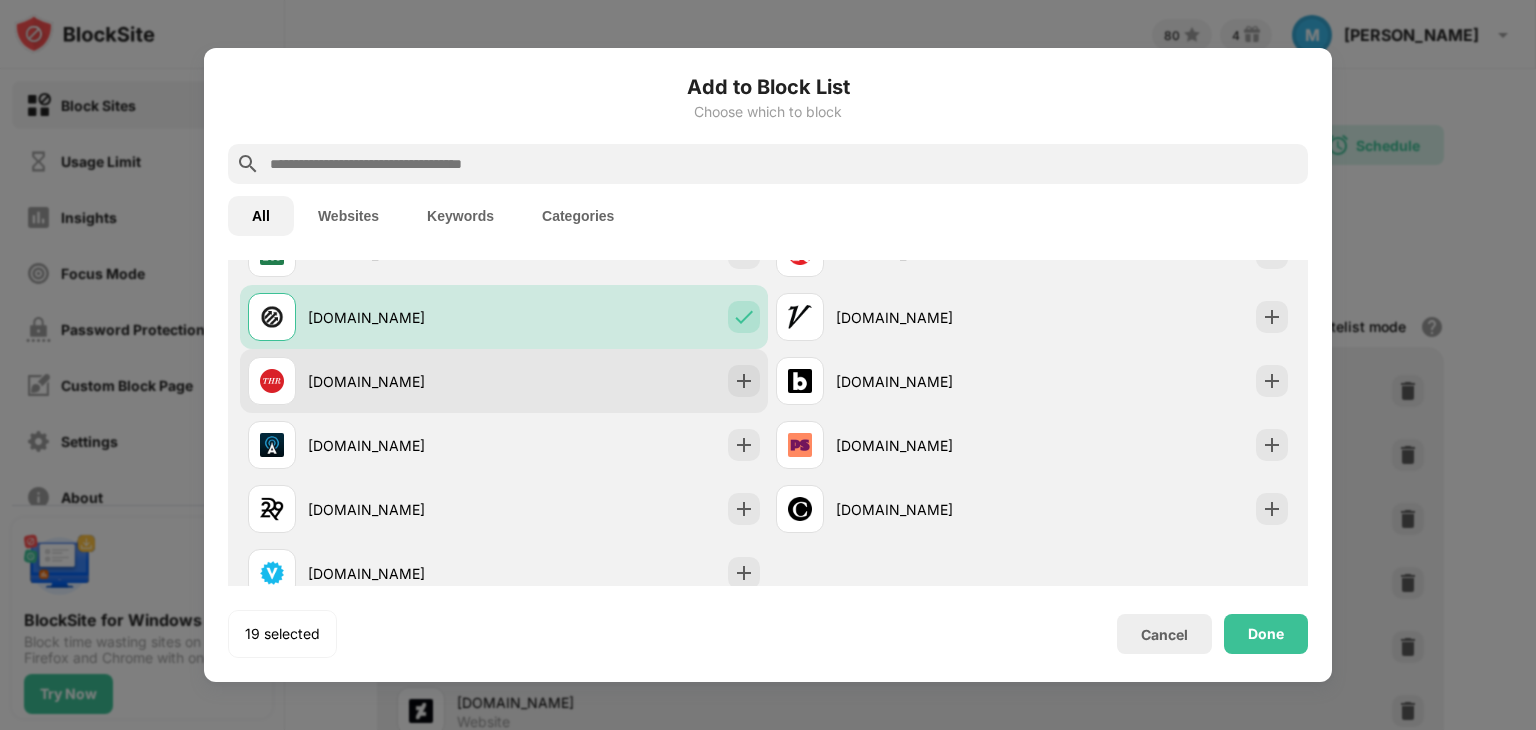 click on "hollywoodreporter.com" at bounding box center (504, 381) 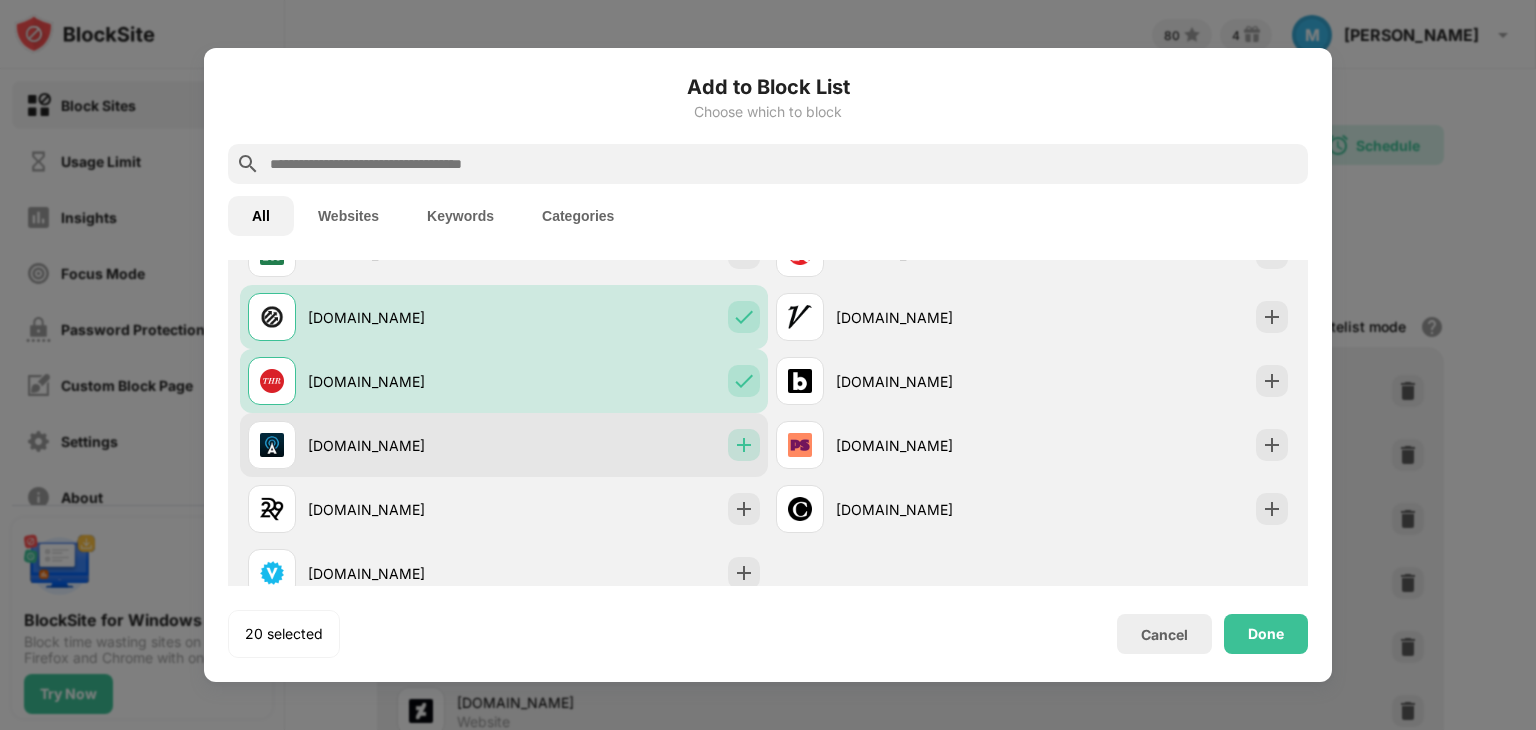 click at bounding box center (744, 445) 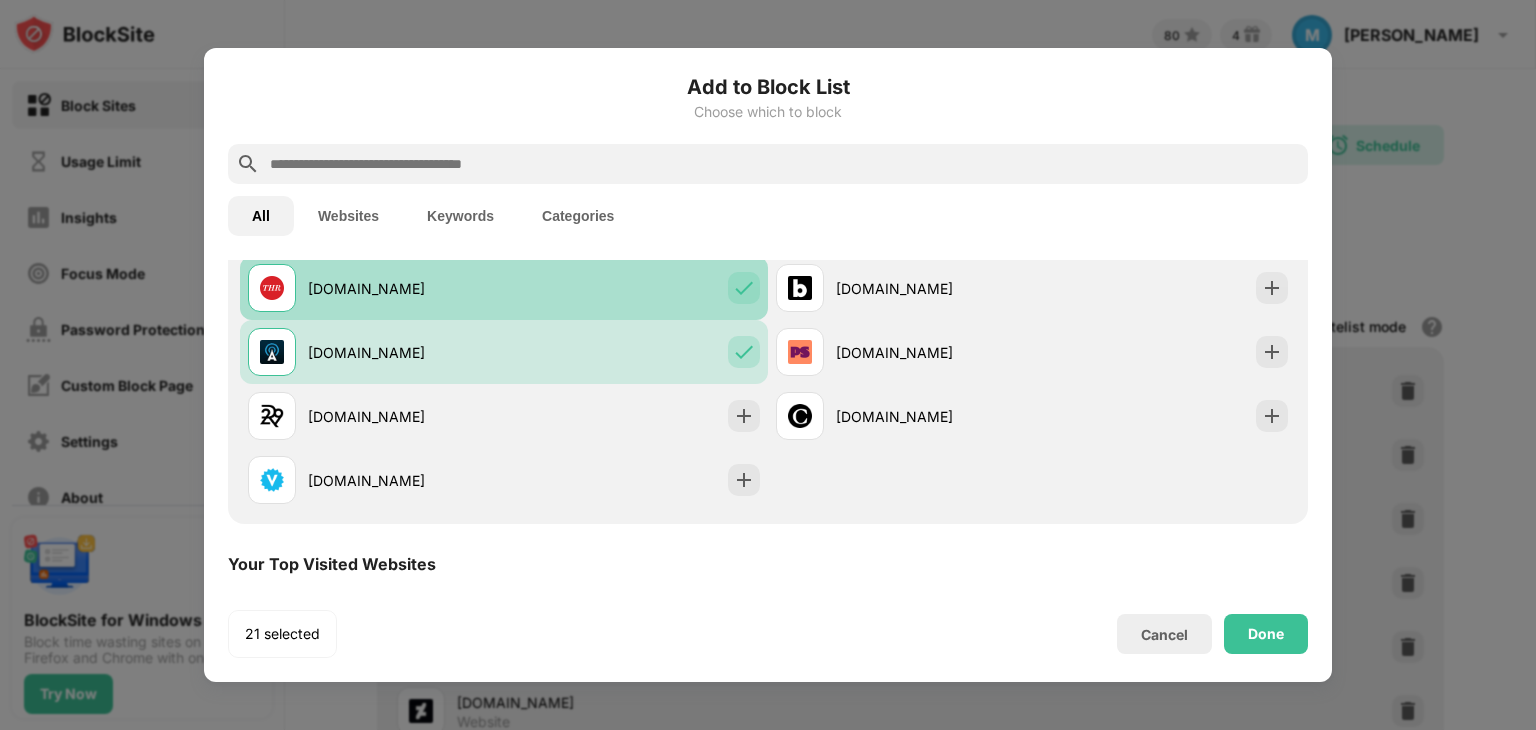 scroll, scrollTop: 2346, scrollLeft: 0, axis: vertical 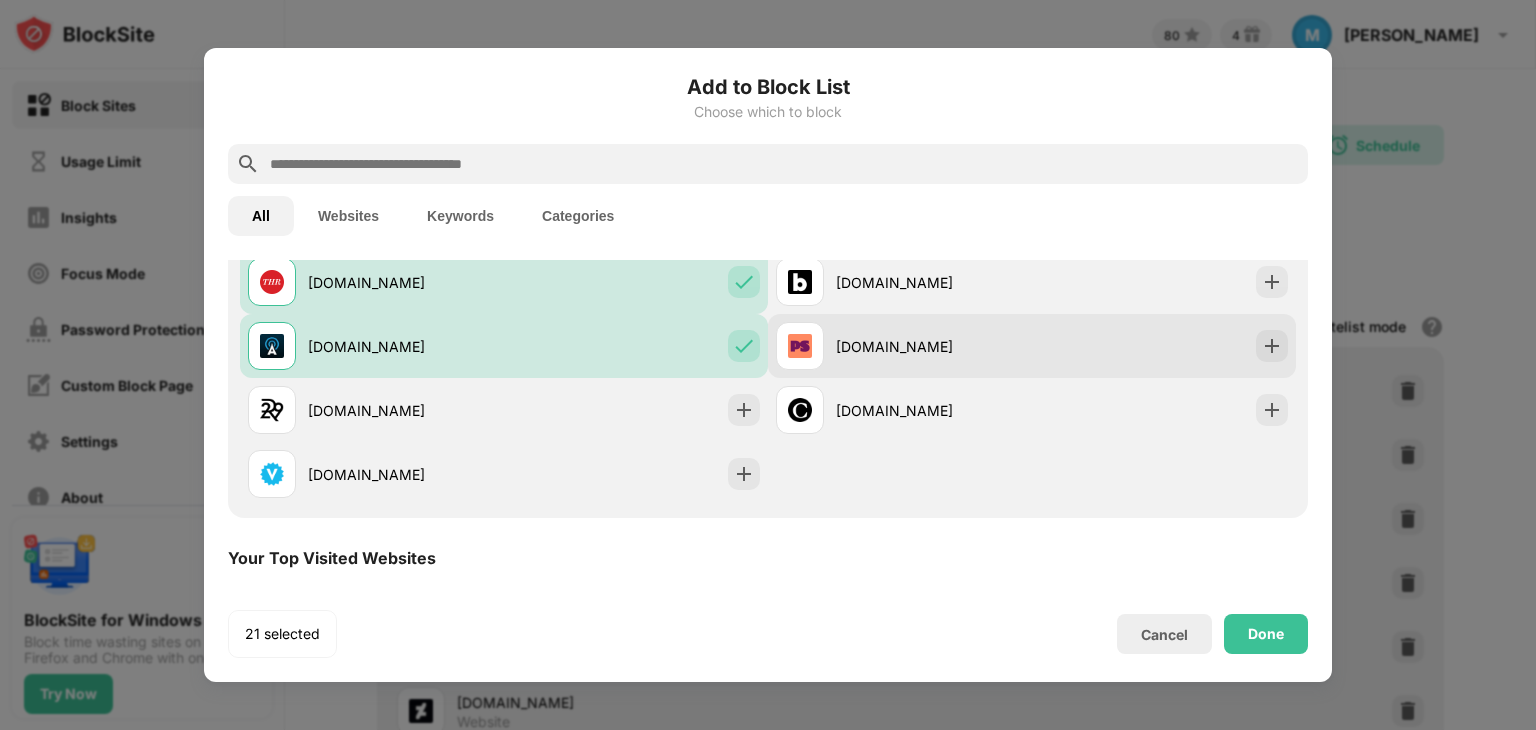 drag, startPoint x: 742, startPoint y: 446, endPoint x: 994, endPoint y: 317, distance: 283.0989 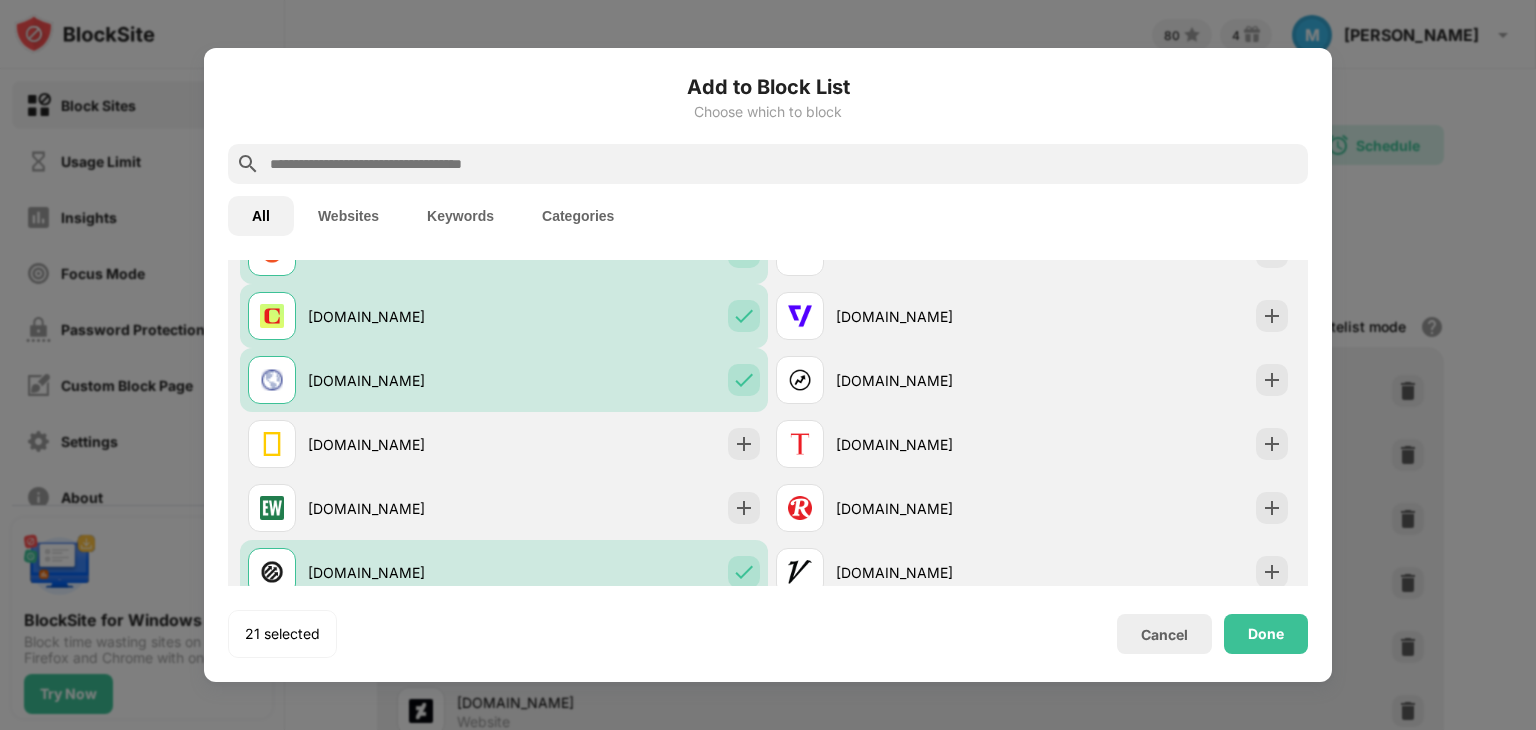 scroll, scrollTop: 1992, scrollLeft: 0, axis: vertical 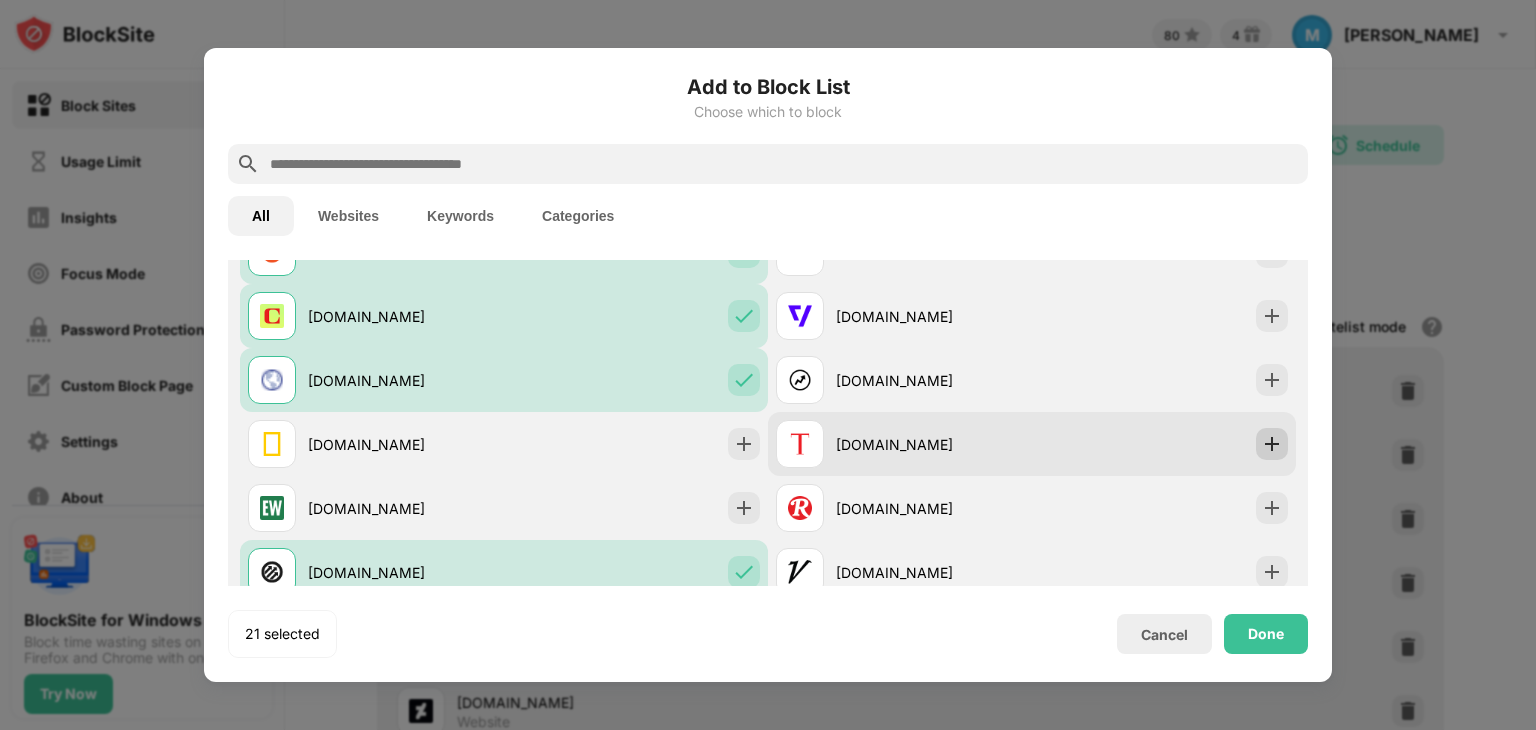drag, startPoint x: 1255, startPoint y: 497, endPoint x: 1254, endPoint y: 445, distance: 52.009613 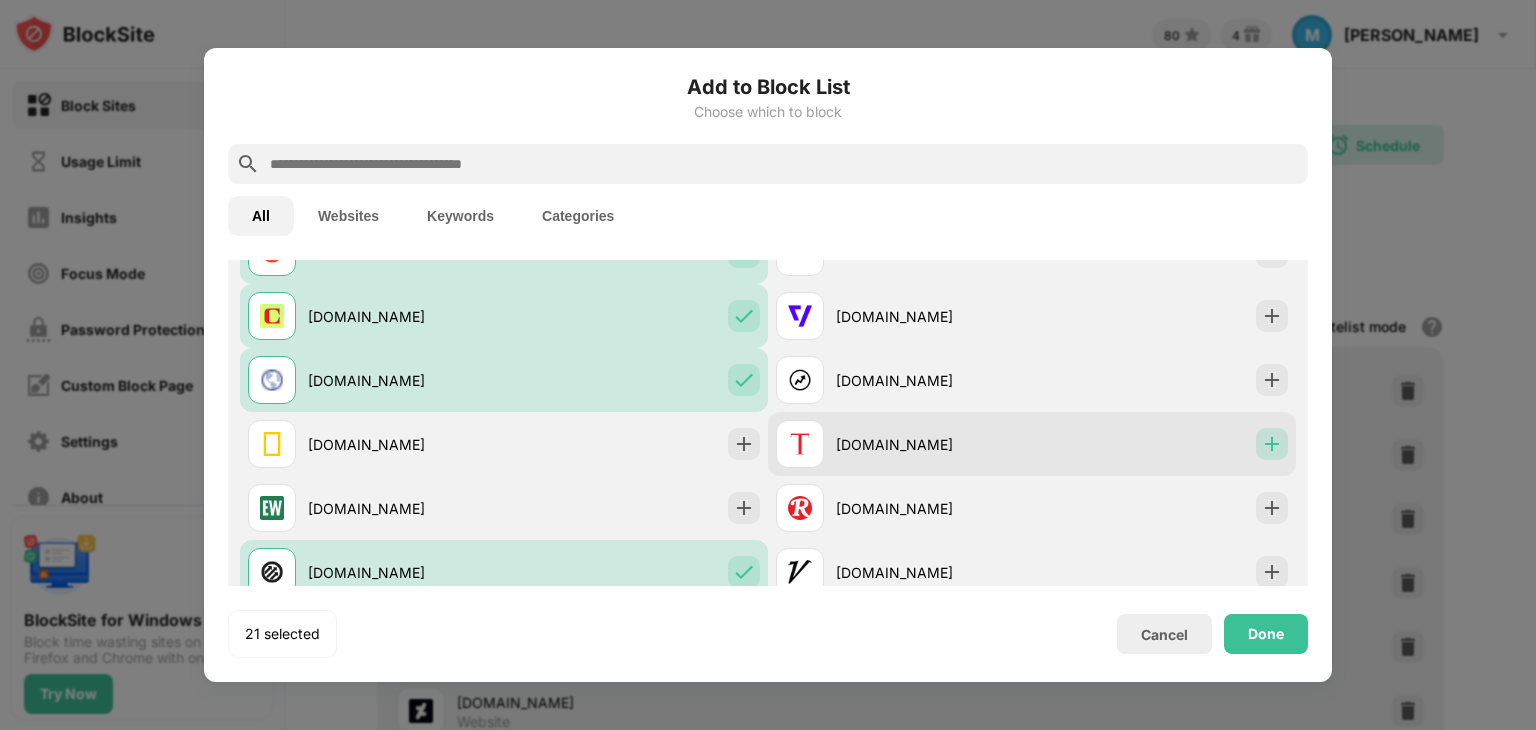 click at bounding box center [1272, 444] 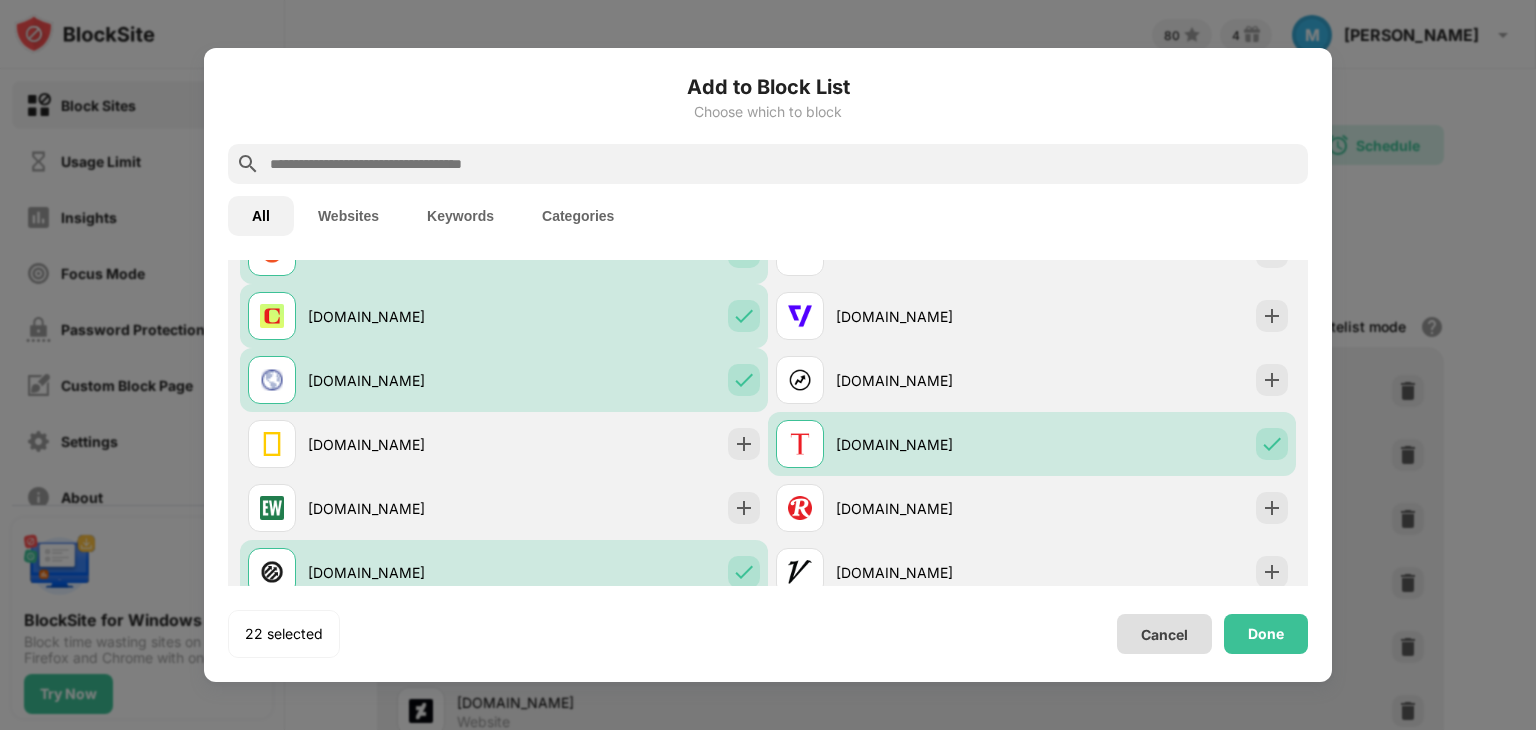 drag, startPoint x: 1251, startPoint y: 498, endPoint x: 1139, endPoint y: 667, distance: 202.74368 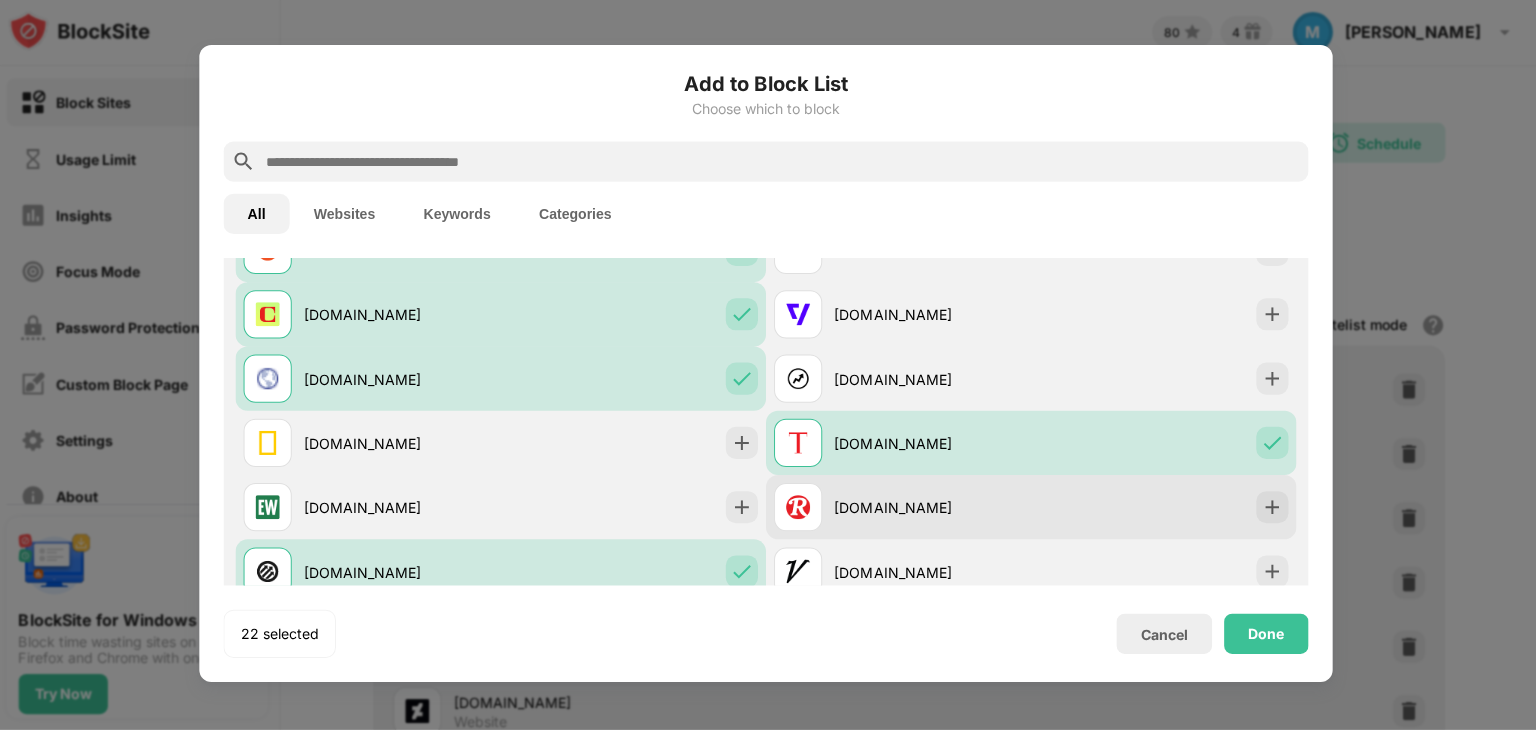 scroll, scrollTop: 0, scrollLeft: 0, axis: both 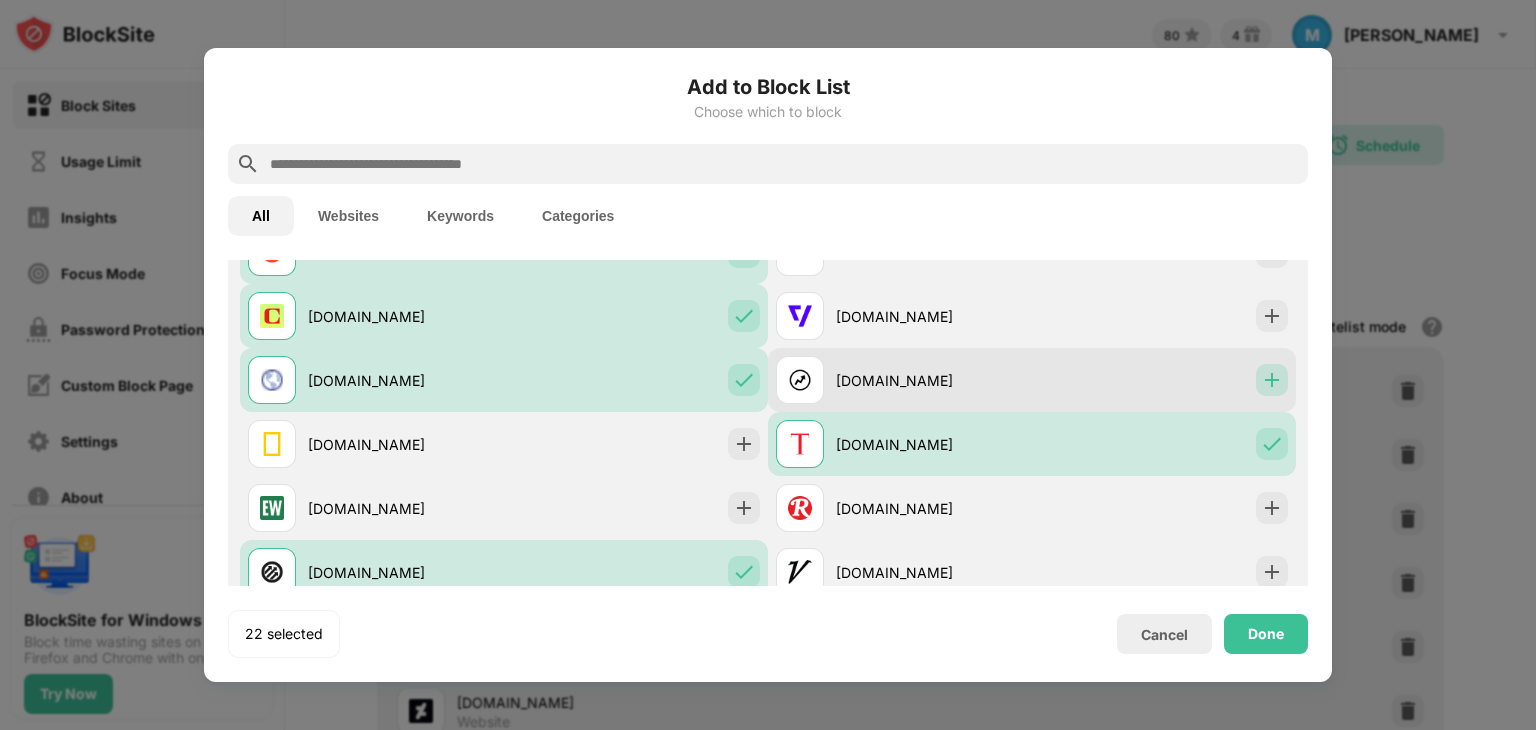 click at bounding box center (1272, 380) 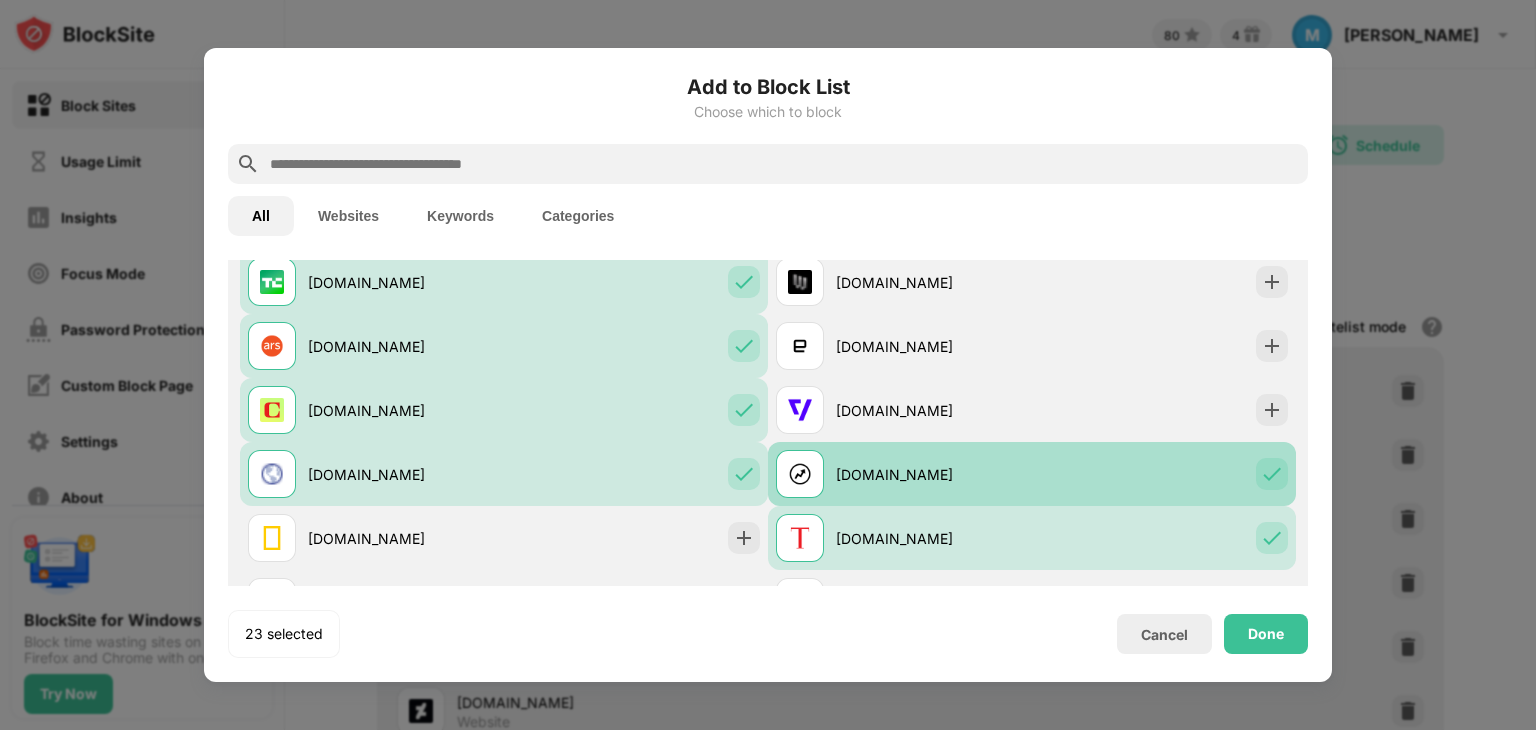 scroll, scrollTop: 1896, scrollLeft: 0, axis: vertical 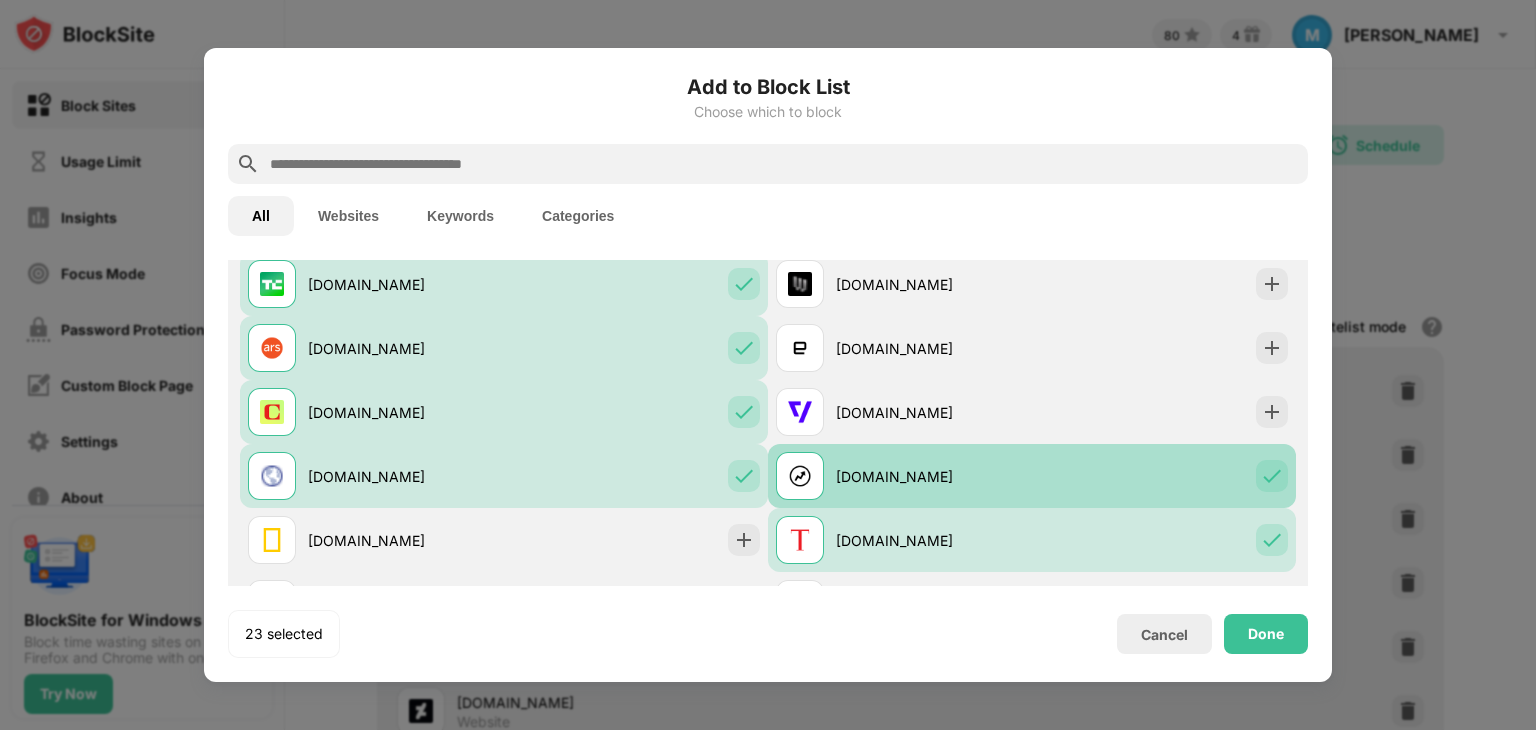 click on "theverge.com" at bounding box center [1032, 412] 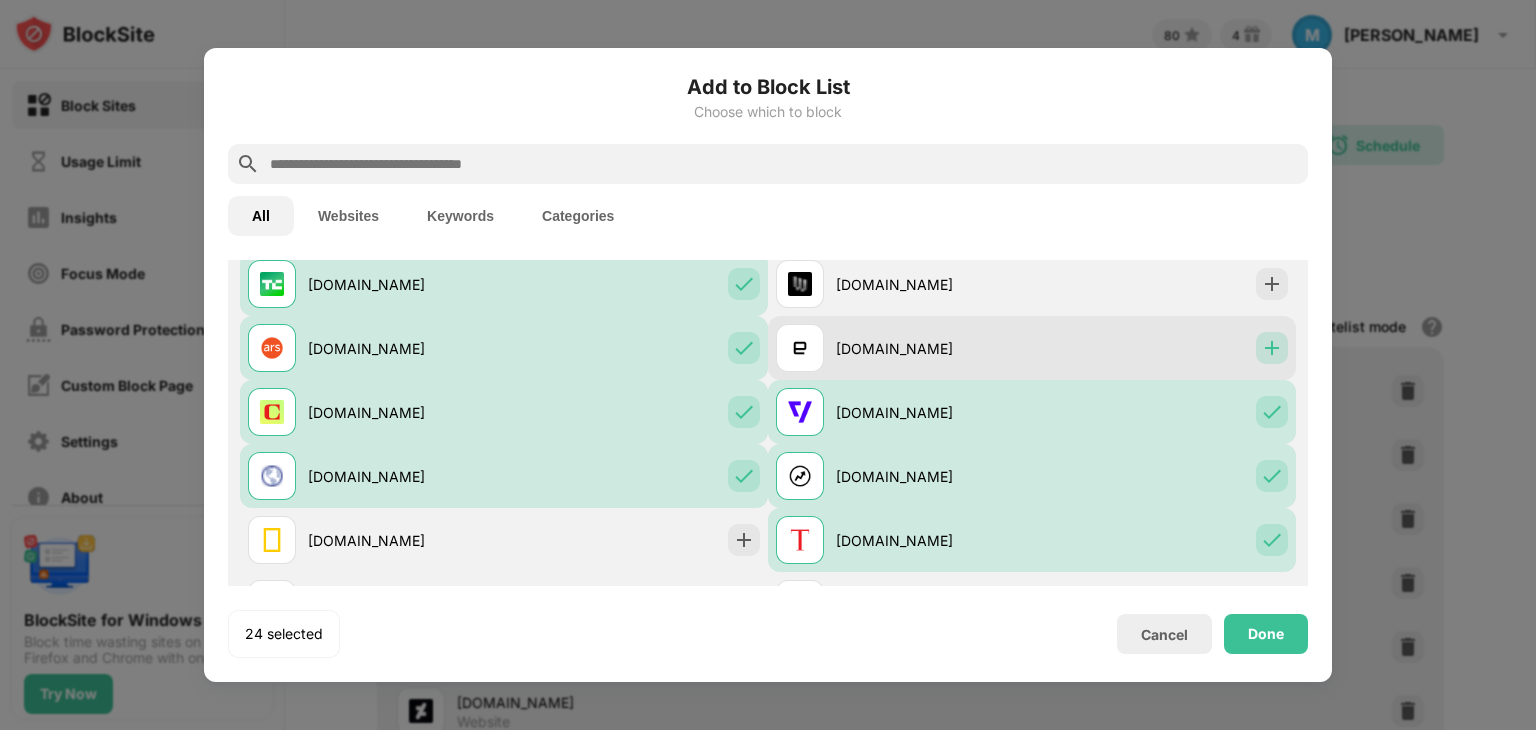 click at bounding box center [1272, 348] 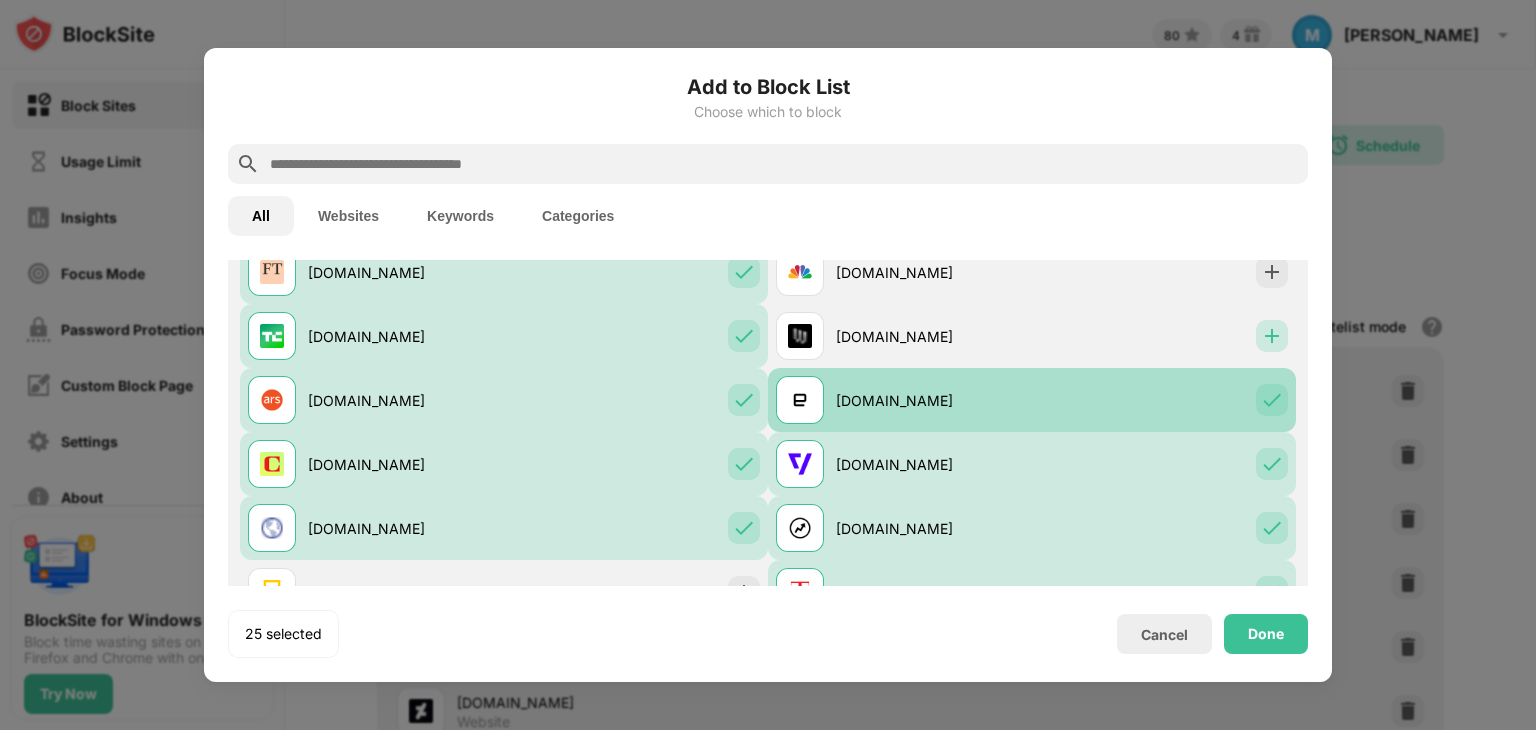 click at bounding box center [1272, 336] 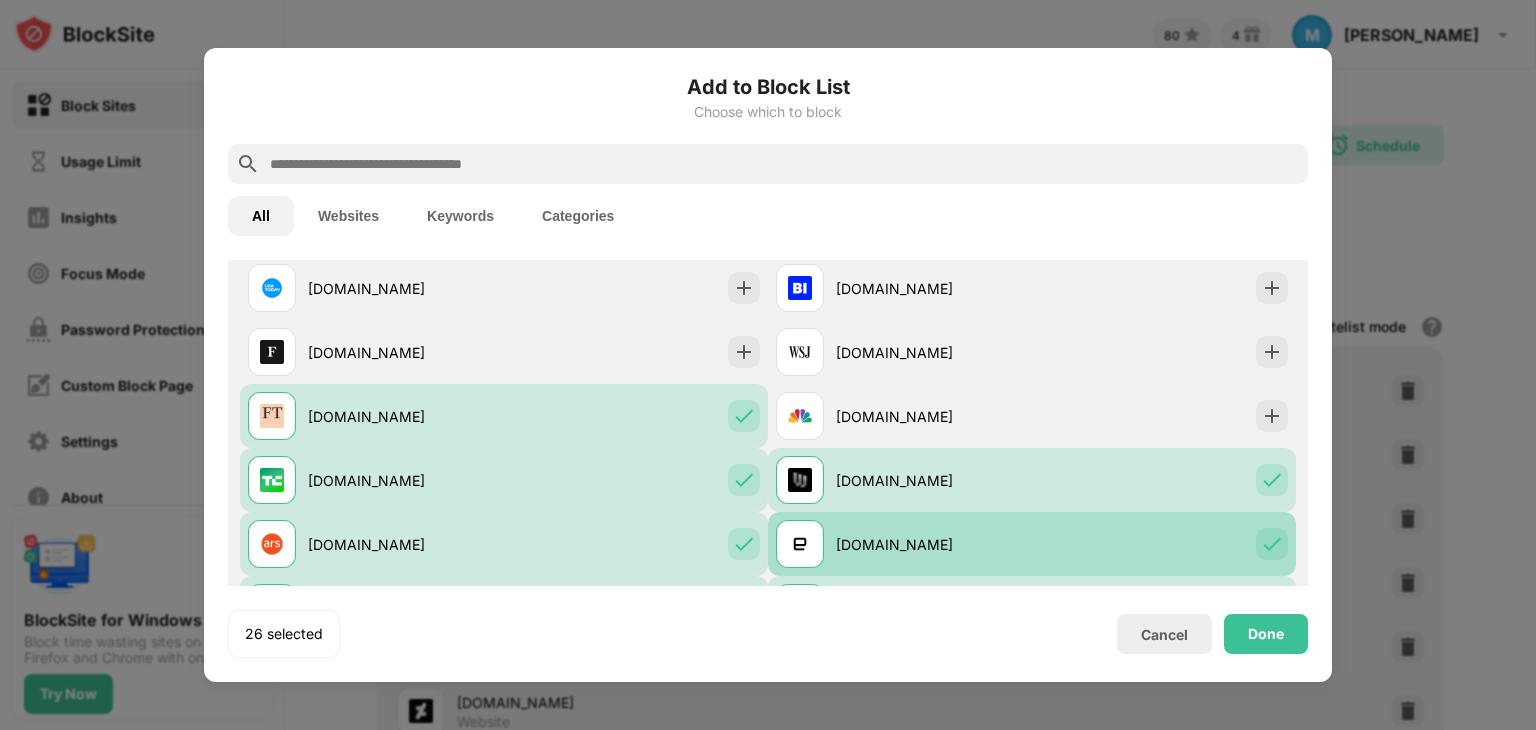 scroll, scrollTop: 1692, scrollLeft: 0, axis: vertical 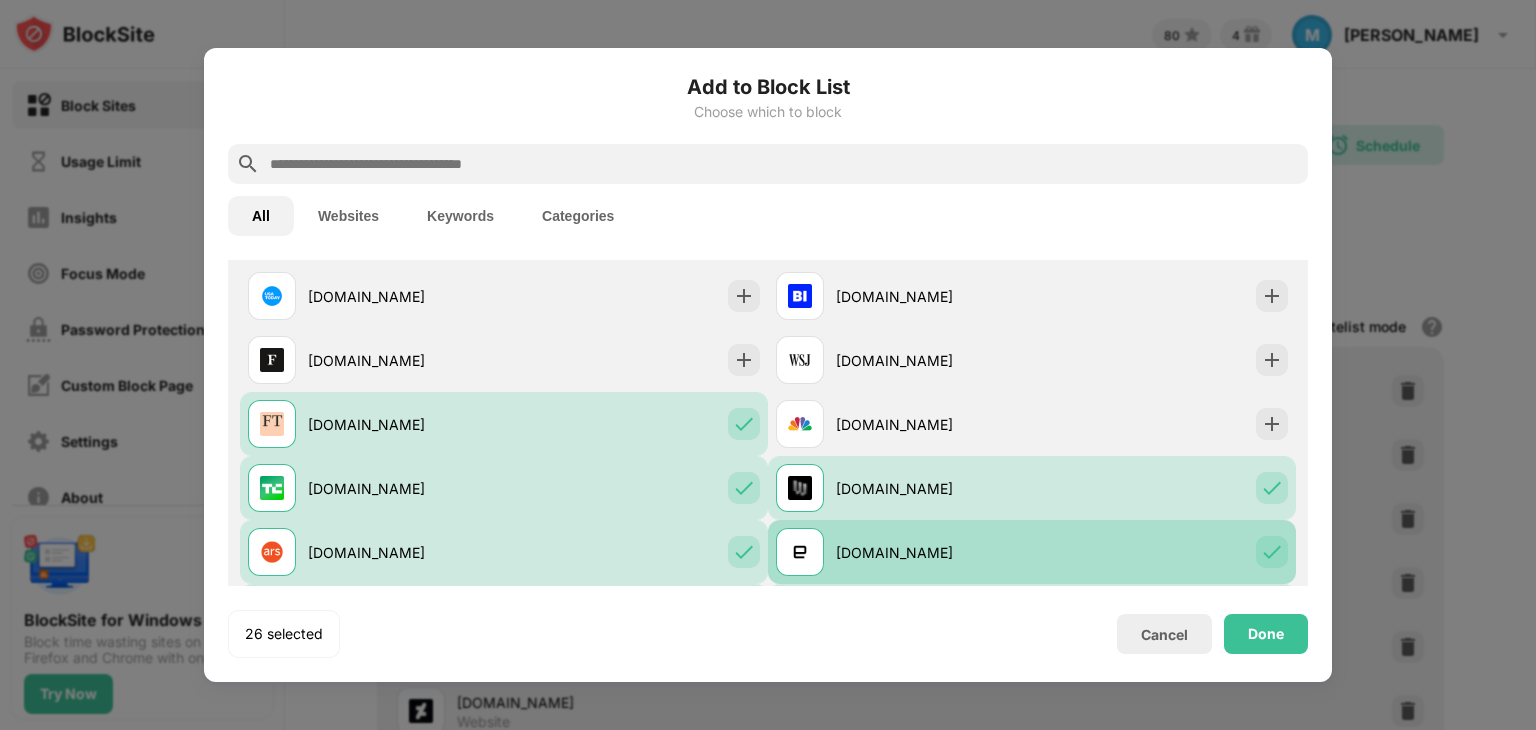 click on "wsj.com" at bounding box center (1032, 360) 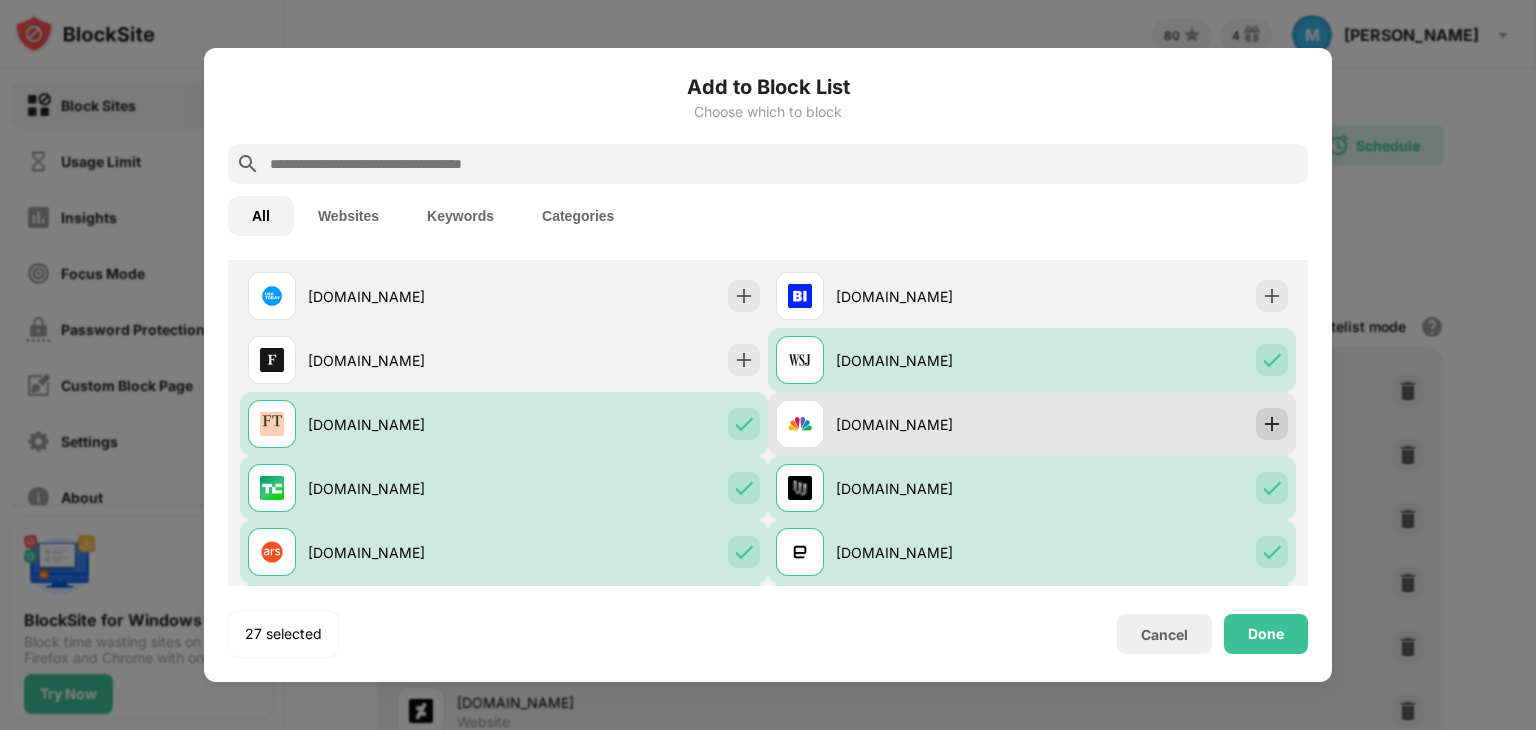 drag, startPoint x: 1250, startPoint y: 414, endPoint x: 1262, endPoint y: 431, distance: 20.808653 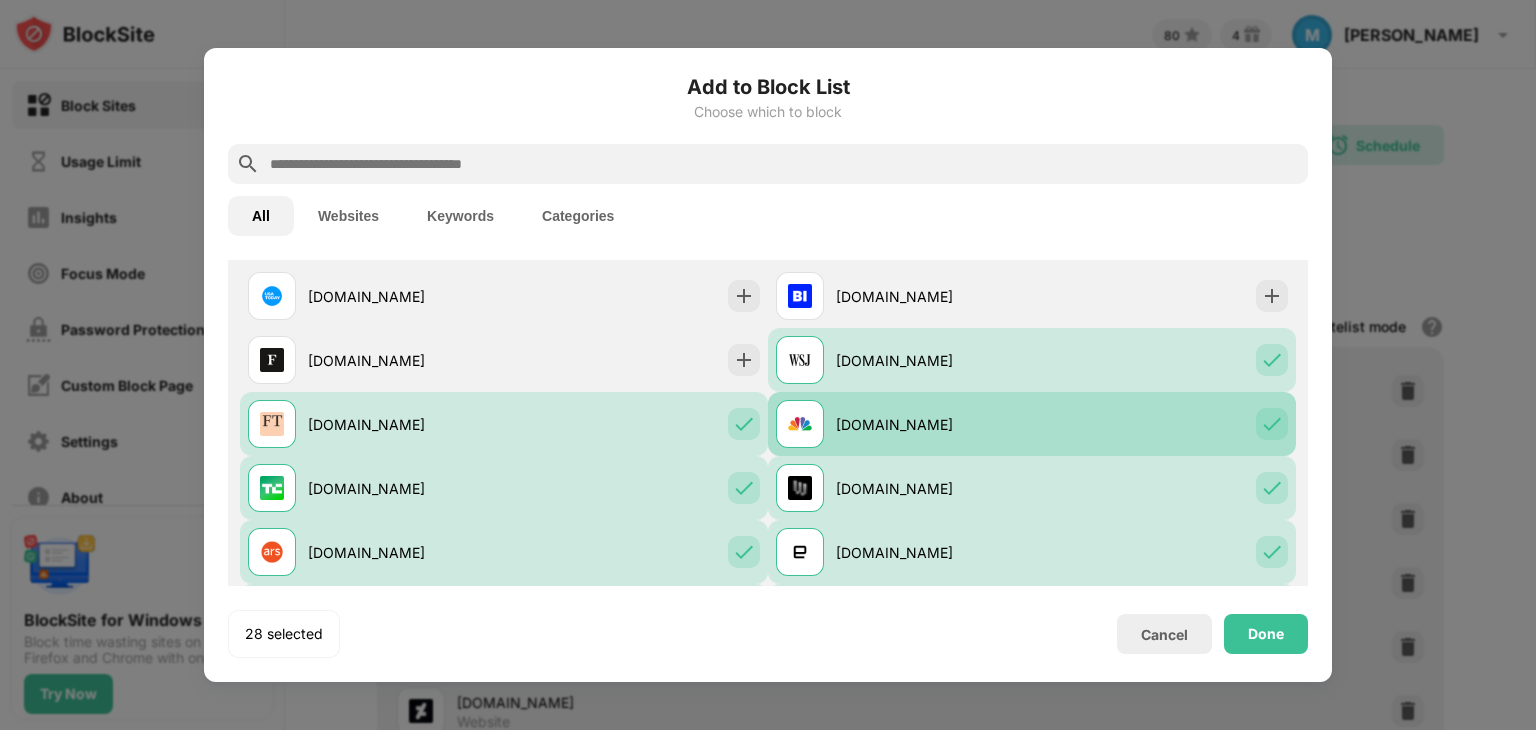 click at bounding box center [1272, 424] 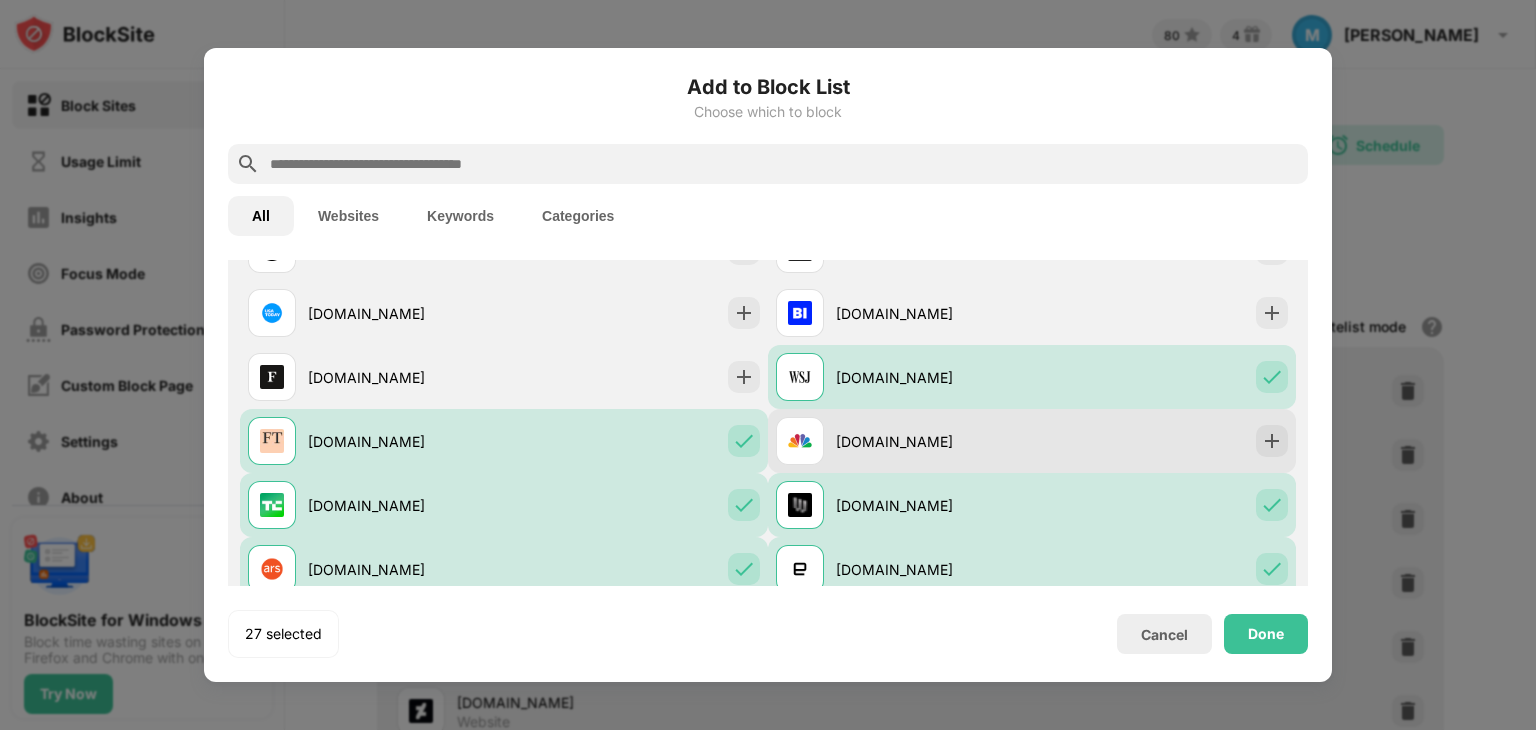 scroll, scrollTop: 1675, scrollLeft: 0, axis: vertical 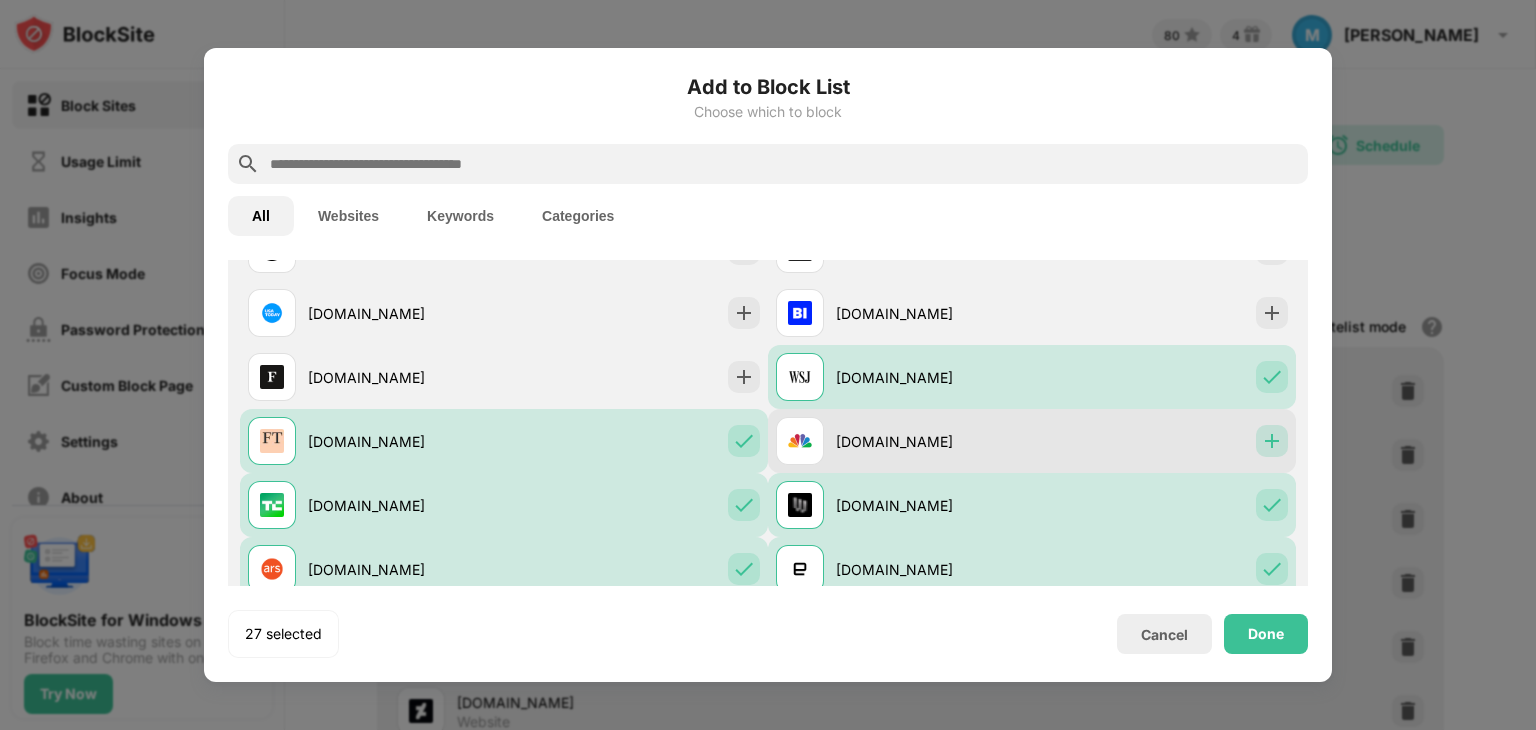 click at bounding box center (1272, 441) 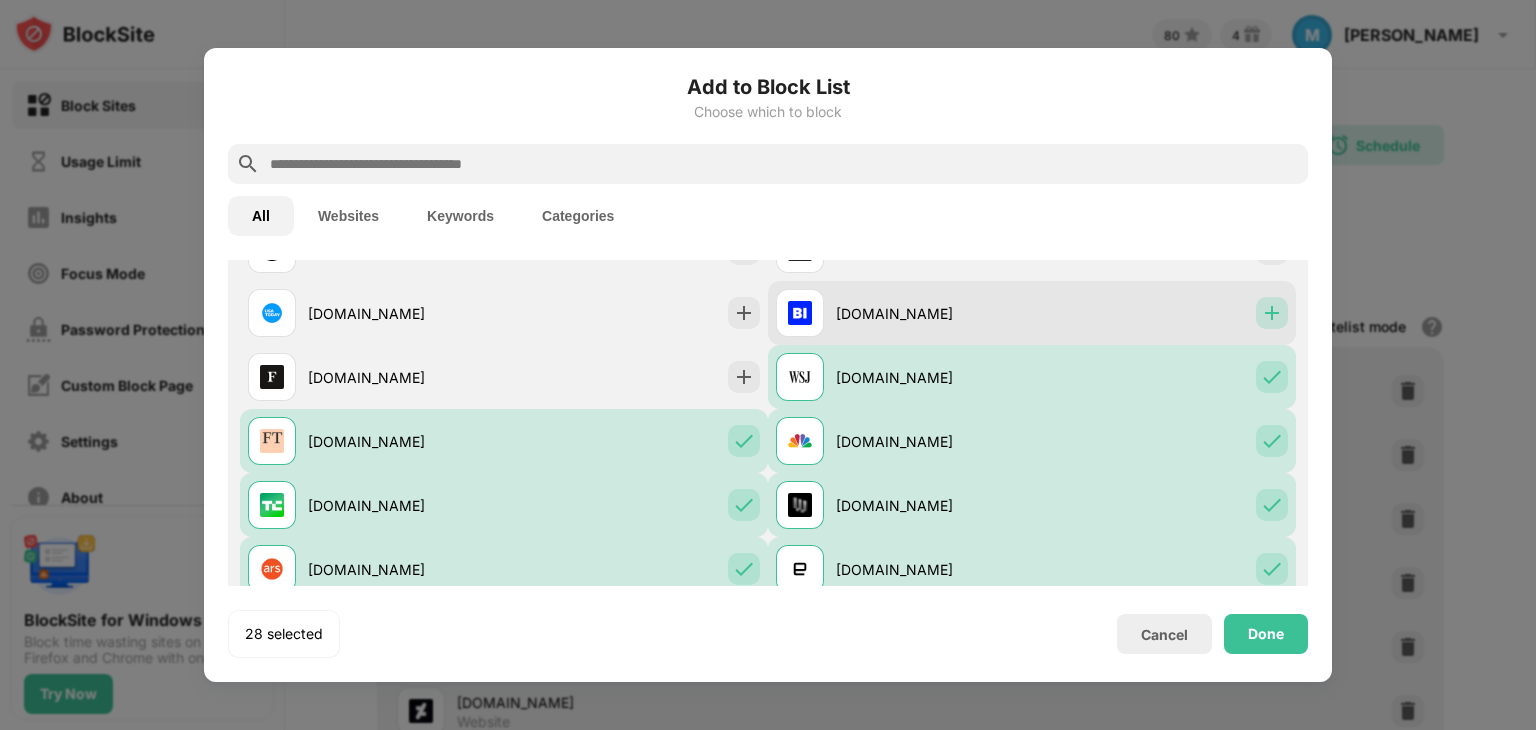 click at bounding box center [1272, 313] 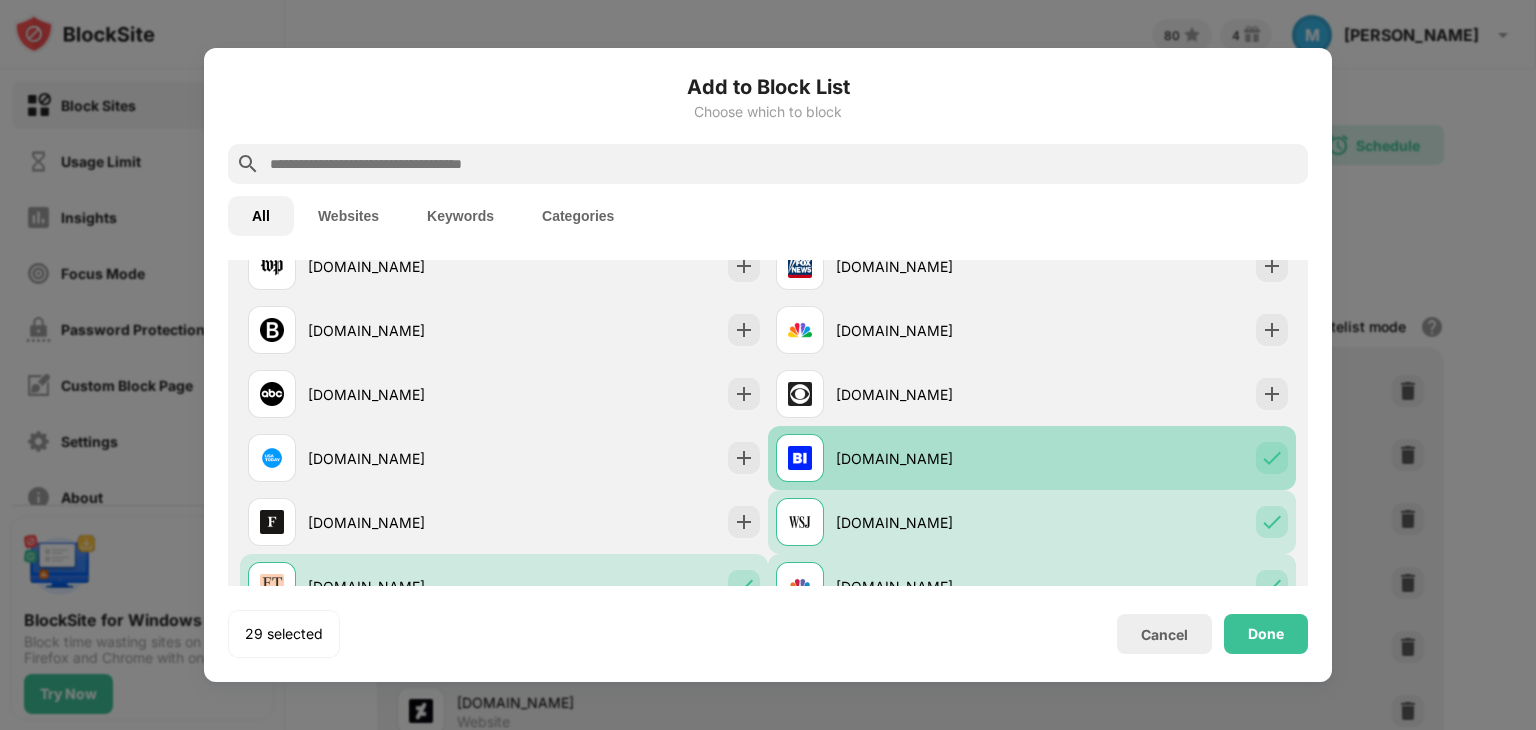 scroll, scrollTop: 1528, scrollLeft: 0, axis: vertical 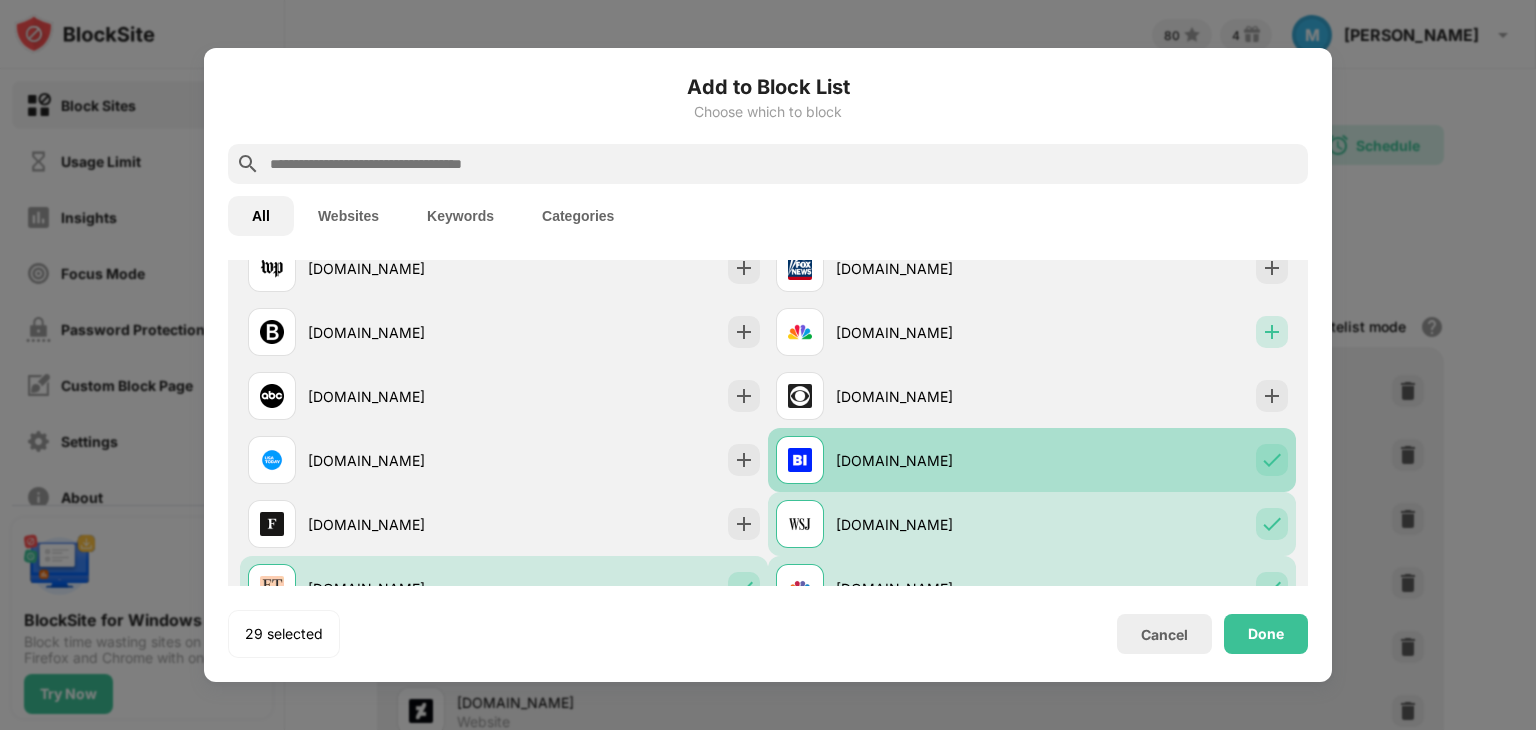 click at bounding box center (1272, 332) 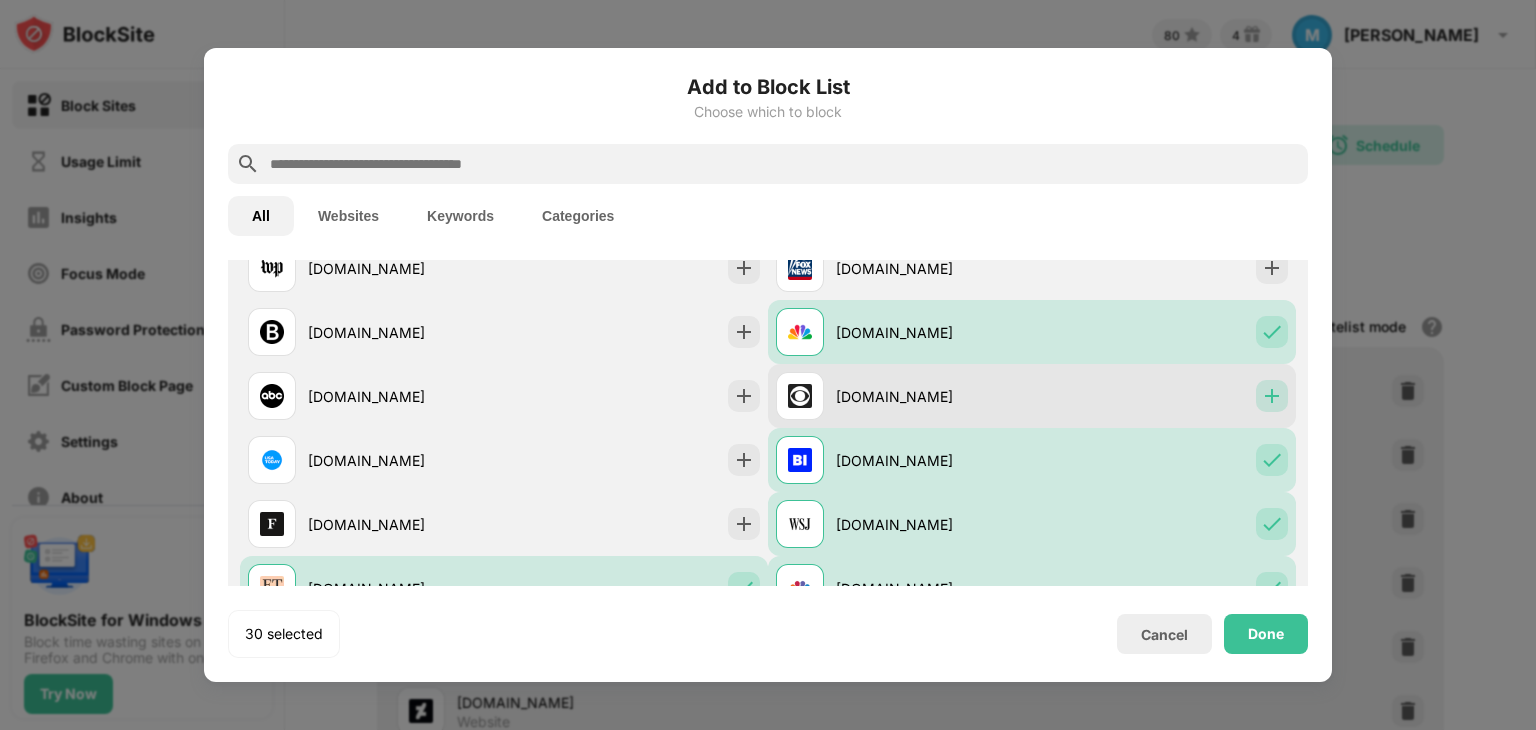 click at bounding box center [1272, 396] 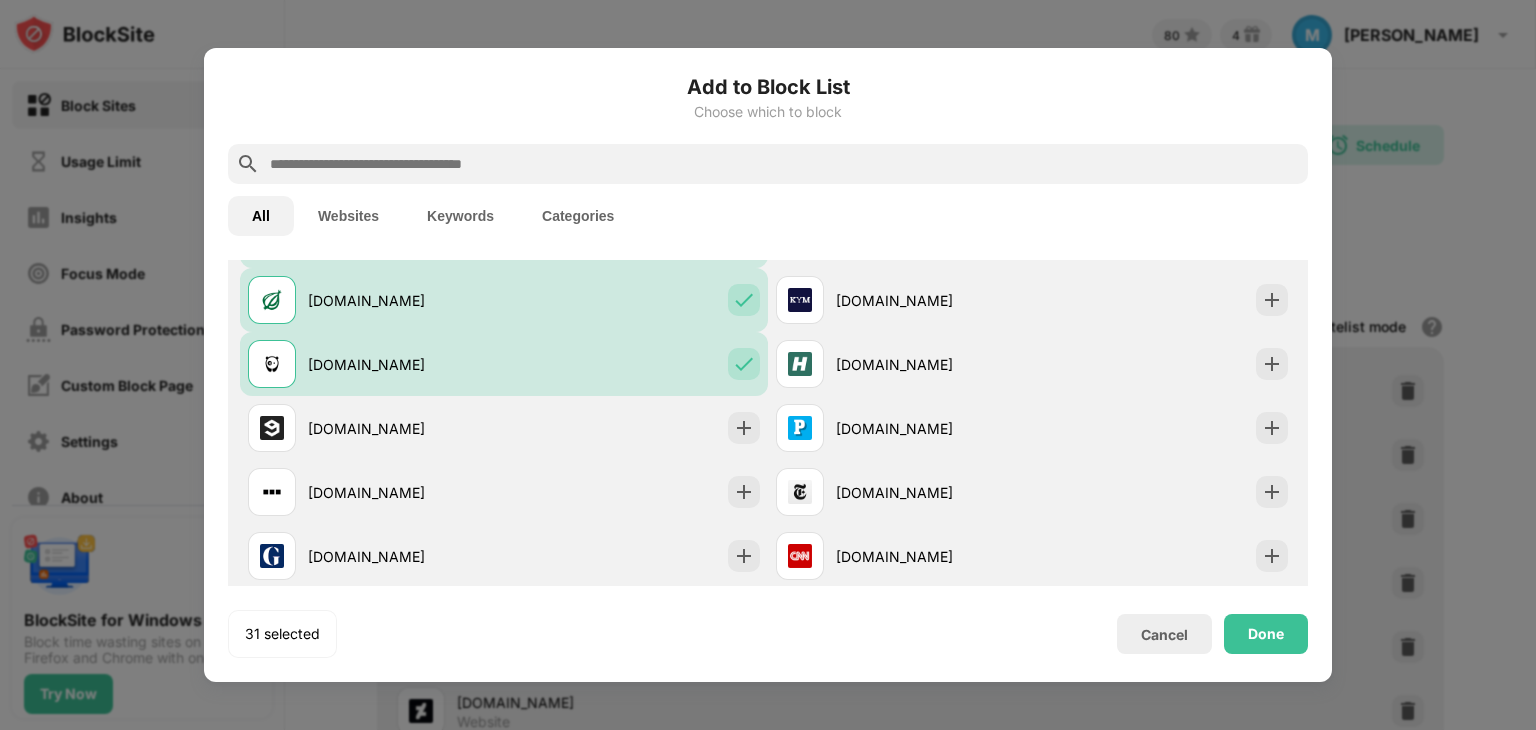 scroll, scrollTop: 1176, scrollLeft: 0, axis: vertical 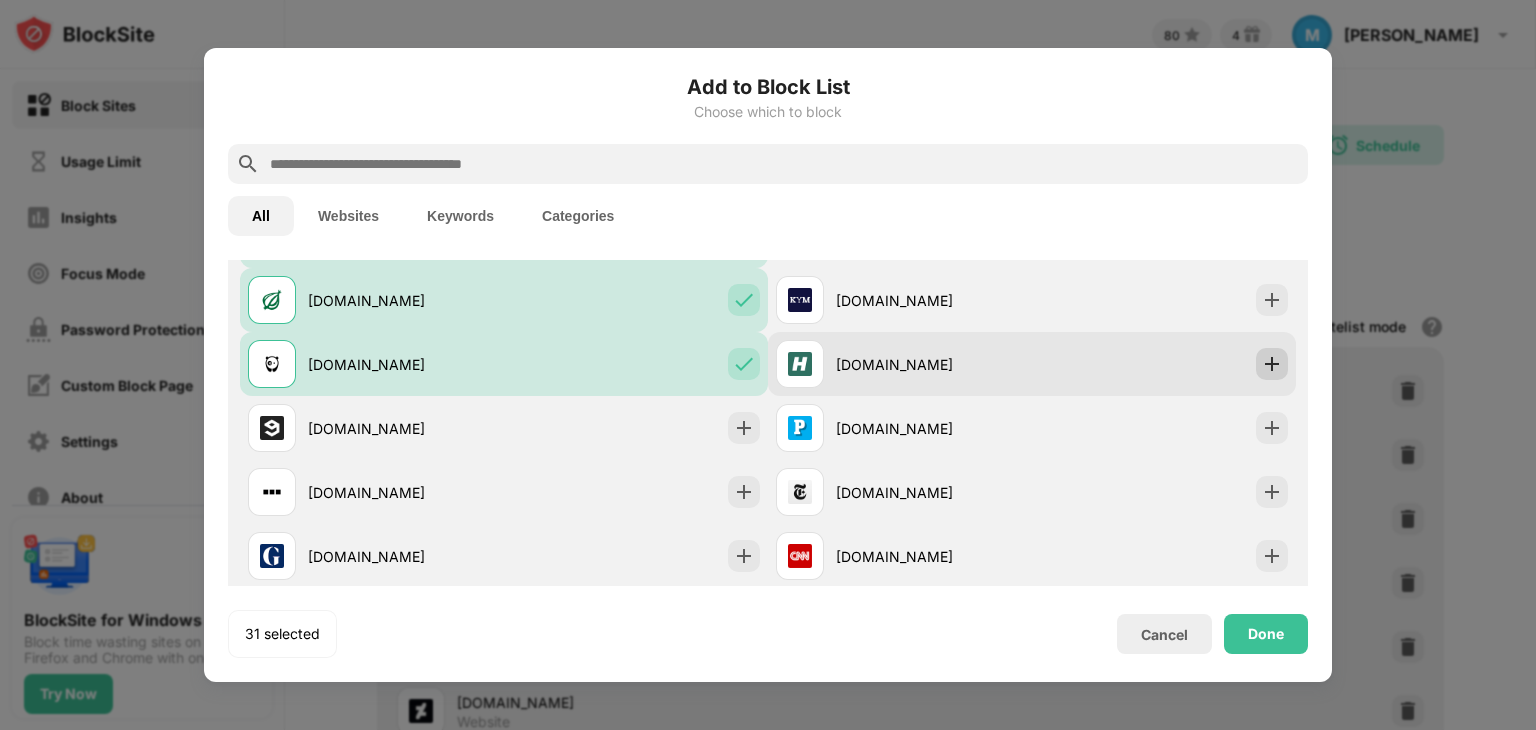 drag, startPoint x: 1255, startPoint y: 414, endPoint x: 1259, endPoint y: 350, distance: 64.12488 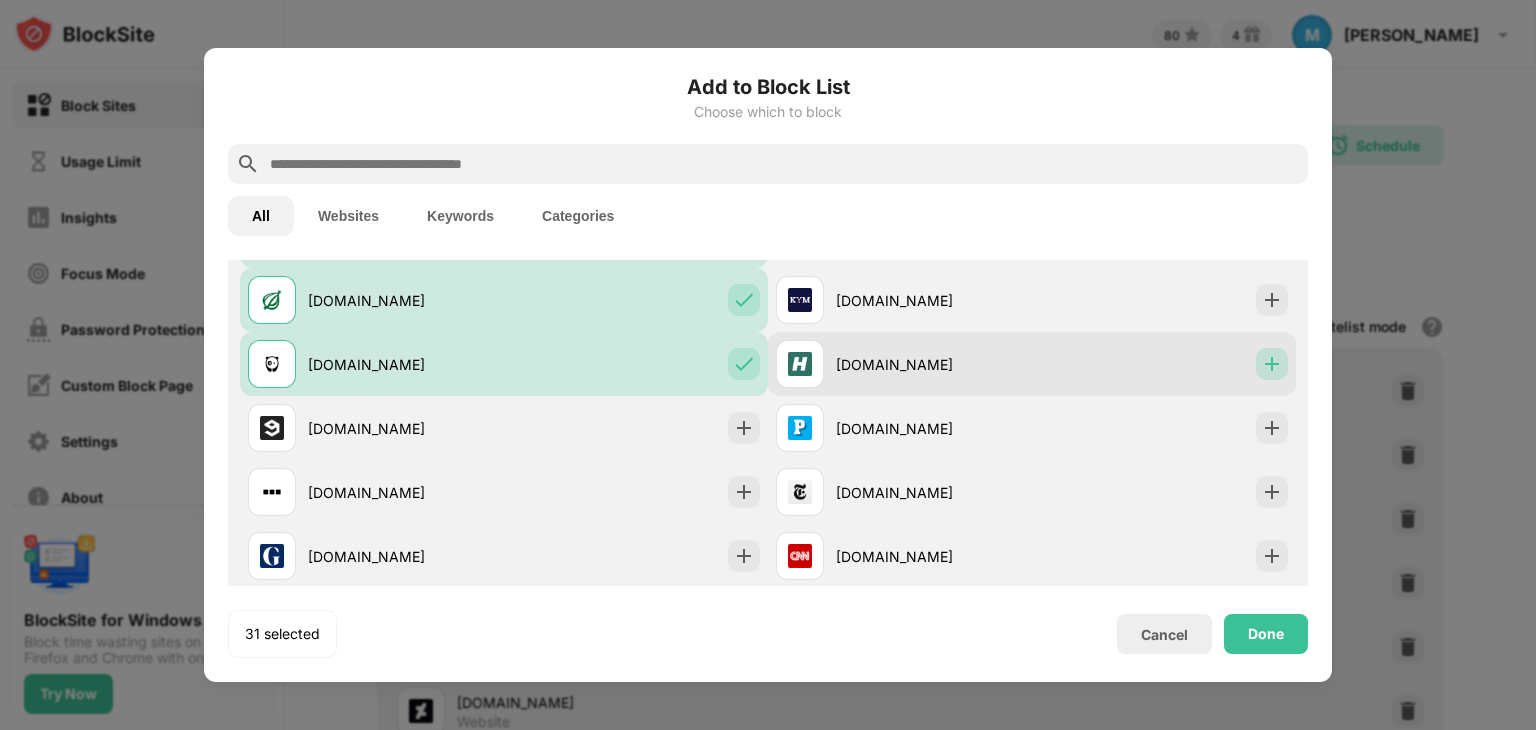 click at bounding box center [1272, 364] 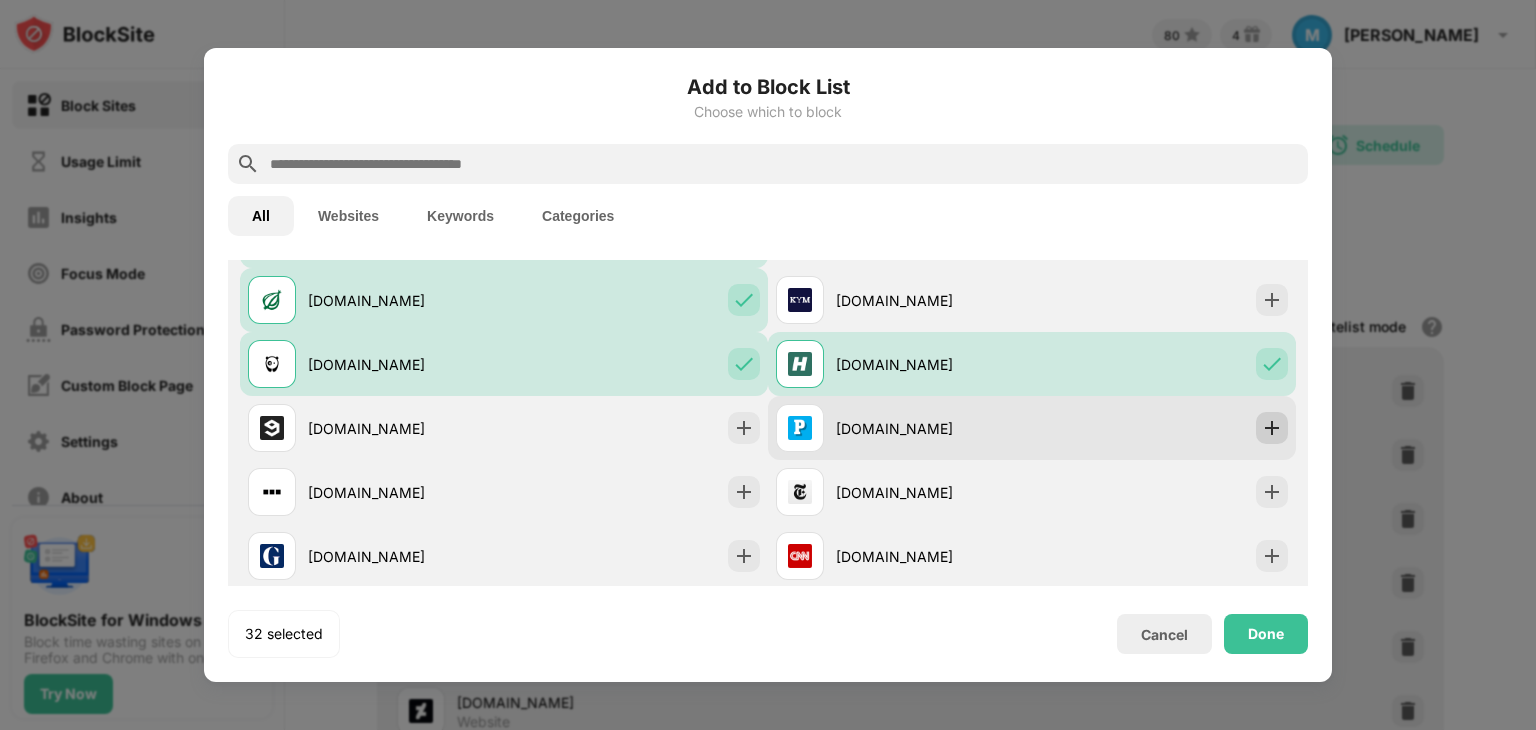 click at bounding box center (1272, 428) 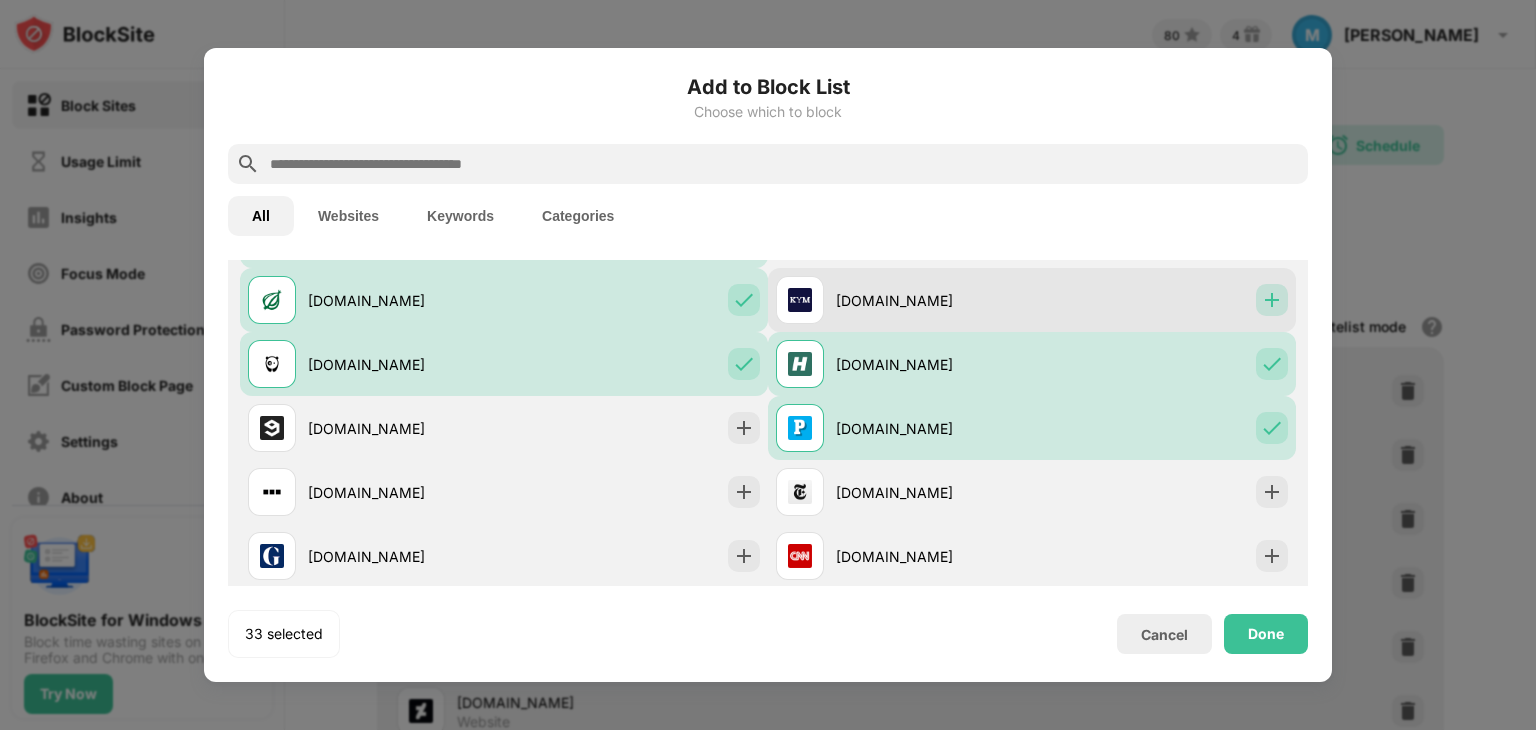 click at bounding box center (1272, 300) 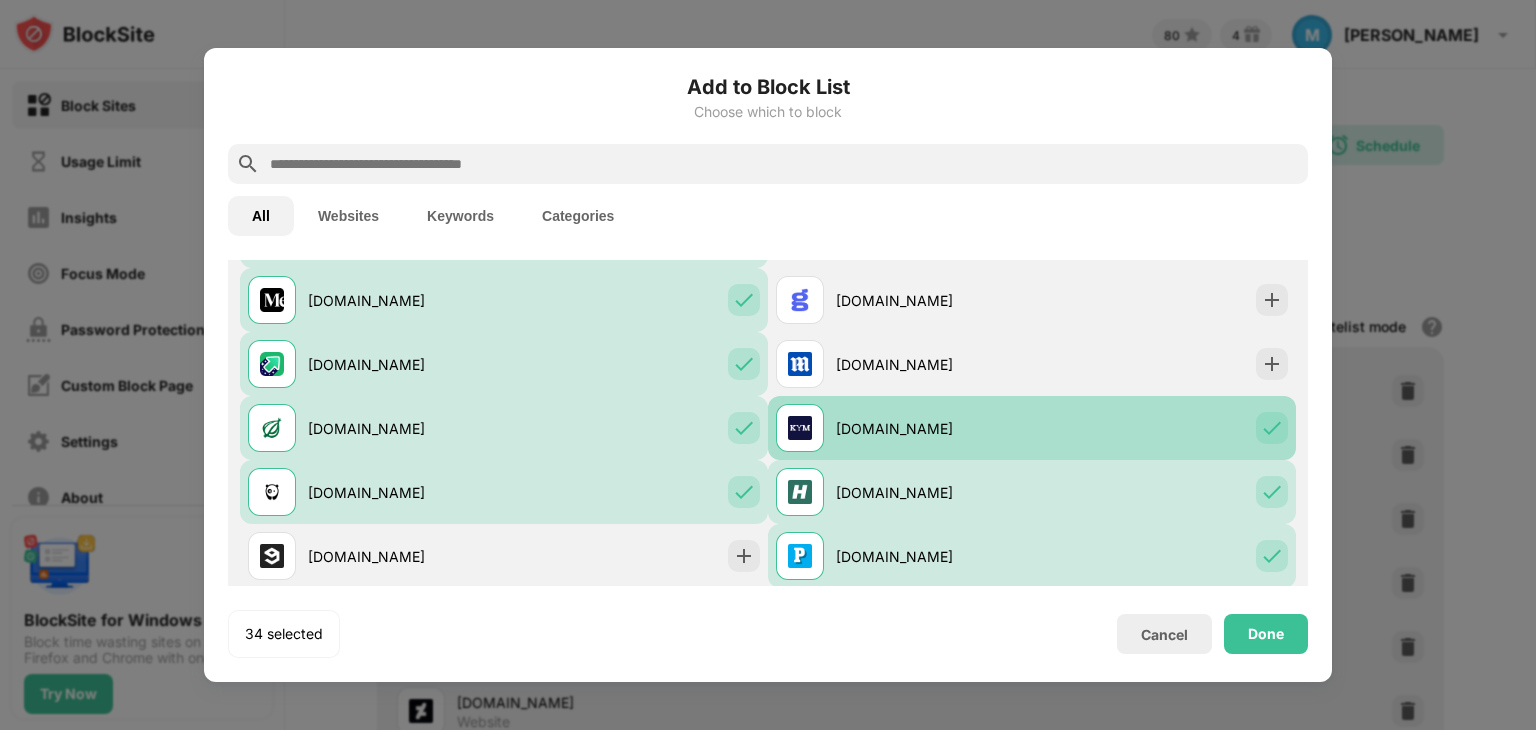 scroll, scrollTop: 1026, scrollLeft: 0, axis: vertical 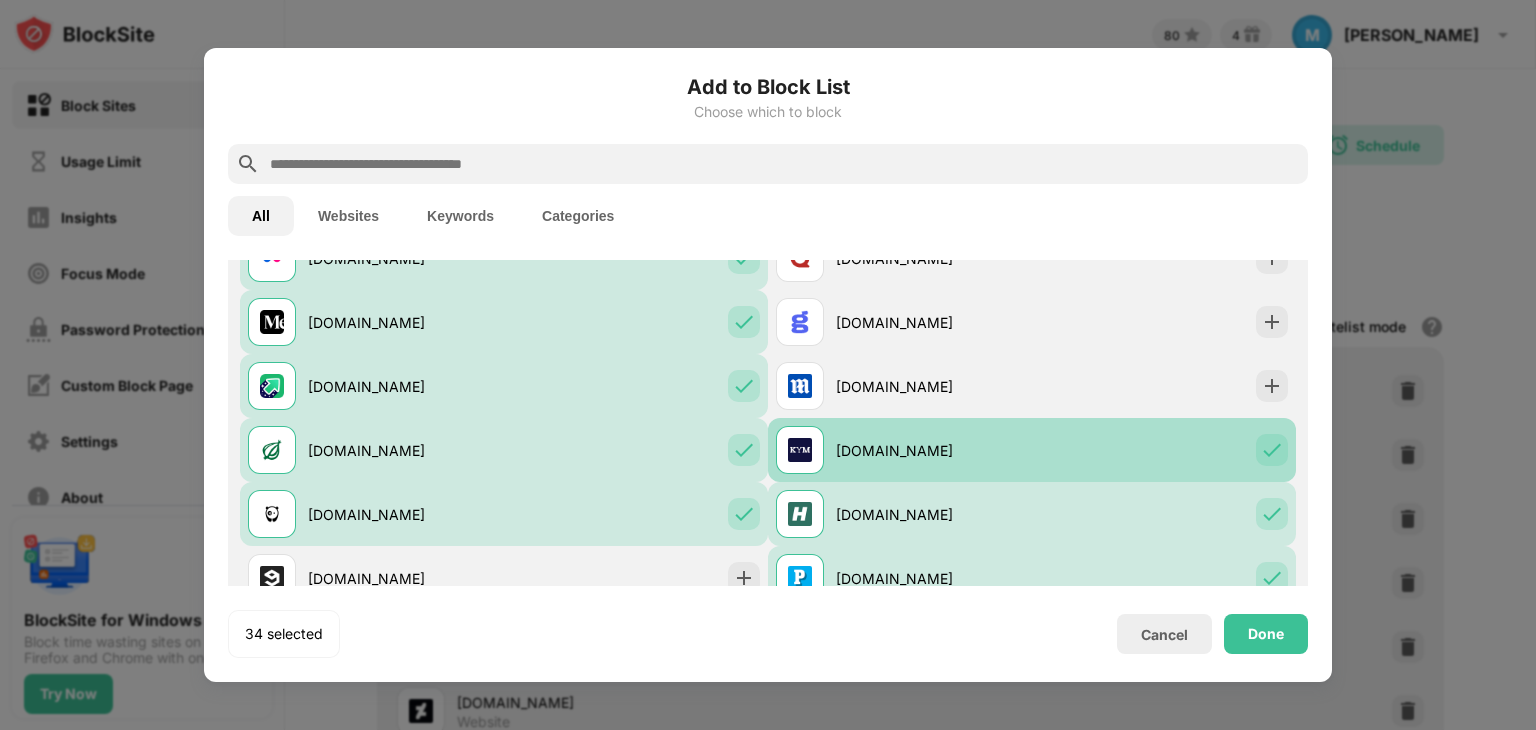 click on "gawker.com" at bounding box center (1032, 322) 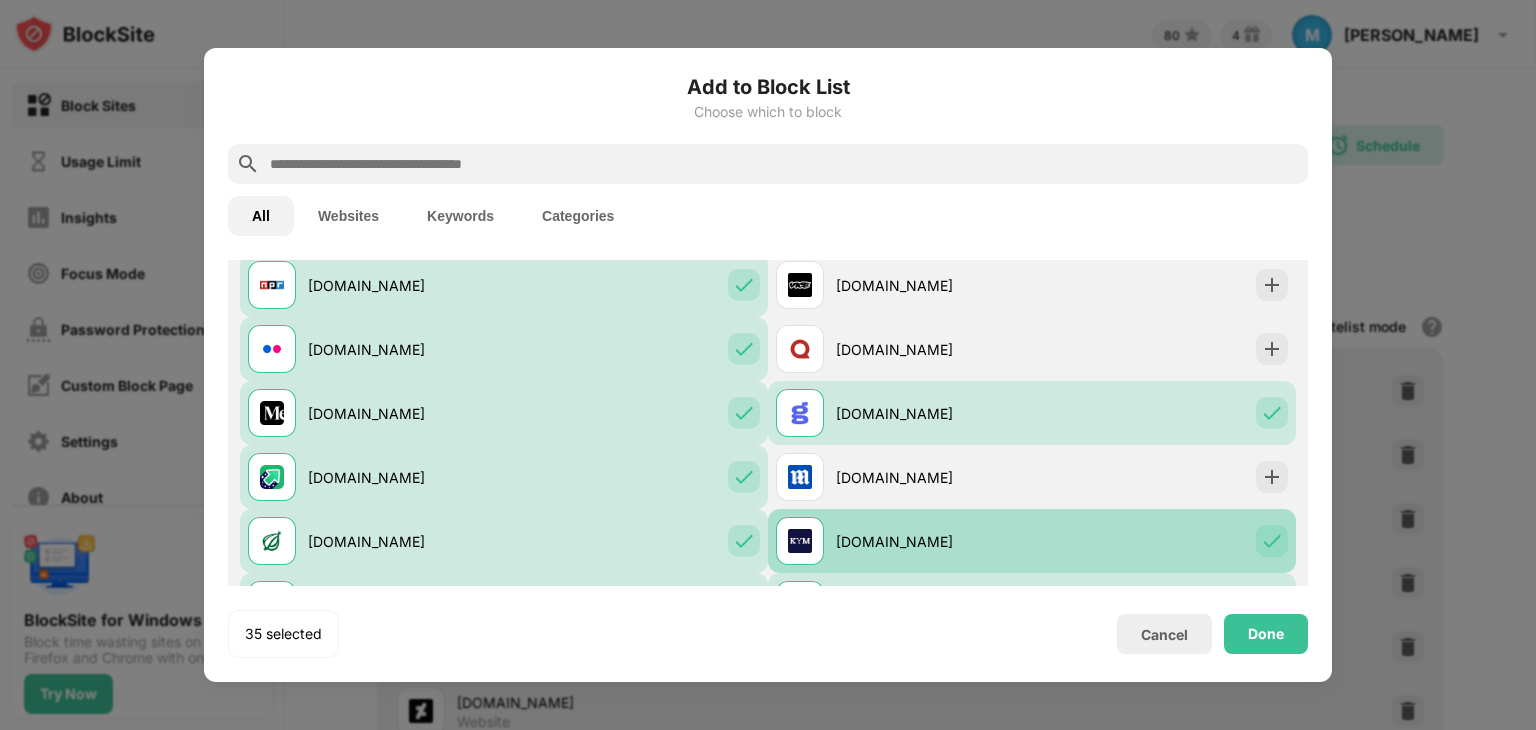 scroll, scrollTop: 934, scrollLeft: 0, axis: vertical 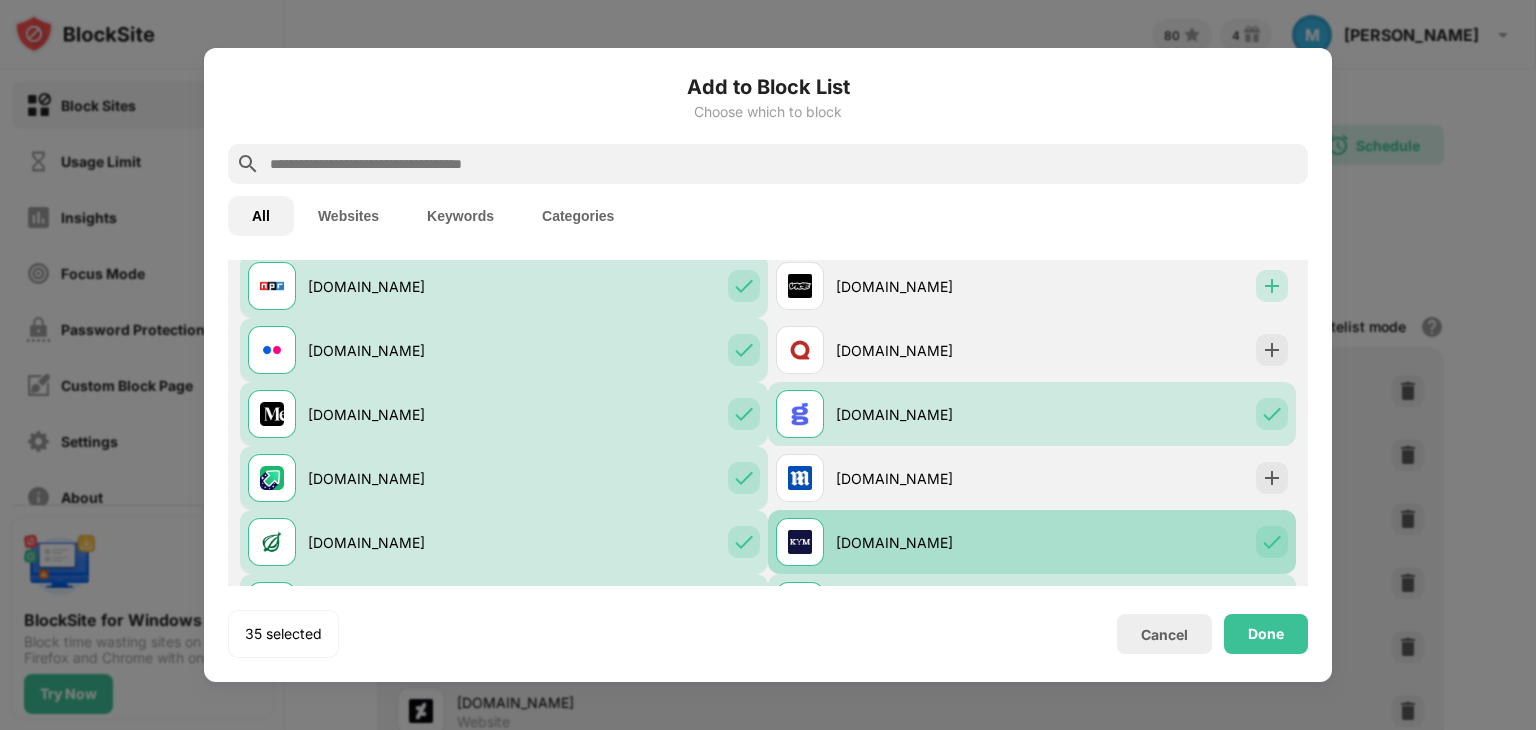 click at bounding box center [1272, 286] 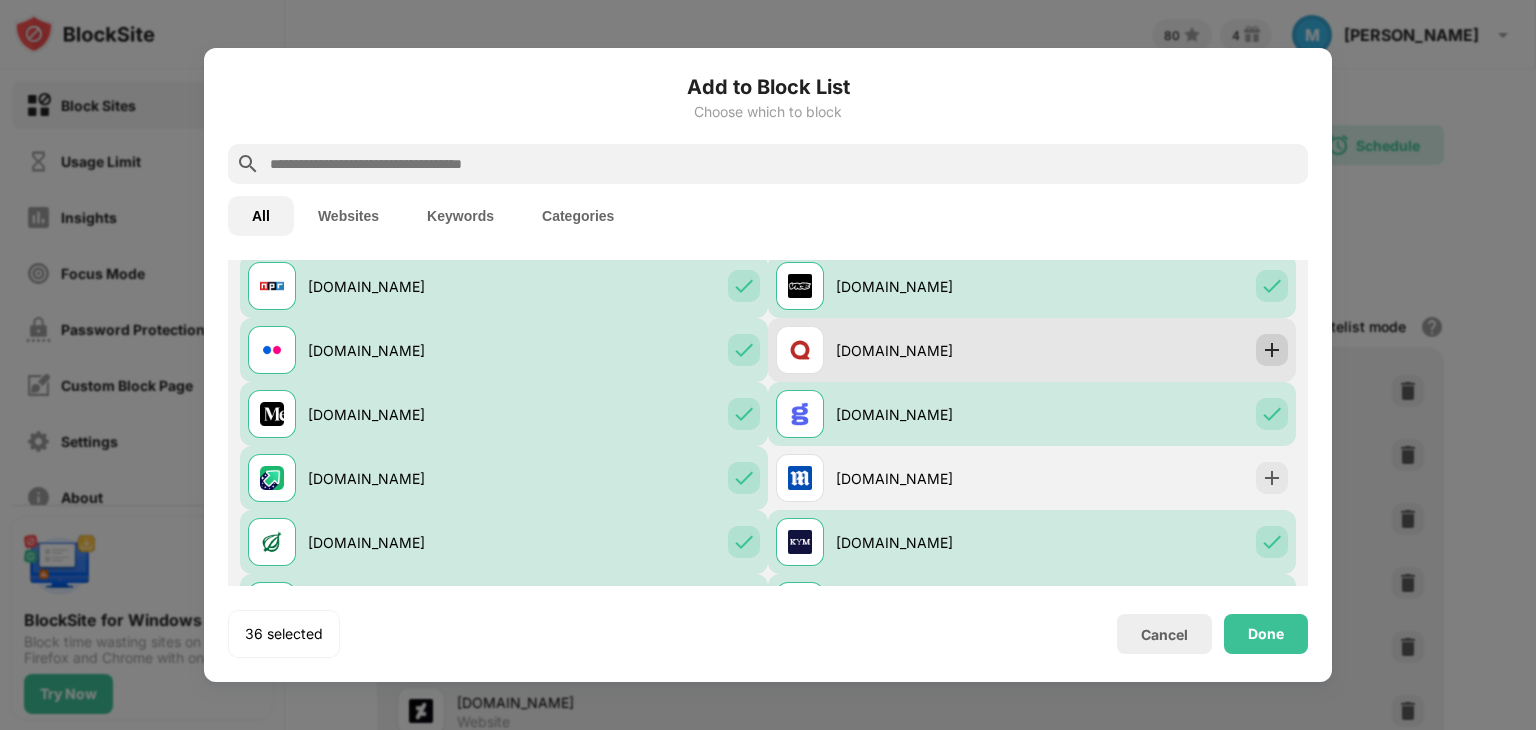click at bounding box center (1272, 350) 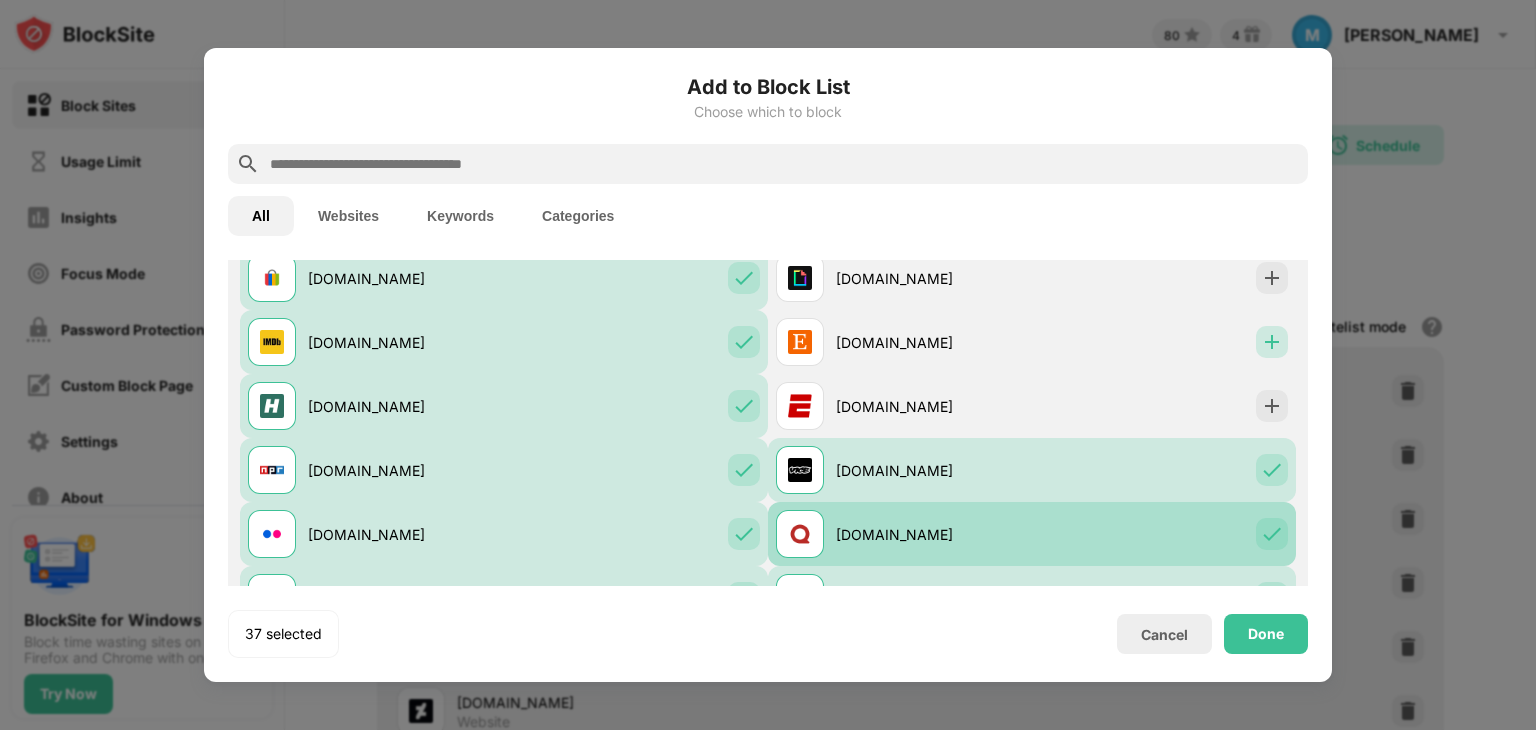 click at bounding box center (1272, 342) 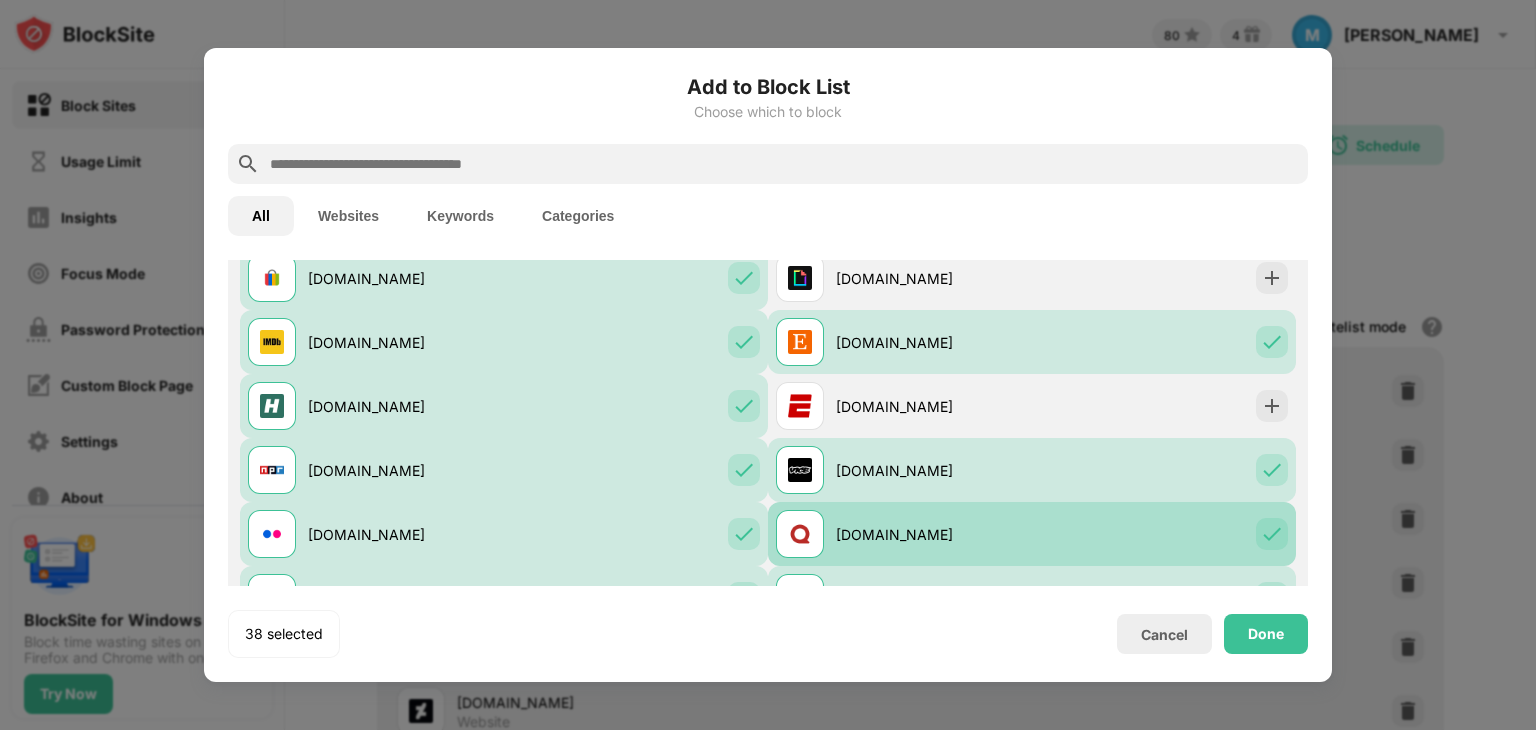 scroll, scrollTop: 695, scrollLeft: 0, axis: vertical 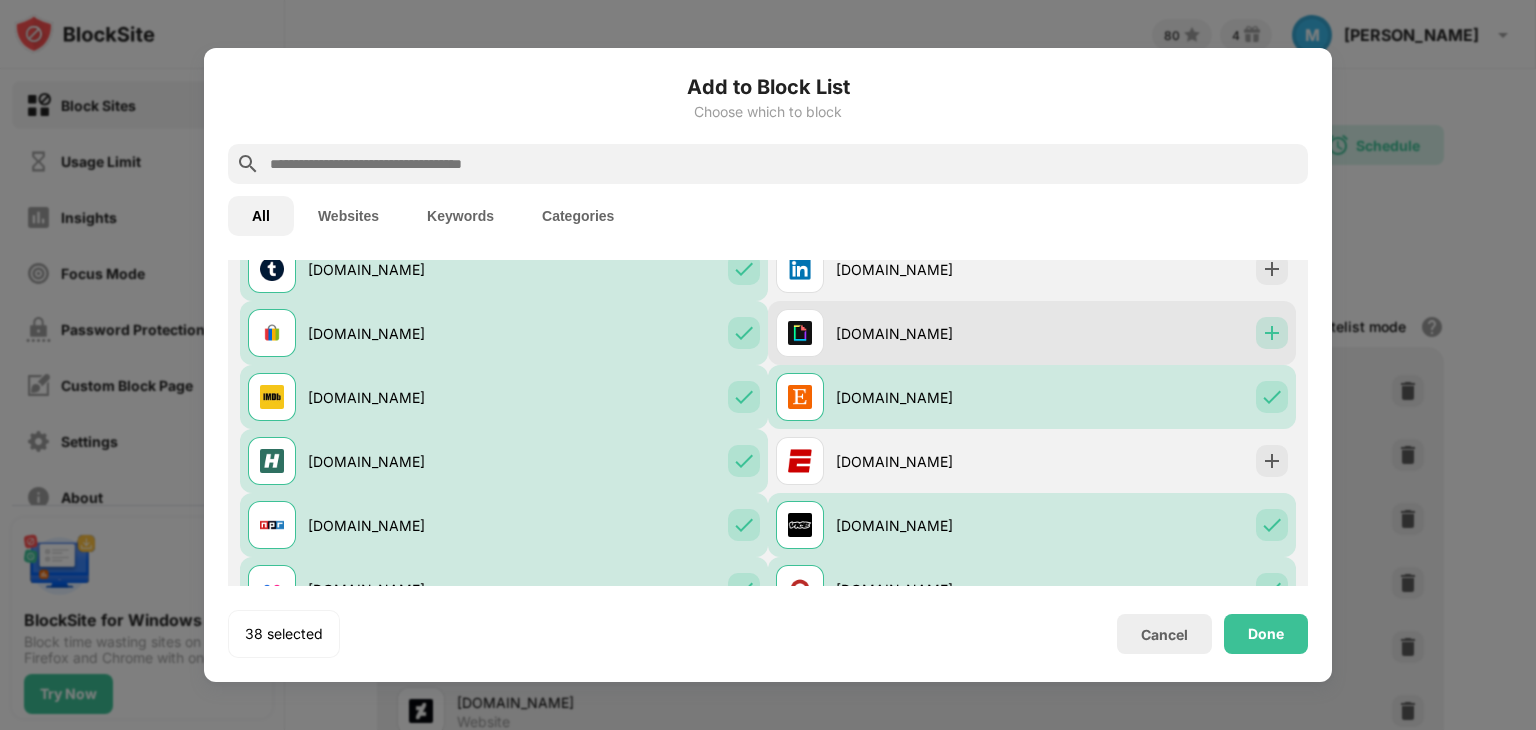 click at bounding box center (1272, 333) 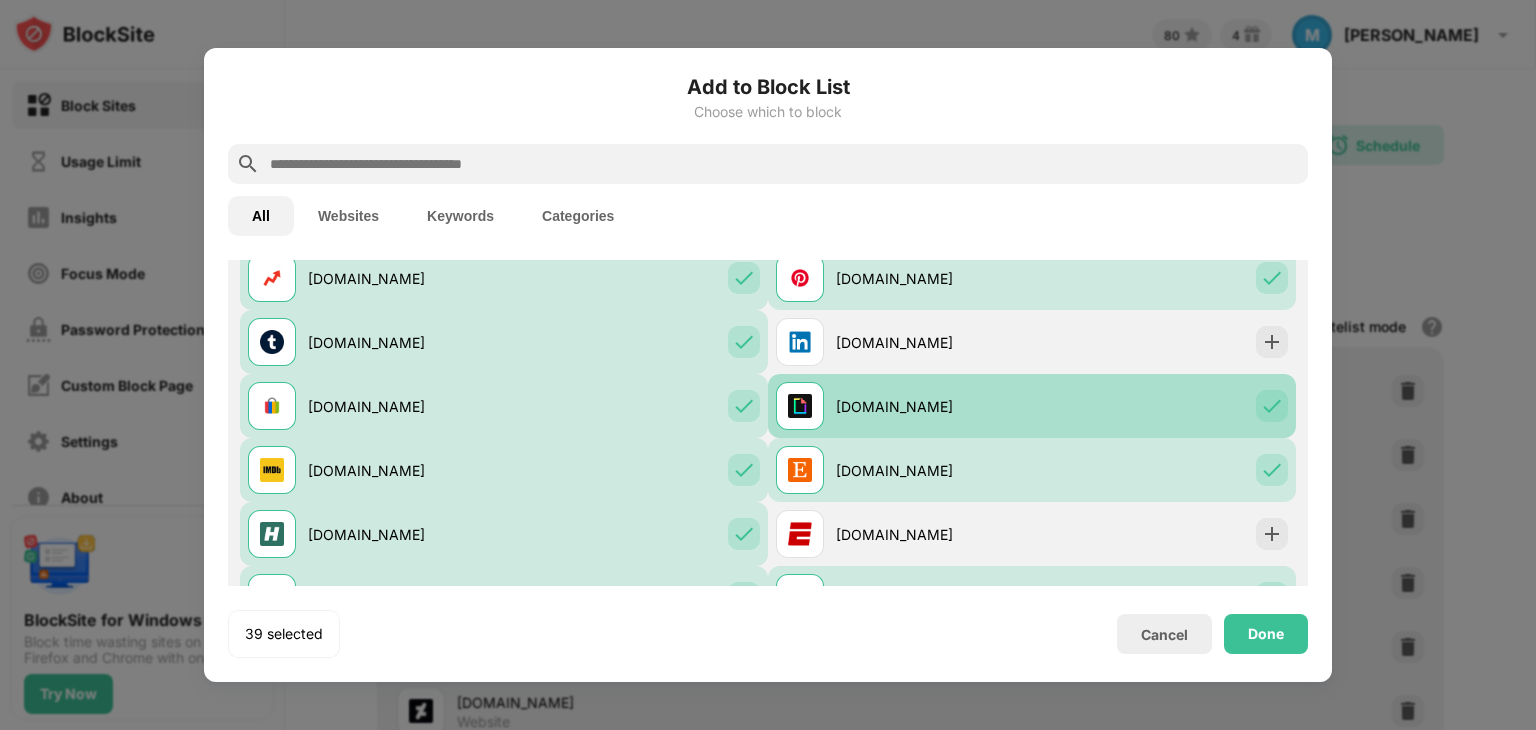 scroll, scrollTop: 620, scrollLeft: 0, axis: vertical 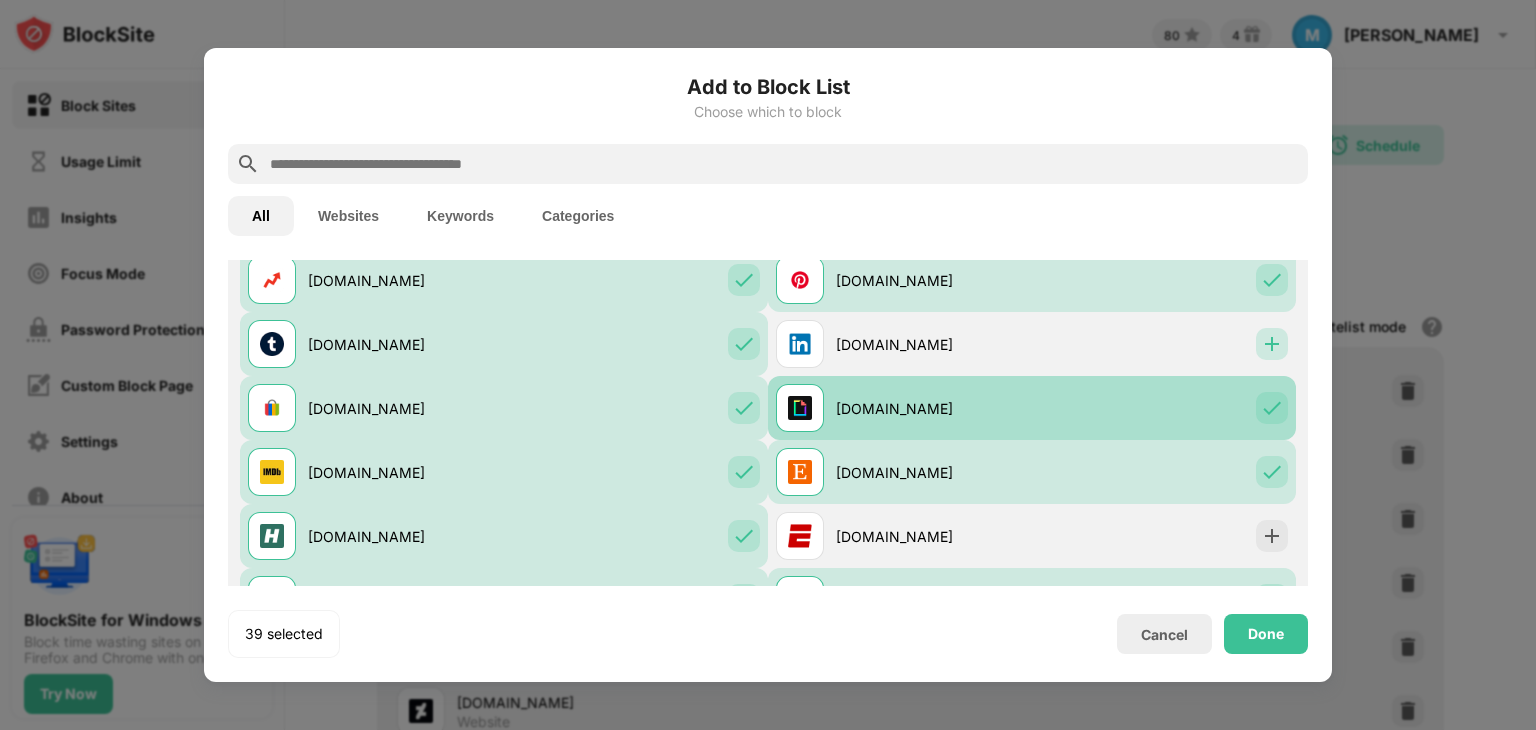 click at bounding box center (1272, 344) 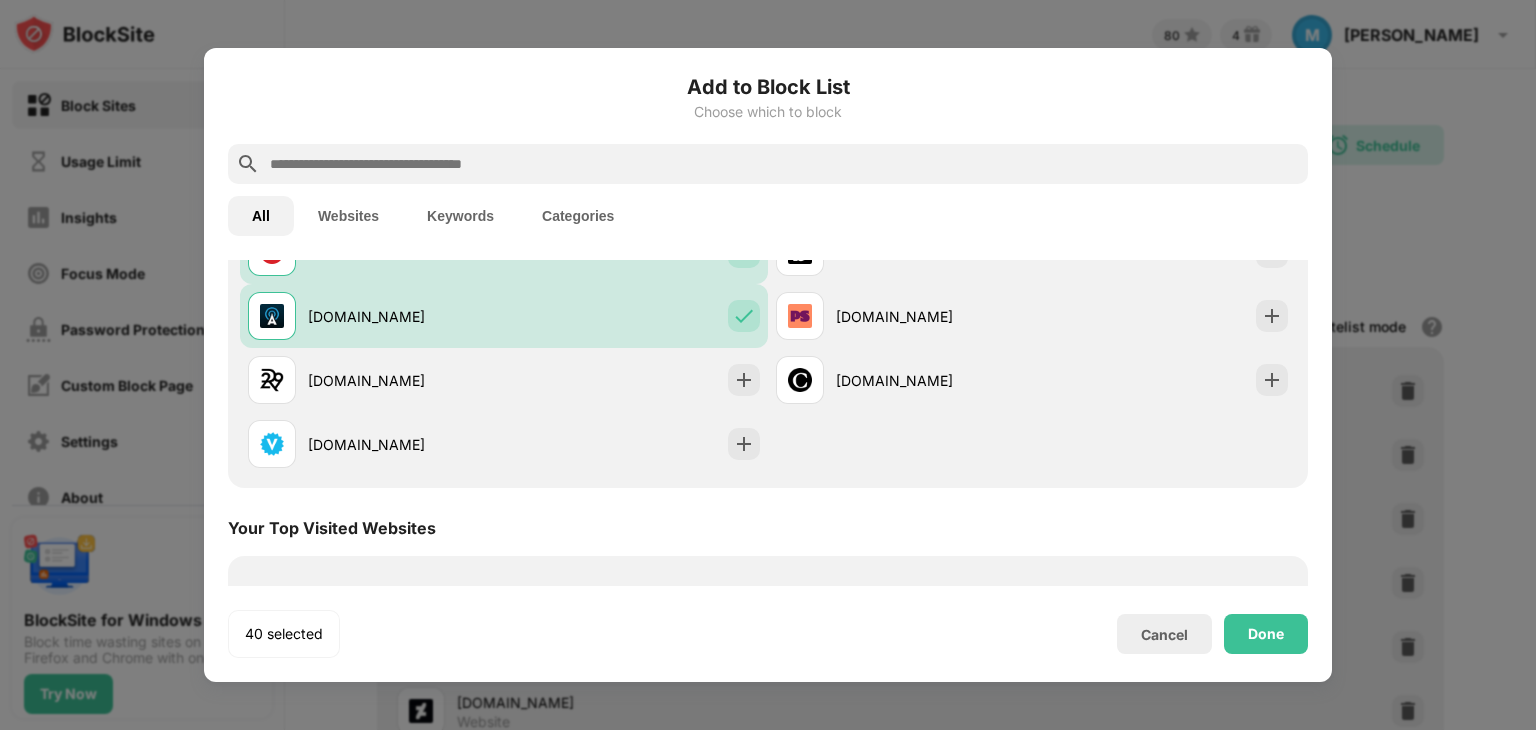 scroll, scrollTop: 2378, scrollLeft: 0, axis: vertical 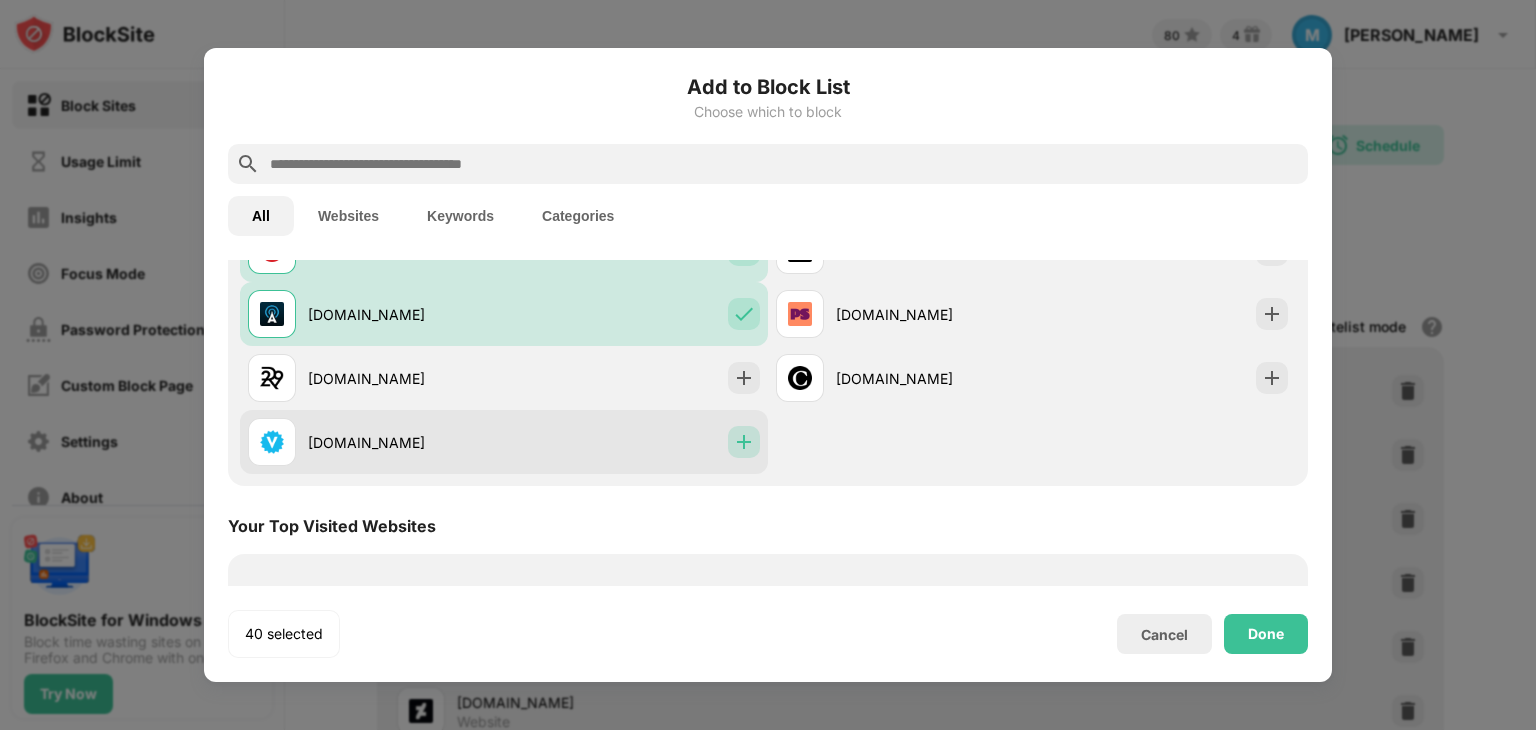 click at bounding box center (744, 442) 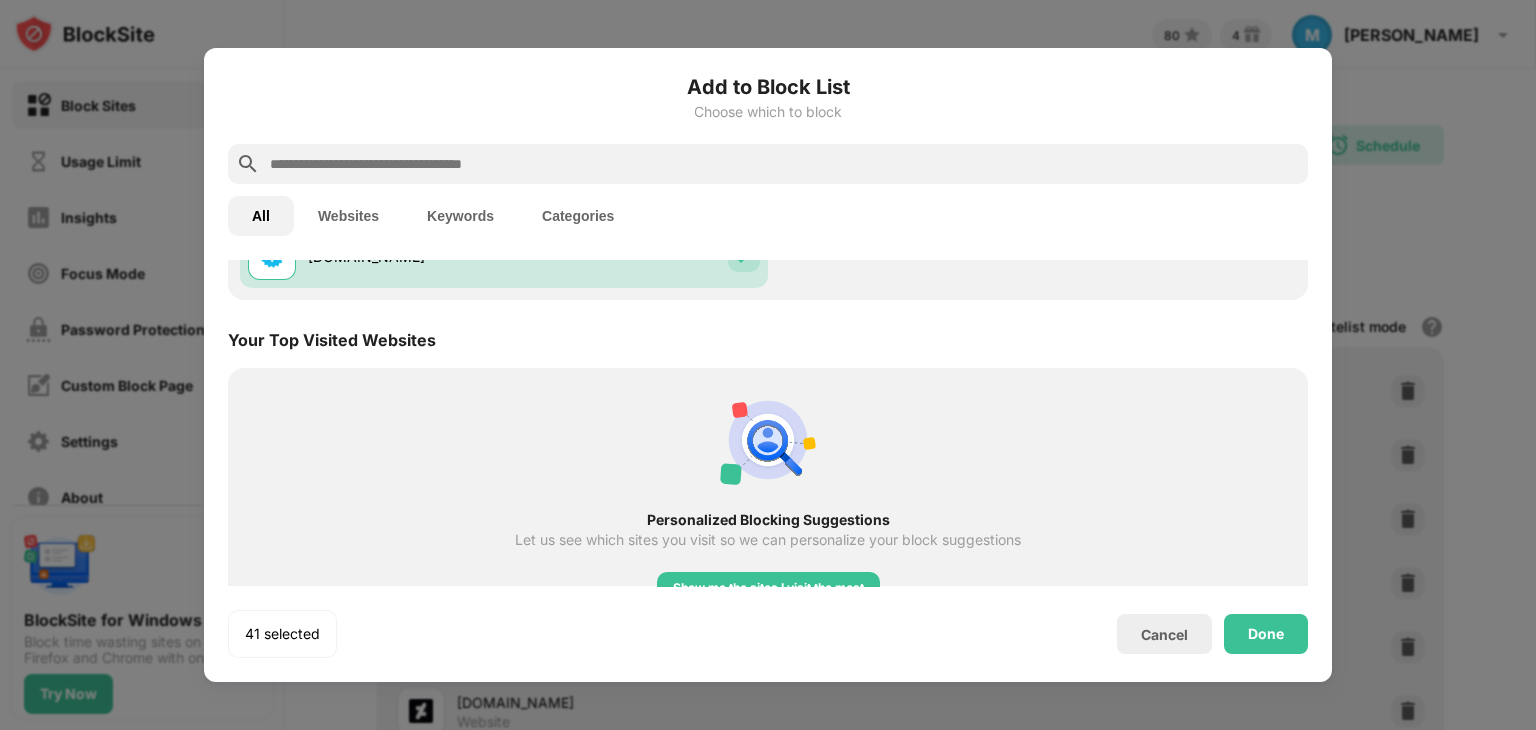 scroll, scrollTop: 2758, scrollLeft: 0, axis: vertical 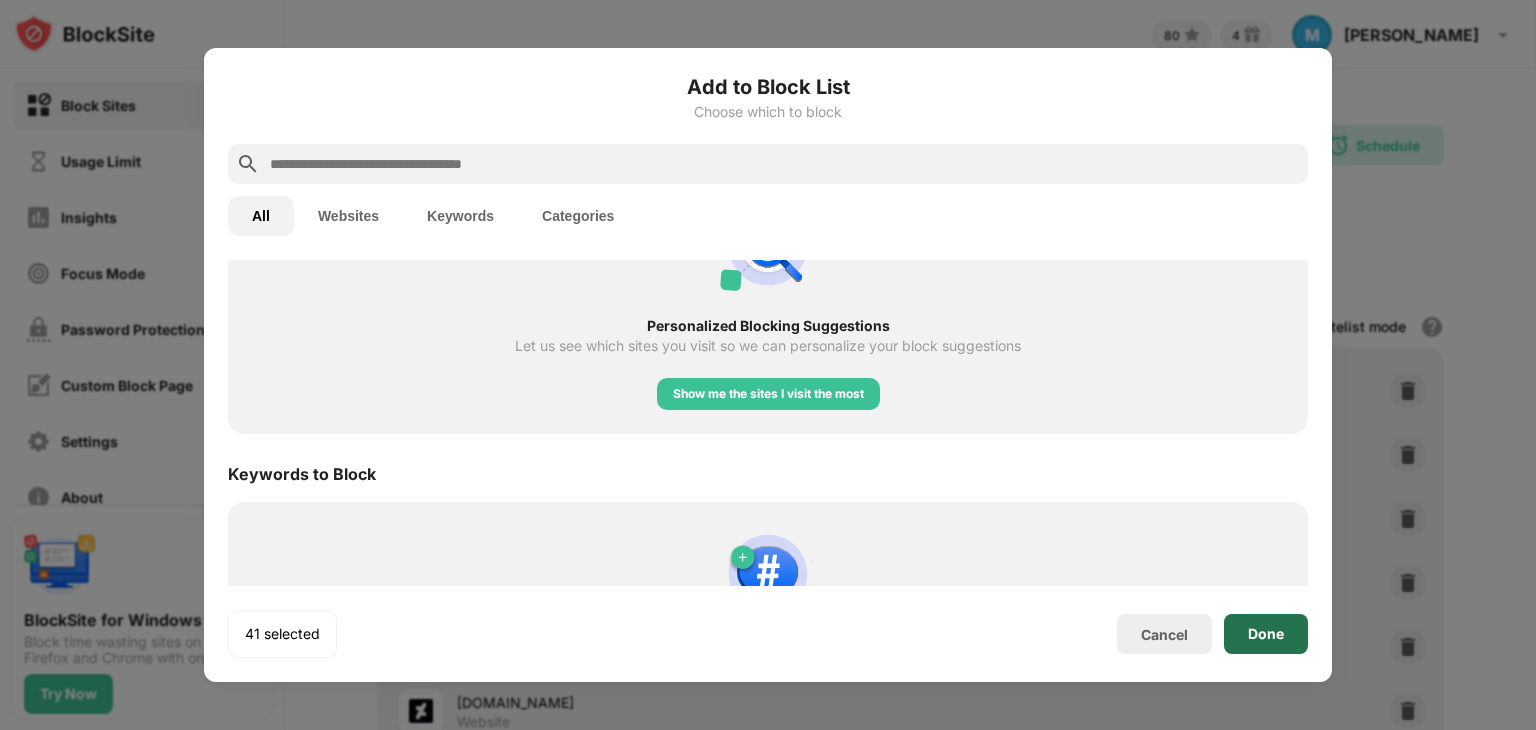 click on "Done" at bounding box center [1266, 634] 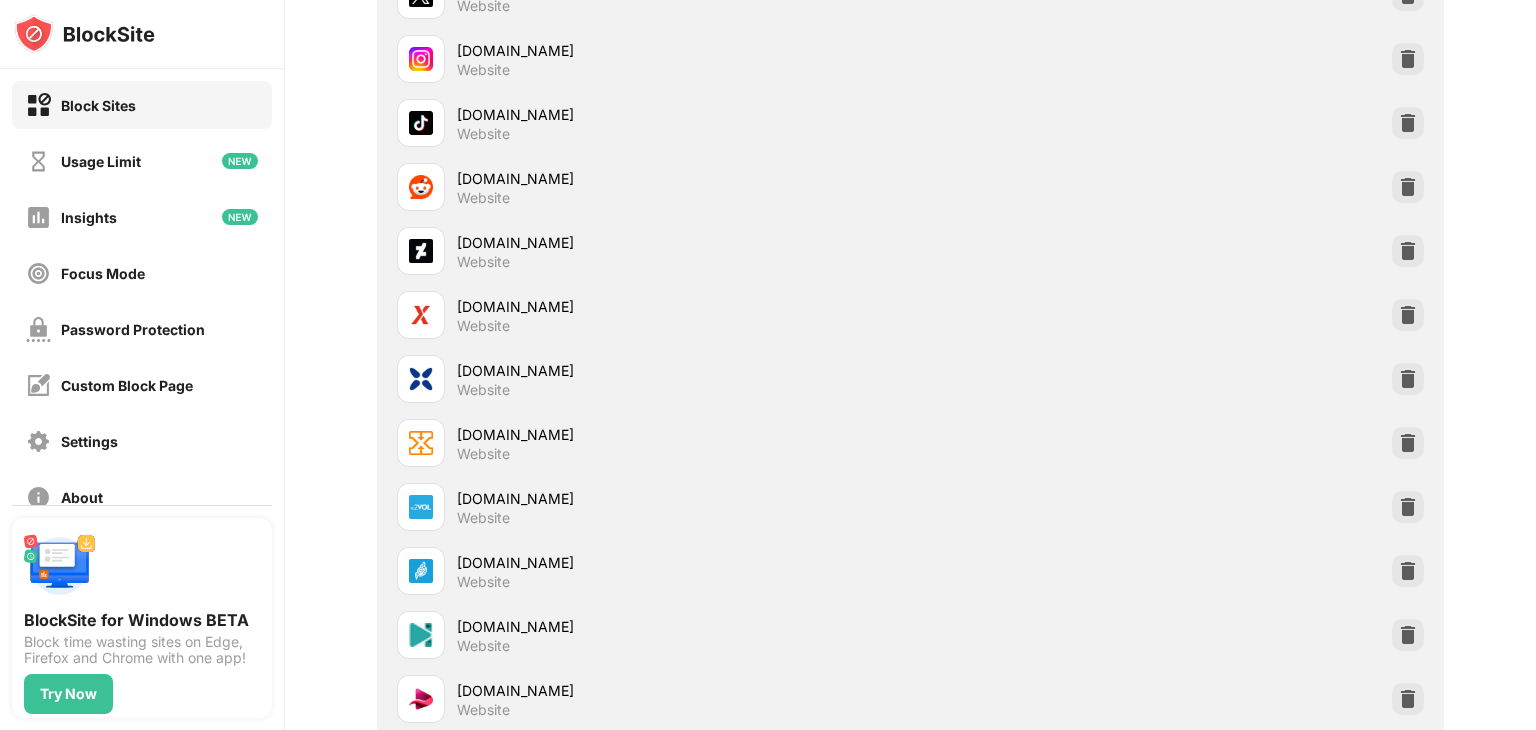 scroll, scrollTop: 0, scrollLeft: 15, axis: horizontal 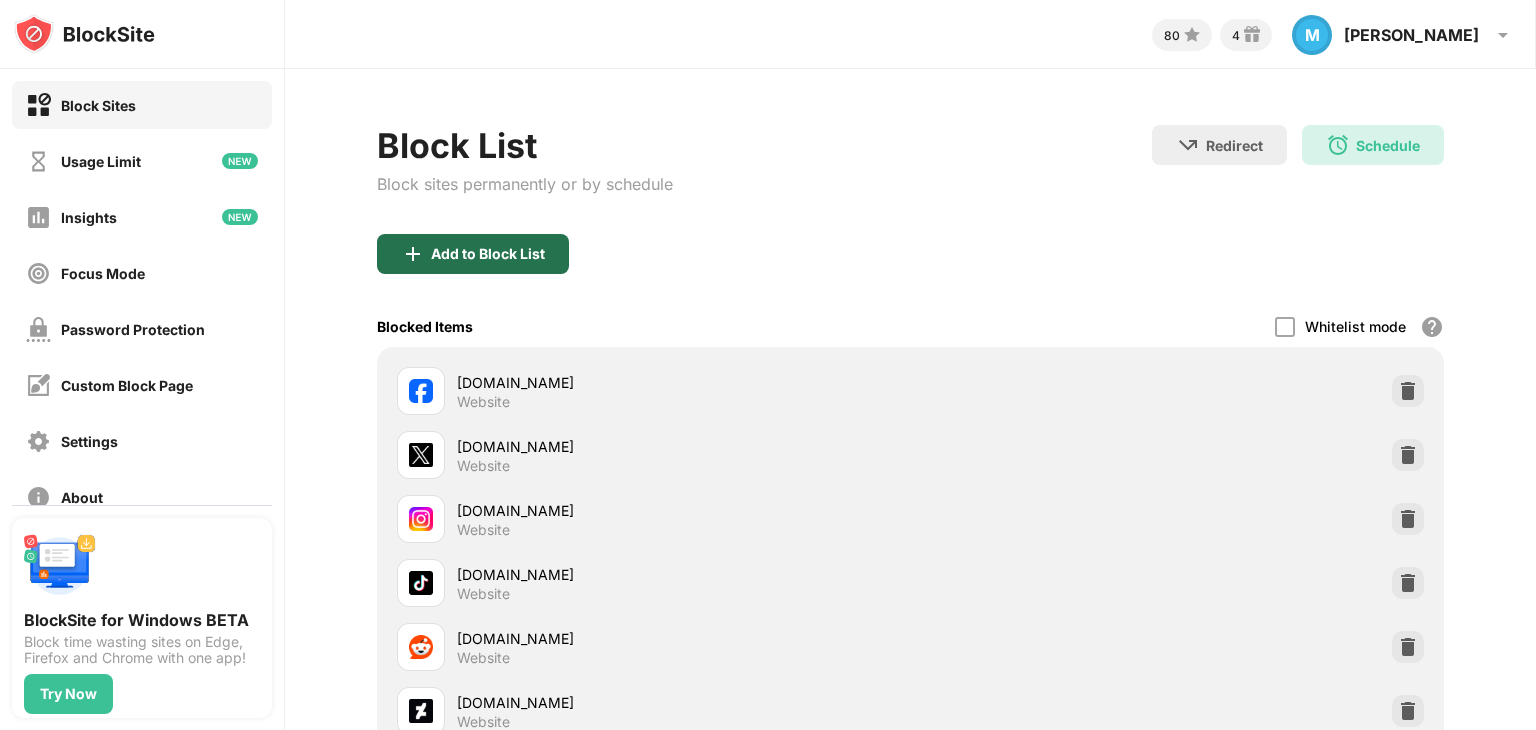 click on "Add to Block List" at bounding box center (473, 254) 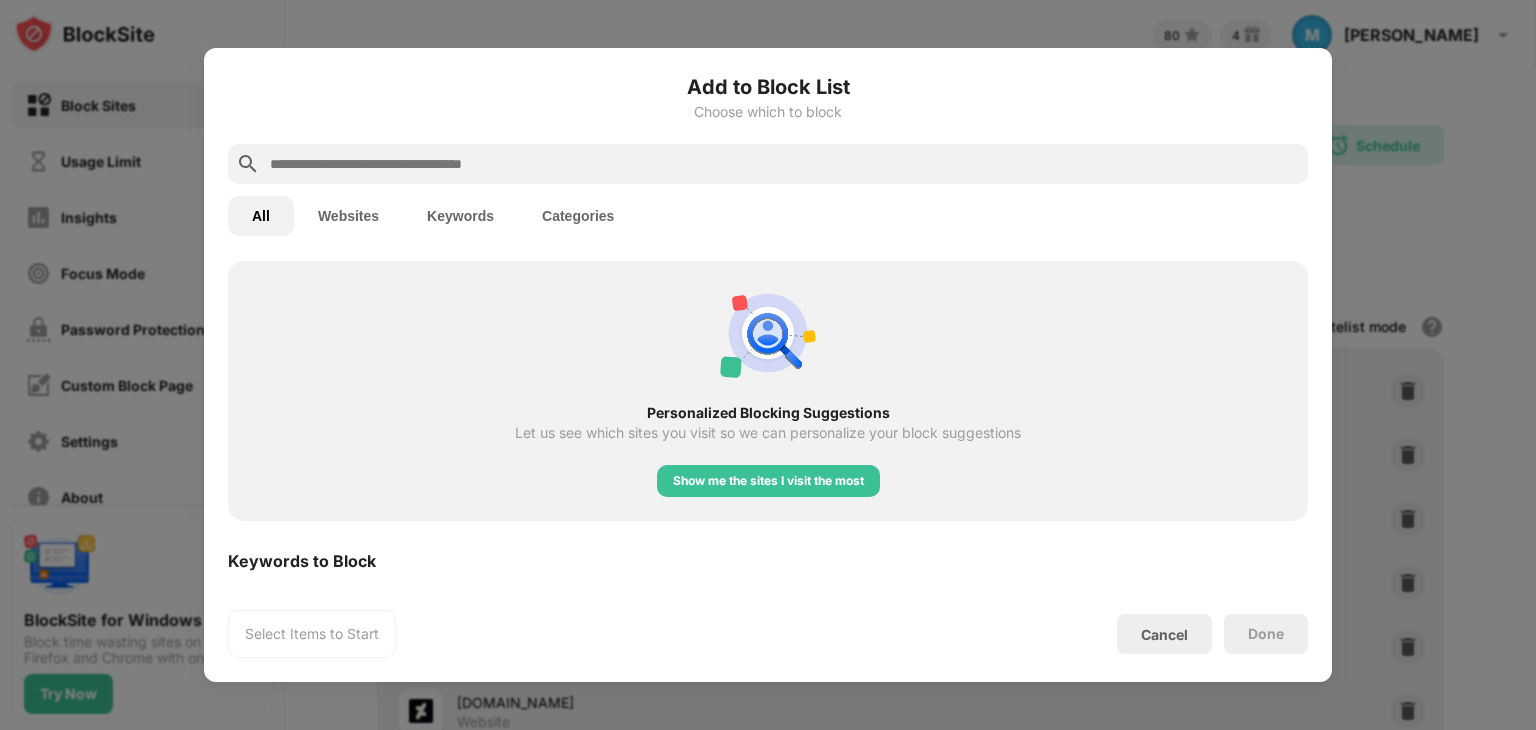 scroll, scrollTop: 755, scrollLeft: 0, axis: vertical 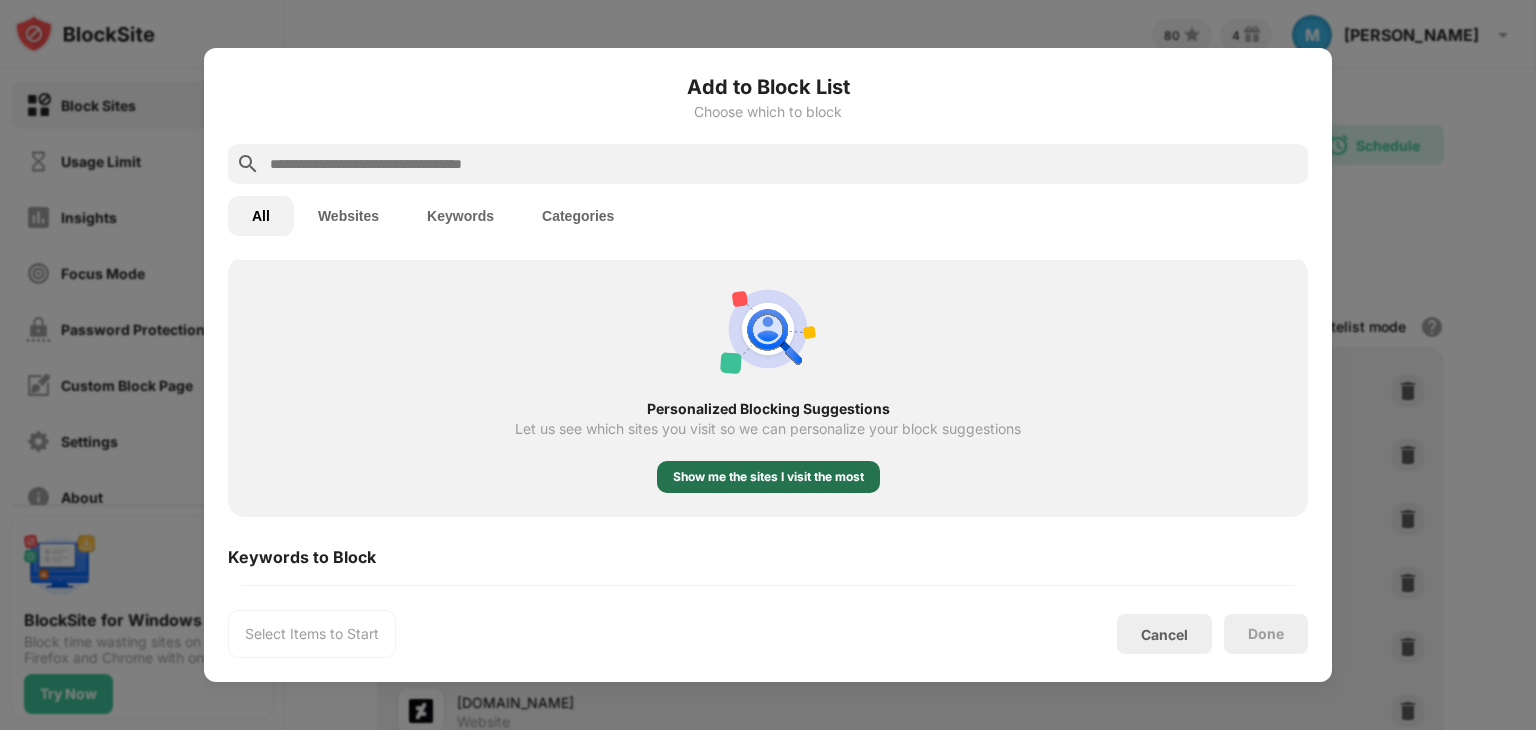 click on "Show me the sites I visit the most" at bounding box center (768, 477) 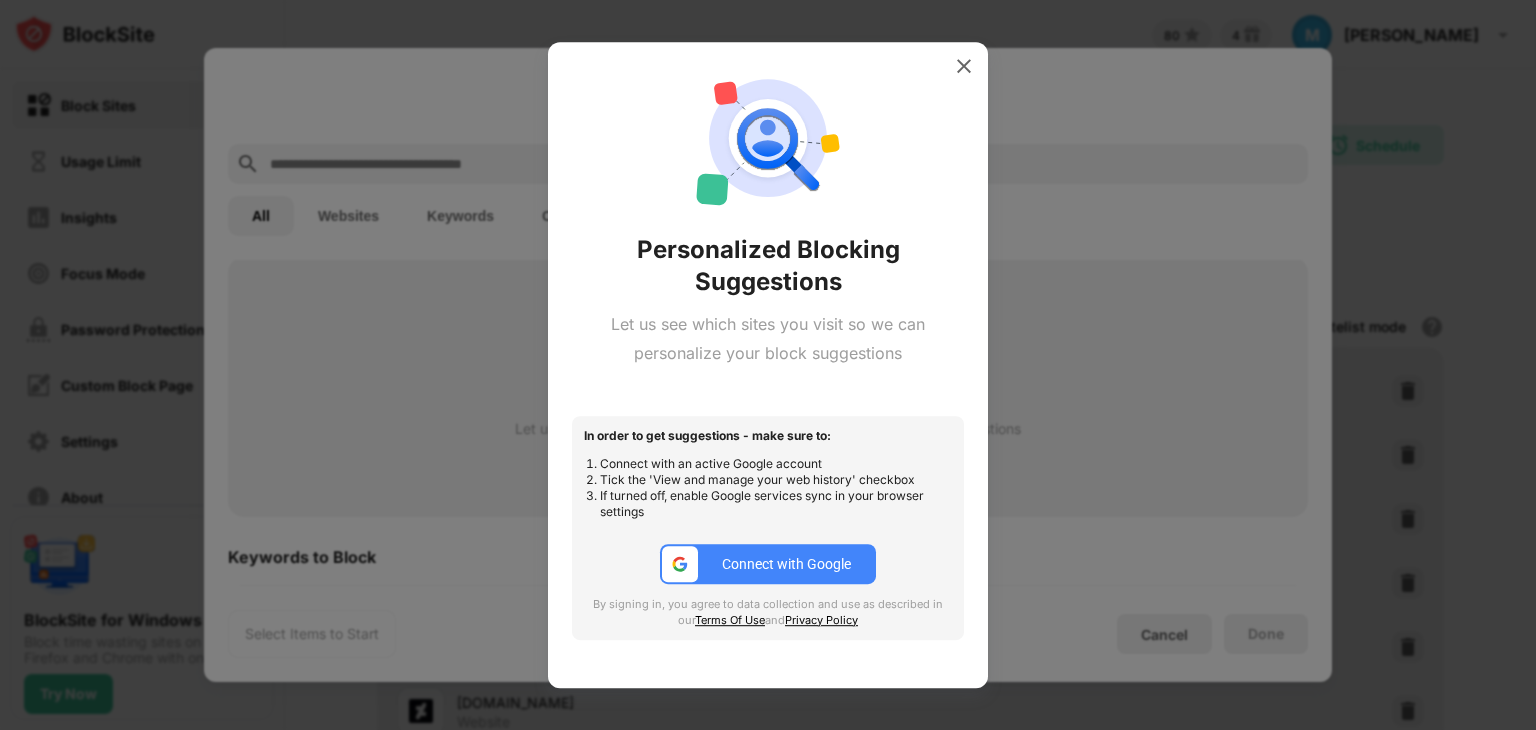click on "Connect with Google" at bounding box center (786, 564) 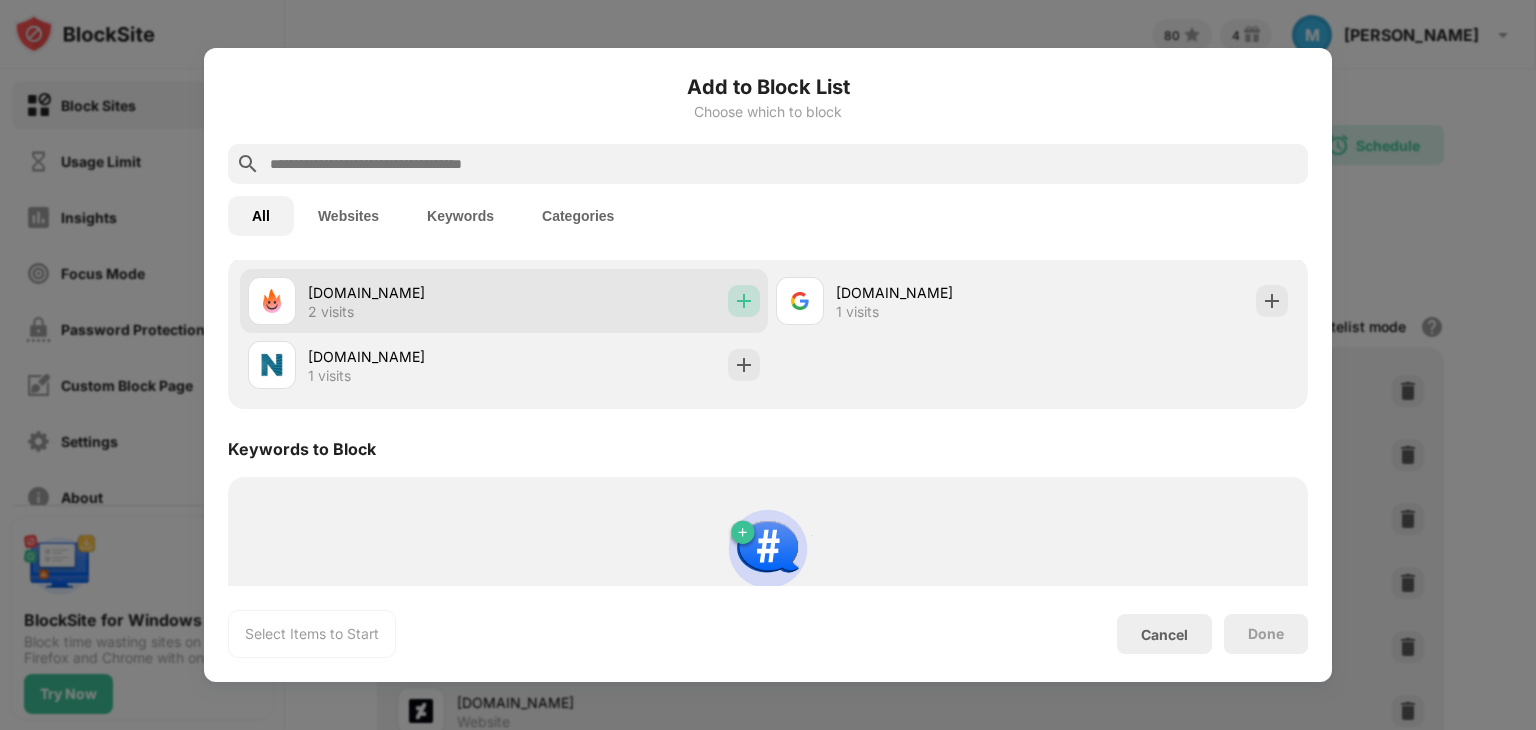 click at bounding box center [744, 301] 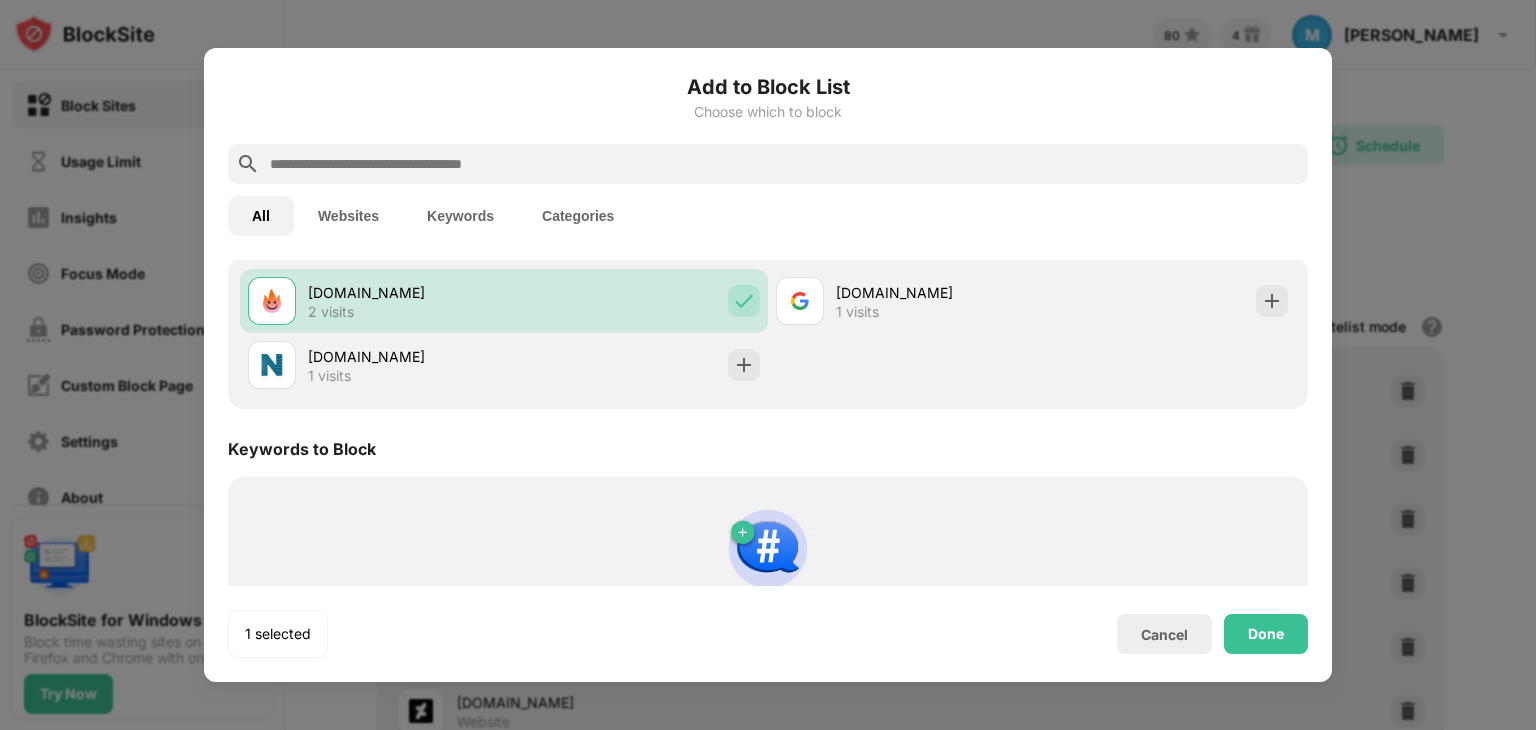 click on "1 selected Cancel Done" at bounding box center (768, 634) 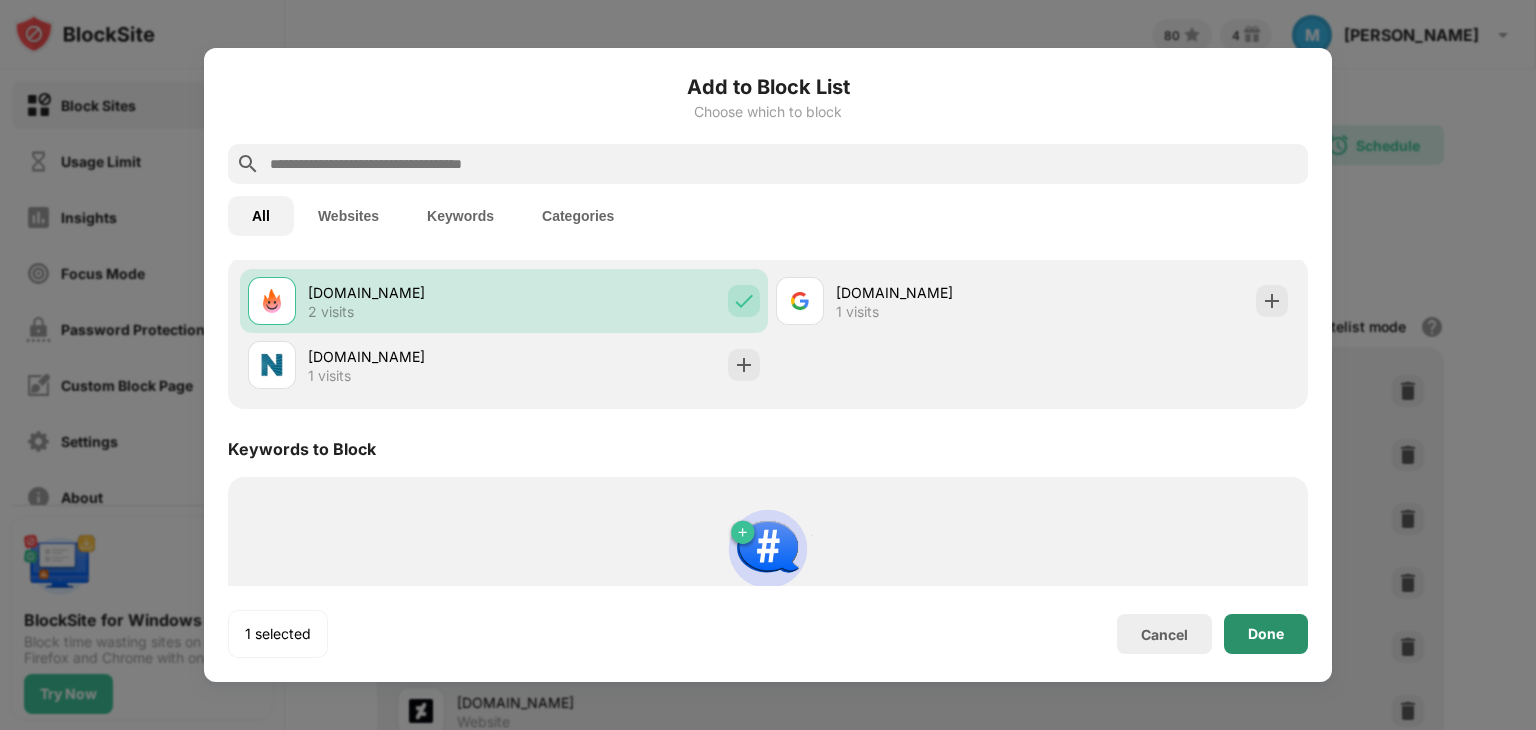 click on "Done" at bounding box center [1266, 634] 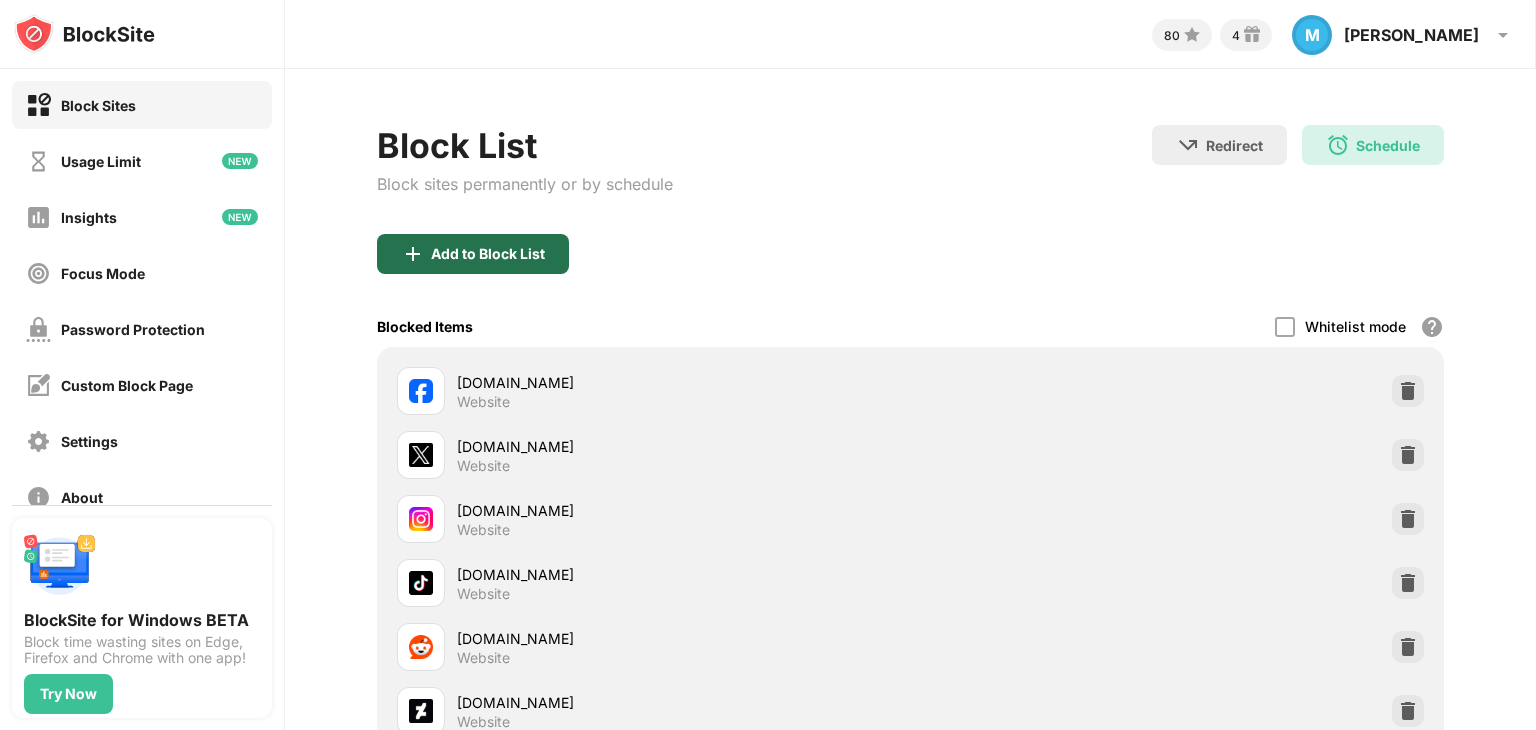 click on "Add to Block List" at bounding box center [488, 254] 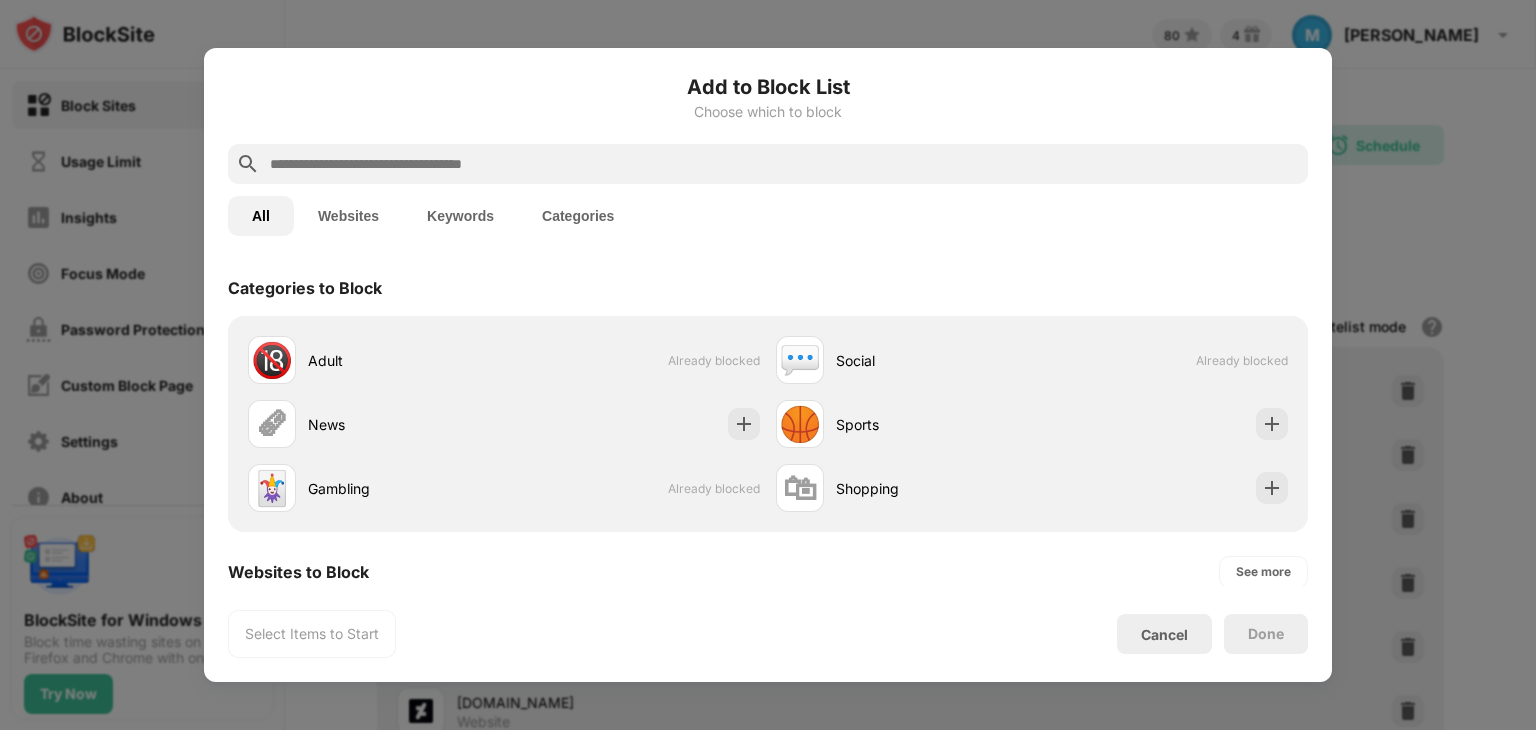 click at bounding box center (784, 164) 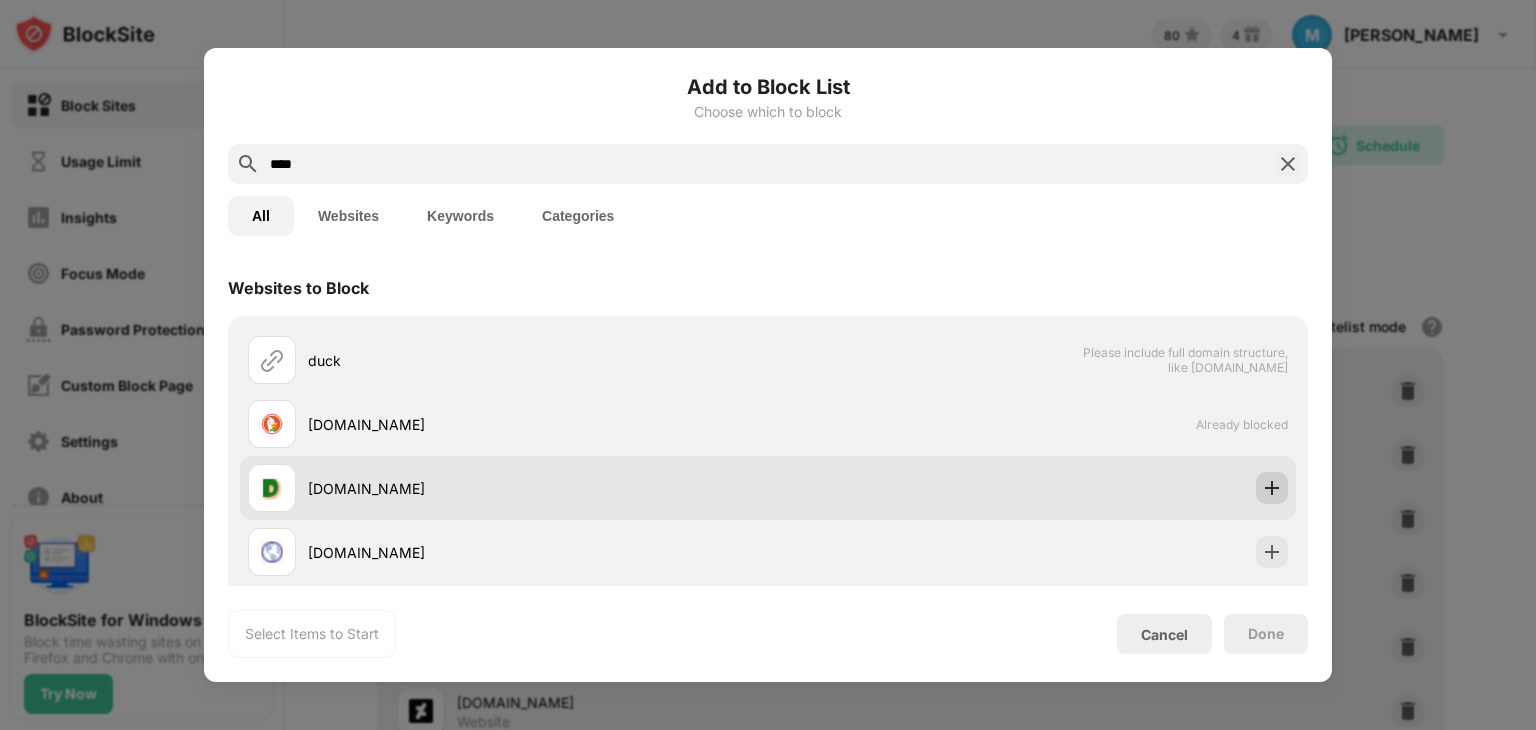 type on "****" 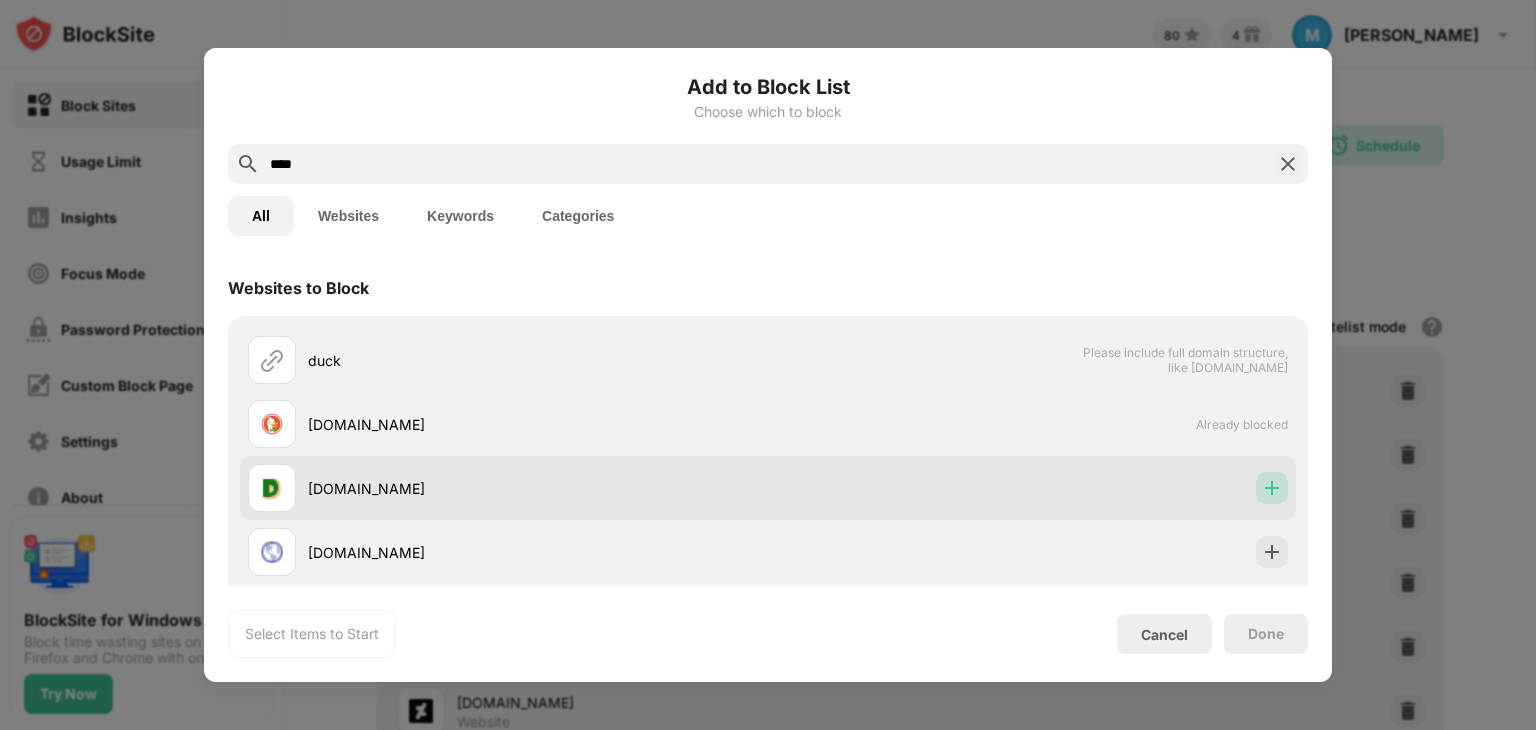 click at bounding box center [1272, 488] 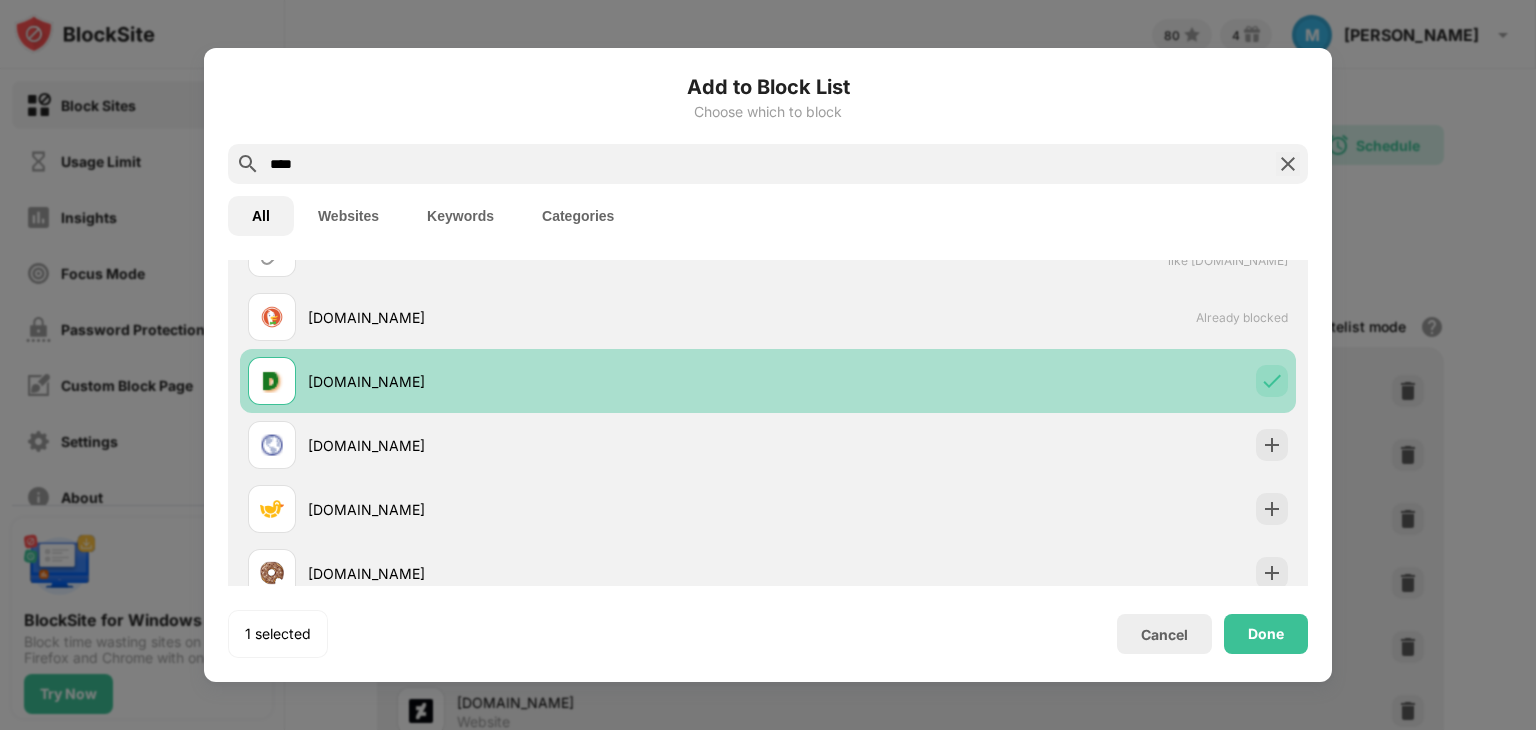 scroll, scrollTop: 0, scrollLeft: 0, axis: both 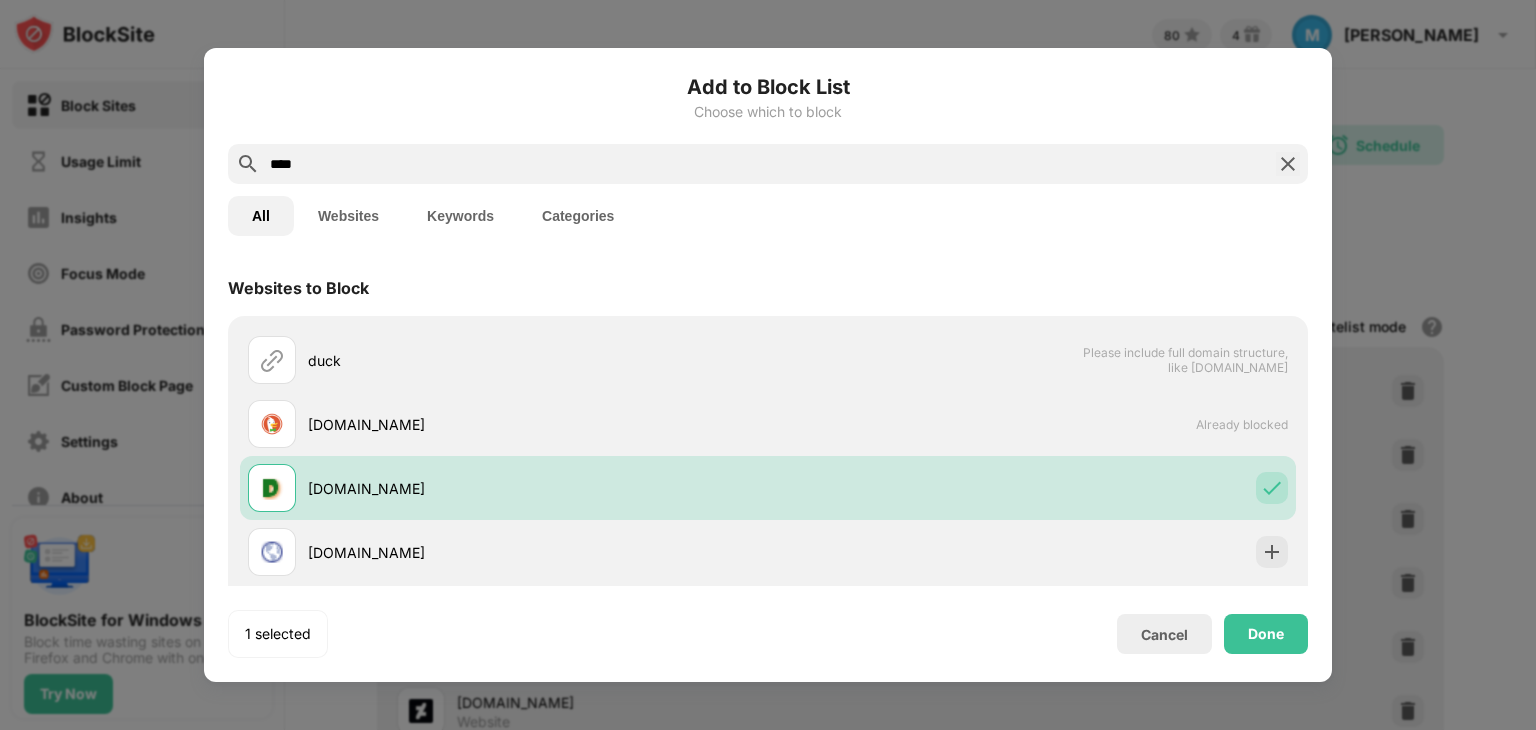 click on "****" at bounding box center [768, 164] 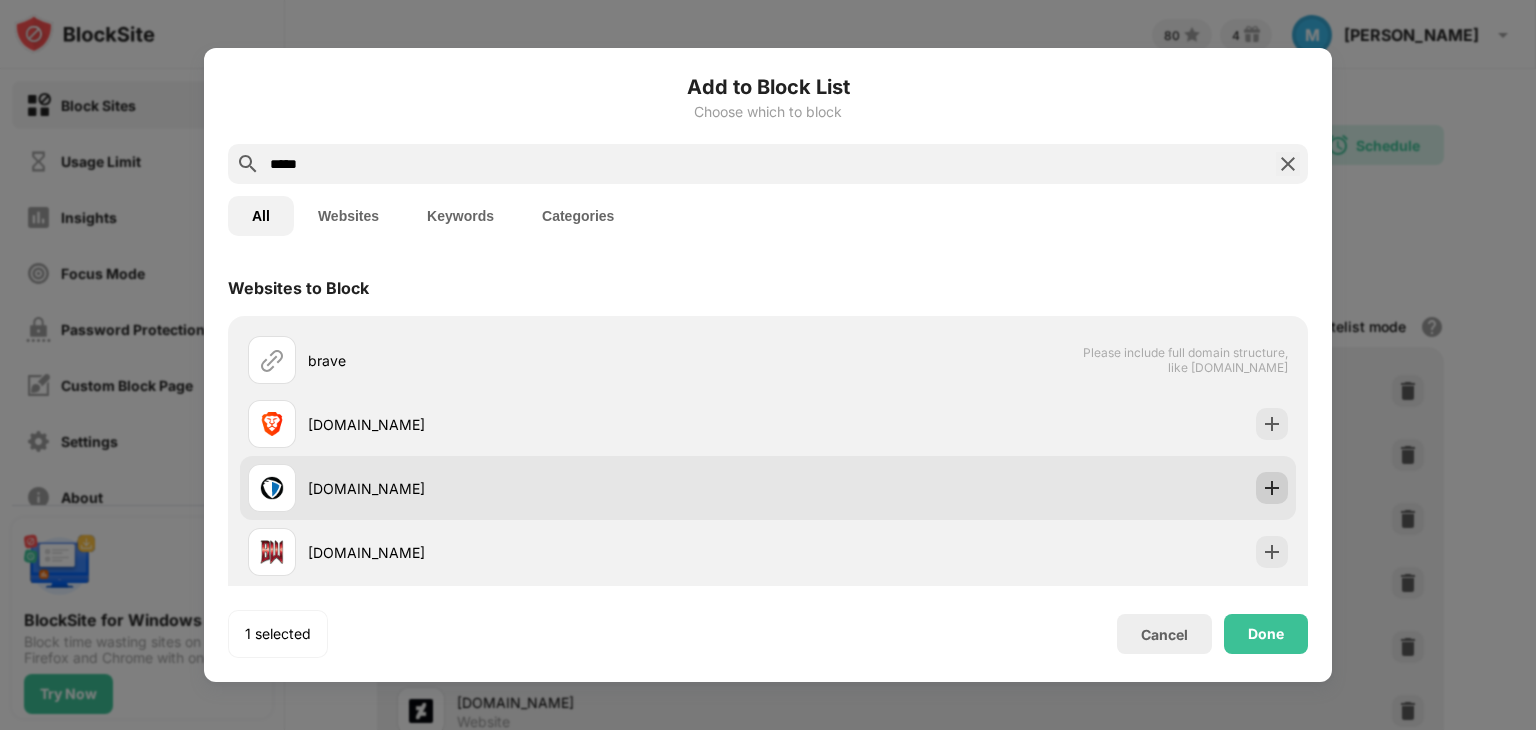 type on "*****" 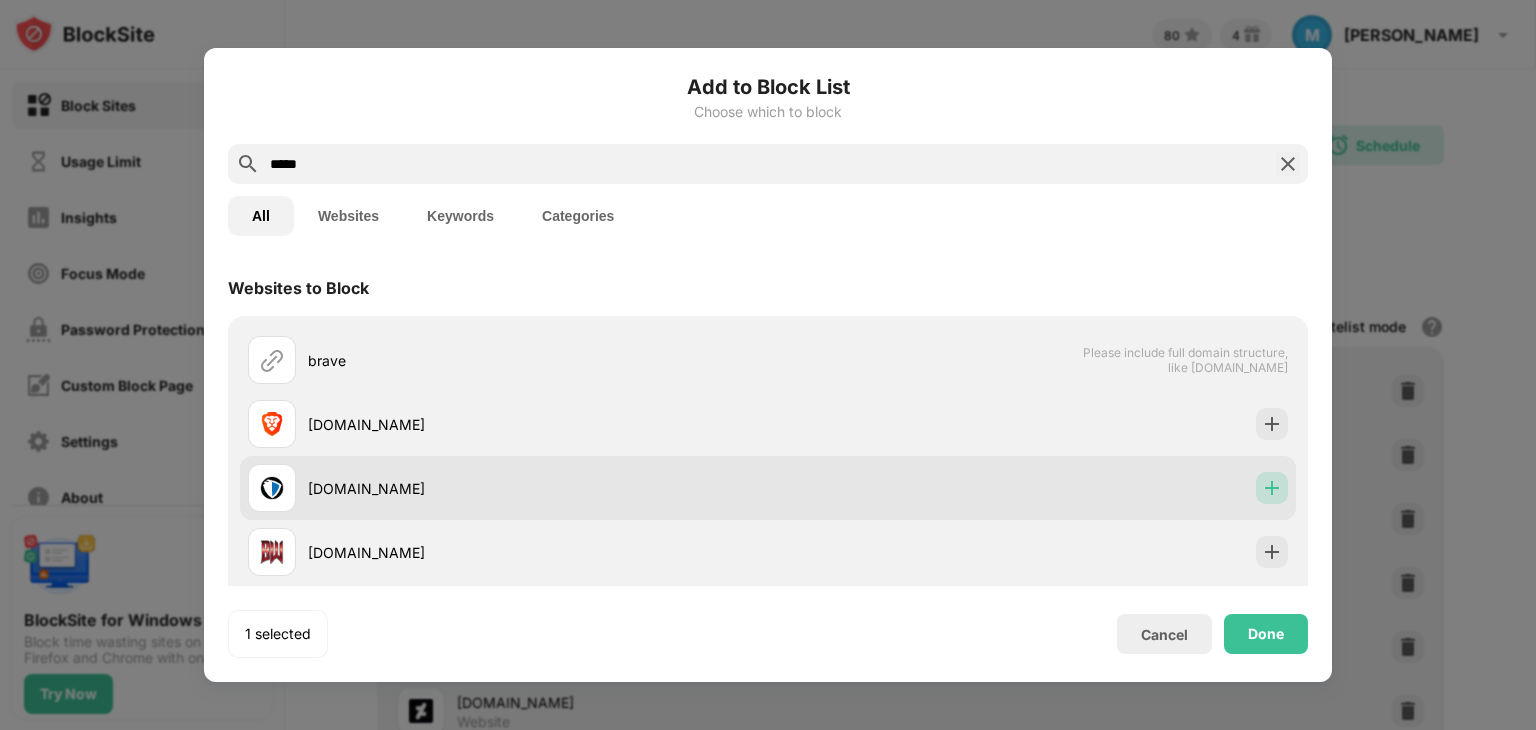 click at bounding box center [1272, 488] 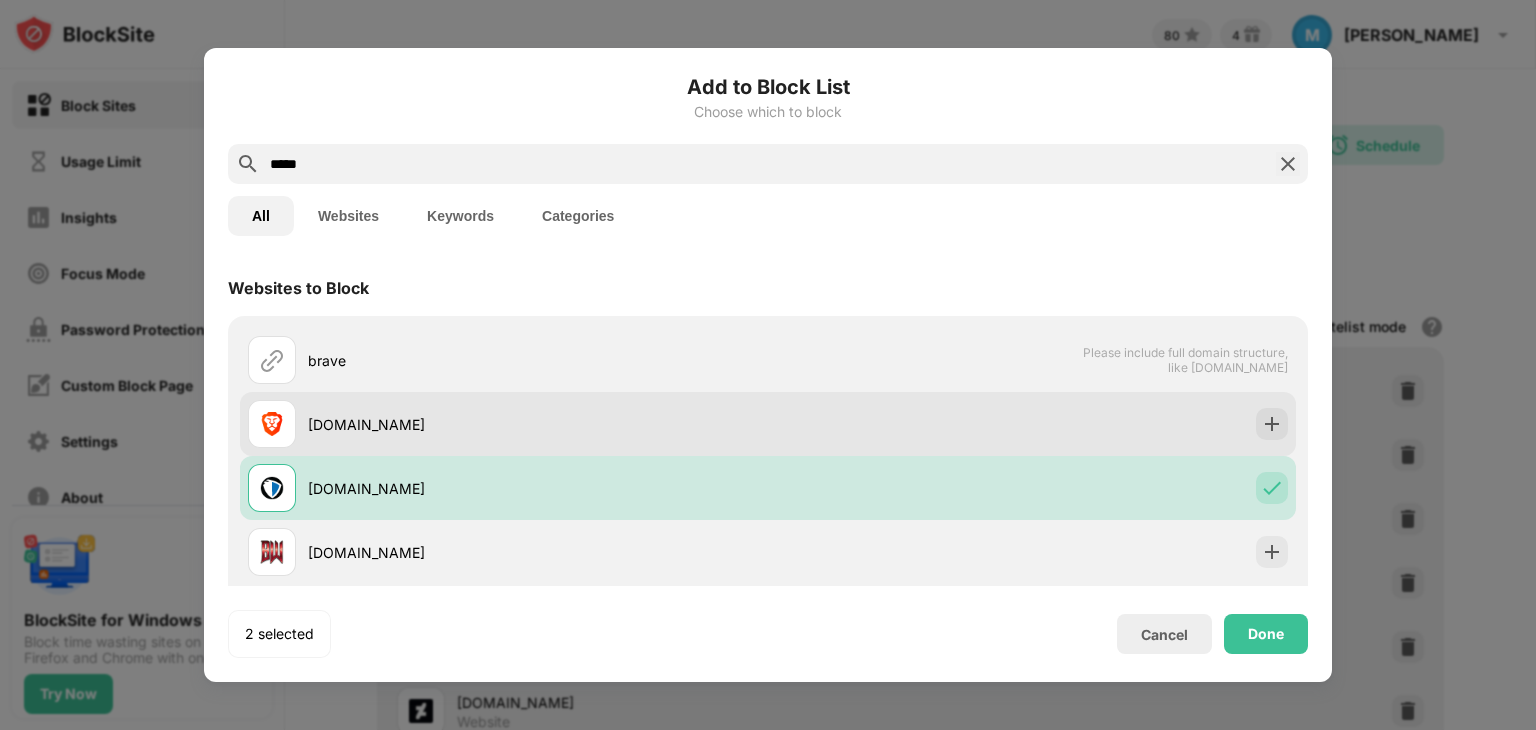 click on "brave.com" at bounding box center [768, 424] 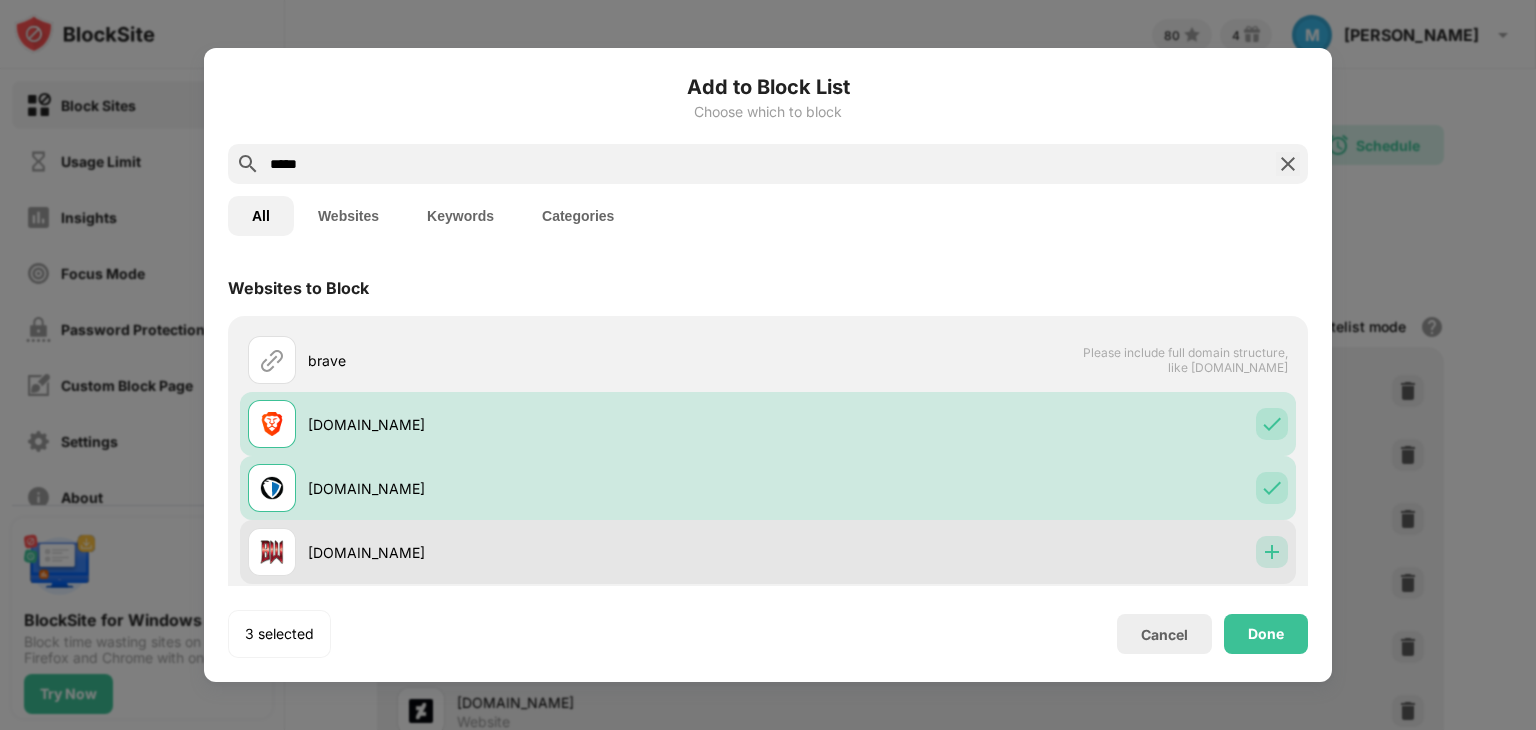 click at bounding box center (1272, 552) 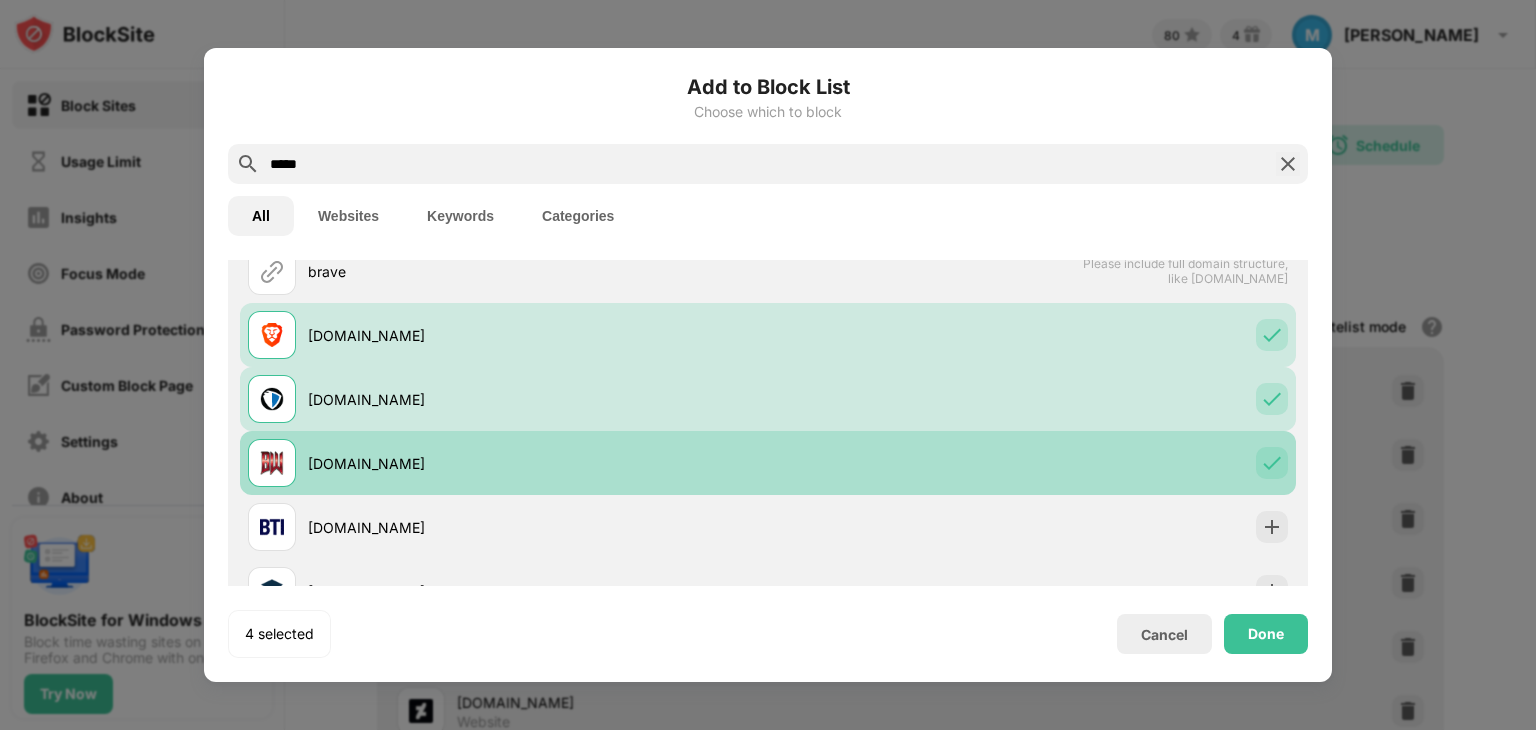 scroll, scrollTop: 115, scrollLeft: 0, axis: vertical 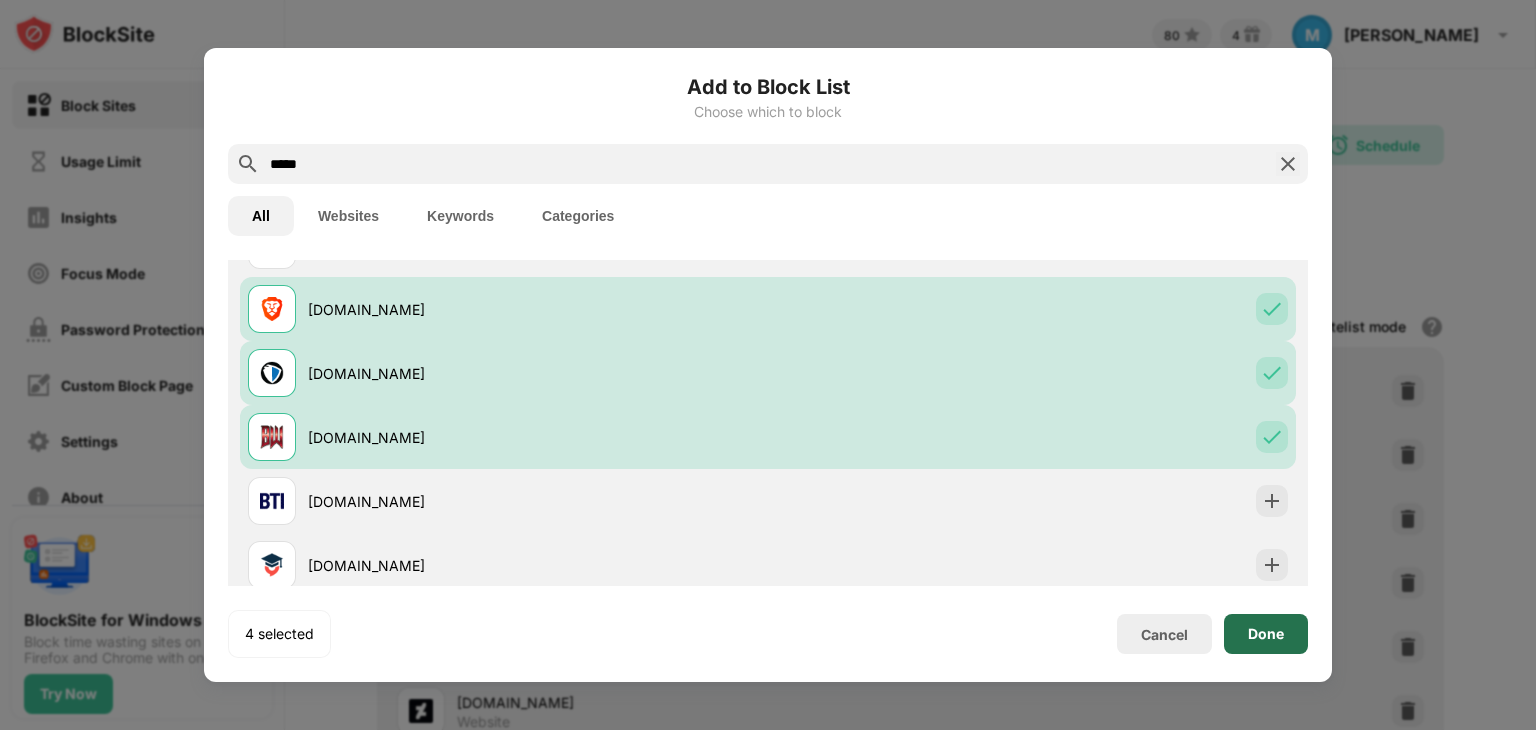 click on "Done" at bounding box center (1266, 634) 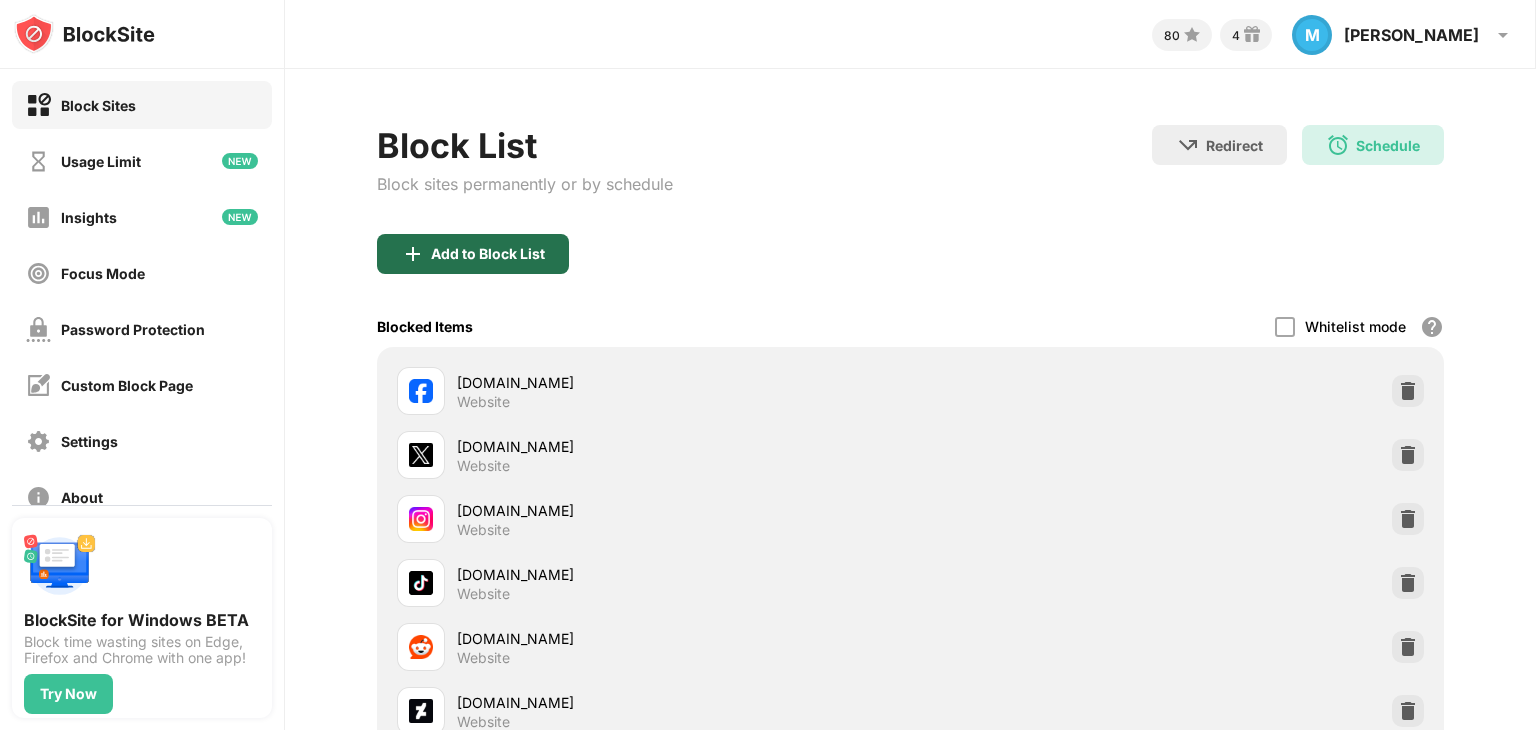 click on "Add to Block List" at bounding box center [488, 254] 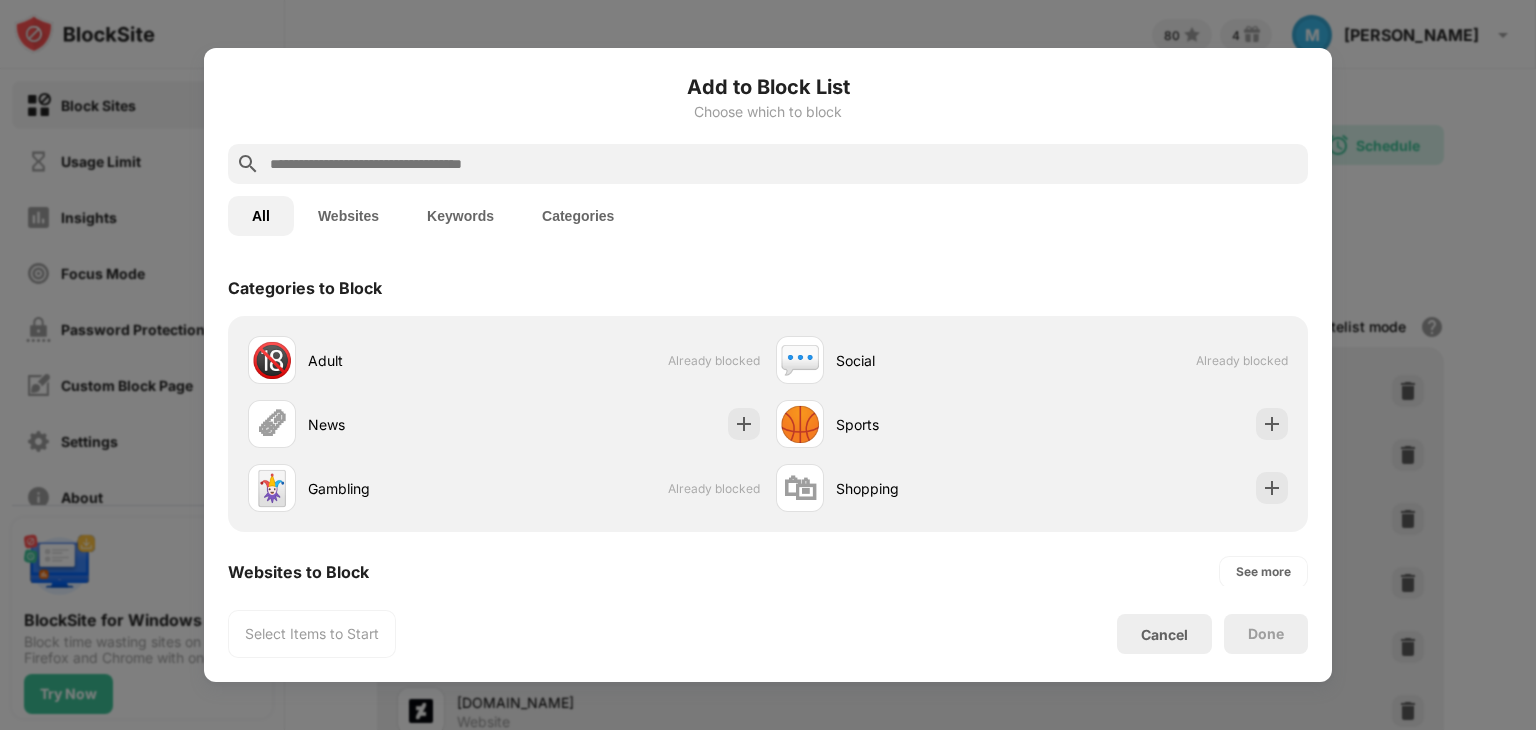 click at bounding box center (784, 164) 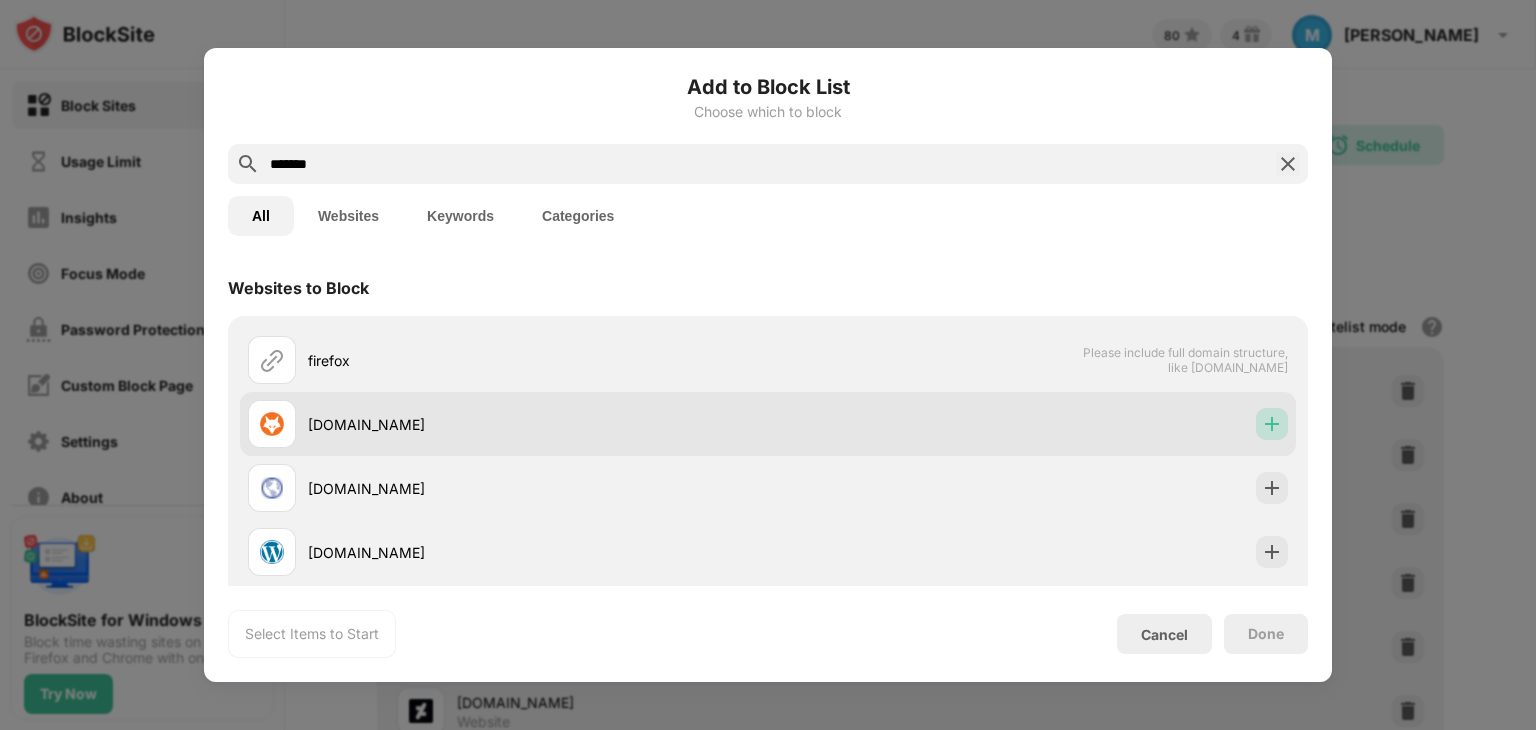 click at bounding box center [1272, 424] 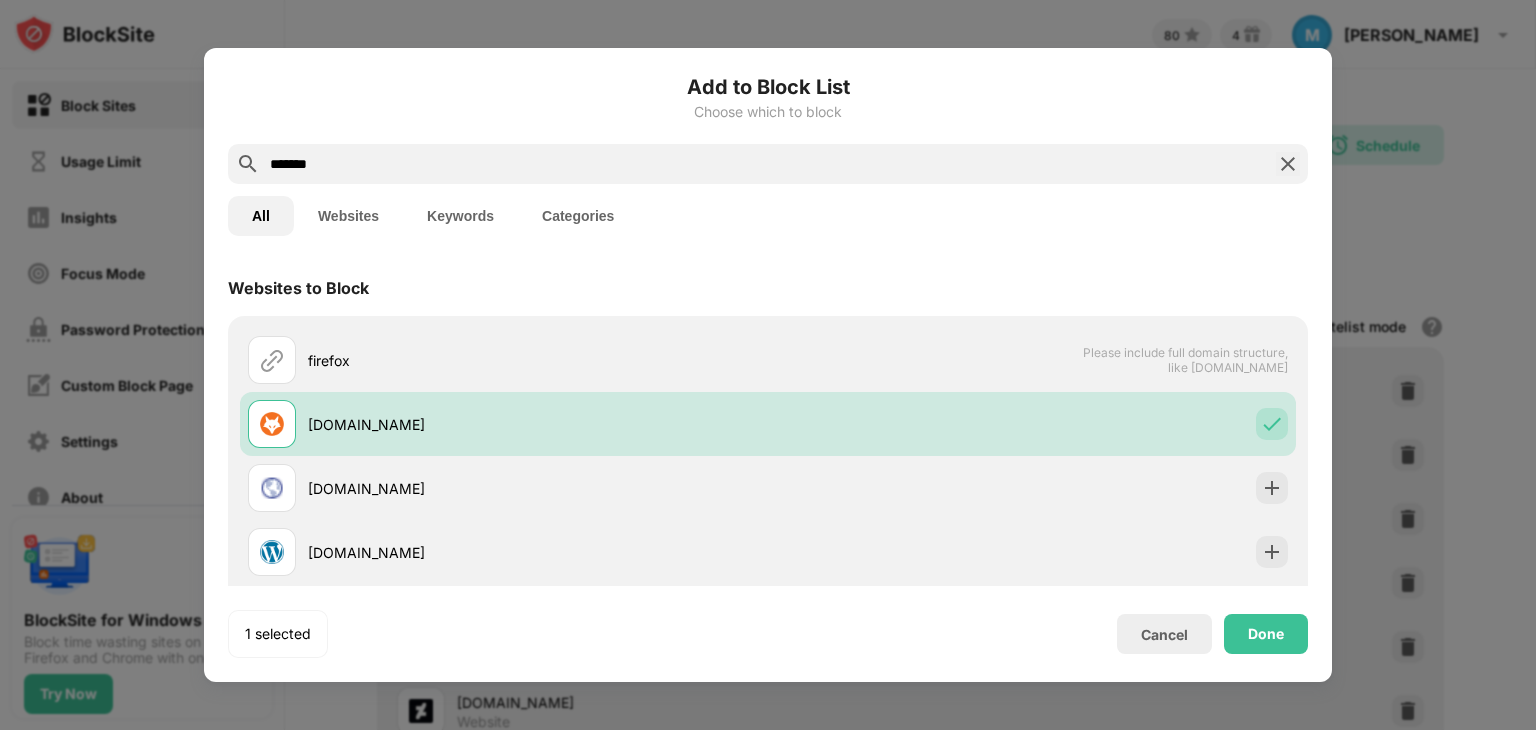 click on "*******" at bounding box center [768, 164] 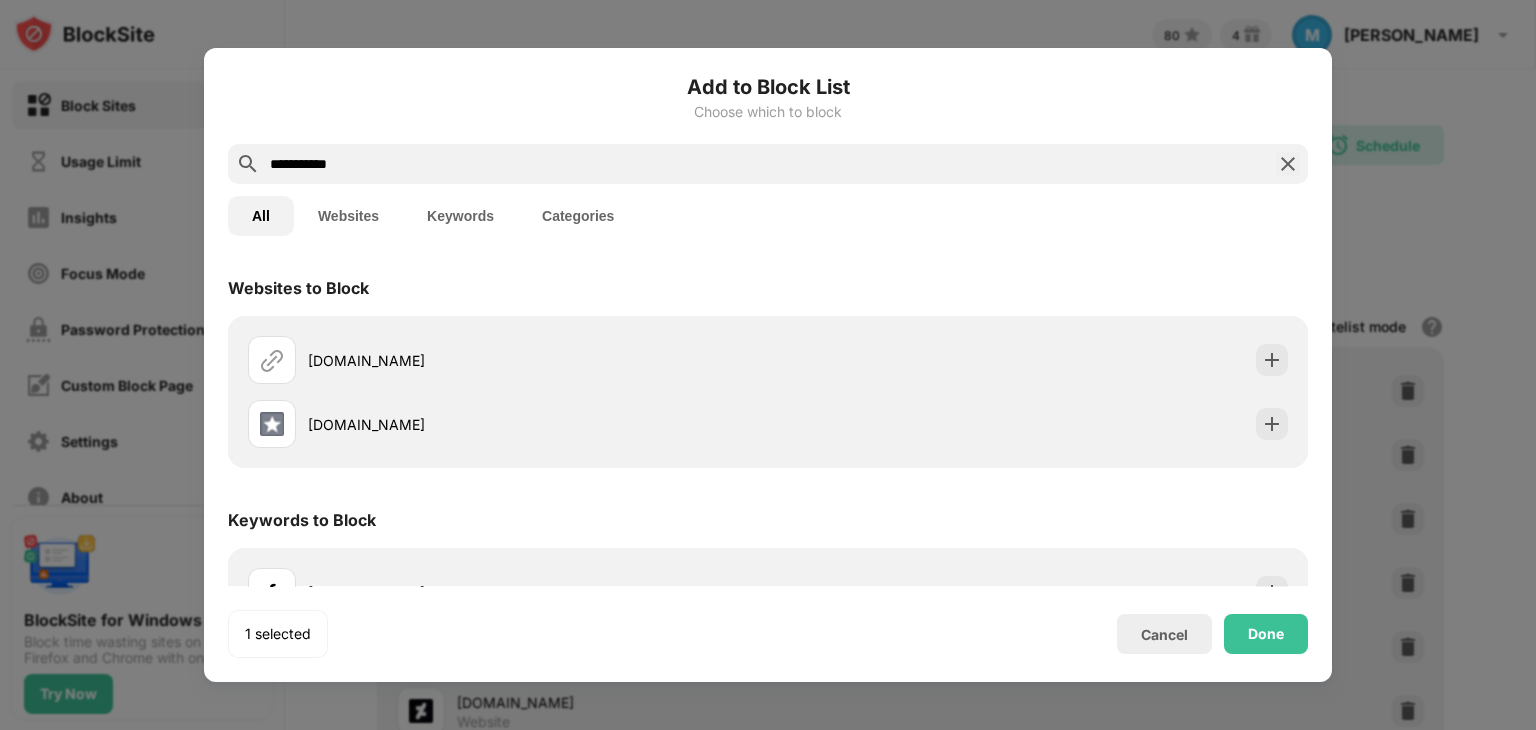 type on "**********" 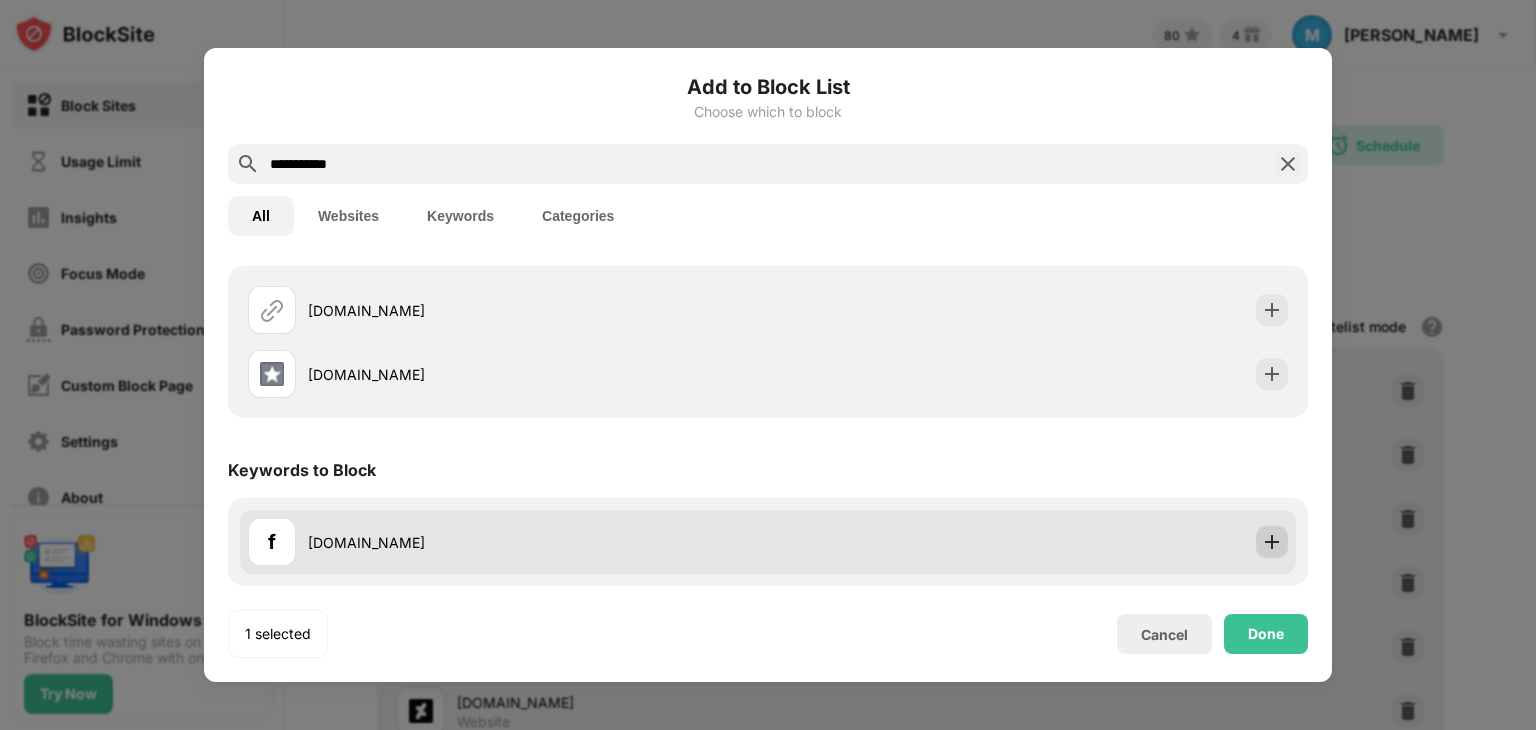 click at bounding box center (1272, 542) 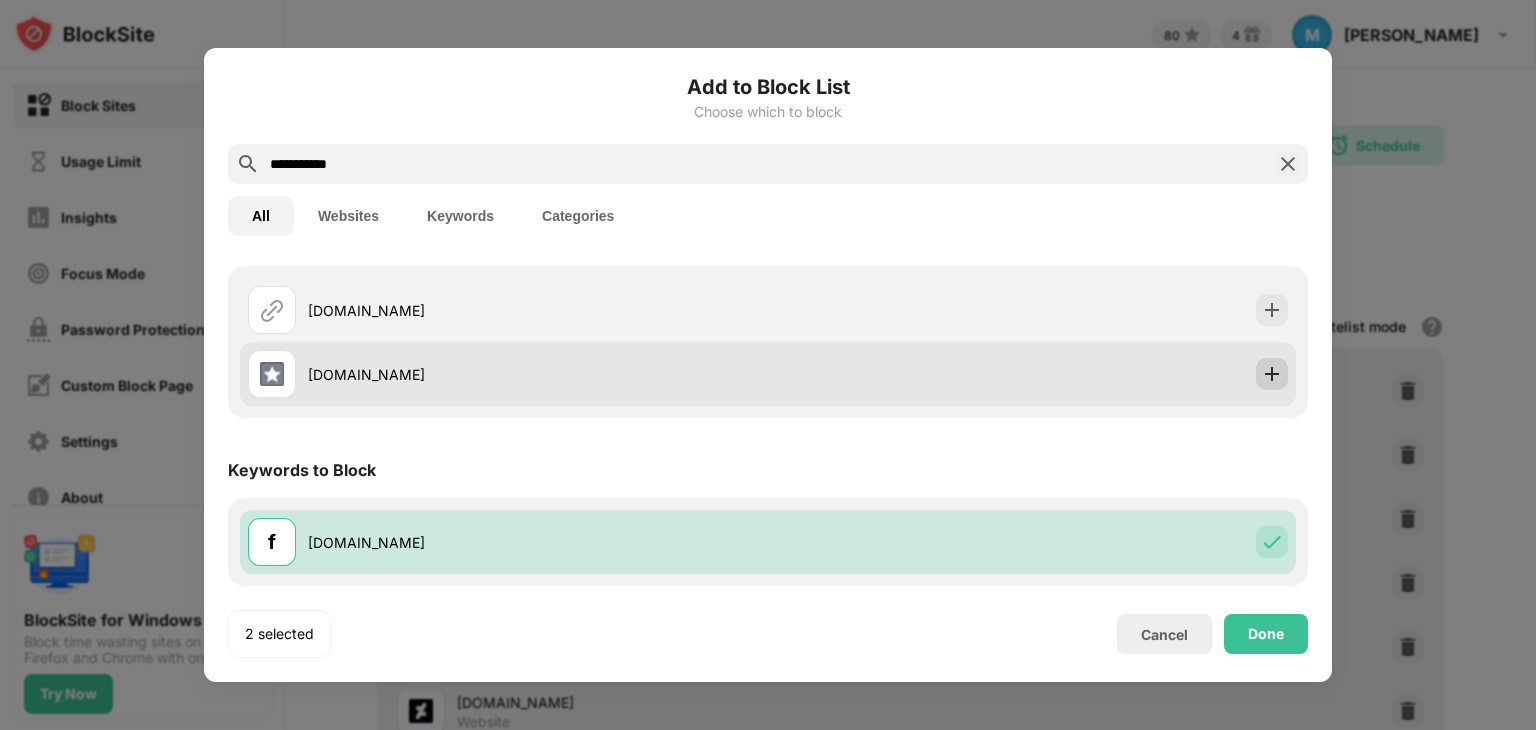 click at bounding box center [1272, 374] 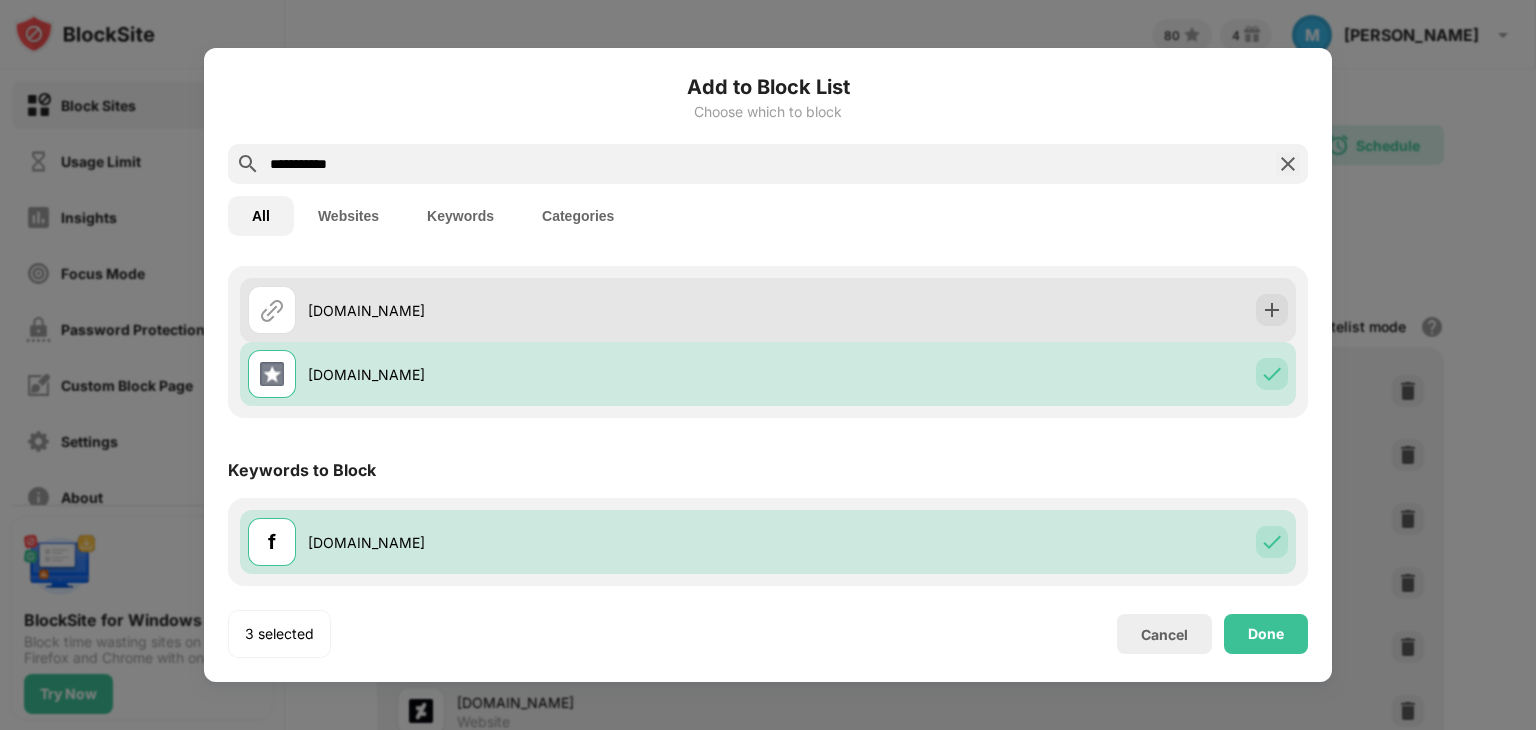 click on "firefox.com" at bounding box center [768, 310] 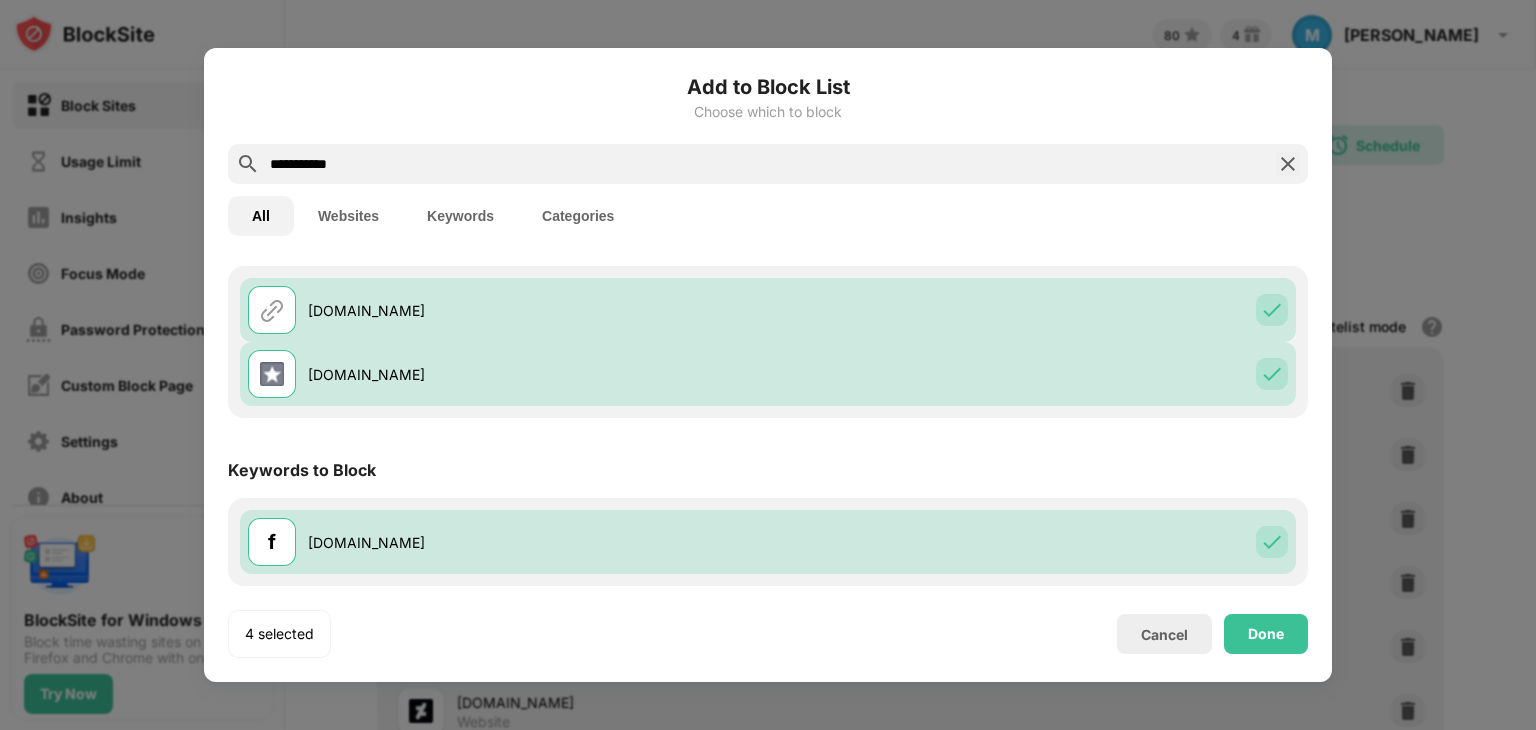 click on "**********" at bounding box center (768, 164) 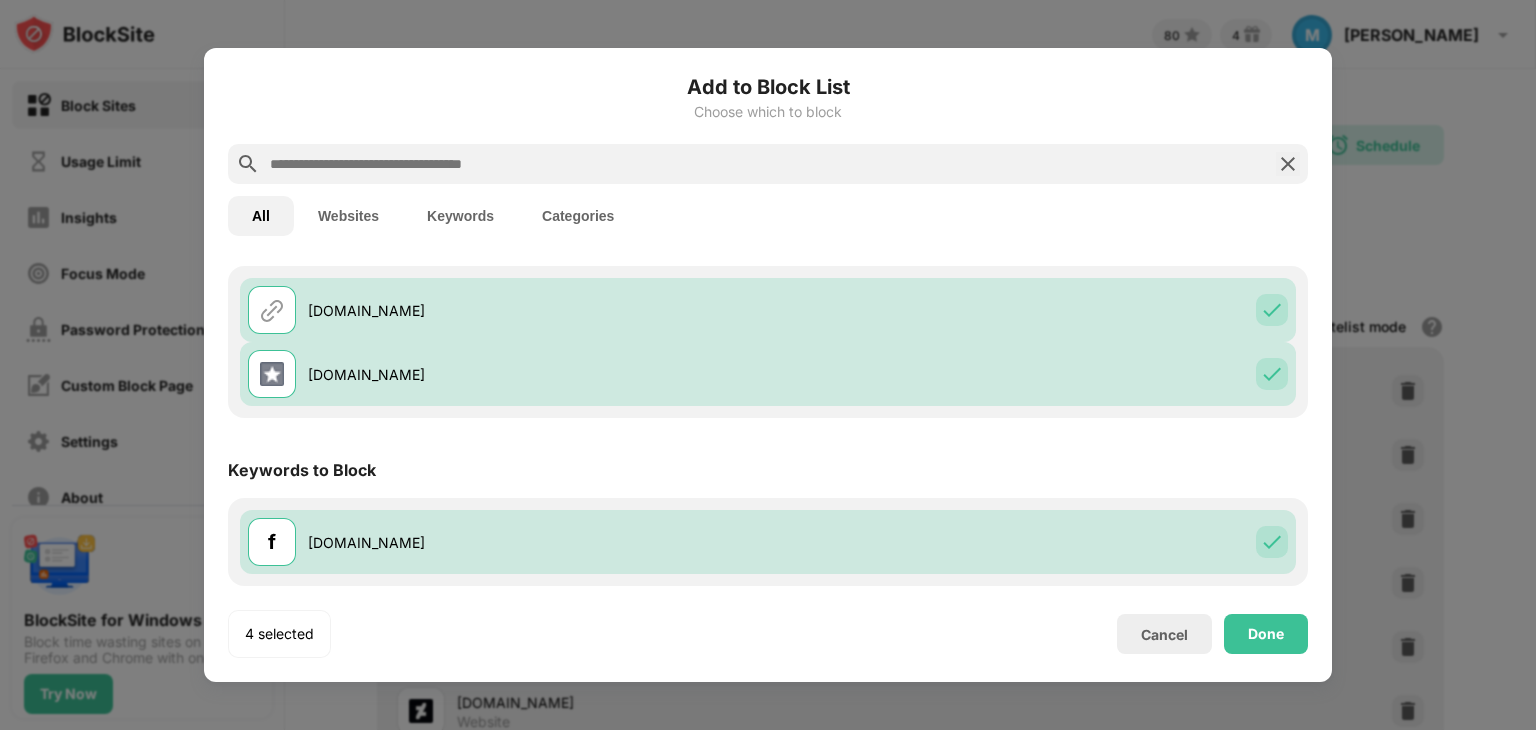 scroll, scrollTop: 0, scrollLeft: 0, axis: both 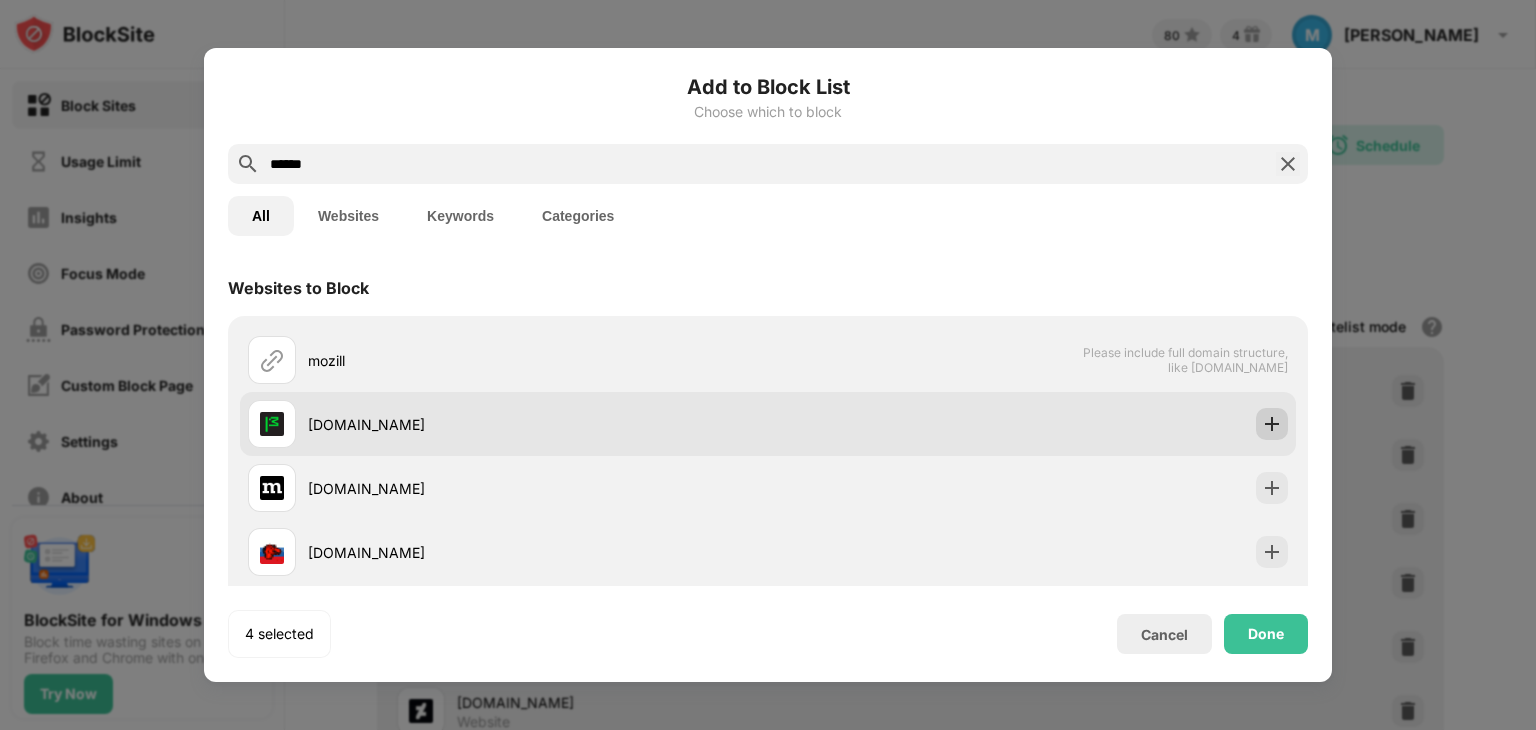 type on "******" 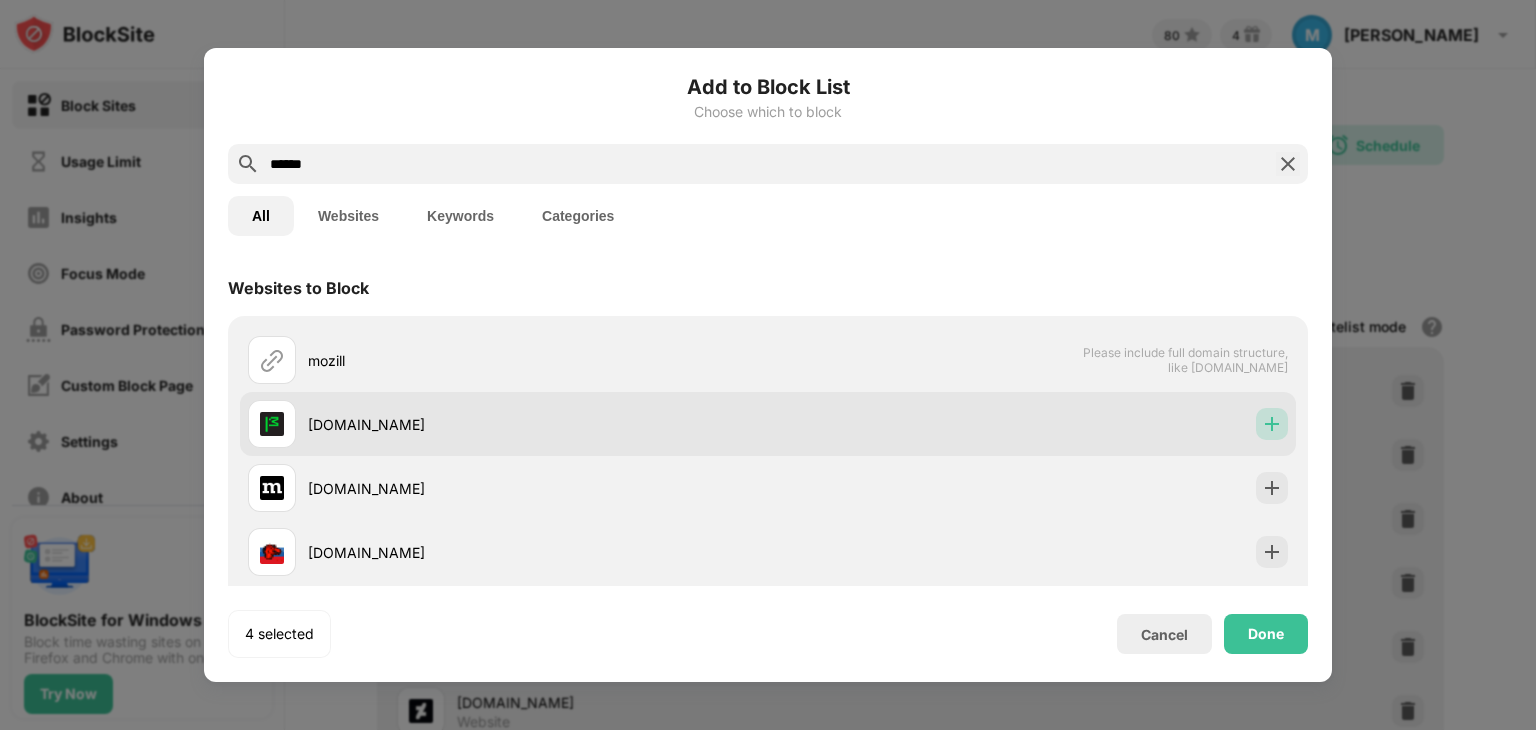 click at bounding box center [1272, 424] 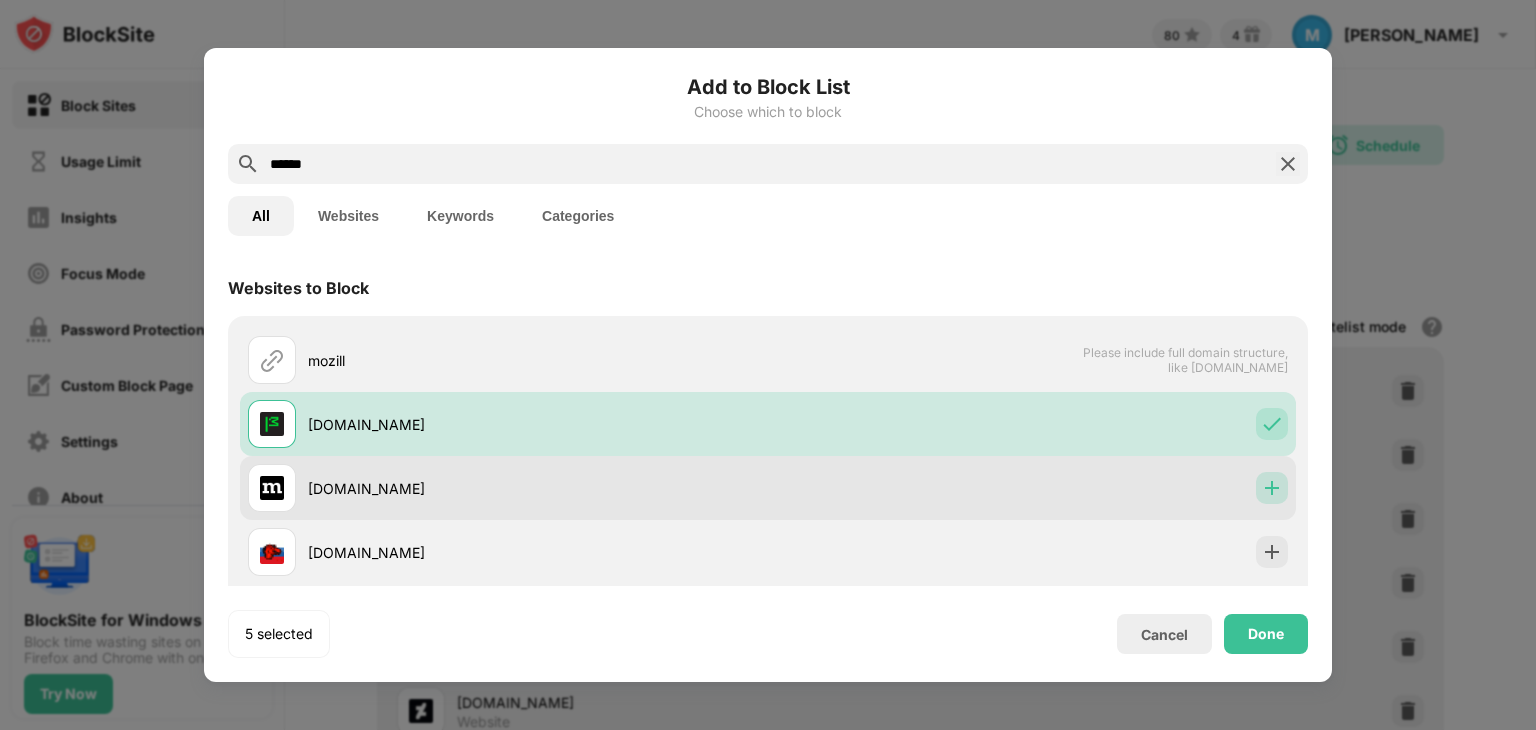 click at bounding box center [1272, 488] 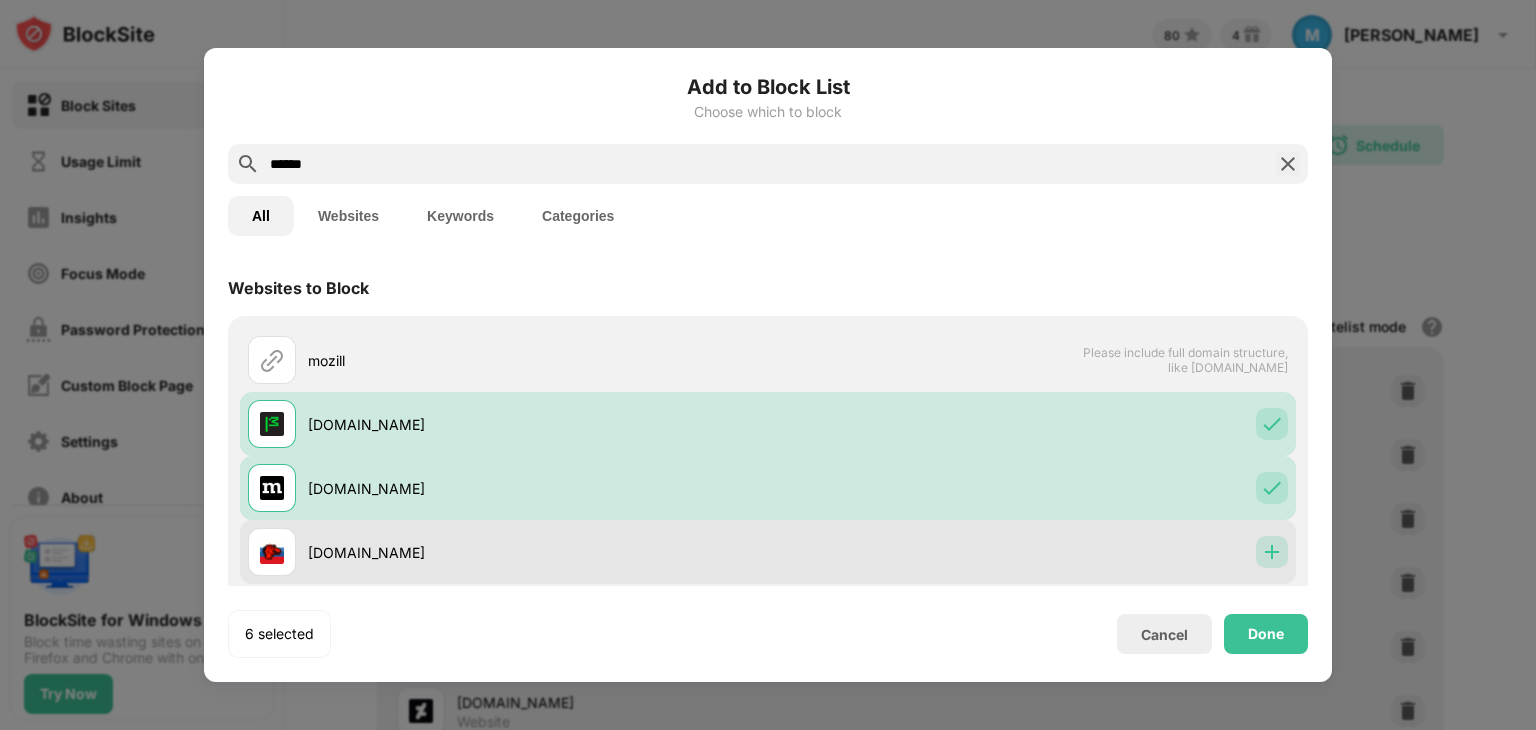 click at bounding box center [1272, 552] 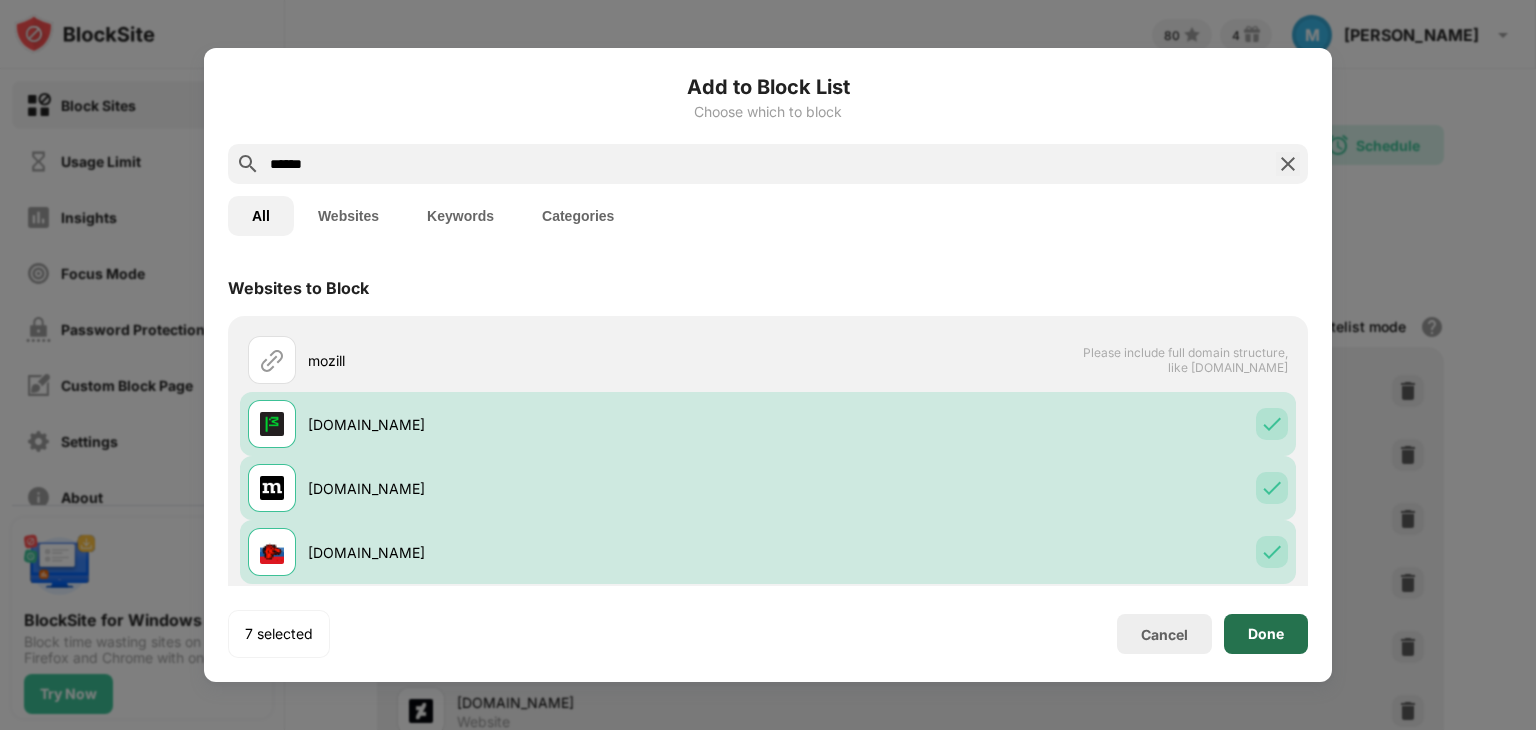click on "Done" at bounding box center (1266, 634) 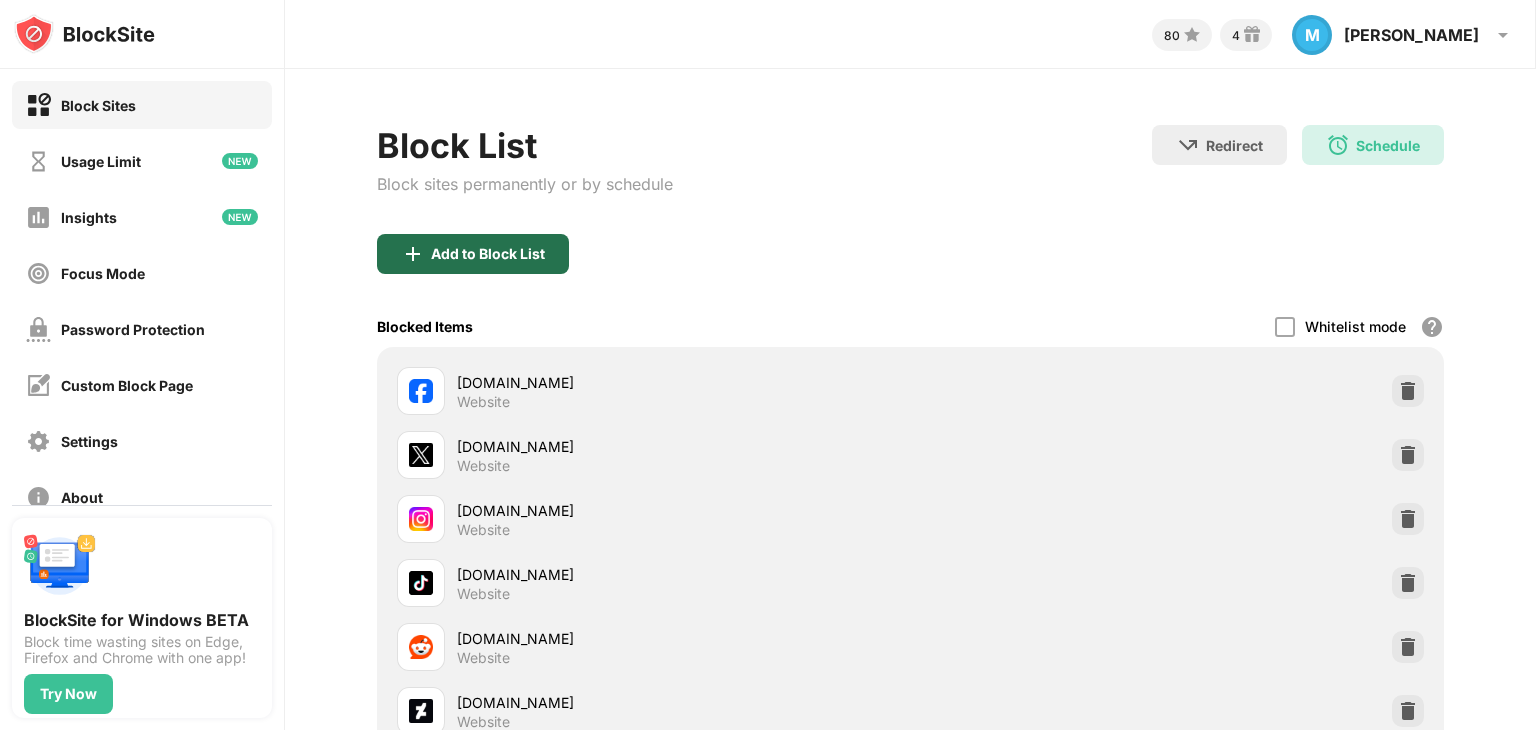 click on "Add to Block List" at bounding box center (488, 254) 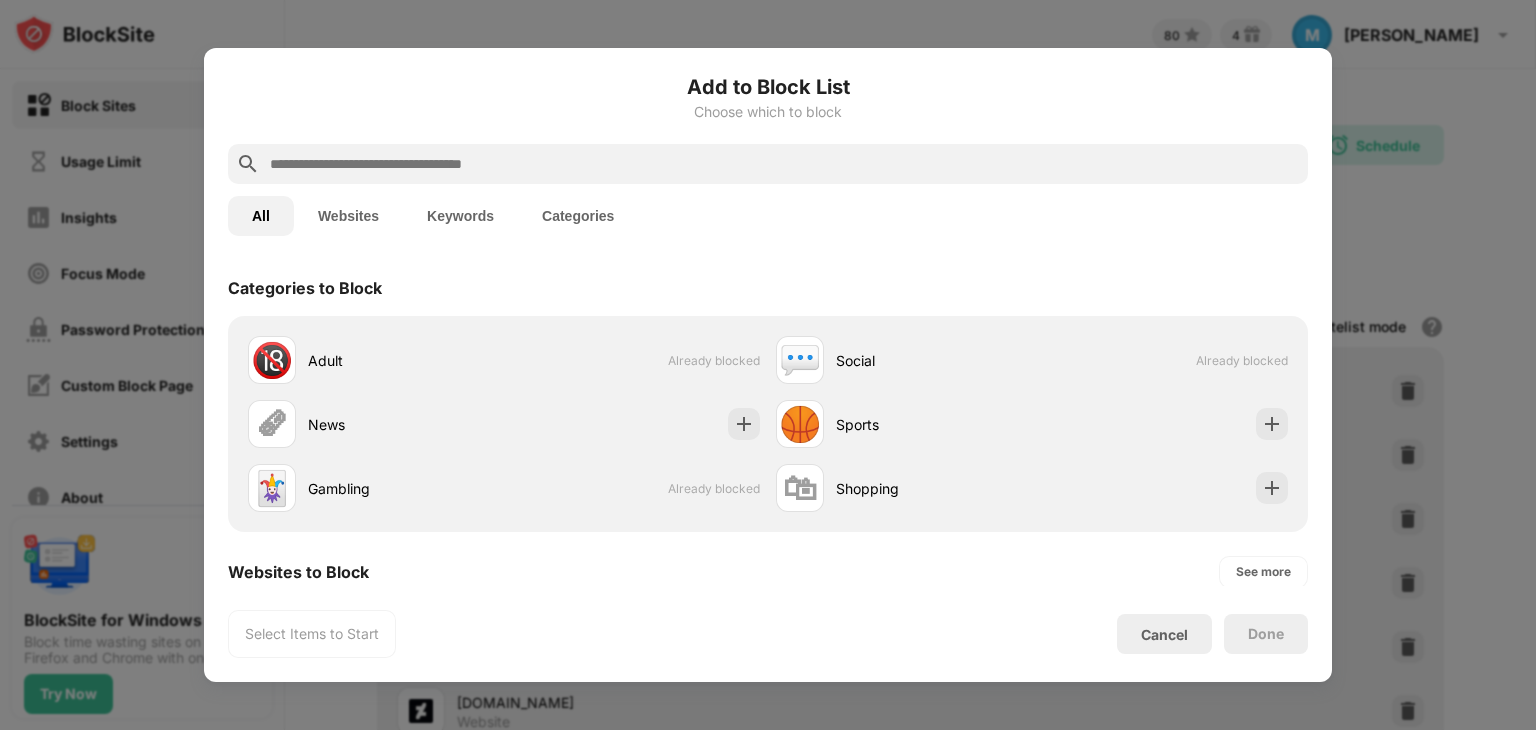 click at bounding box center (784, 164) 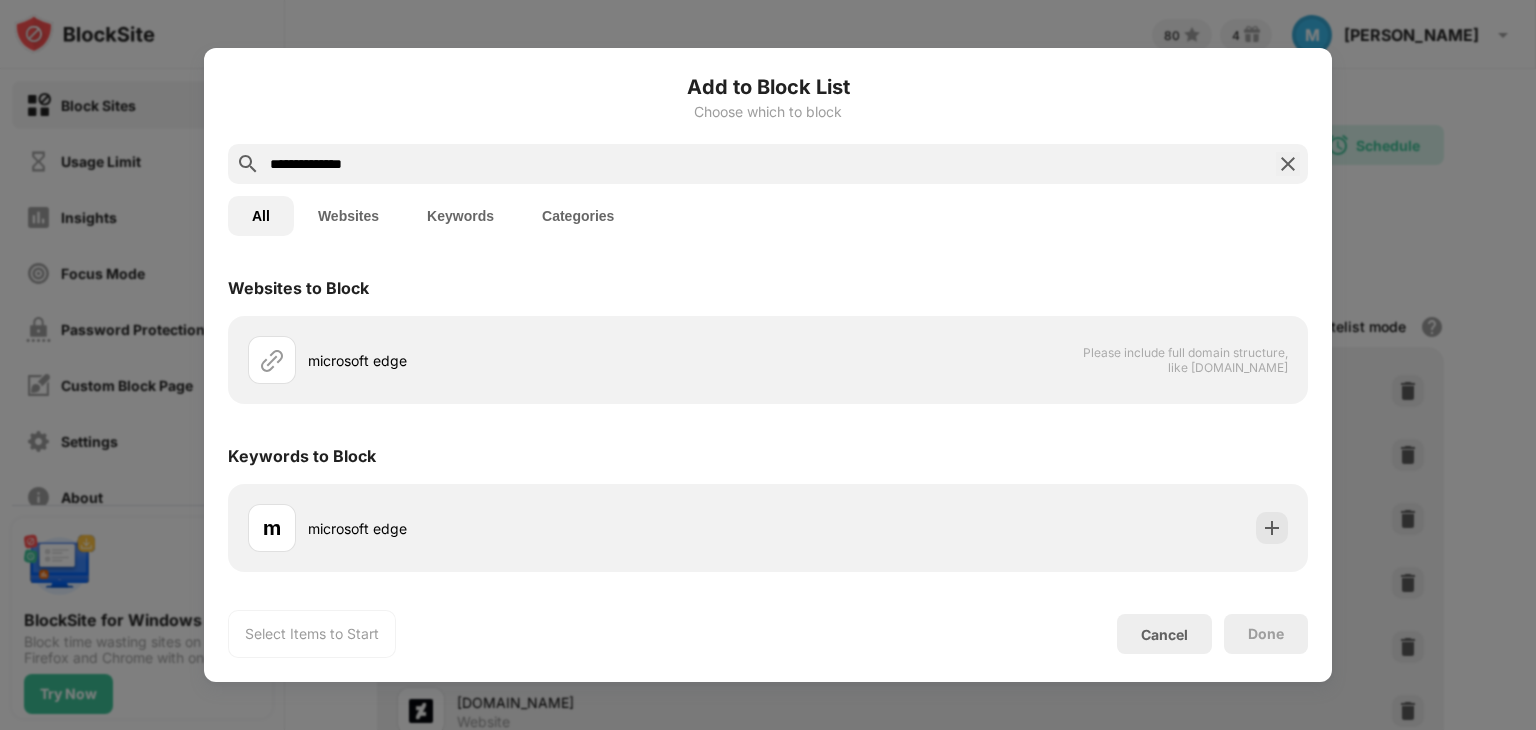 click on "**********" at bounding box center (768, 164) 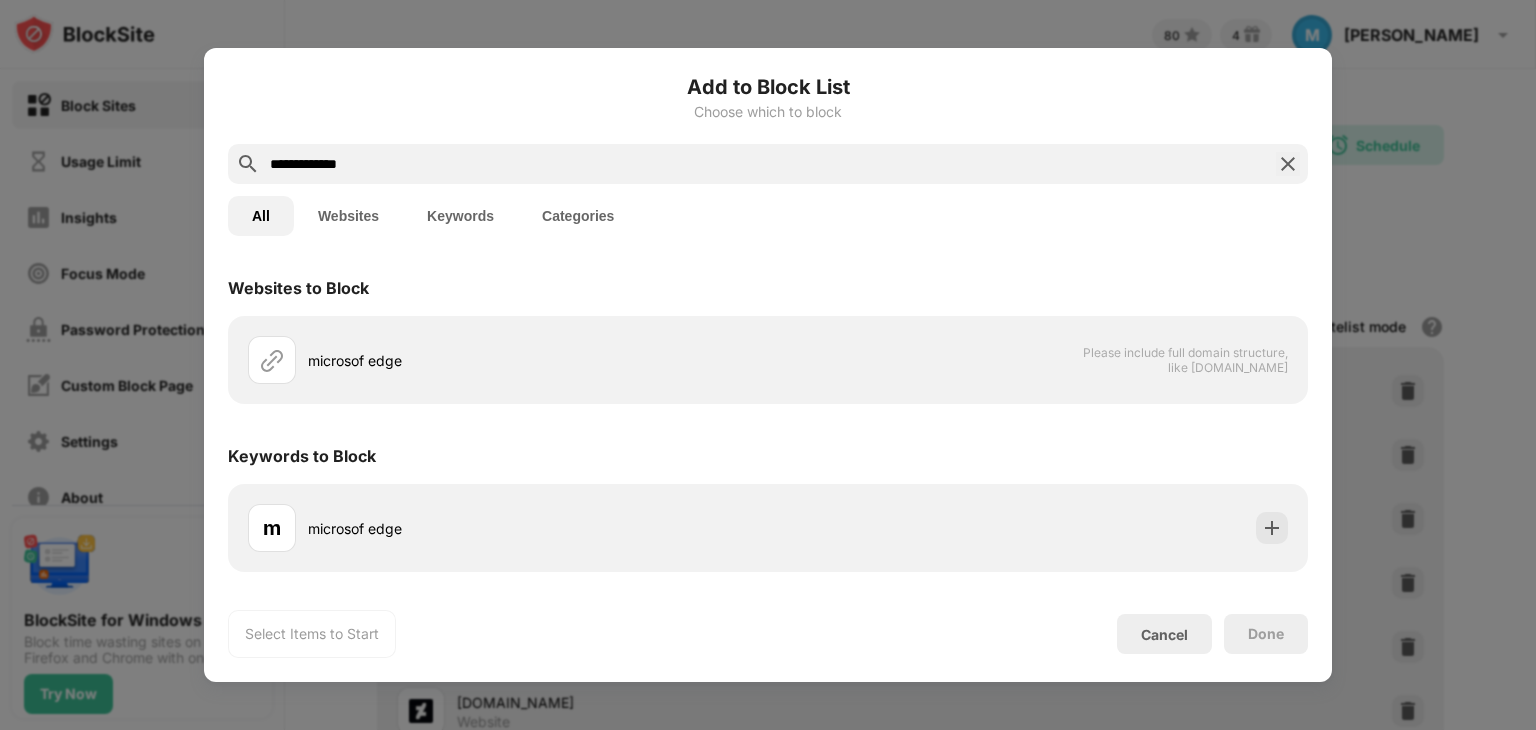 click on "**********" at bounding box center (768, 164) 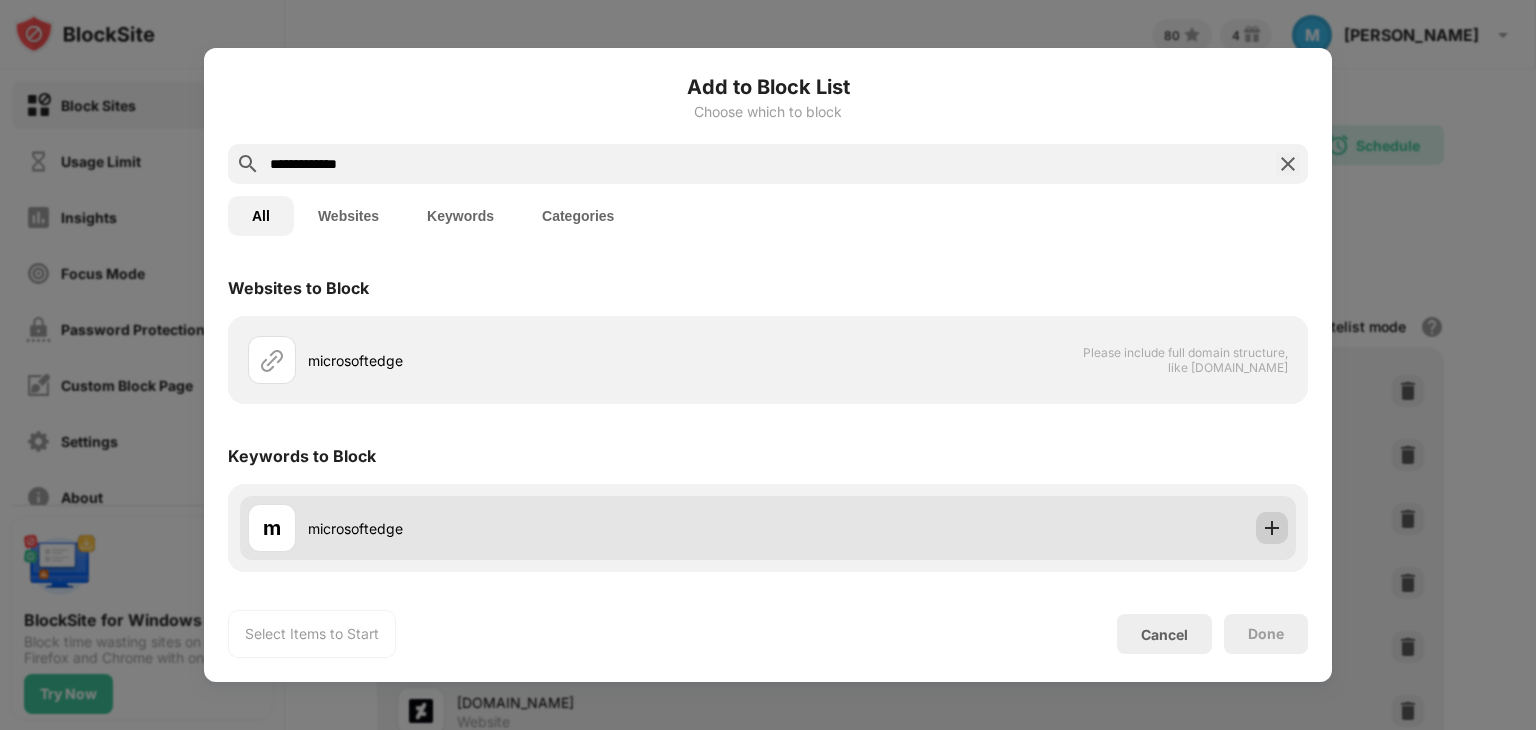 type on "**********" 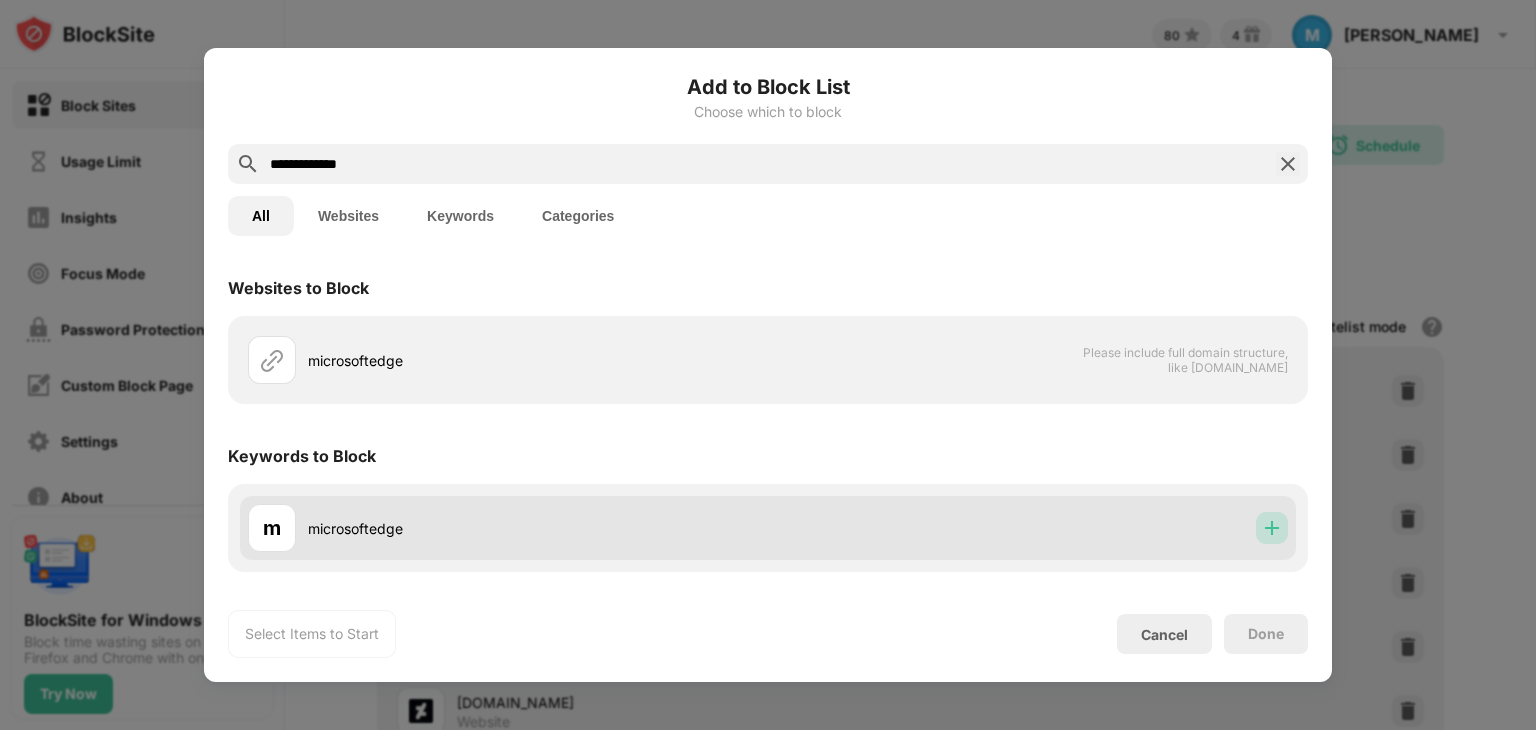 click at bounding box center [1272, 528] 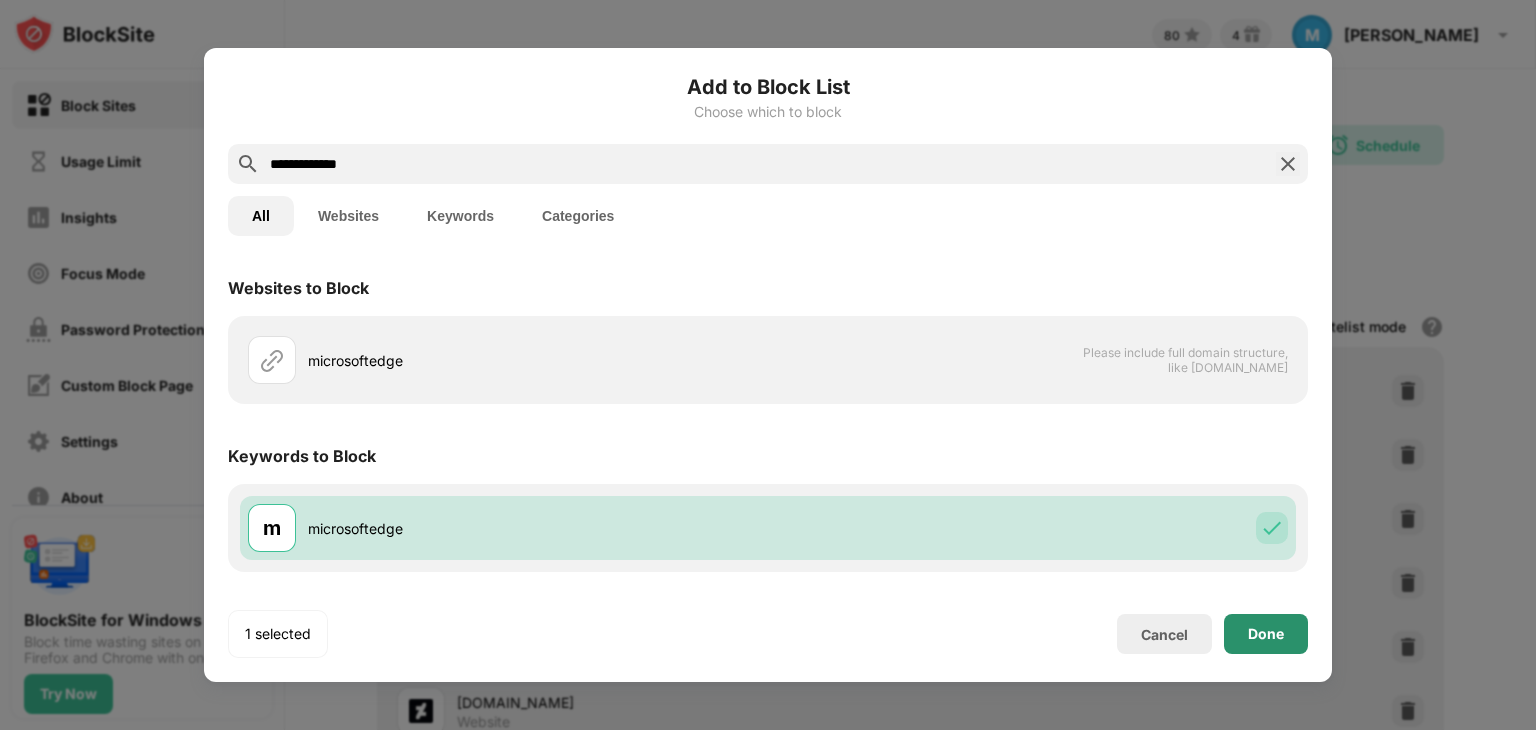 click on "Done" at bounding box center (1266, 634) 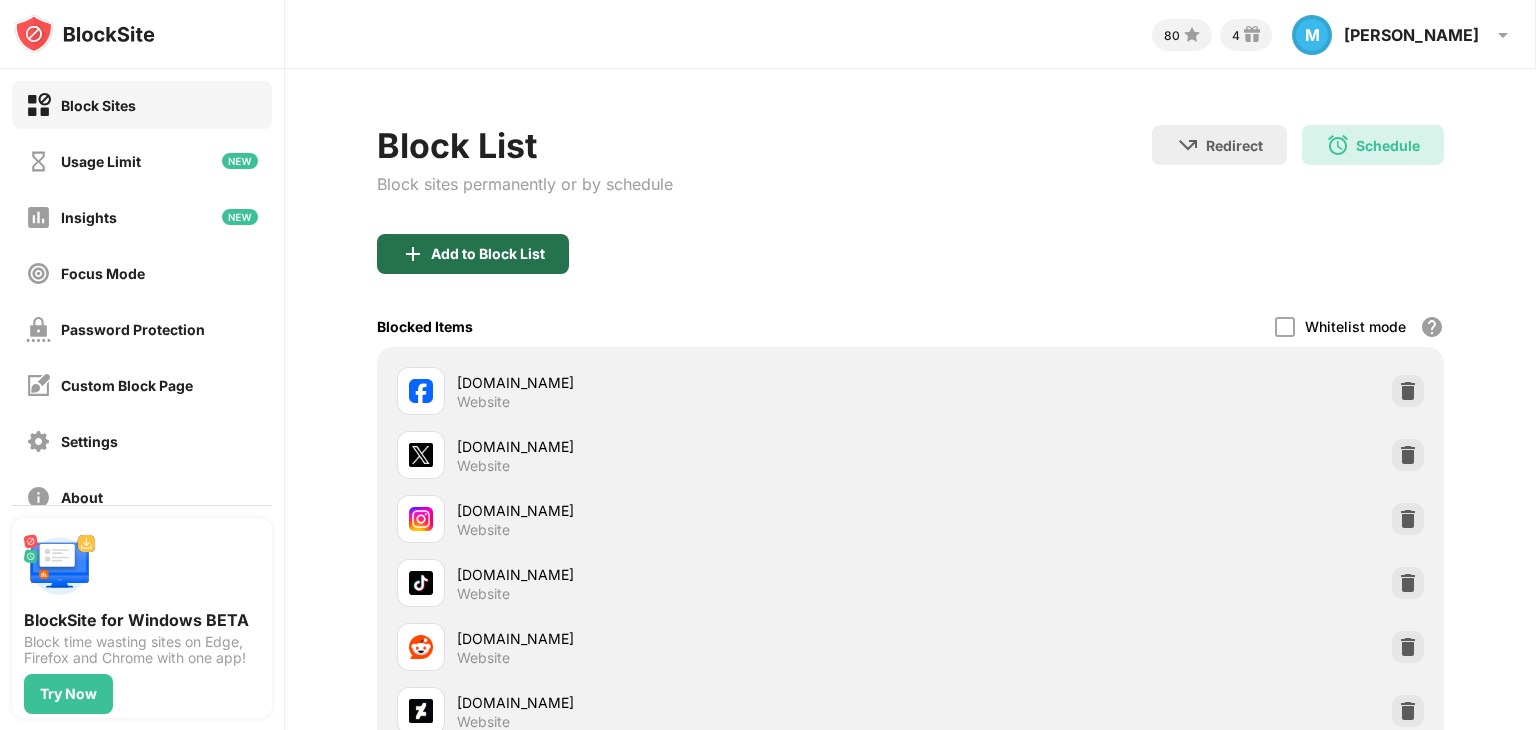 click on "Add to Block List" at bounding box center [473, 254] 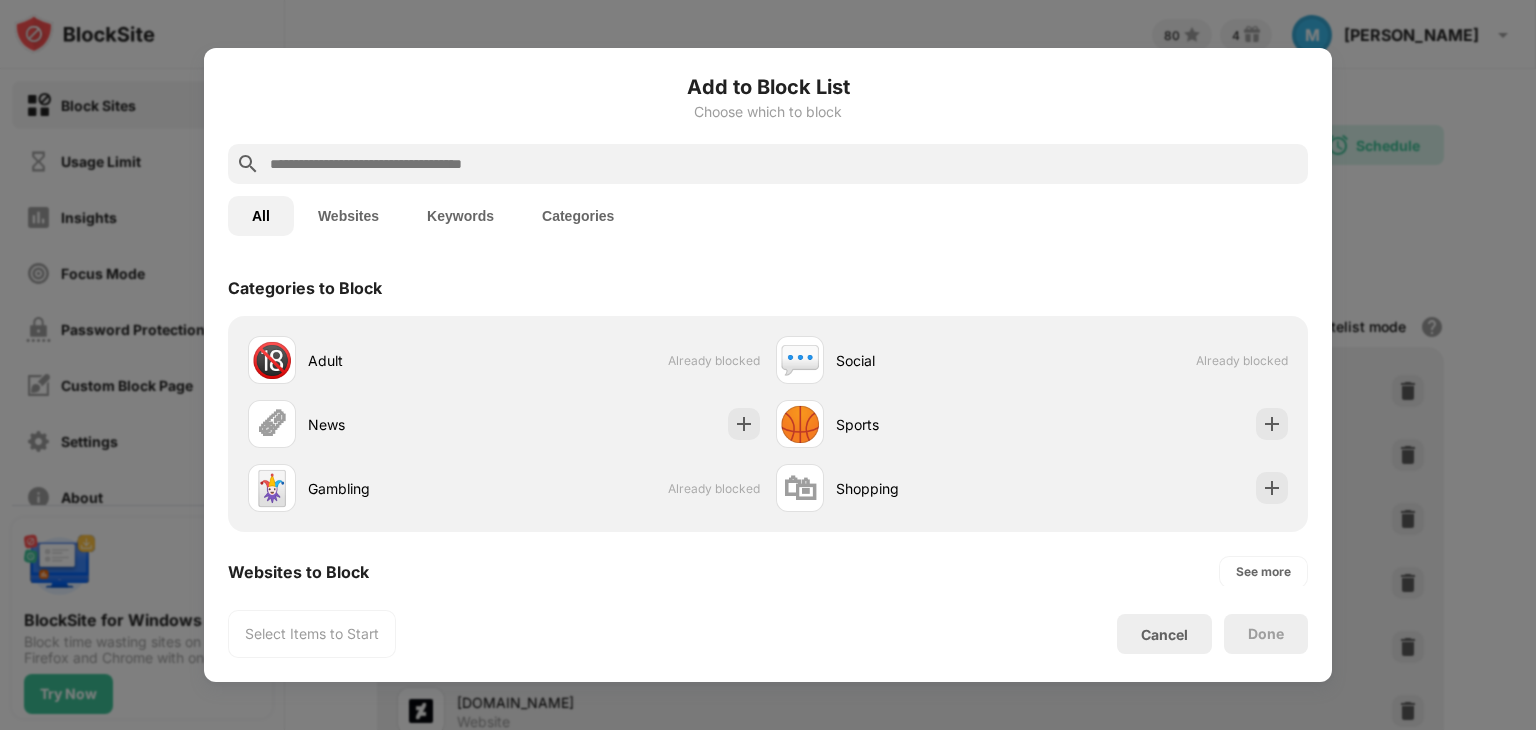click at bounding box center [784, 164] 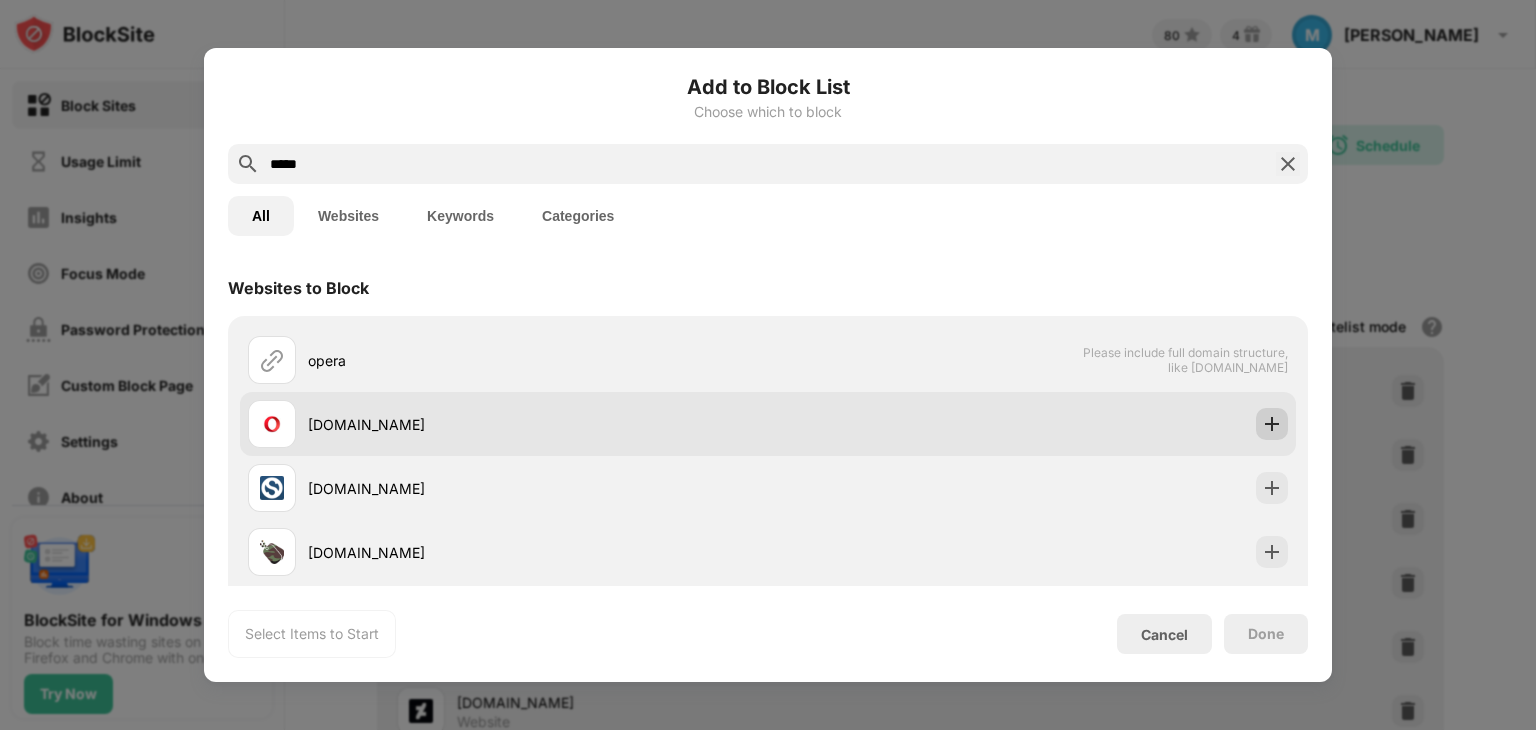 type on "*****" 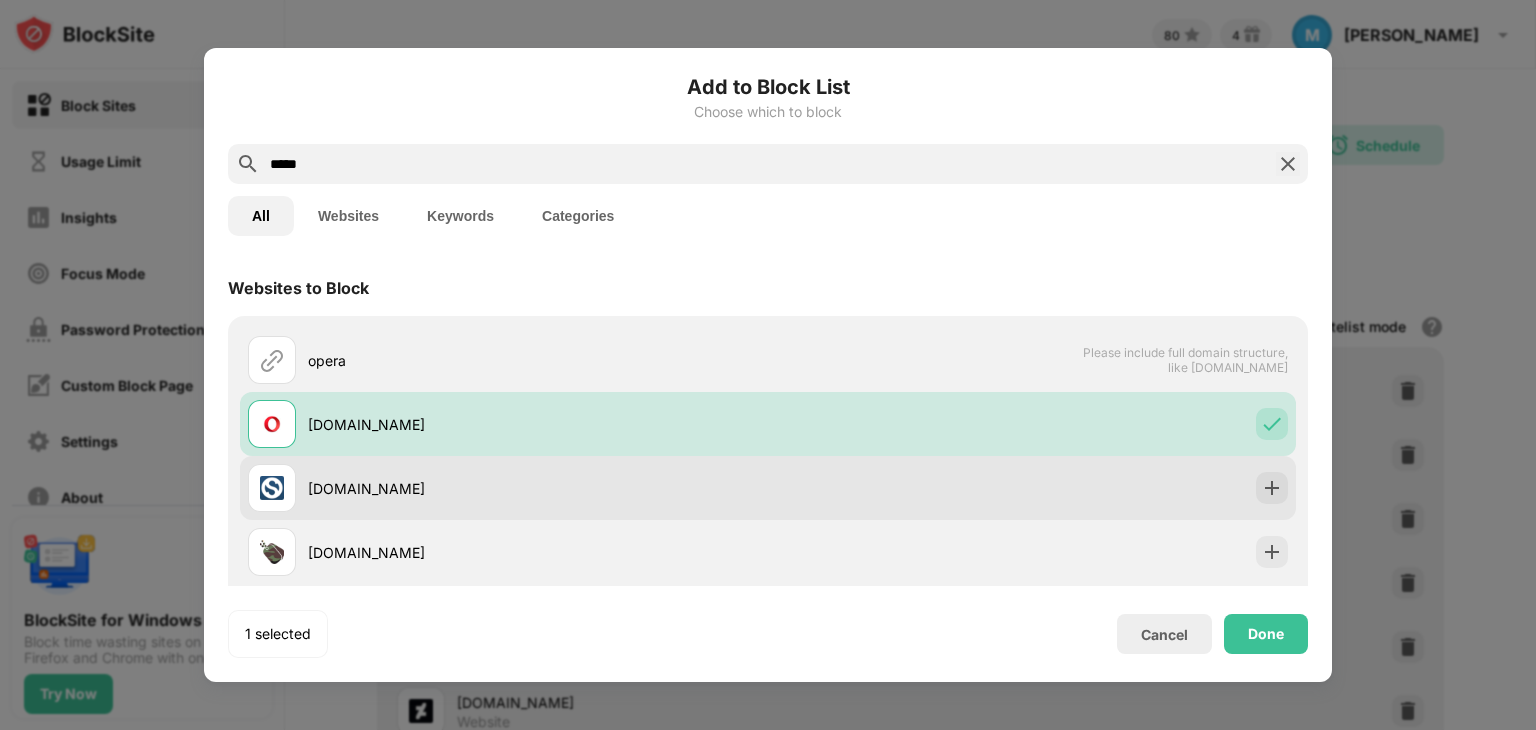 click on "operationsports.com" at bounding box center [768, 488] 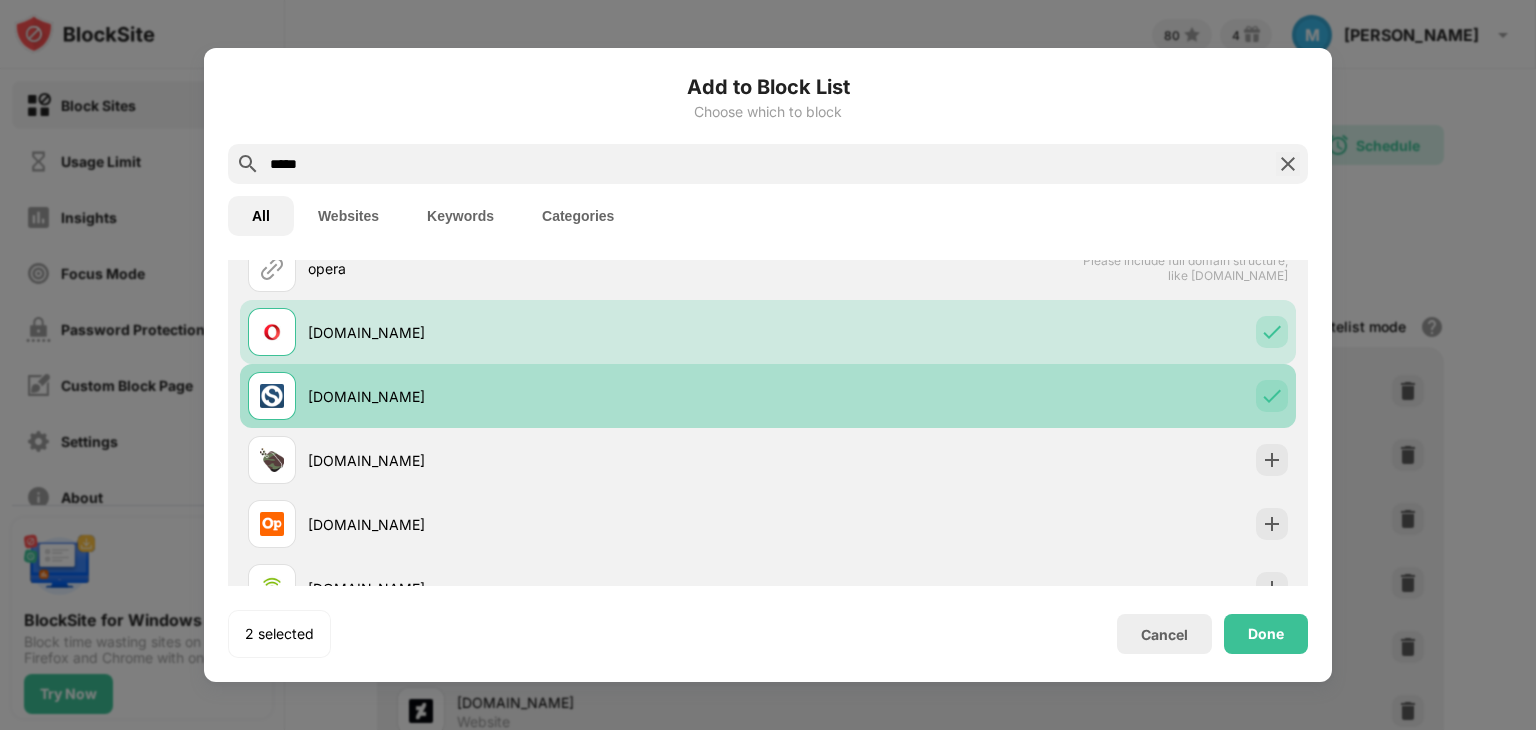 scroll, scrollTop: 93, scrollLeft: 0, axis: vertical 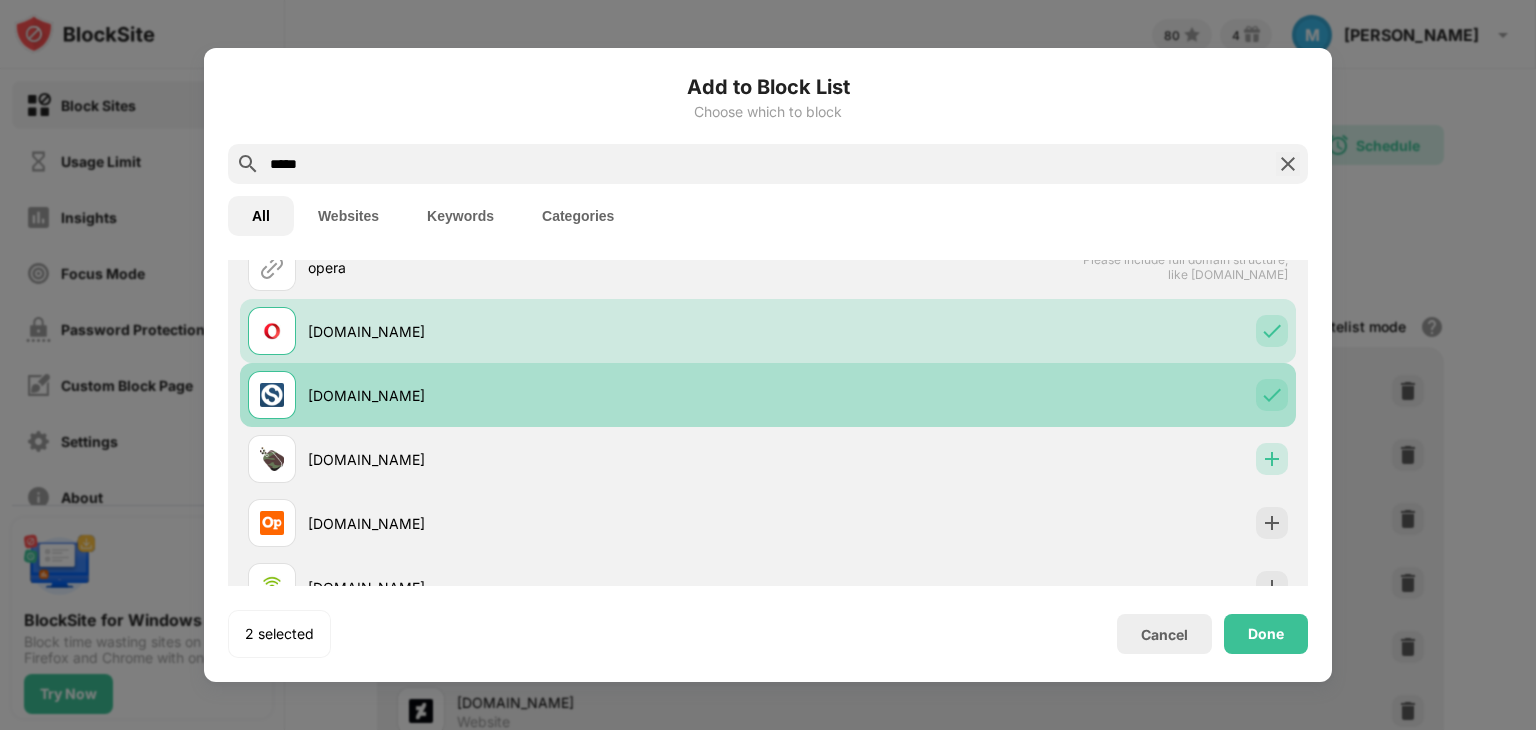 click at bounding box center (1272, 459) 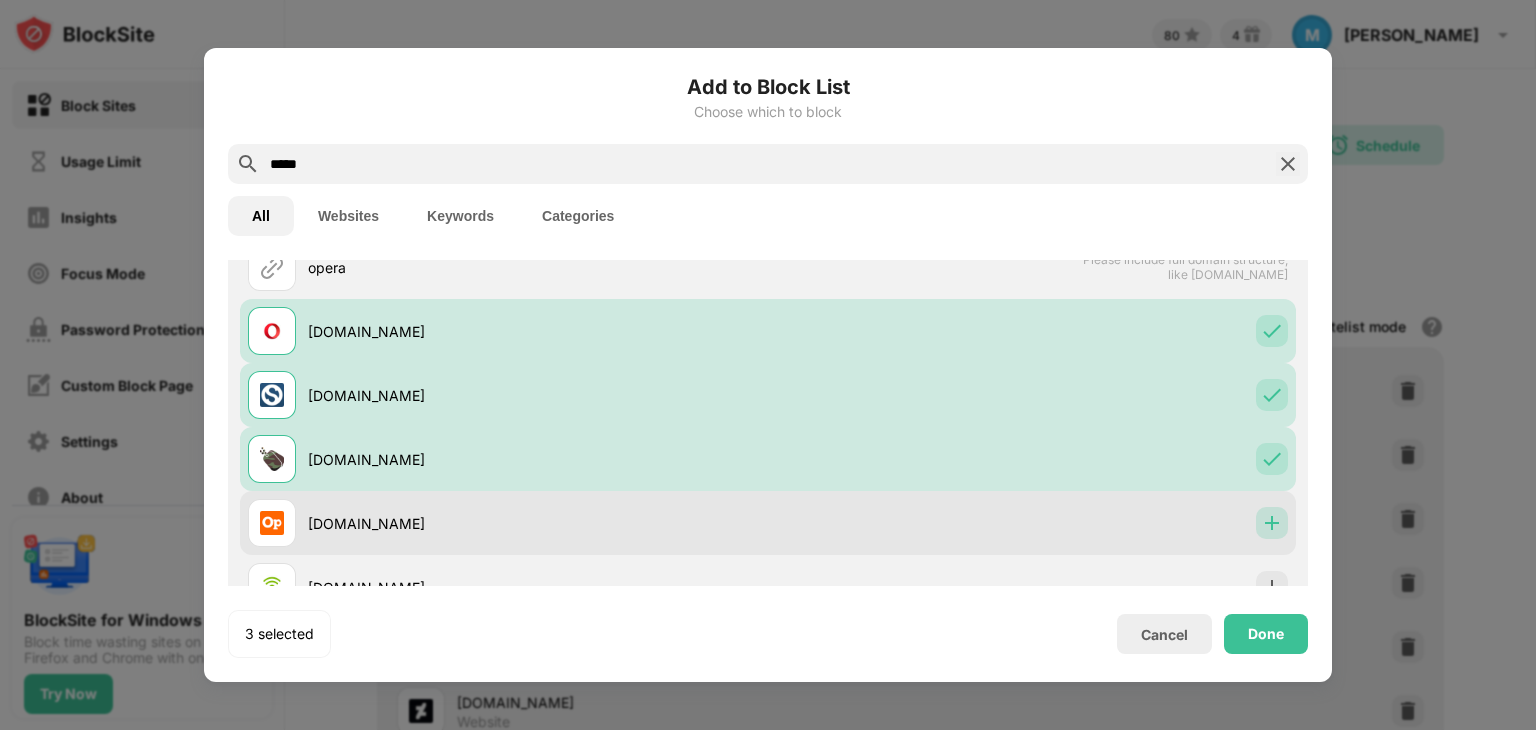 click at bounding box center (1272, 523) 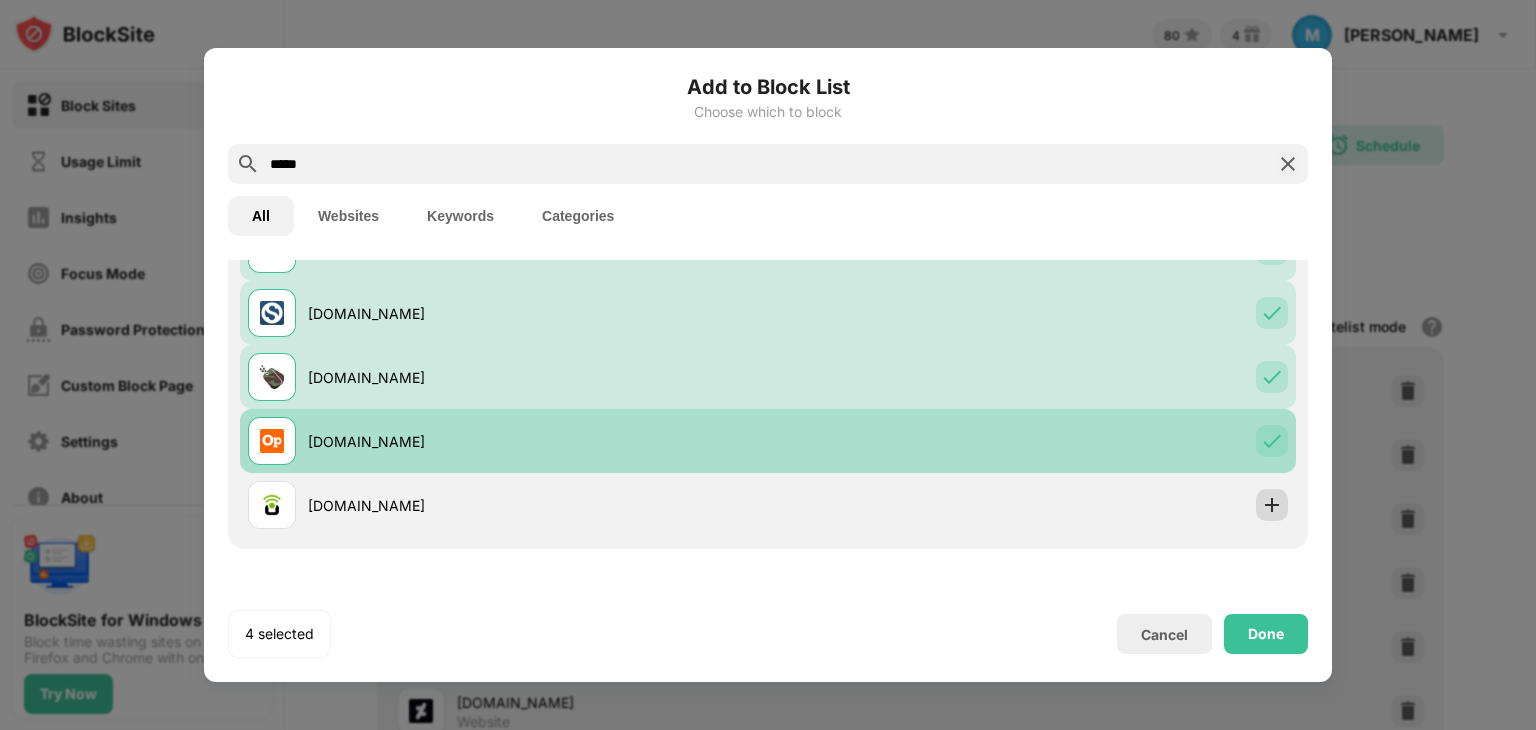 scroll, scrollTop: 176, scrollLeft: 0, axis: vertical 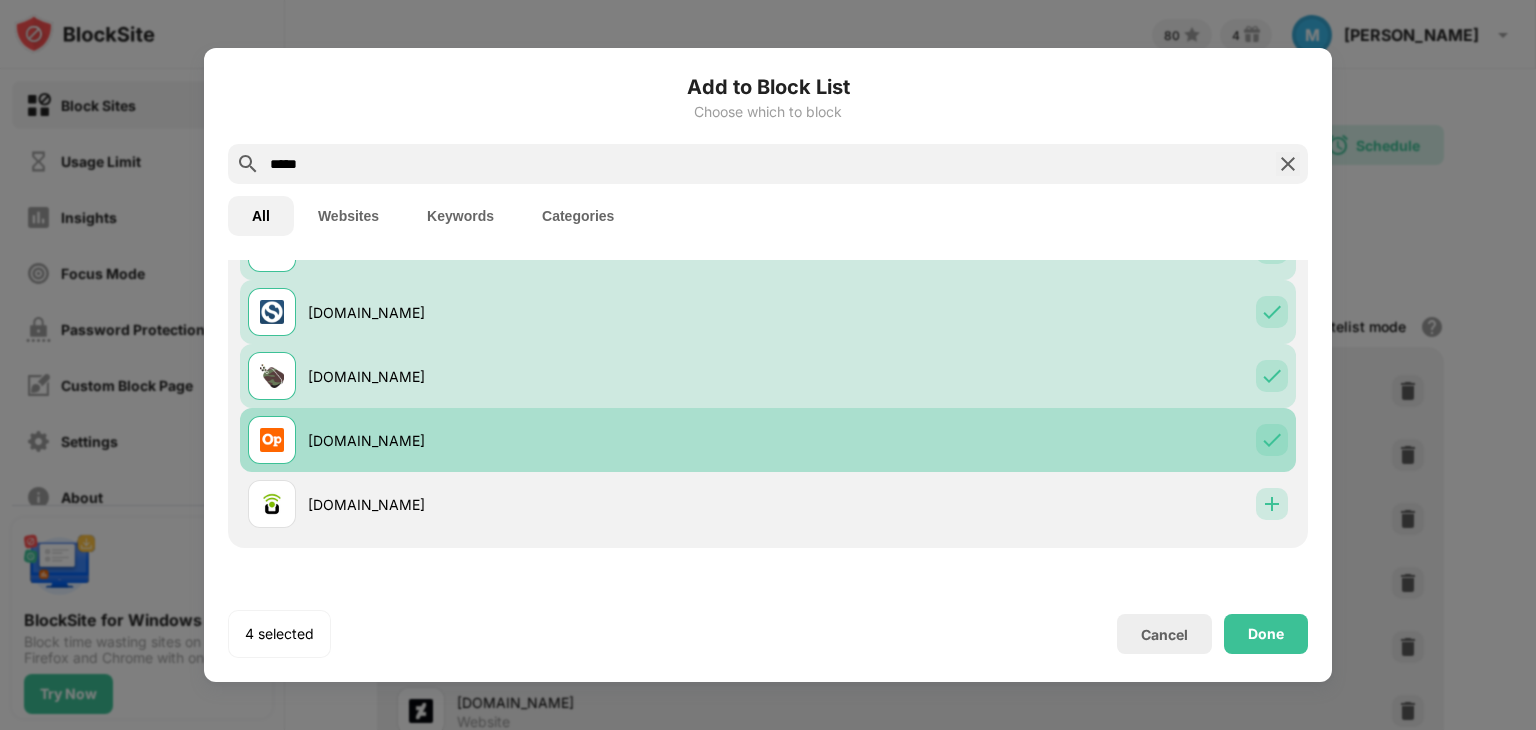 click at bounding box center [1272, 504] 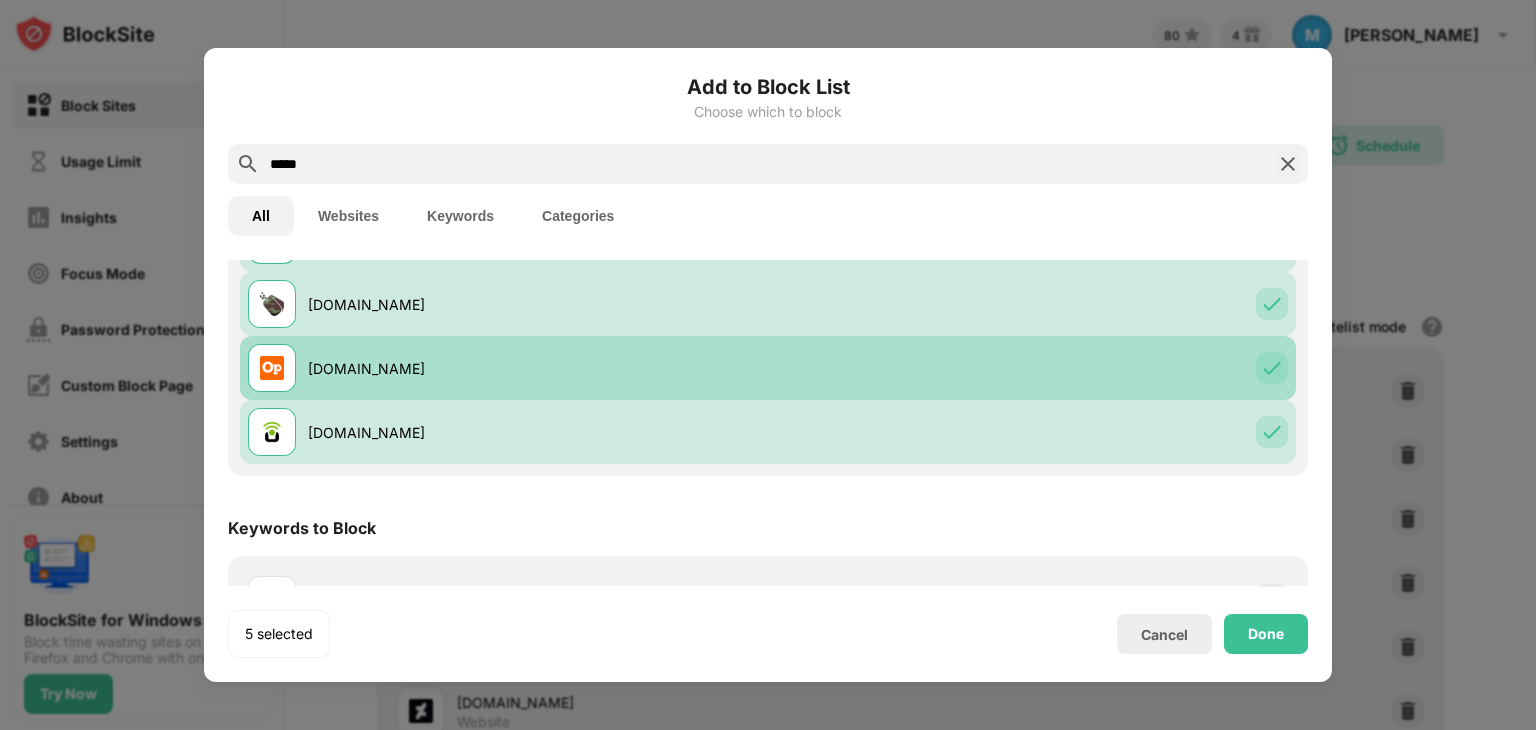 scroll, scrollTop: 306, scrollLeft: 0, axis: vertical 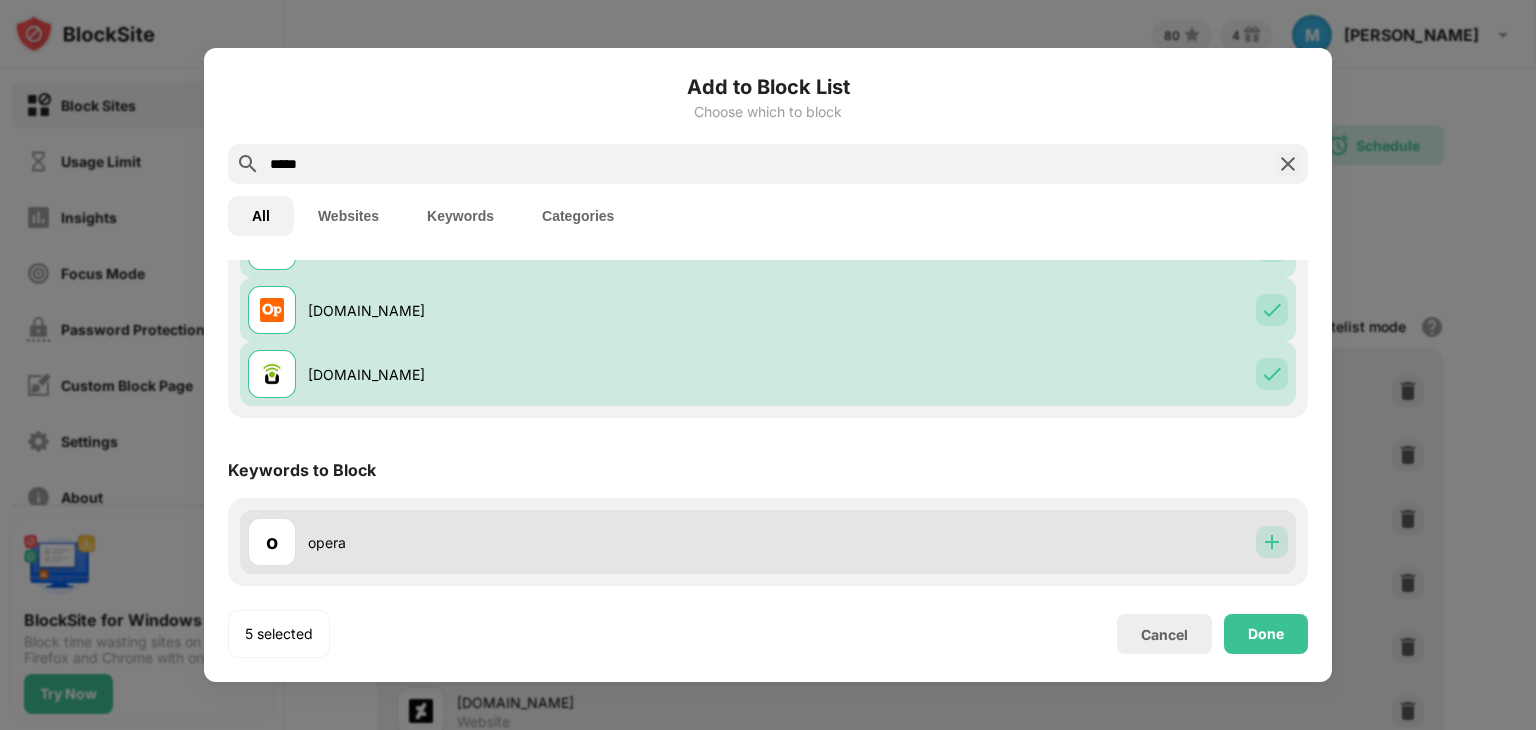 click at bounding box center [1272, 542] 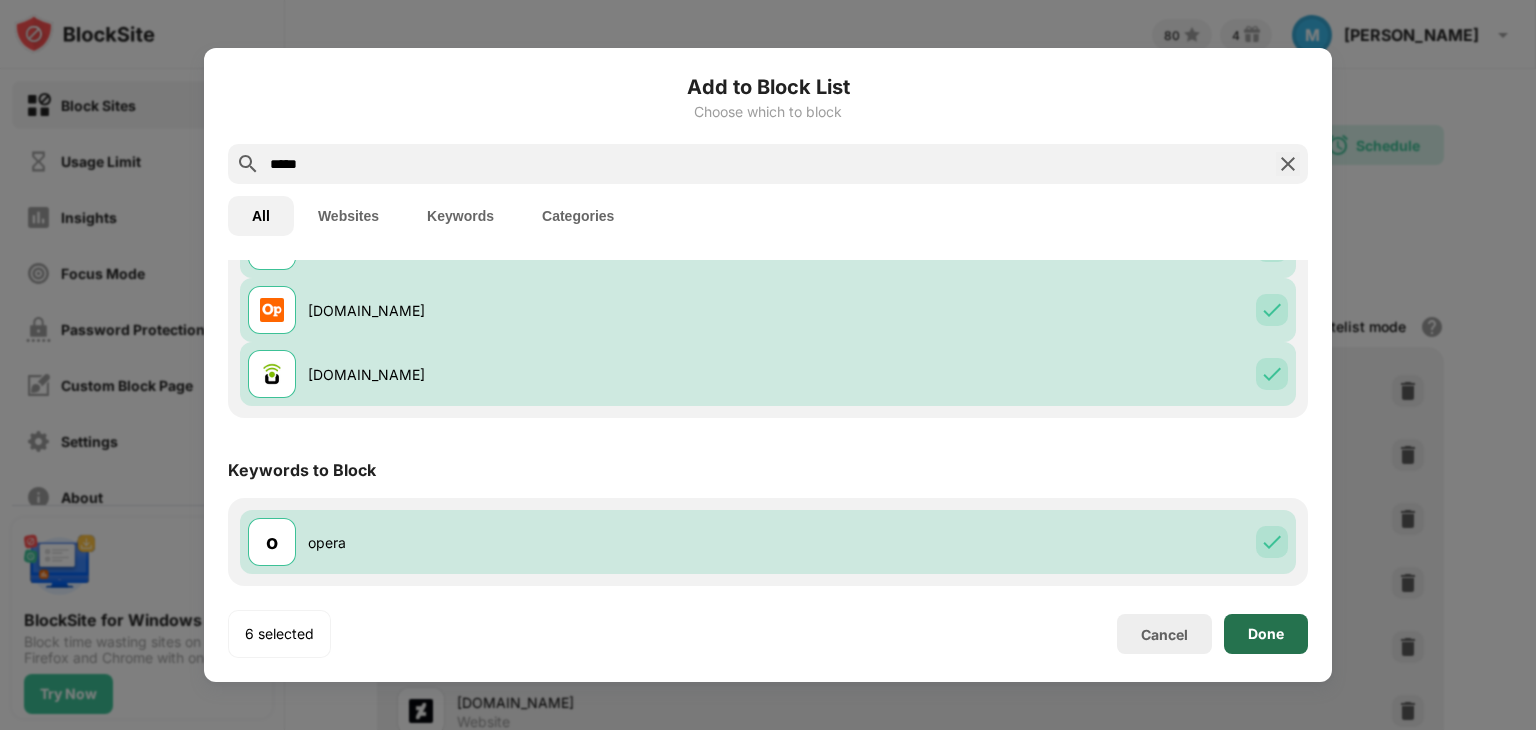 click on "Done" at bounding box center [1266, 634] 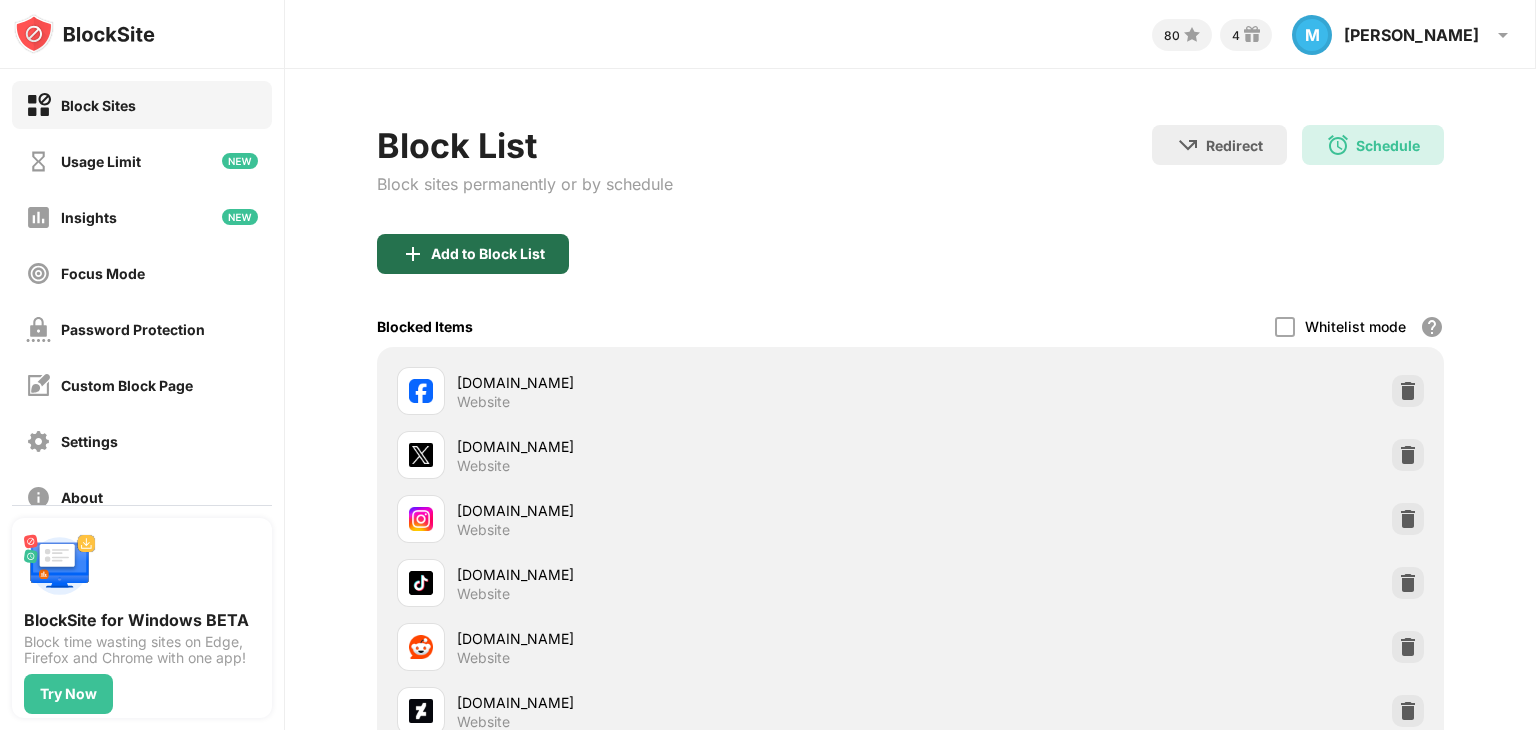 click on "Add to Block List" at bounding box center (473, 254) 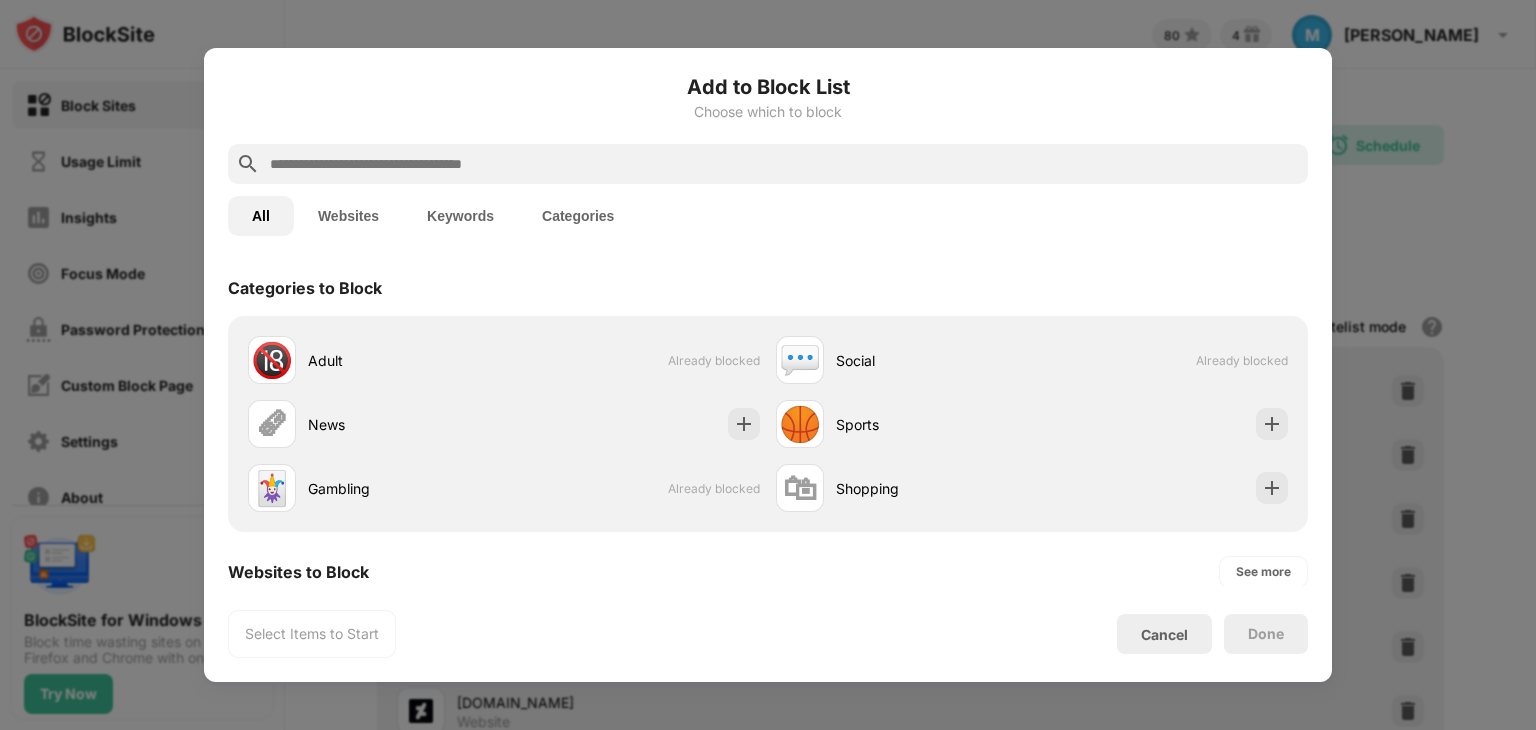 click at bounding box center [784, 164] 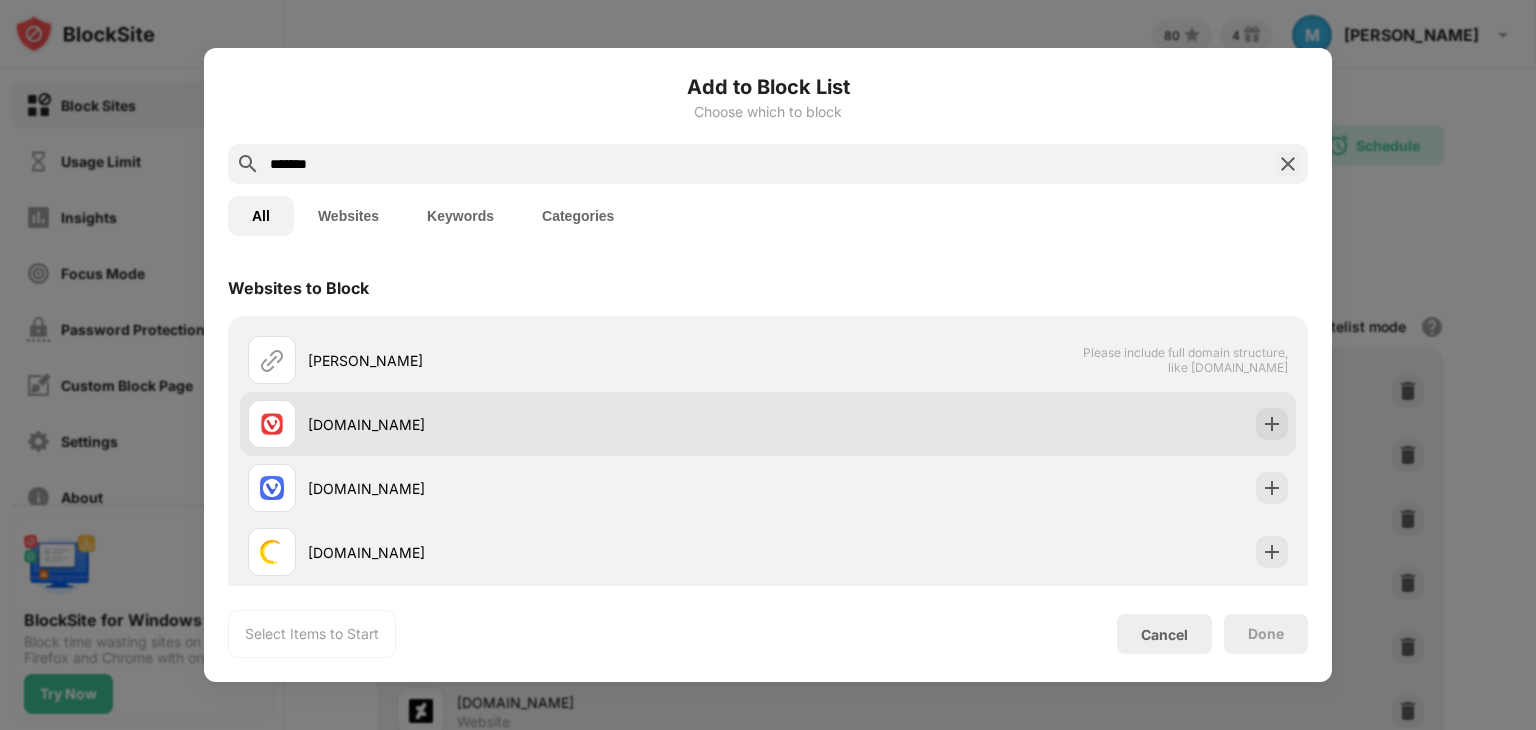 type on "*******" 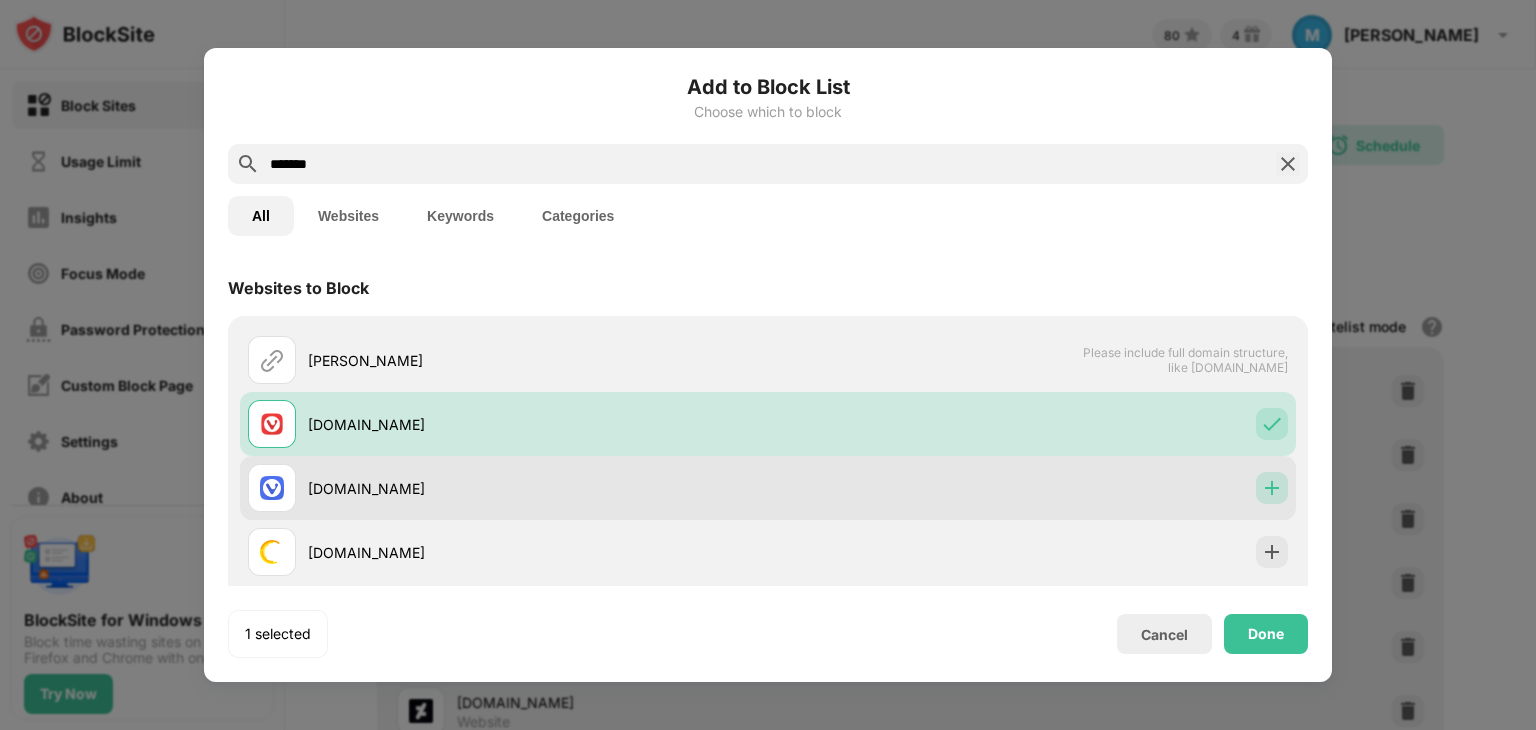 click at bounding box center [1272, 488] 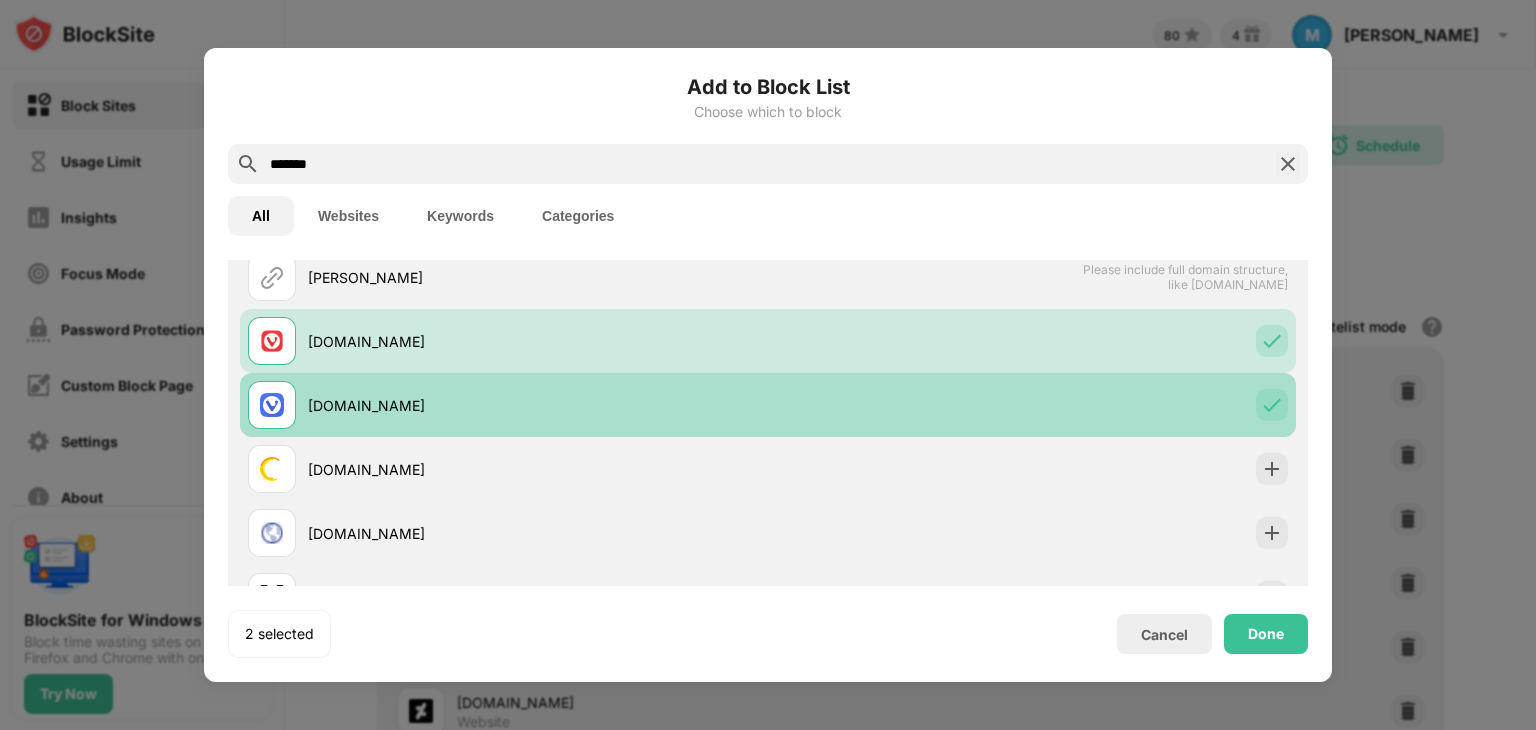 scroll, scrollTop: 85, scrollLeft: 0, axis: vertical 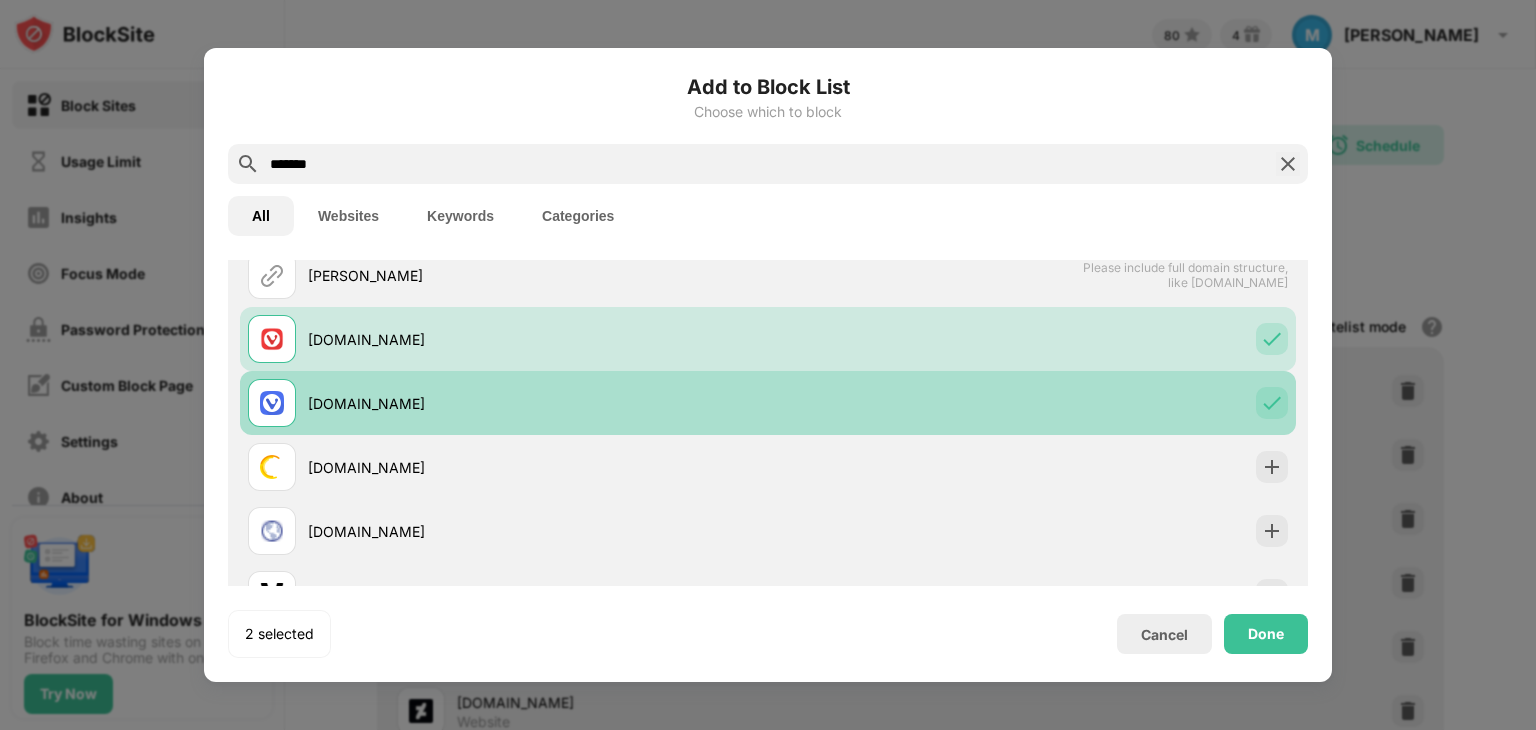 click on "vivaldisinterim.be" at bounding box center (768, 467) 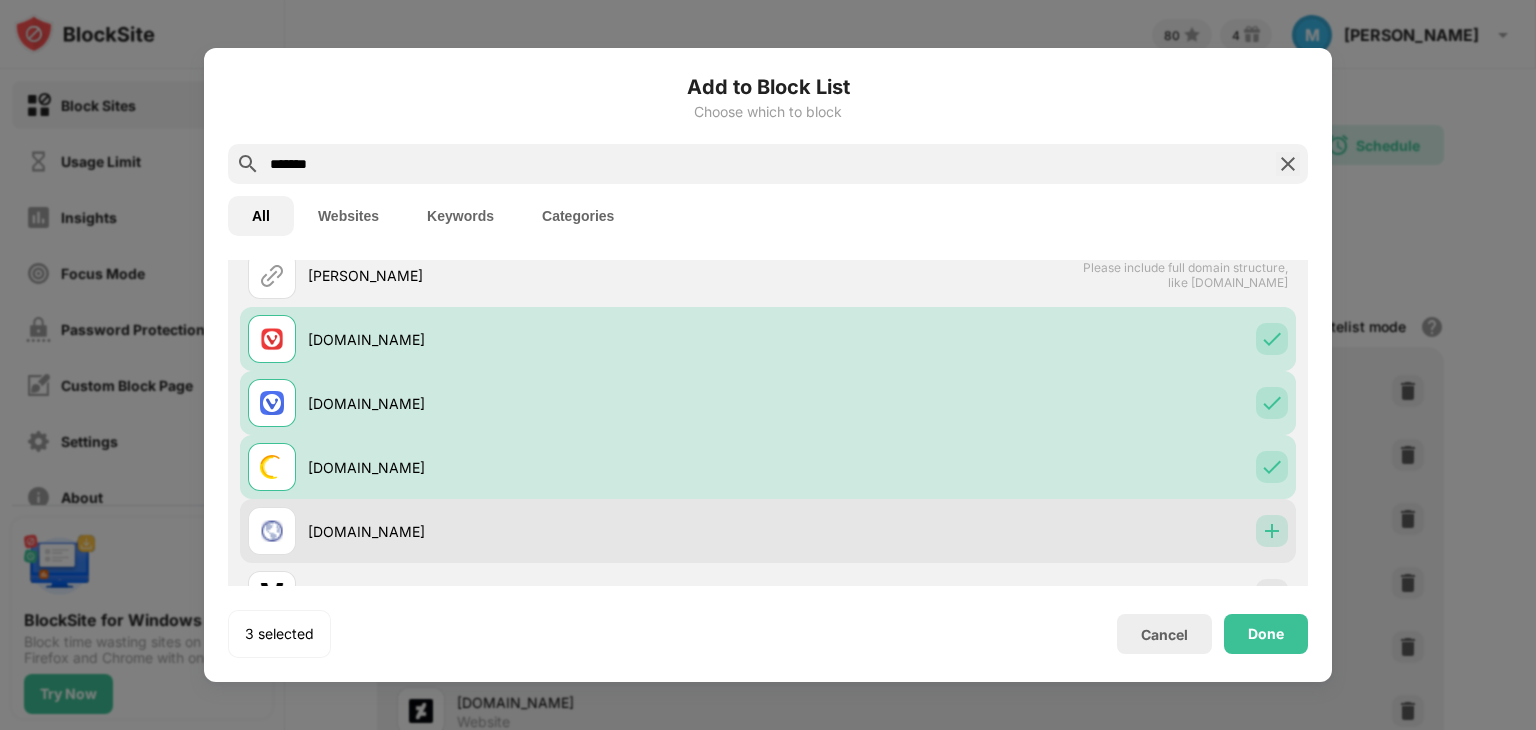 click at bounding box center [1272, 531] 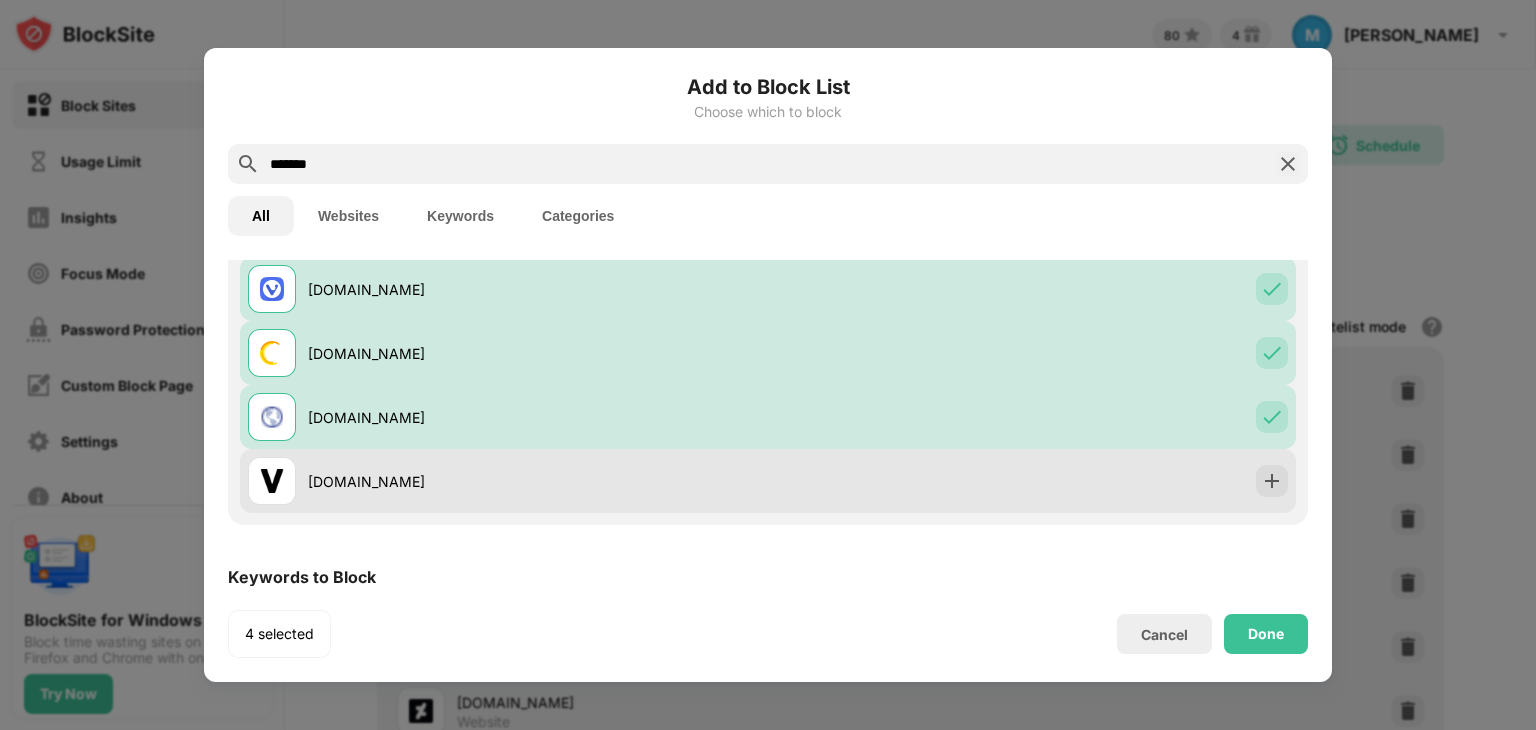 click on "vivaldiaccessories.com" at bounding box center [768, 481] 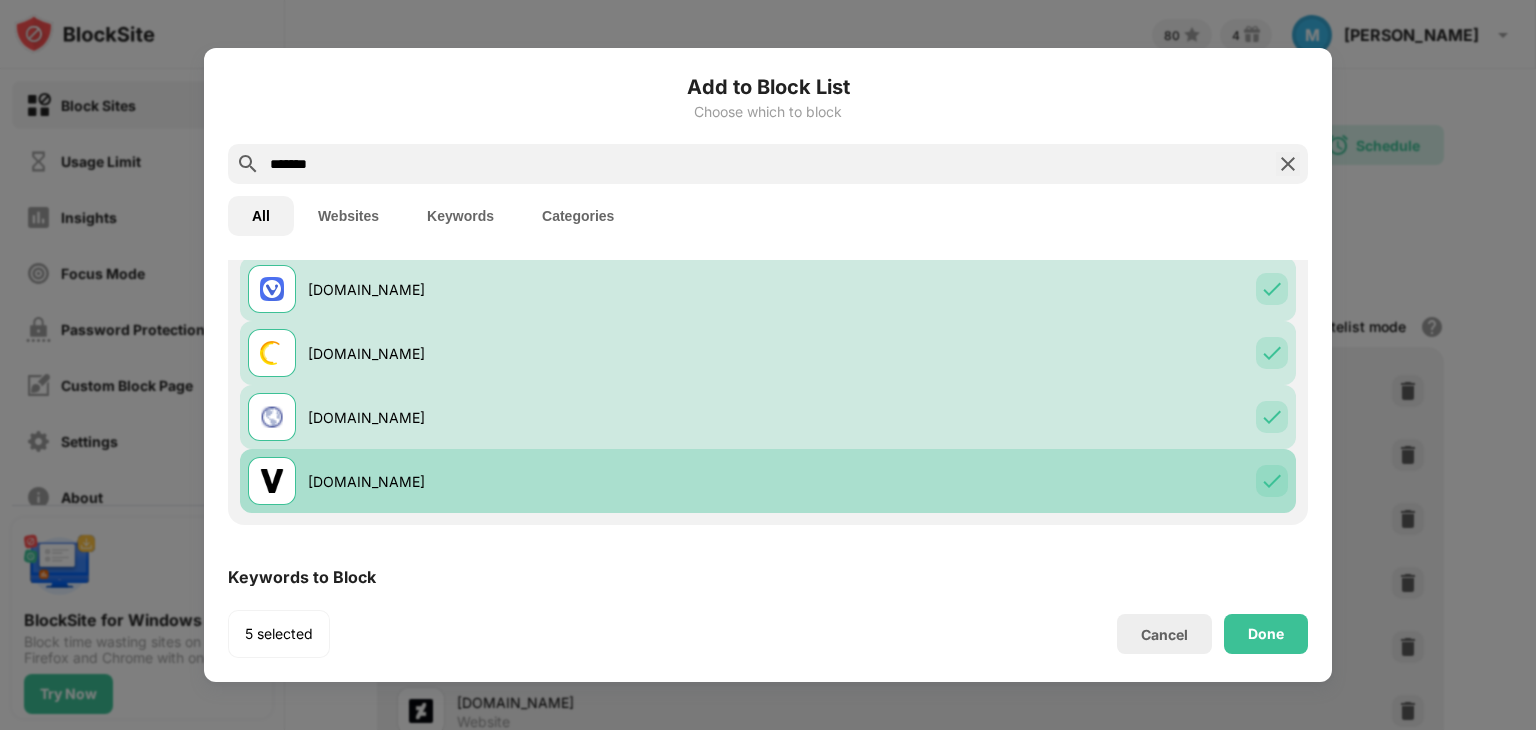 scroll, scrollTop: 273, scrollLeft: 0, axis: vertical 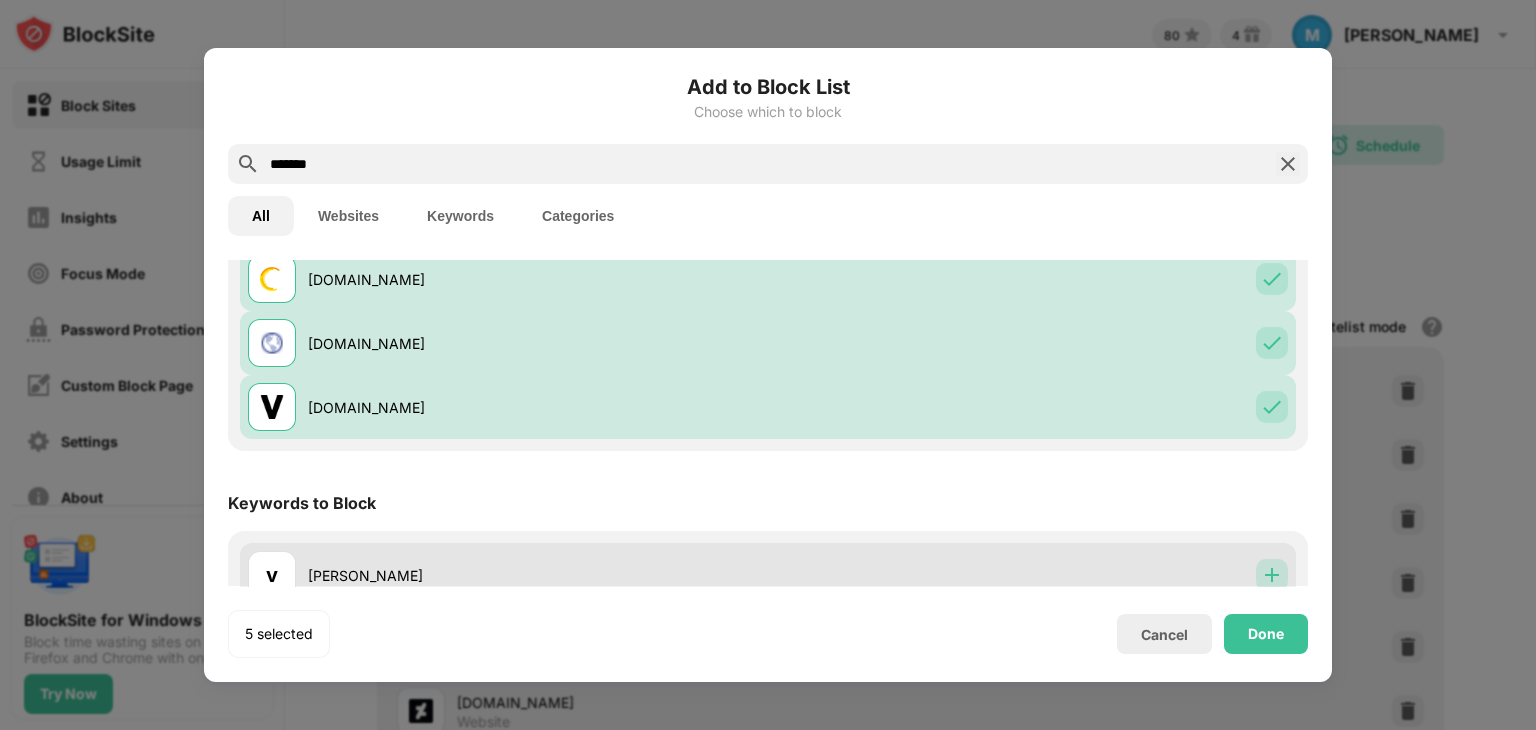 click at bounding box center [1272, 575] 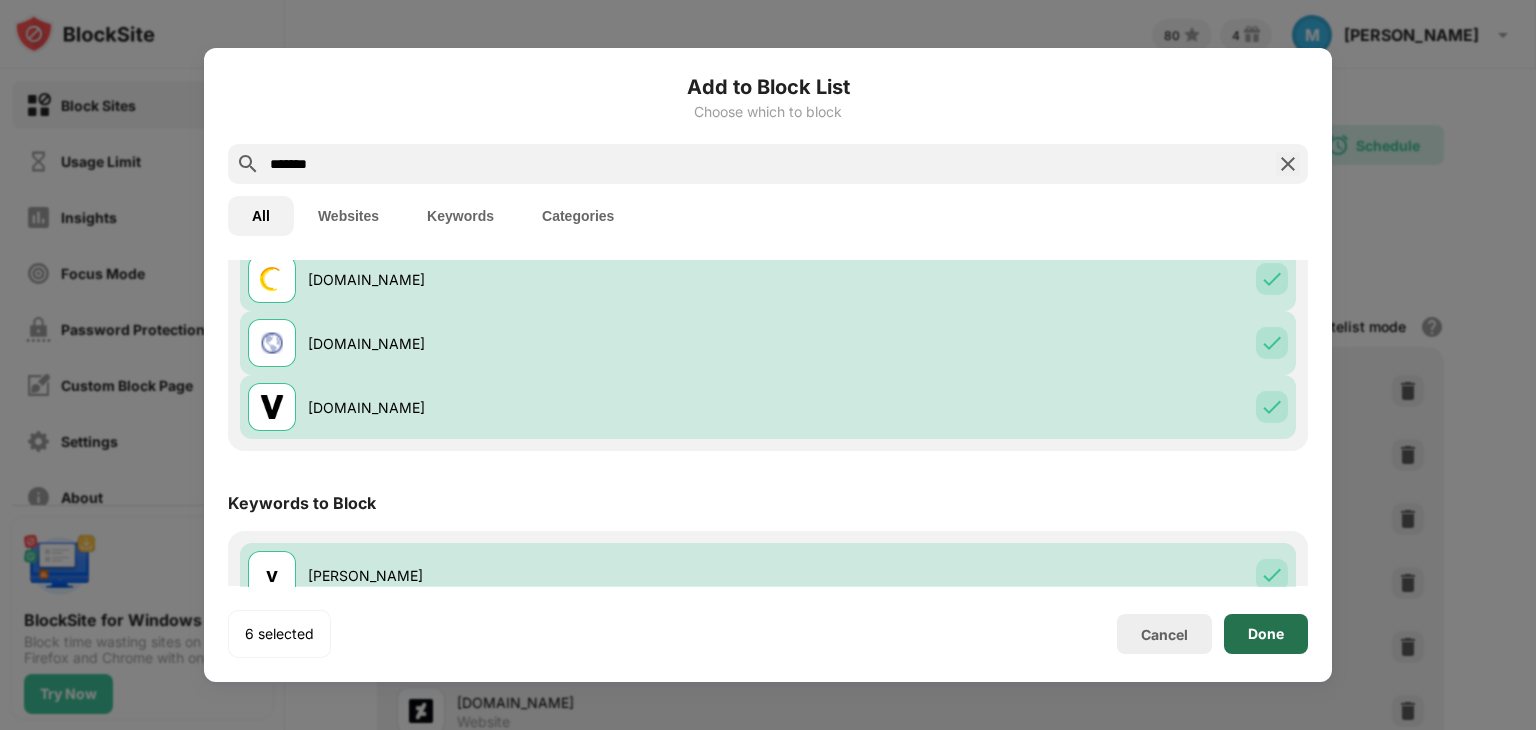 click on "Done" at bounding box center [1266, 634] 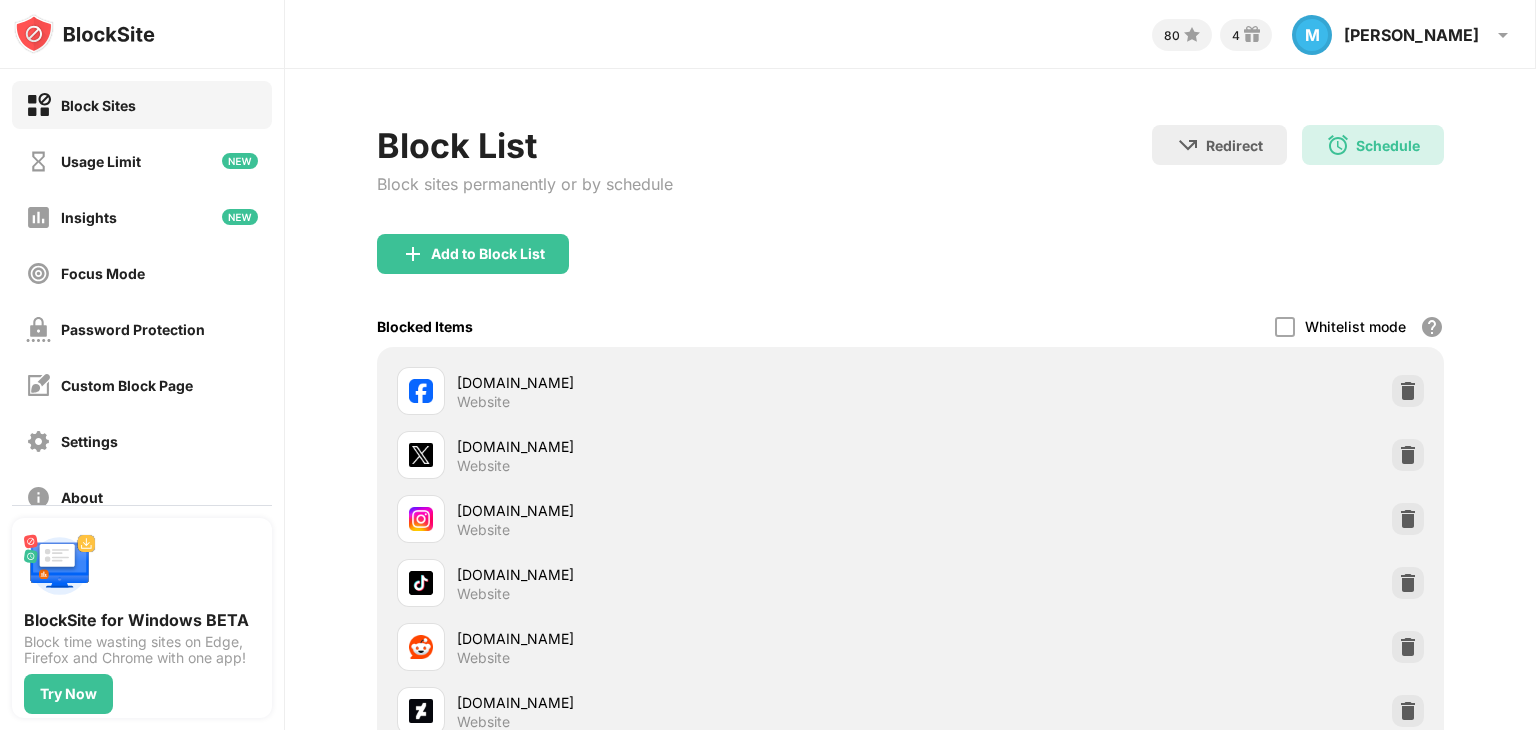 click on "Add to Block List" at bounding box center [910, 270] 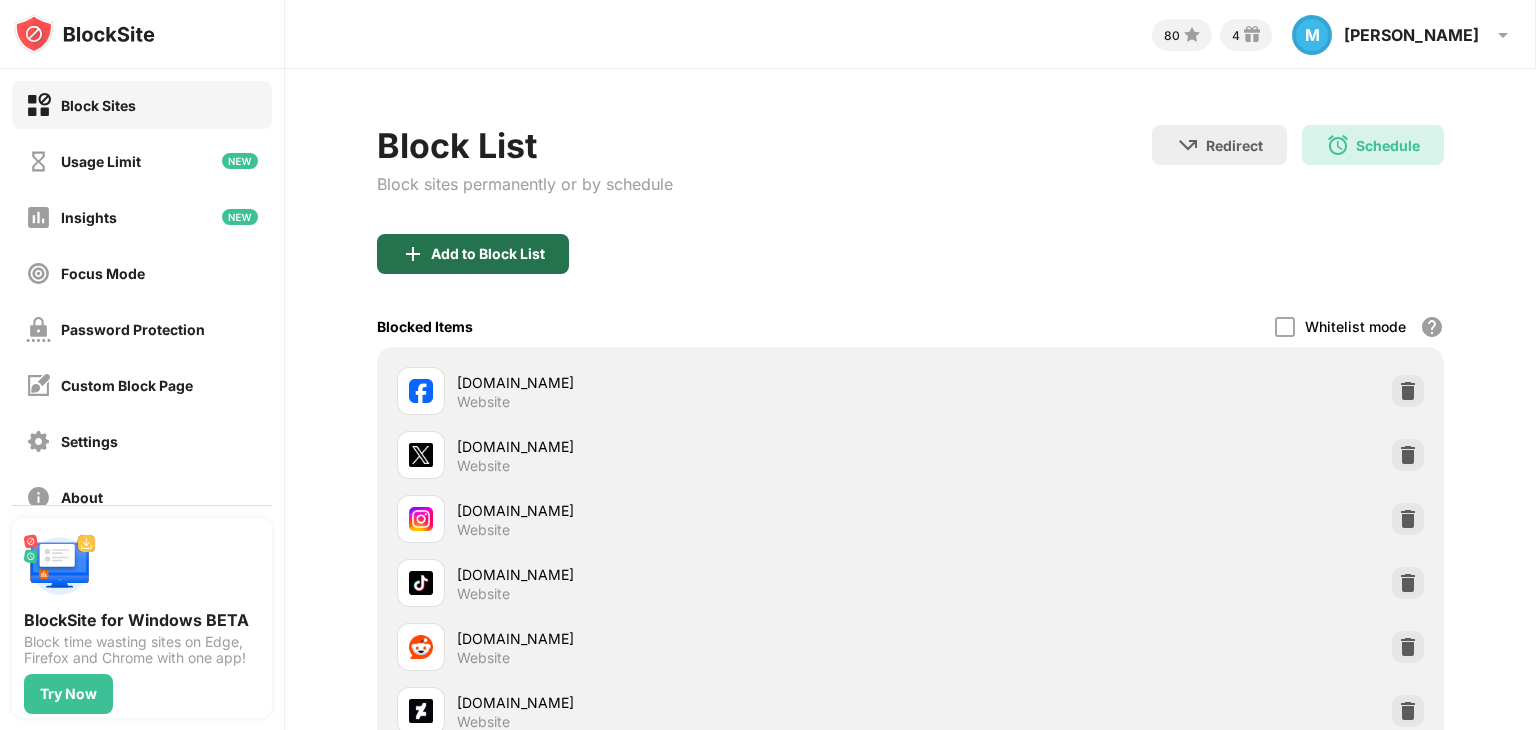 click on "Add to Block List" at bounding box center [488, 254] 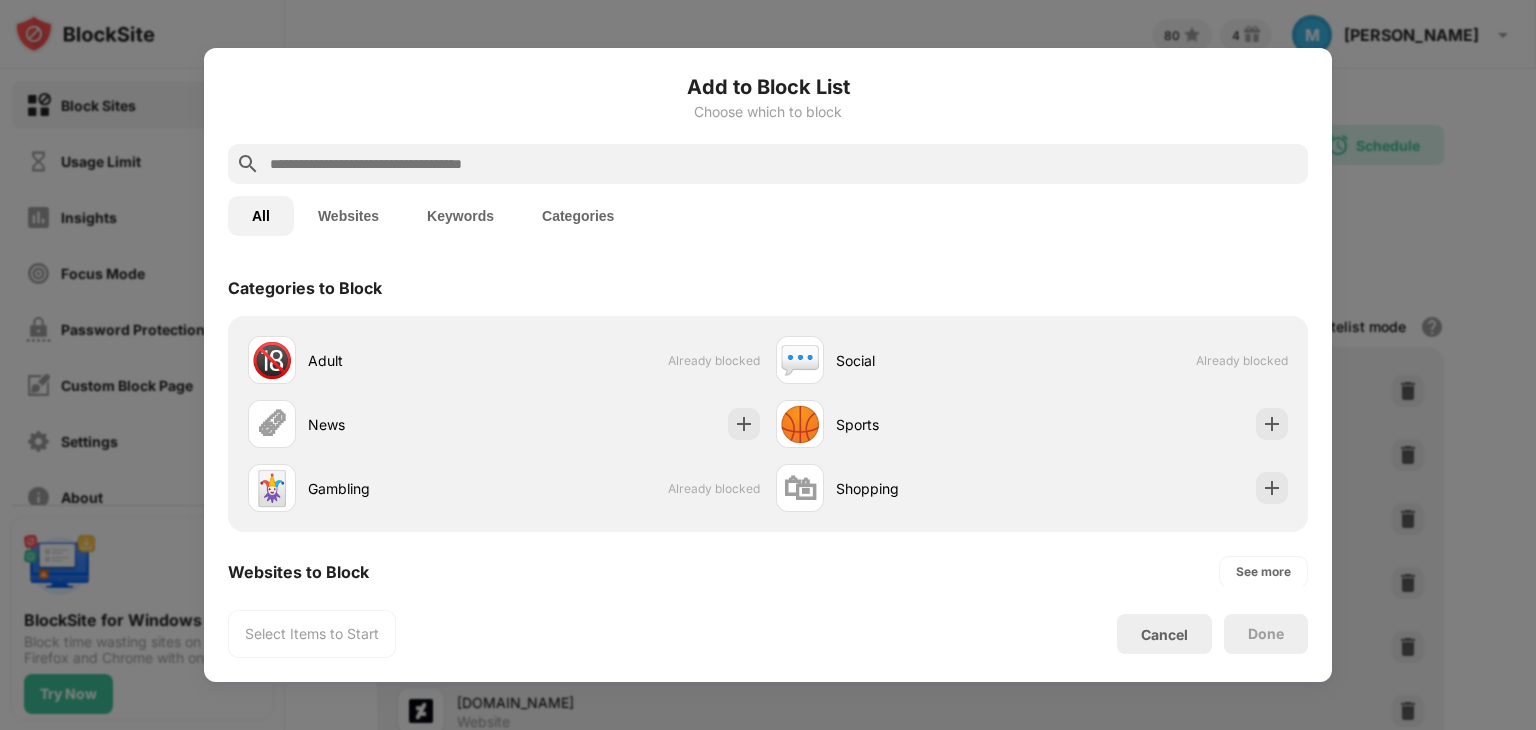 click at bounding box center (784, 164) 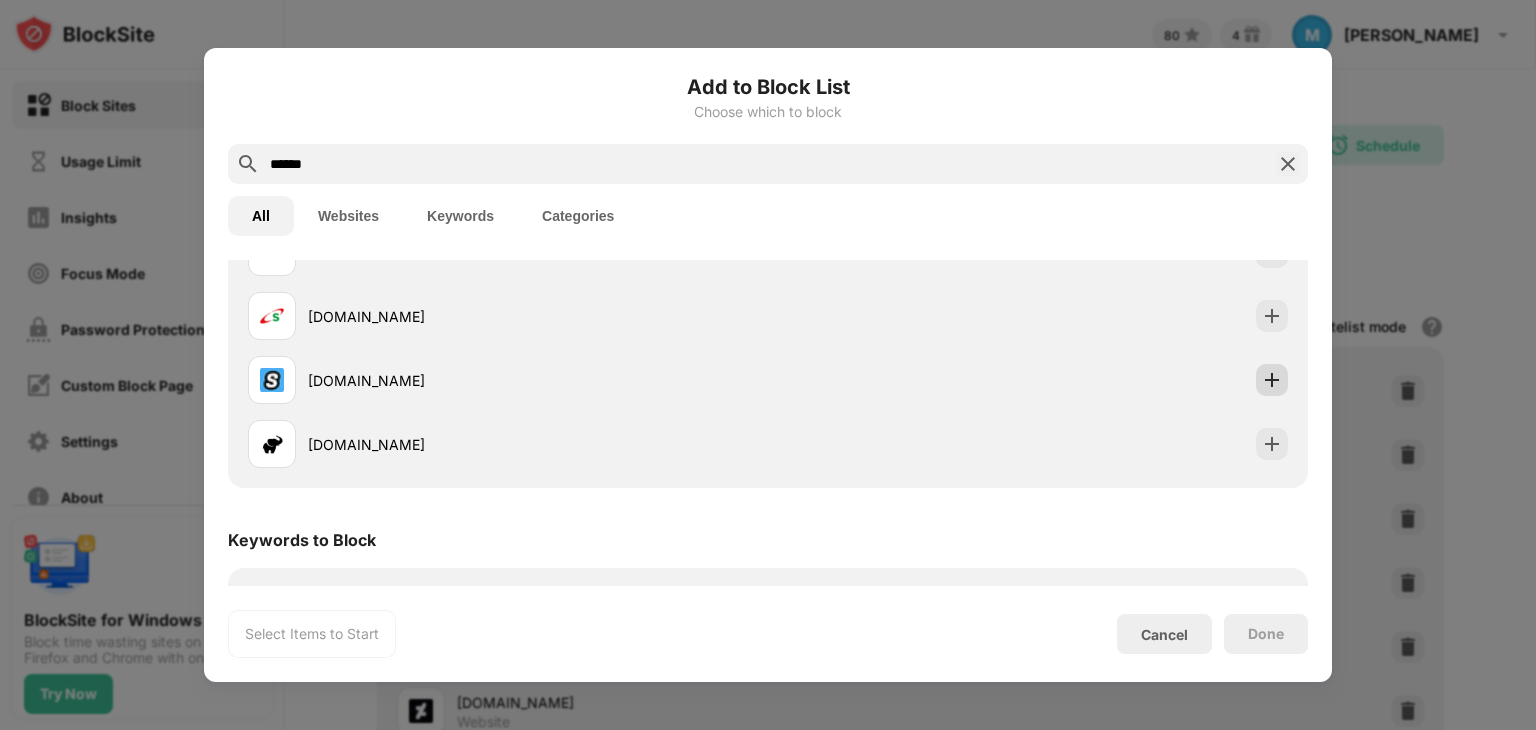 scroll, scrollTop: 306, scrollLeft: 0, axis: vertical 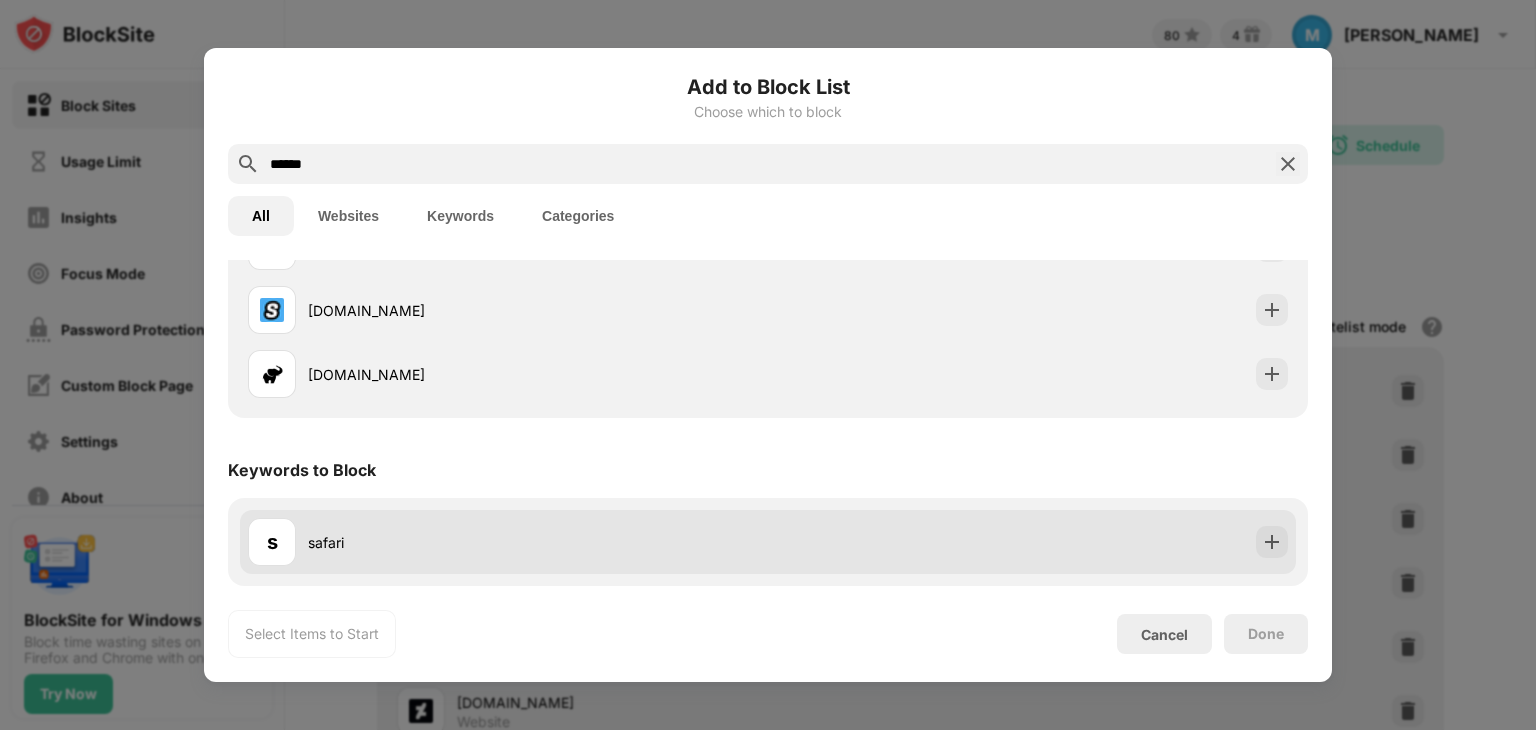 type on "******" 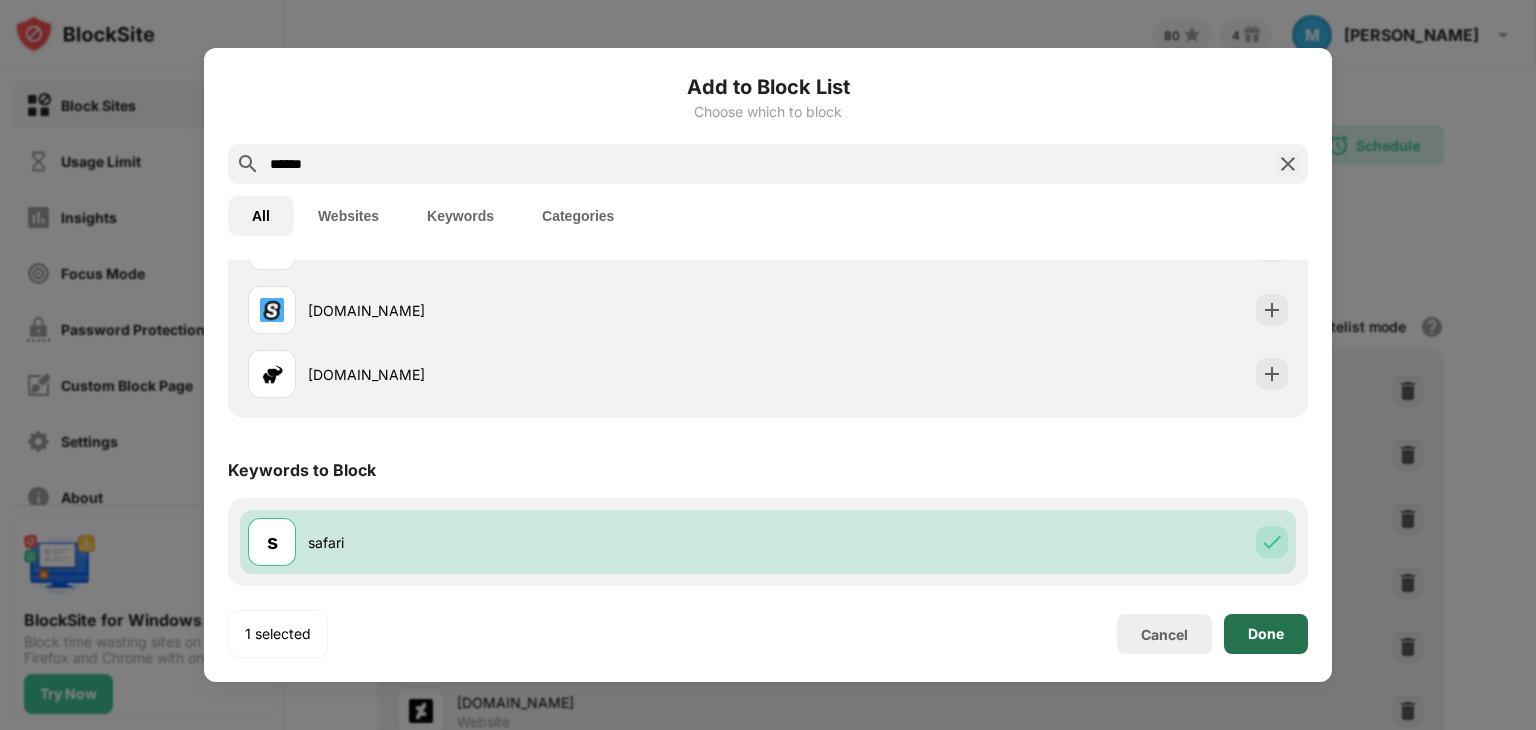 click on "Done" at bounding box center (1266, 634) 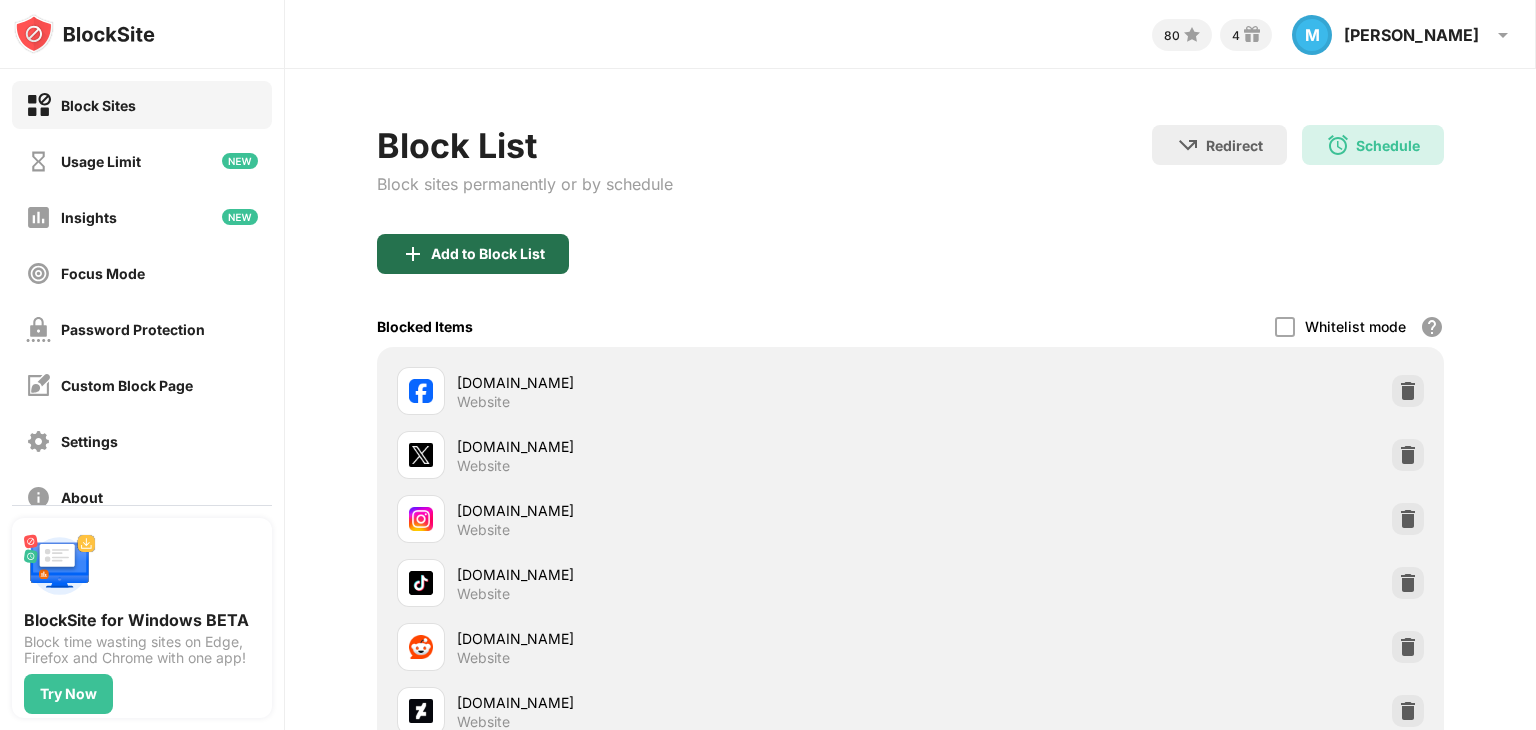 click on "Add to Block List" at bounding box center [488, 254] 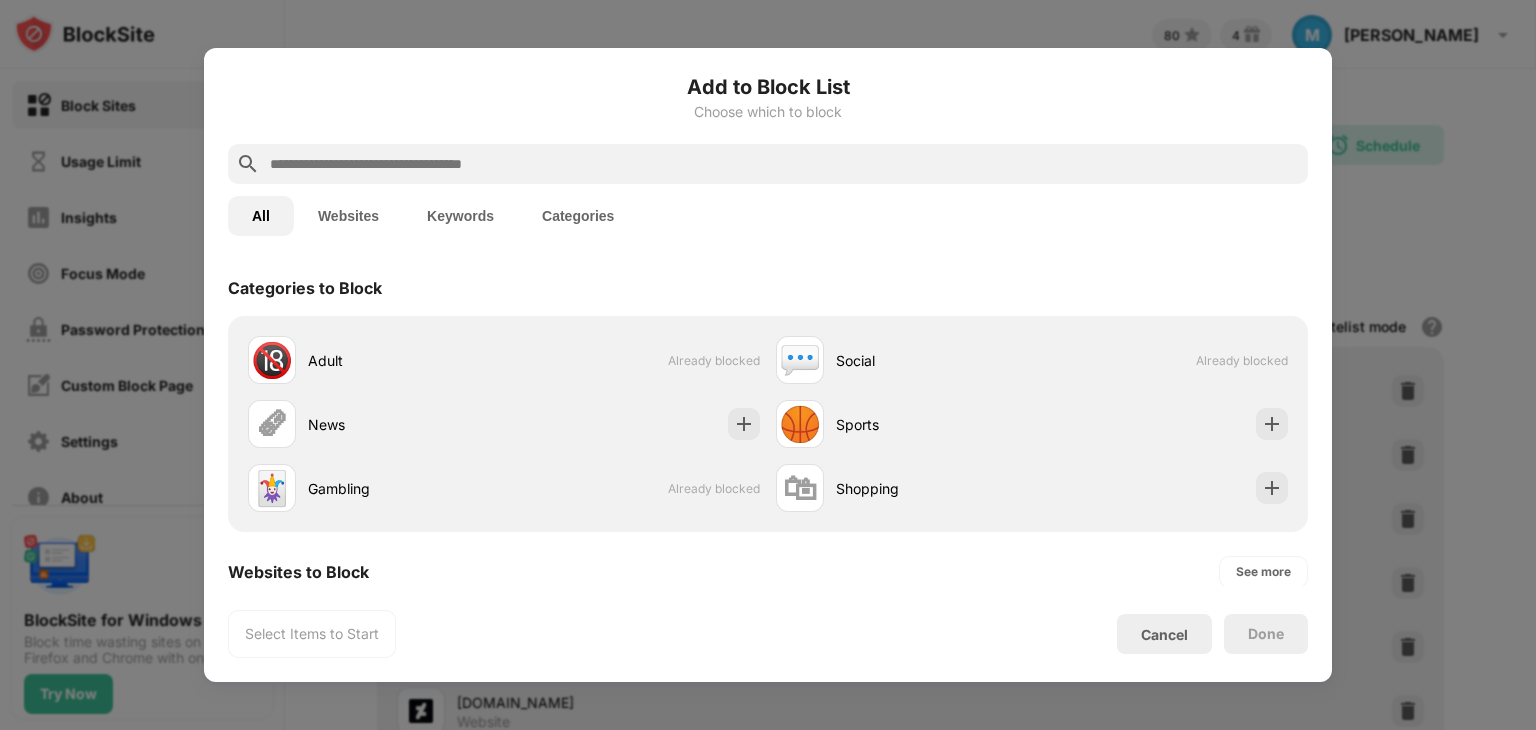 click at bounding box center [784, 164] 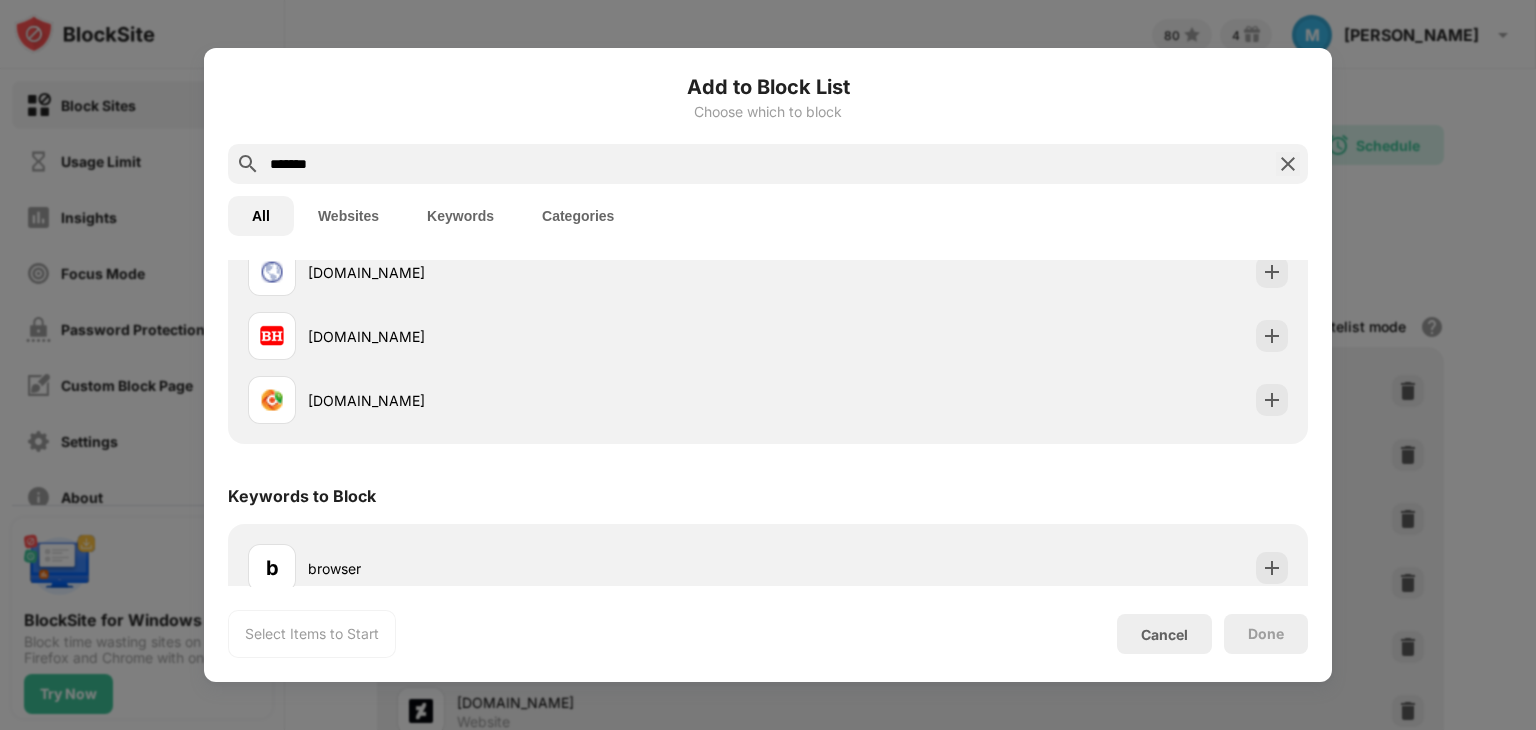 scroll, scrollTop: 306, scrollLeft: 0, axis: vertical 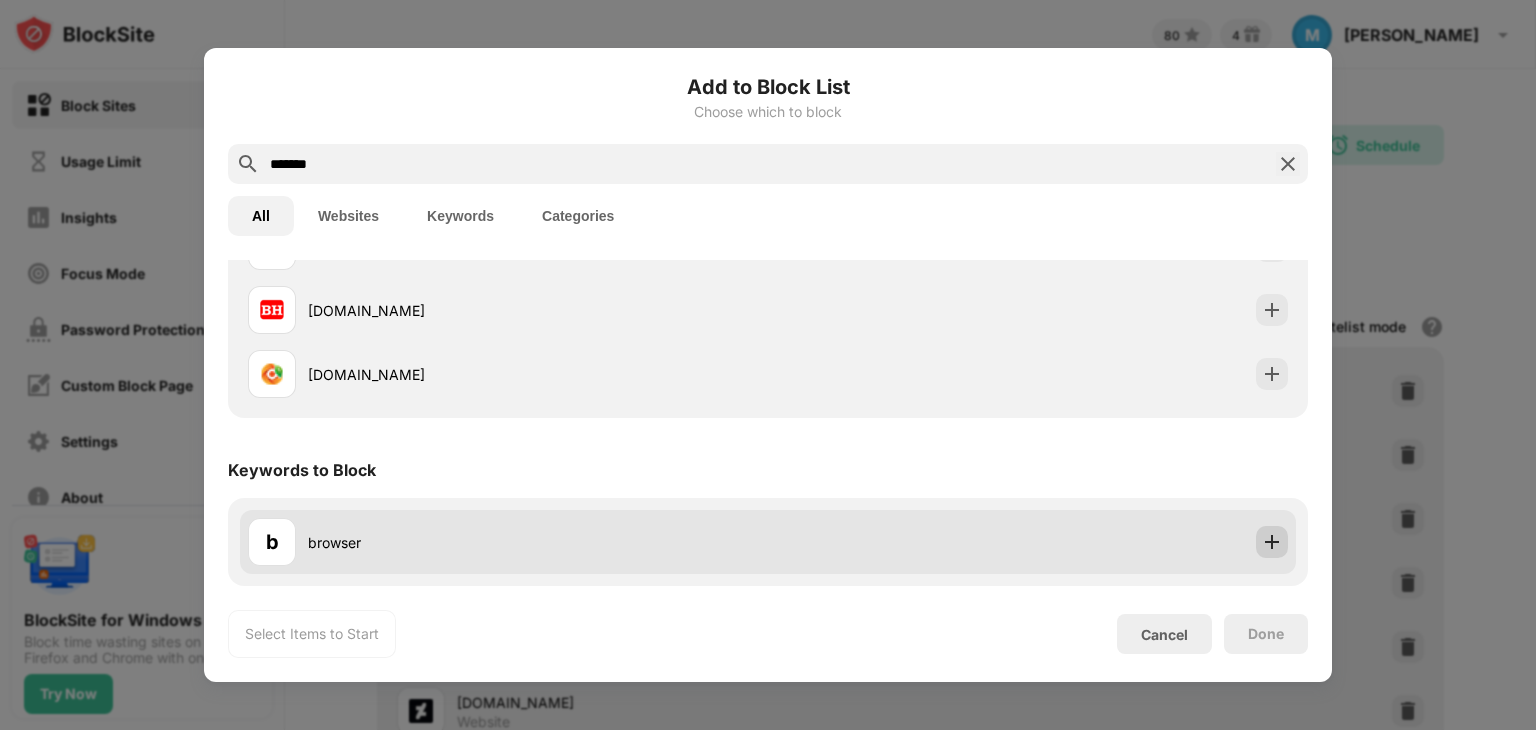 type on "*******" 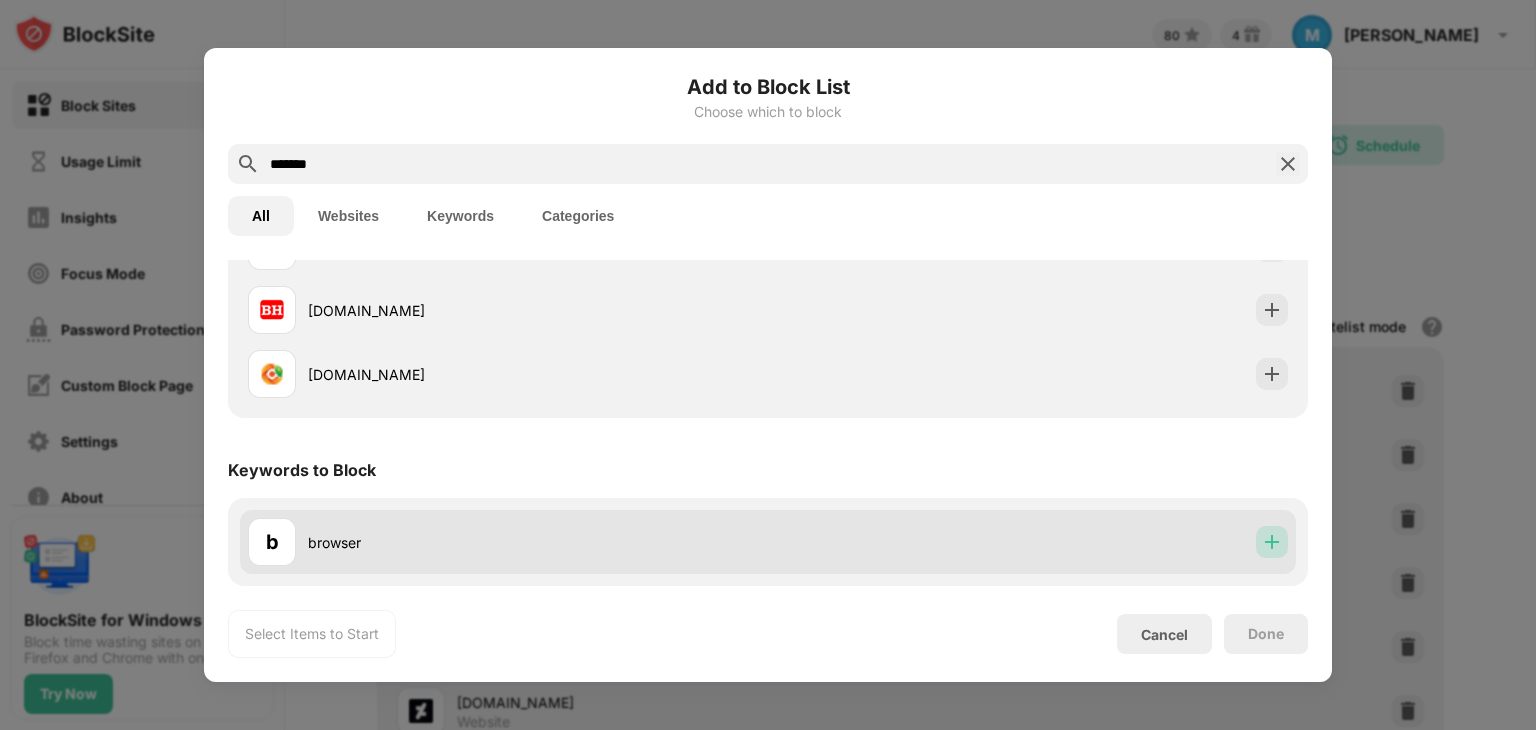 click at bounding box center (1272, 542) 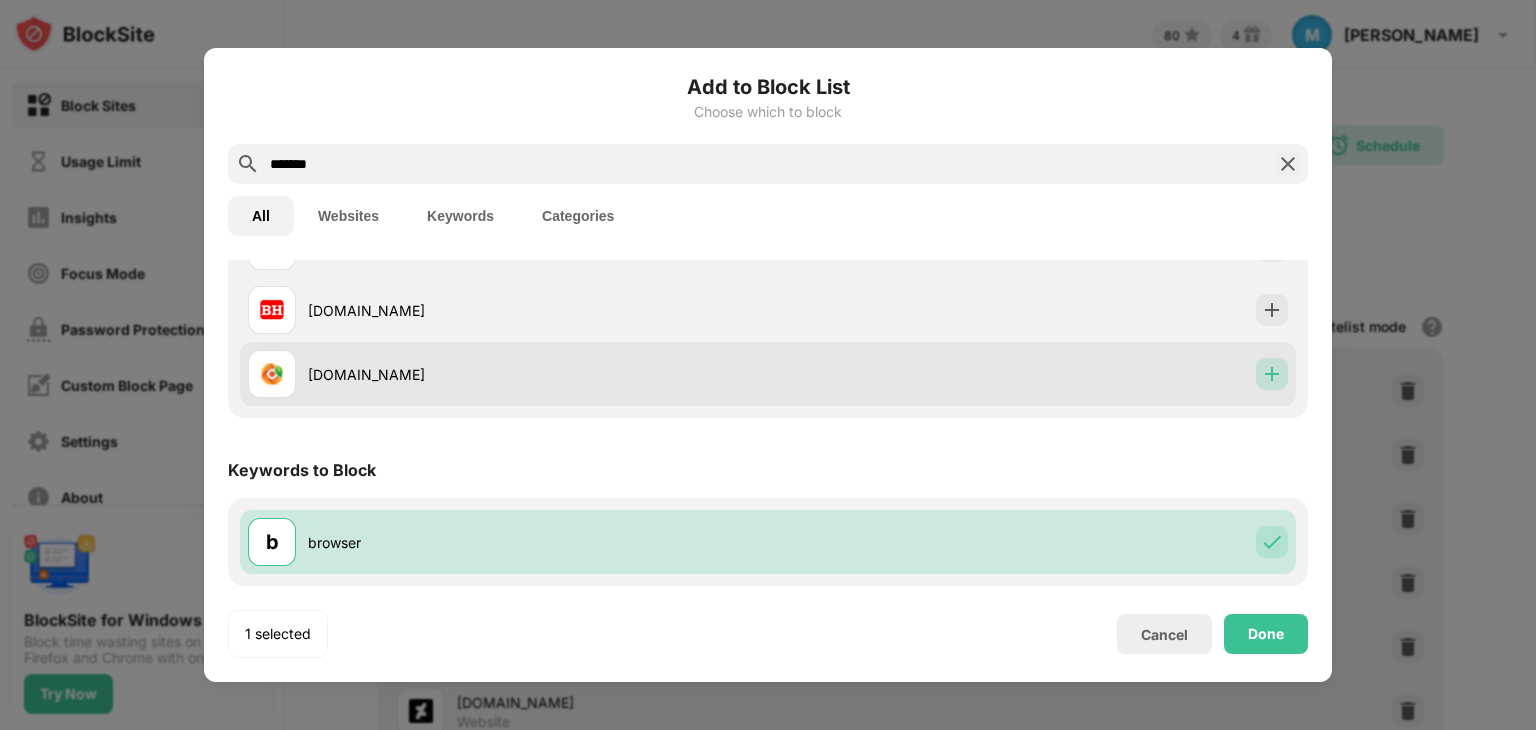 click at bounding box center (1272, 374) 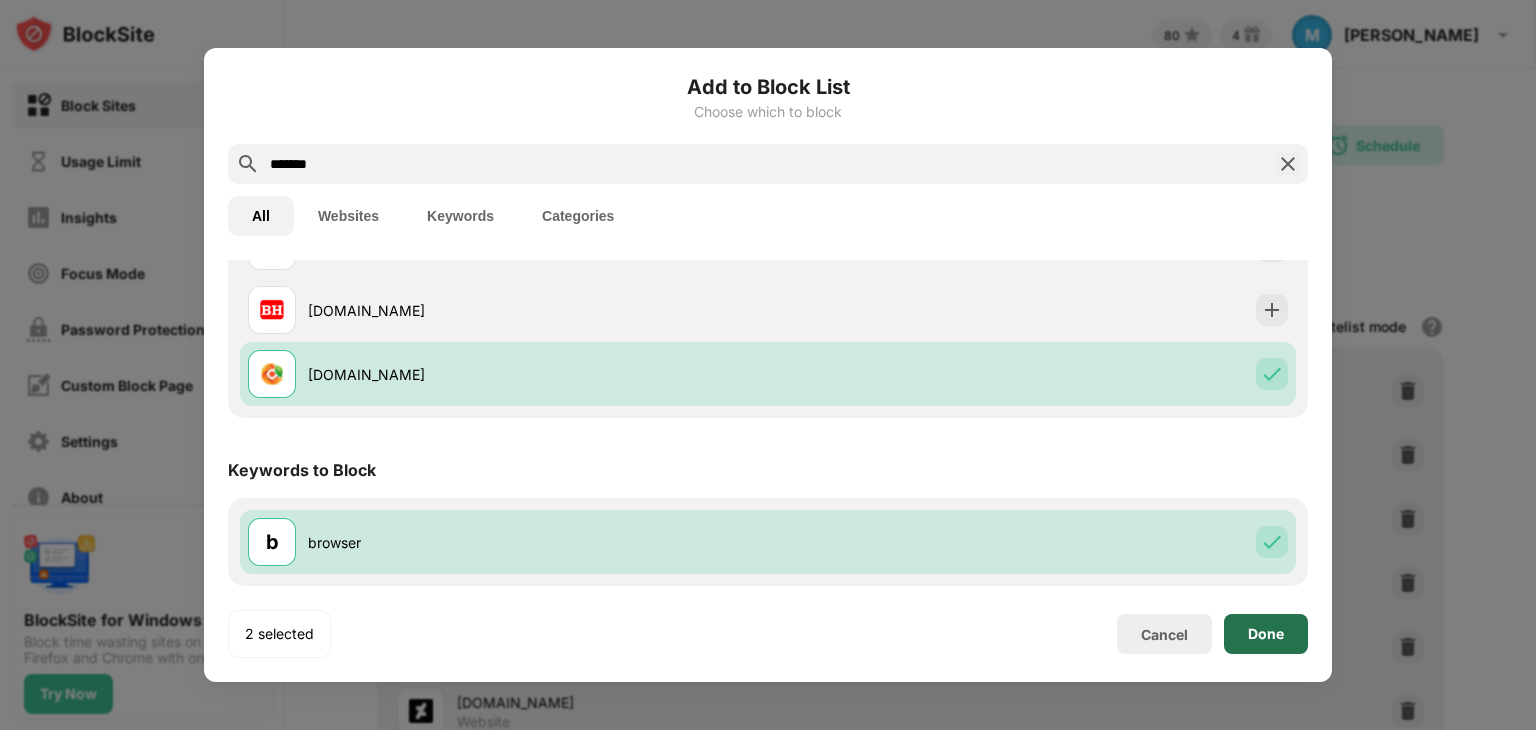 click on "Done" at bounding box center [1266, 634] 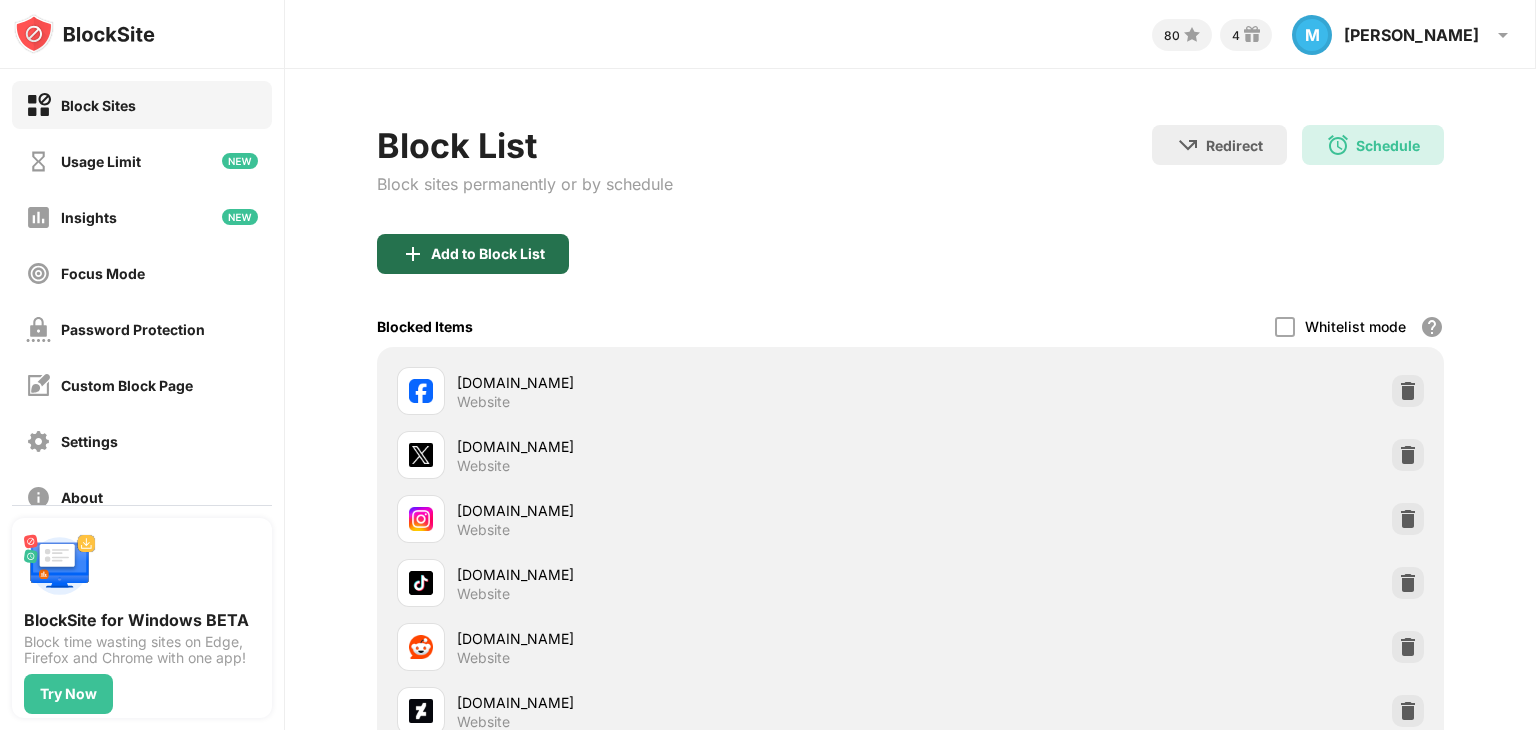 click on "Add to Block List" at bounding box center (488, 254) 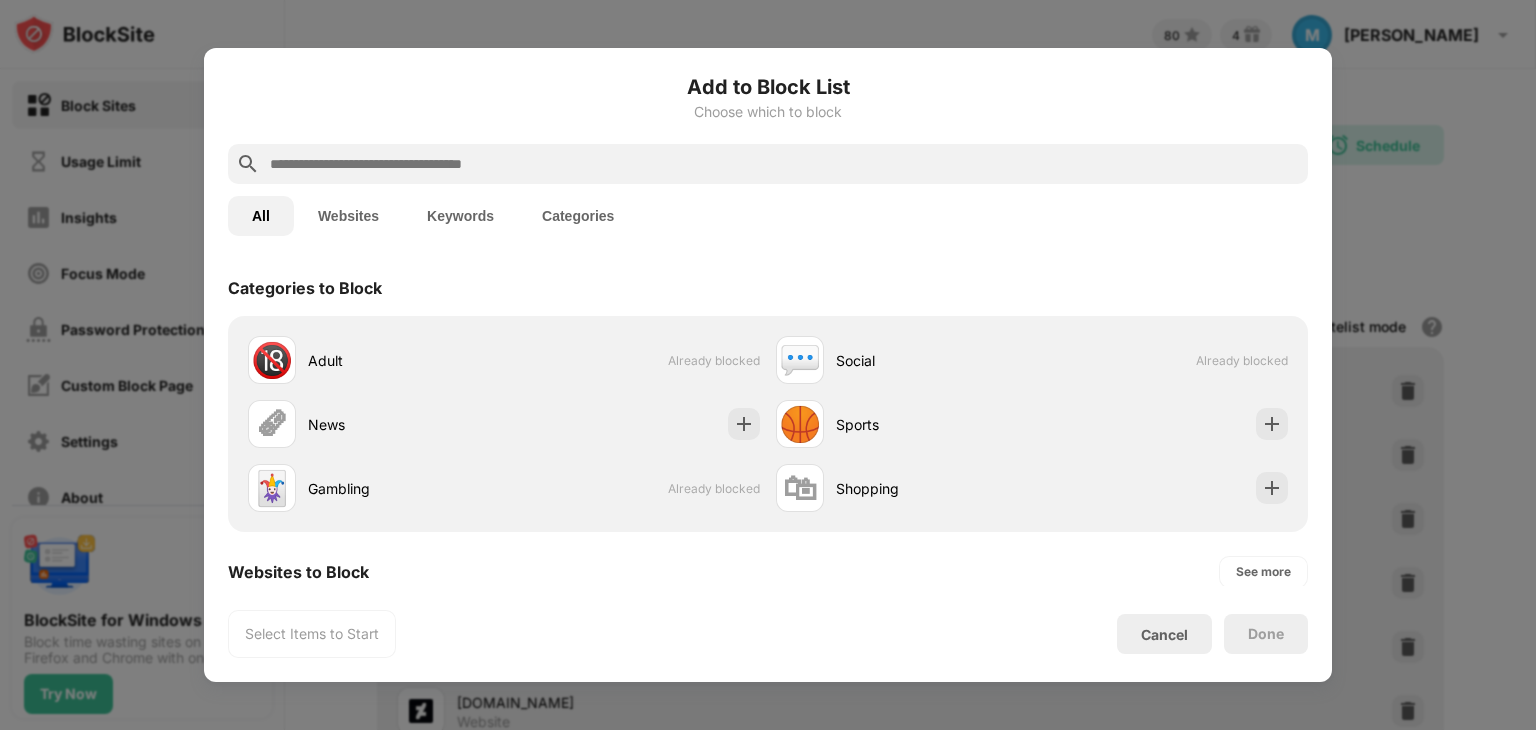 click on "Categories" at bounding box center [578, 216] 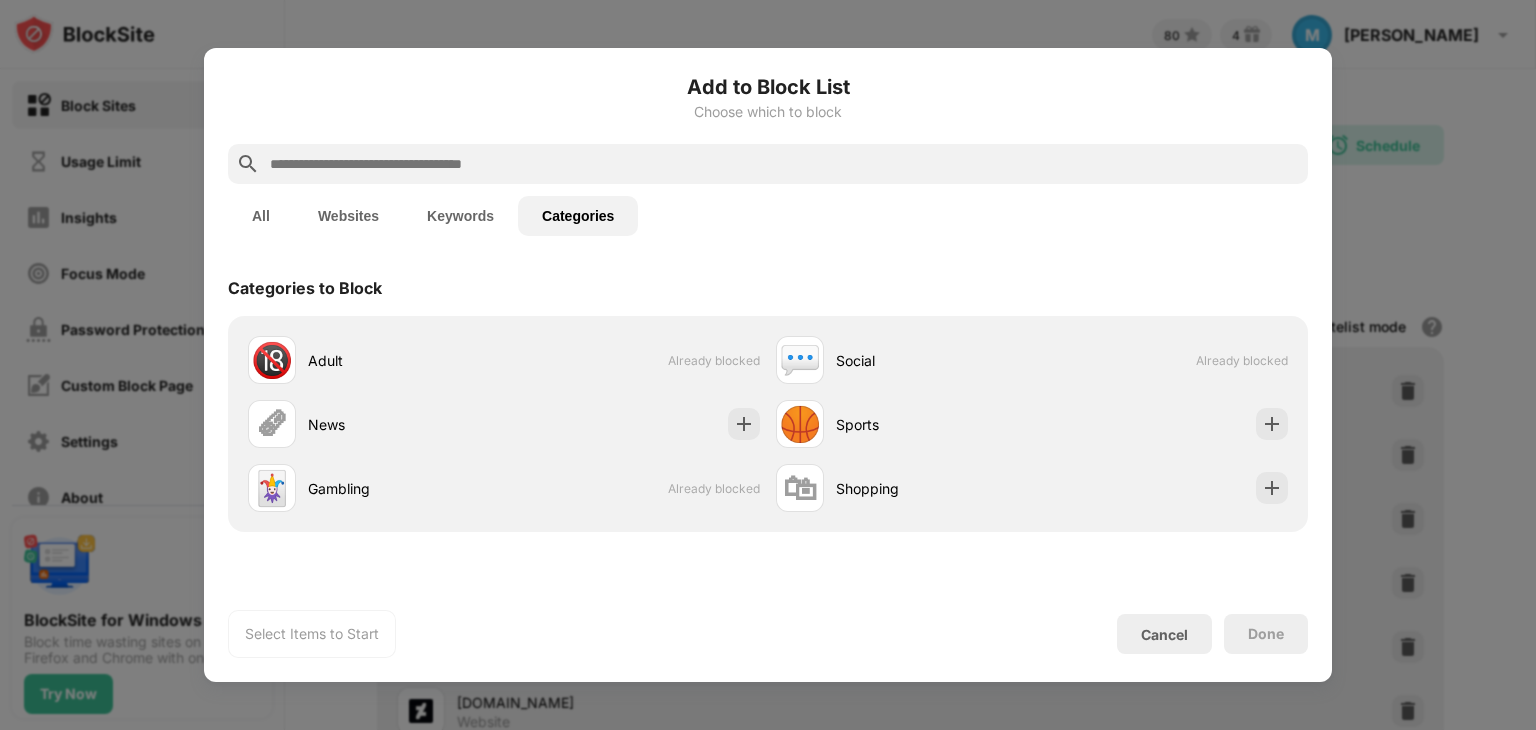 click at bounding box center (784, 164) 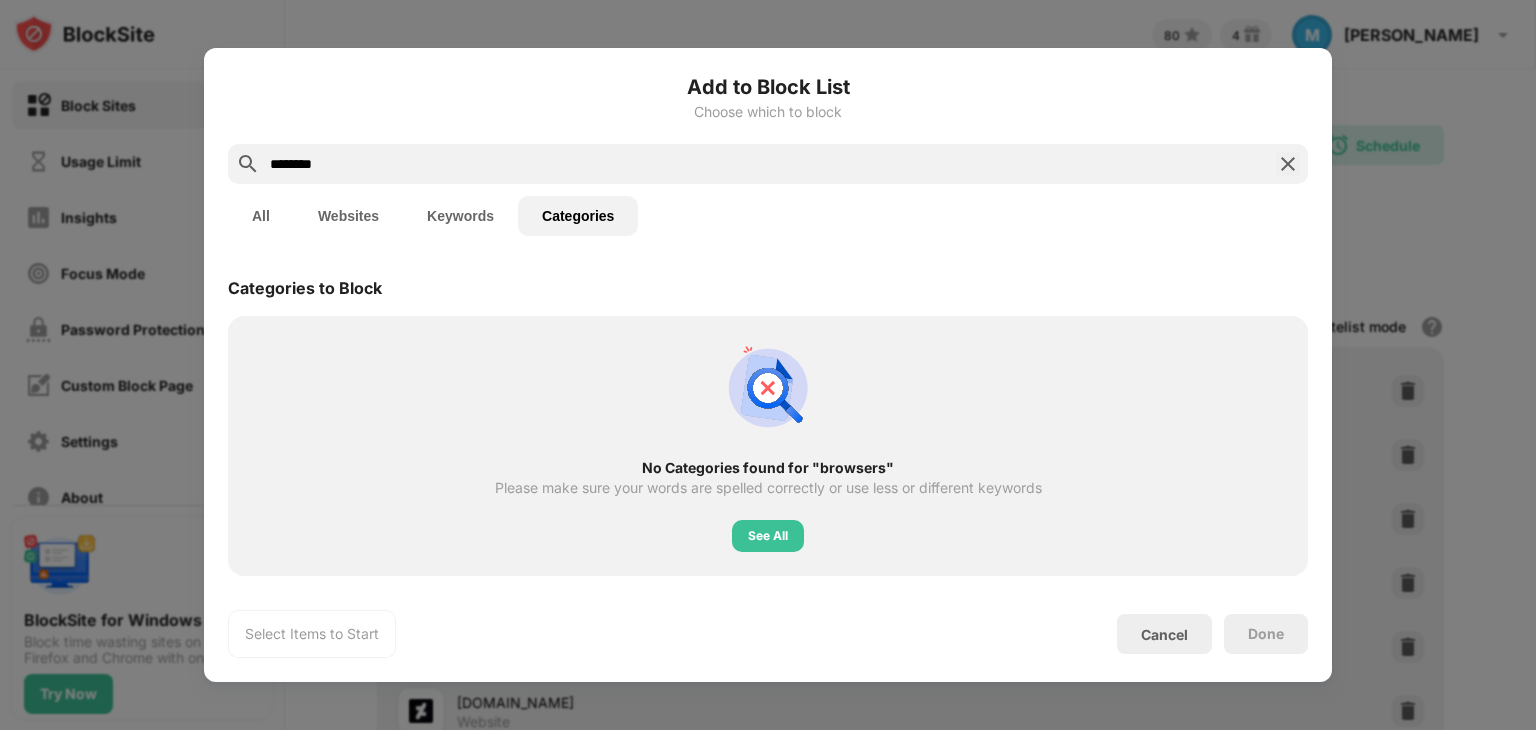 click on "********" at bounding box center (768, 164) 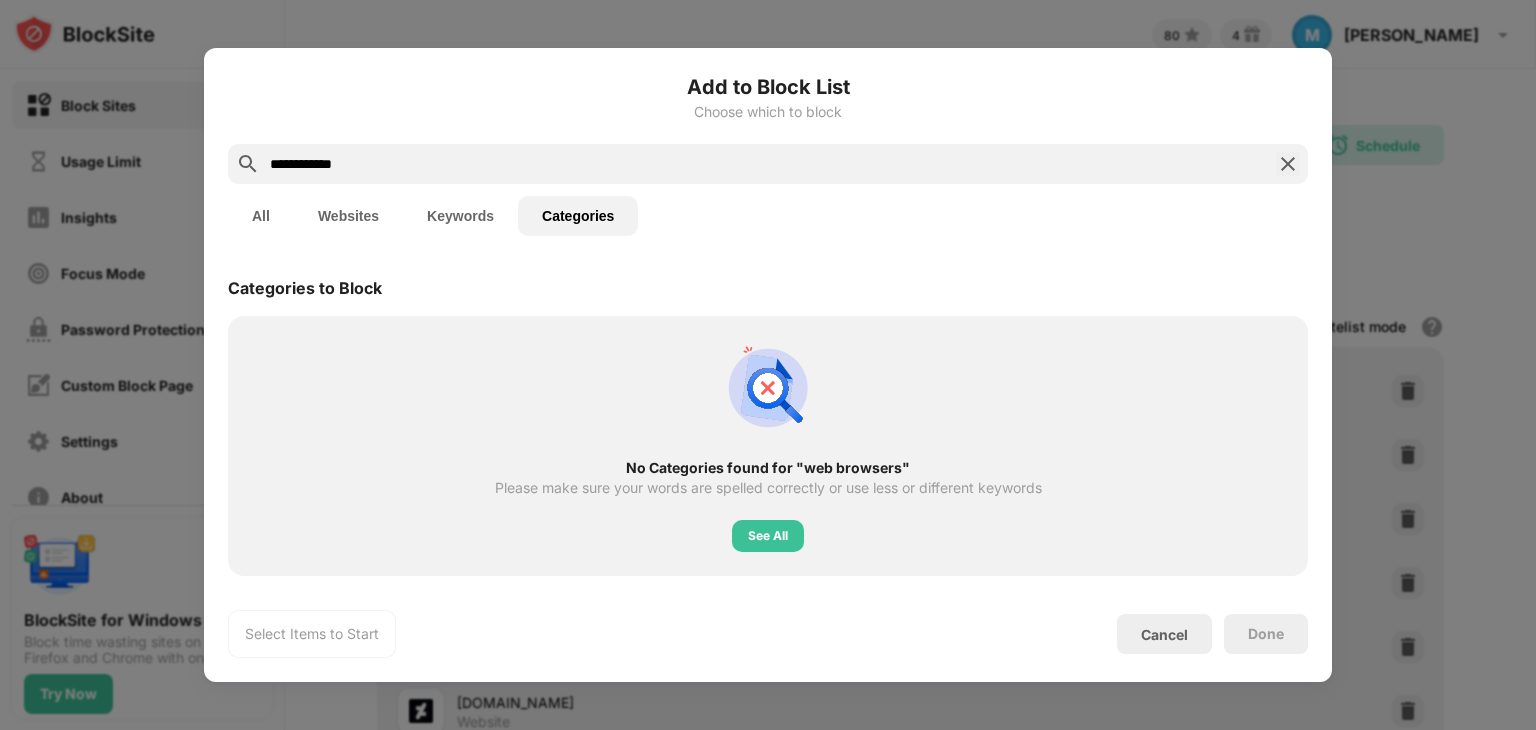 type on "**********" 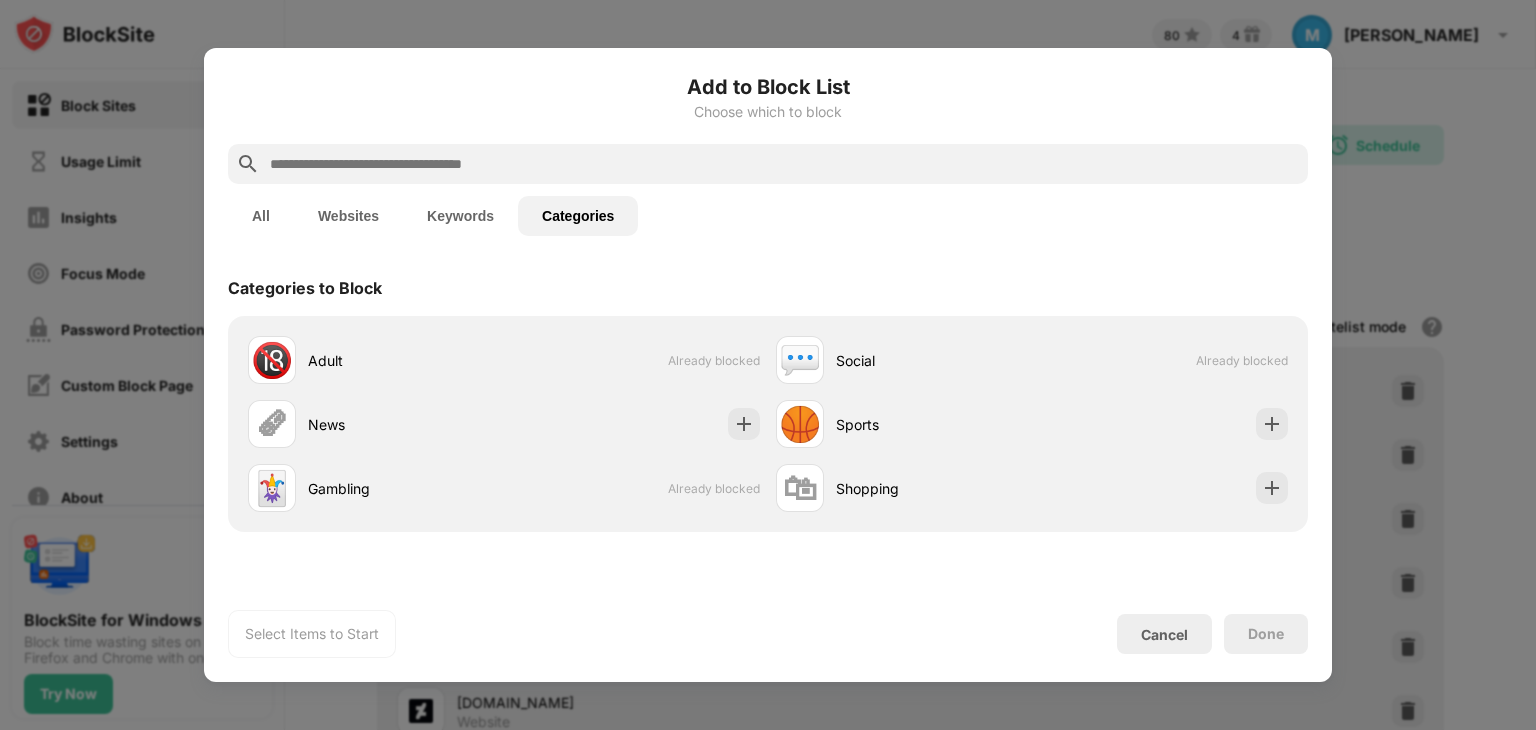 click on "All" at bounding box center (261, 216) 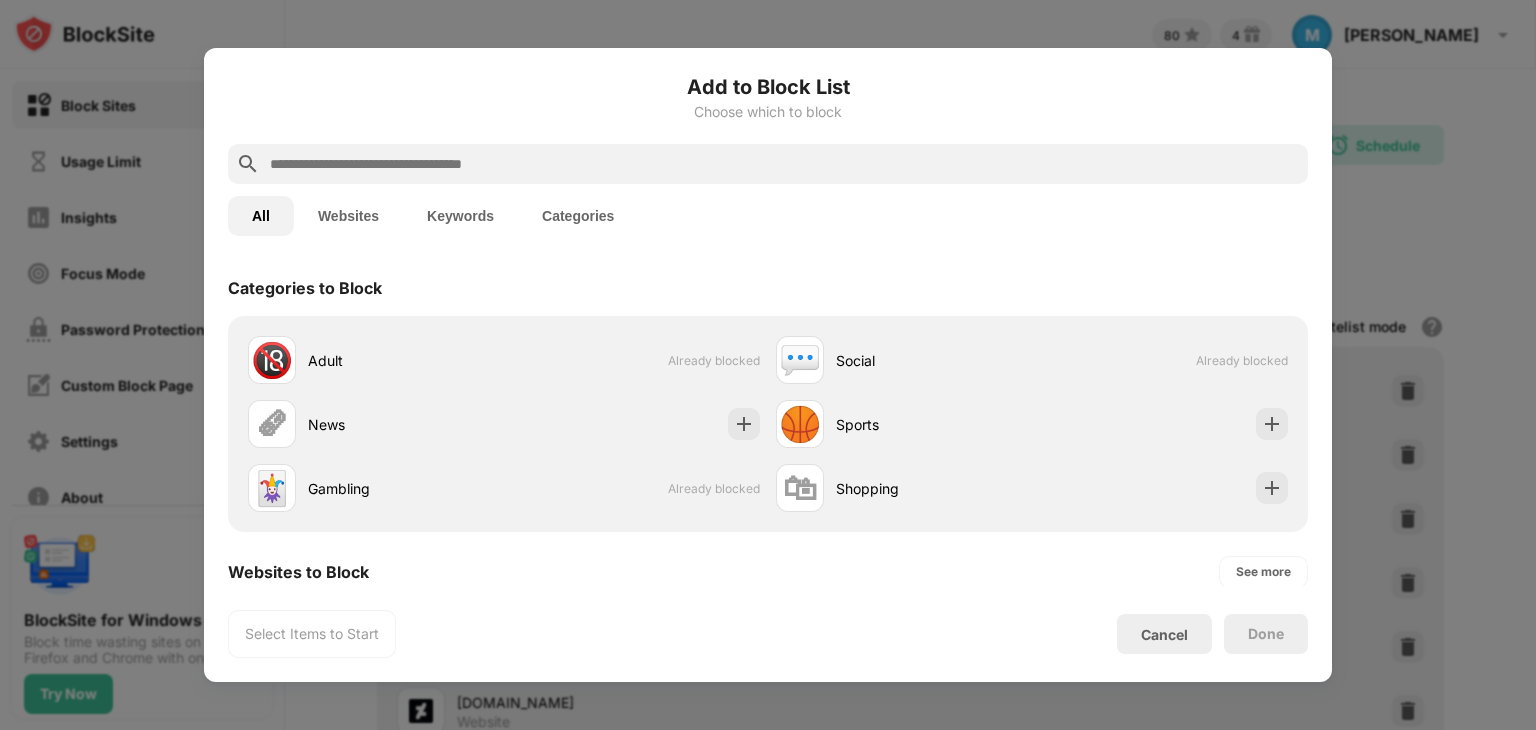 click at bounding box center (784, 164) 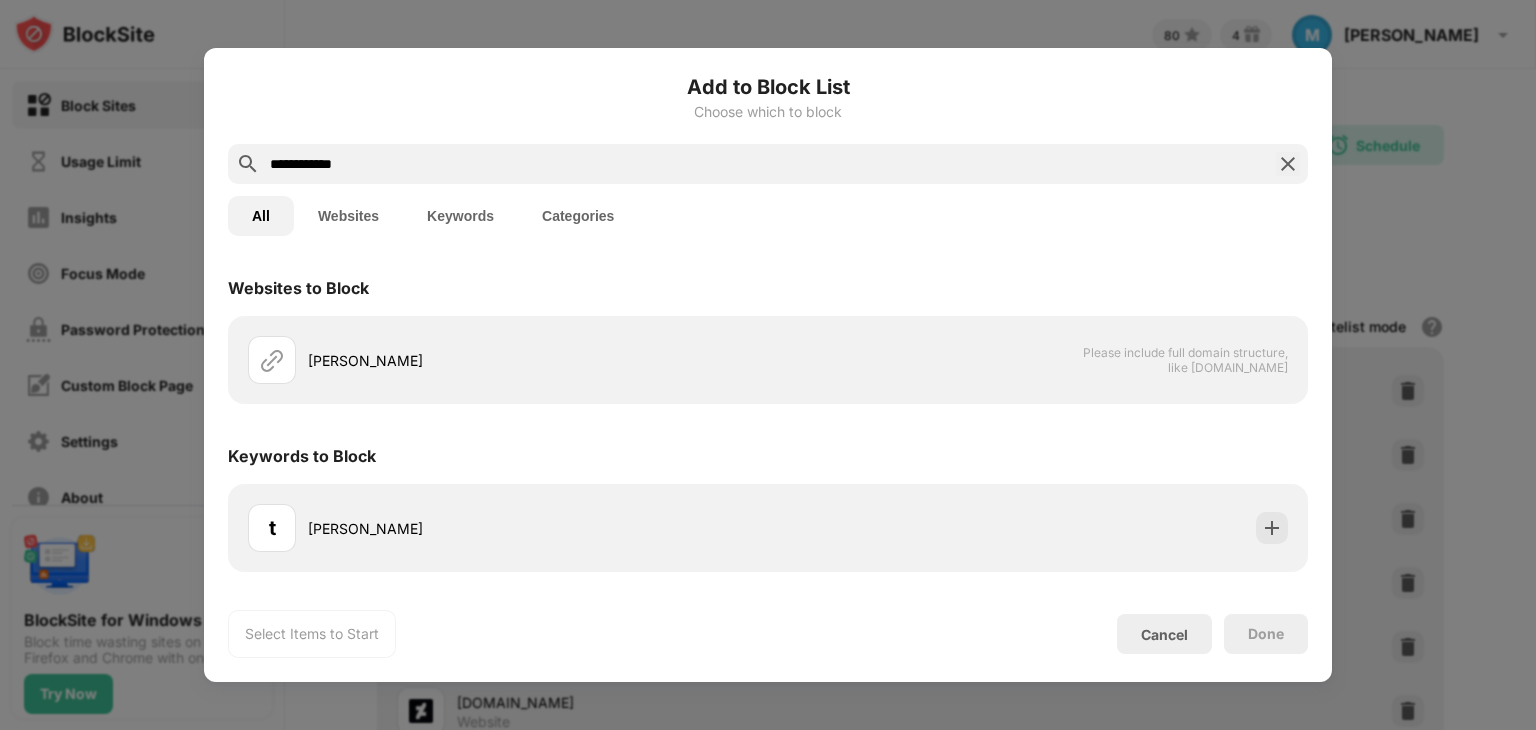 click on "**********" at bounding box center (768, 164) 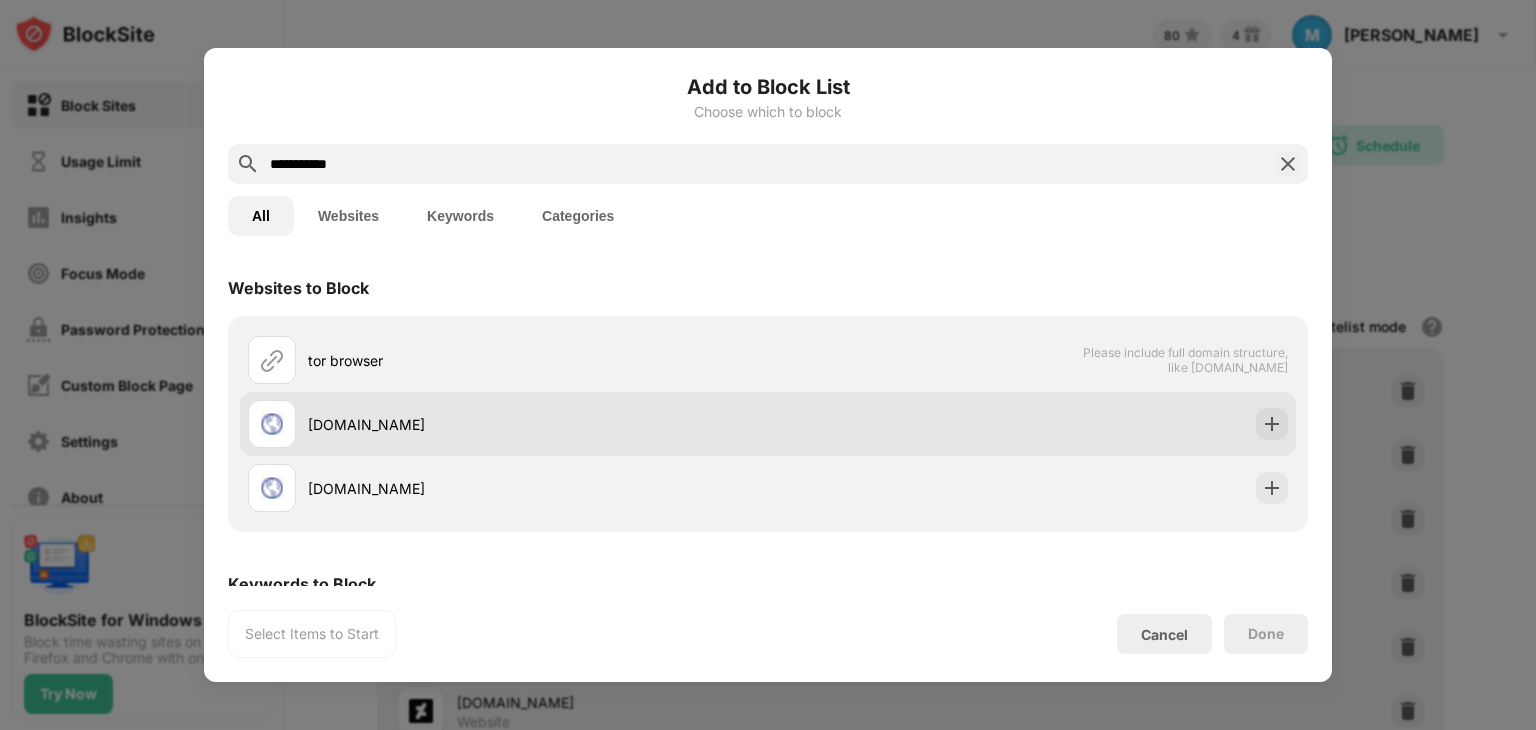 type on "**********" 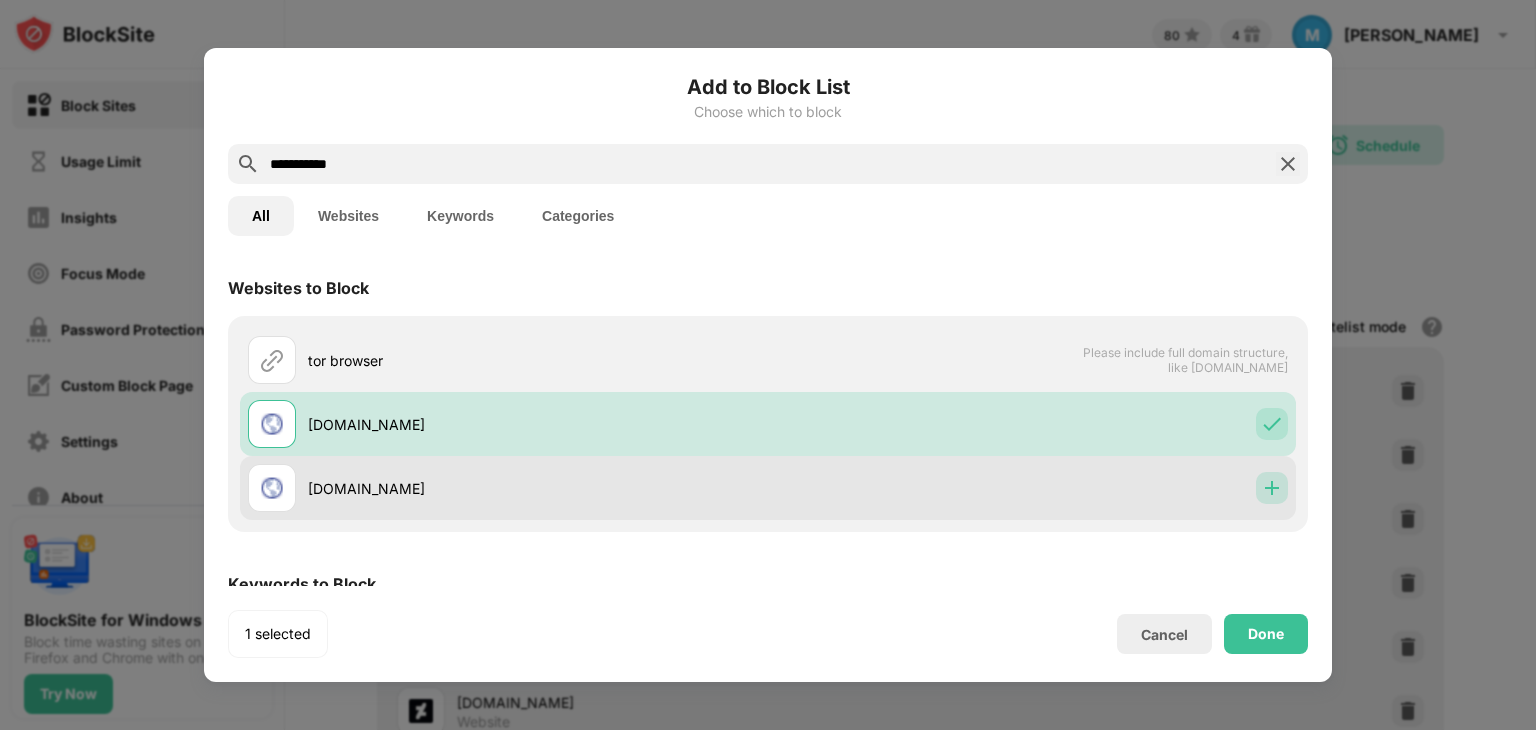 click at bounding box center [1272, 488] 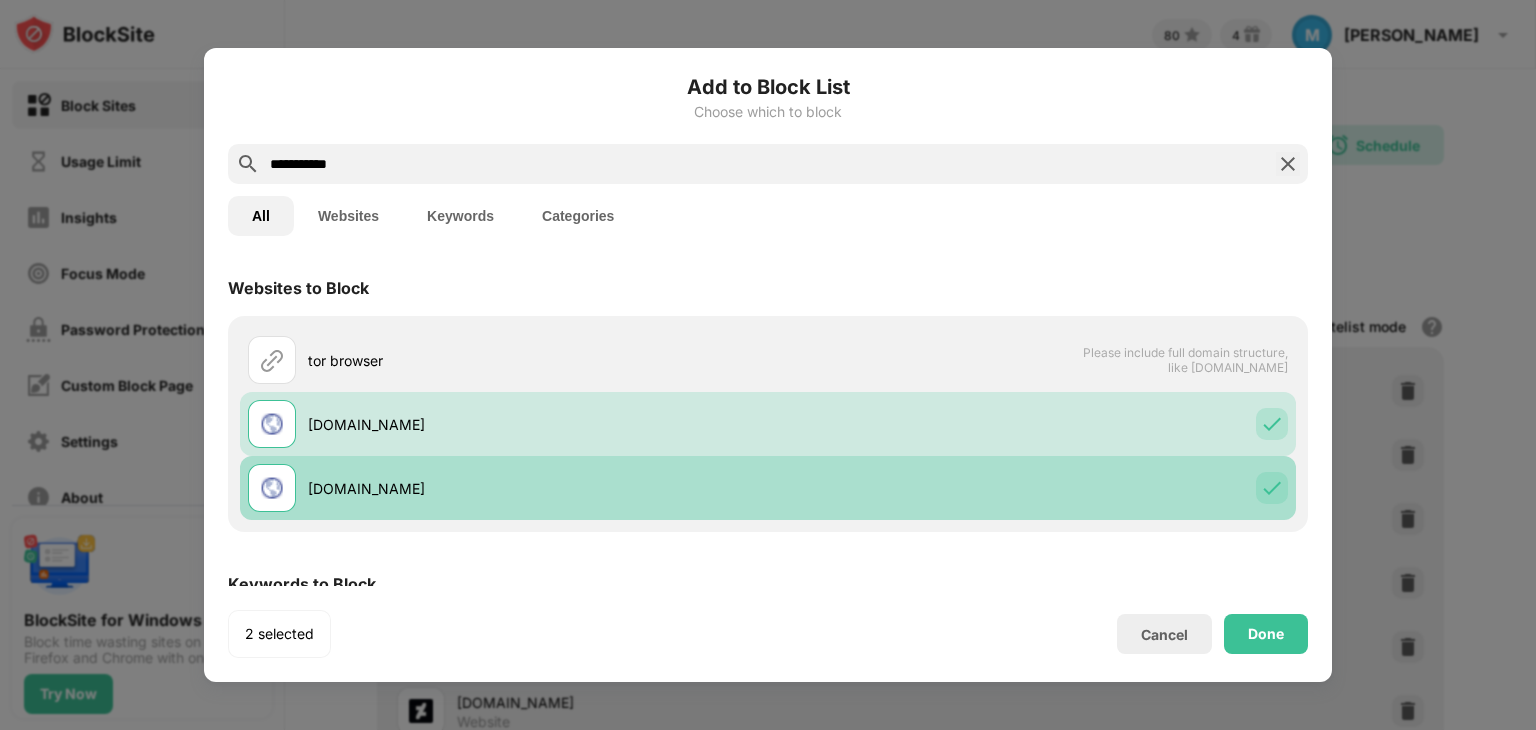 scroll, scrollTop: 114, scrollLeft: 0, axis: vertical 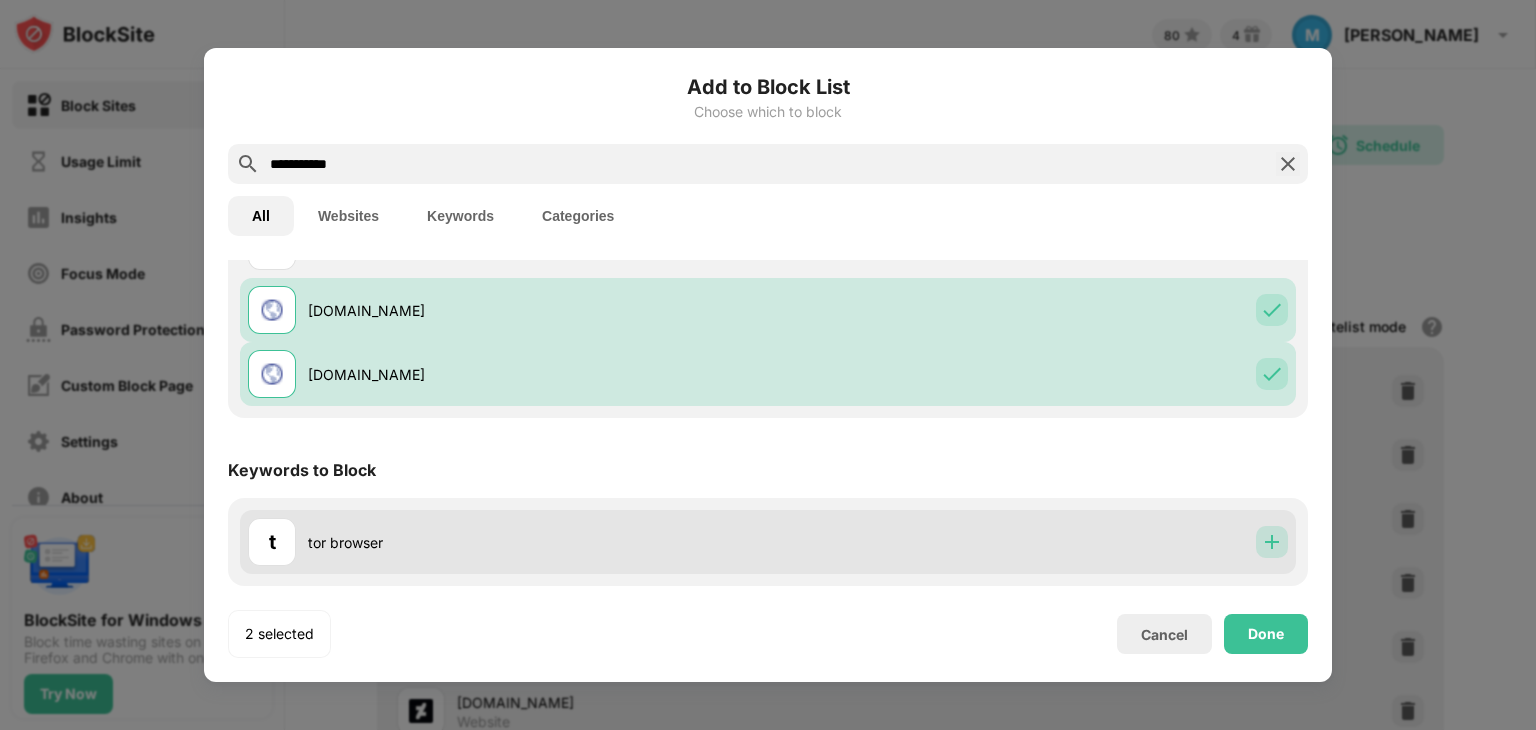 click at bounding box center [1272, 542] 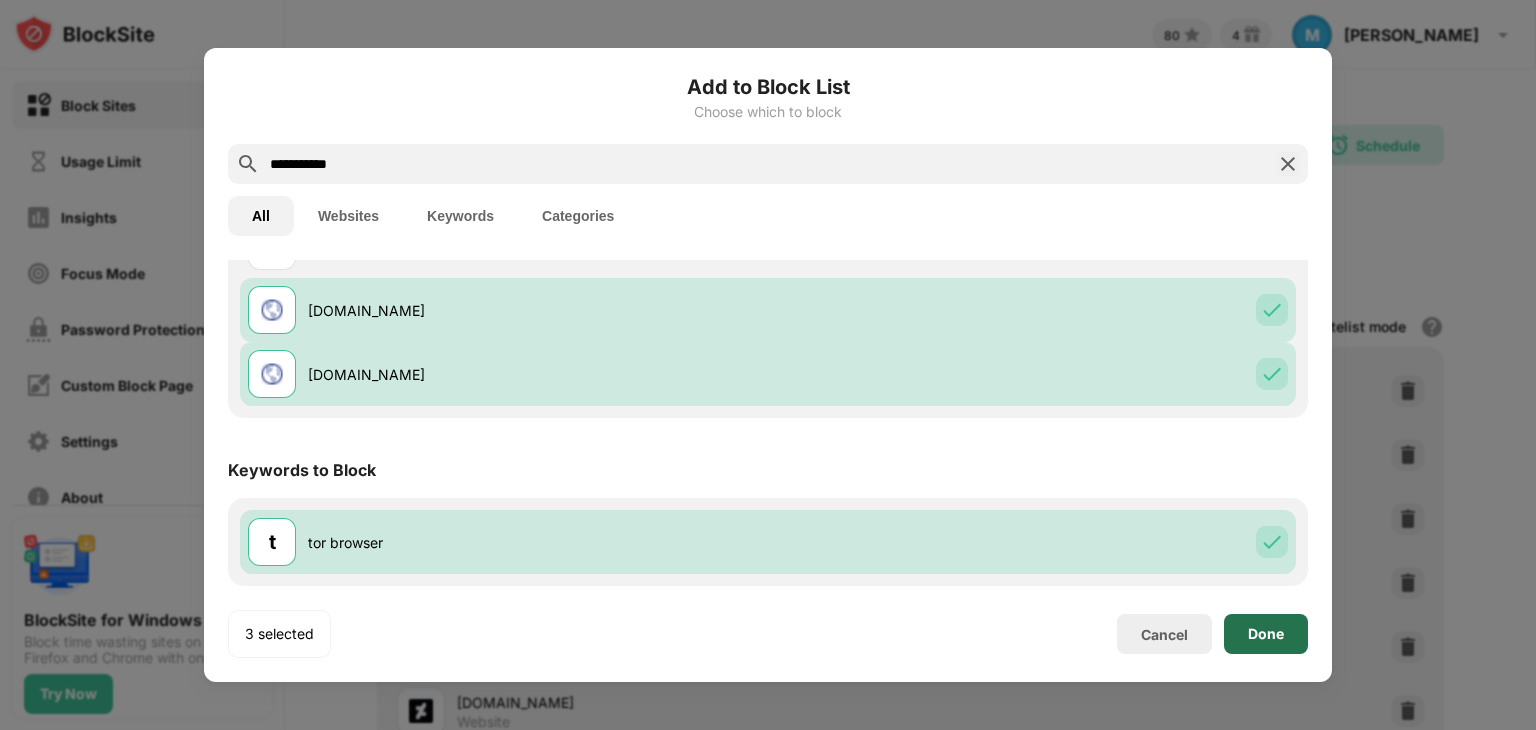 click on "Done" at bounding box center [1266, 634] 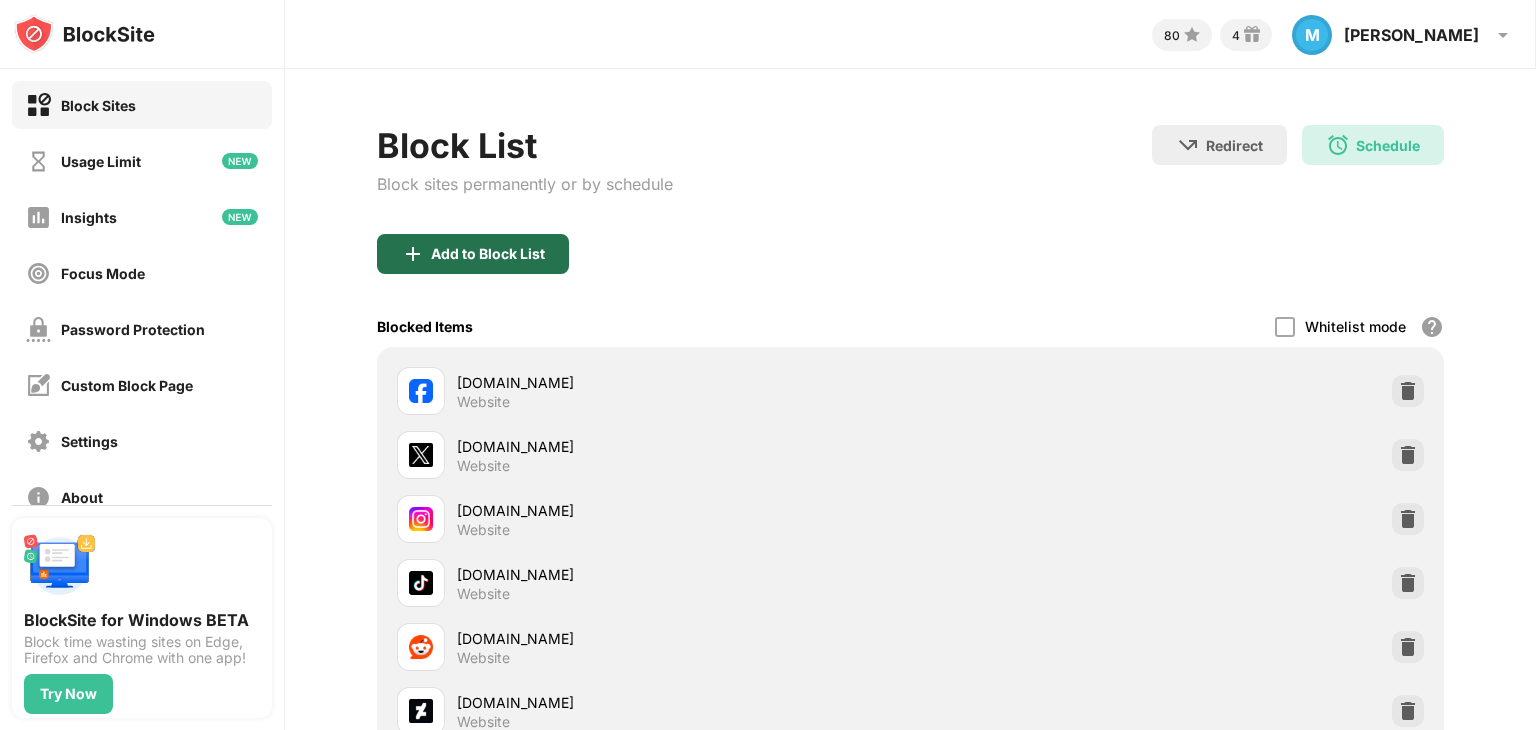 click on "Add to Block List" at bounding box center (488, 254) 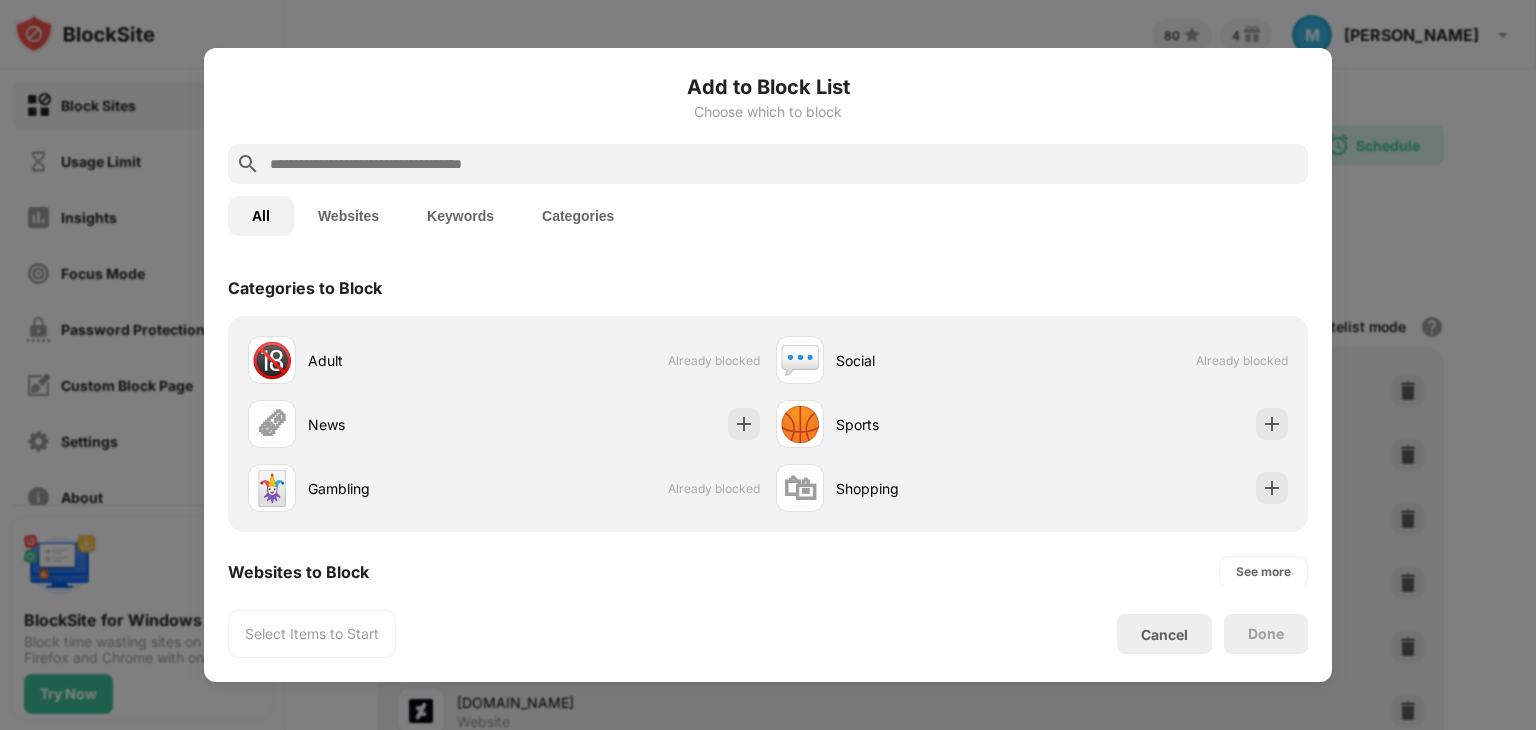 click at bounding box center (784, 164) 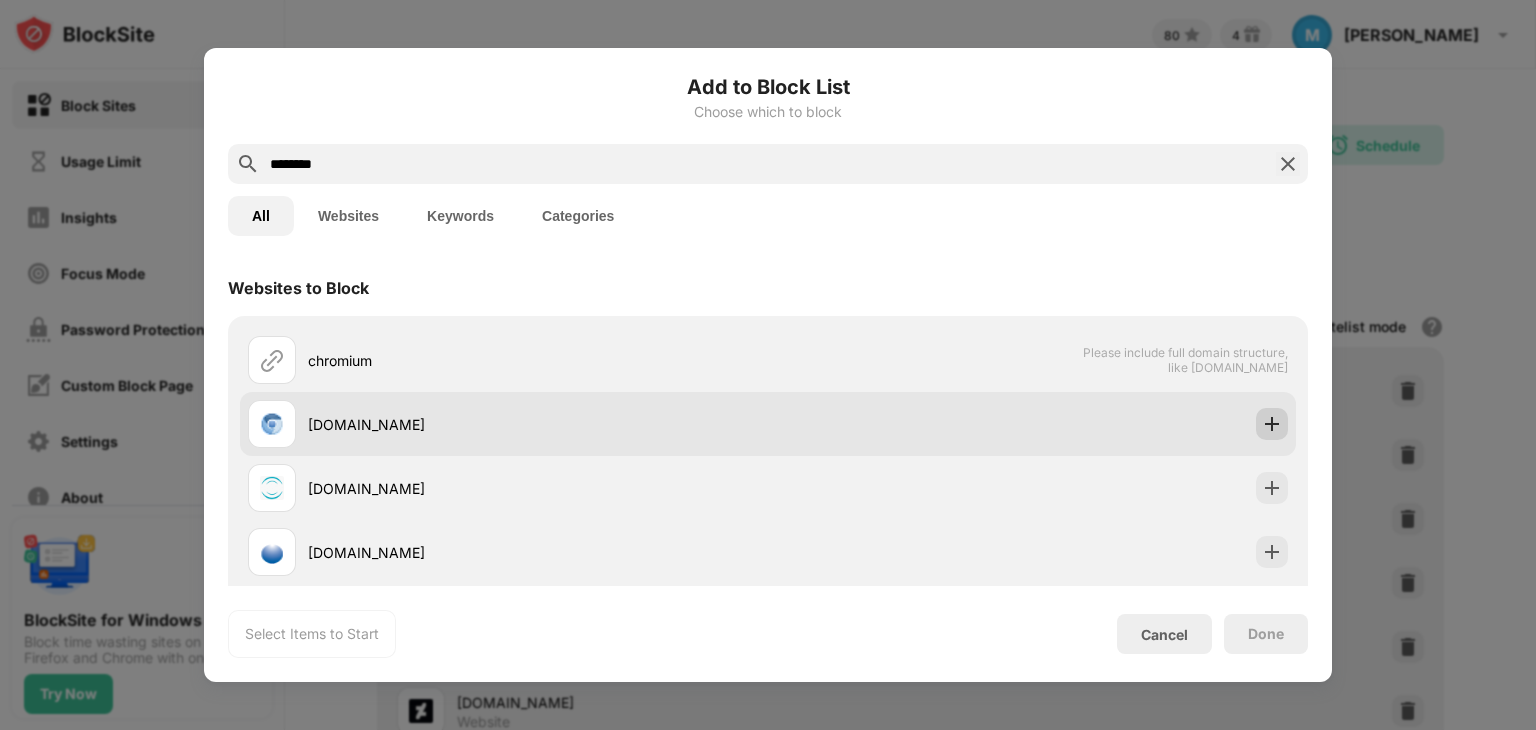 type on "********" 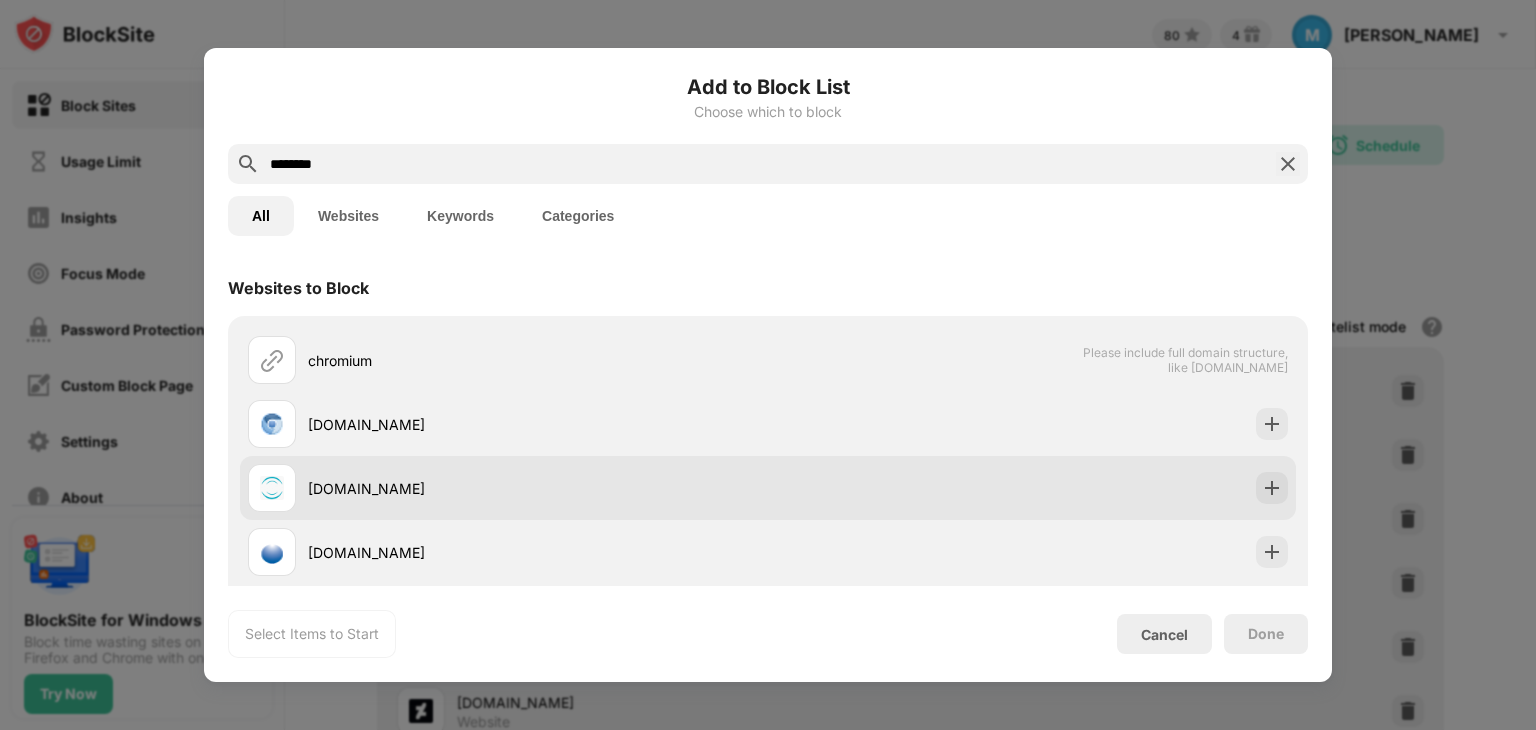 drag, startPoint x: 1266, startPoint y: 421, endPoint x: 1240, endPoint y: 480, distance: 64.4748 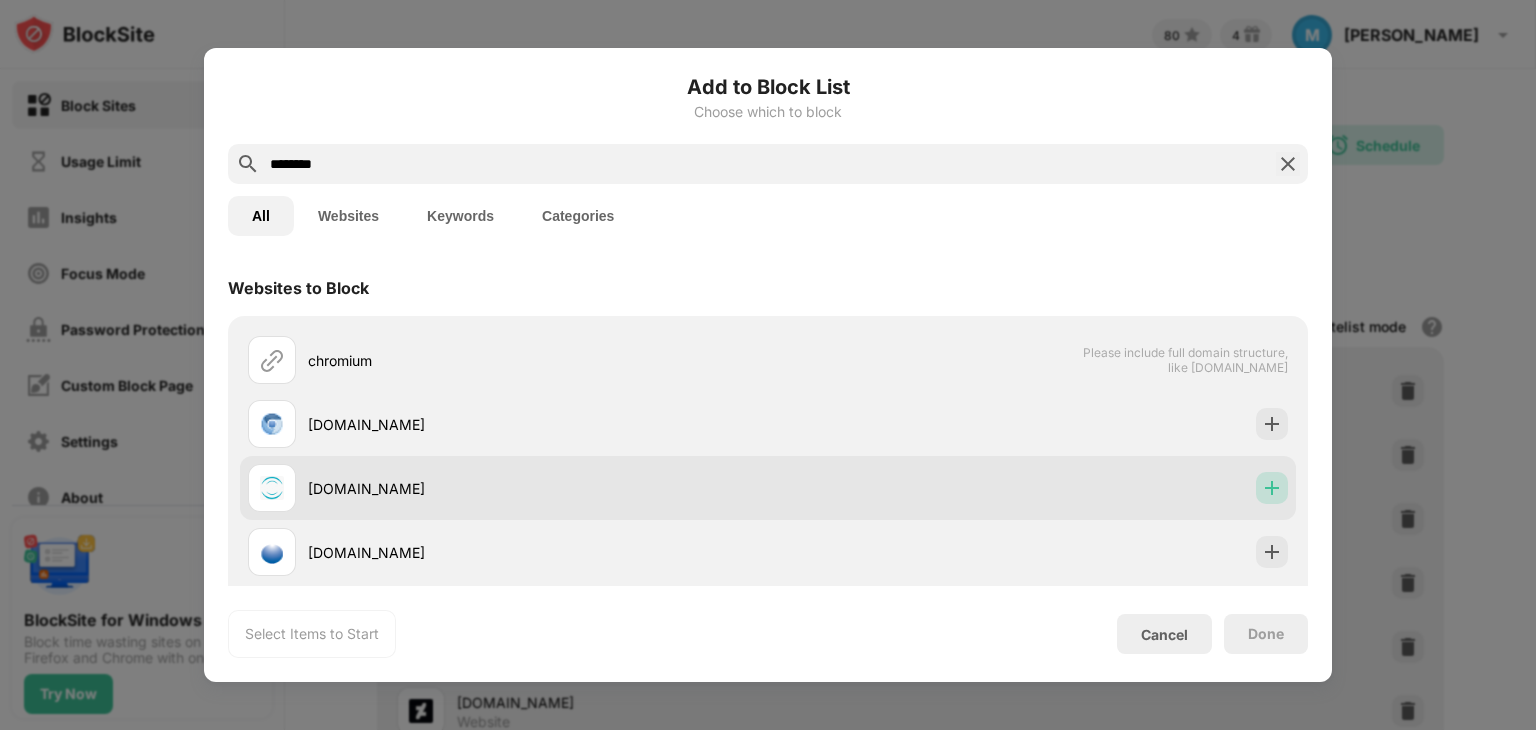 click at bounding box center (1272, 488) 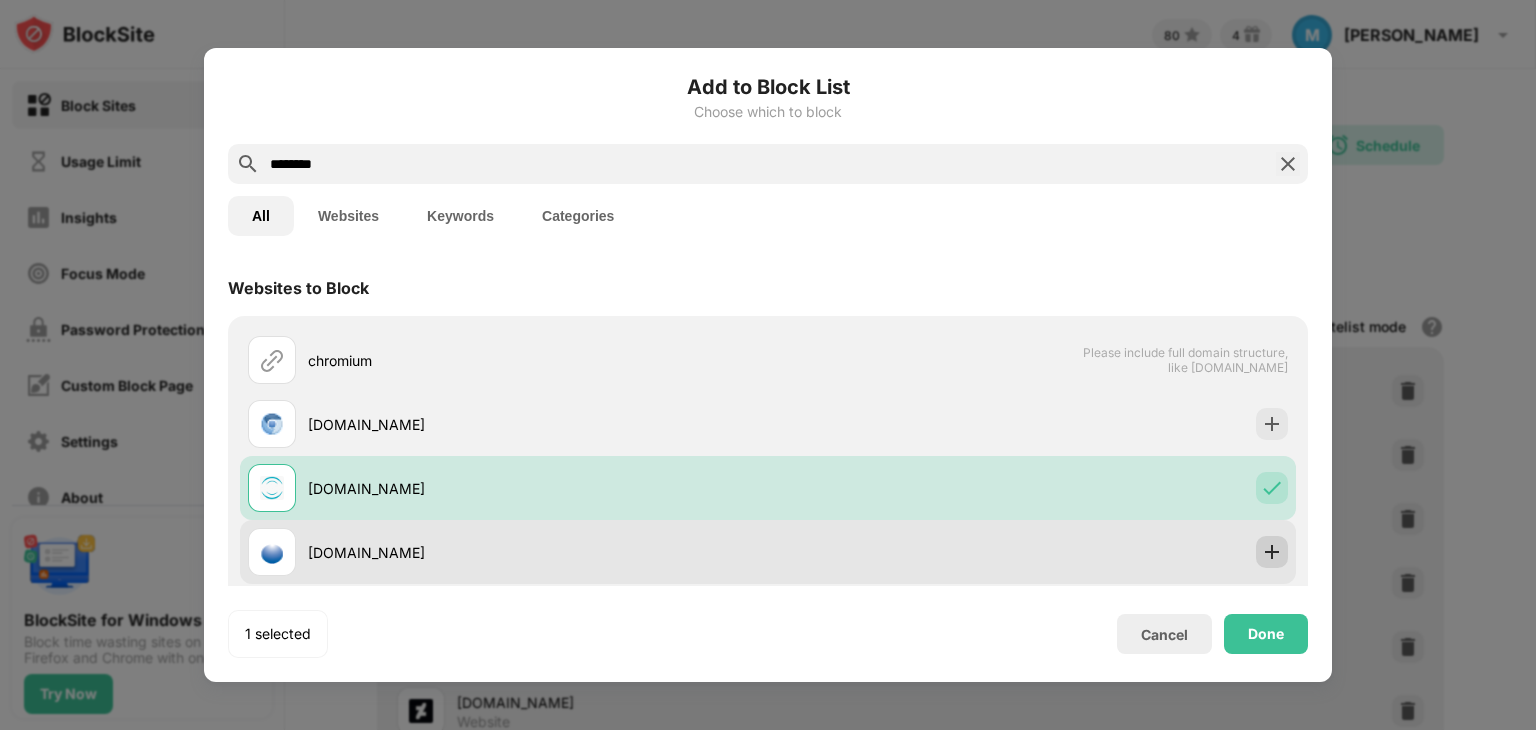 drag, startPoint x: 1251, startPoint y: 433, endPoint x: 1253, endPoint y: 540, distance: 107.01869 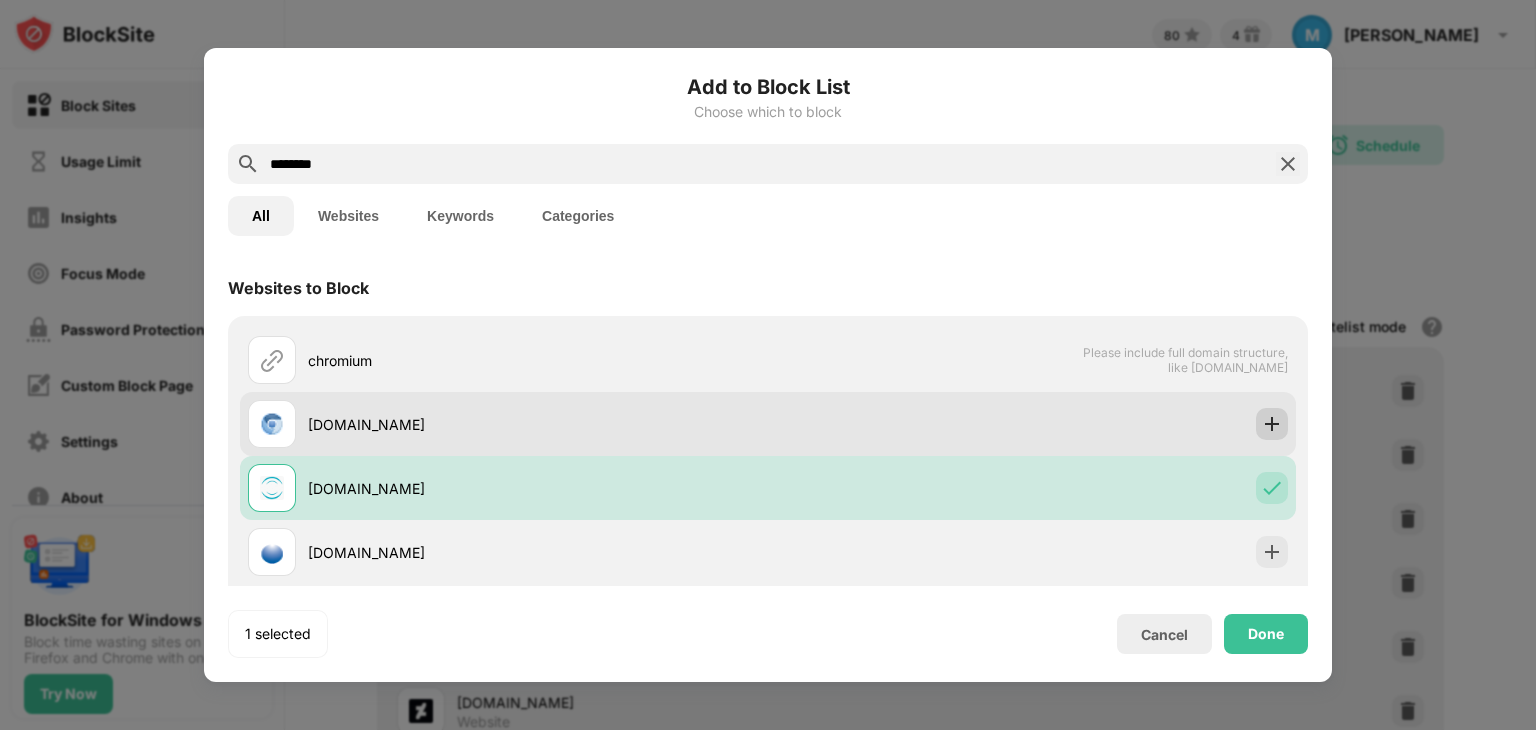 drag, startPoint x: 1253, startPoint y: 540, endPoint x: 1254, endPoint y: 420, distance: 120.004166 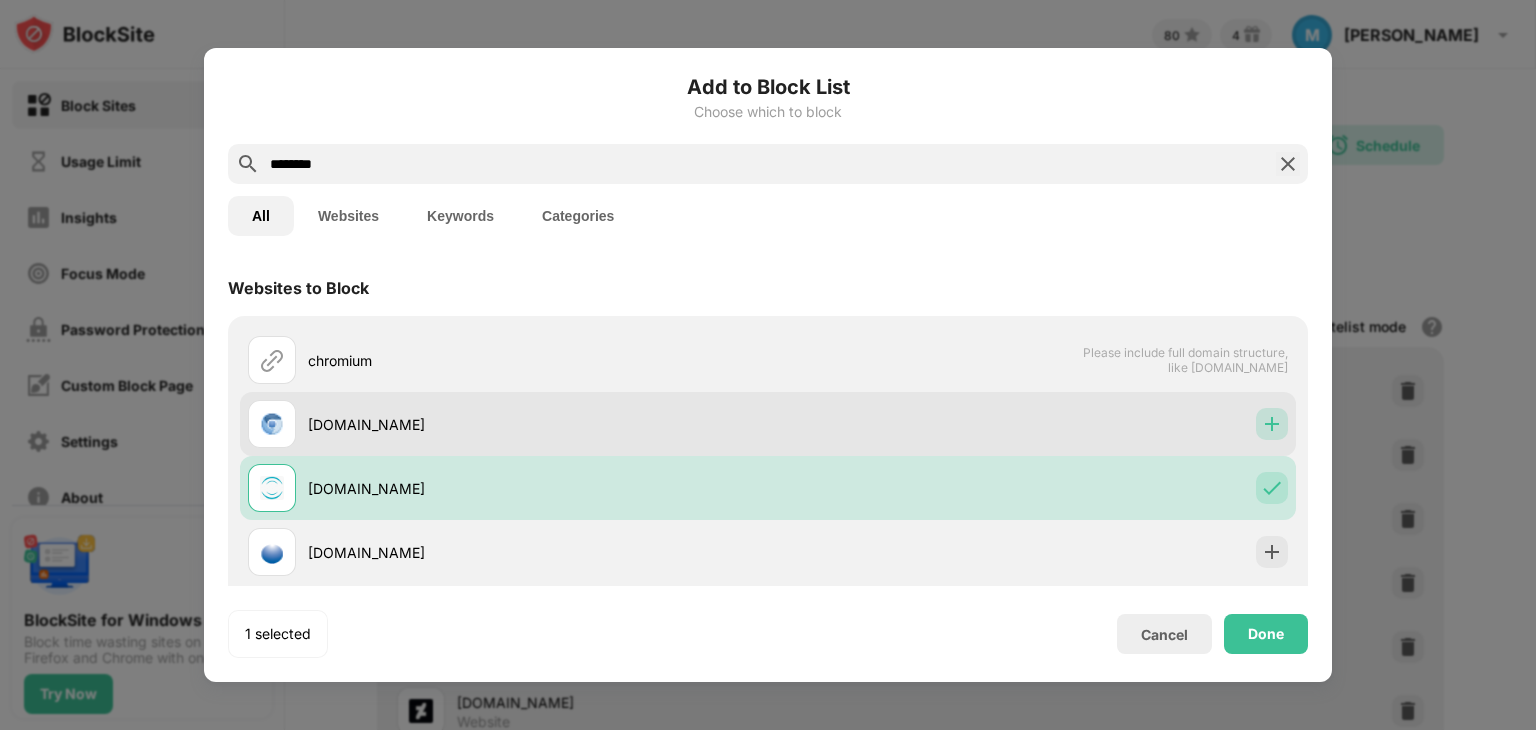 click at bounding box center (1272, 424) 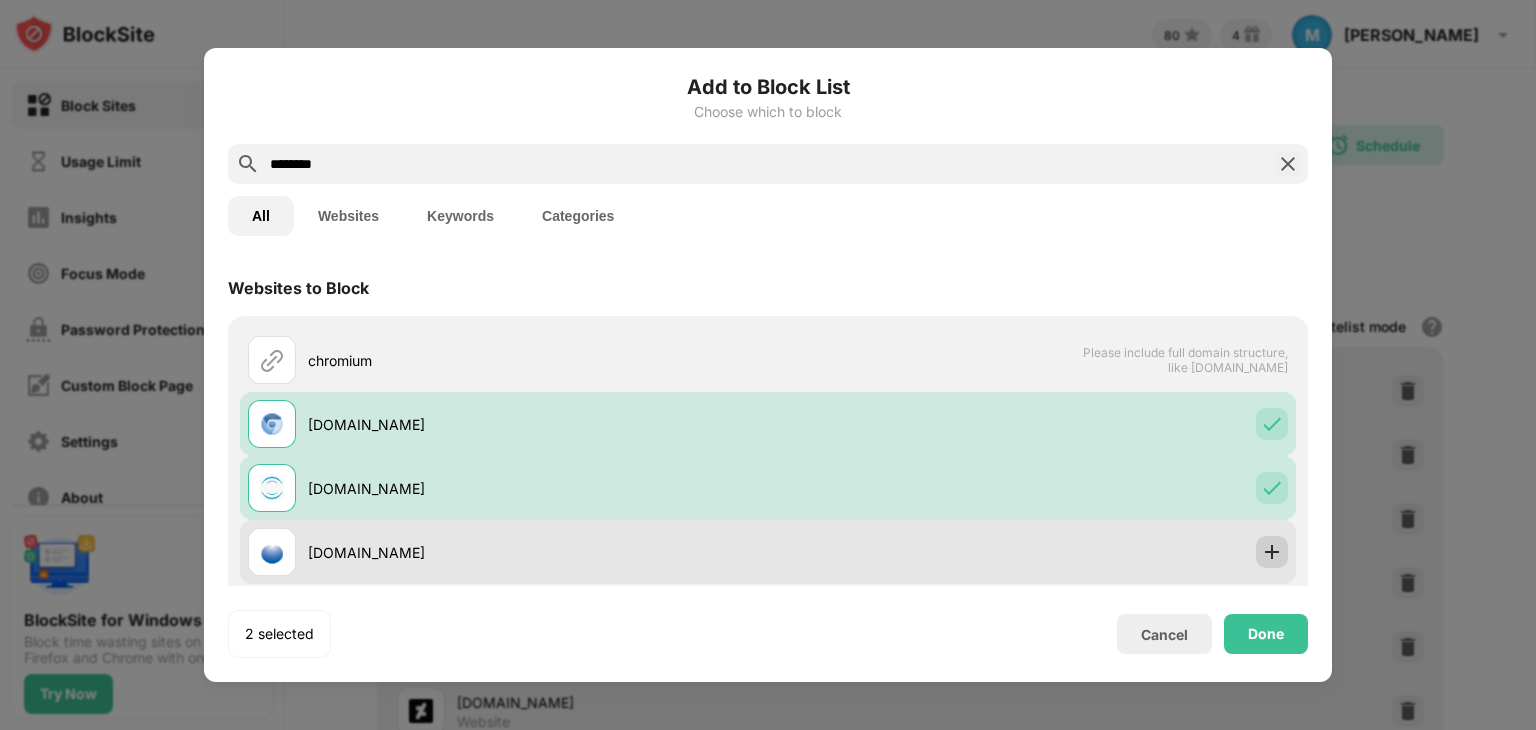 click at bounding box center [1272, 552] 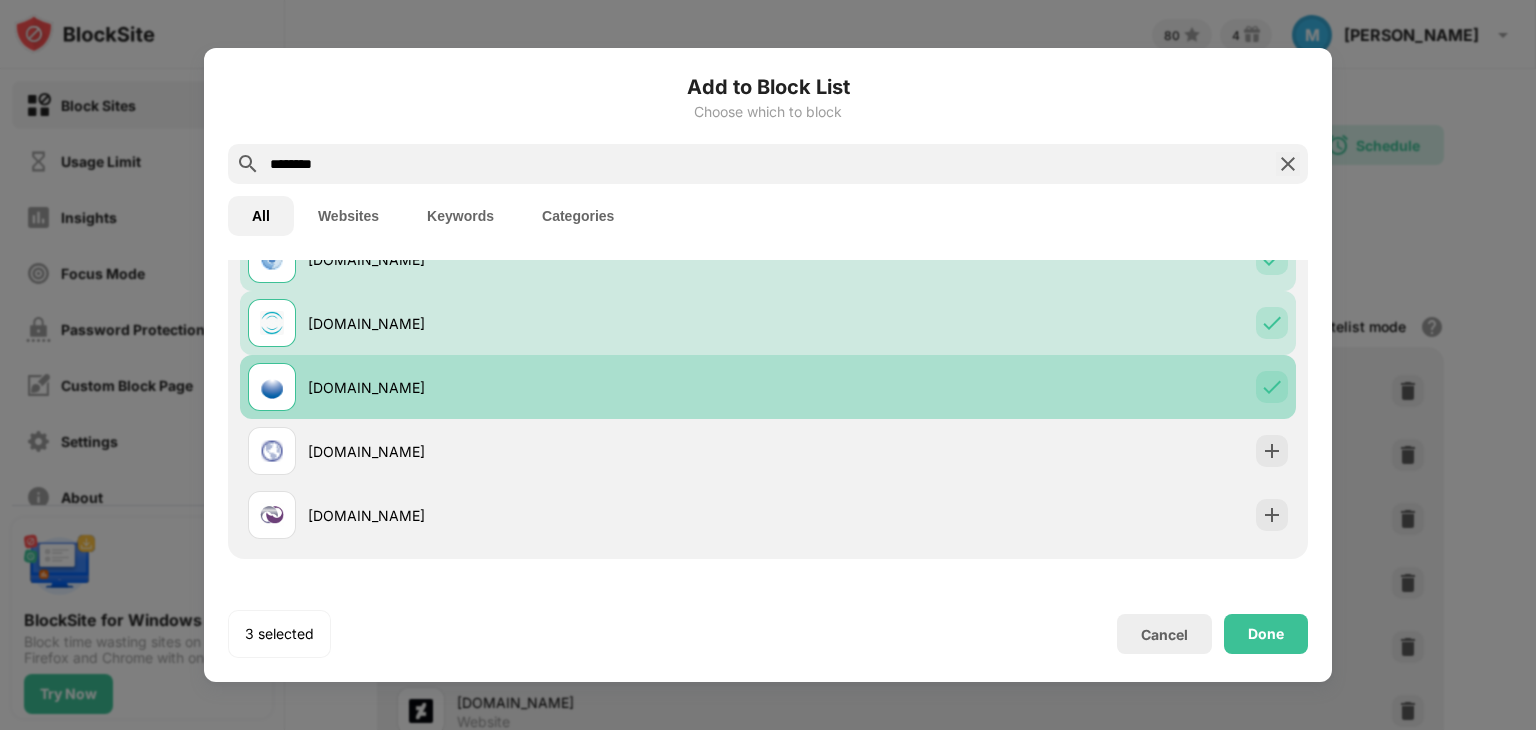 scroll, scrollTop: 168, scrollLeft: 0, axis: vertical 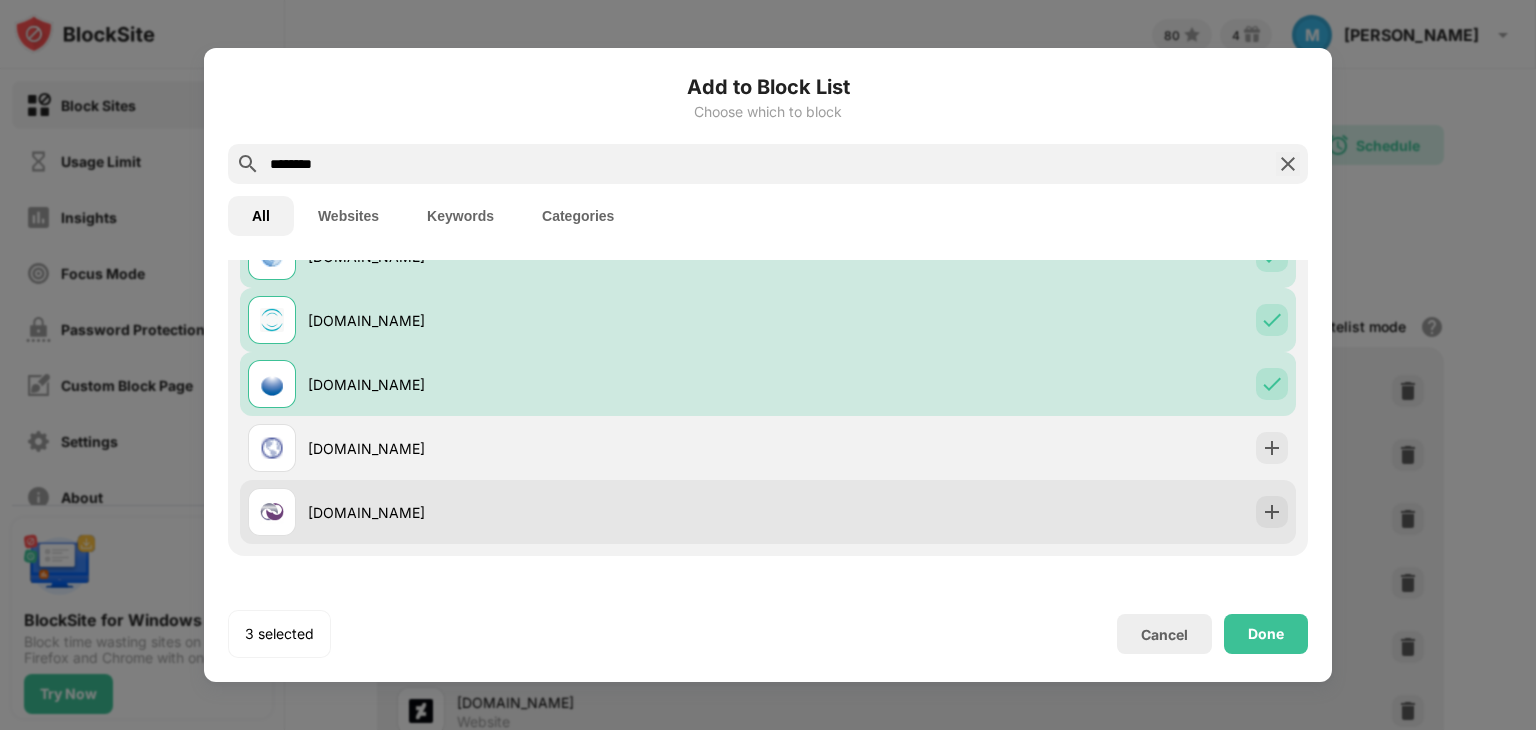 drag, startPoint x: 1264, startPoint y: 437, endPoint x: 1255, endPoint y: 516, distance: 79.51101 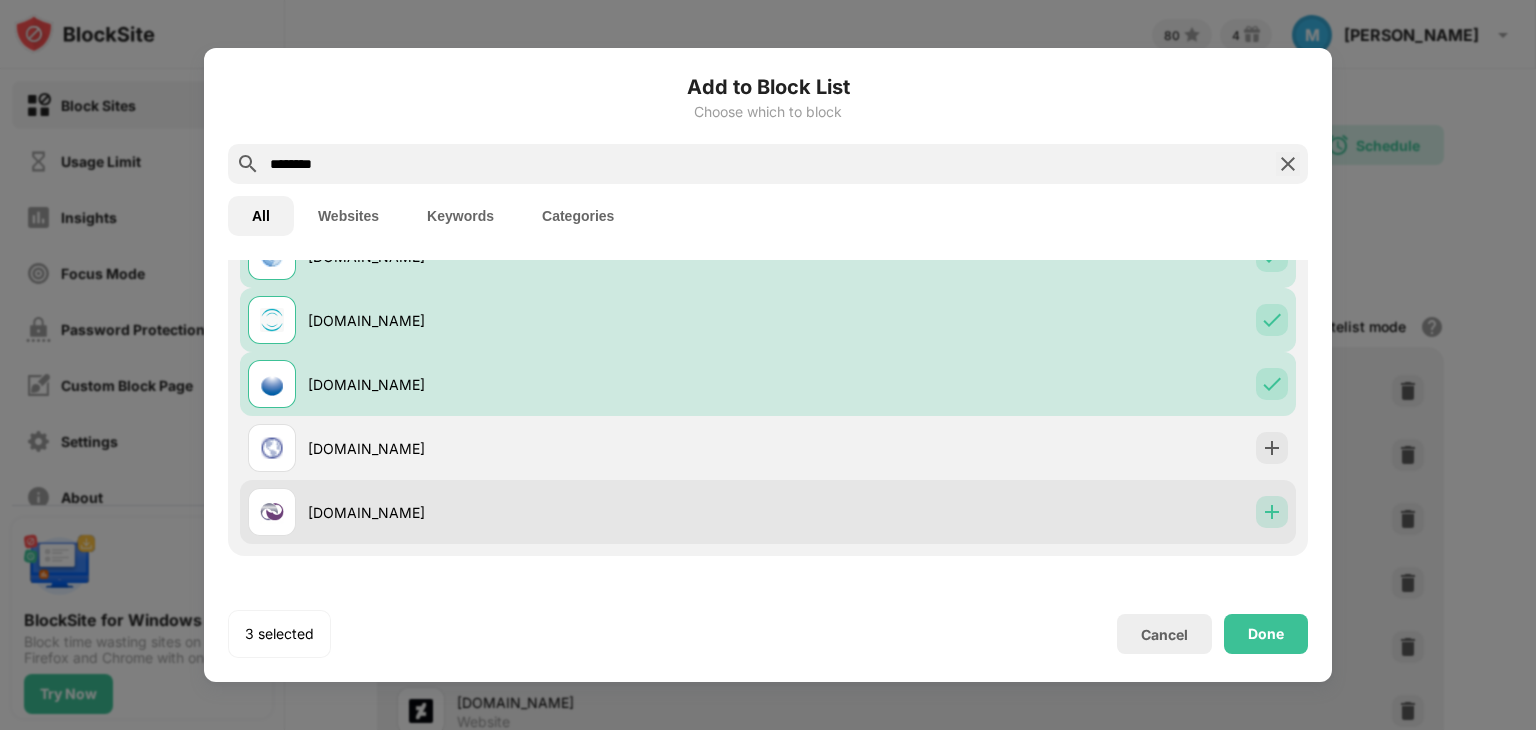 click at bounding box center (1272, 512) 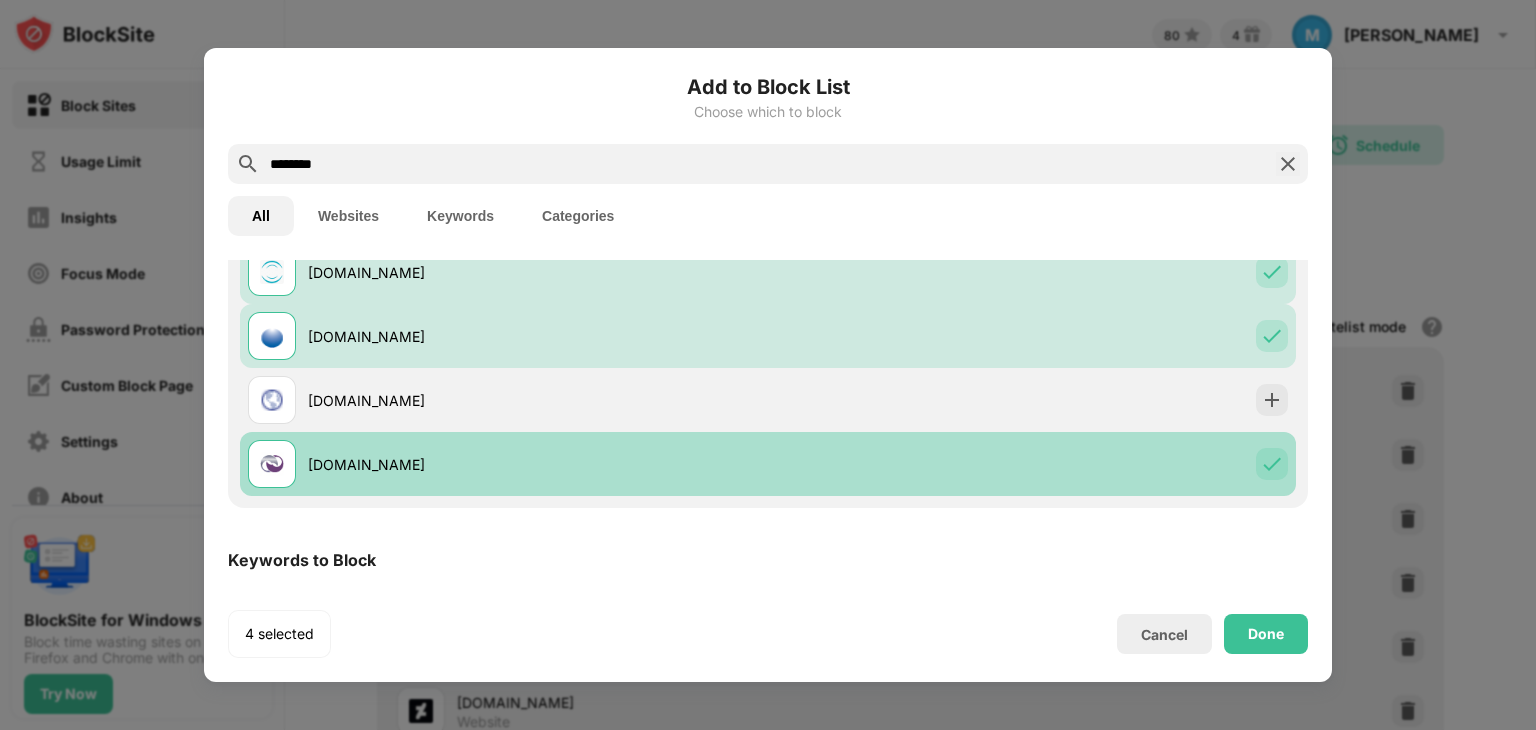 scroll, scrollTop: 219, scrollLeft: 0, axis: vertical 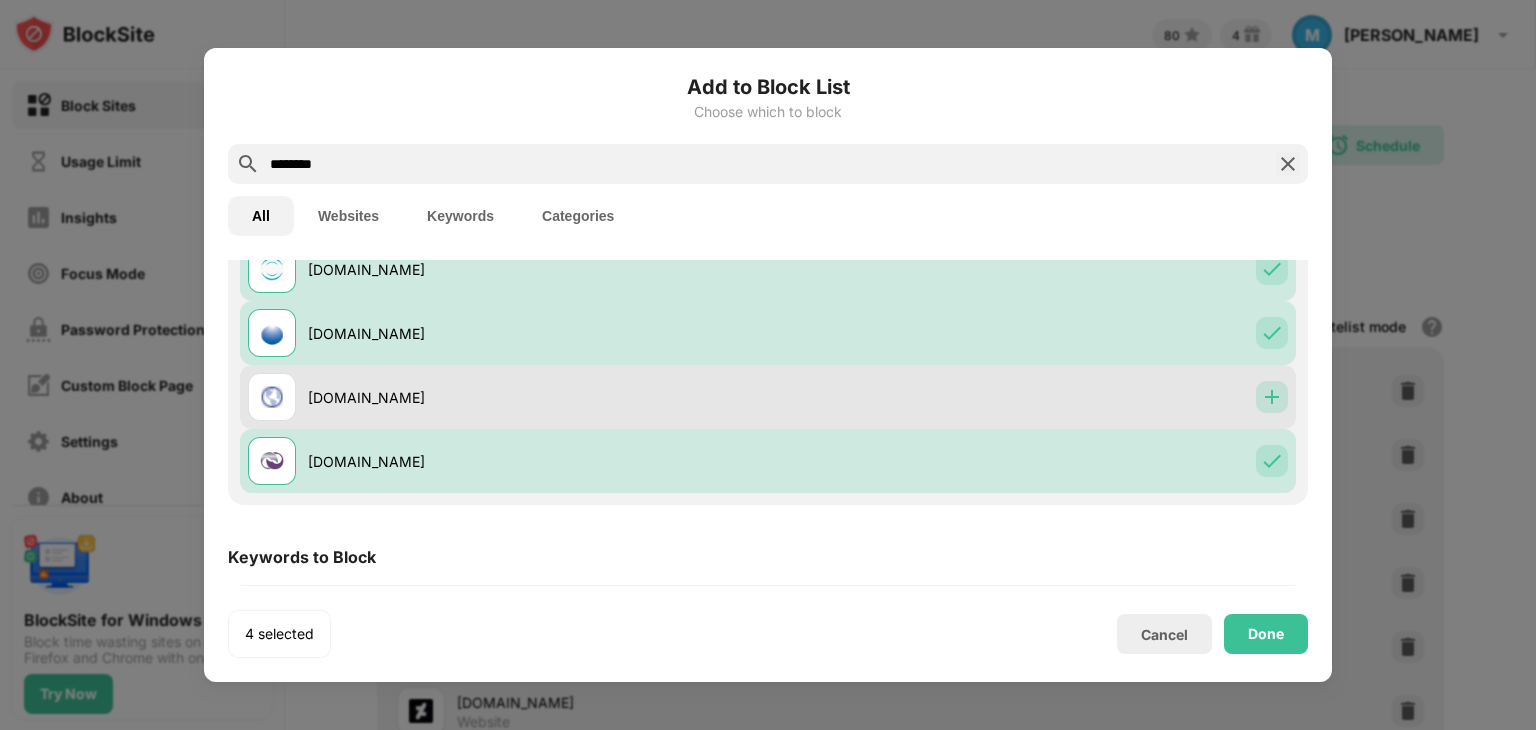 click at bounding box center (1272, 397) 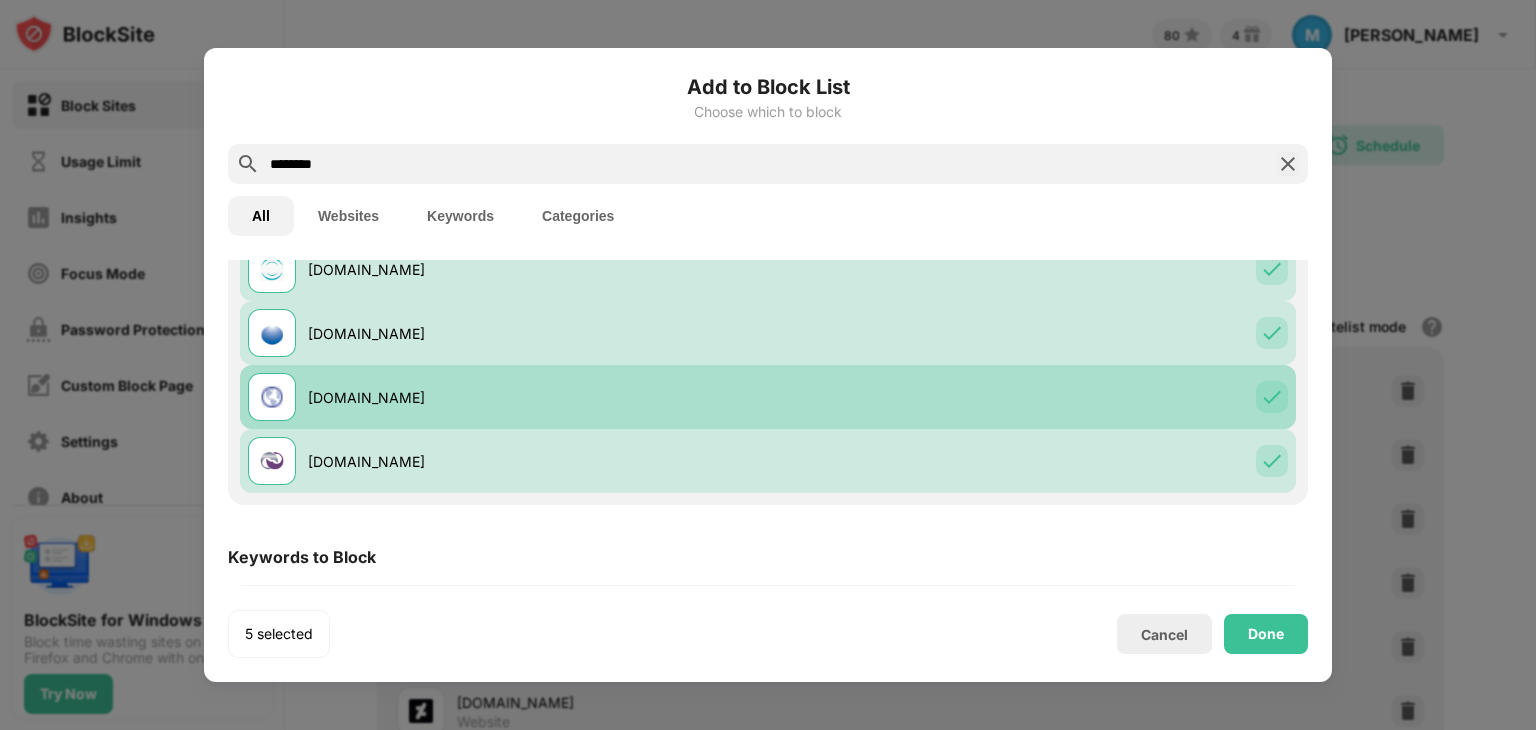 scroll, scrollTop: 306, scrollLeft: 0, axis: vertical 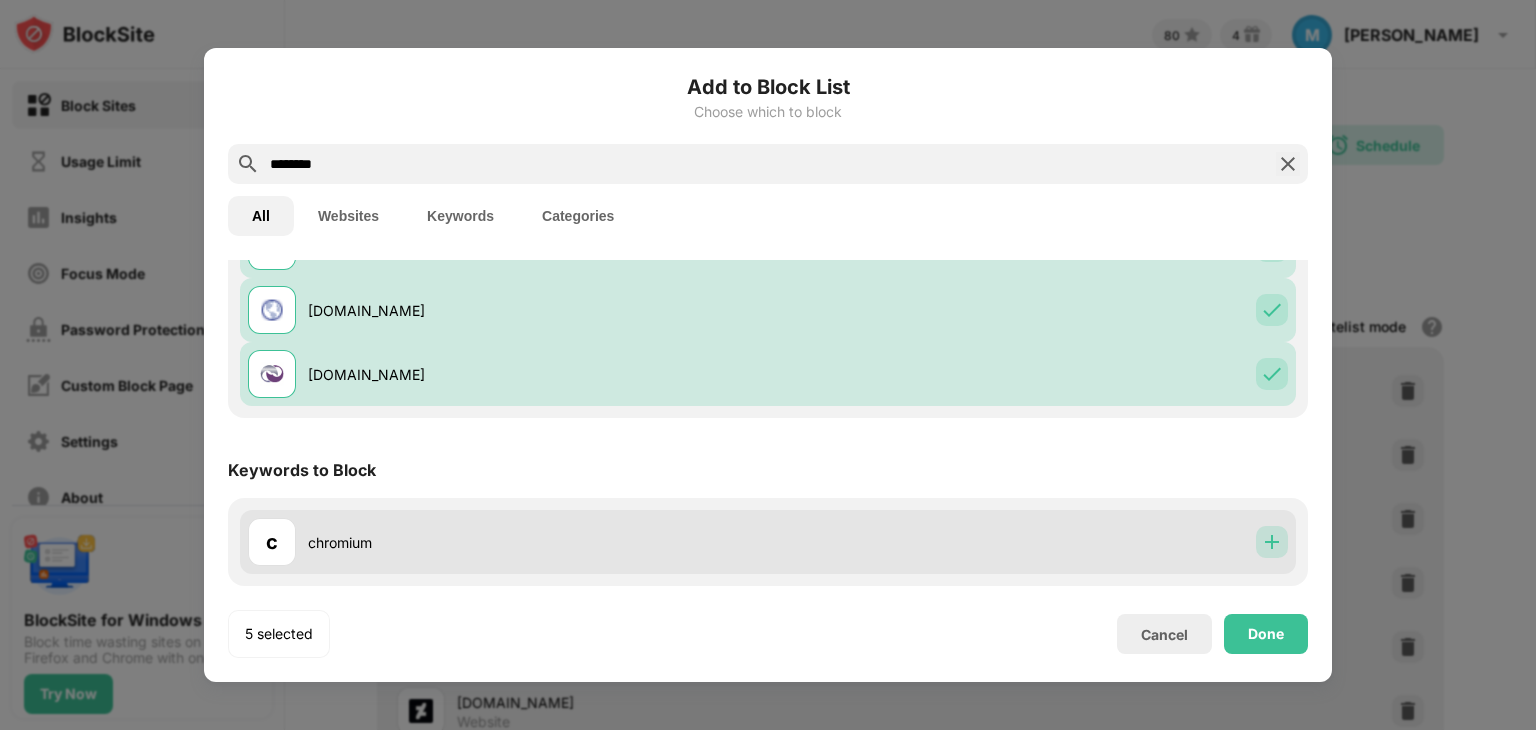 click at bounding box center [1272, 542] 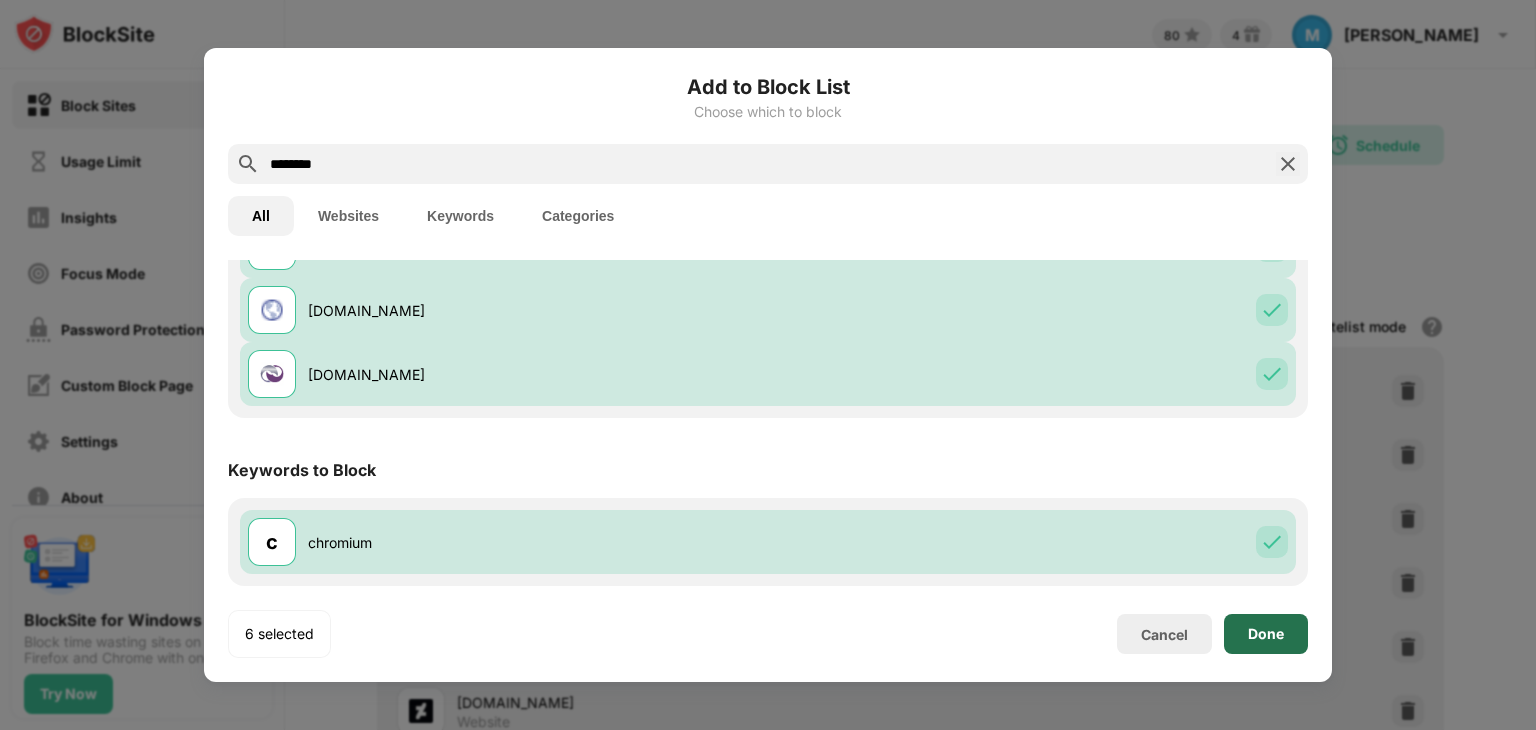 click on "Done" at bounding box center [1266, 634] 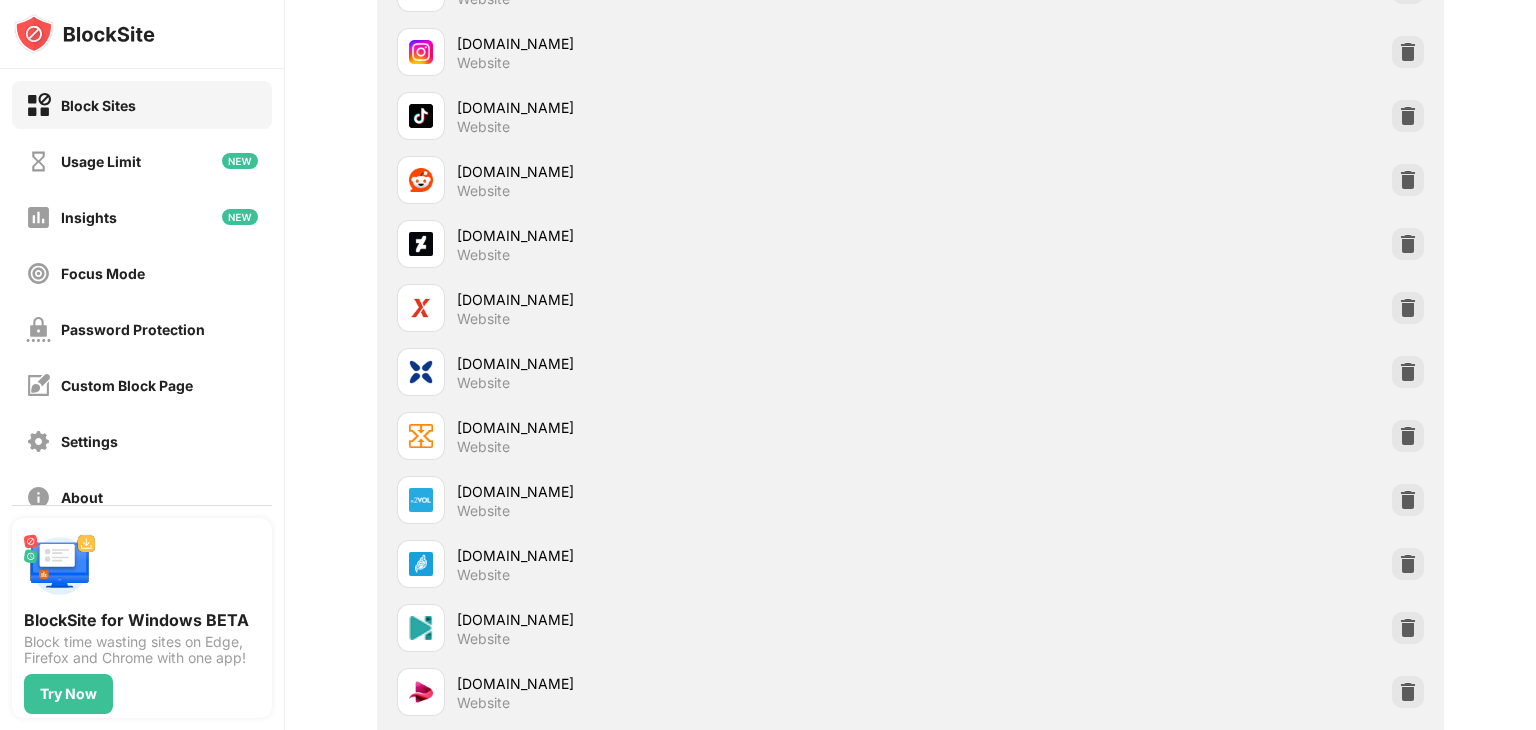 scroll, scrollTop: 0, scrollLeft: 15, axis: horizontal 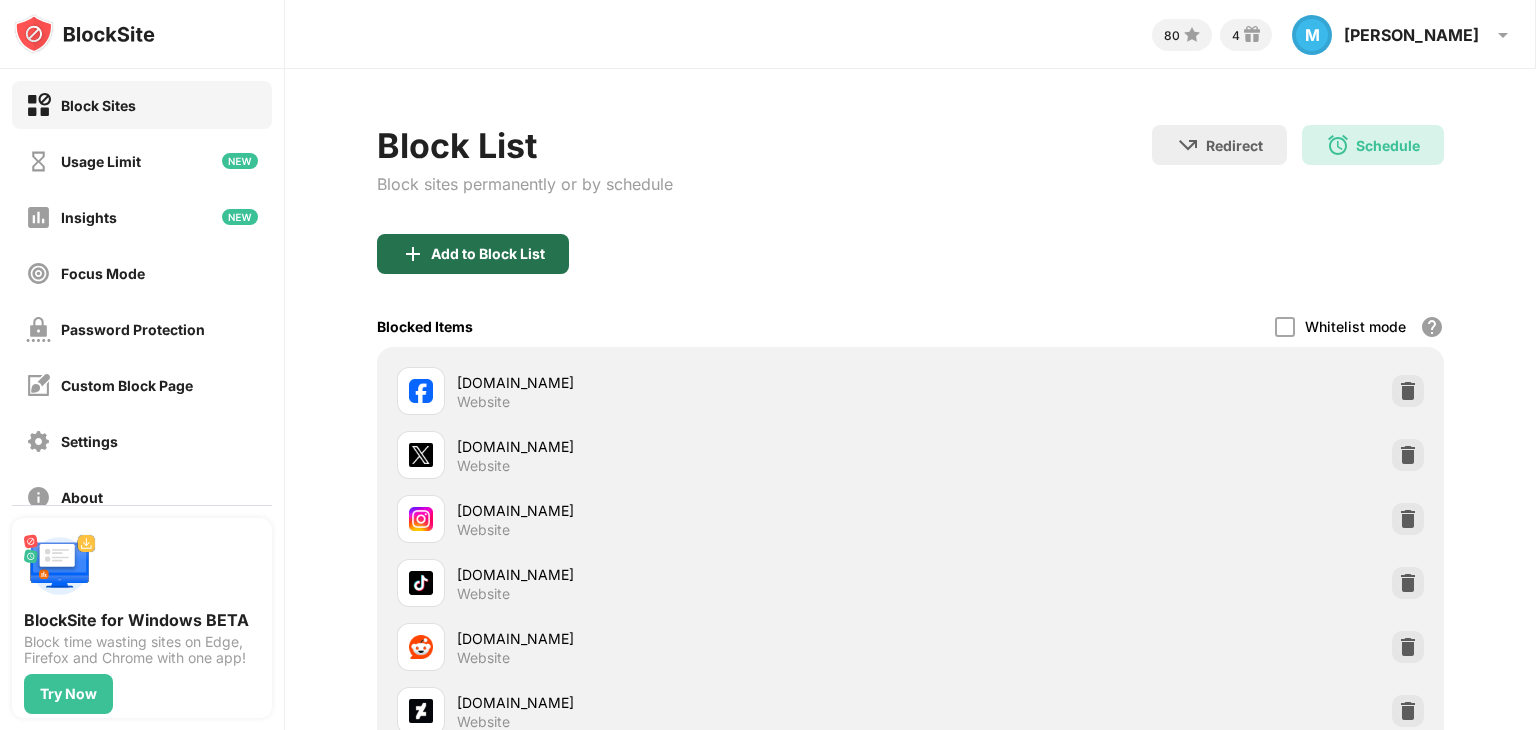 click on "Add to Block List" at bounding box center (473, 254) 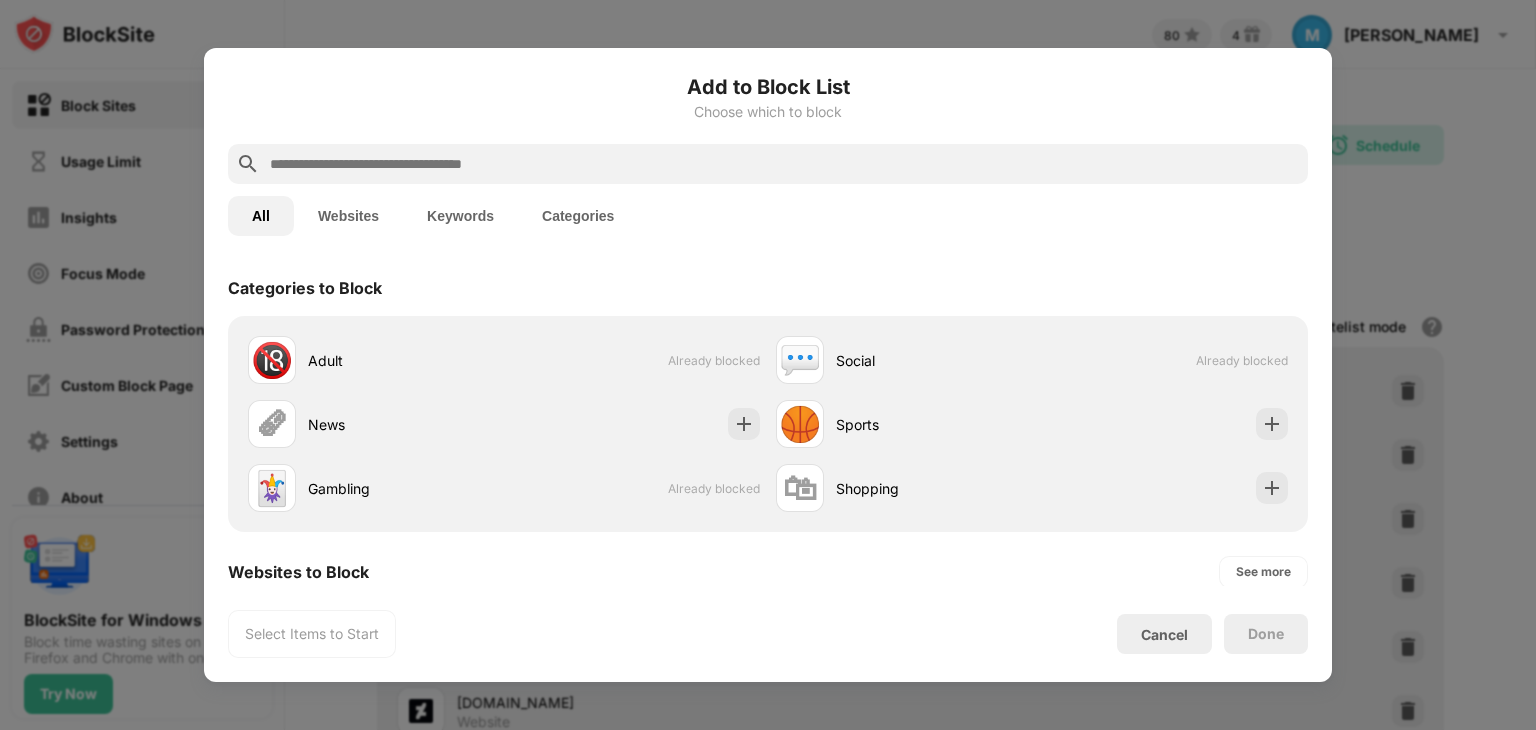 click at bounding box center [784, 164] 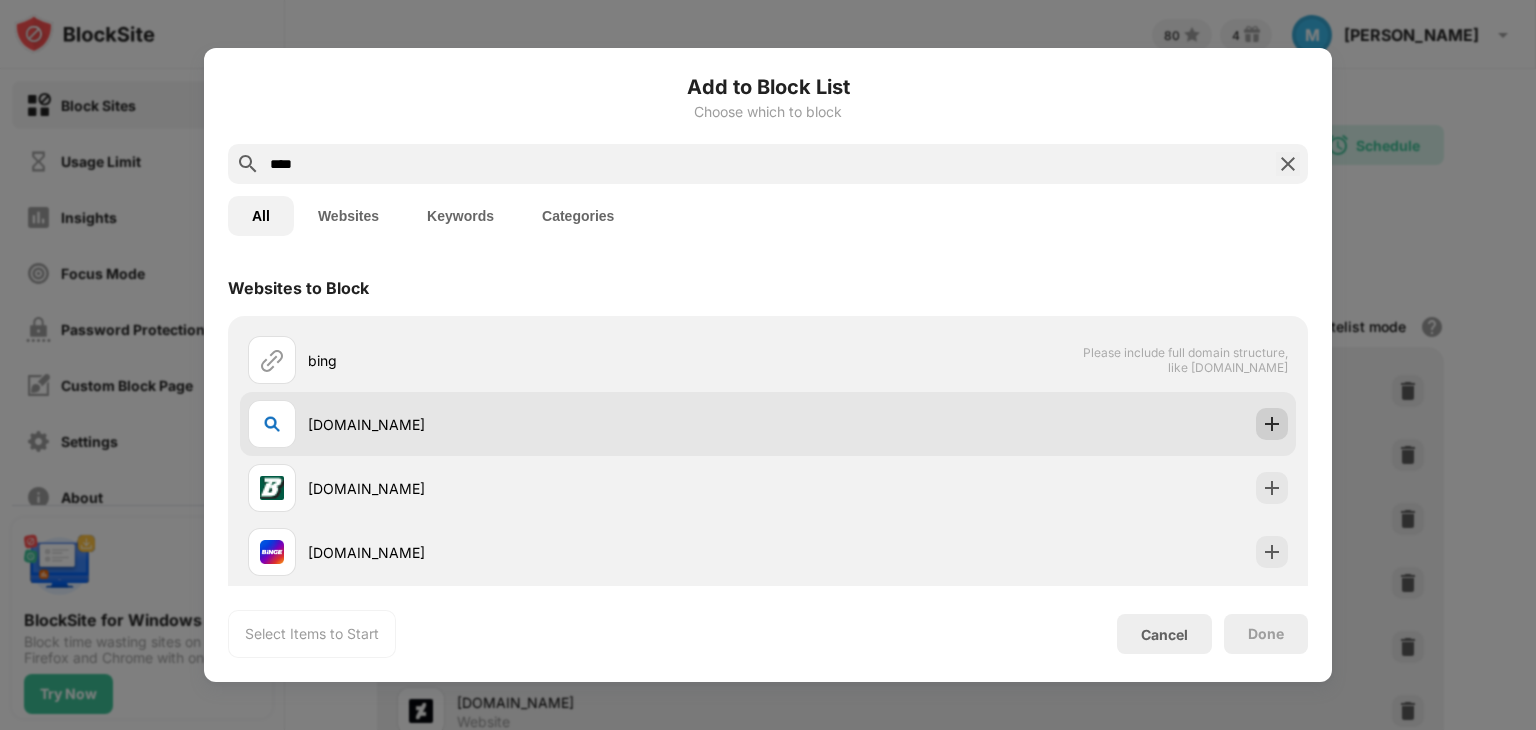 type on "****" 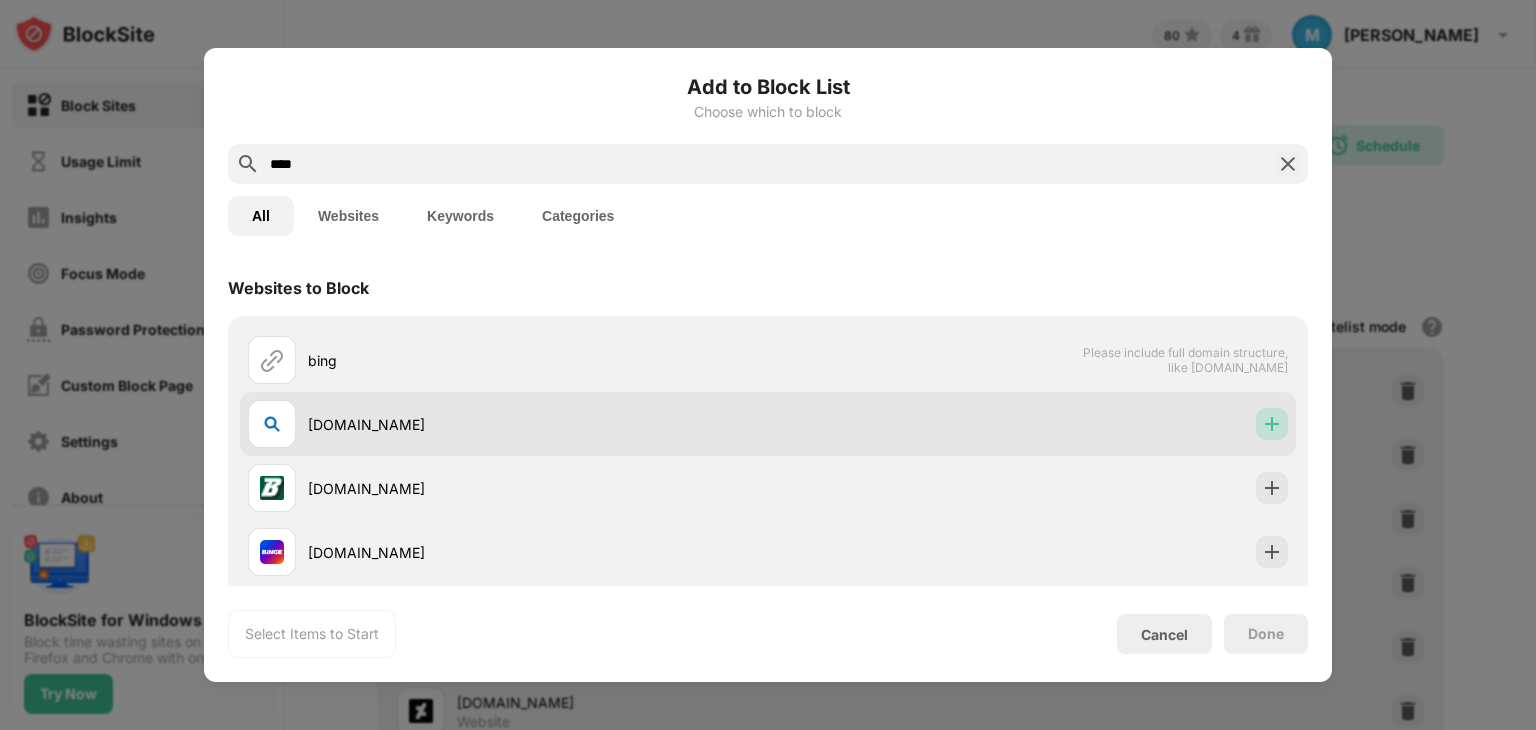 click at bounding box center (1272, 424) 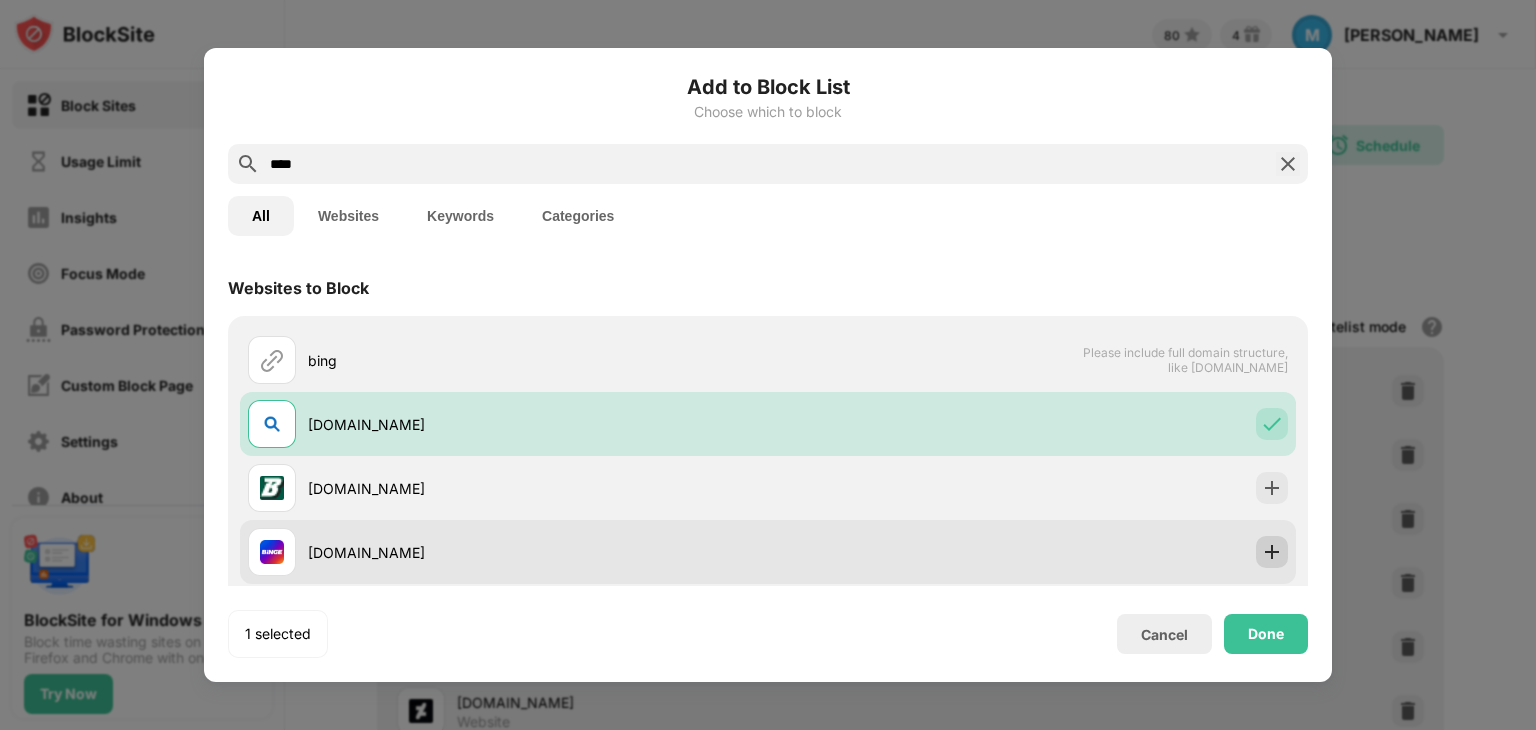 drag, startPoint x: 1260, startPoint y: 476, endPoint x: 1259, endPoint y: 547, distance: 71.00704 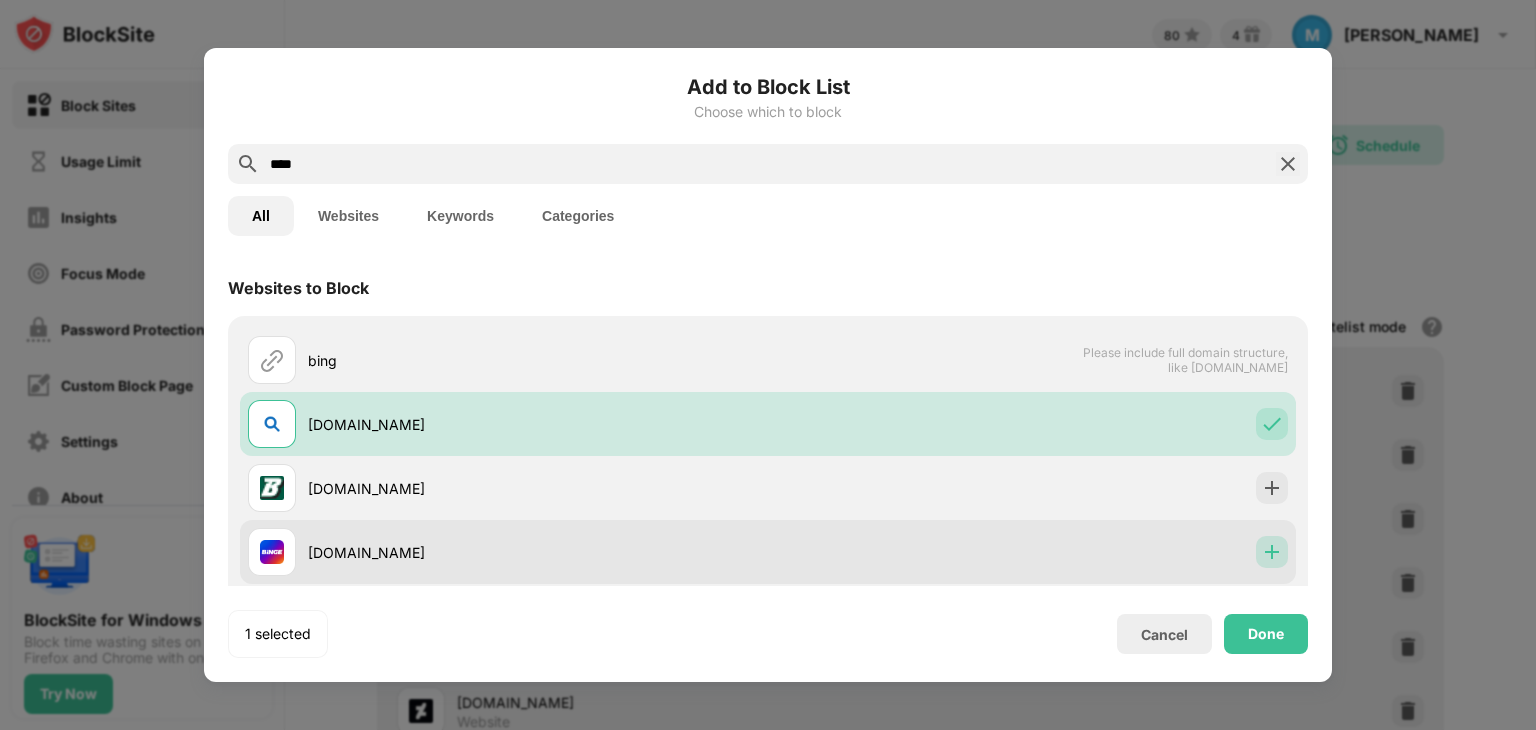 click at bounding box center (1272, 552) 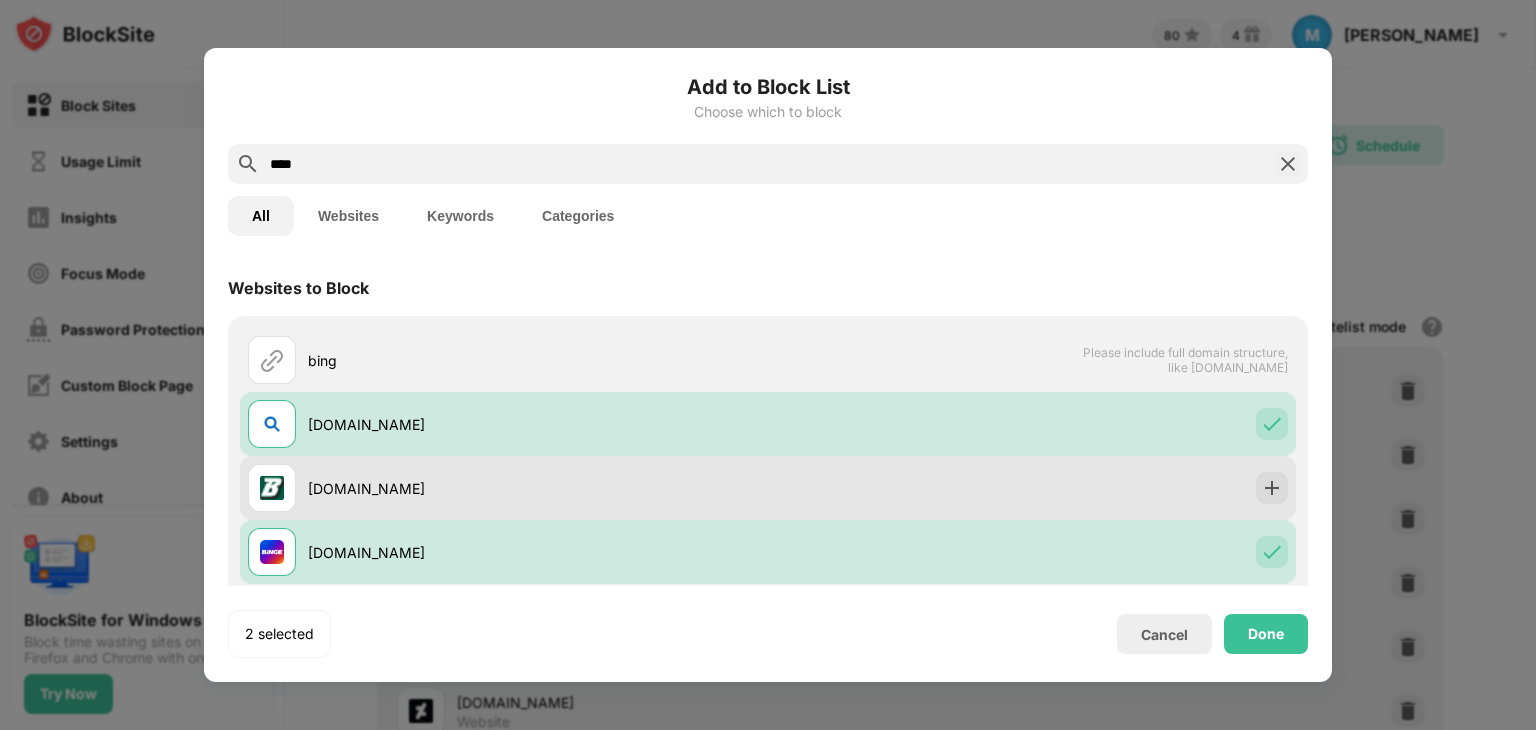 click on "binghamton.edu" at bounding box center (768, 488) 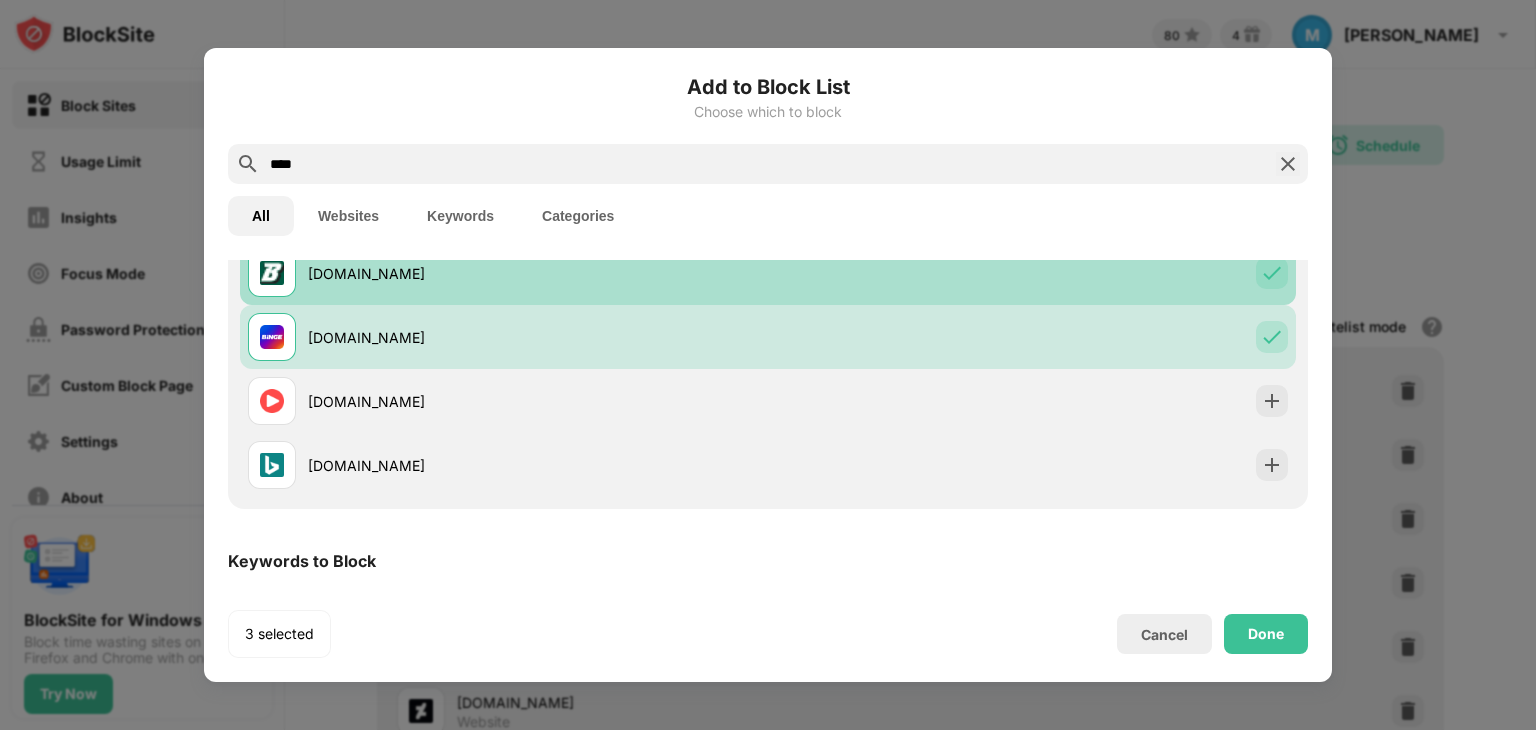 scroll, scrollTop: 220, scrollLeft: 0, axis: vertical 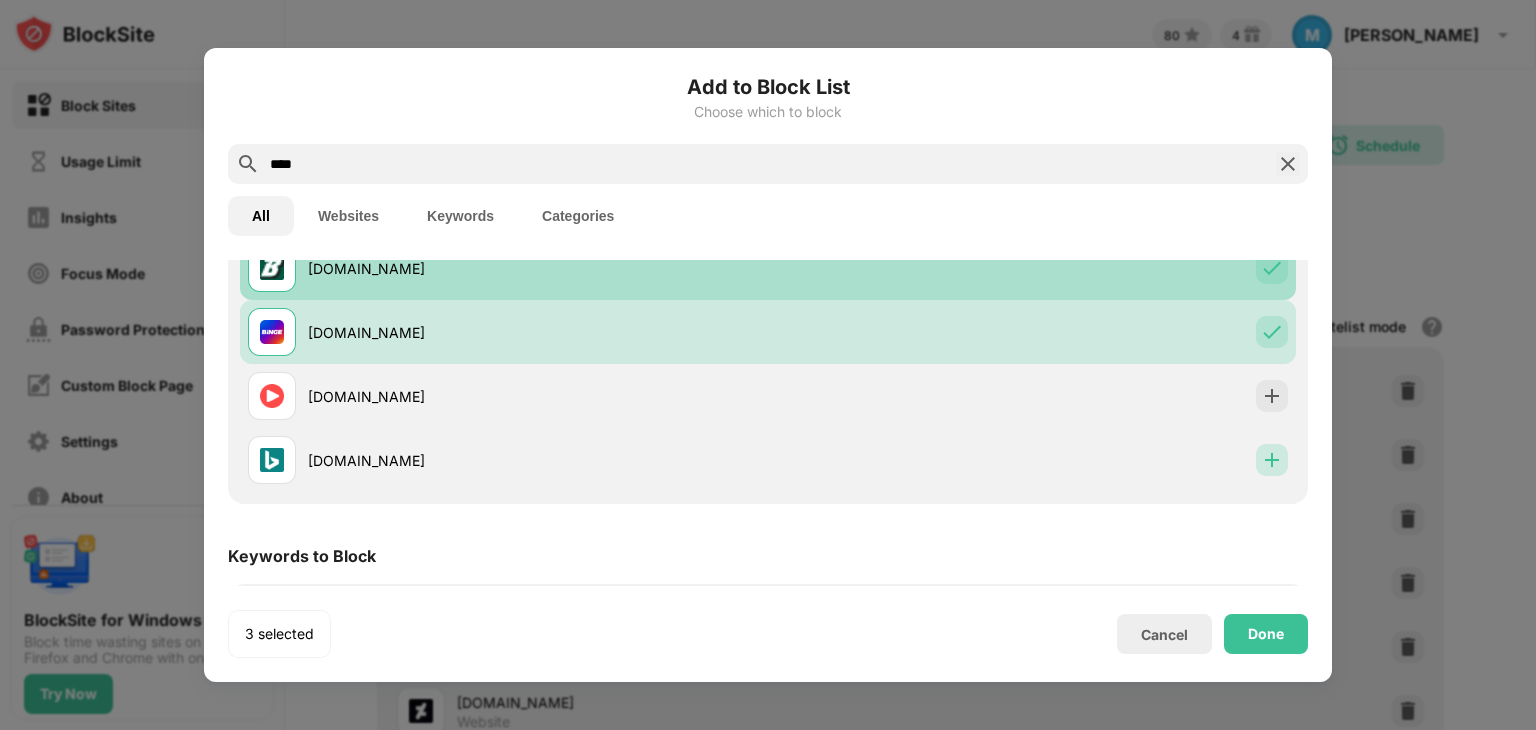 click at bounding box center (1272, 460) 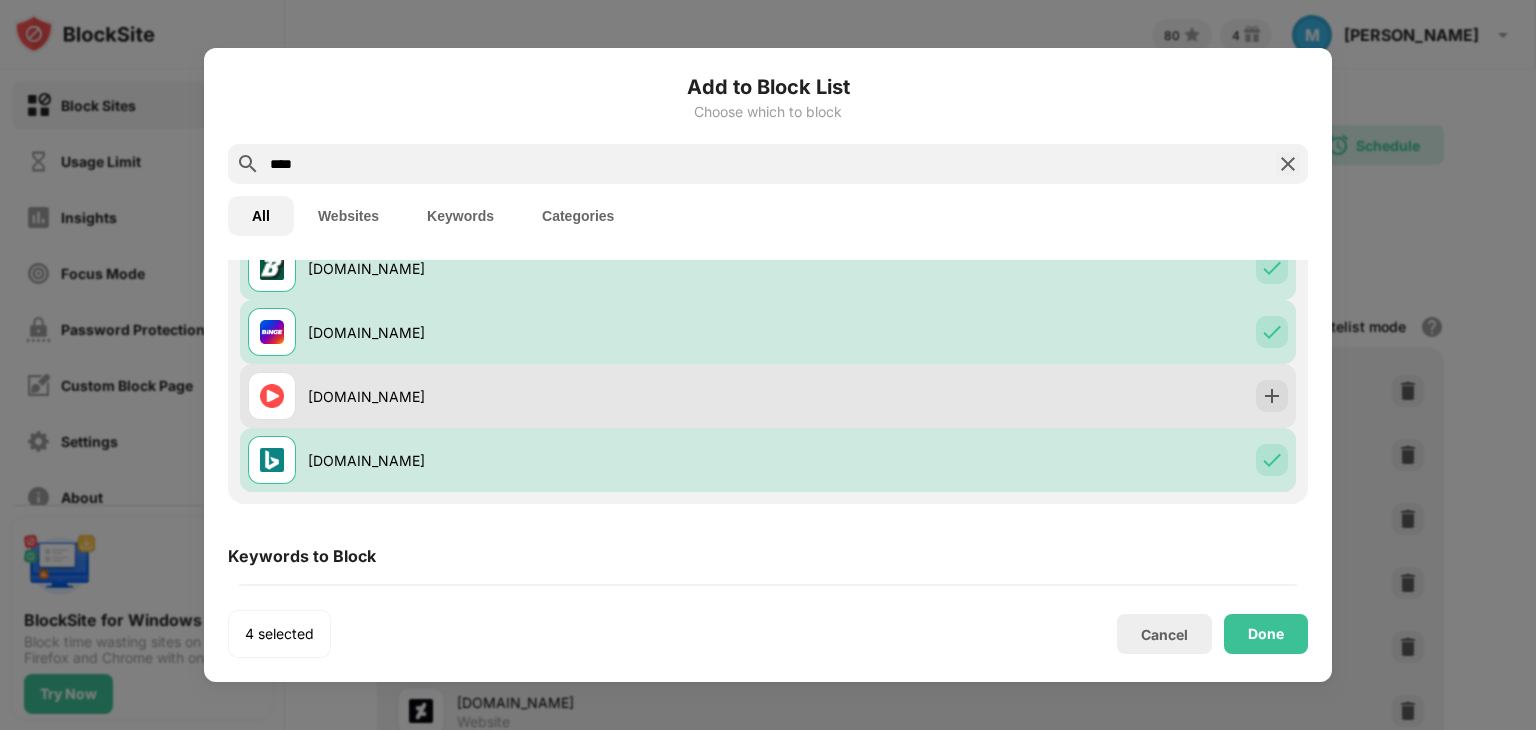 click on "binged.com" at bounding box center (768, 396) 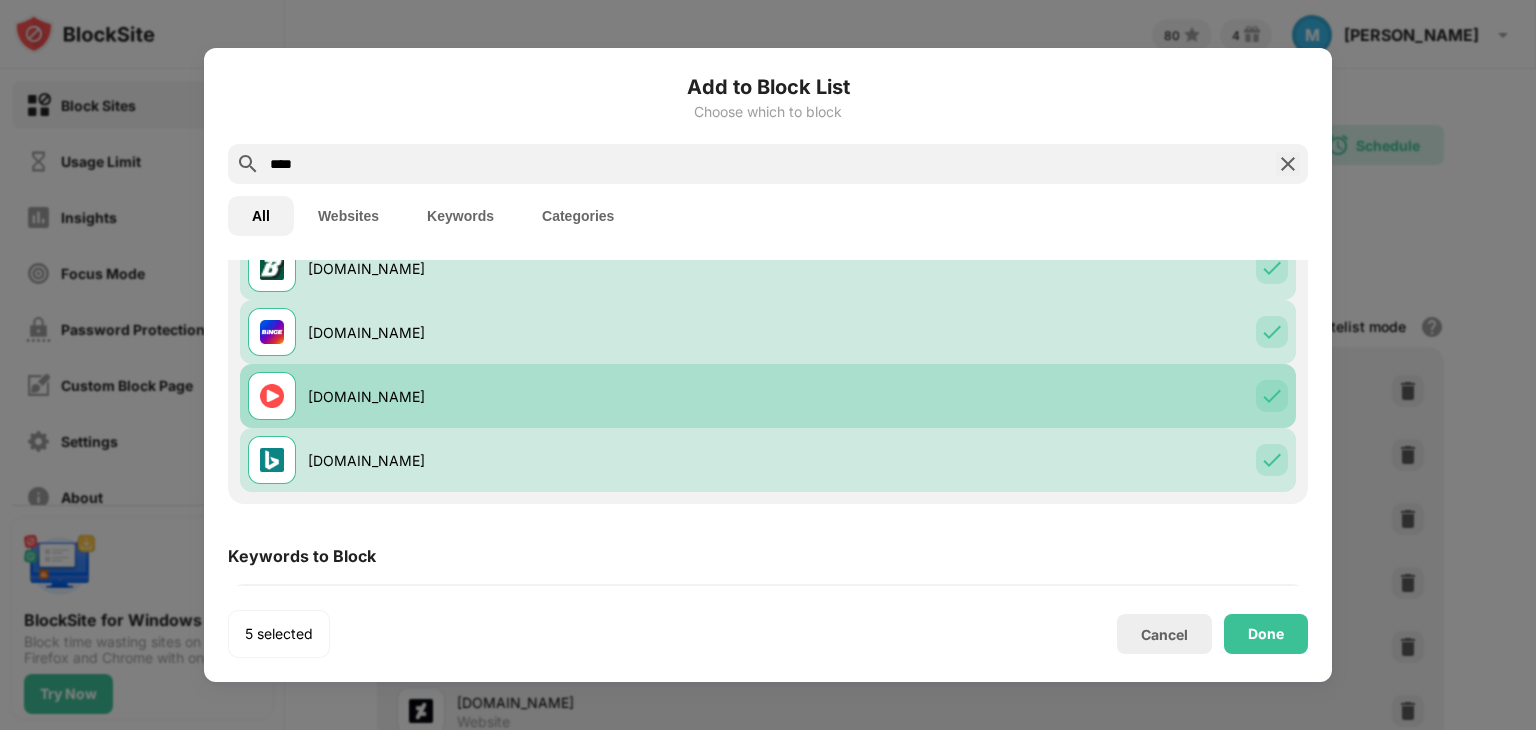 scroll, scrollTop: 306, scrollLeft: 0, axis: vertical 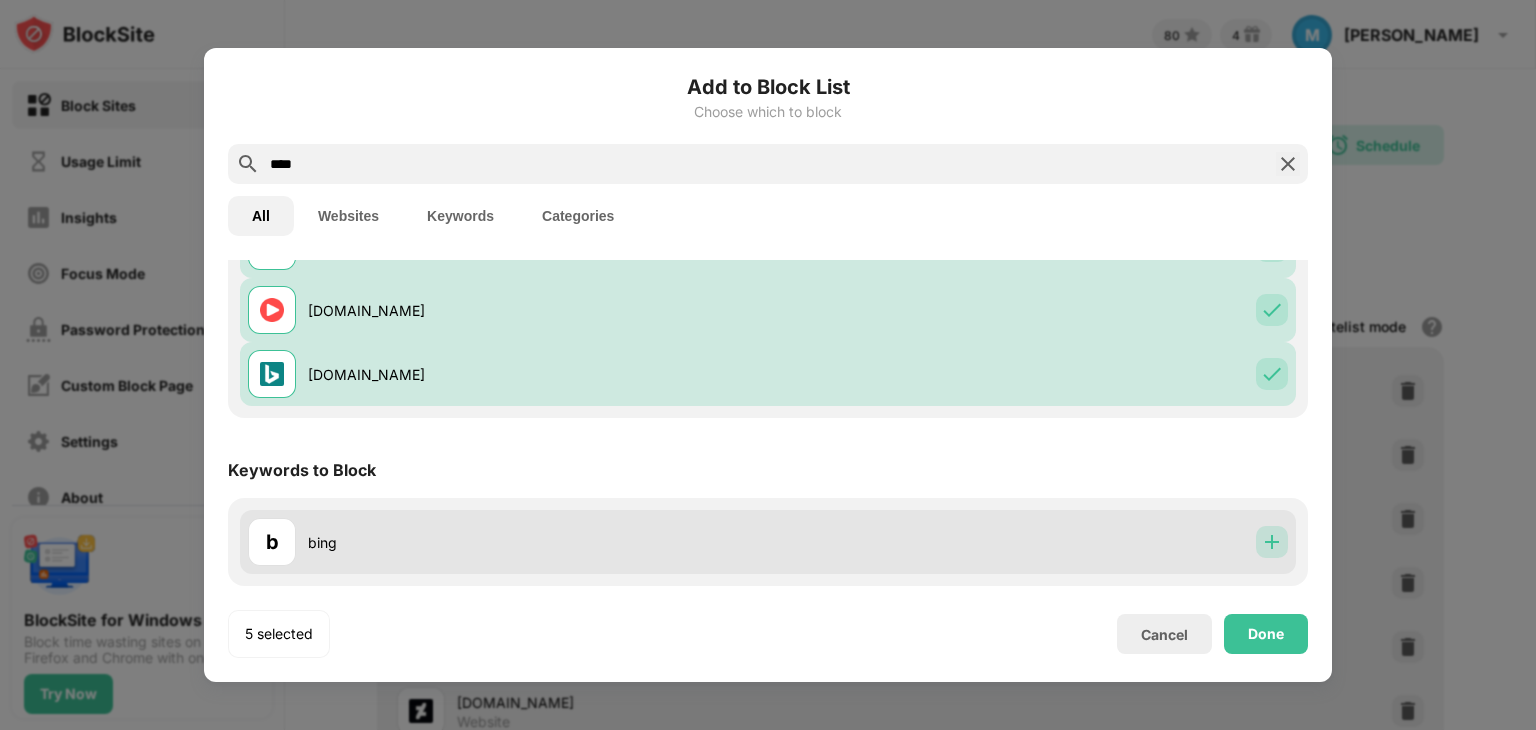 click at bounding box center [1272, 542] 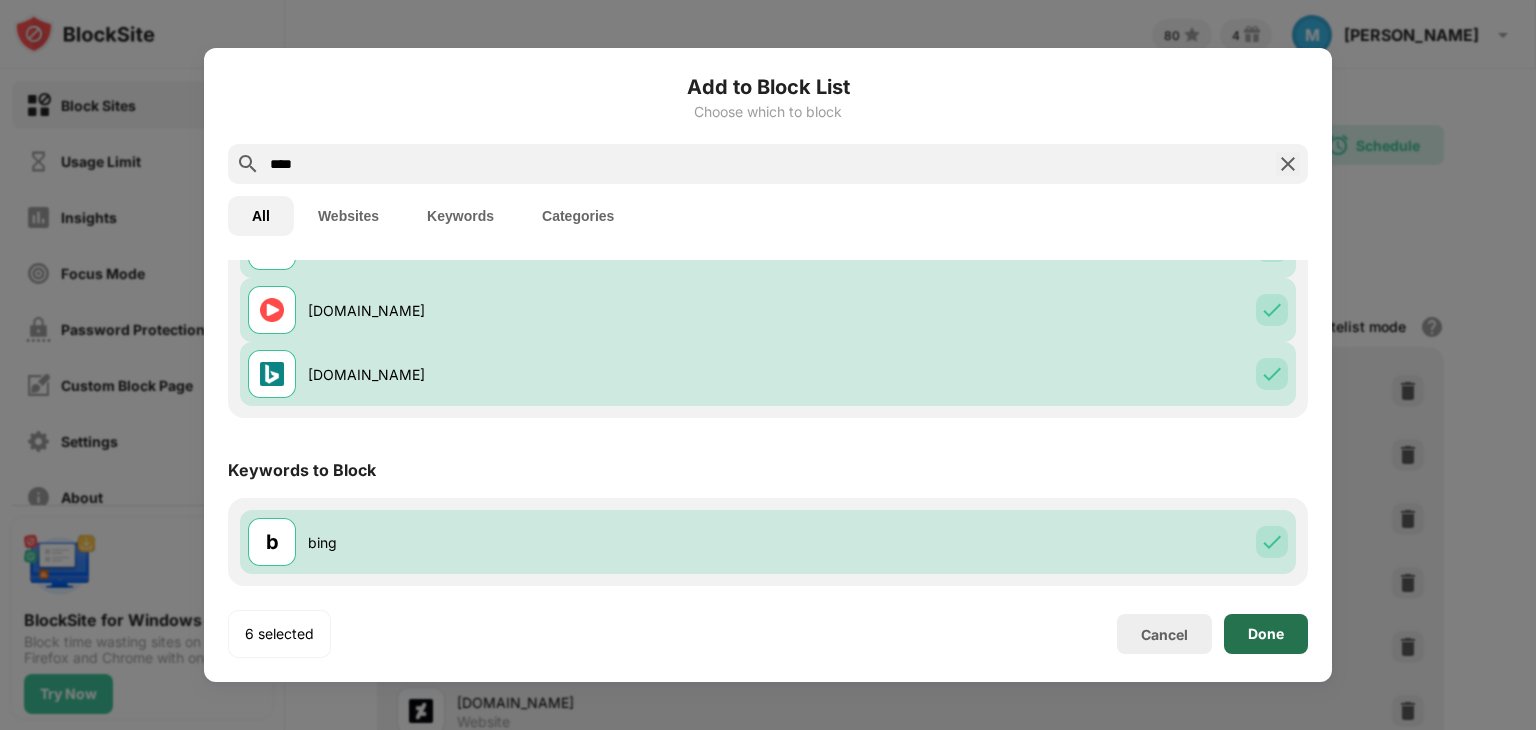 click on "Done" at bounding box center (1266, 634) 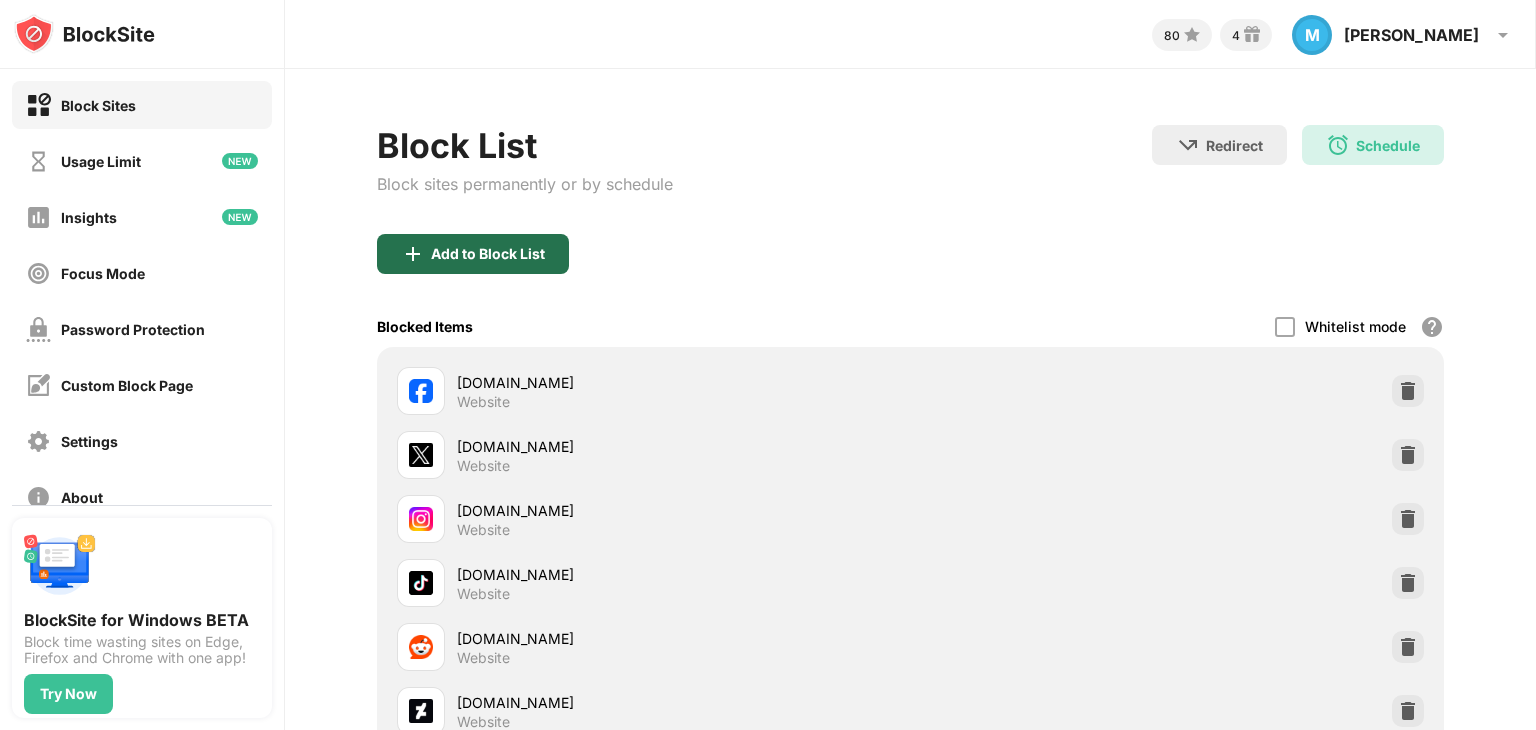 click on "Add to Block List" at bounding box center (488, 254) 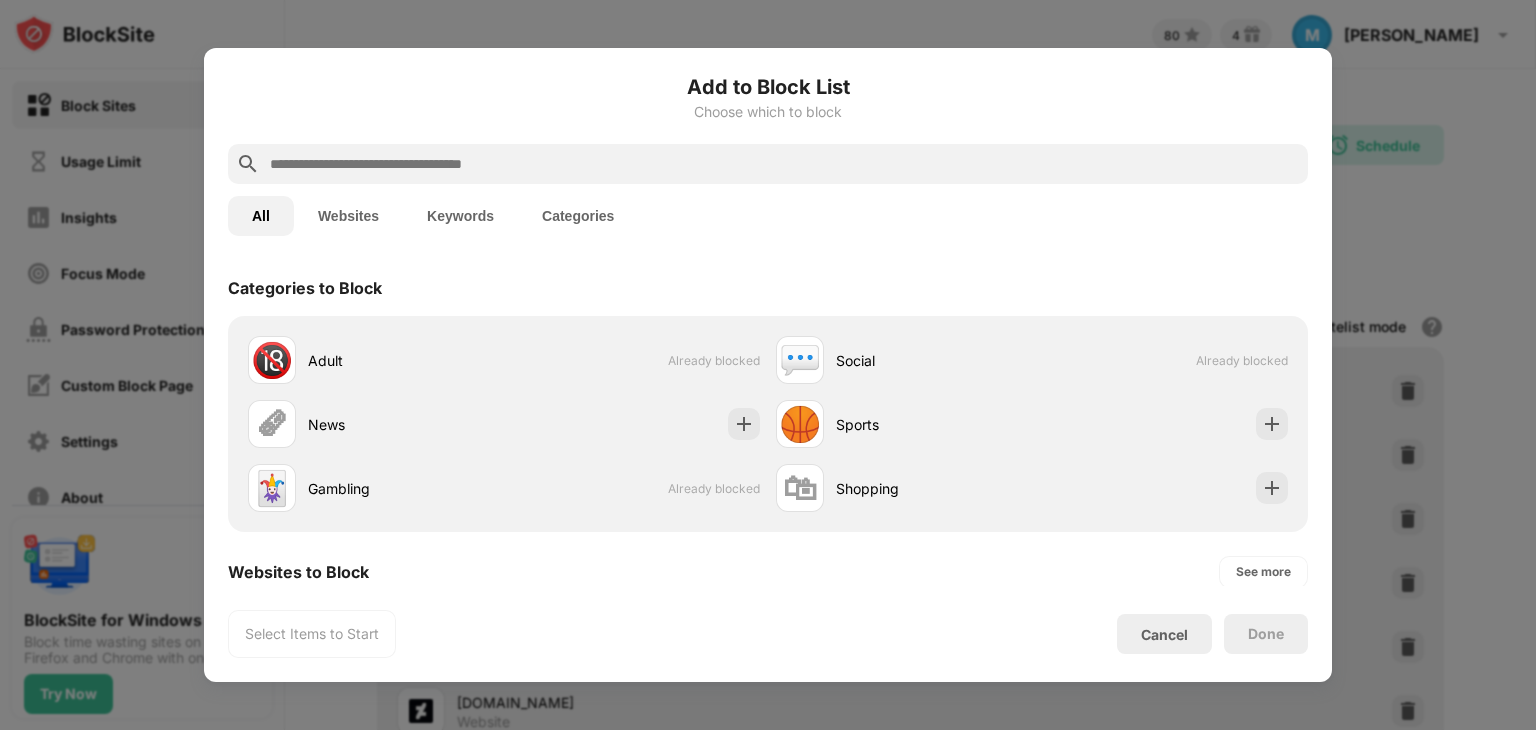 drag, startPoint x: 463, startPoint y: 148, endPoint x: 463, endPoint y: 161, distance: 13 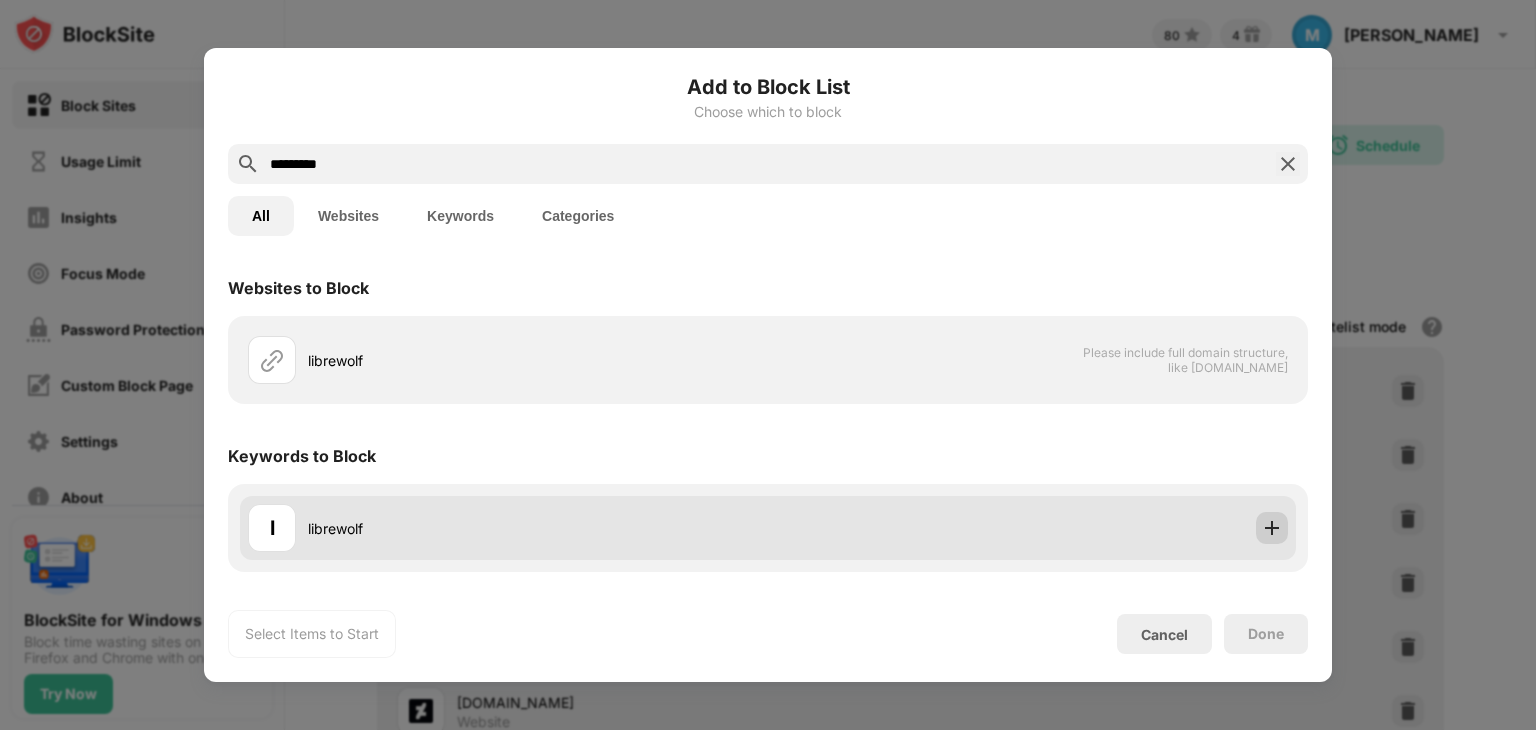 type on "*********" 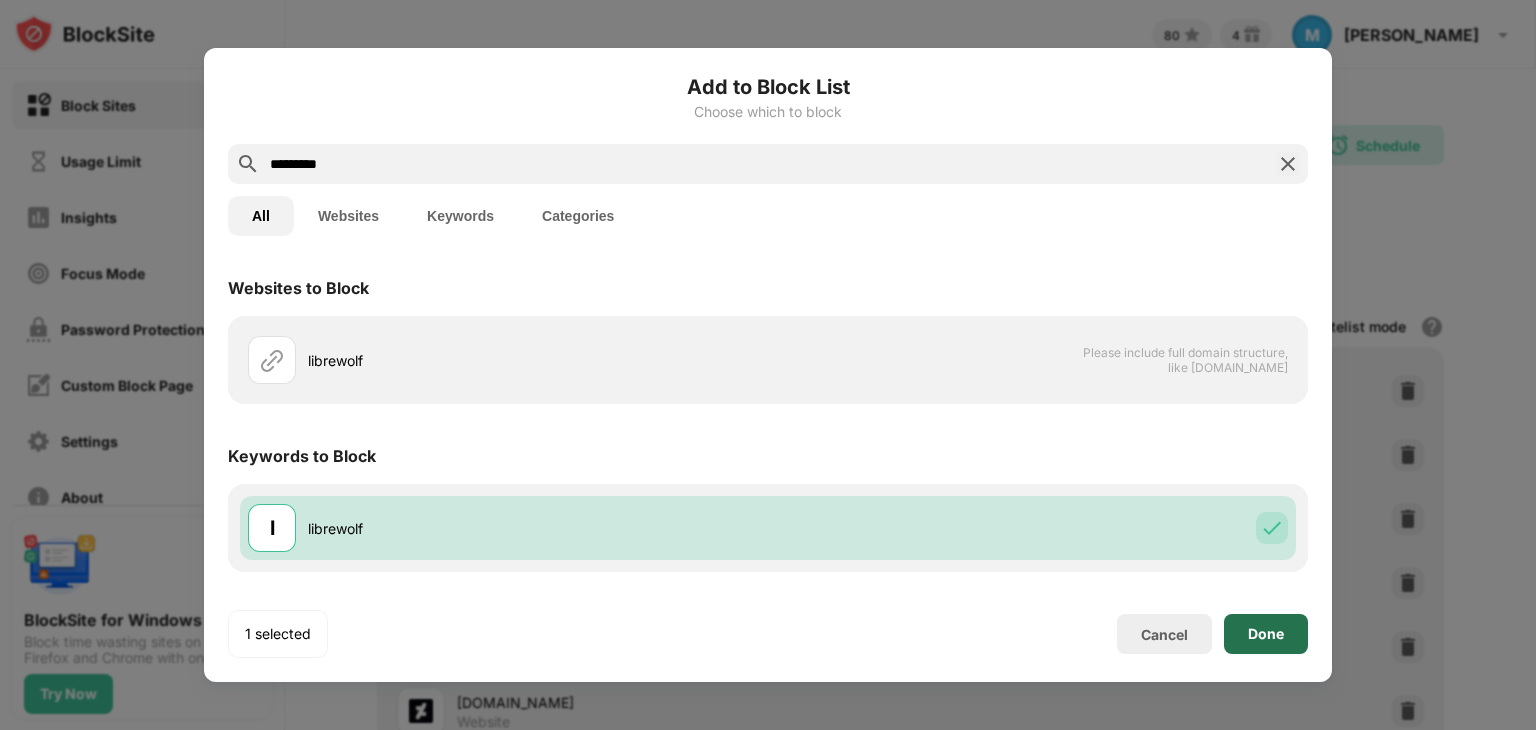 click on "Done" at bounding box center (1266, 634) 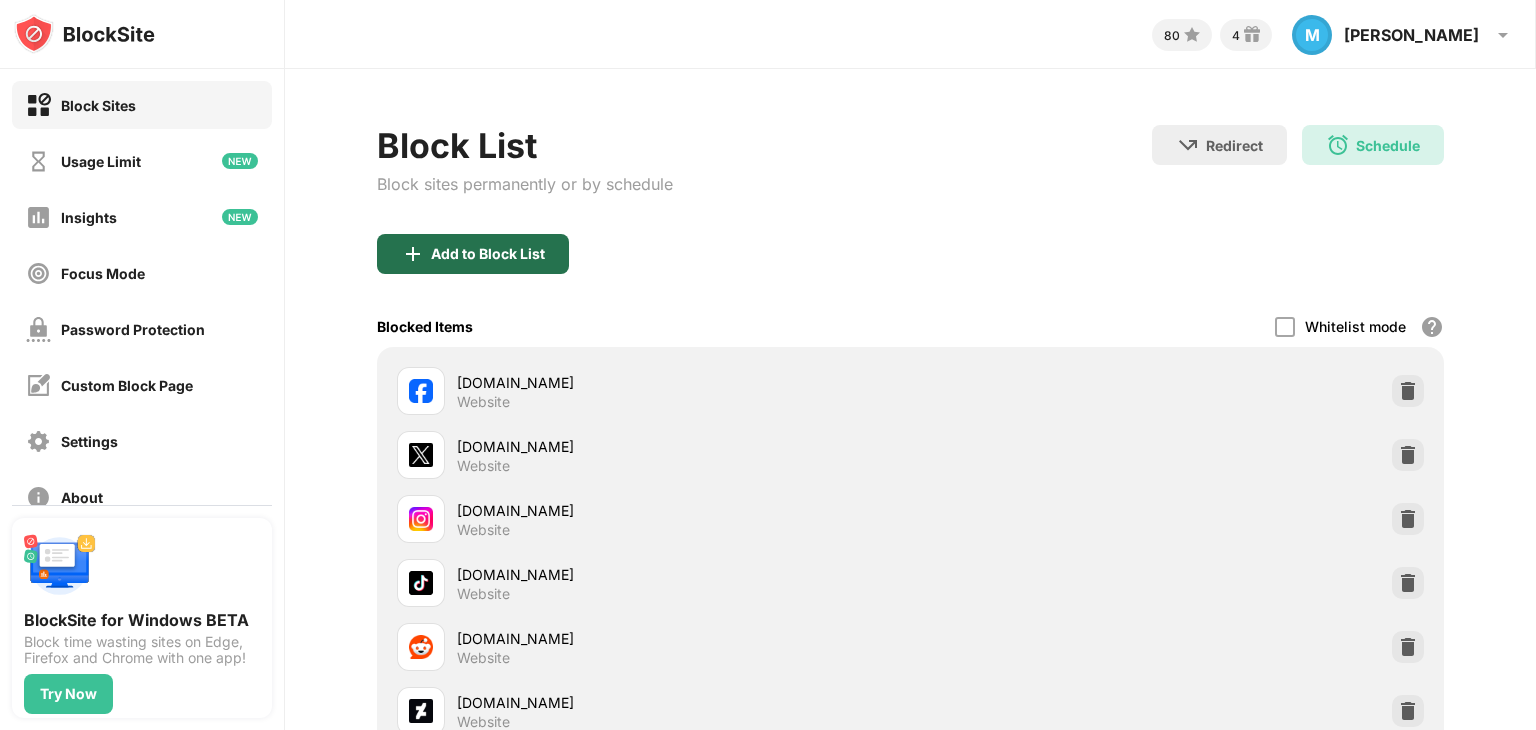 click on "Add to Block List" at bounding box center [488, 254] 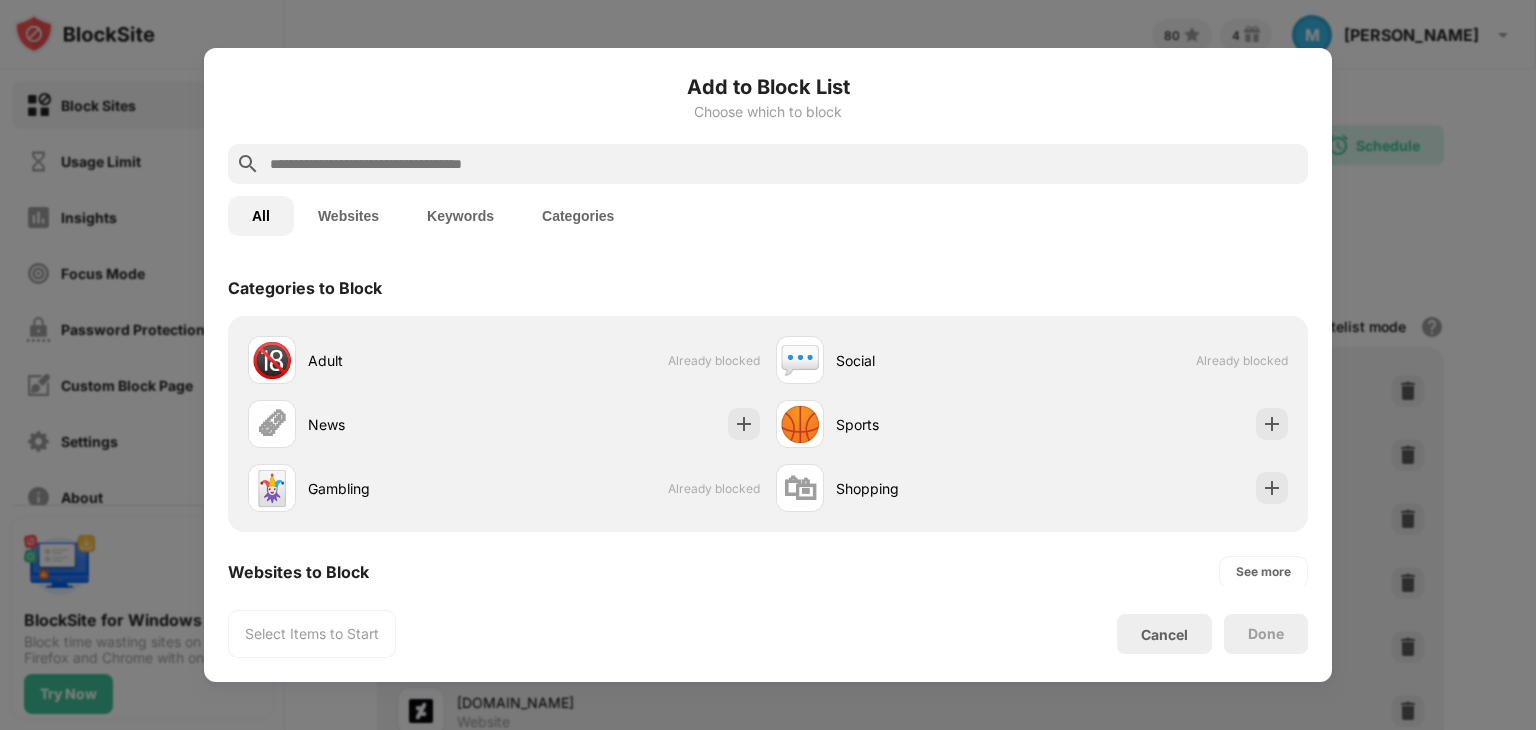 drag, startPoint x: 445, startPoint y: 258, endPoint x: 498, endPoint y: 154, distance: 116.72617 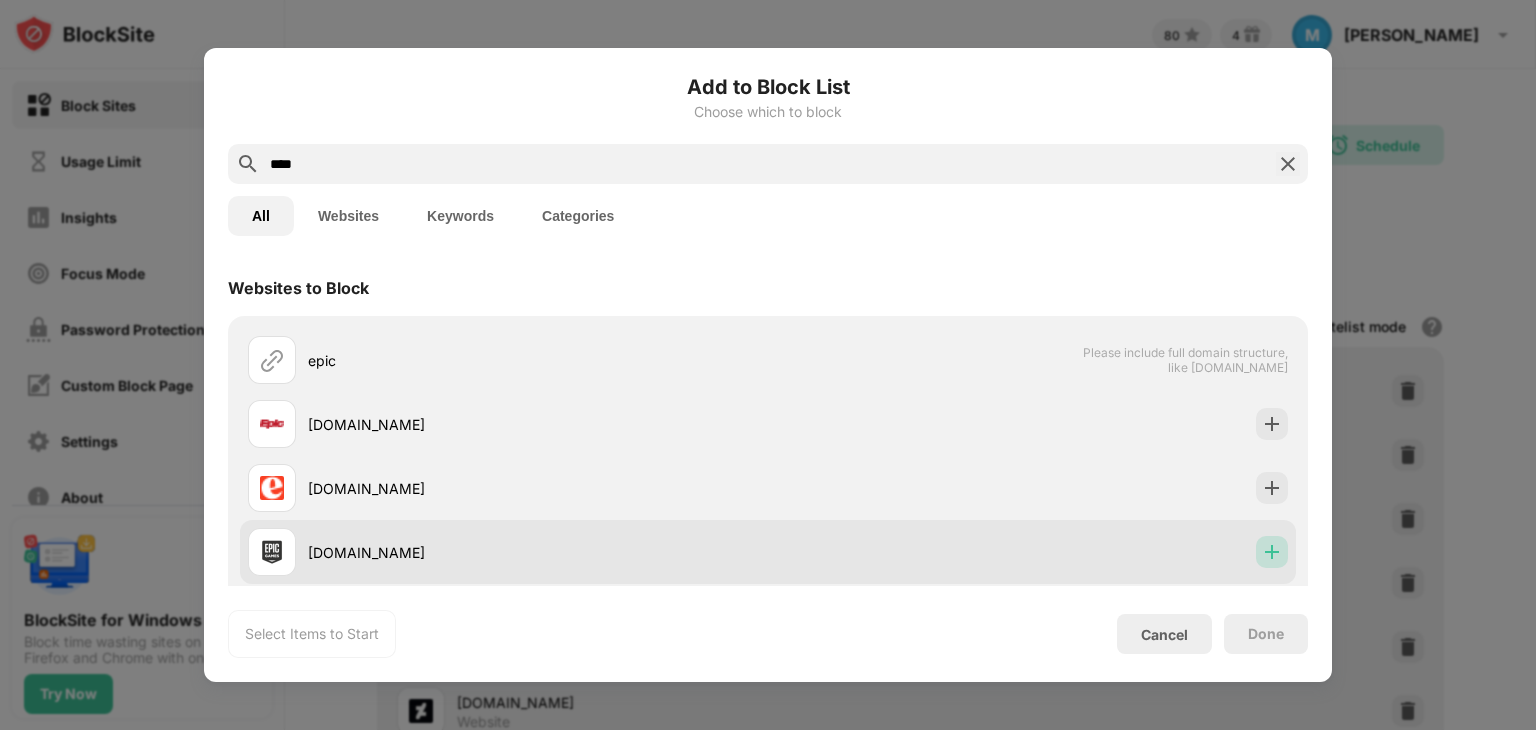 click at bounding box center (1272, 552) 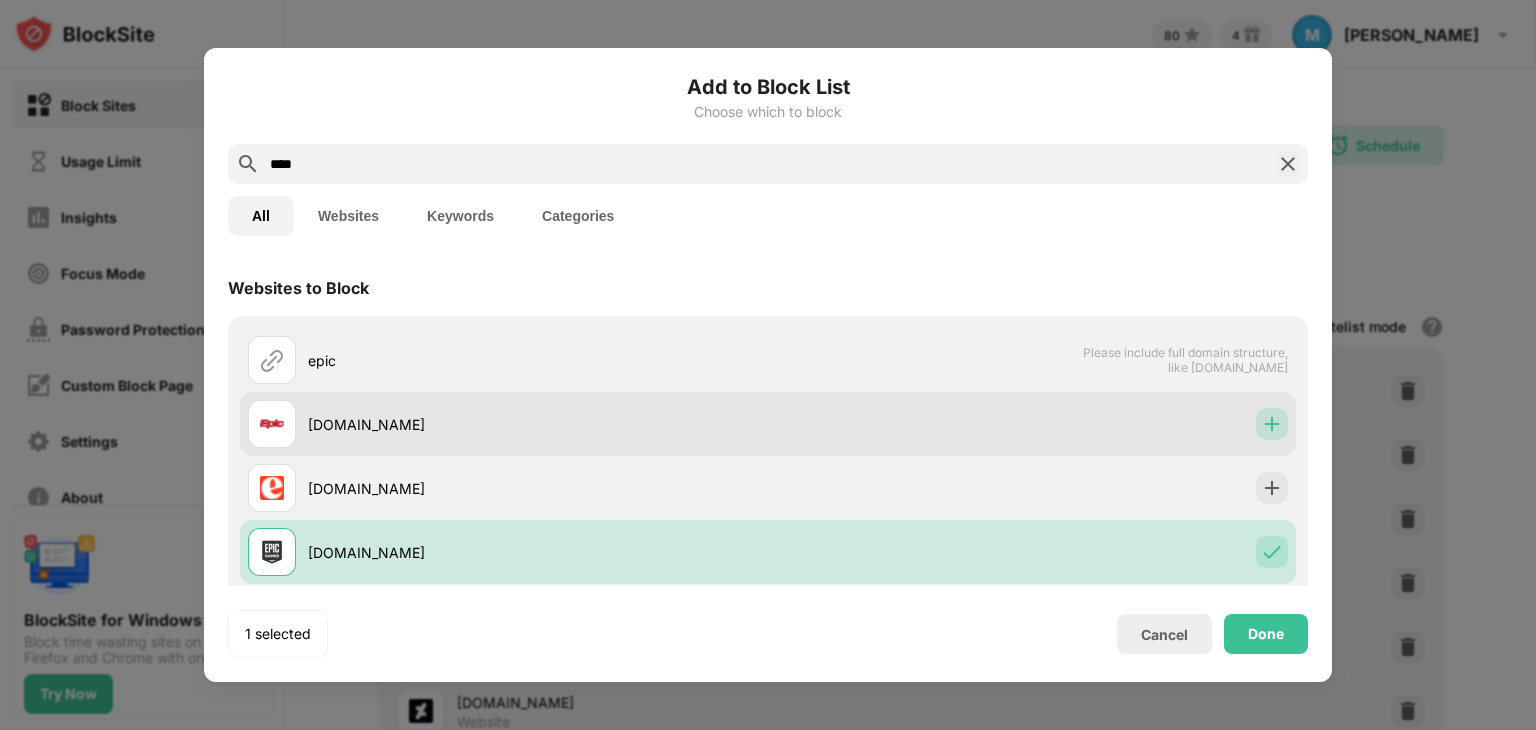 click at bounding box center [1272, 424] 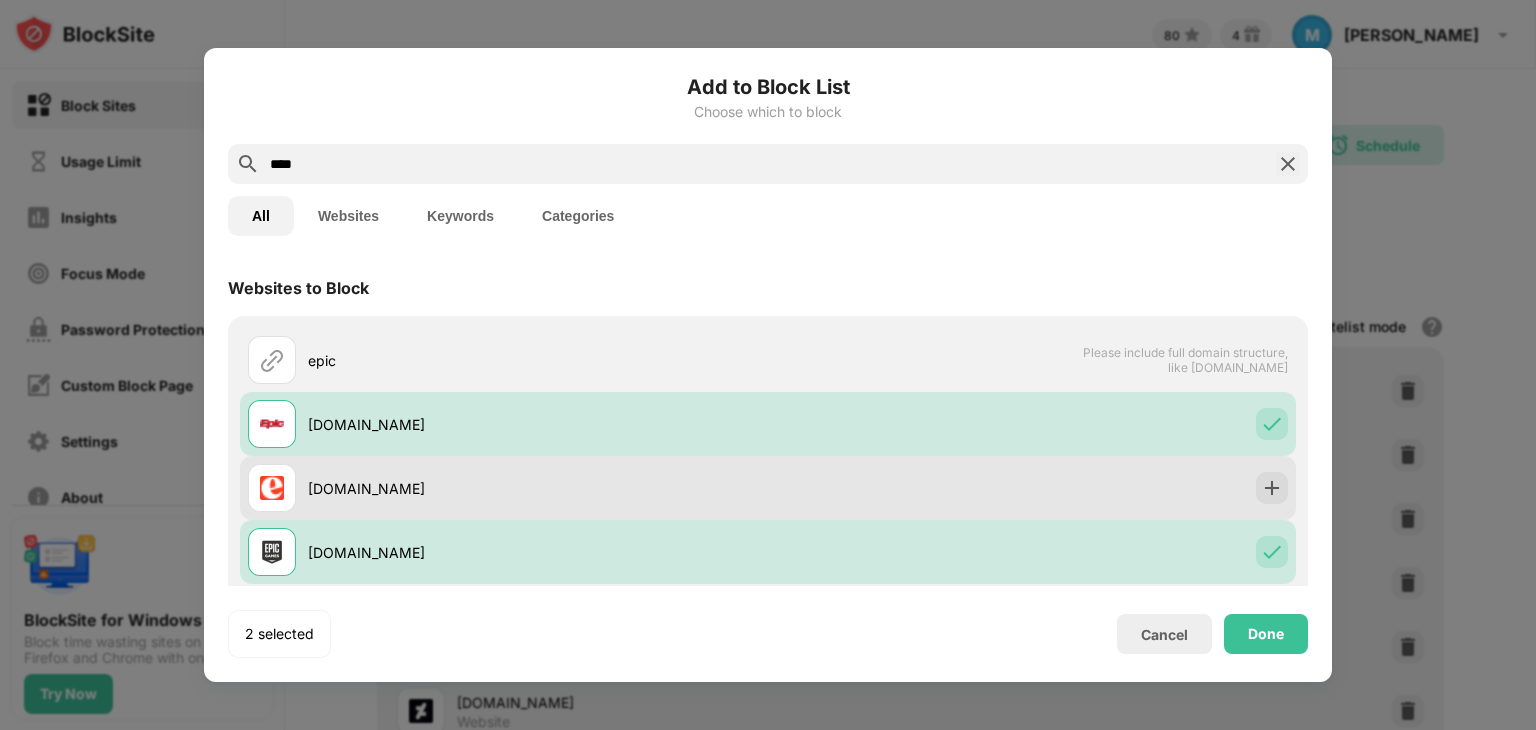 click on "epicurious.com" at bounding box center [768, 488] 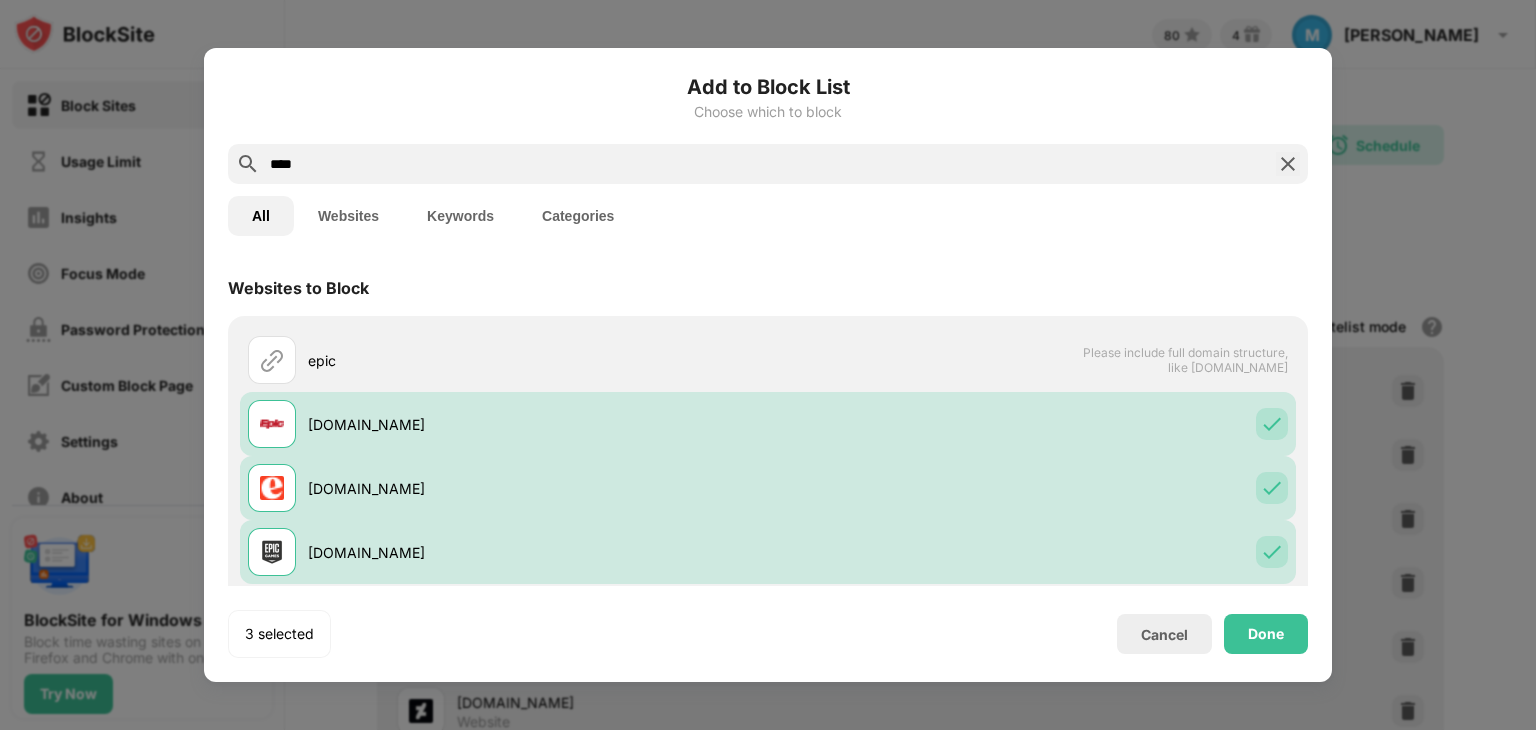 click on "****" at bounding box center [768, 164] 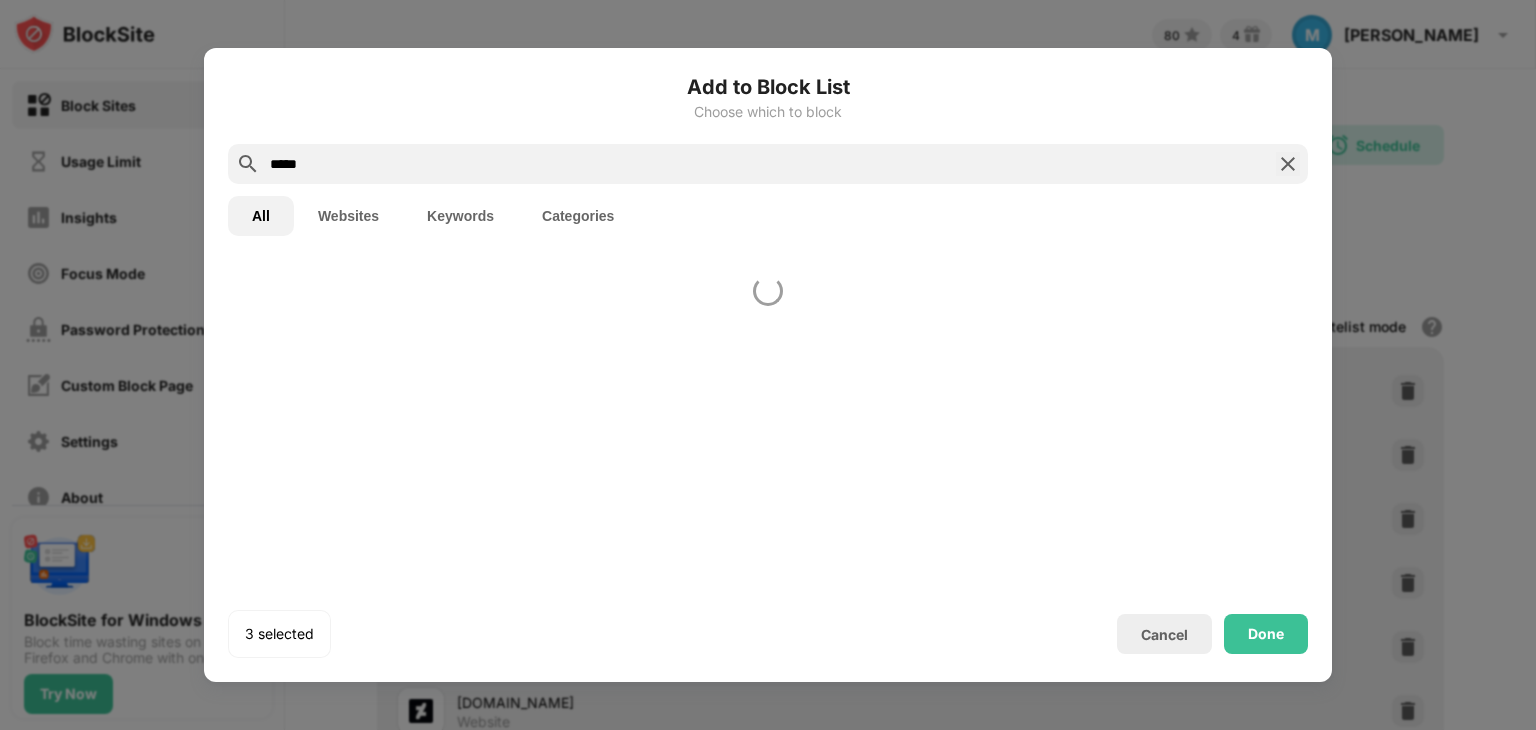 type on "****" 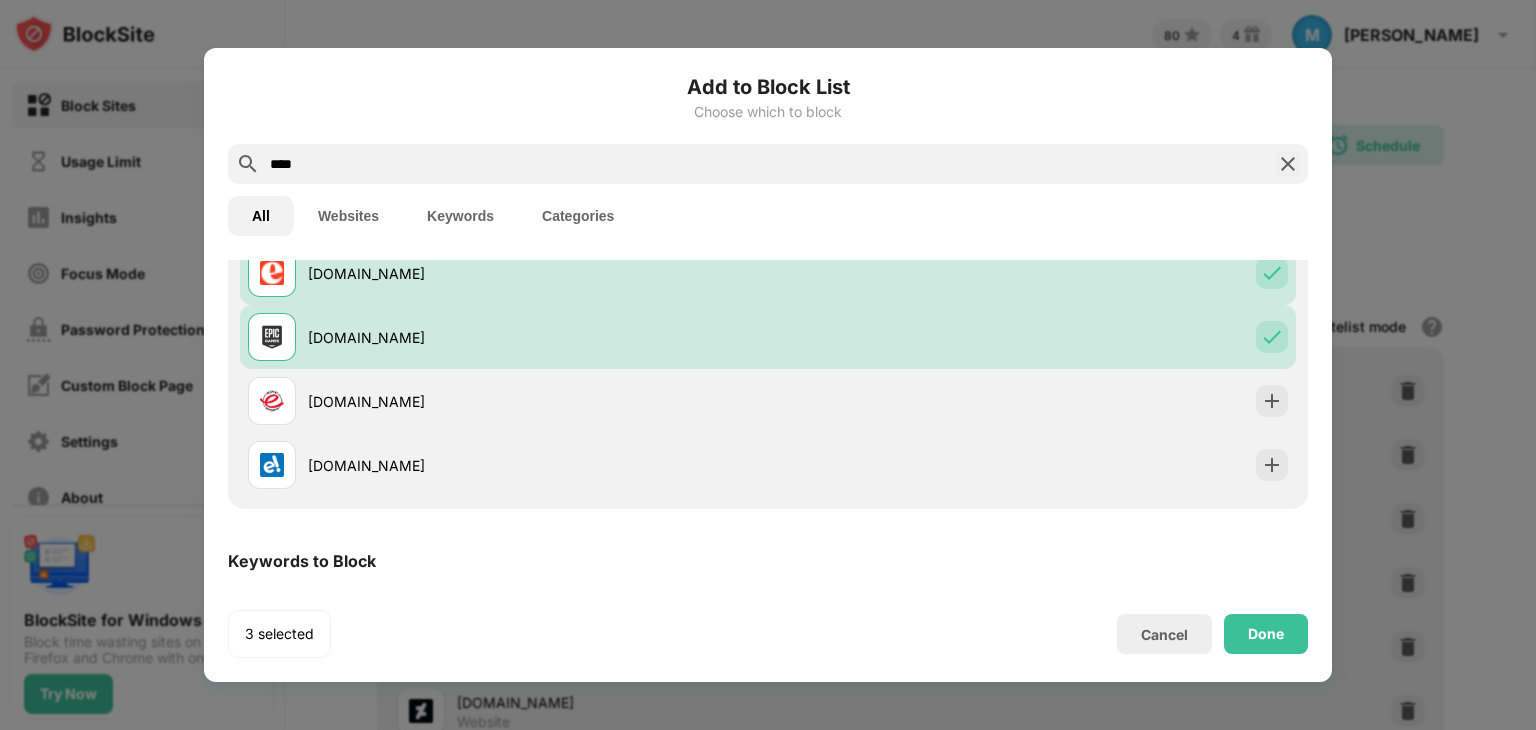 scroll, scrollTop: 306, scrollLeft: 0, axis: vertical 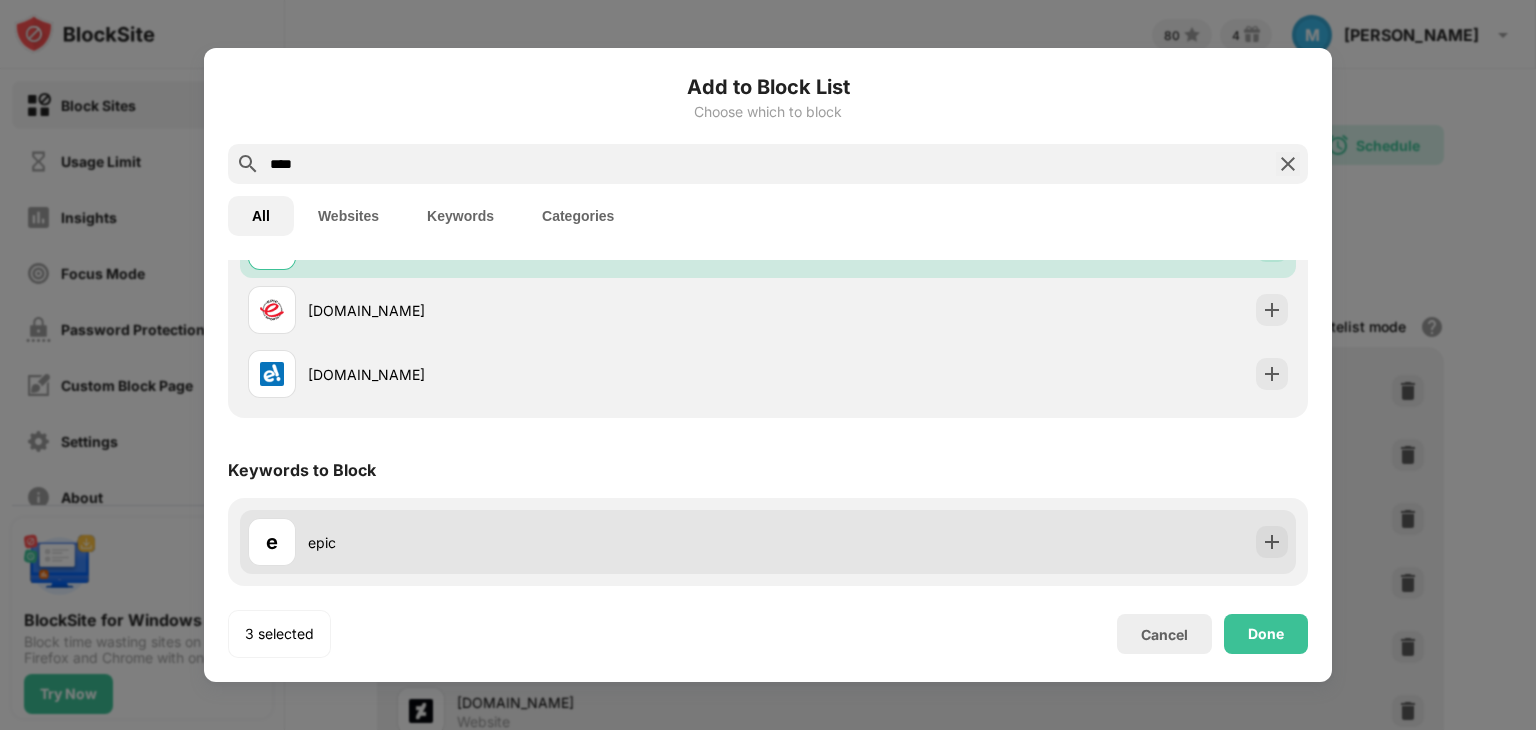 click on "e epic" at bounding box center [768, 542] 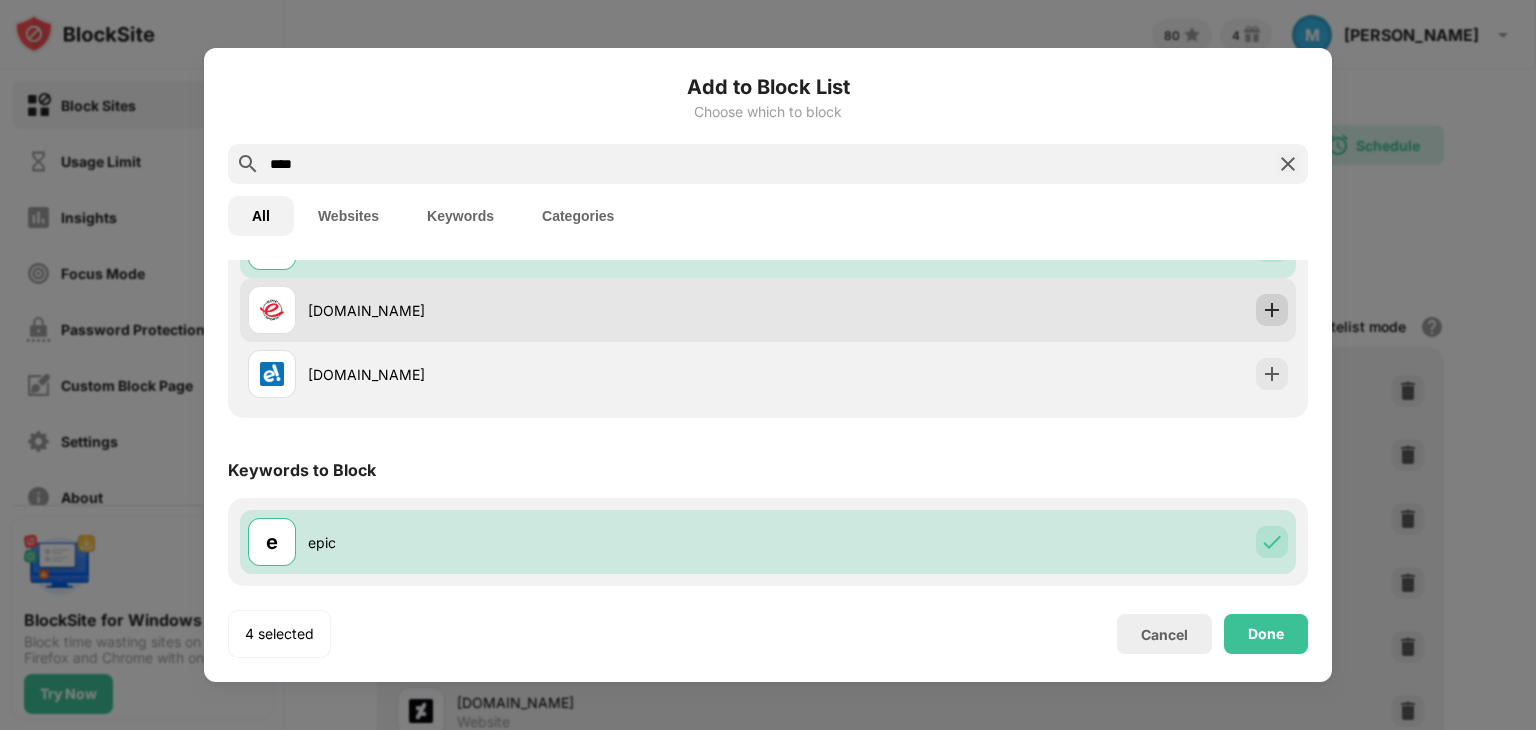 drag, startPoint x: 1274, startPoint y: 363, endPoint x: 1257, endPoint y: 309, distance: 56.61272 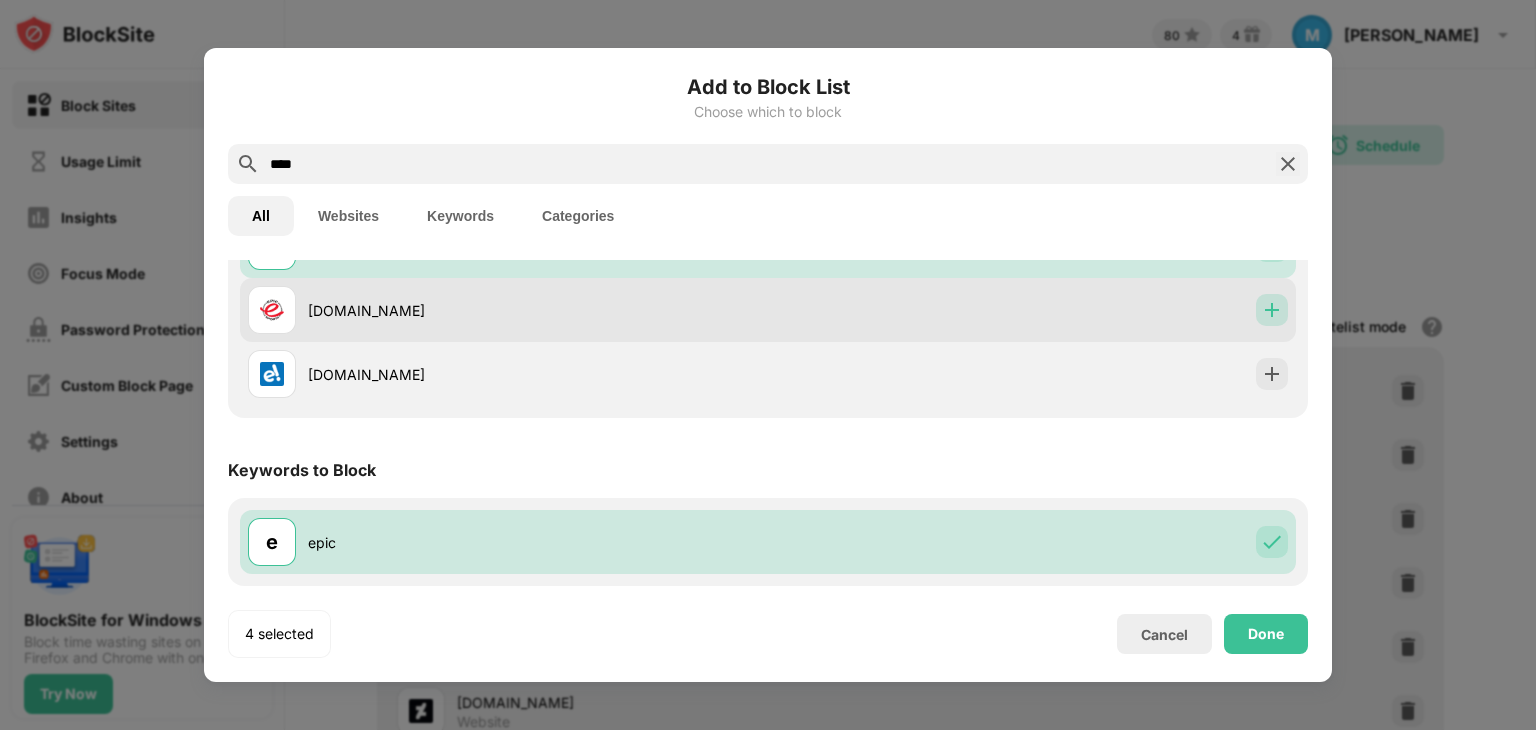 click at bounding box center (1272, 310) 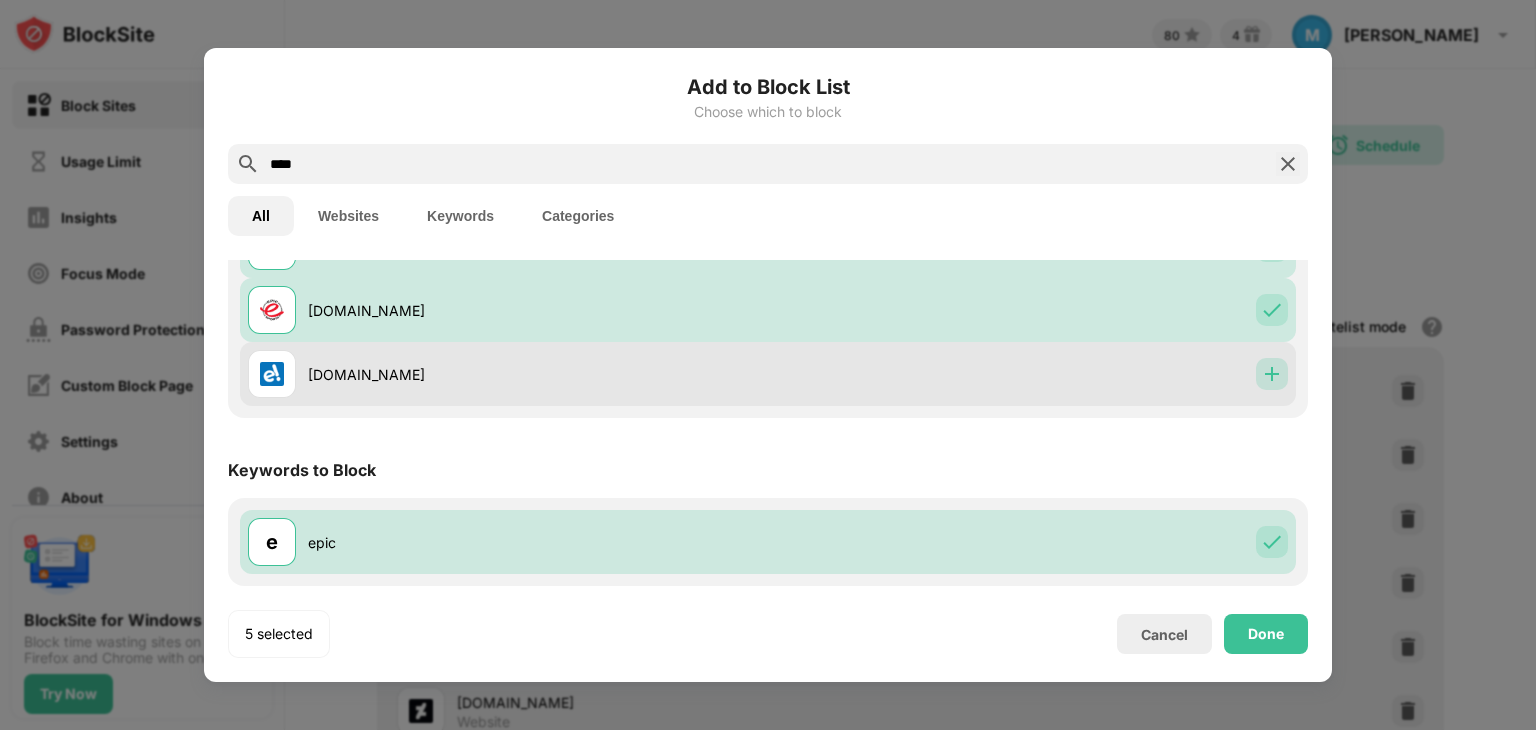 click at bounding box center (1272, 374) 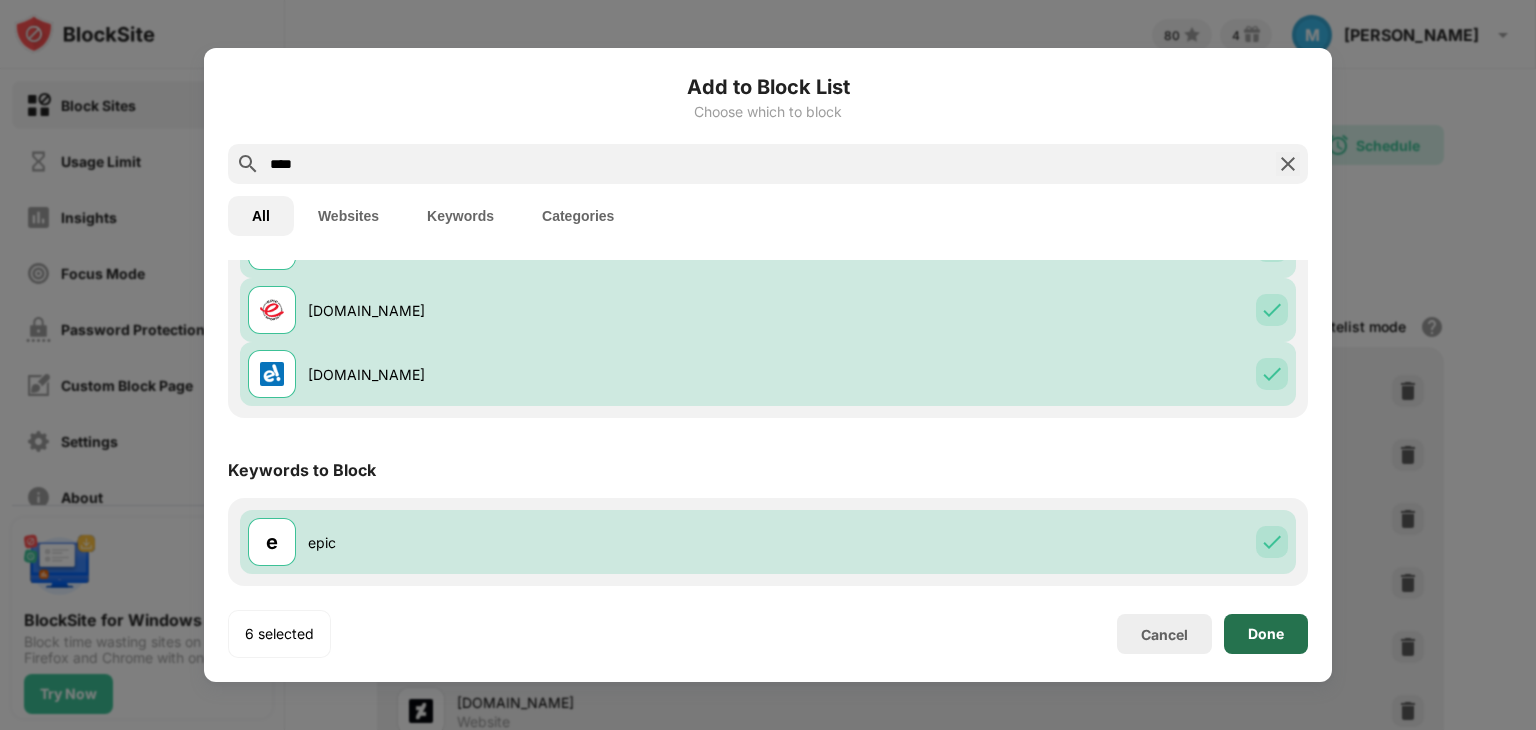click on "Done" at bounding box center [1266, 634] 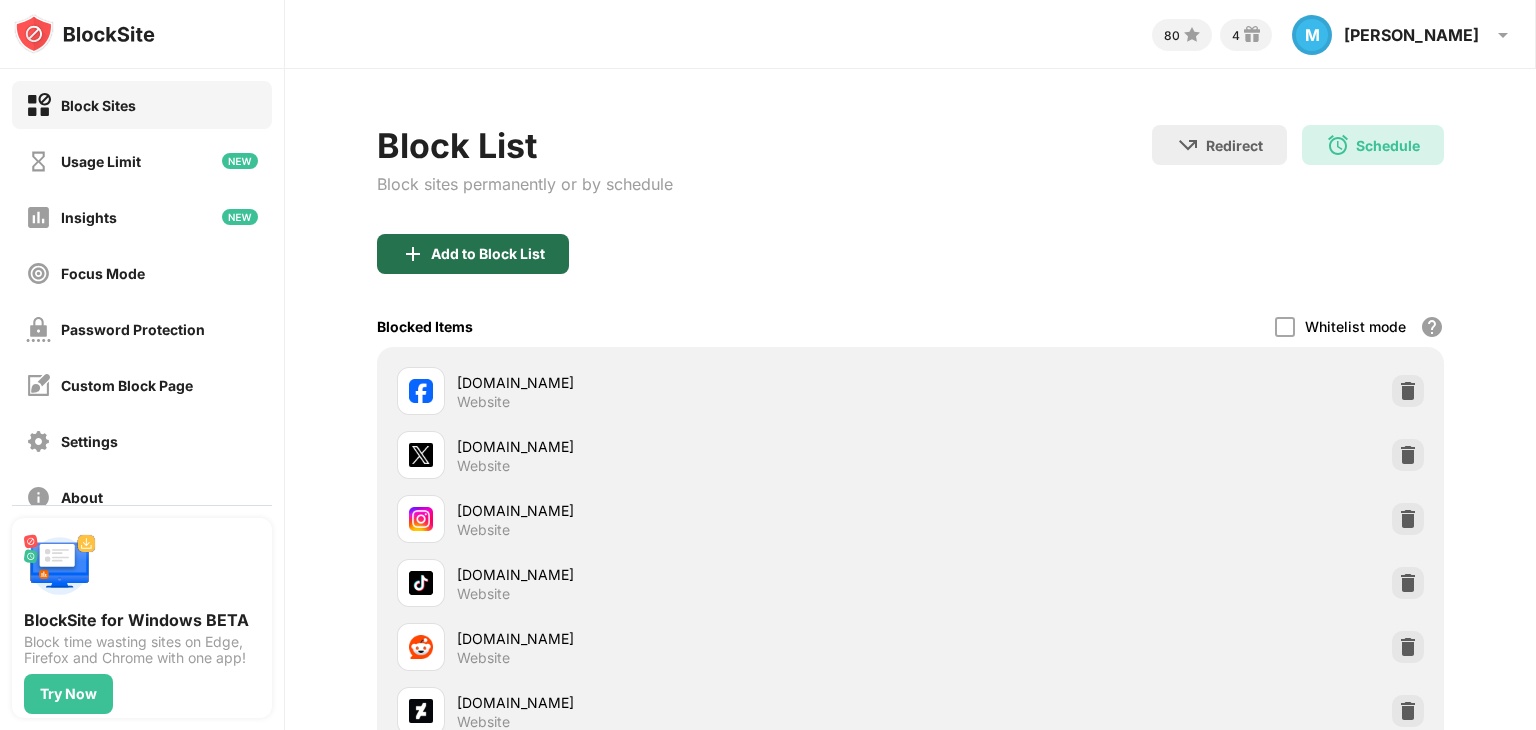 click on "Add to Block List" at bounding box center (488, 254) 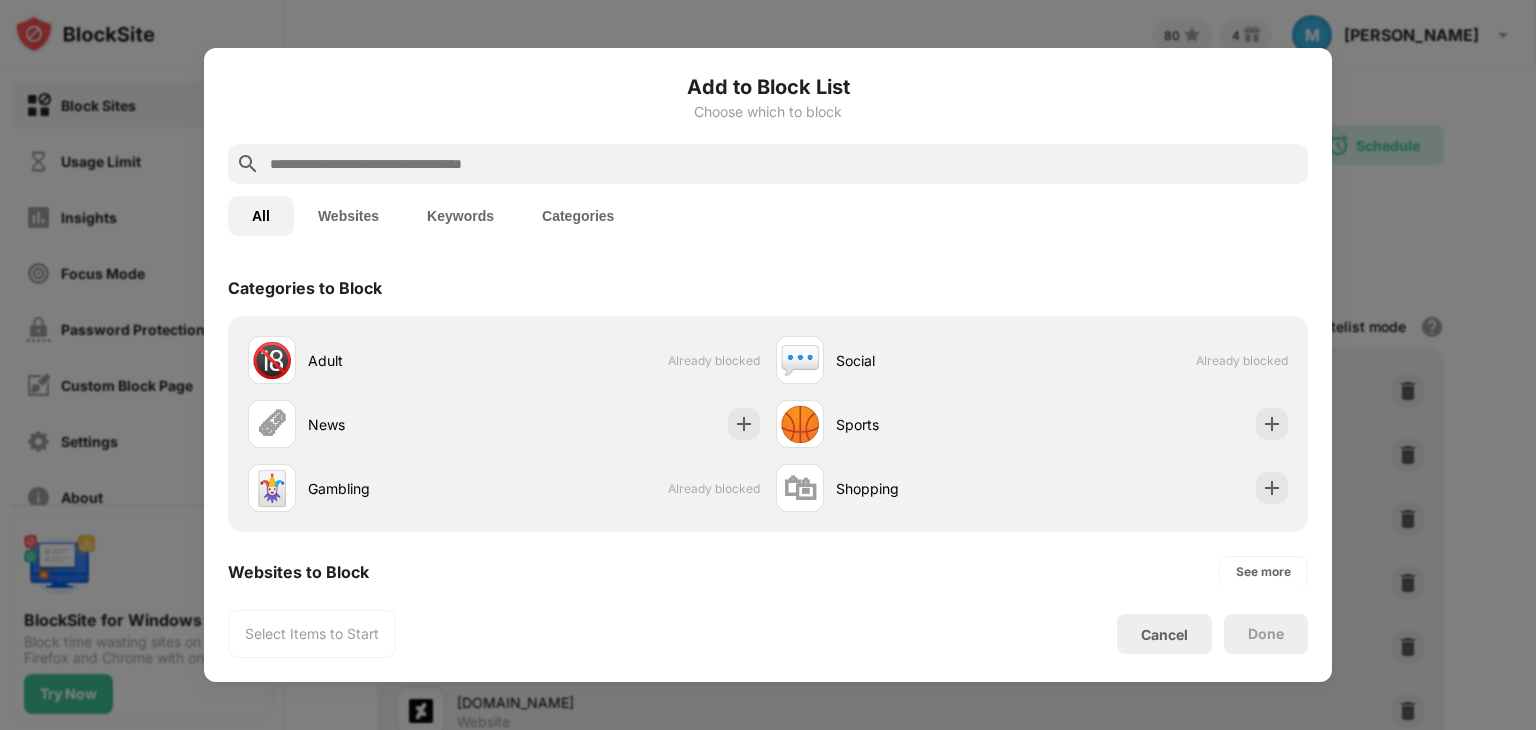 click at bounding box center (784, 164) 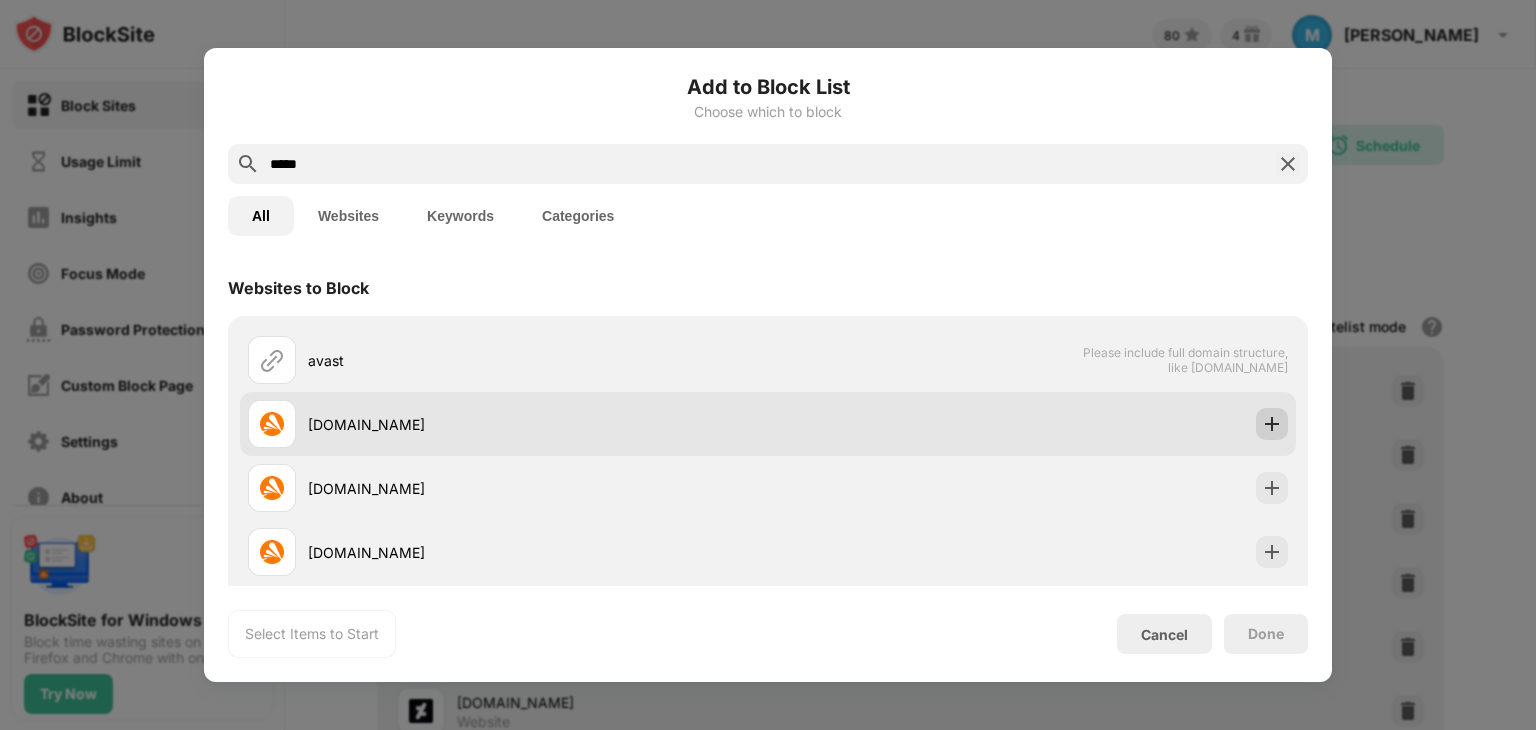 type on "*****" 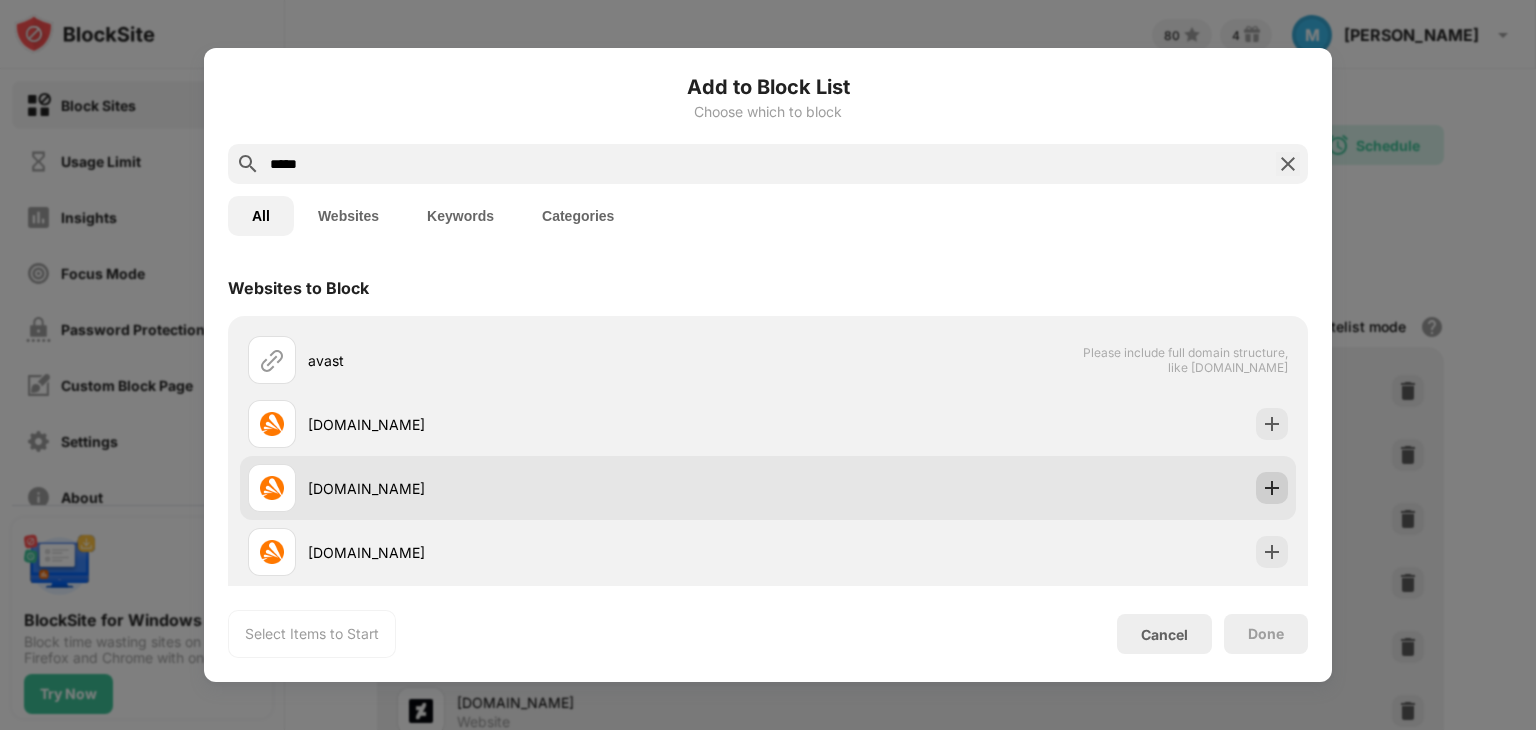 drag, startPoint x: 1256, startPoint y: 432, endPoint x: 1255, endPoint y: 477, distance: 45.01111 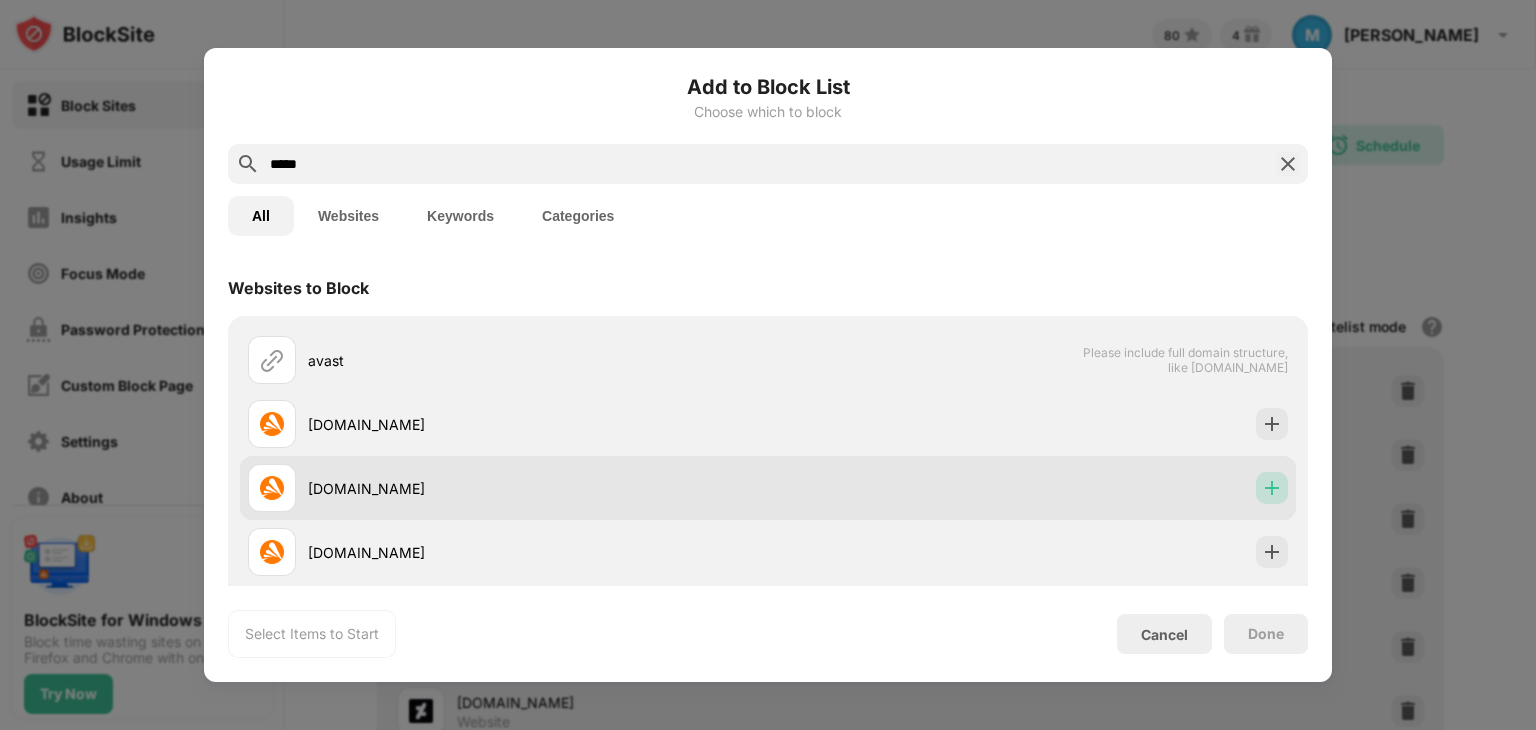 click at bounding box center (1272, 488) 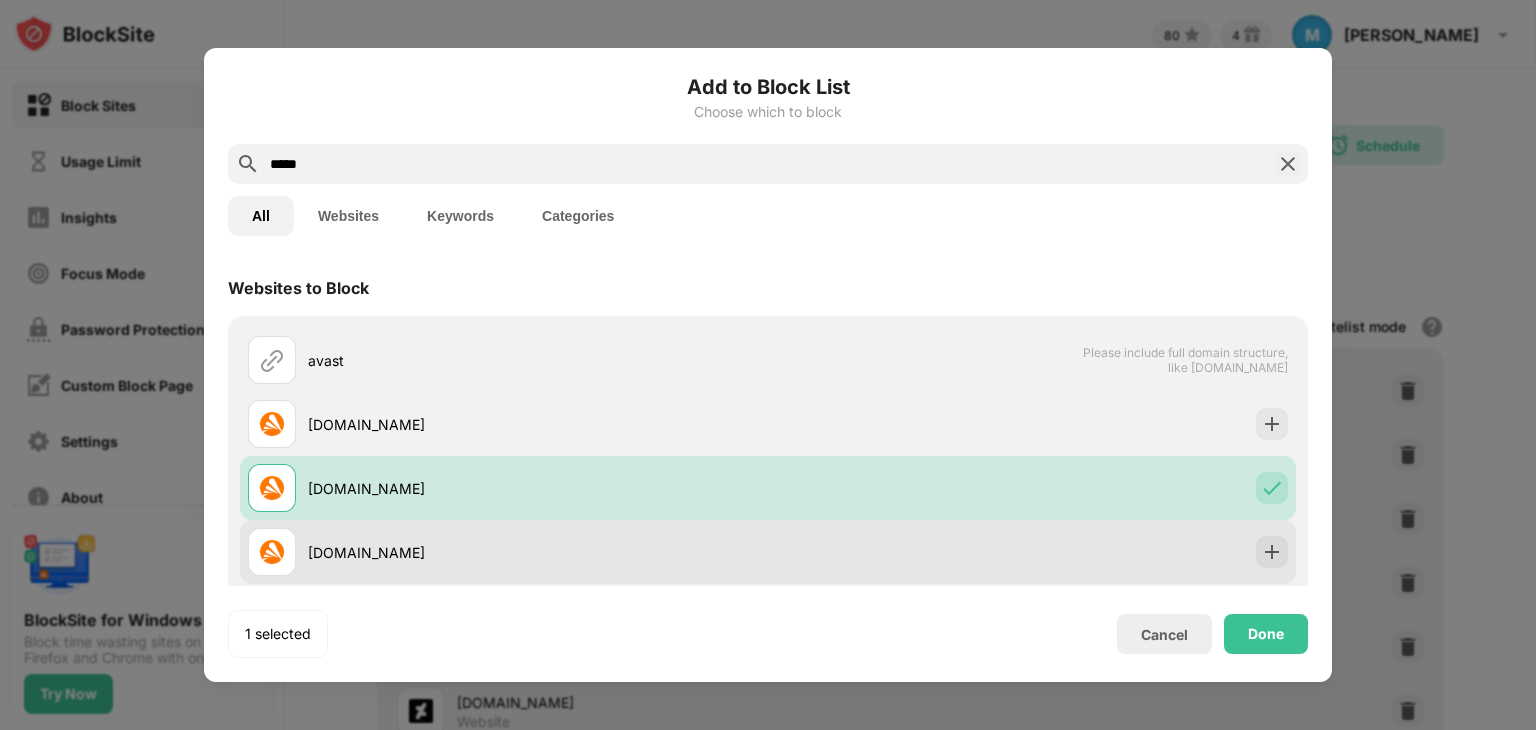 click on "avast.co.jp" at bounding box center (768, 552) 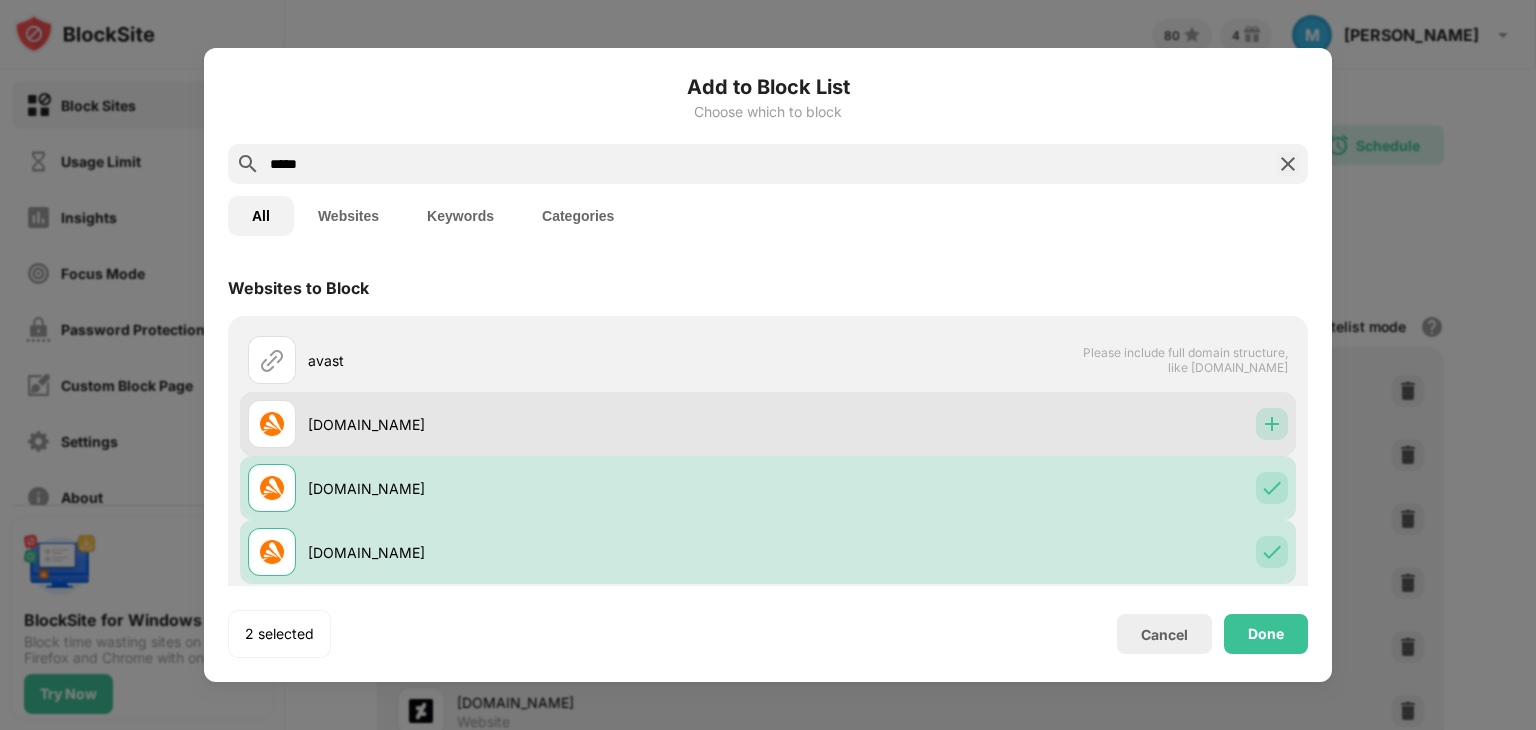 click at bounding box center [1272, 424] 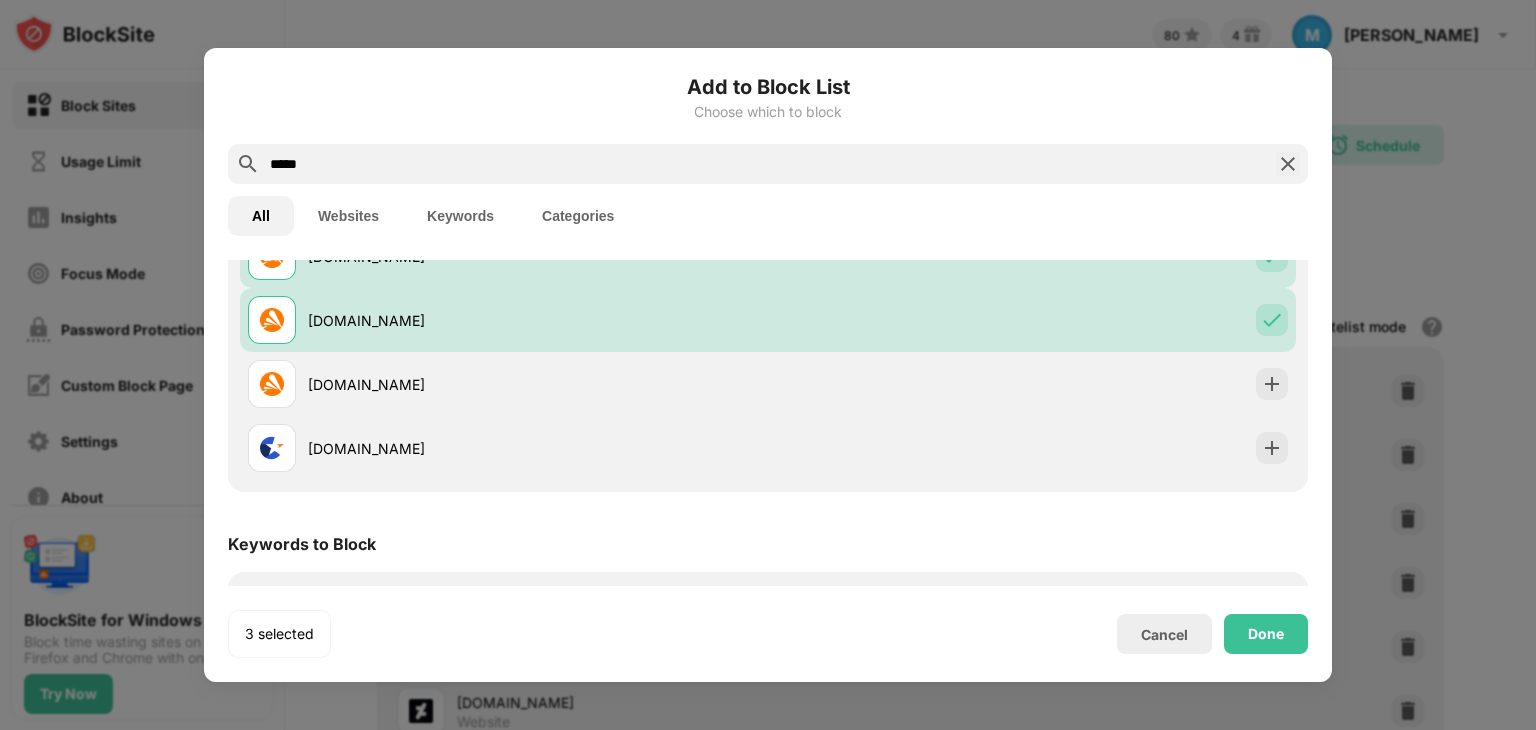 scroll, scrollTop: 236, scrollLeft: 0, axis: vertical 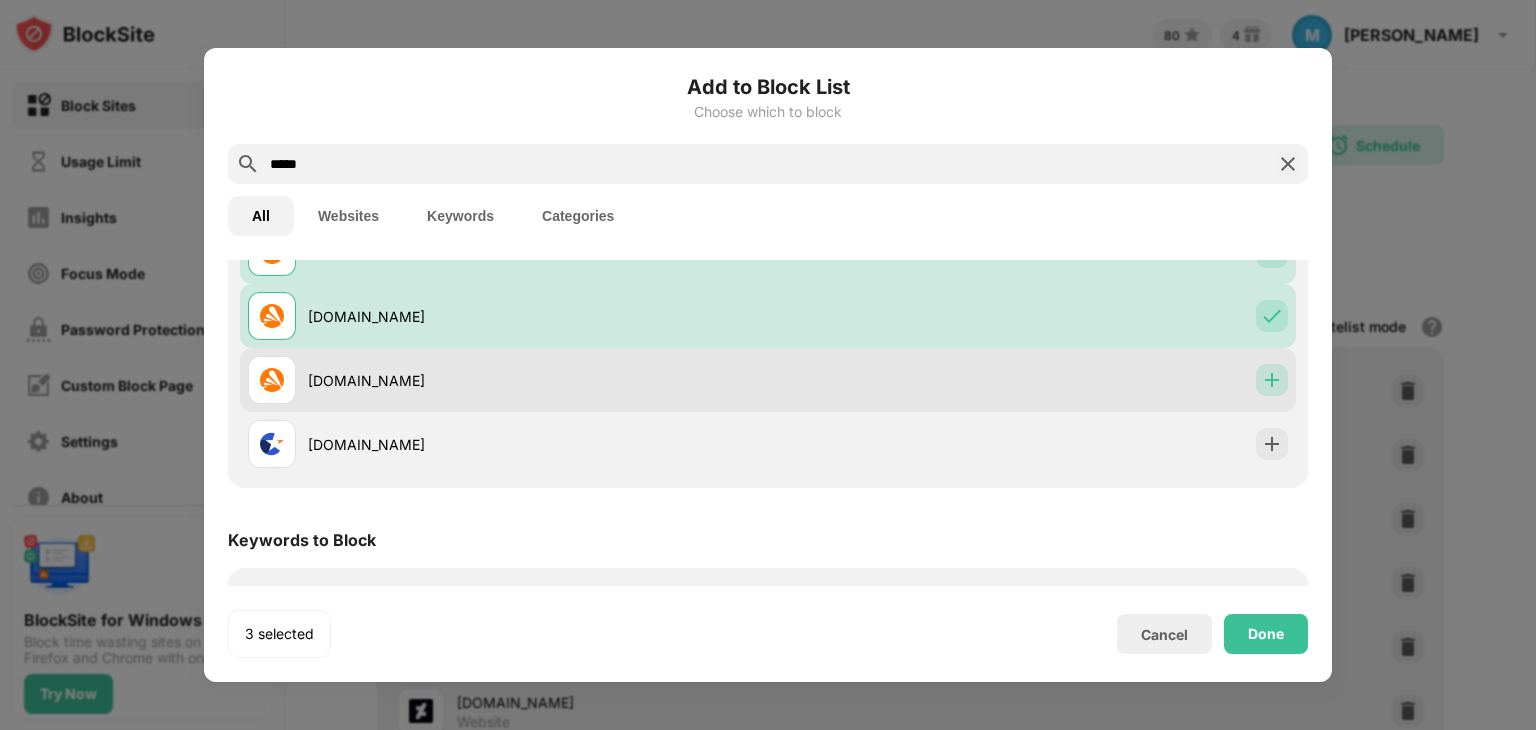 click at bounding box center (1272, 380) 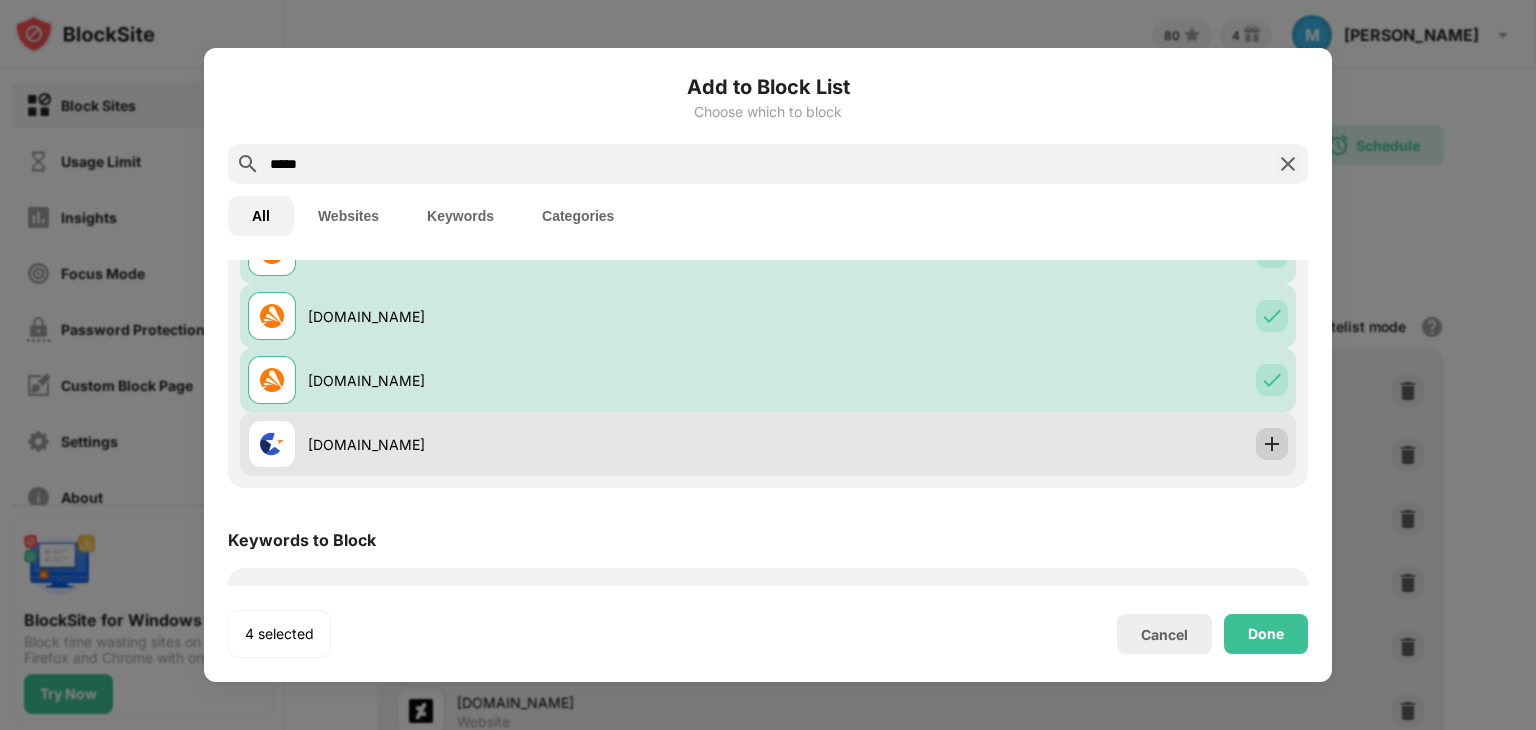 click at bounding box center [1272, 444] 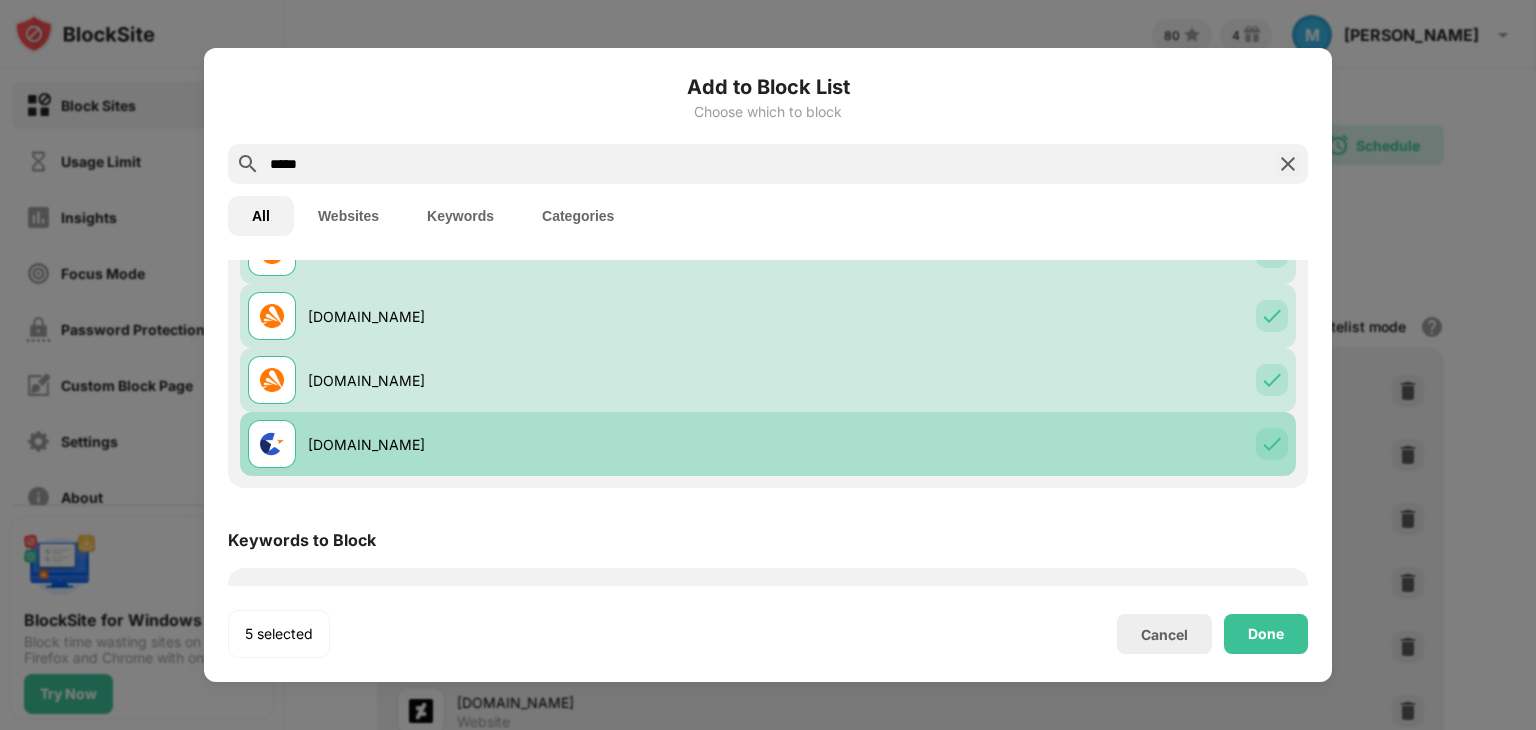 scroll, scrollTop: 306, scrollLeft: 0, axis: vertical 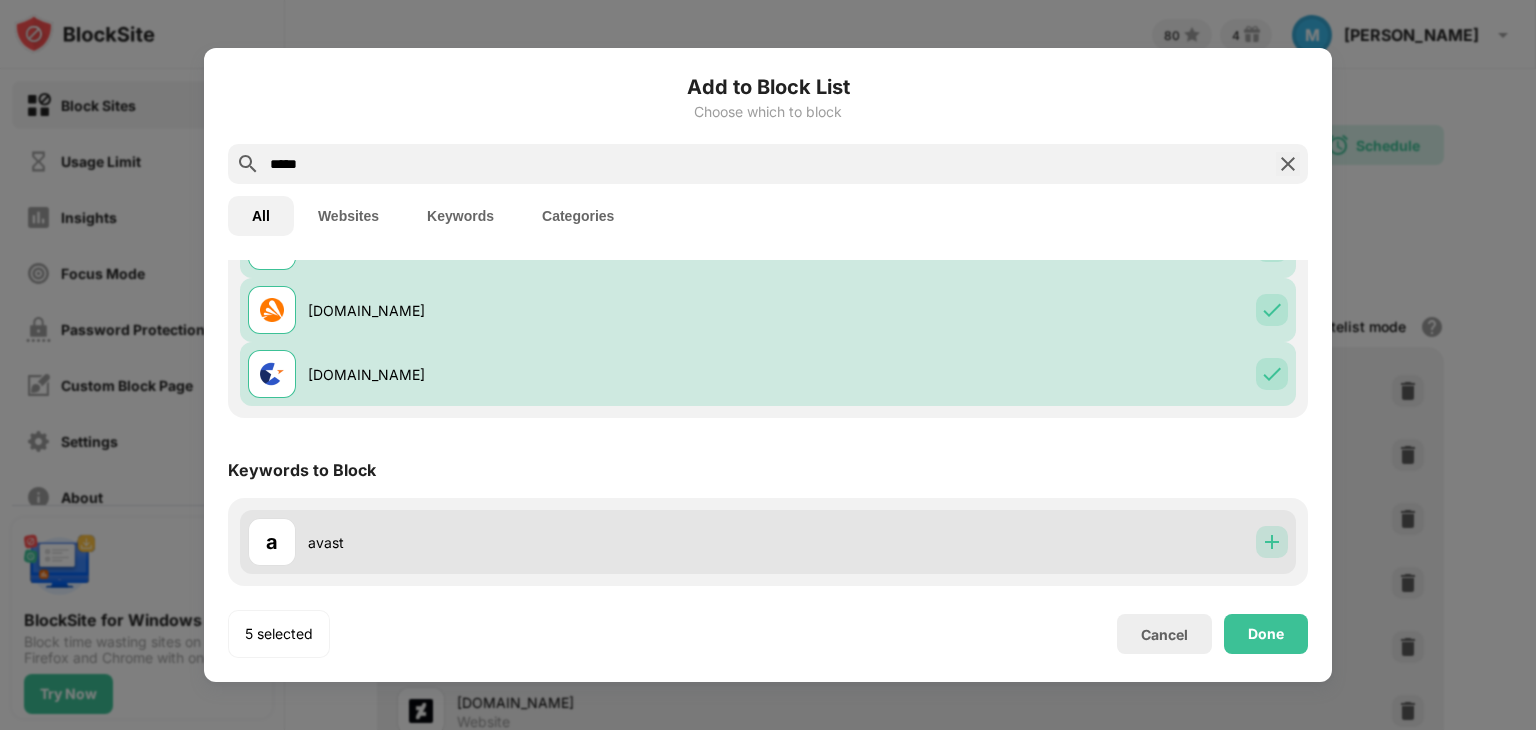 click at bounding box center (1272, 542) 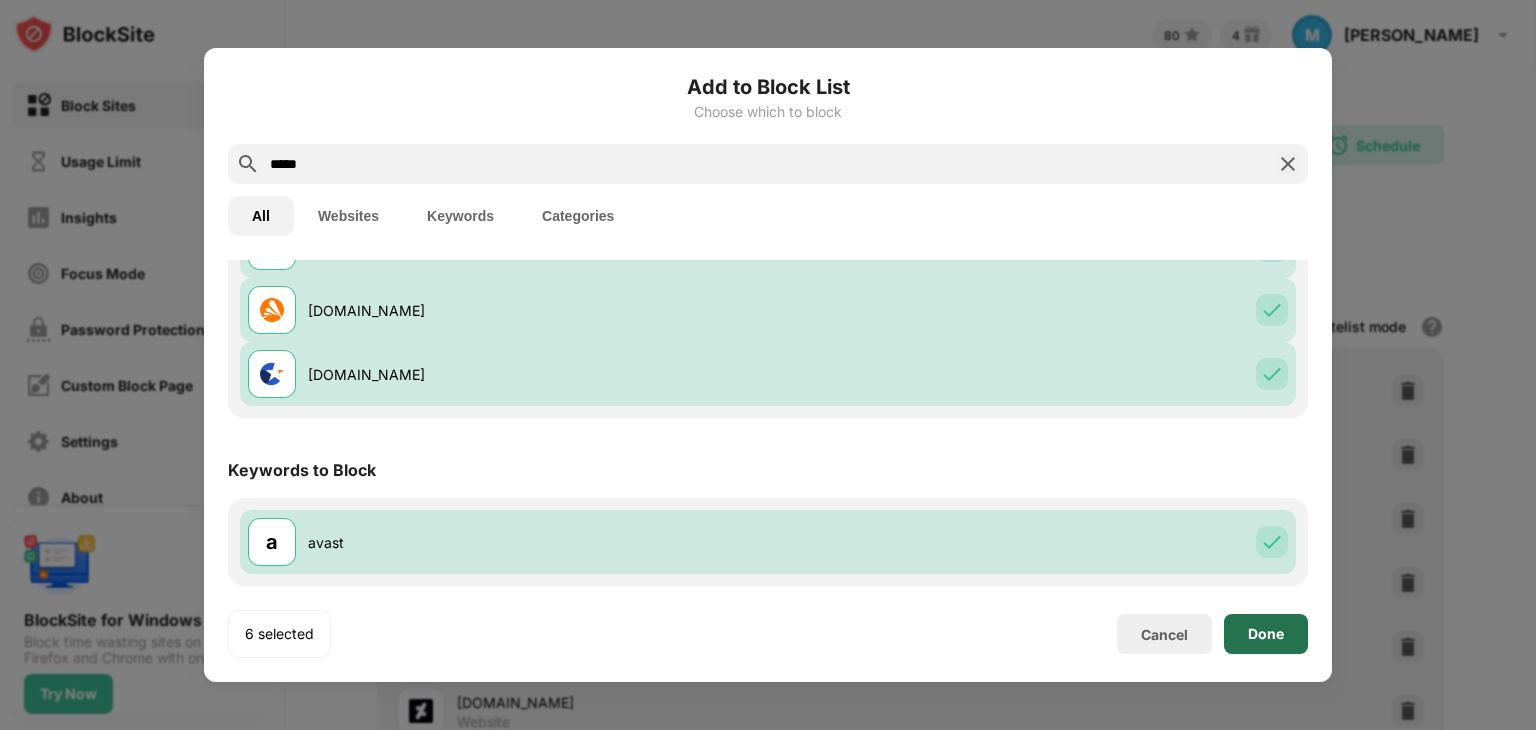 click on "Done" at bounding box center (1266, 634) 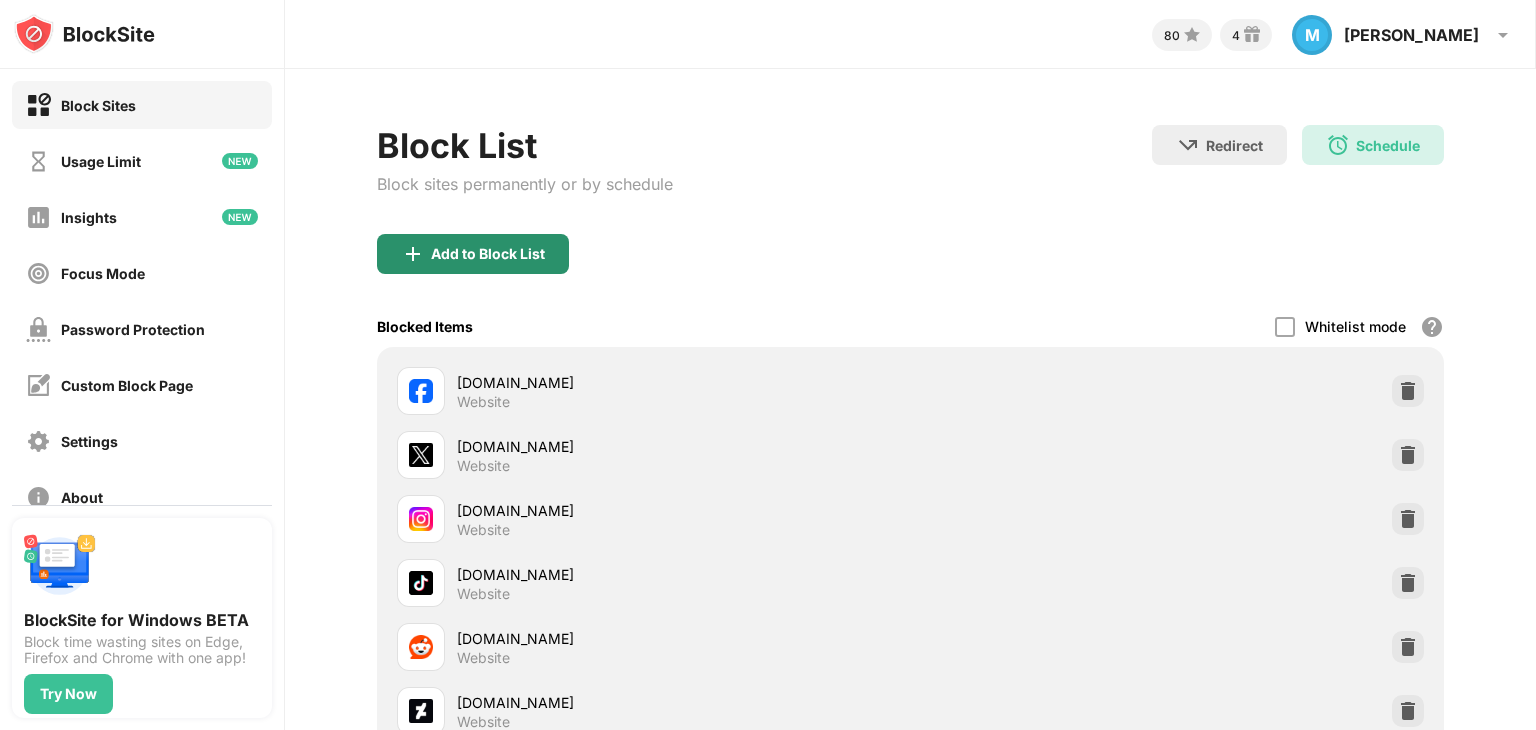 click on "Add to Block List" at bounding box center (473, 254) 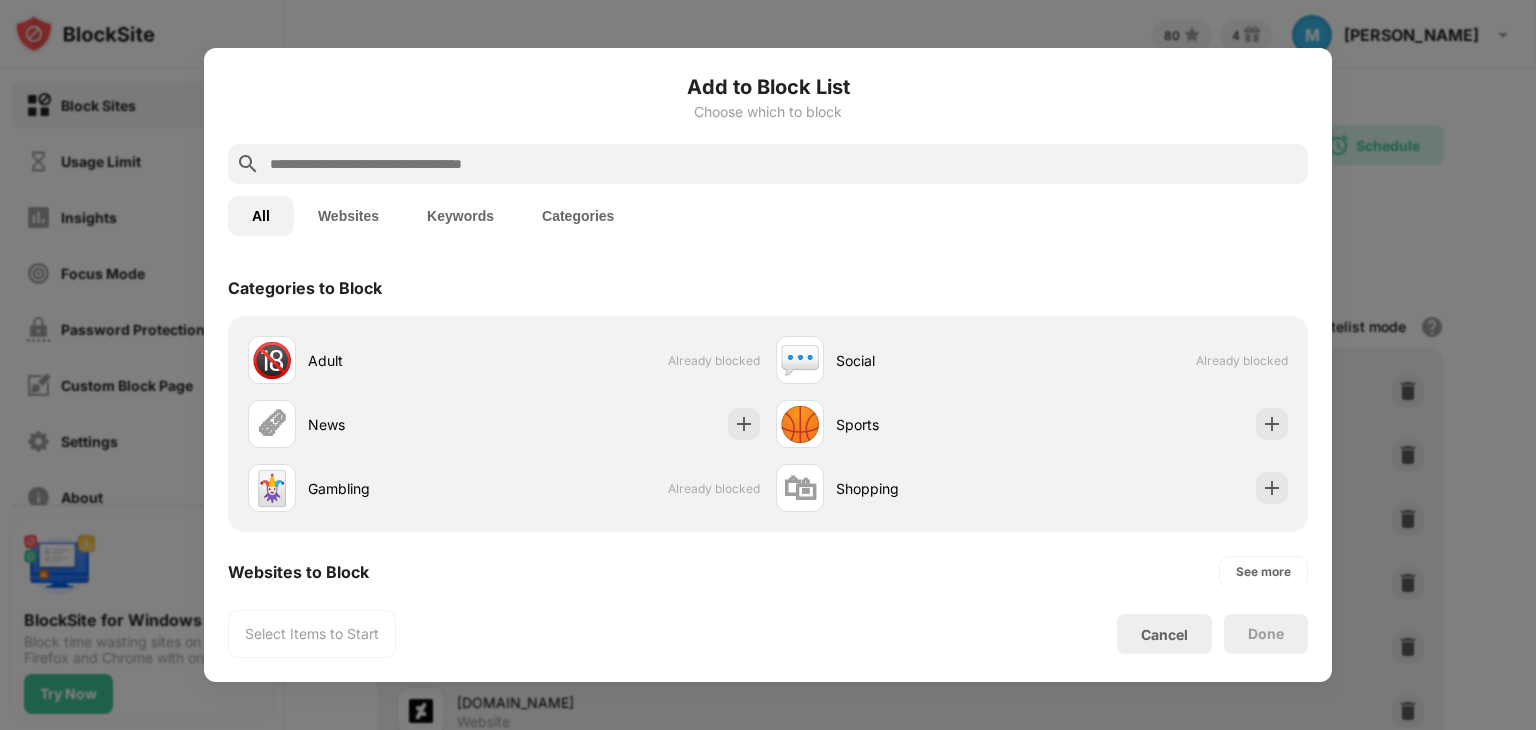 click at bounding box center (784, 164) 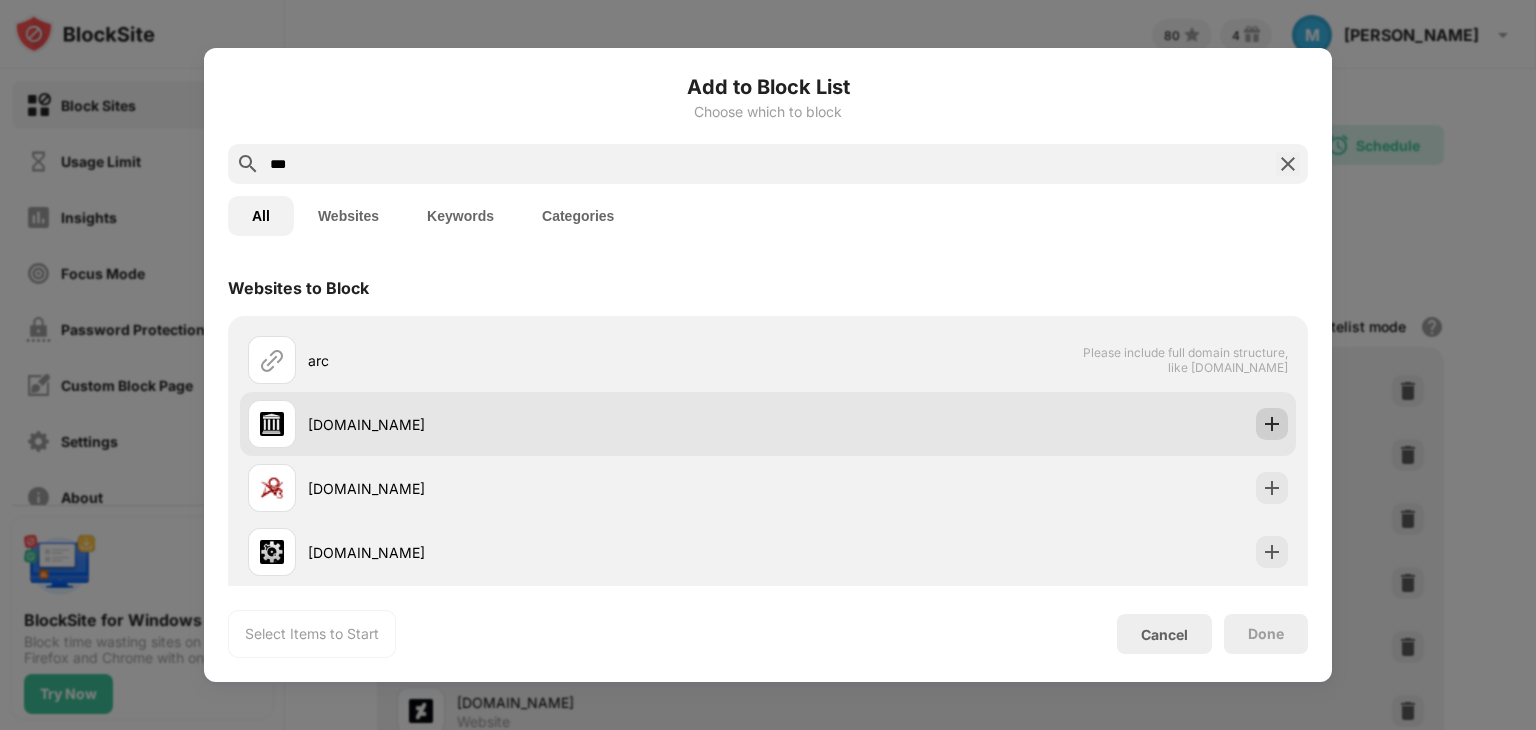 type on "***" 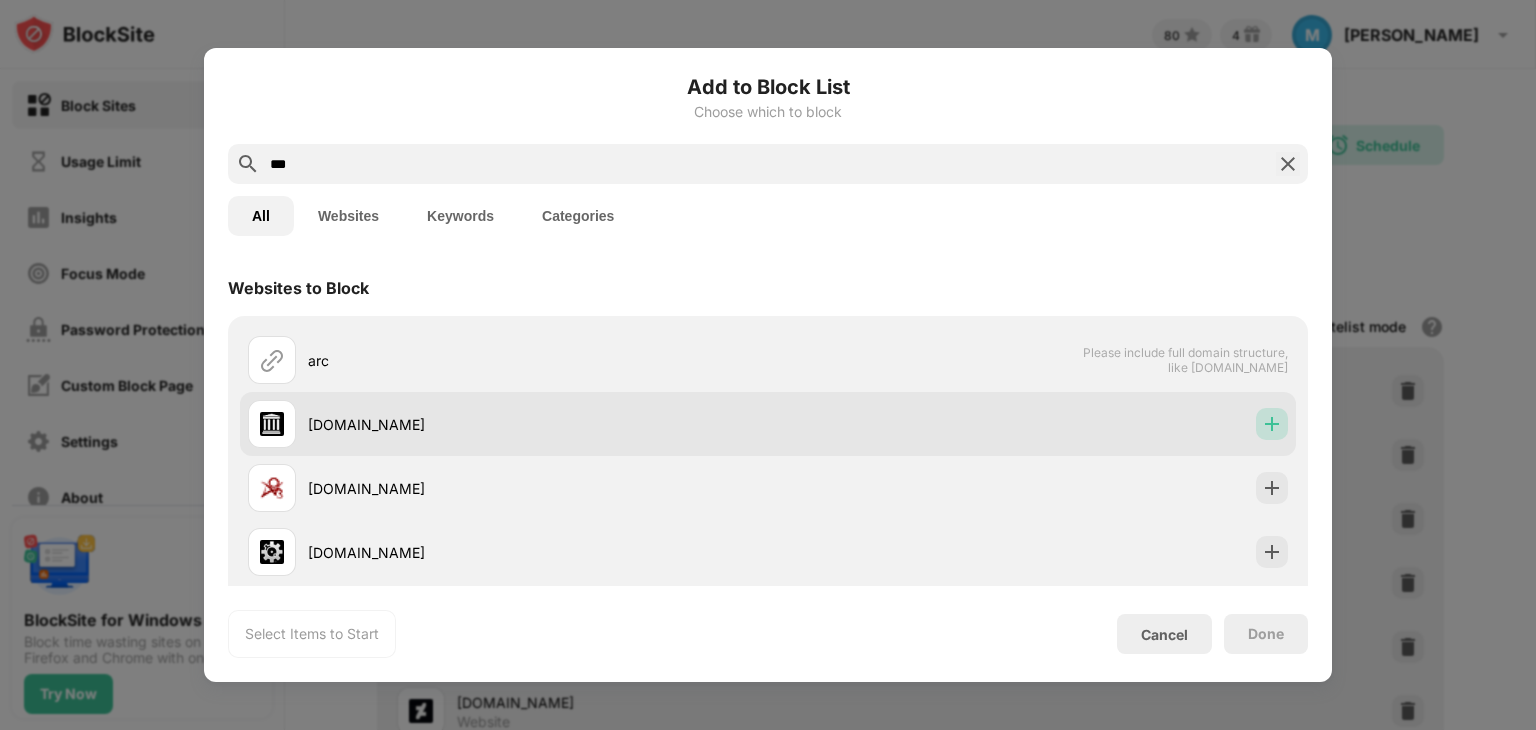 click at bounding box center (1272, 424) 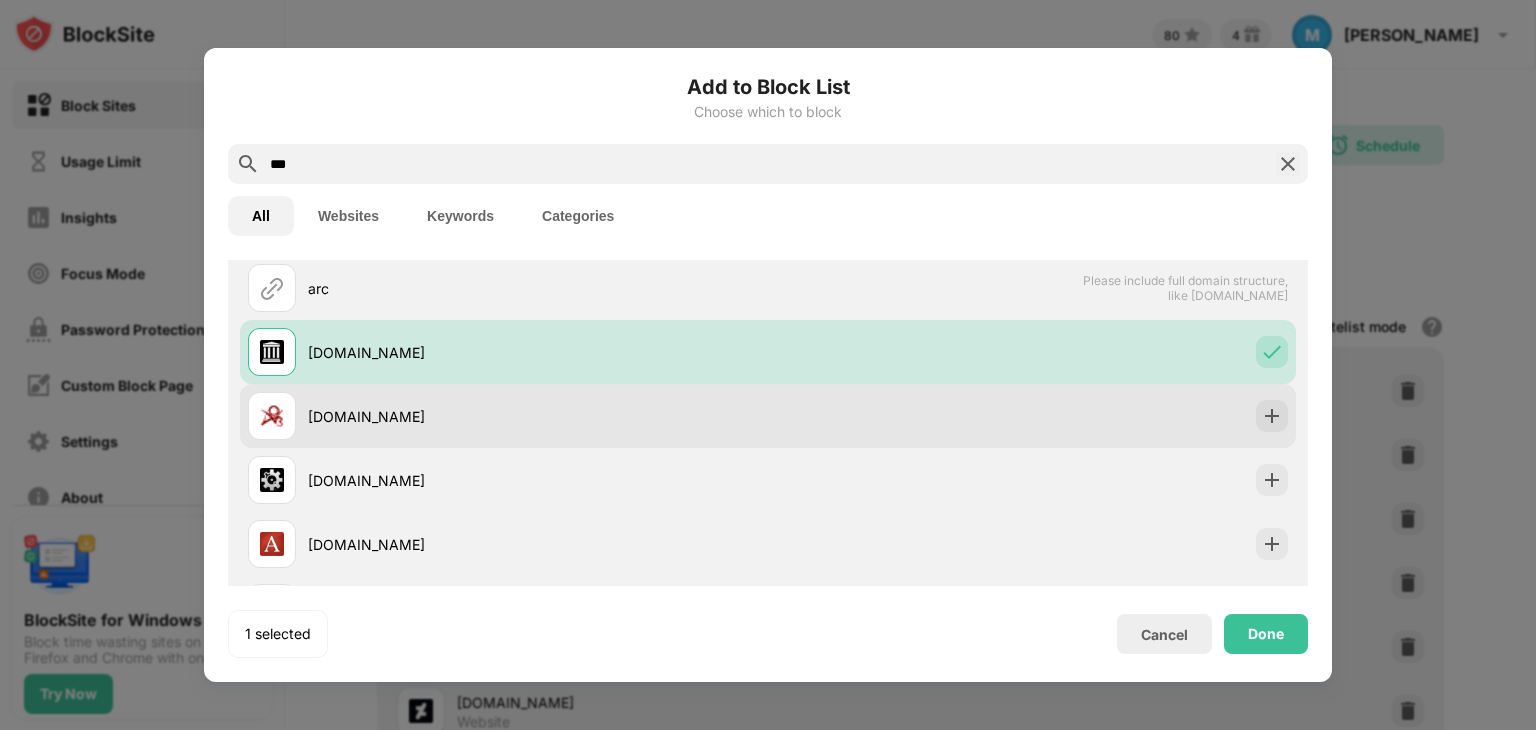 scroll, scrollTop: 75, scrollLeft: 0, axis: vertical 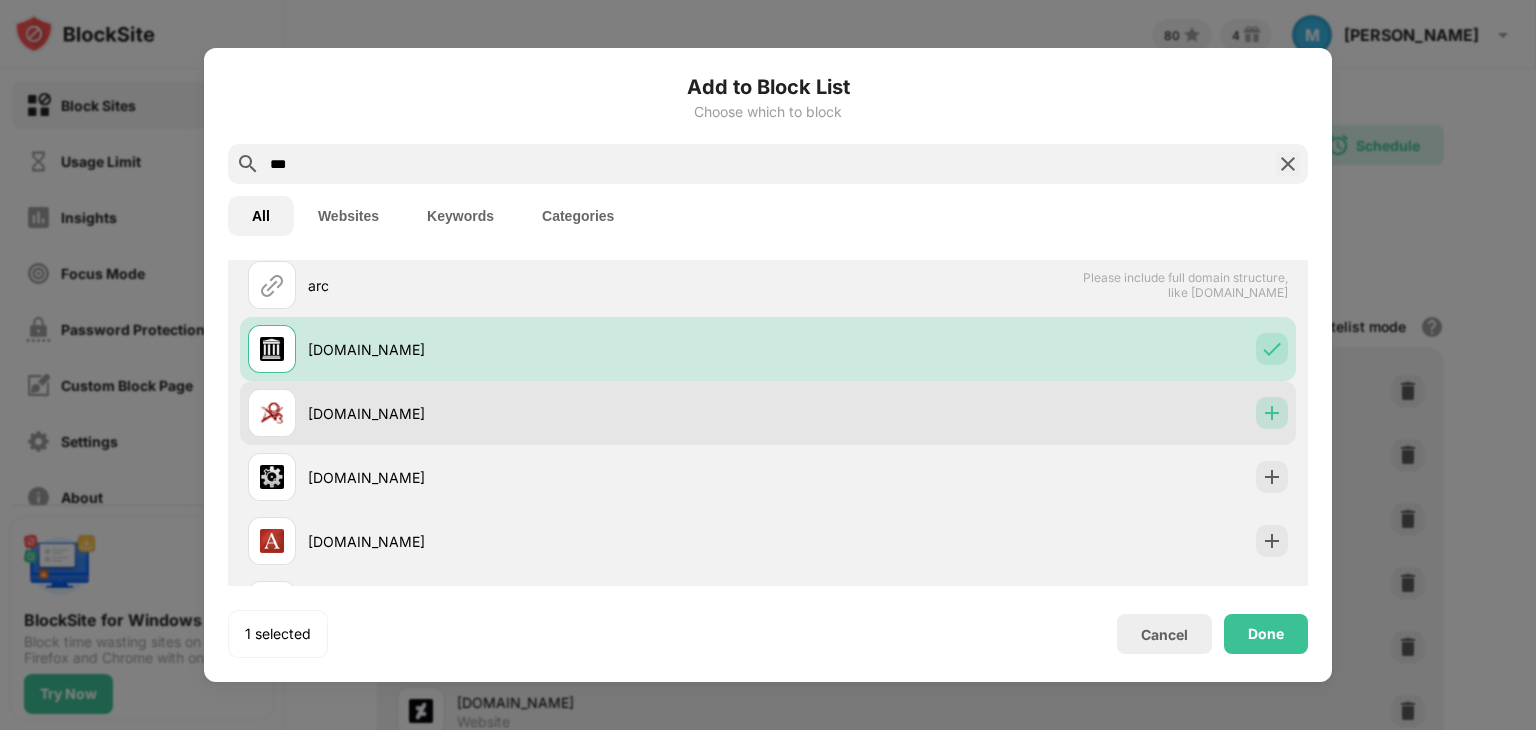 click at bounding box center [1272, 413] 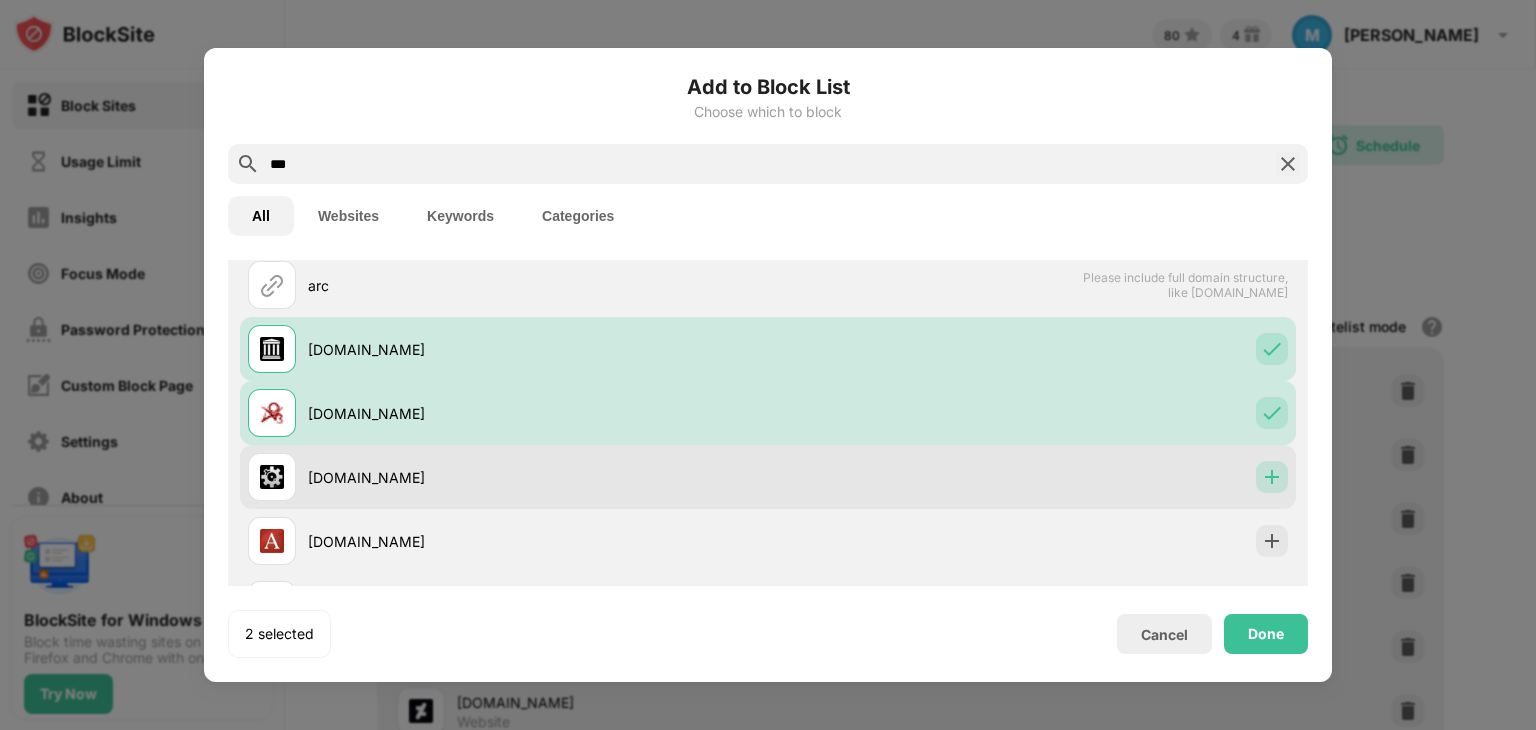 click at bounding box center (1272, 477) 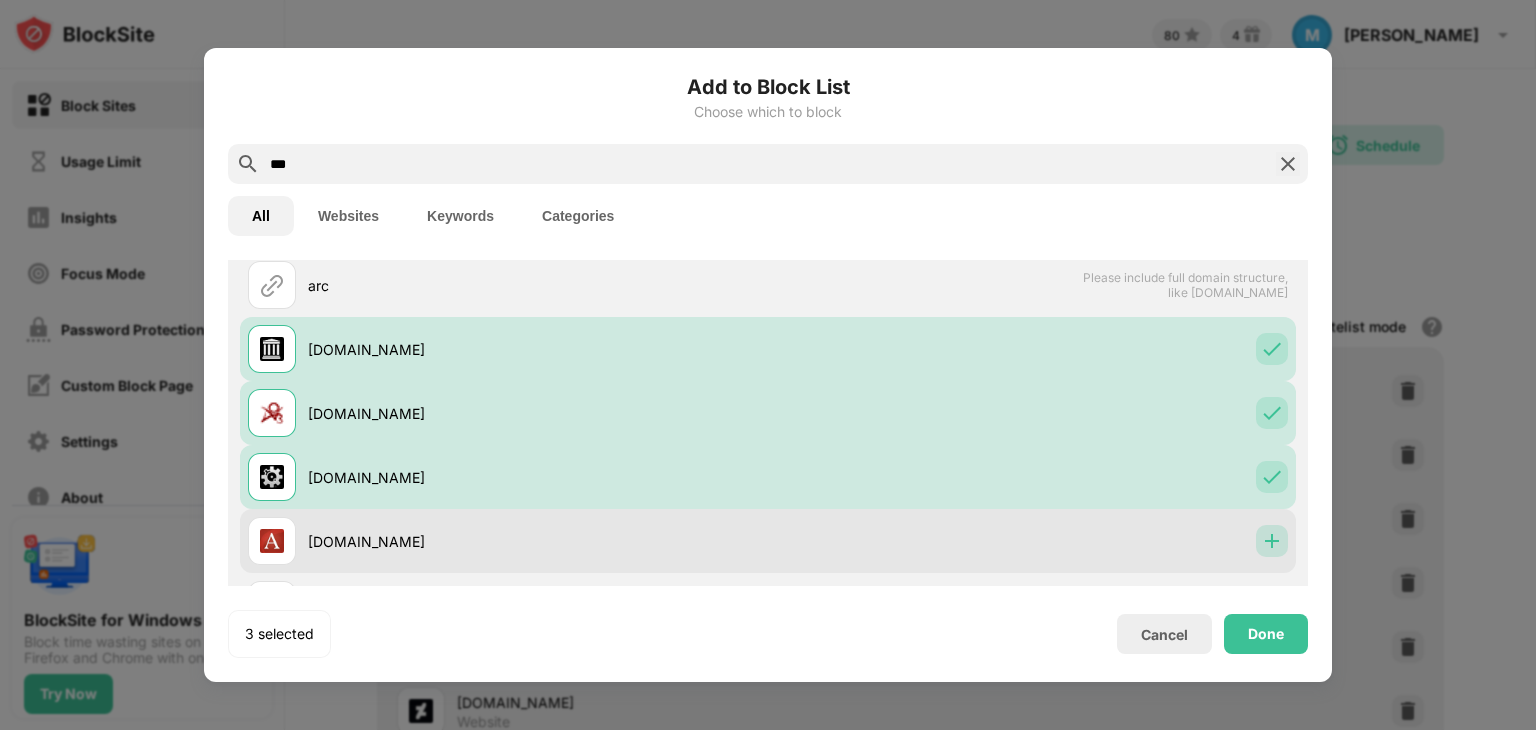 click at bounding box center (1272, 541) 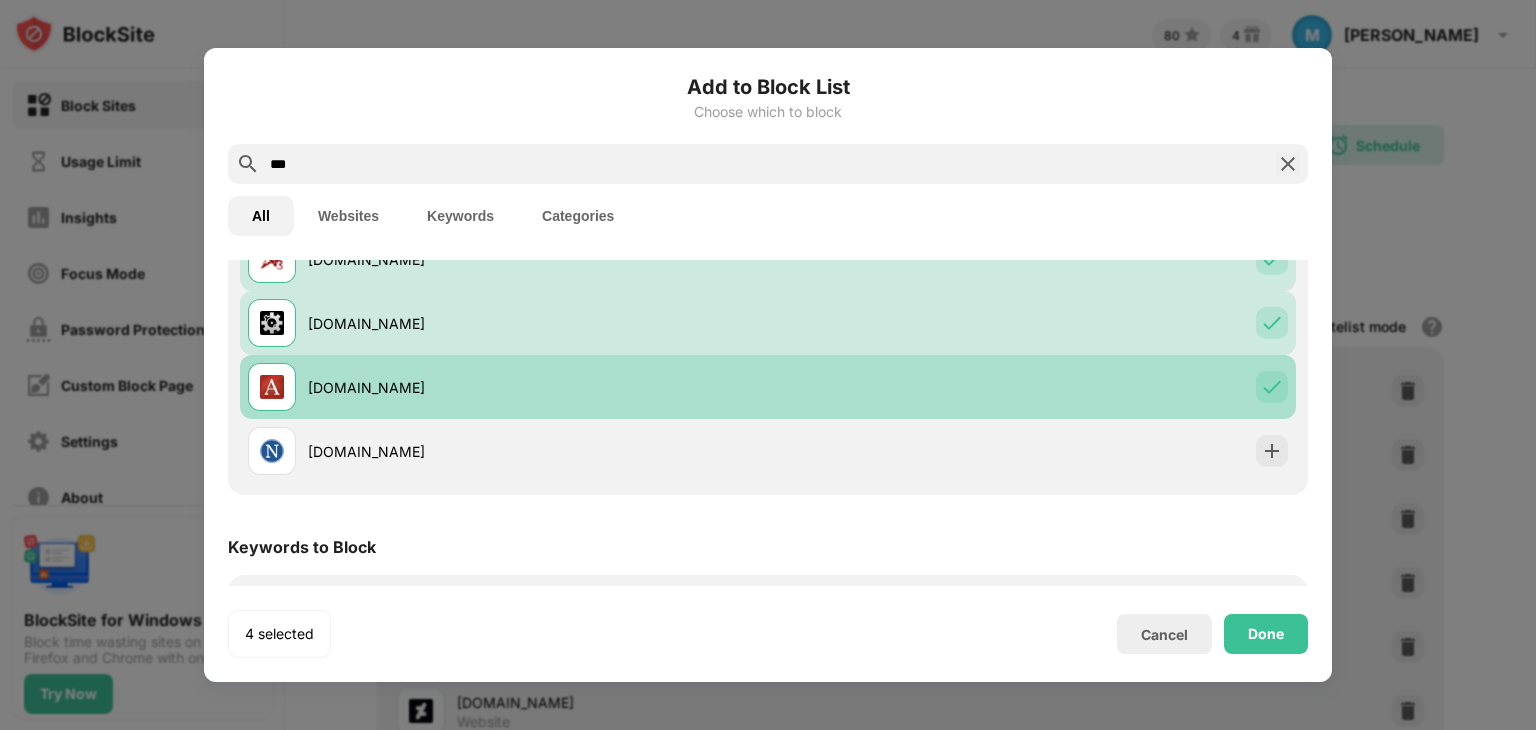 scroll, scrollTop: 231, scrollLeft: 0, axis: vertical 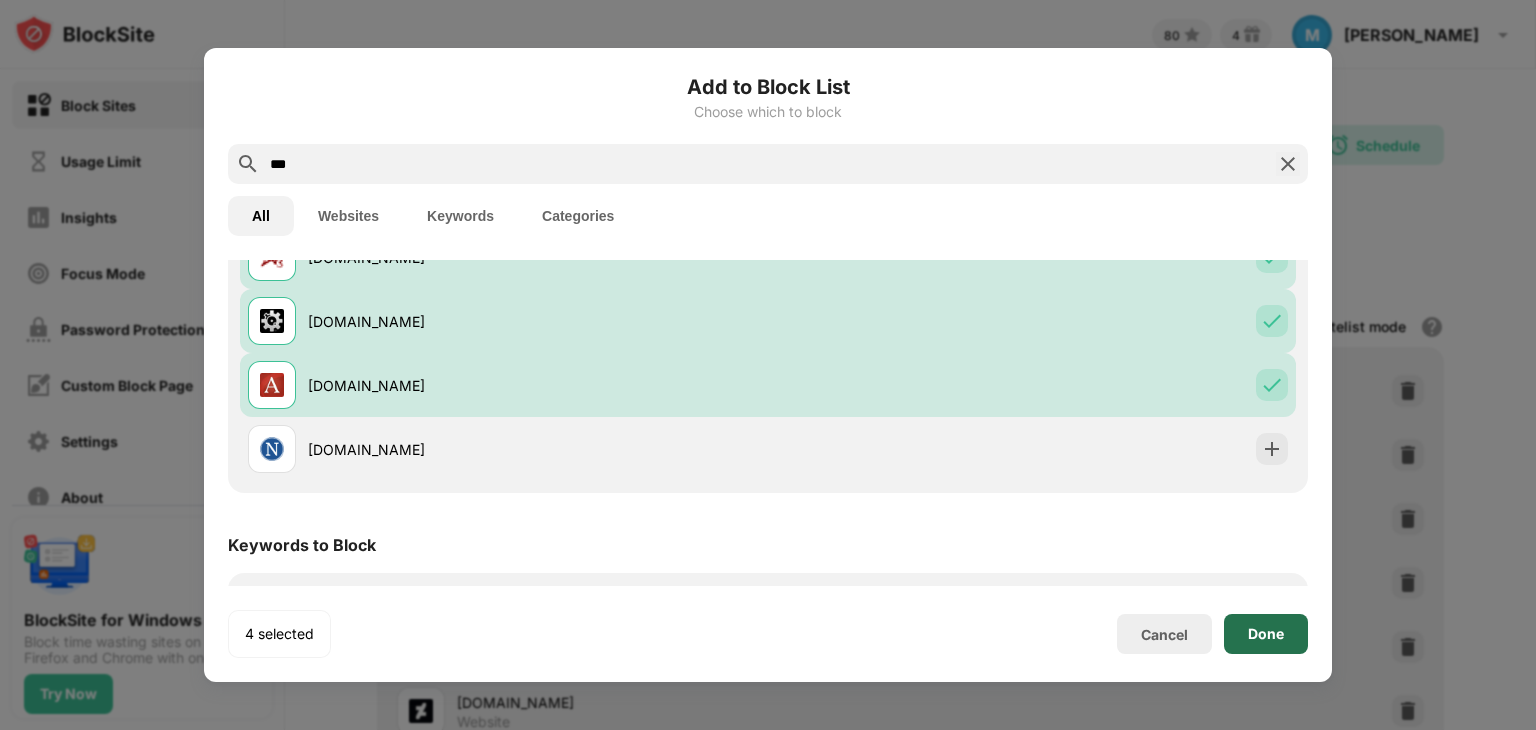 click on "Done" at bounding box center (1266, 634) 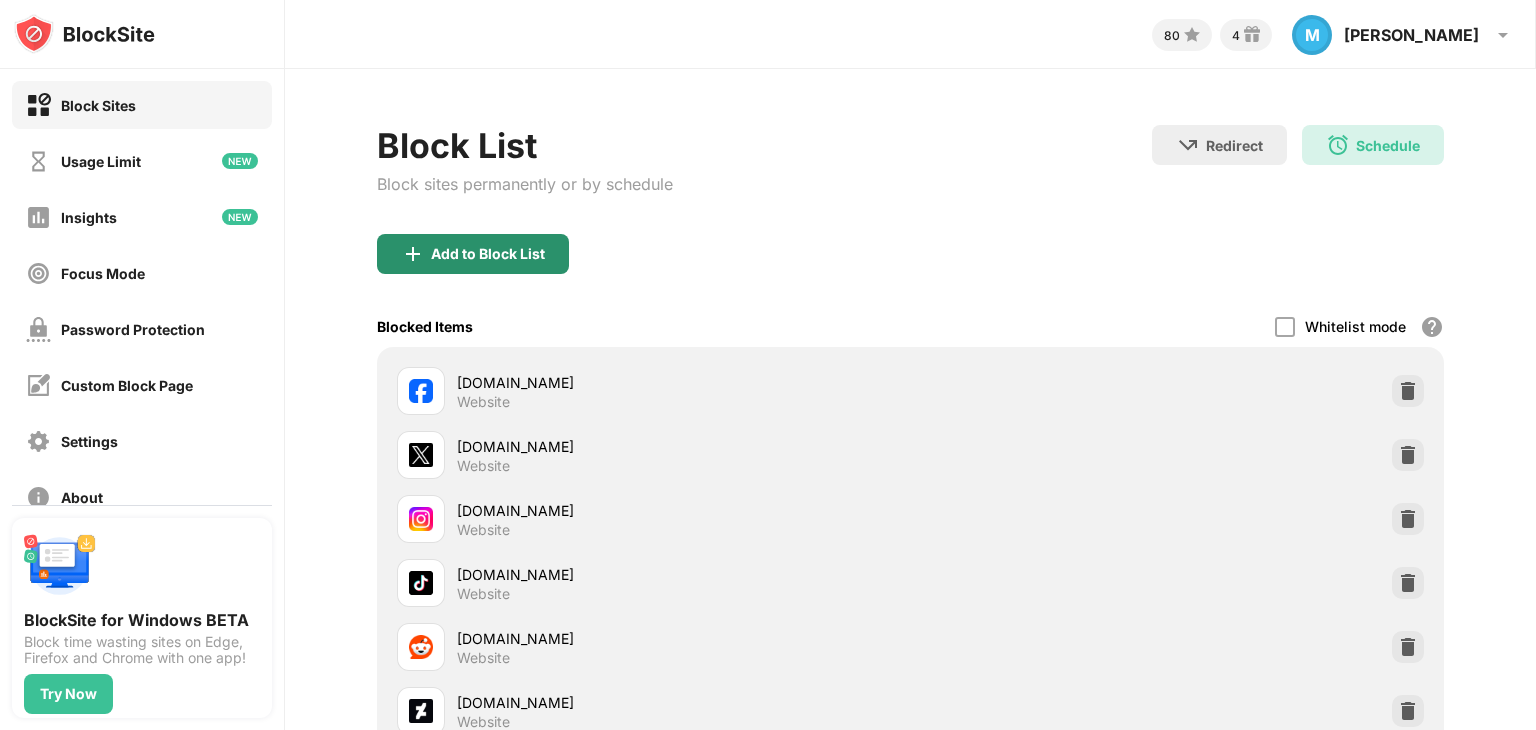 drag, startPoint x: 440, startPoint y: 280, endPoint x: 449, endPoint y: 255, distance: 26.57066 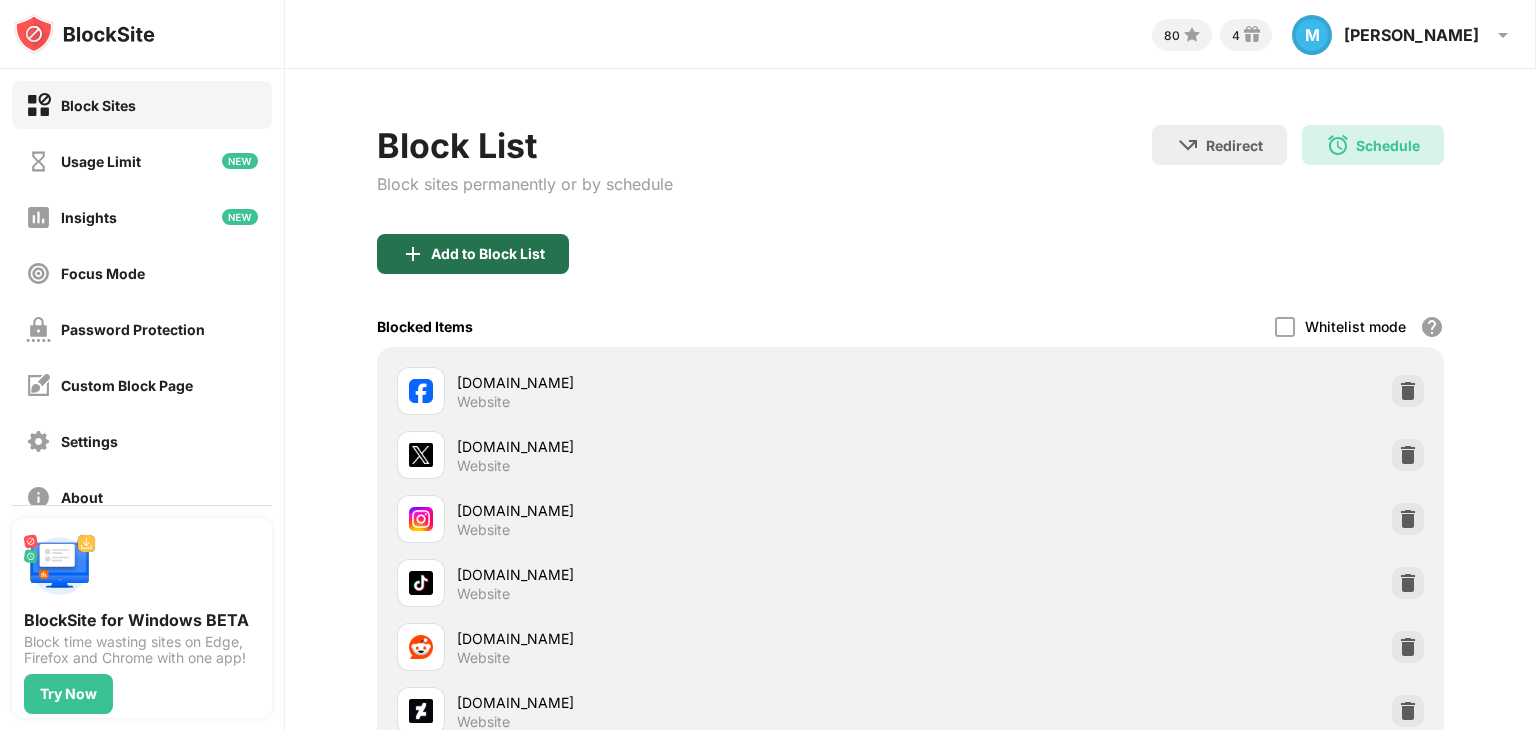 click on "Add to Block List" at bounding box center (488, 254) 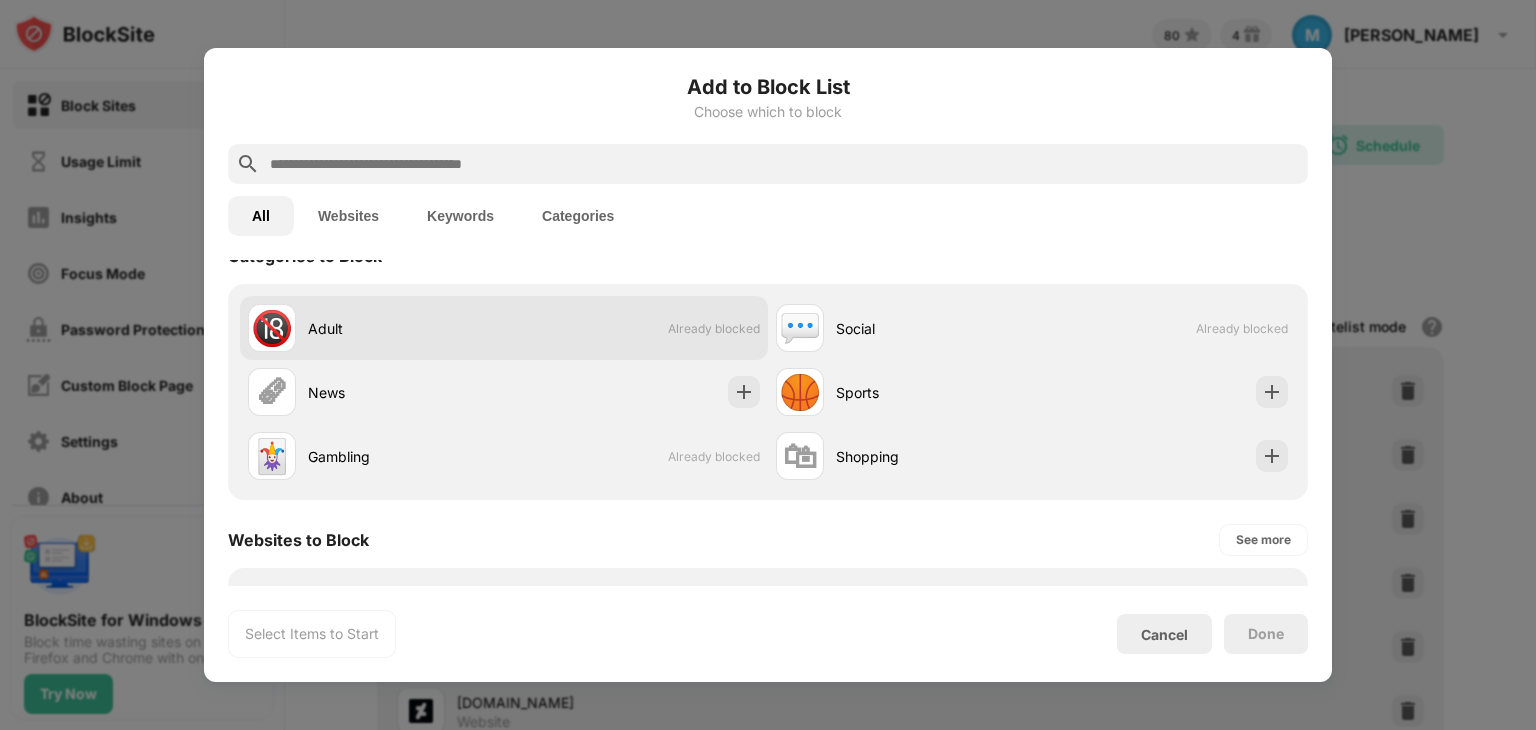 scroll, scrollTop: 31, scrollLeft: 0, axis: vertical 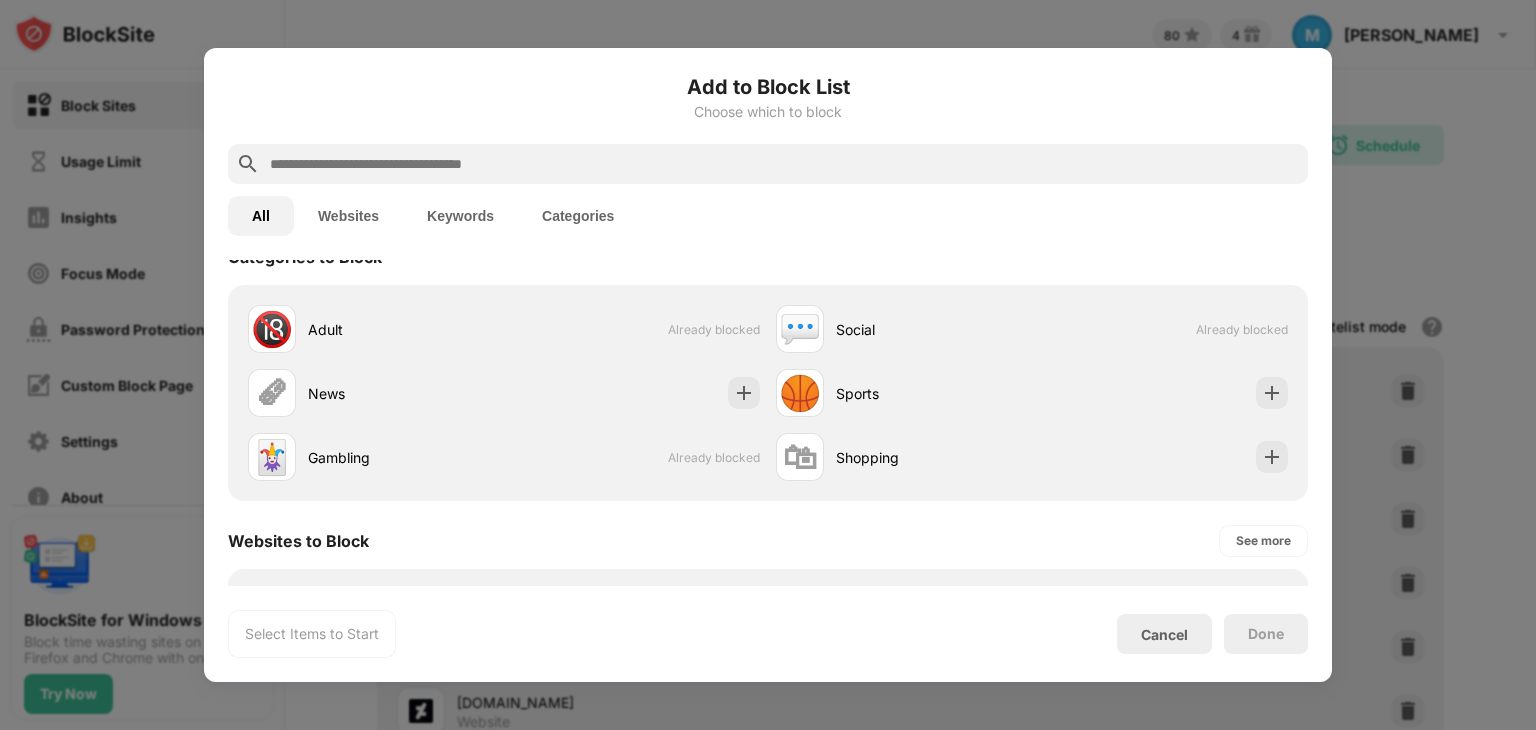 click at bounding box center [784, 164] 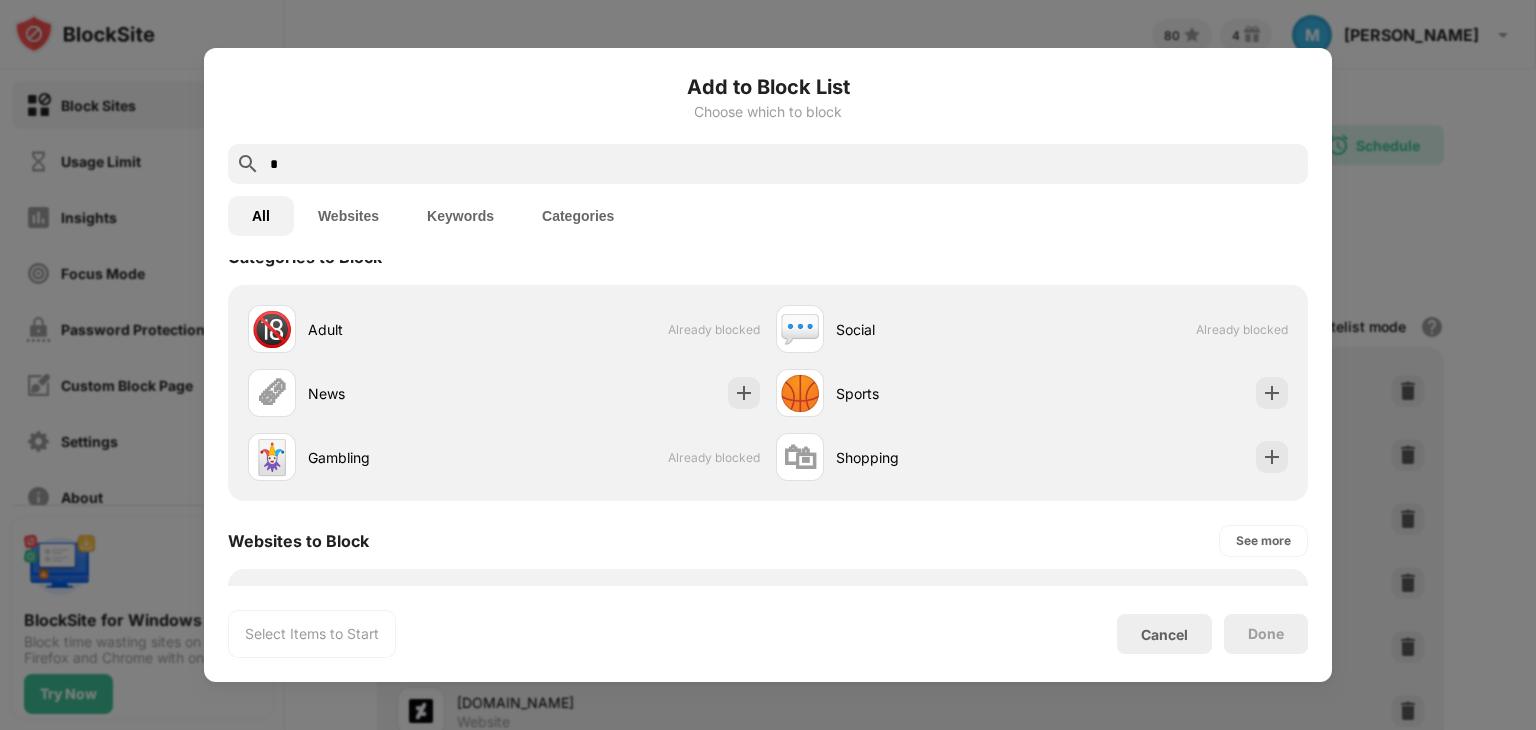scroll, scrollTop: 0, scrollLeft: 0, axis: both 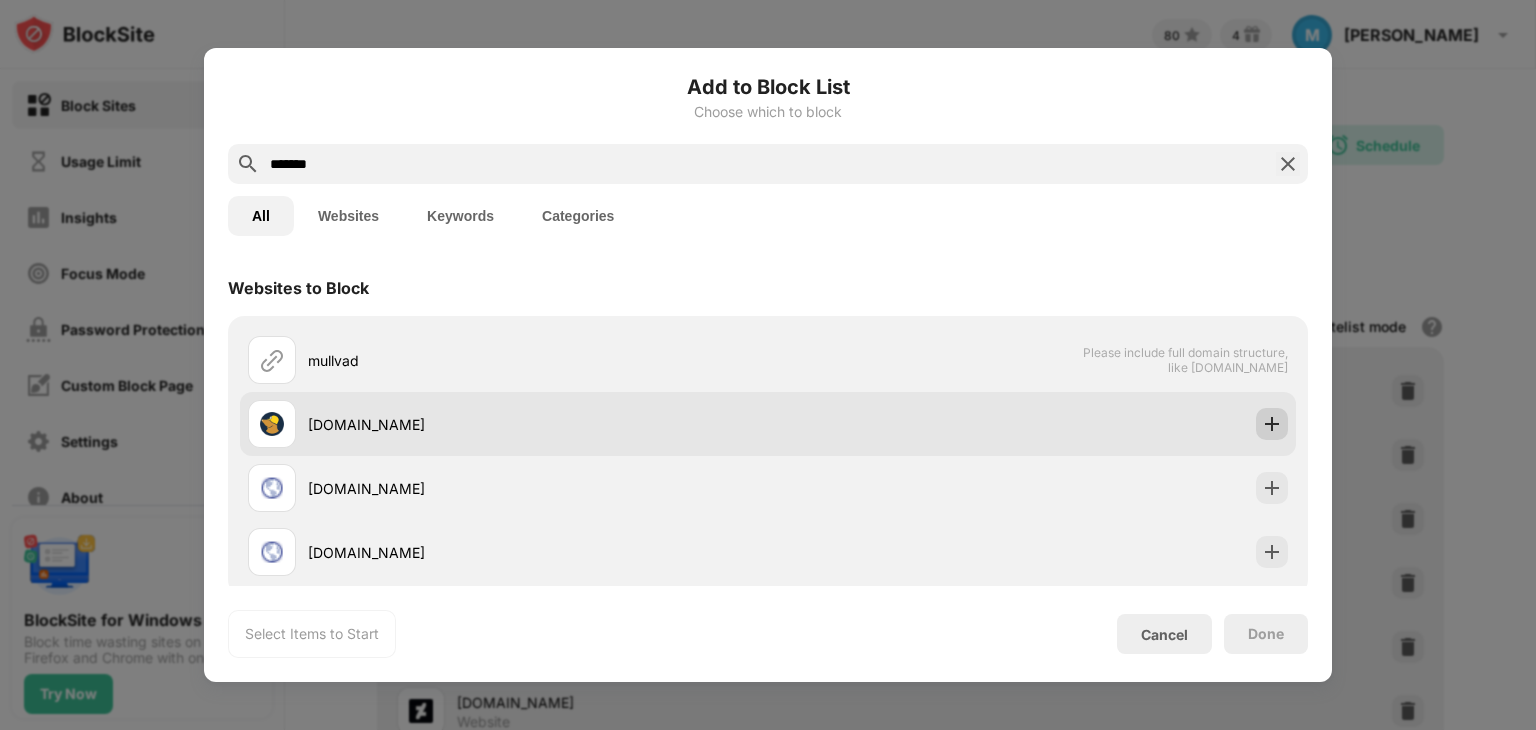 type on "*******" 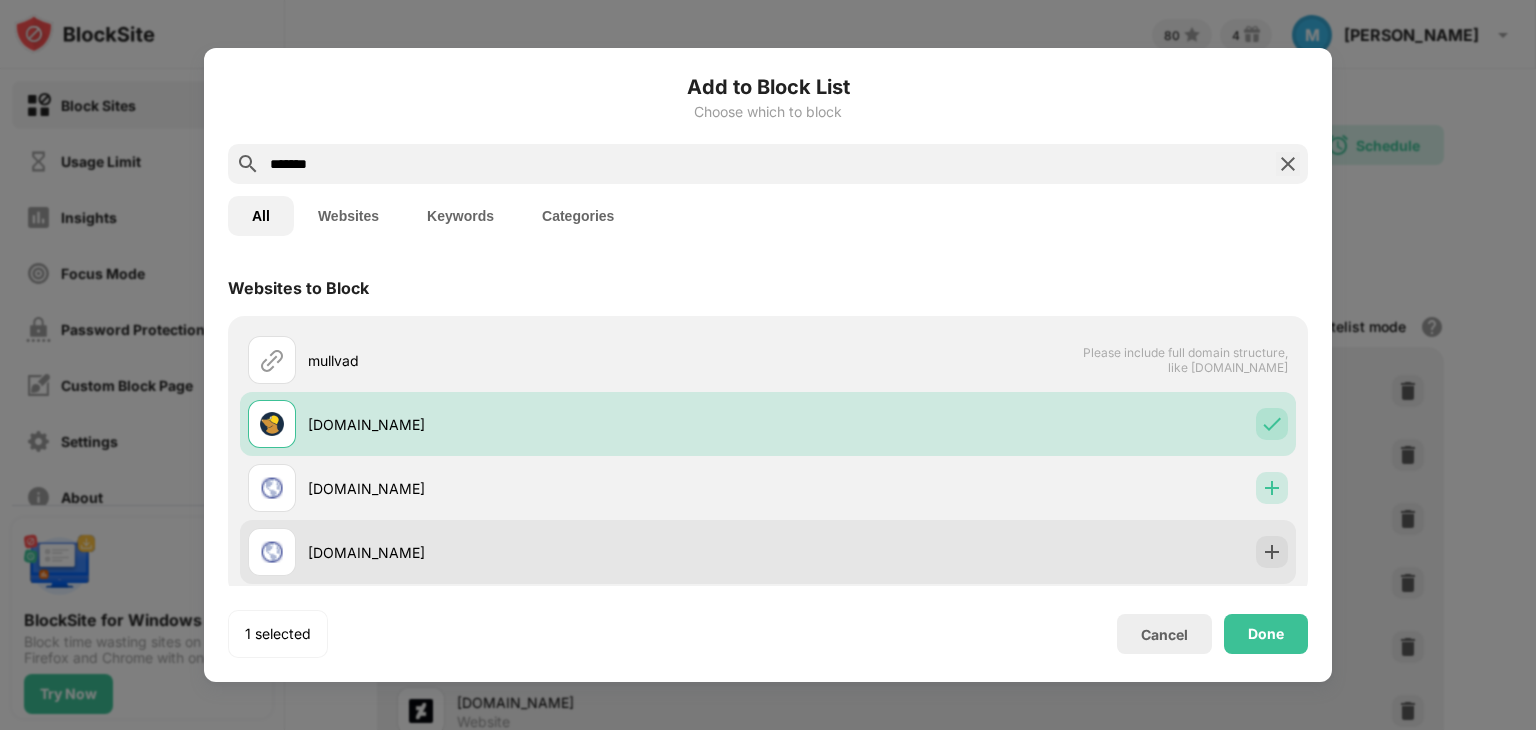 drag, startPoint x: 1256, startPoint y: 479, endPoint x: 1254, endPoint y: 545, distance: 66.0303 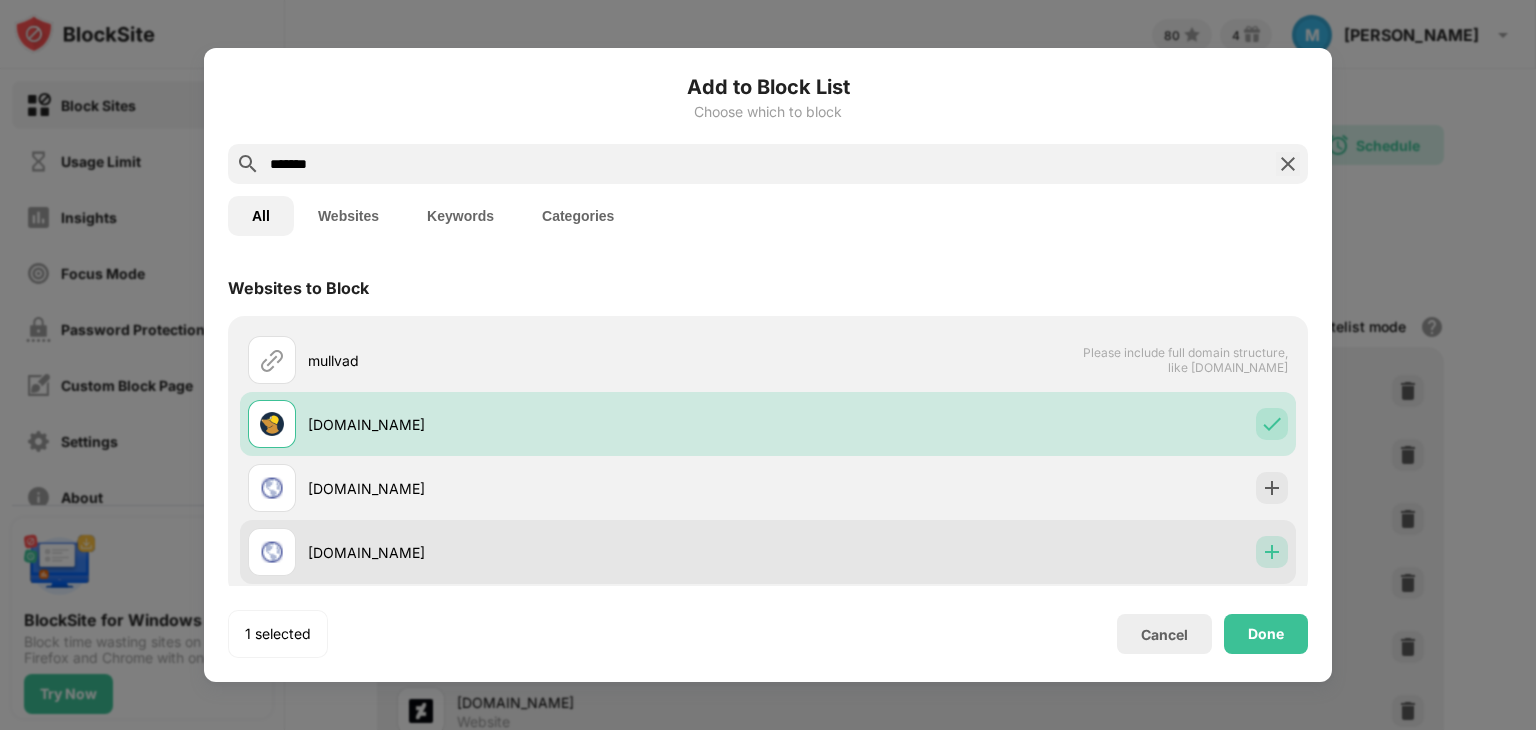 click at bounding box center (1272, 552) 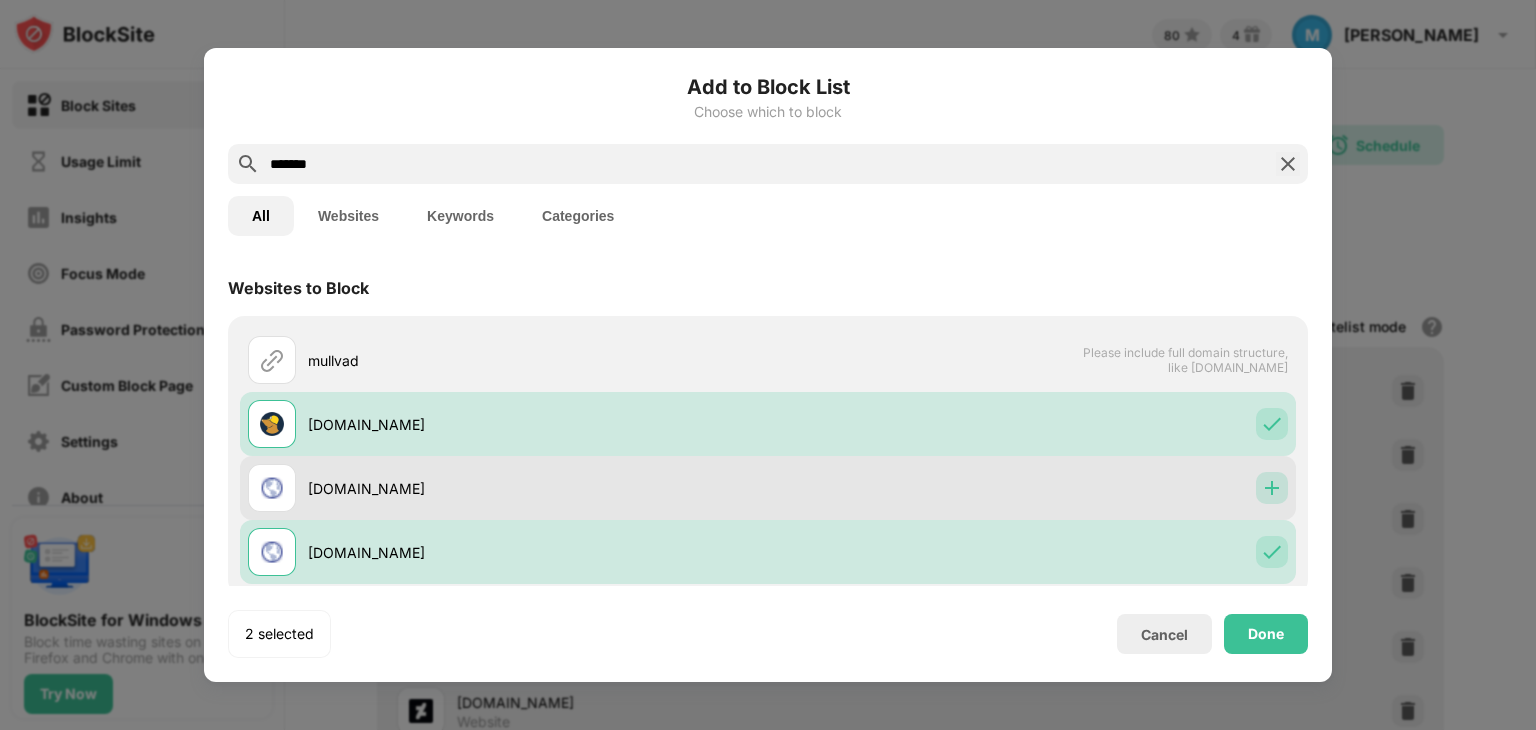 click at bounding box center (1272, 488) 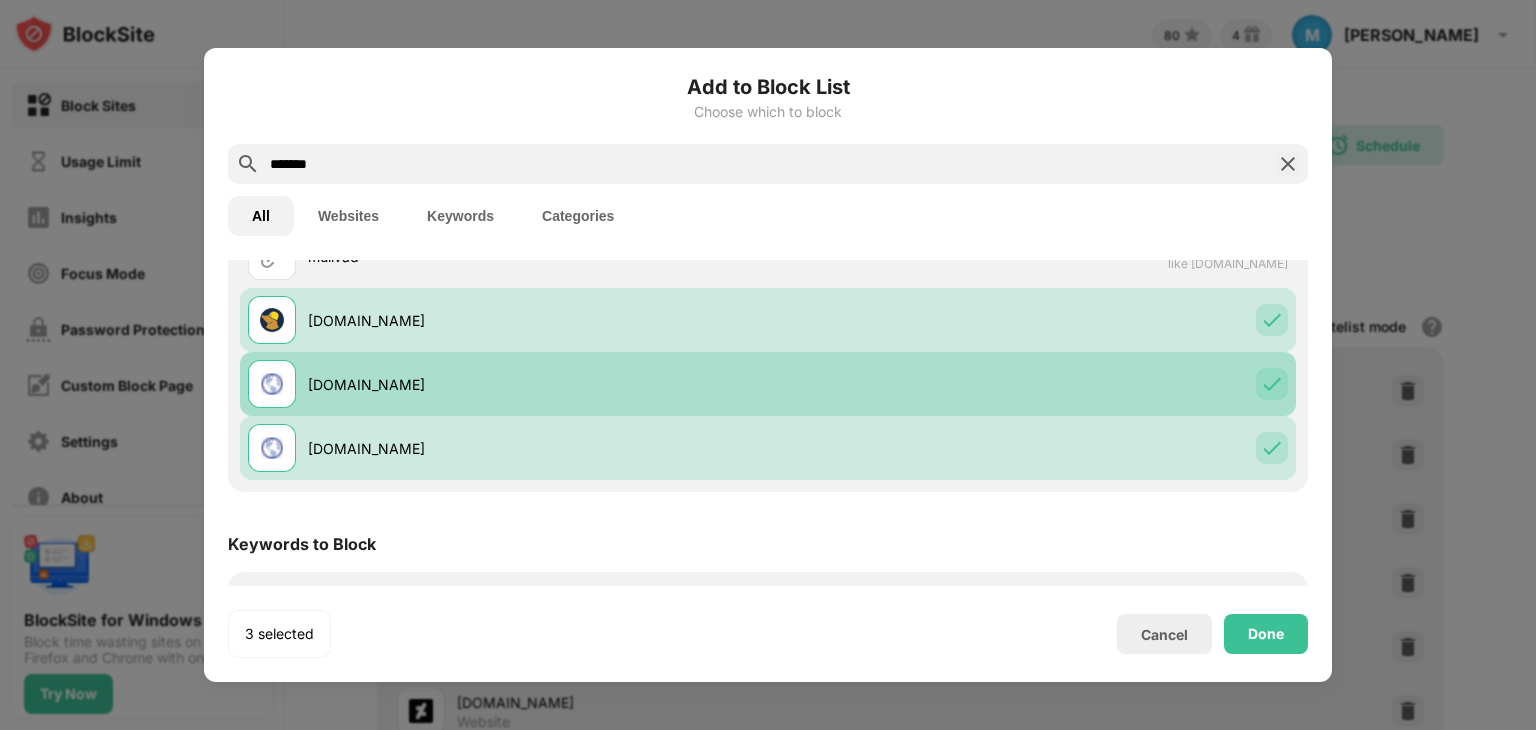 scroll, scrollTop: 178, scrollLeft: 0, axis: vertical 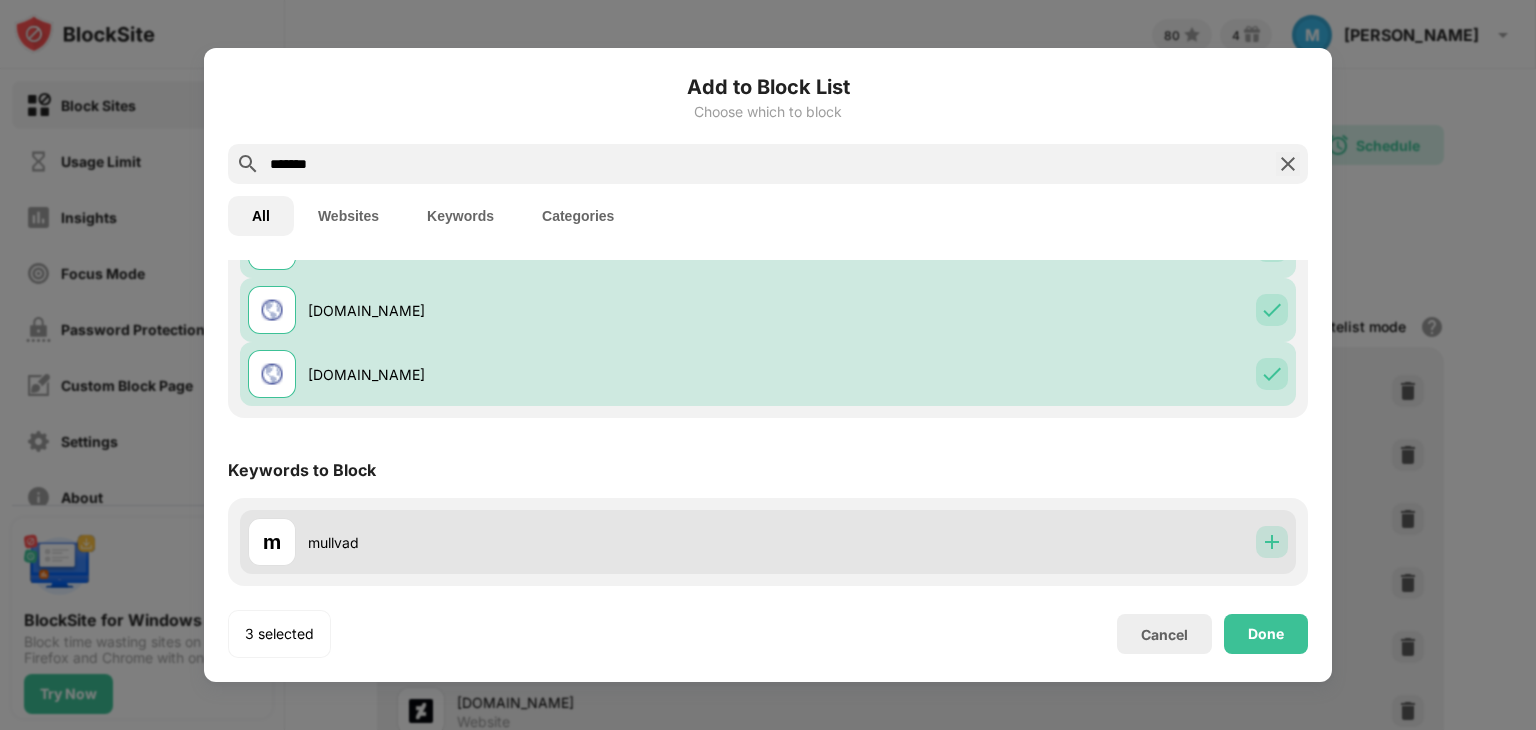 click at bounding box center (1272, 542) 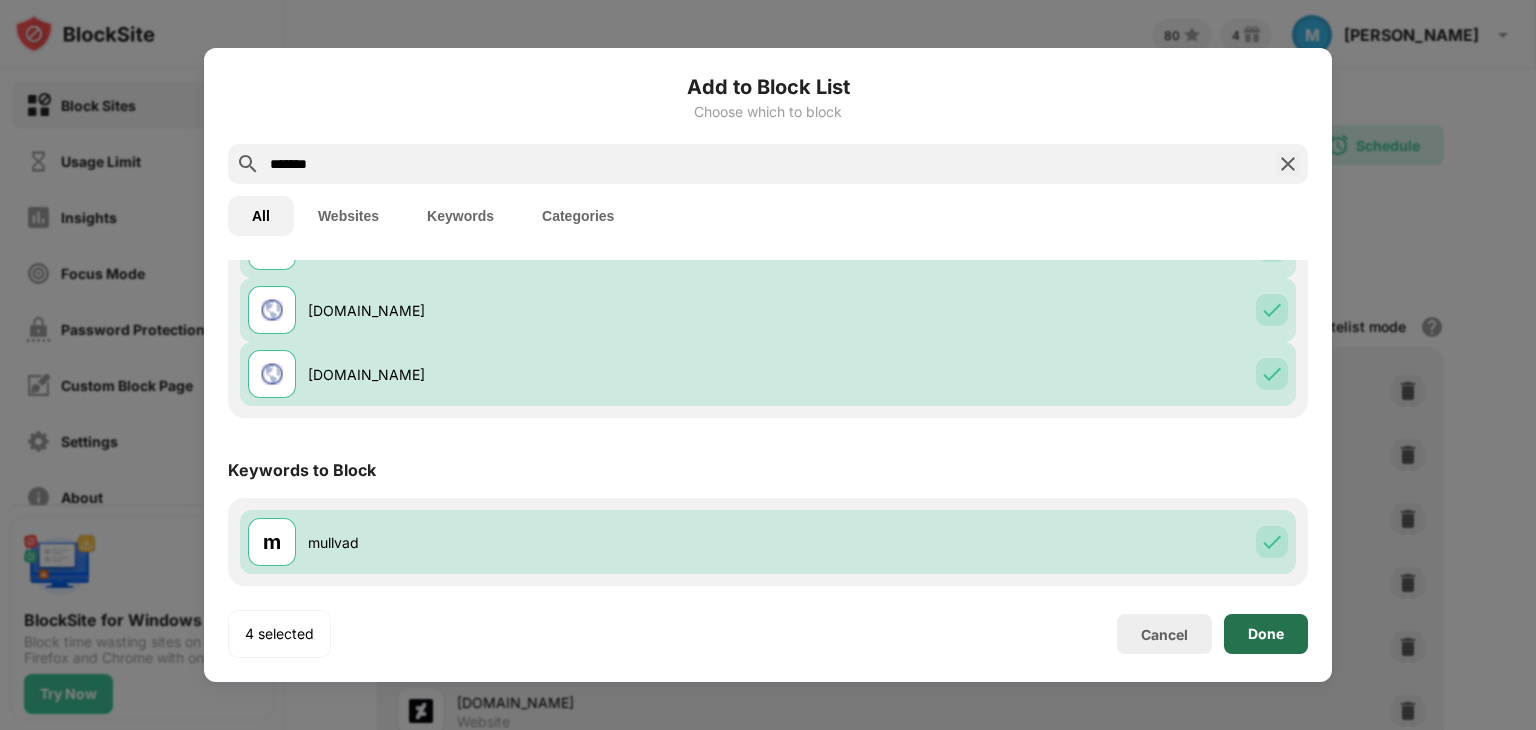 click on "Done" at bounding box center [1266, 634] 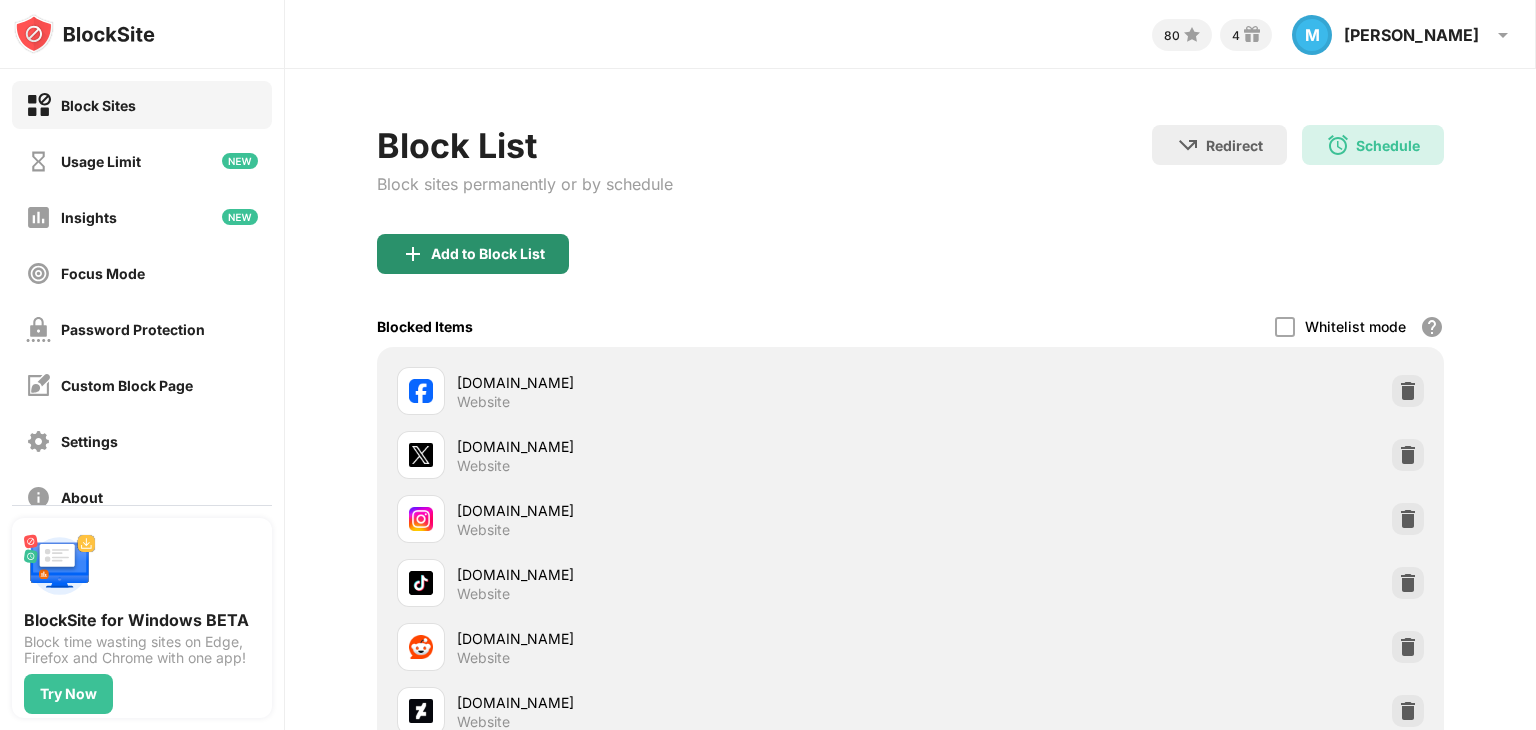 click on "Add to Block List" at bounding box center (488, 254) 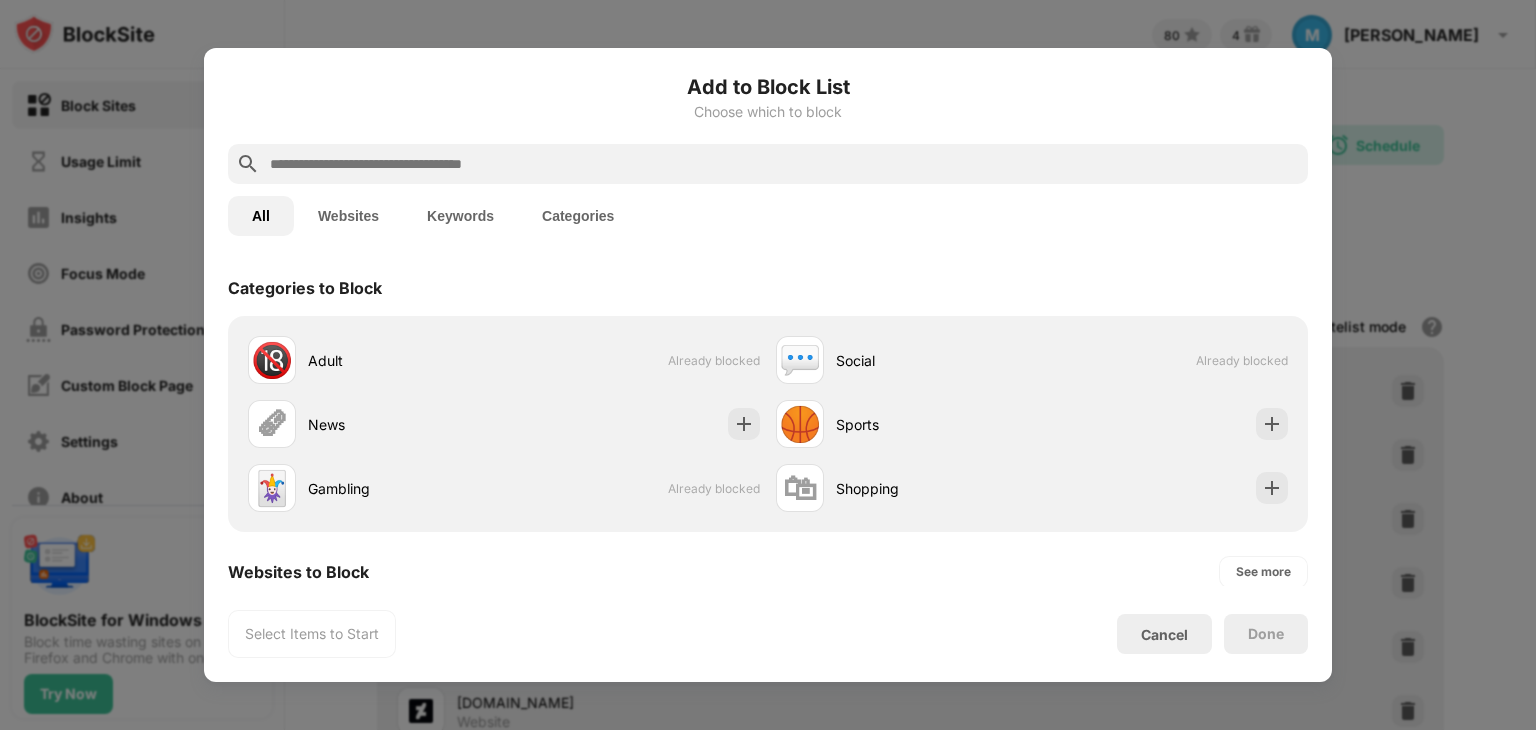 click at bounding box center (784, 164) 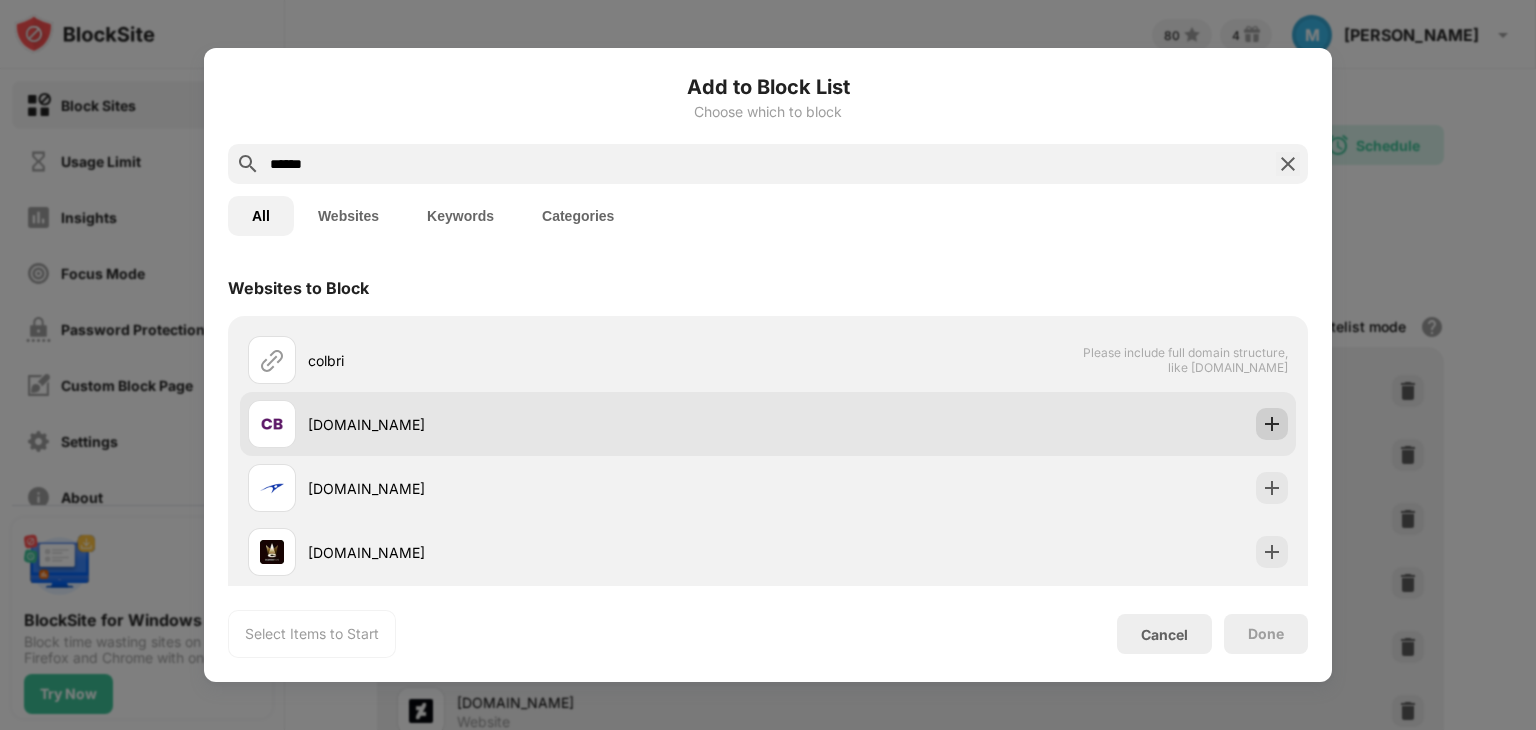type on "******" 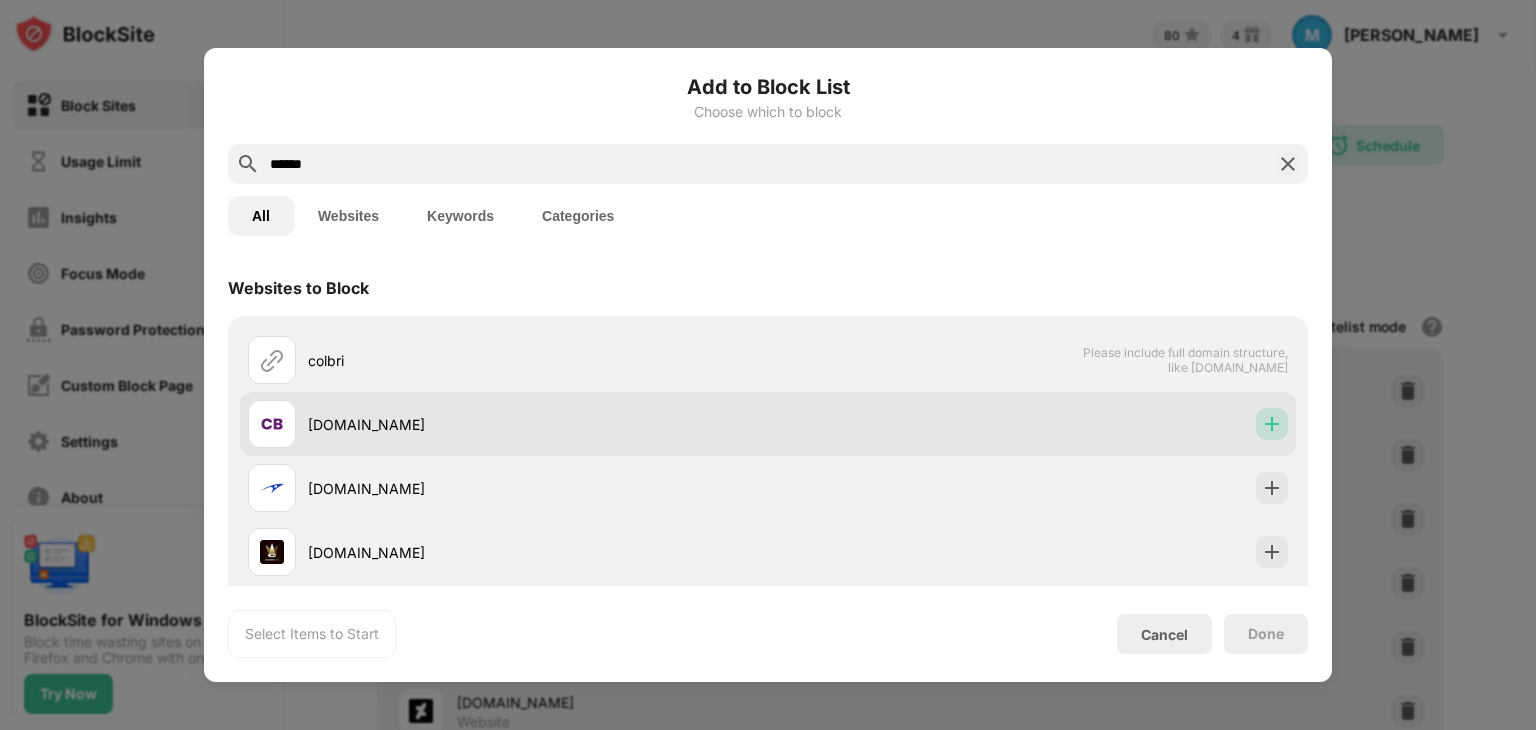click at bounding box center [1272, 424] 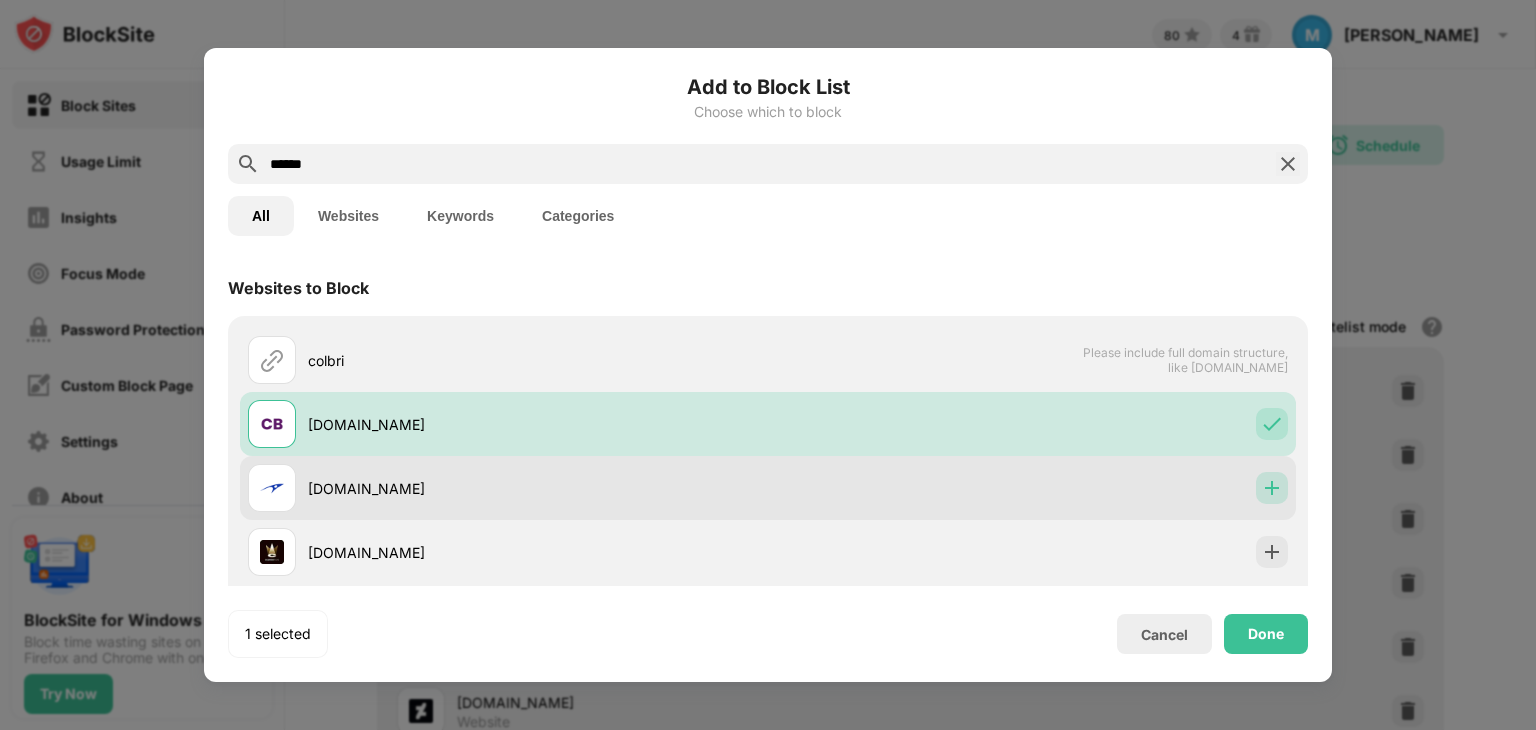click at bounding box center [1272, 488] 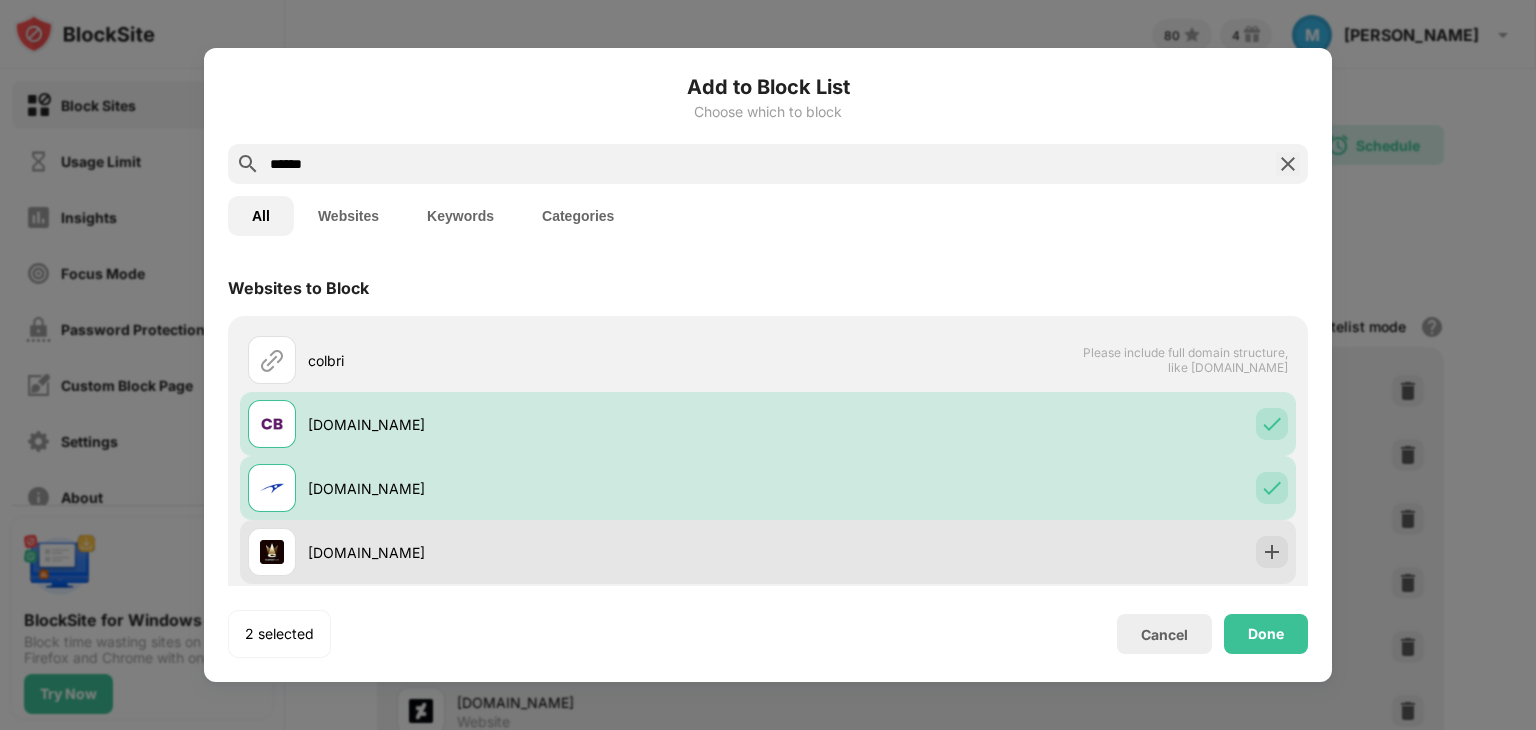 click on "colbridgefilms.co.uk" at bounding box center [768, 552] 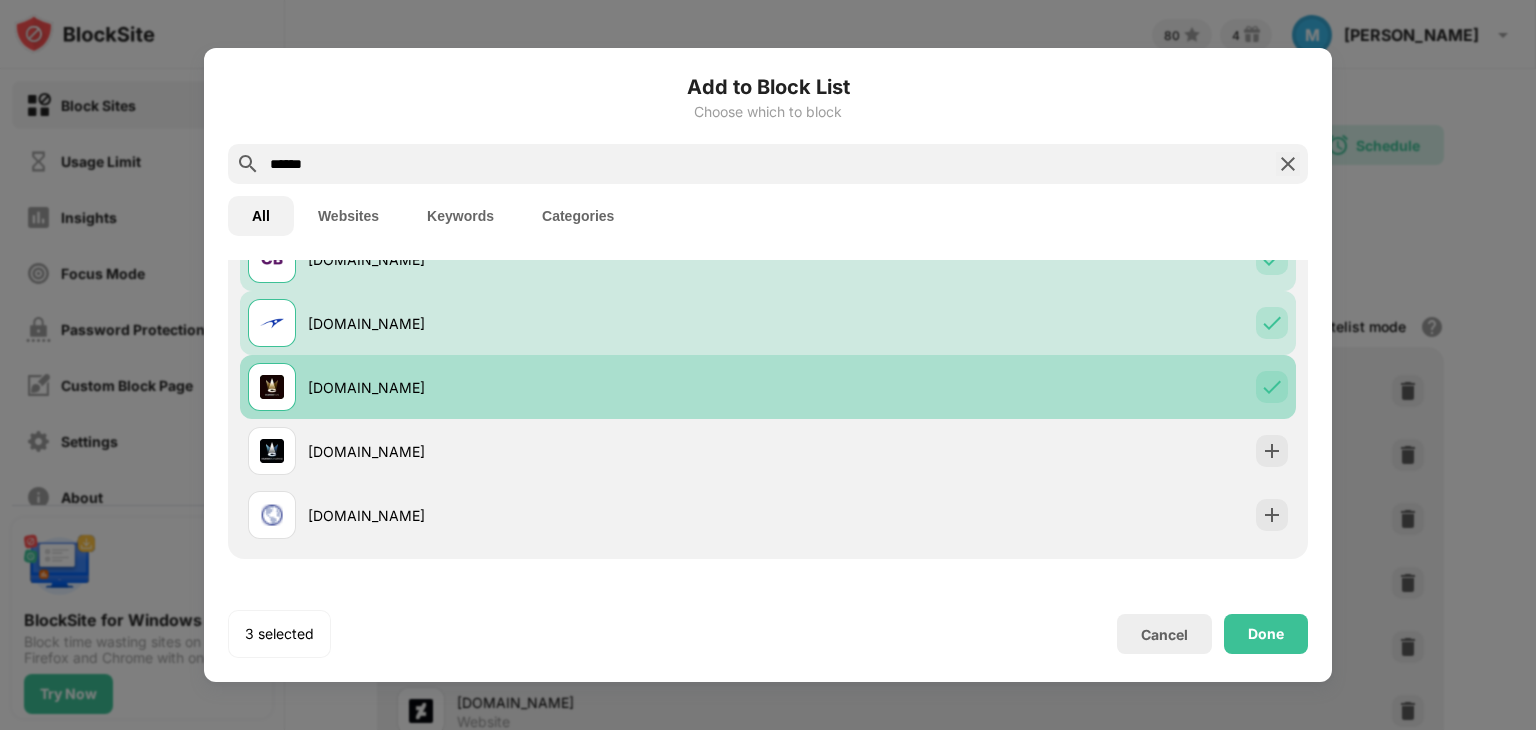 scroll, scrollTop: 172, scrollLeft: 0, axis: vertical 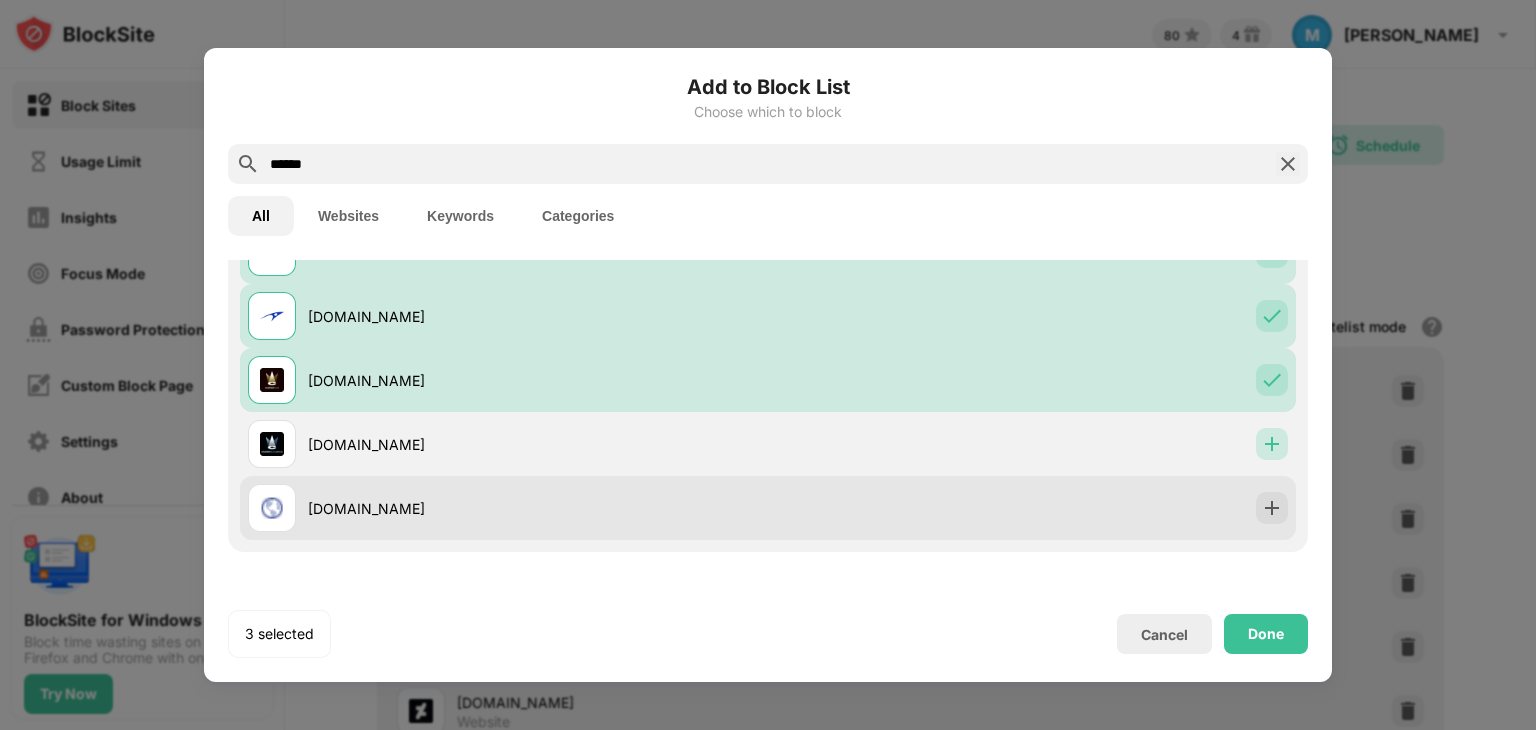 drag, startPoint x: 1269, startPoint y: 441, endPoint x: 1260, endPoint y: 495, distance: 54.74486 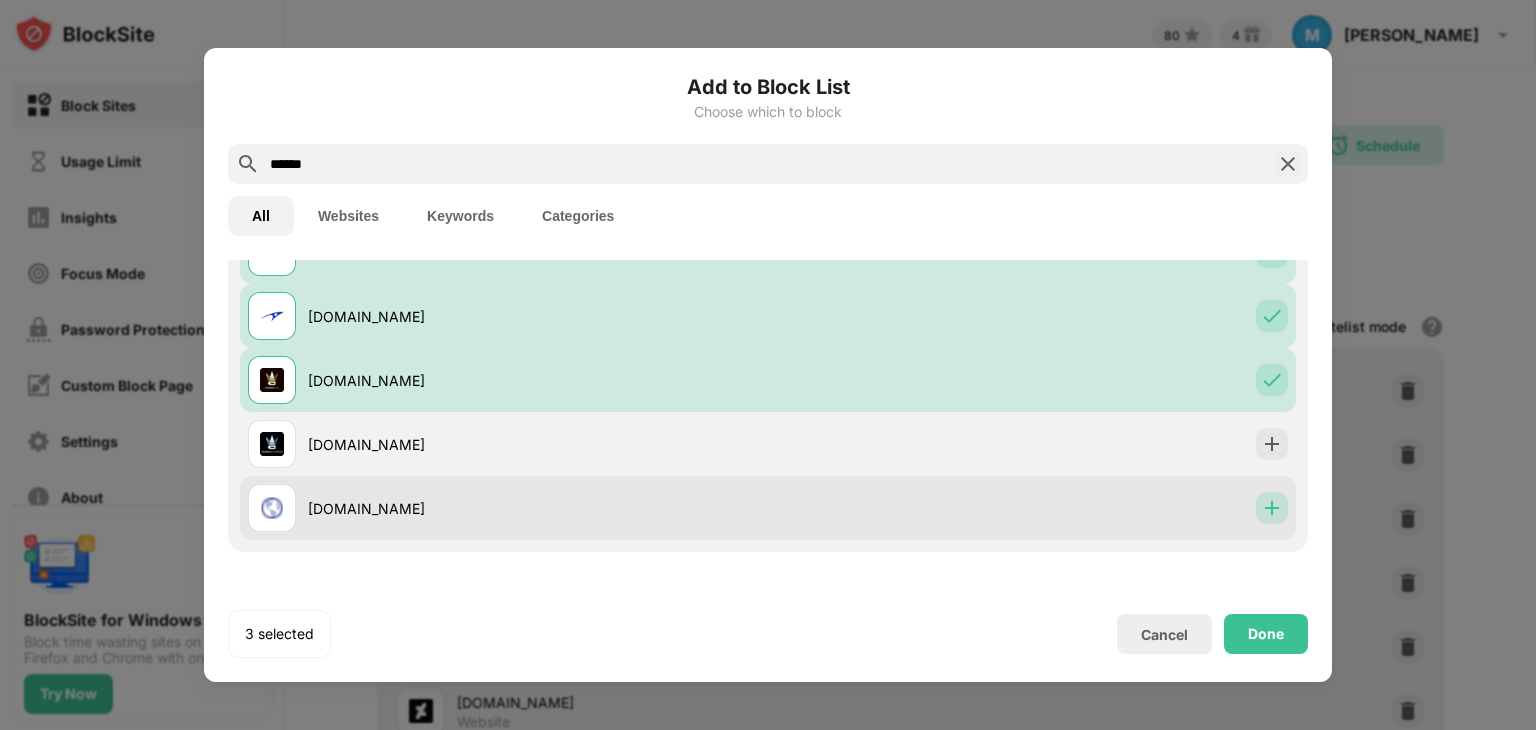click at bounding box center [1272, 508] 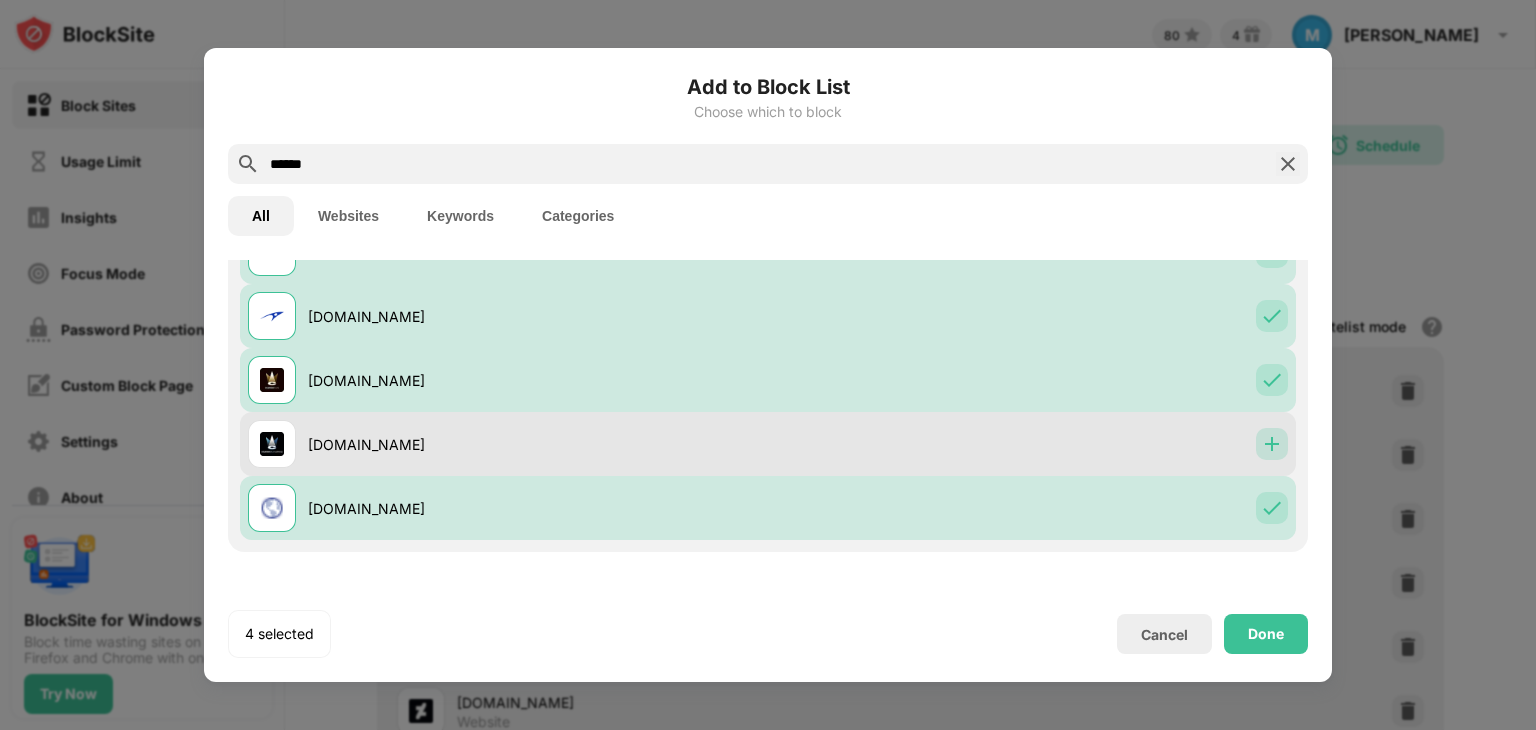 click at bounding box center (1272, 444) 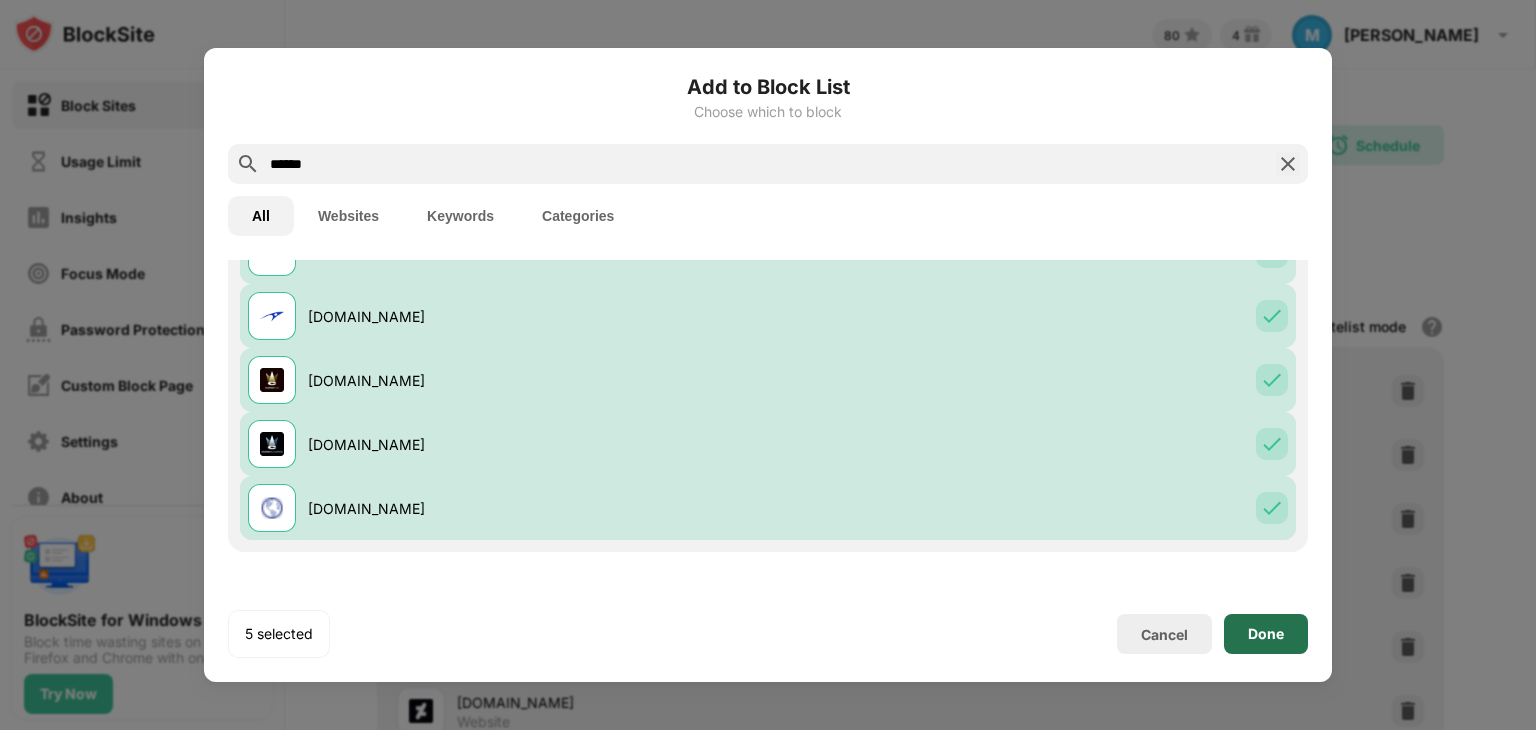 click on "Done" at bounding box center (1266, 634) 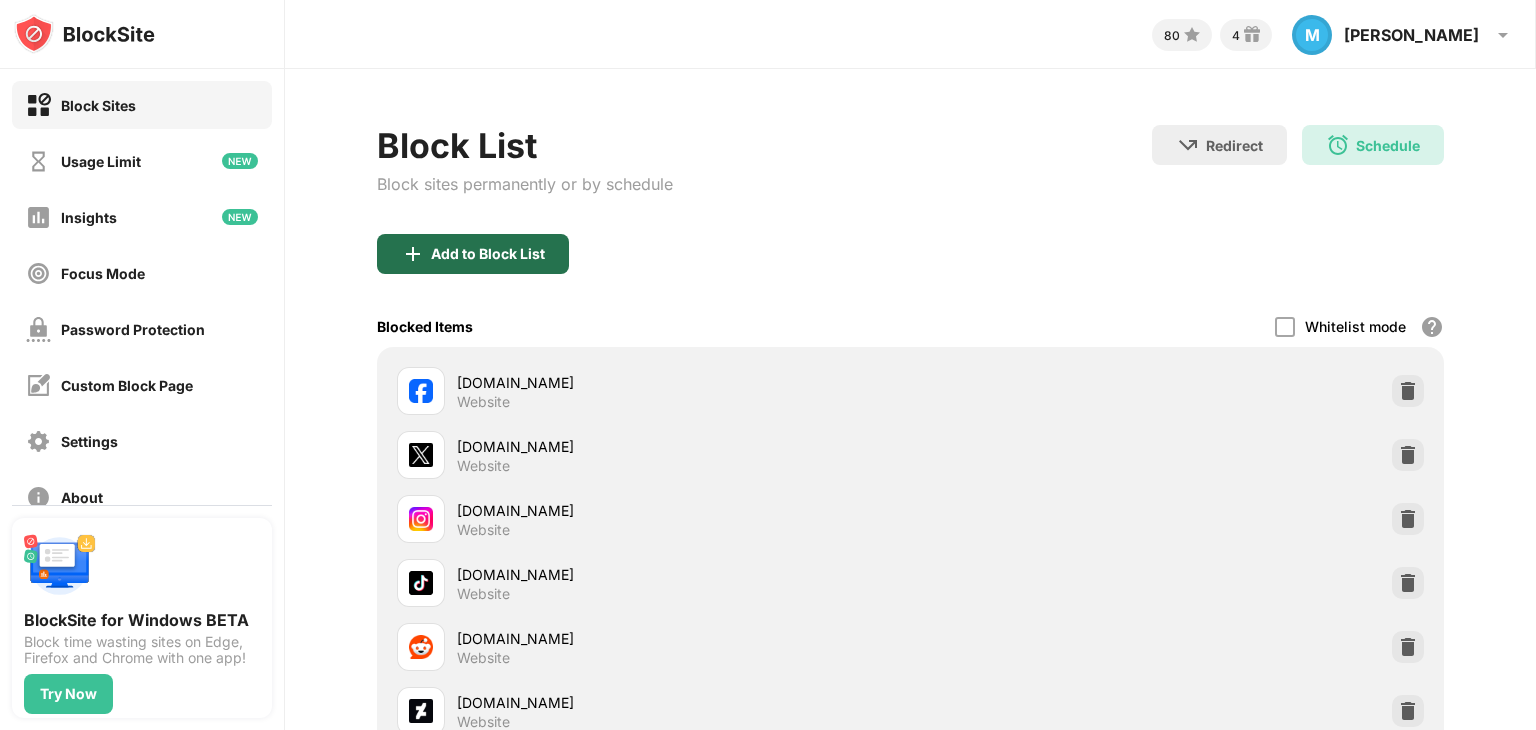 click on "Add to Block List" at bounding box center [473, 254] 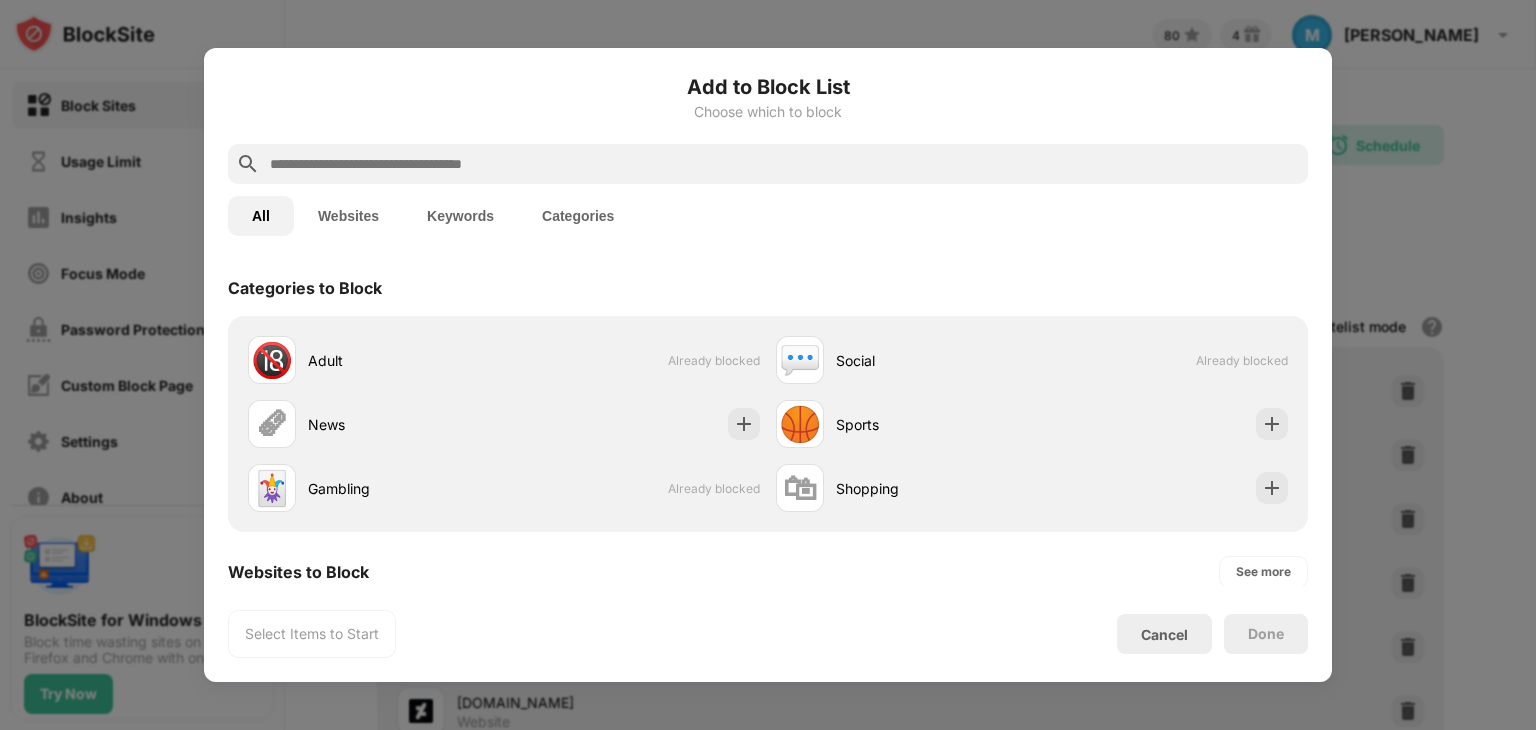 click at bounding box center [784, 164] 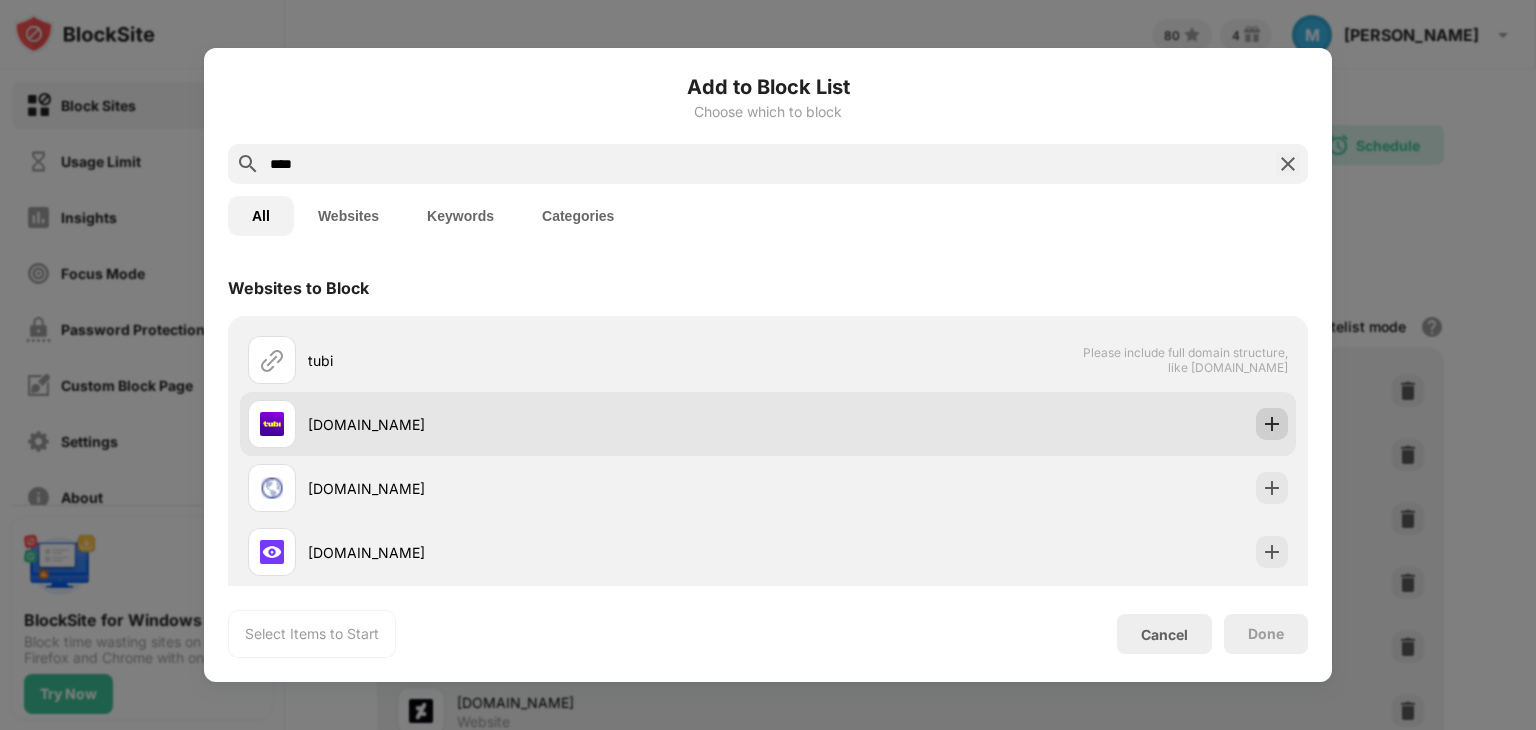 type on "****" 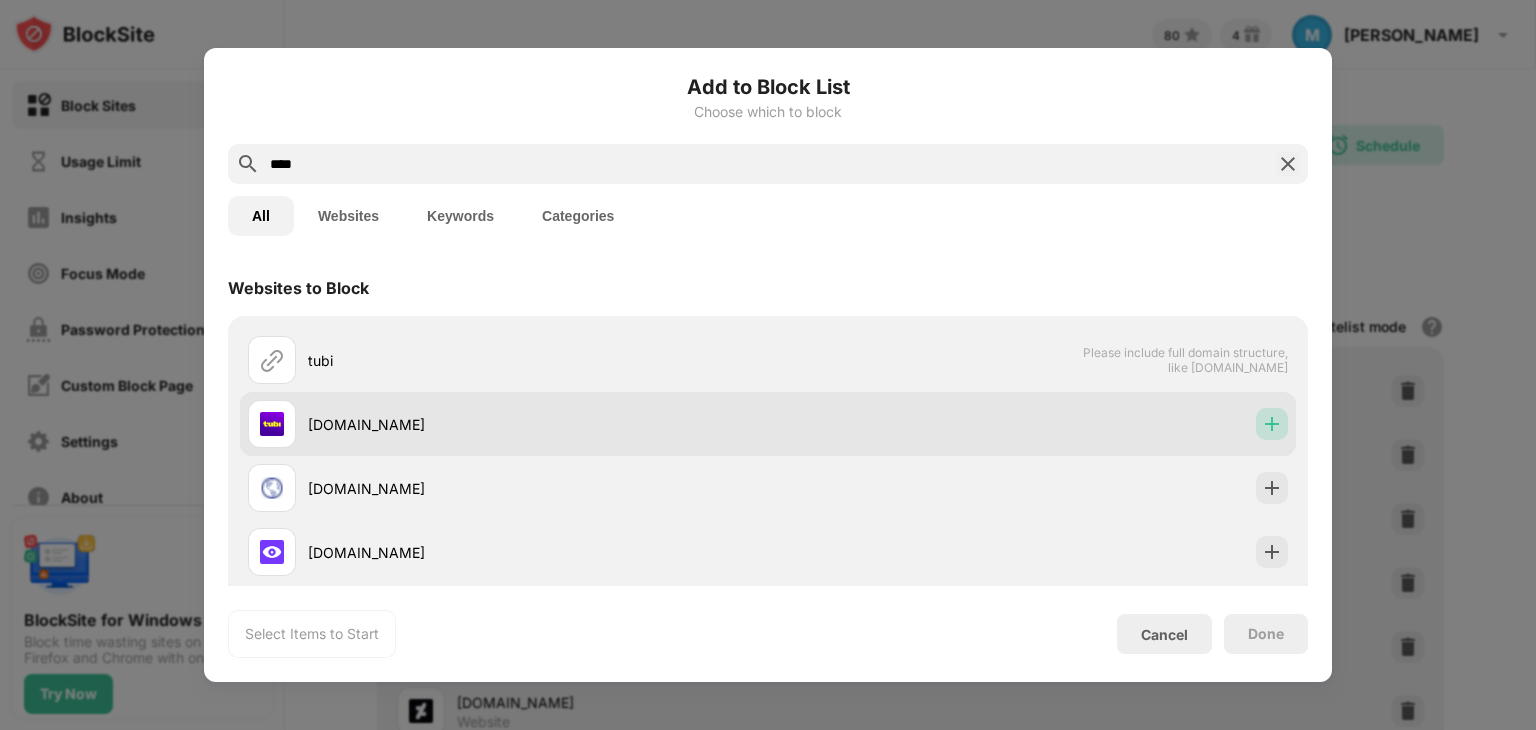 click at bounding box center (1272, 424) 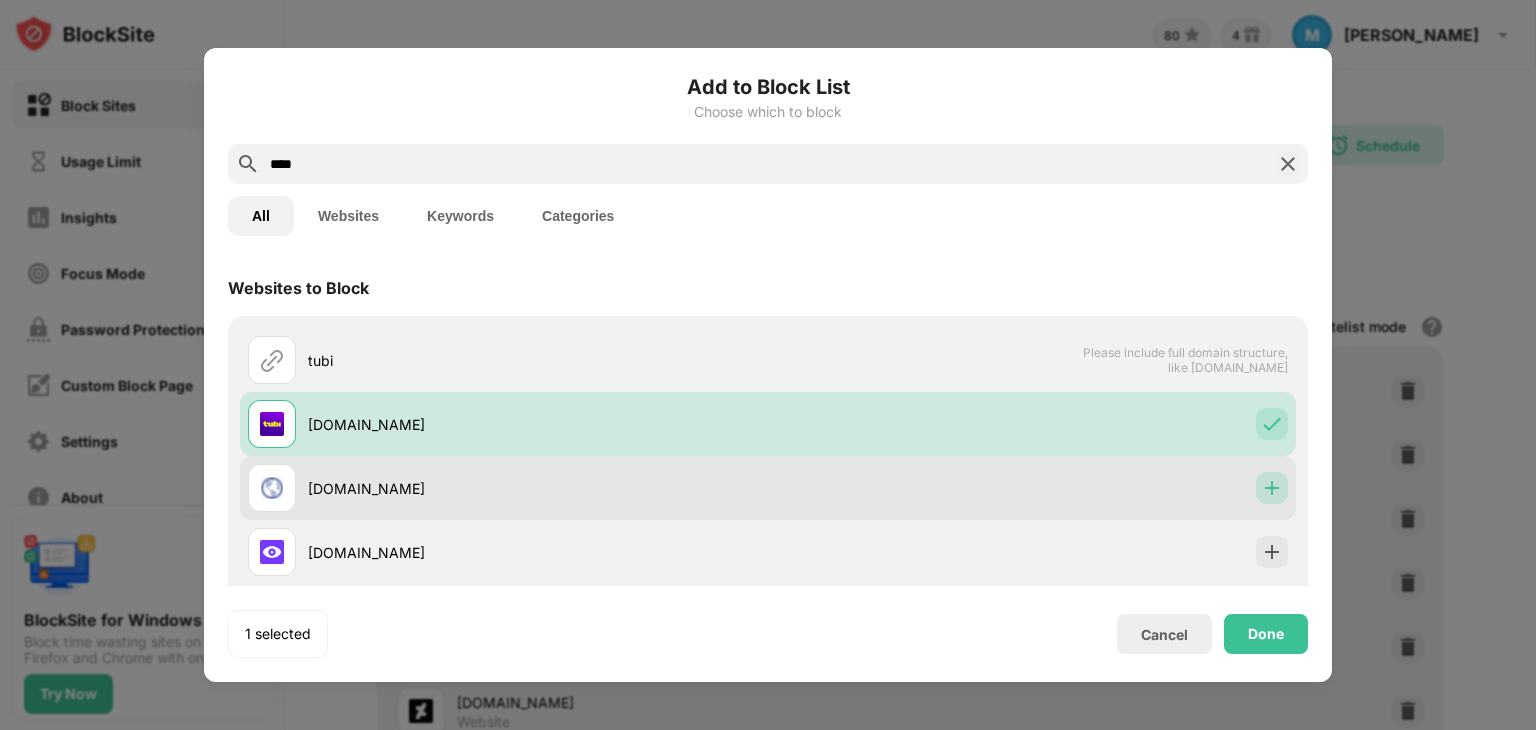 click at bounding box center [1272, 488] 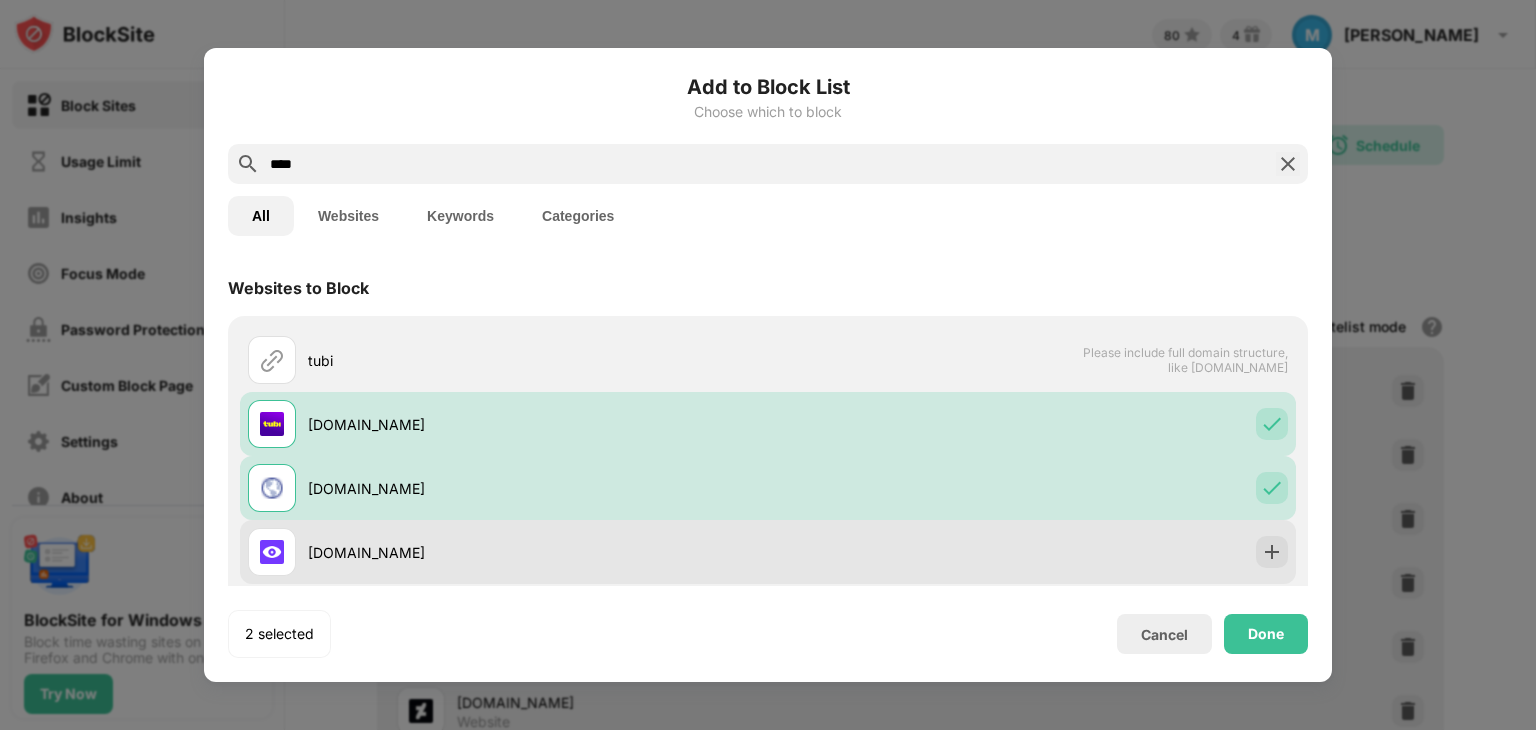 click on "tubics.com" at bounding box center (768, 552) 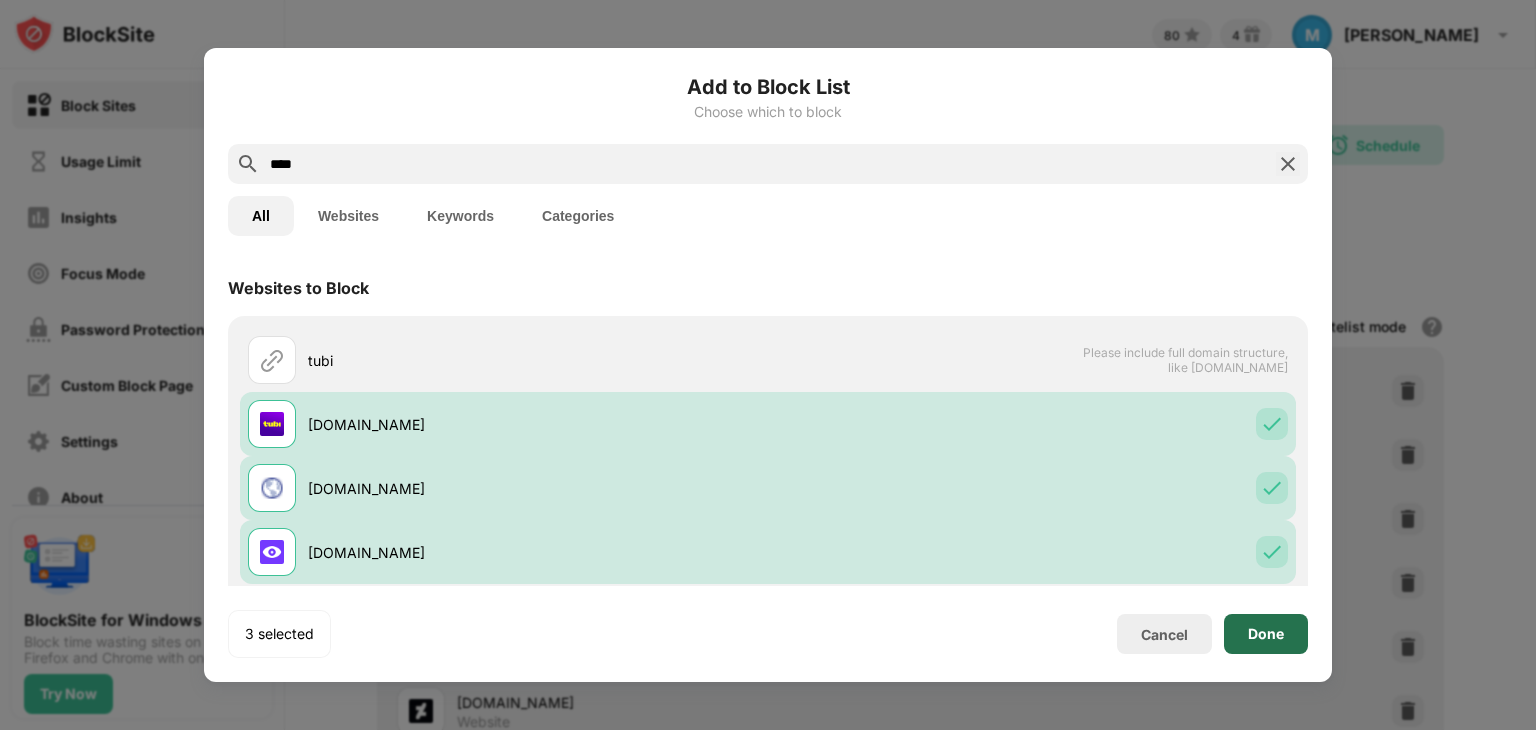 click on "Done" at bounding box center (1266, 634) 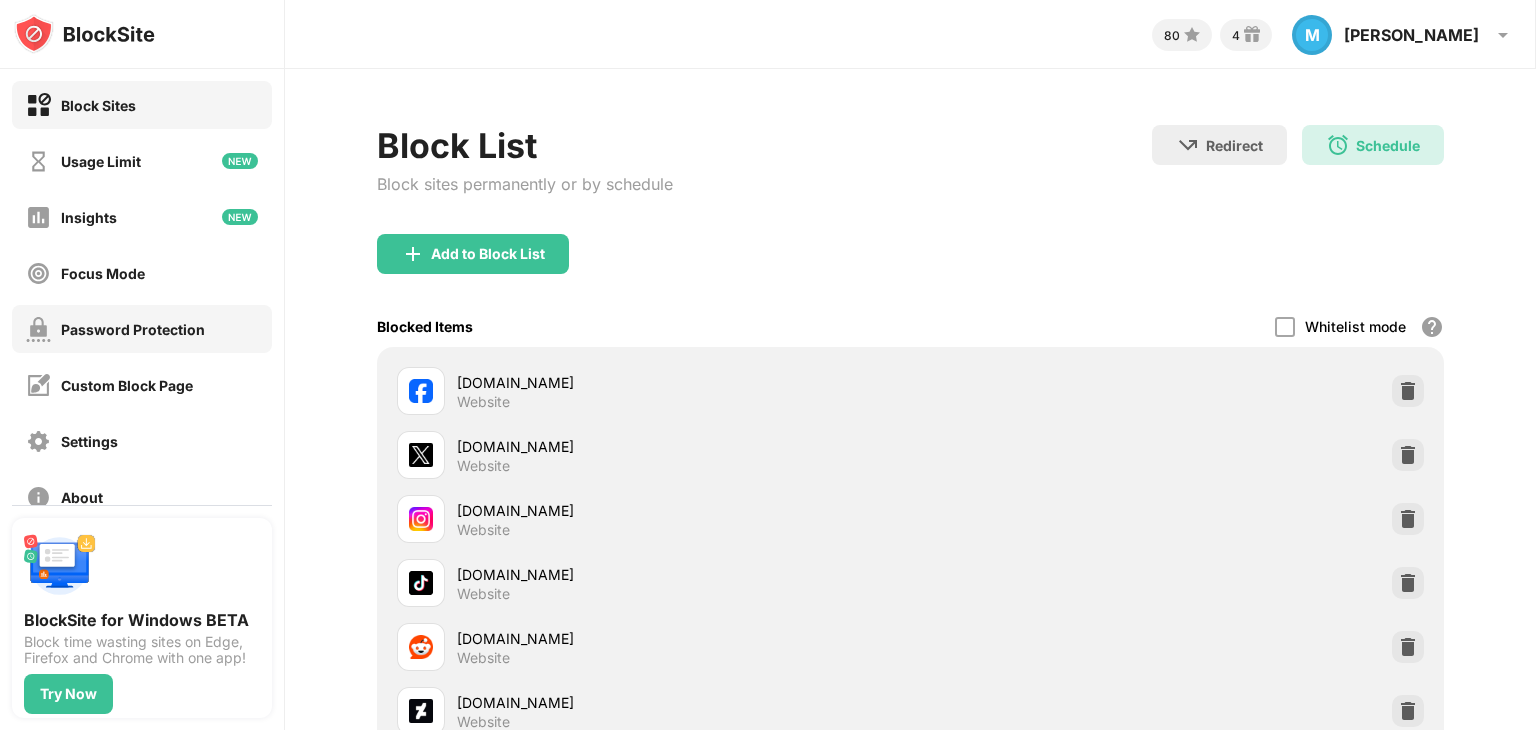 click on "Password Protection" at bounding box center [115, 329] 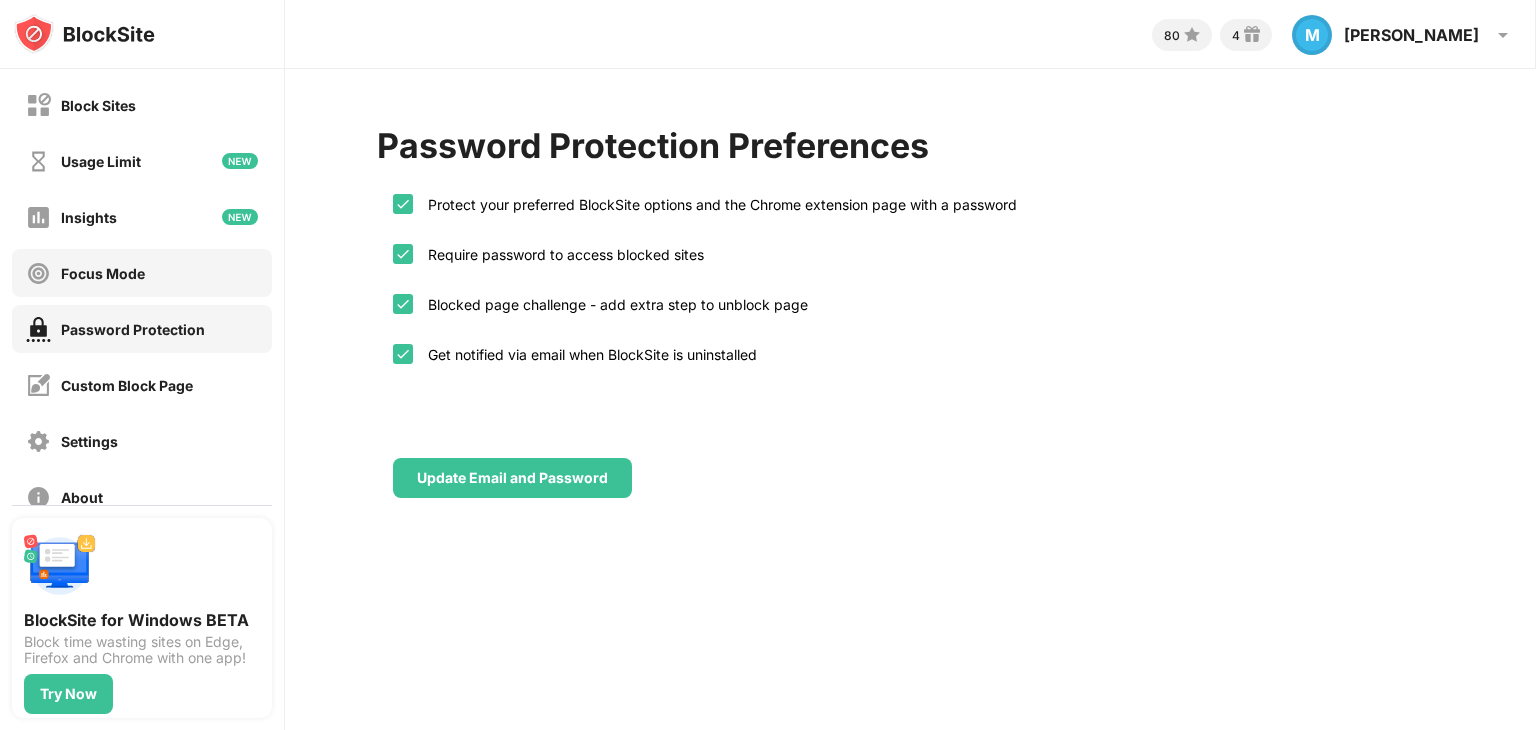 click on "Focus Mode" at bounding box center [142, 273] 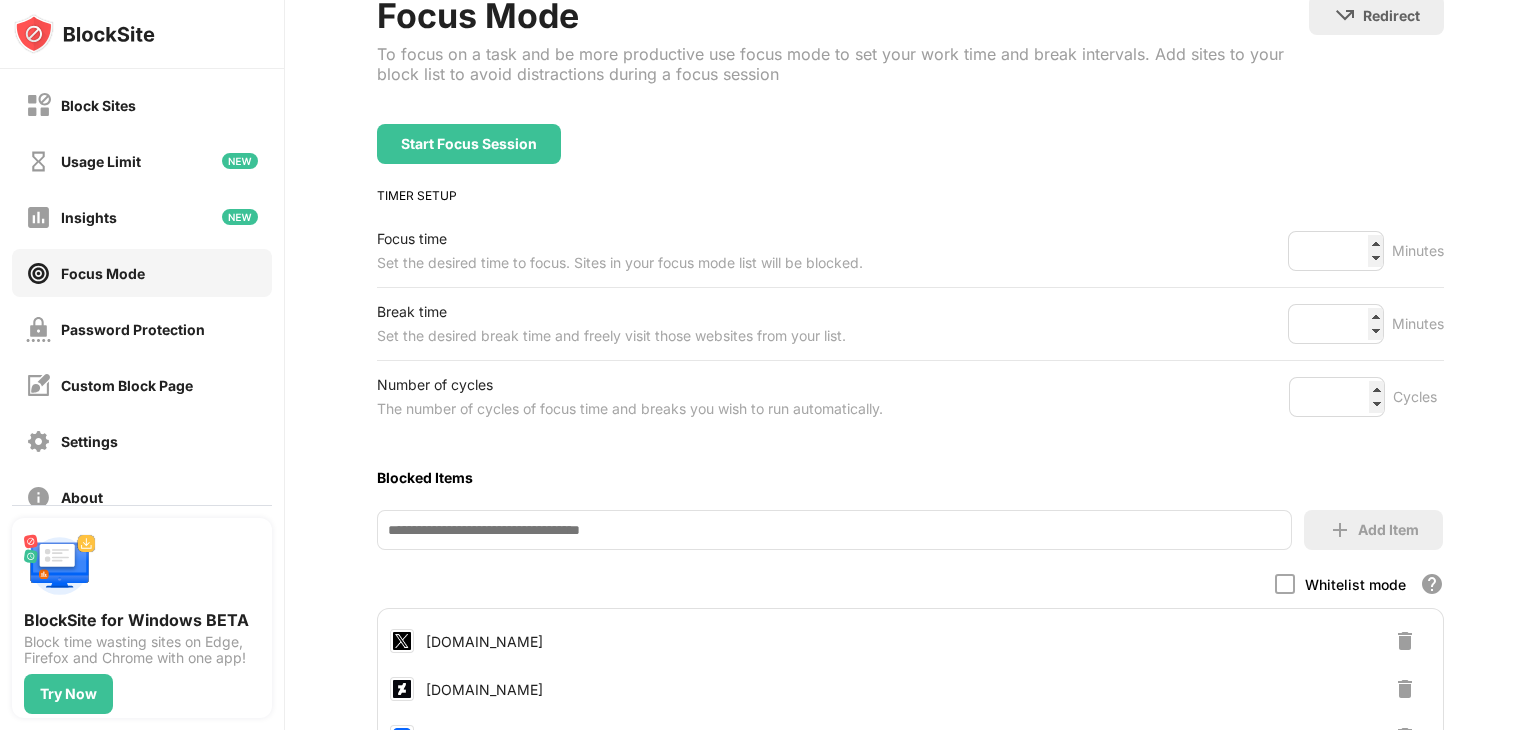 scroll, scrollTop: 0, scrollLeft: 26, axis: horizontal 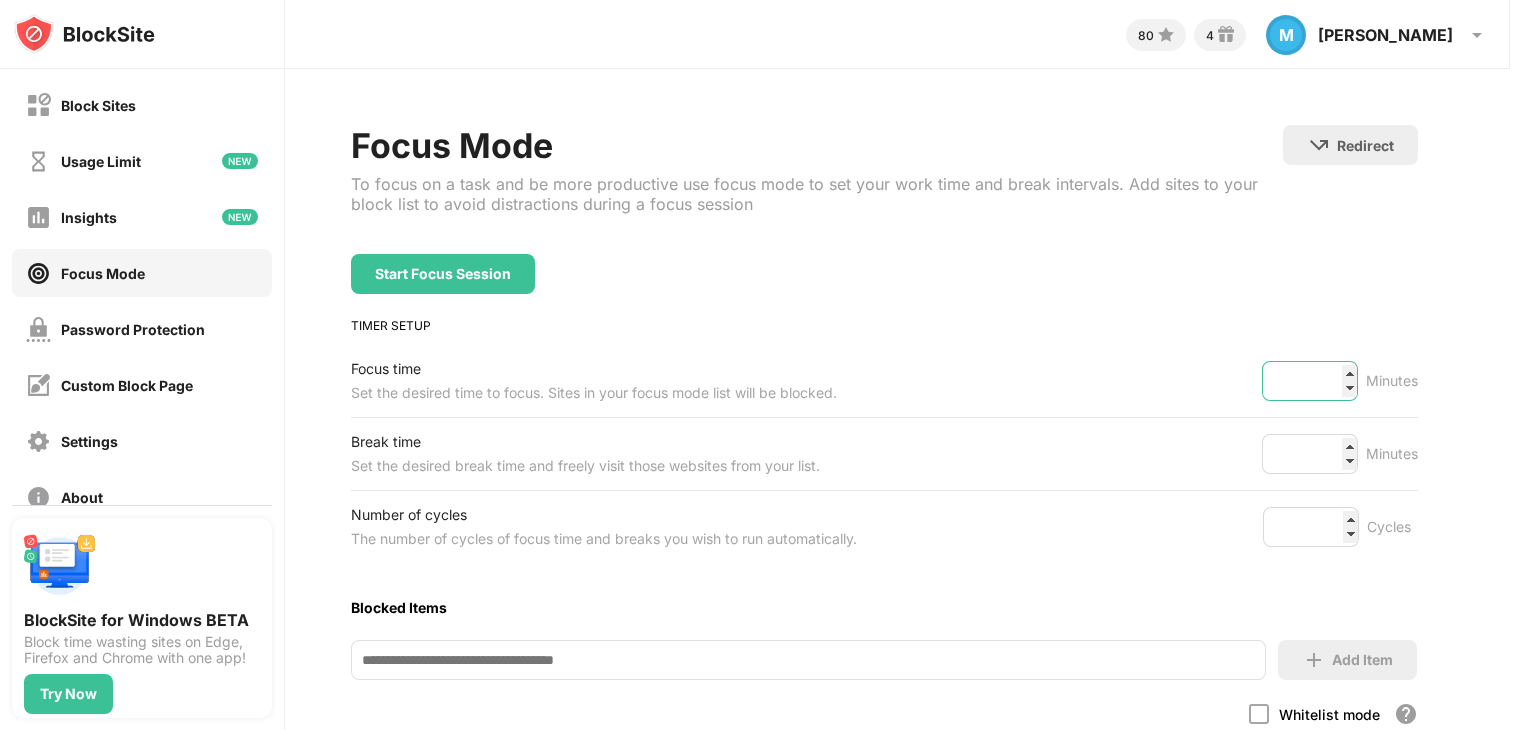 click on "**" at bounding box center (1310, 381) 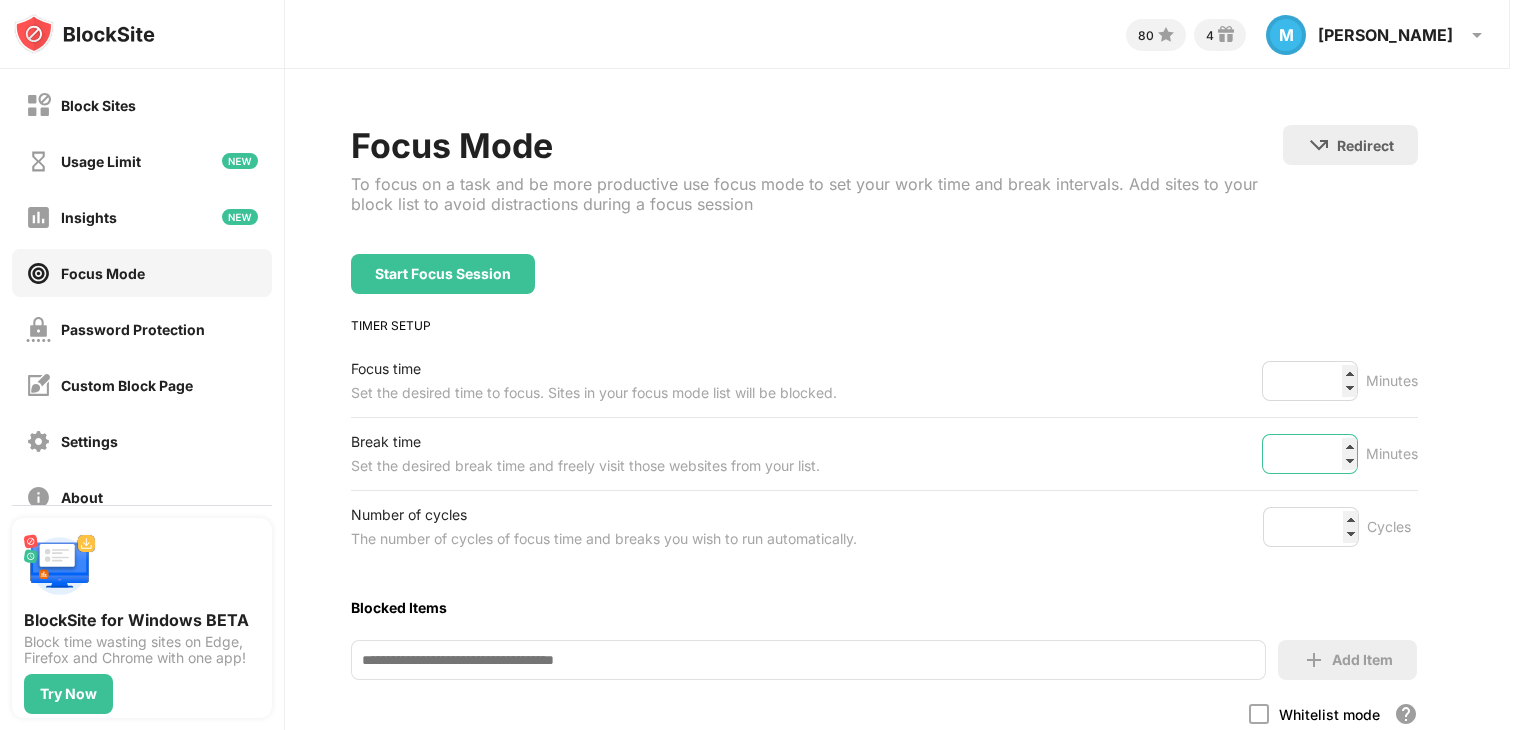 click on "*" at bounding box center (1310, 454) 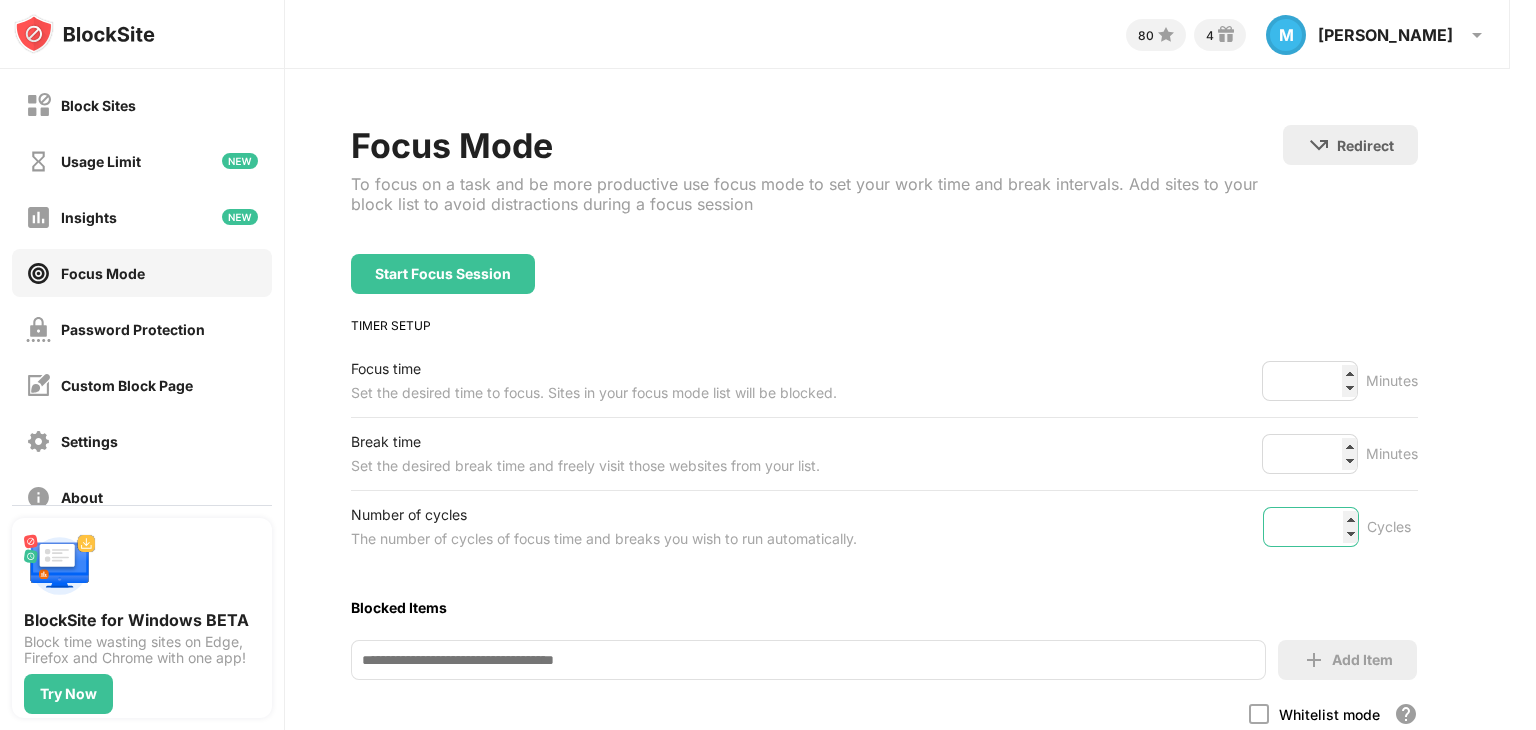 click on "*" at bounding box center (1311, 527) 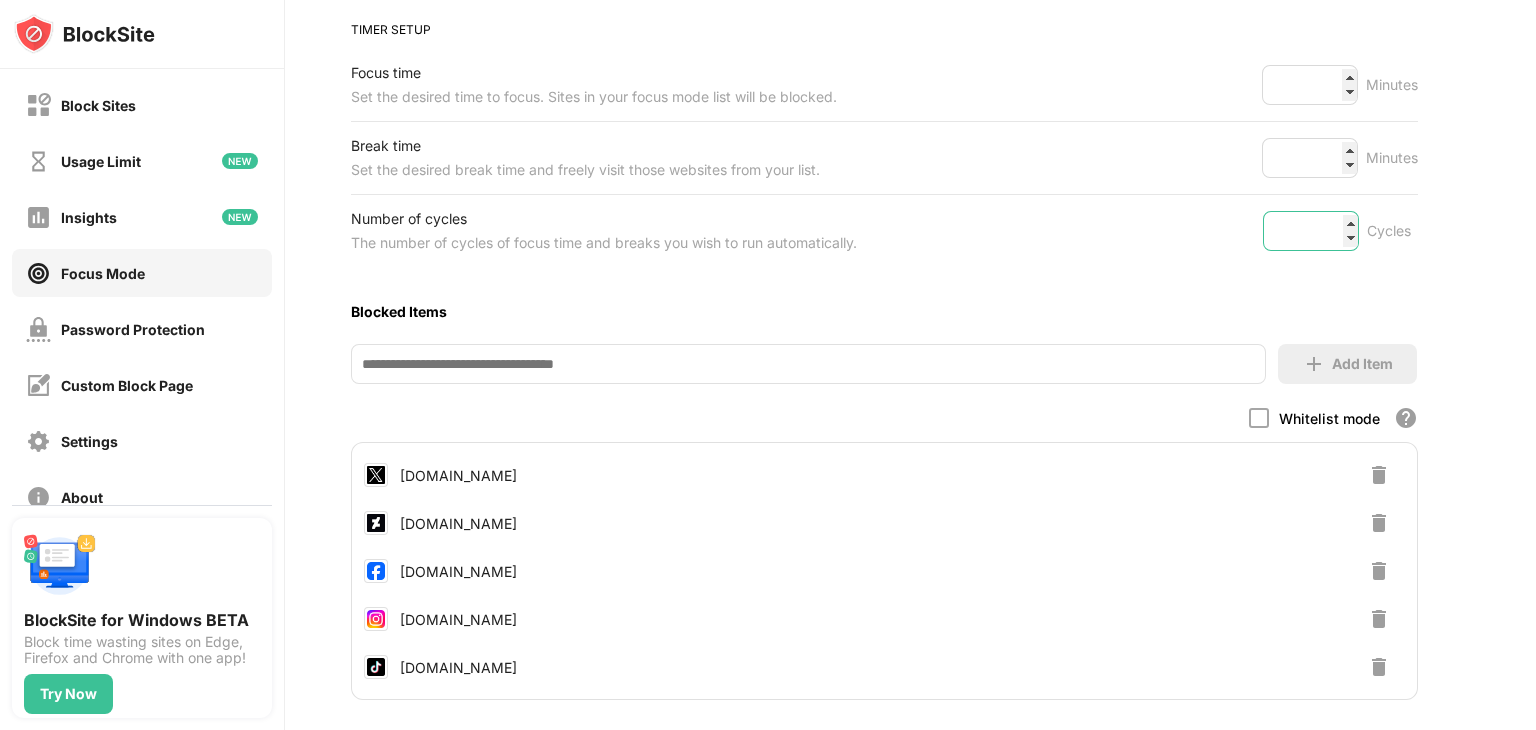 scroll, scrollTop: 296, scrollLeft: 26, axis: both 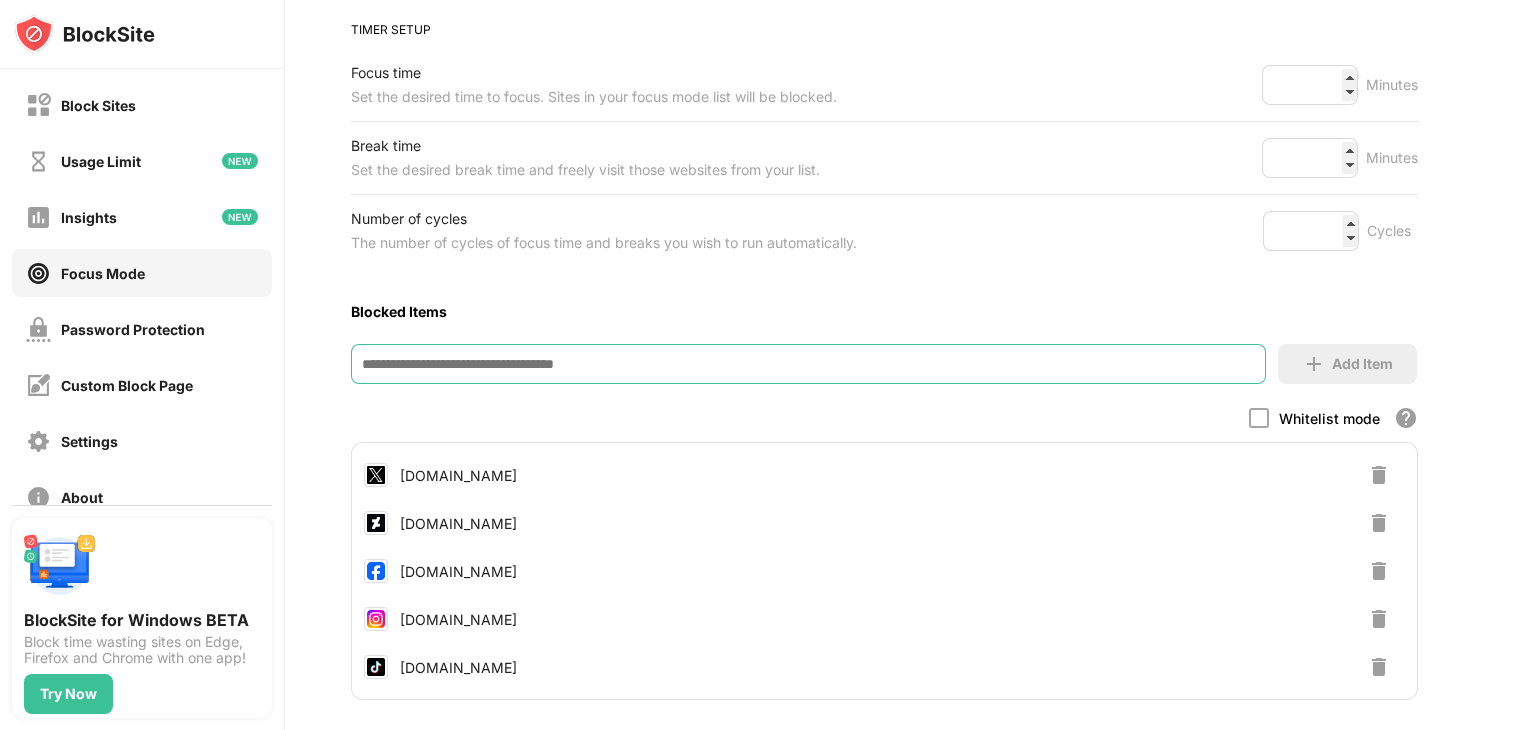 click at bounding box center [808, 364] 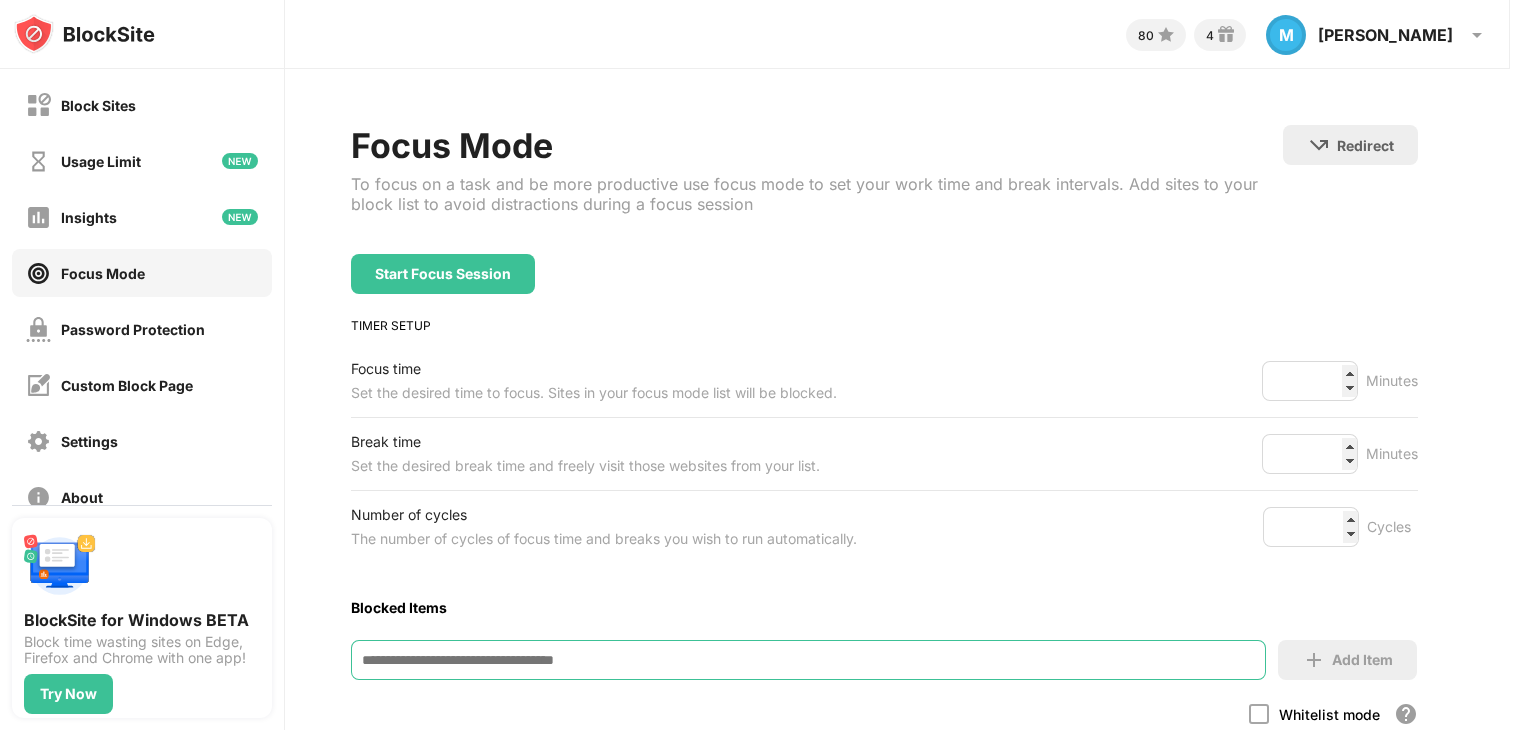 scroll, scrollTop: 0, scrollLeft: 26, axis: horizontal 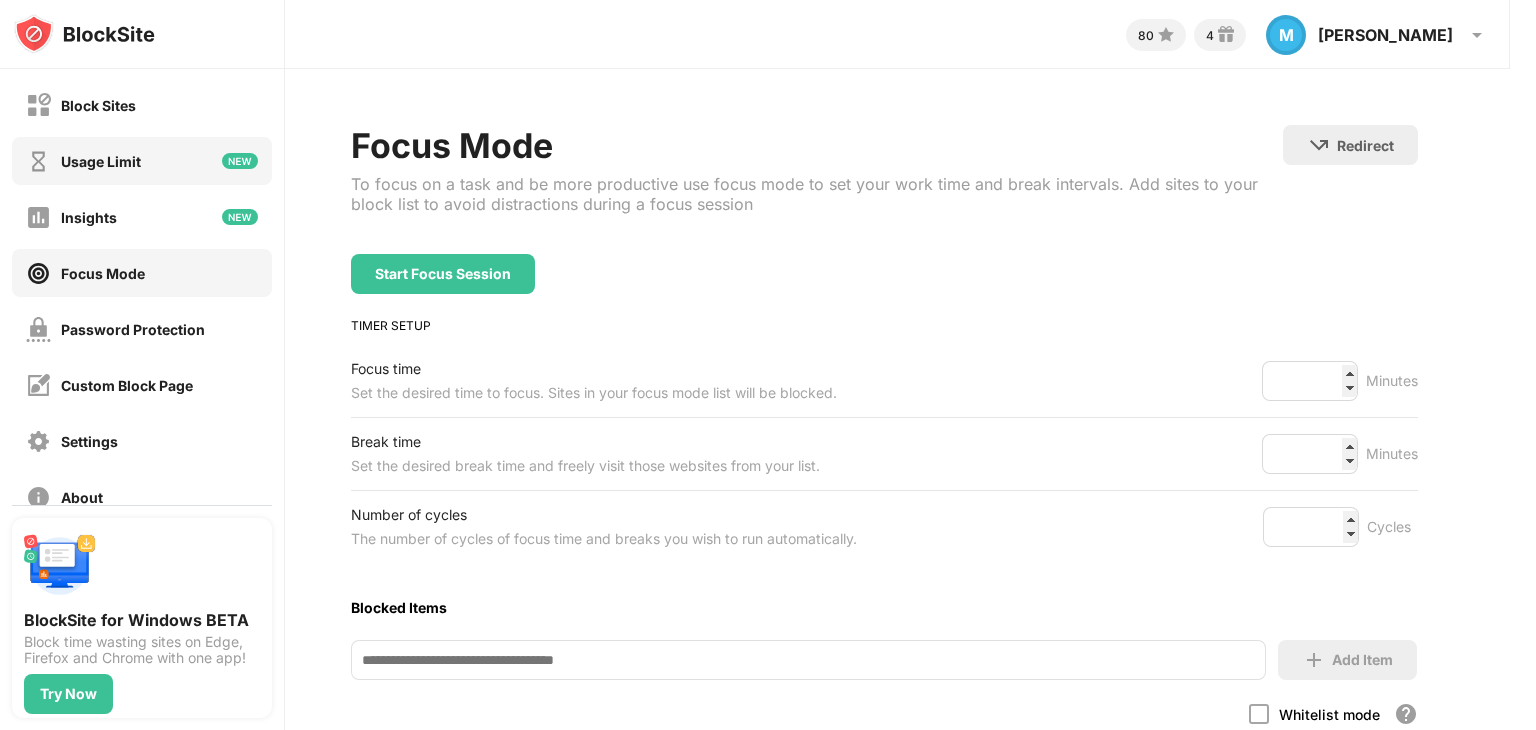 click on "Usage Limit" at bounding box center [101, 161] 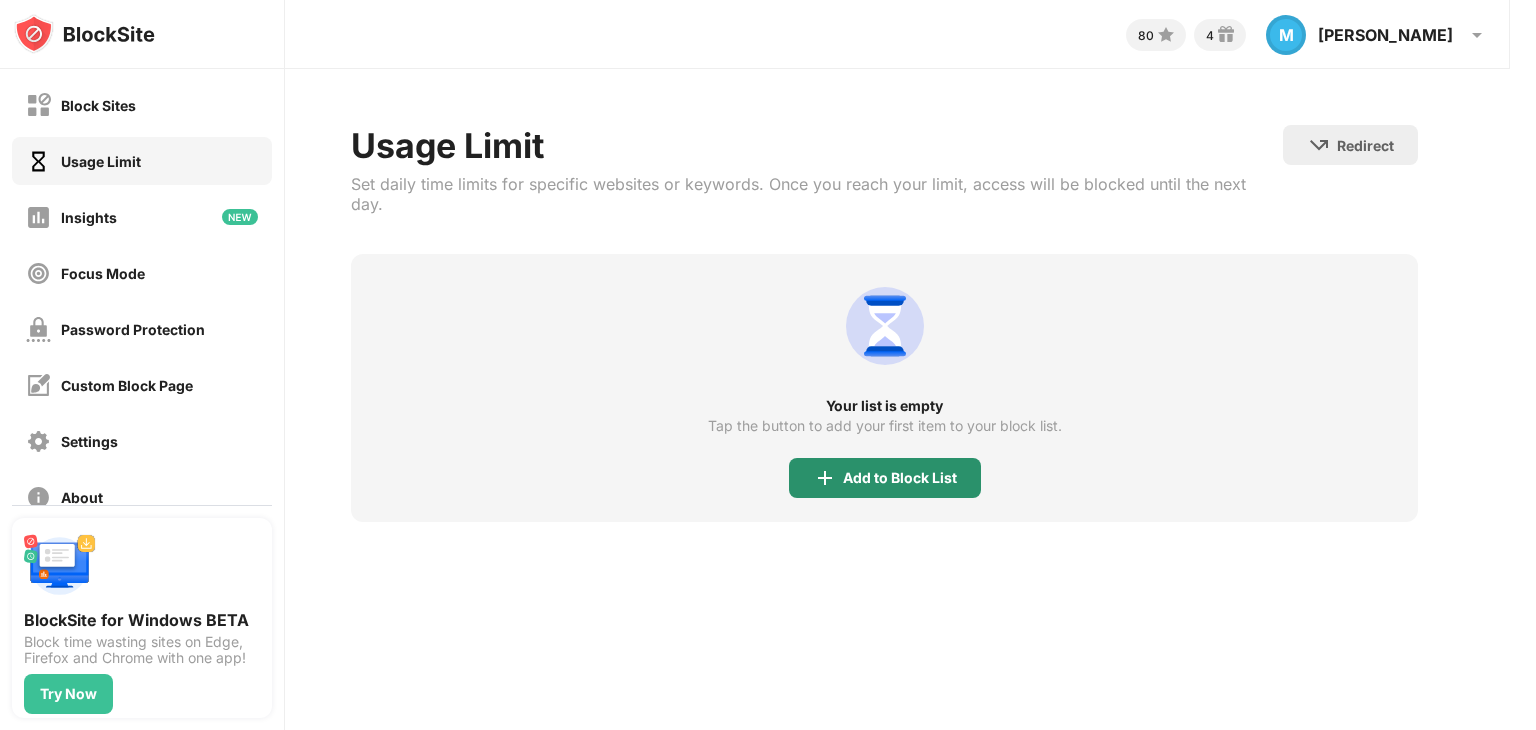 click at bounding box center [825, 478] 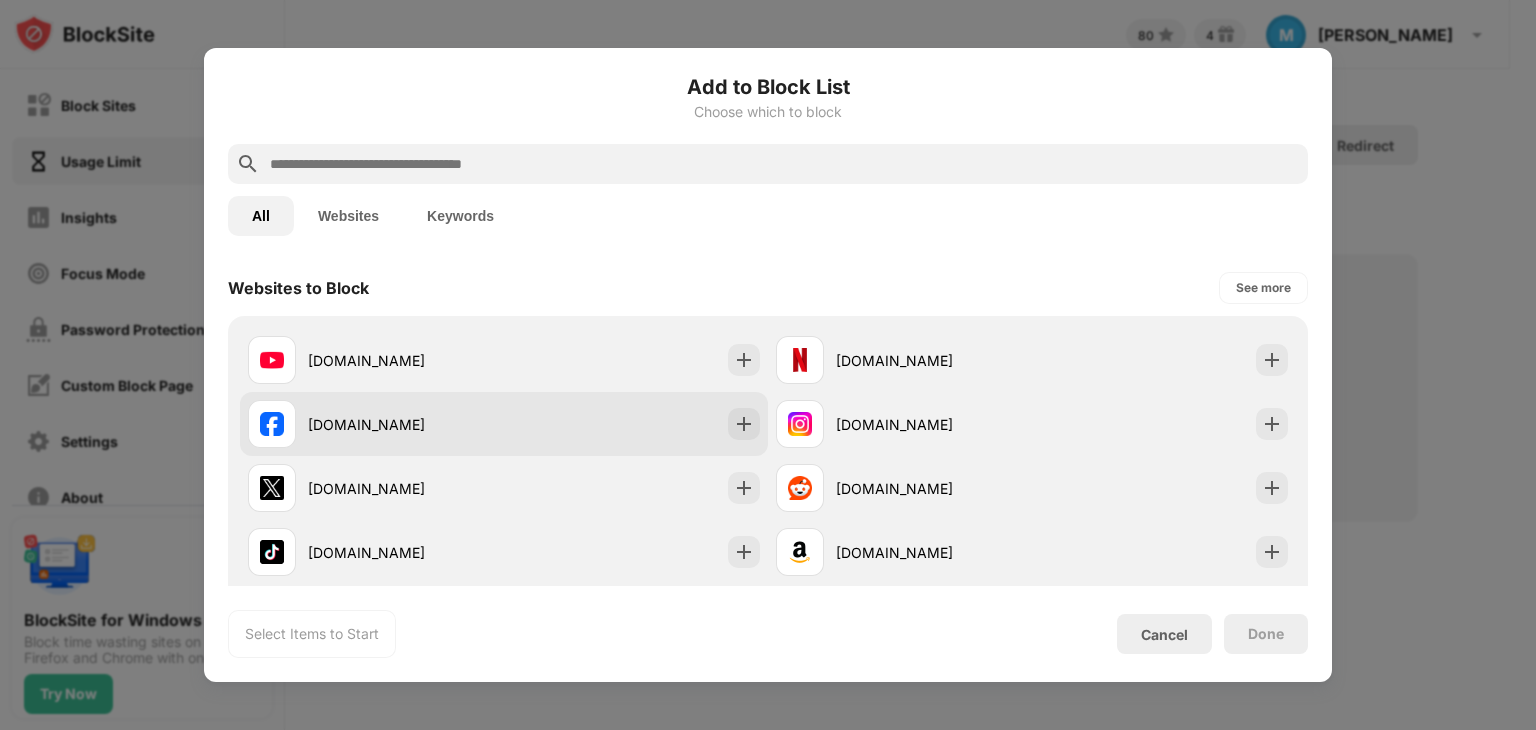 drag, startPoint x: 729, startPoint y: 353, endPoint x: 743, endPoint y: 422, distance: 70.40597 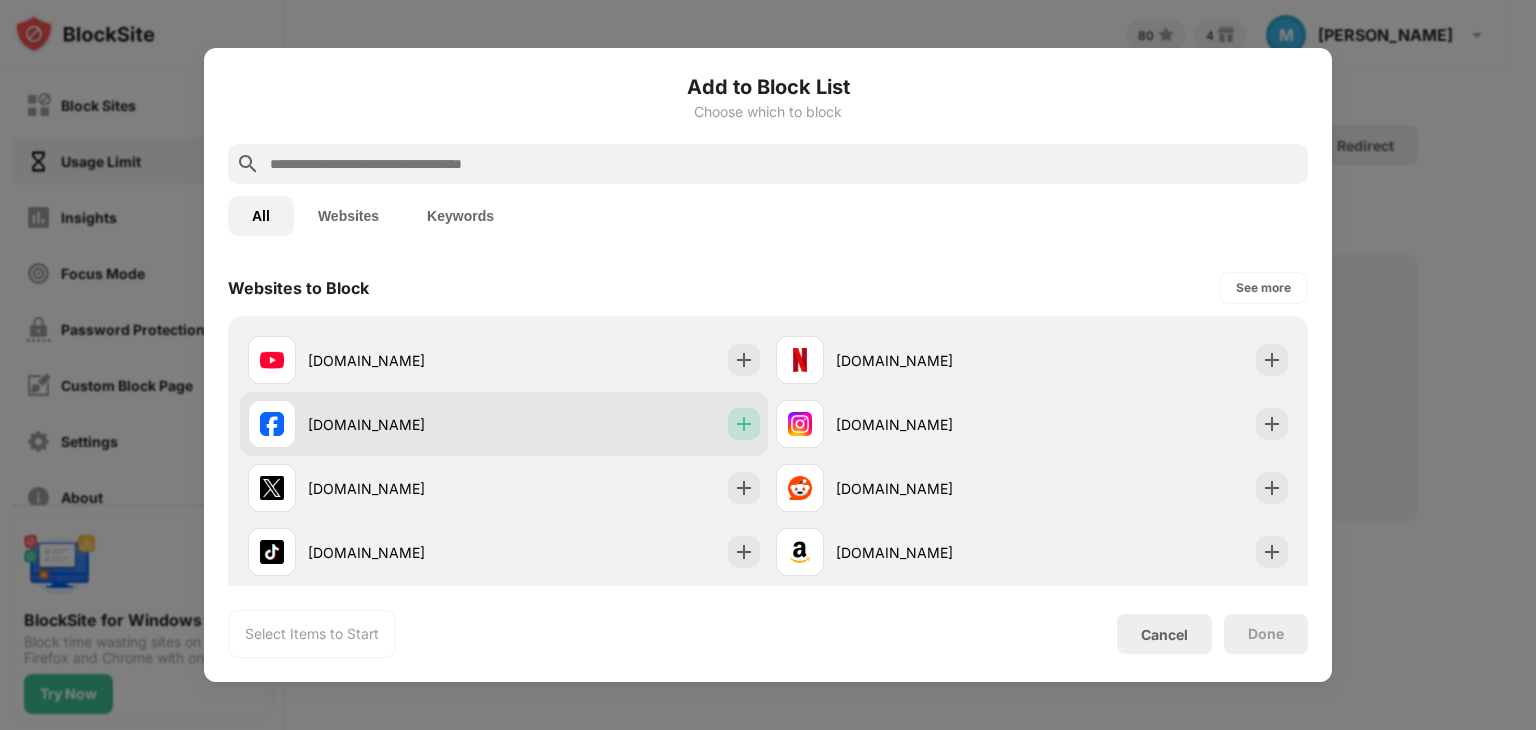 click at bounding box center [744, 424] 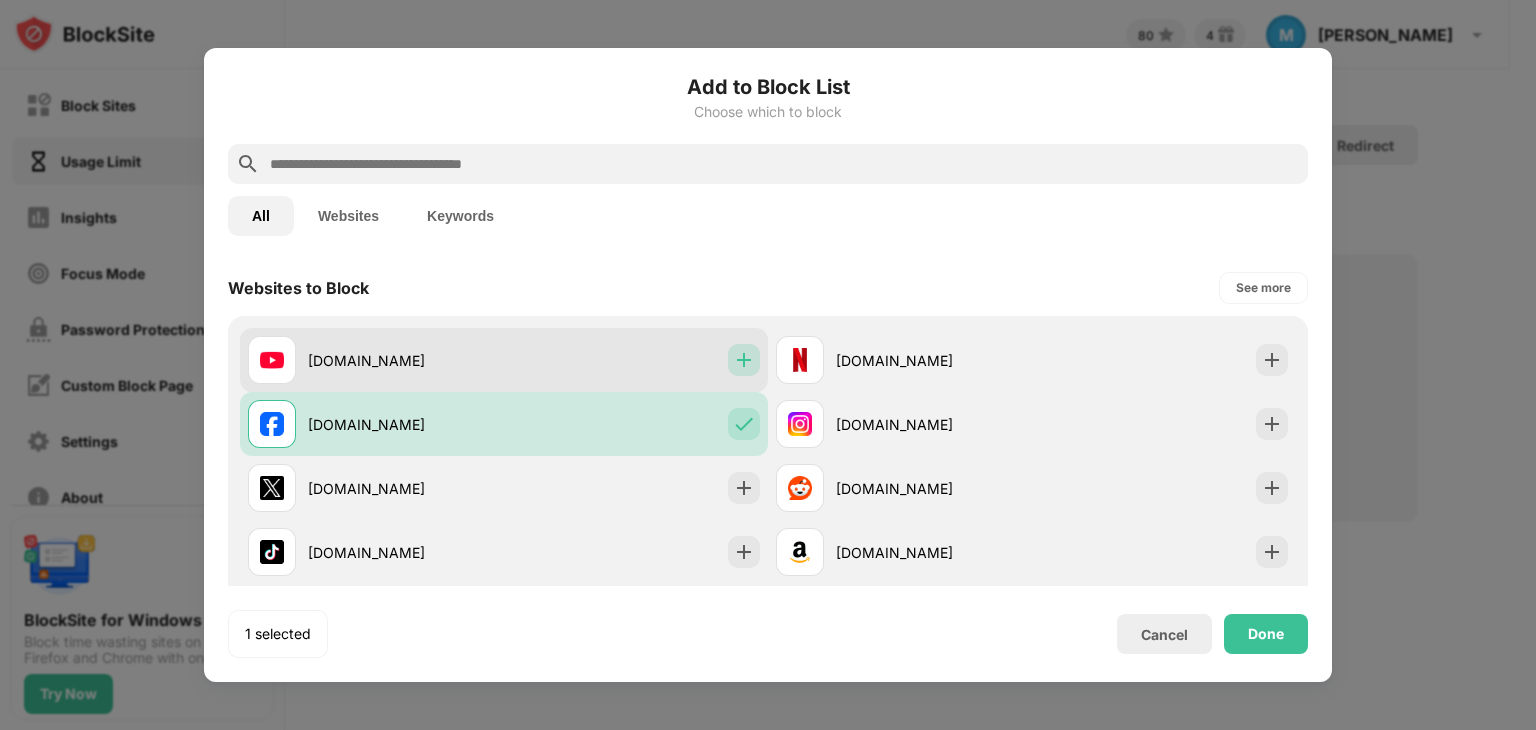 click at bounding box center [744, 360] 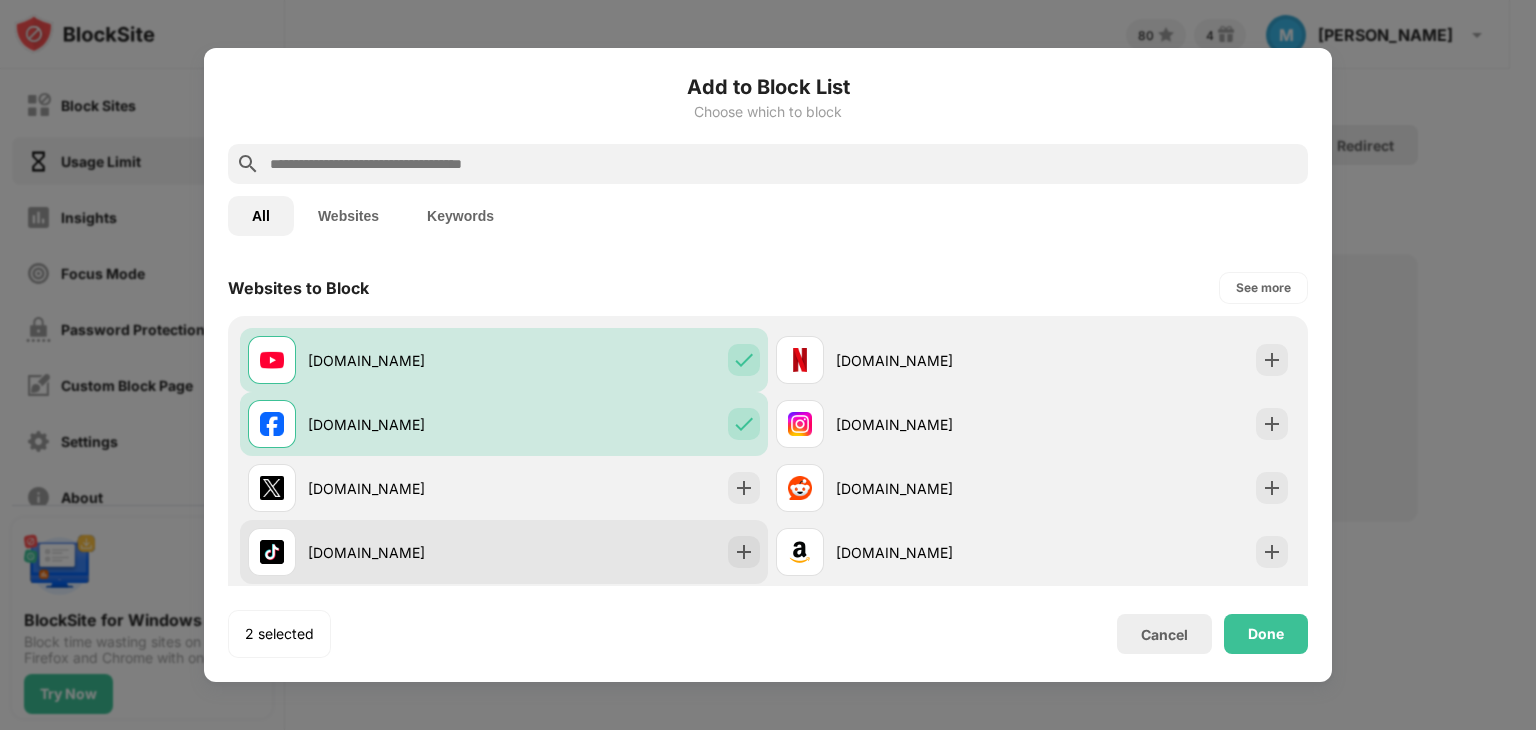 drag, startPoint x: 743, startPoint y: 488, endPoint x: 731, endPoint y: 553, distance: 66.09841 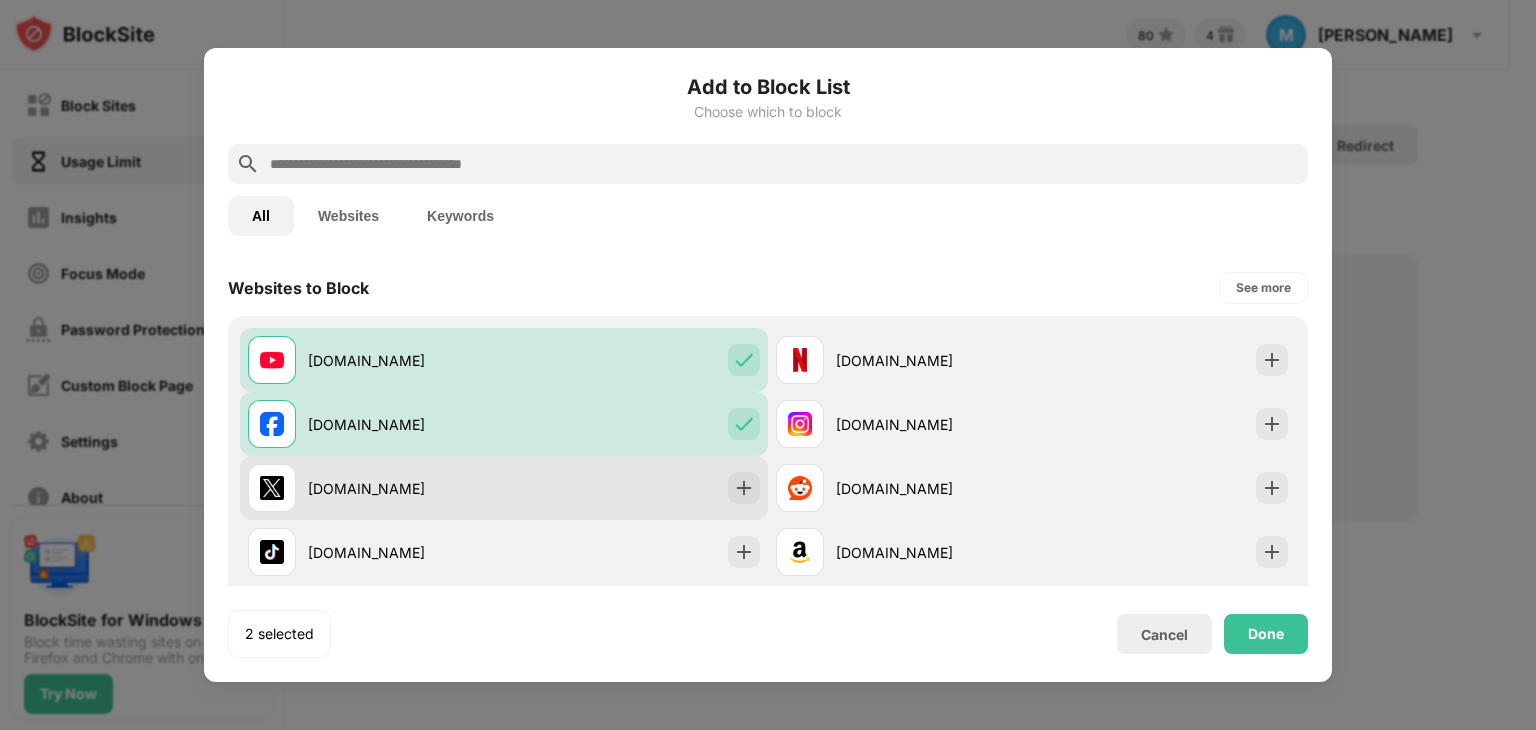 drag, startPoint x: 731, startPoint y: 553, endPoint x: 734, endPoint y: 487, distance: 66.068146 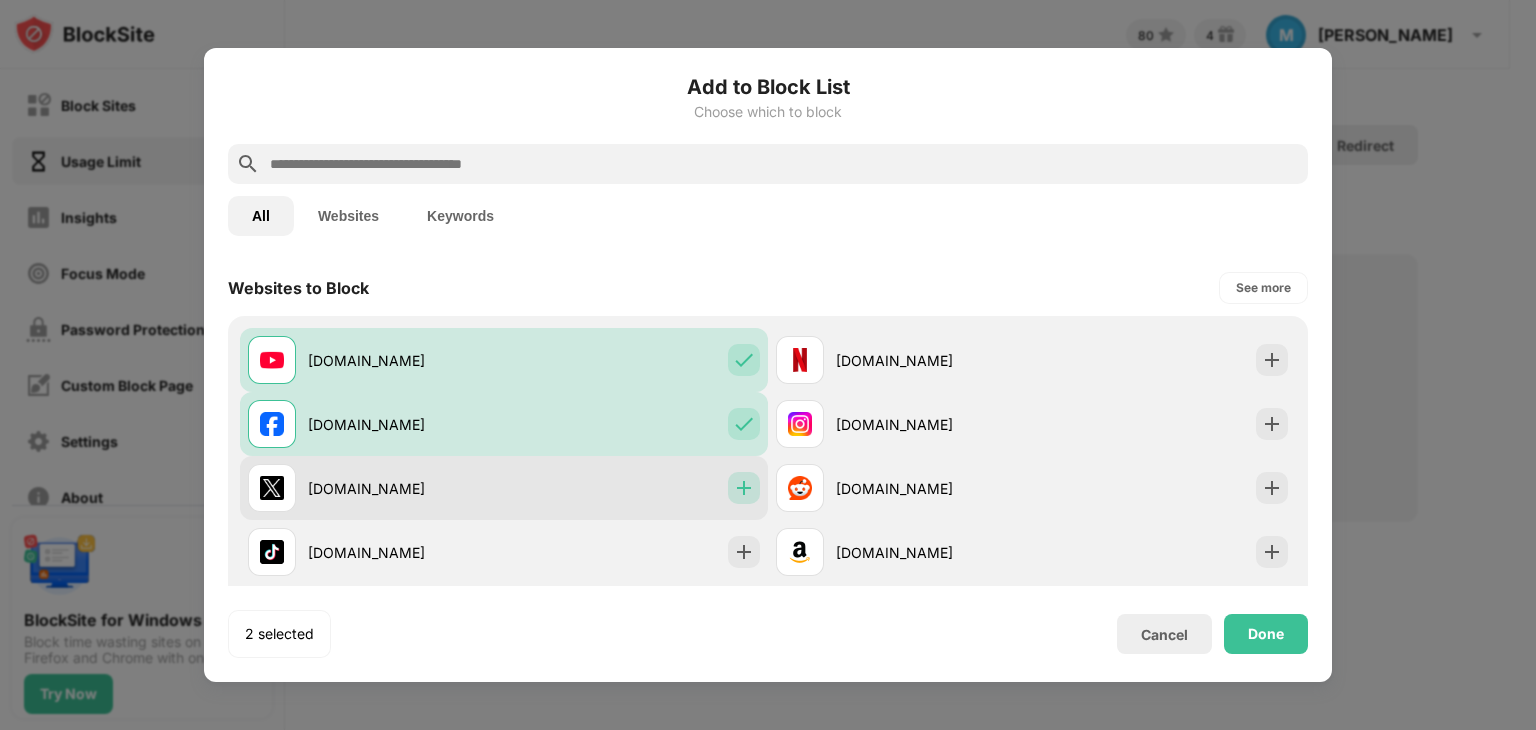 click at bounding box center [744, 488] 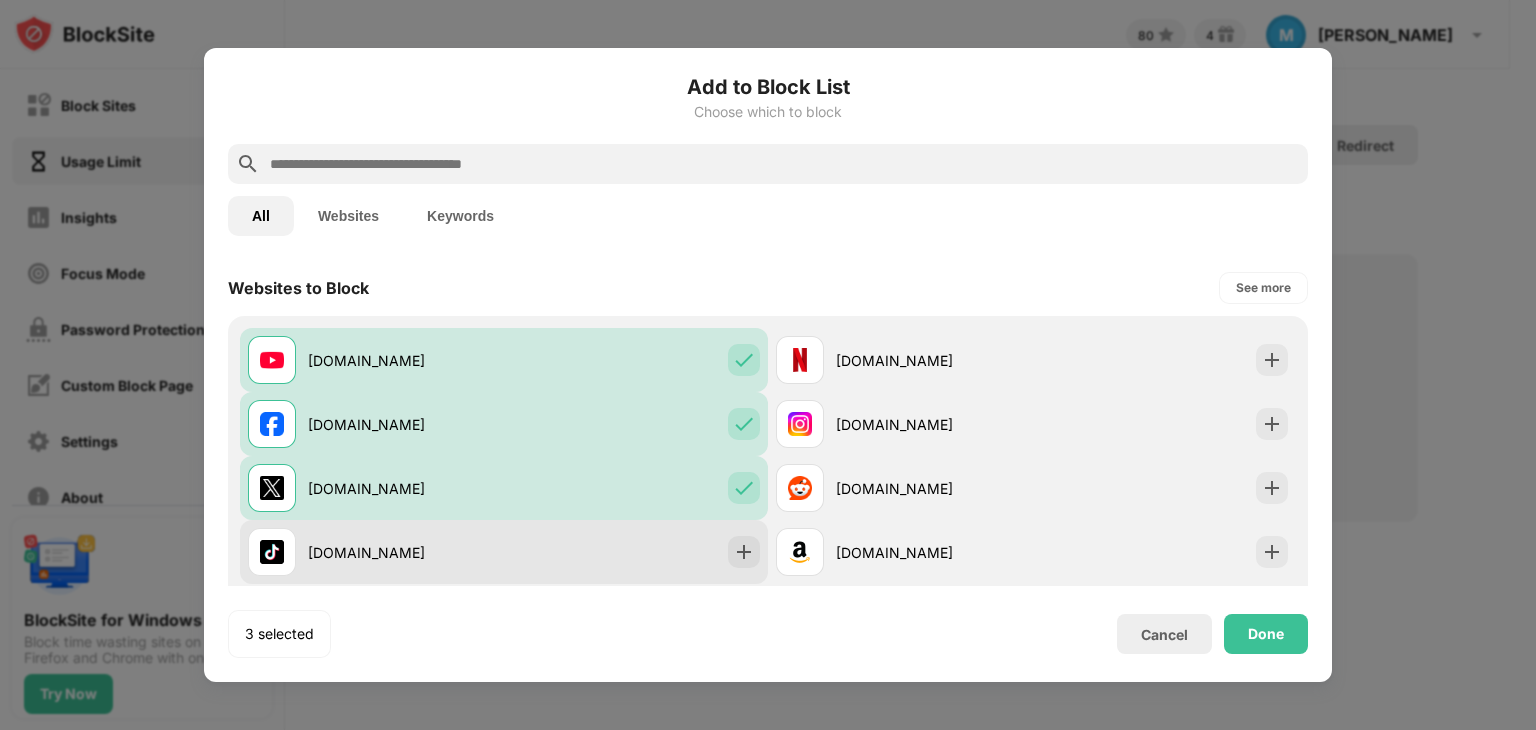 click on "tiktok.com" at bounding box center [504, 552] 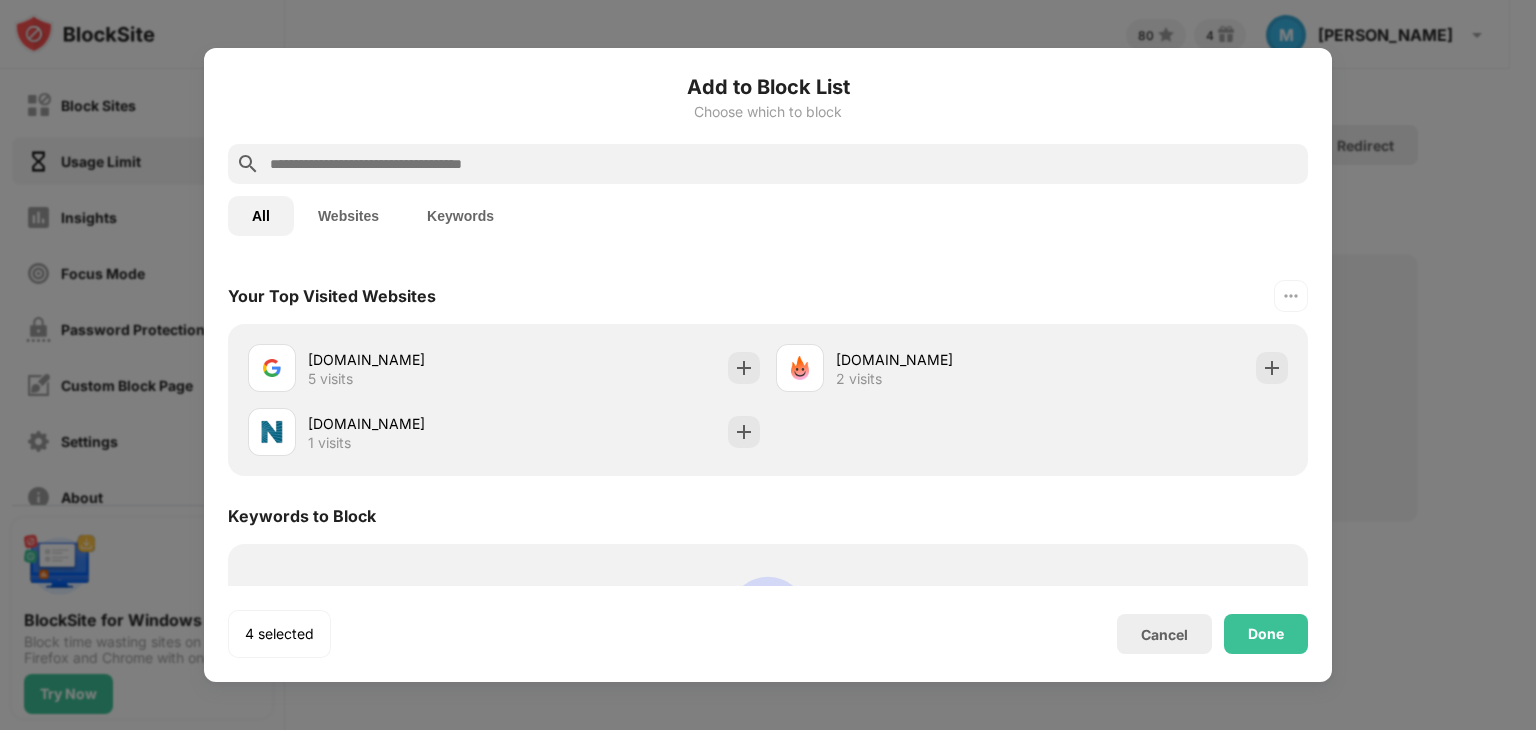 scroll, scrollTop: 401, scrollLeft: 0, axis: vertical 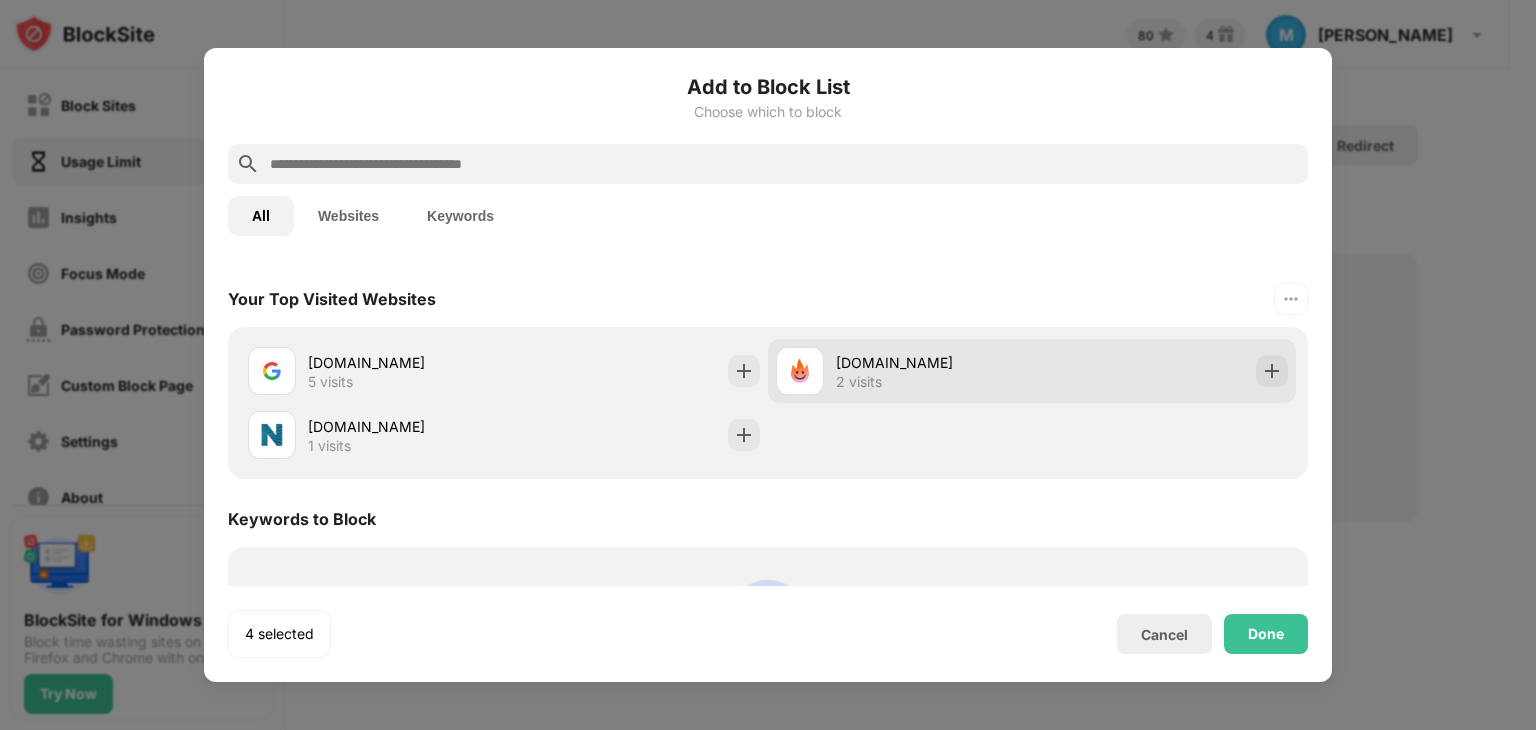 click on "holabrowser.com 2 visits" at bounding box center (1032, 371) 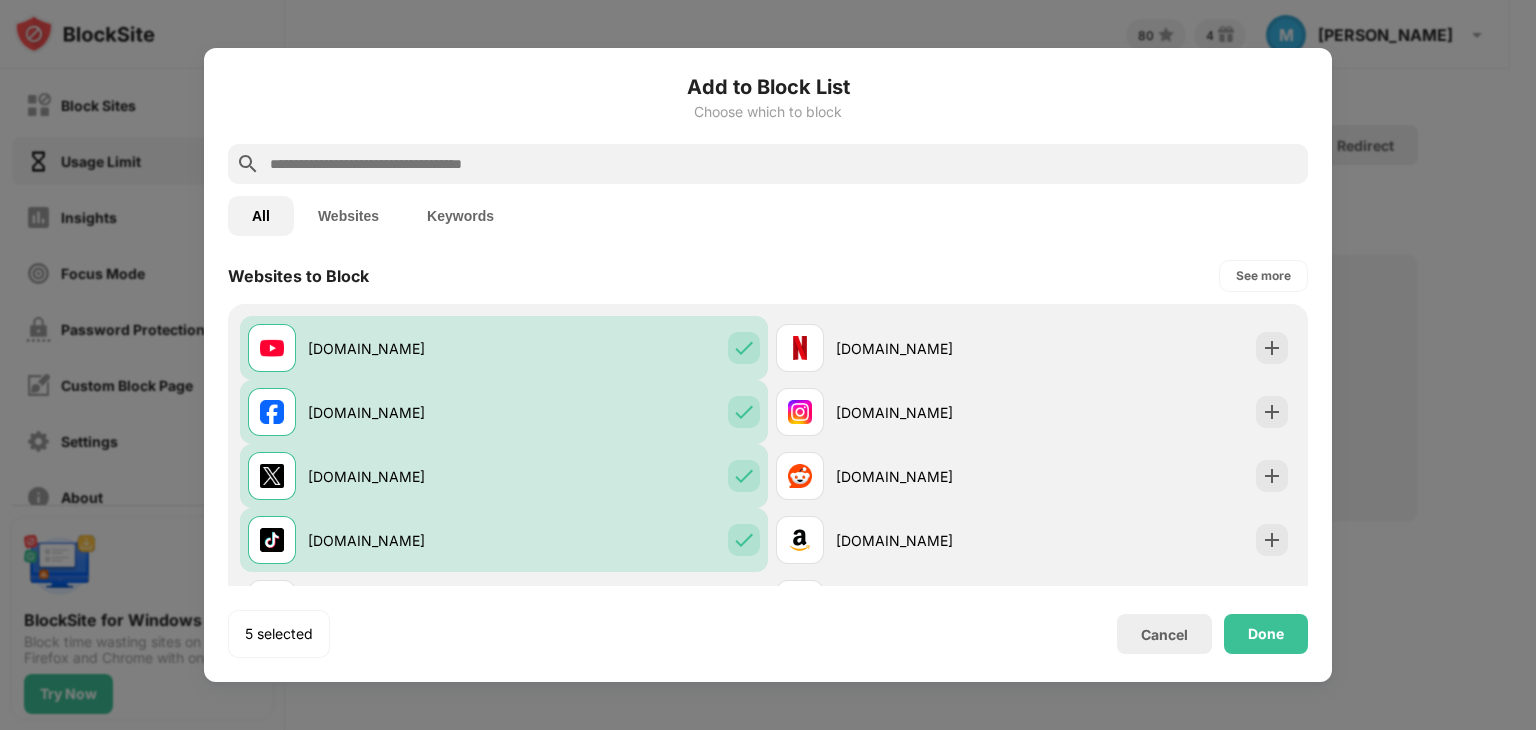 scroll, scrollTop: 0, scrollLeft: 0, axis: both 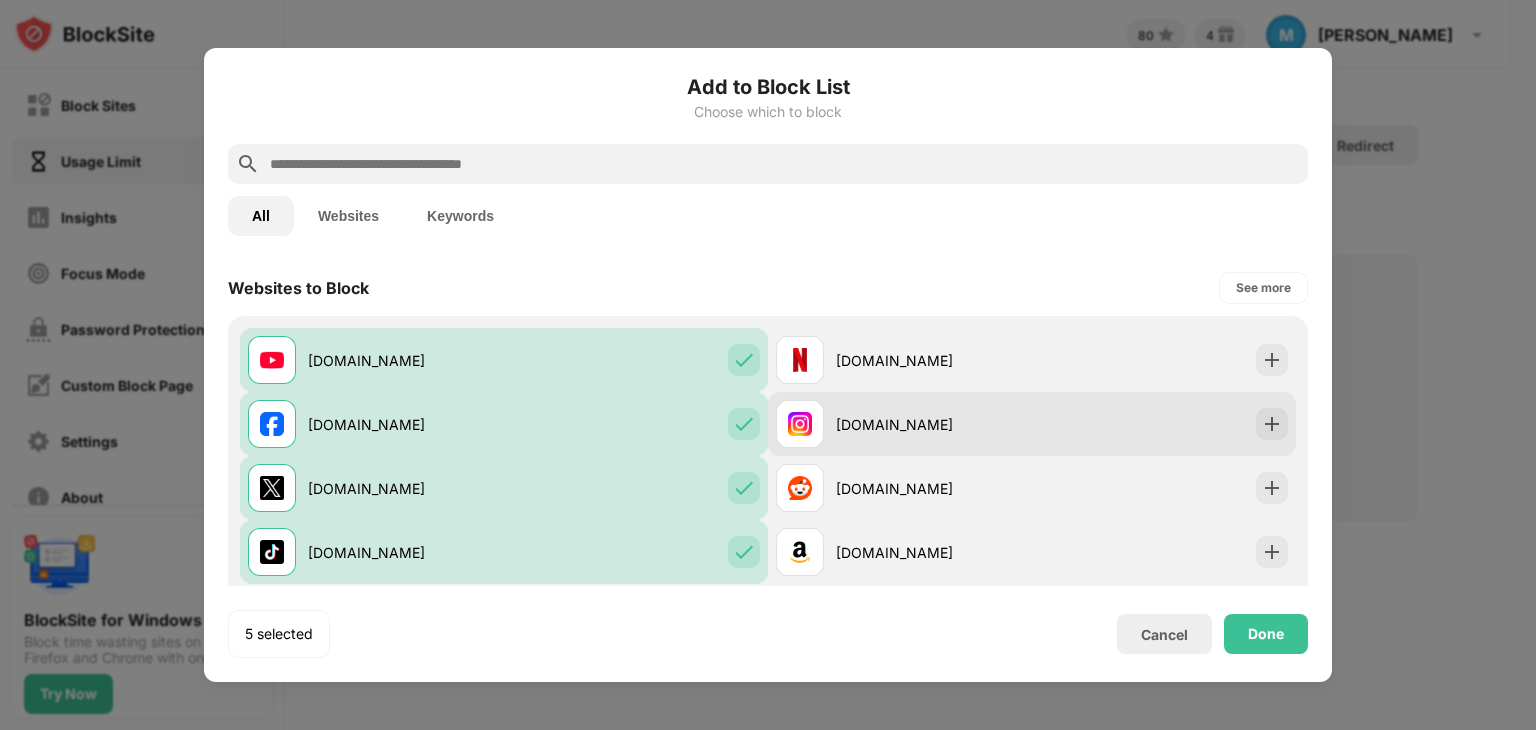 drag, startPoint x: 1259, startPoint y: 367, endPoint x: 1259, endPoint y: 401, distance: 34 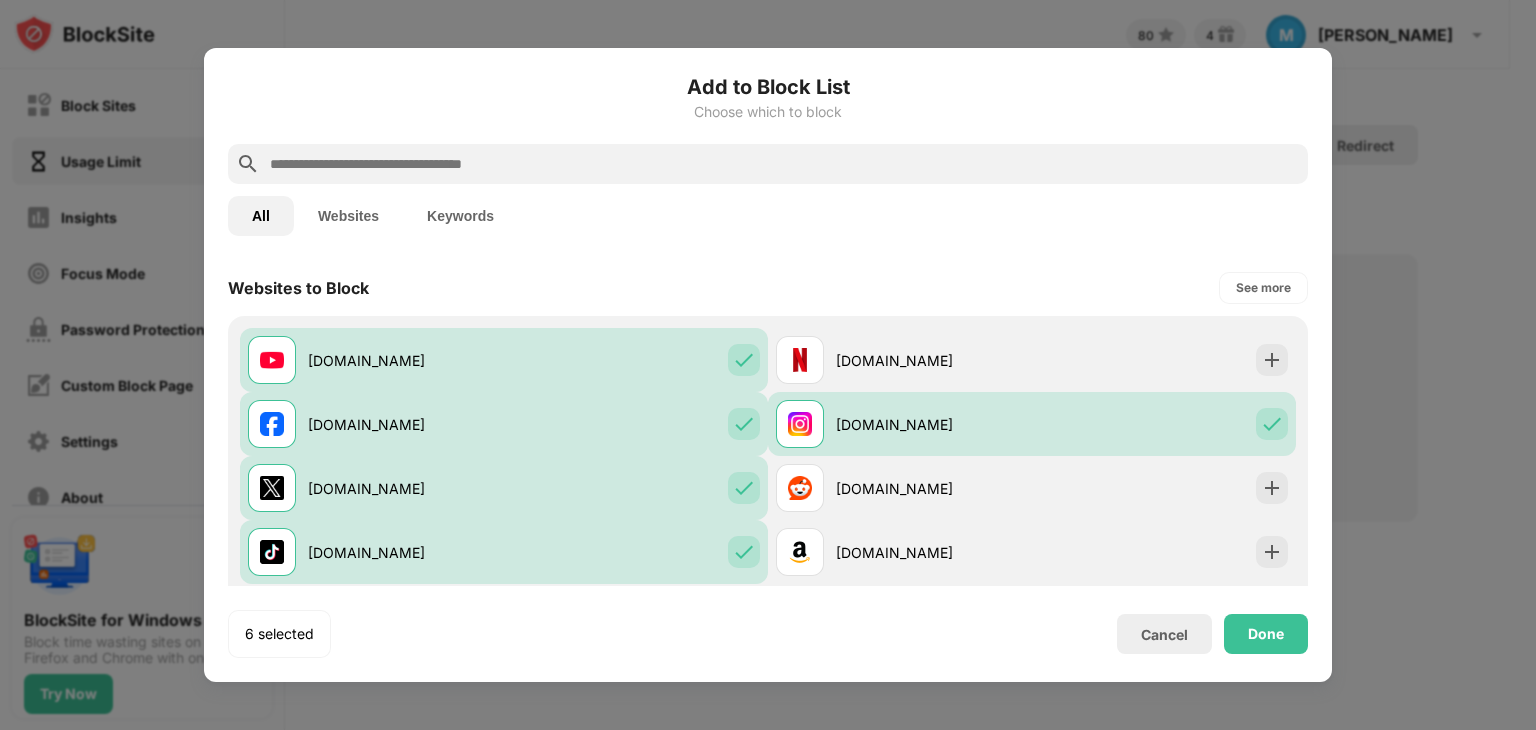 drag, startPoint x: 1261, startPoint y: 353, endPoint x: 1255, endPoint y: 300, distance: 53.338543 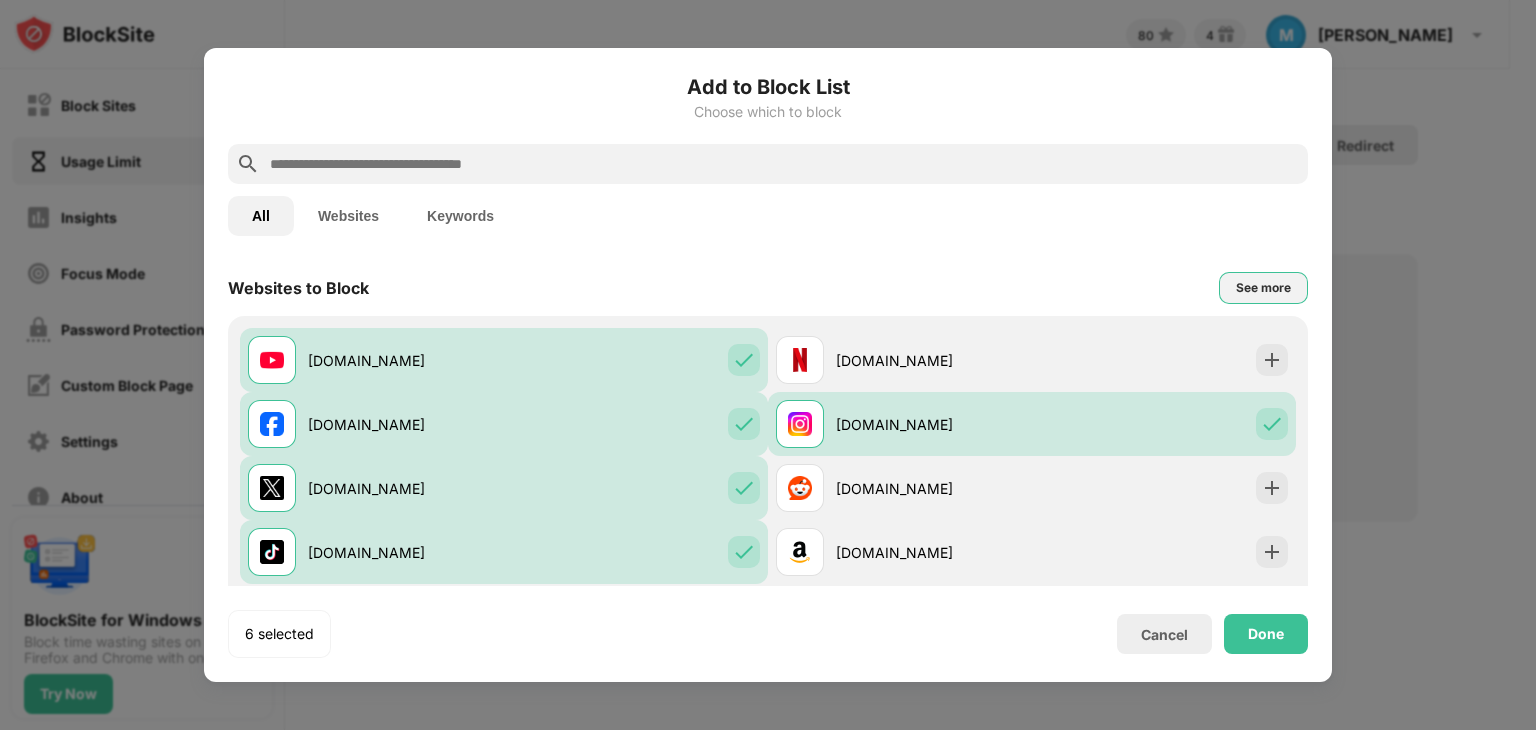 click on "See more" at bounding box center [1263, 288] 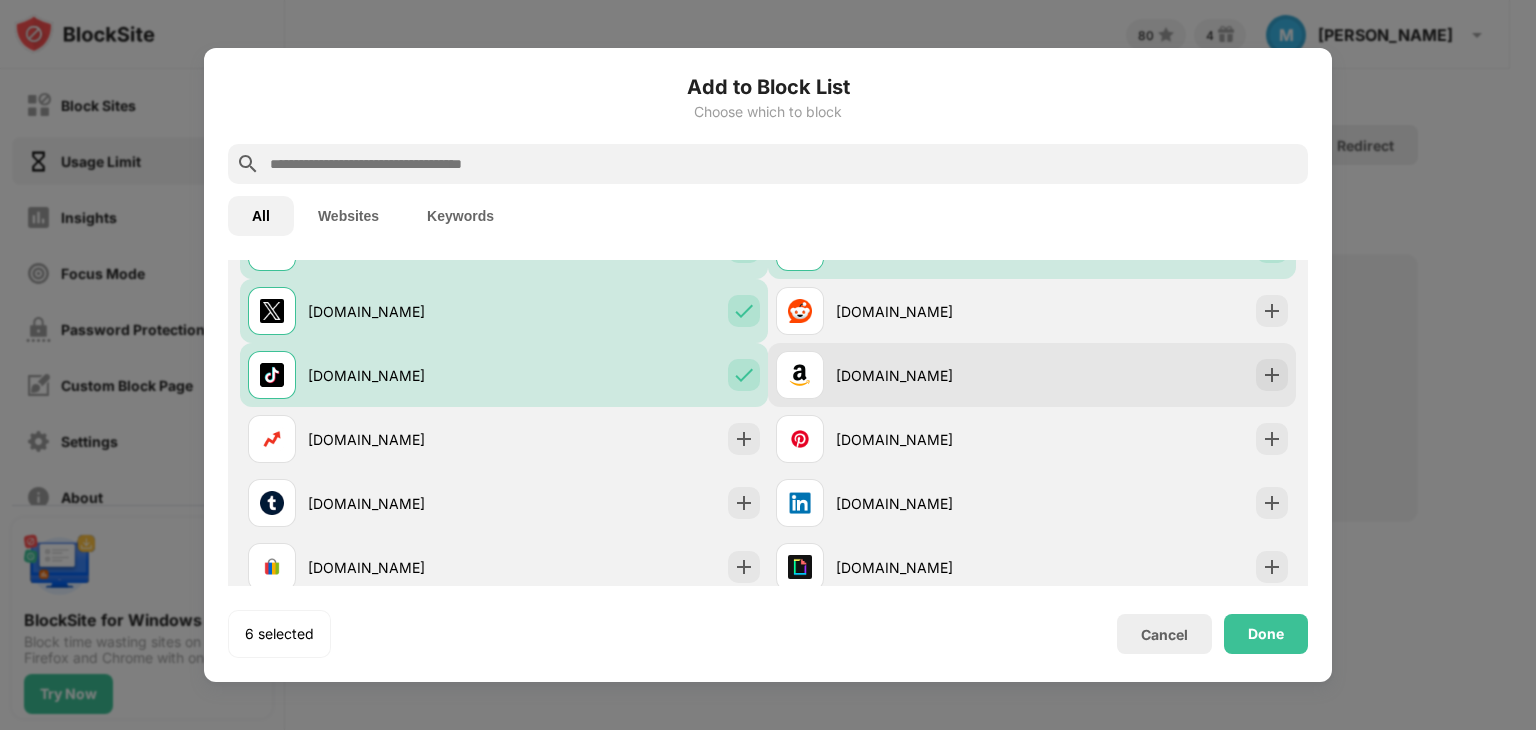 scroll, scrollTop: 331, scrollLeft: 0, axis: vertical 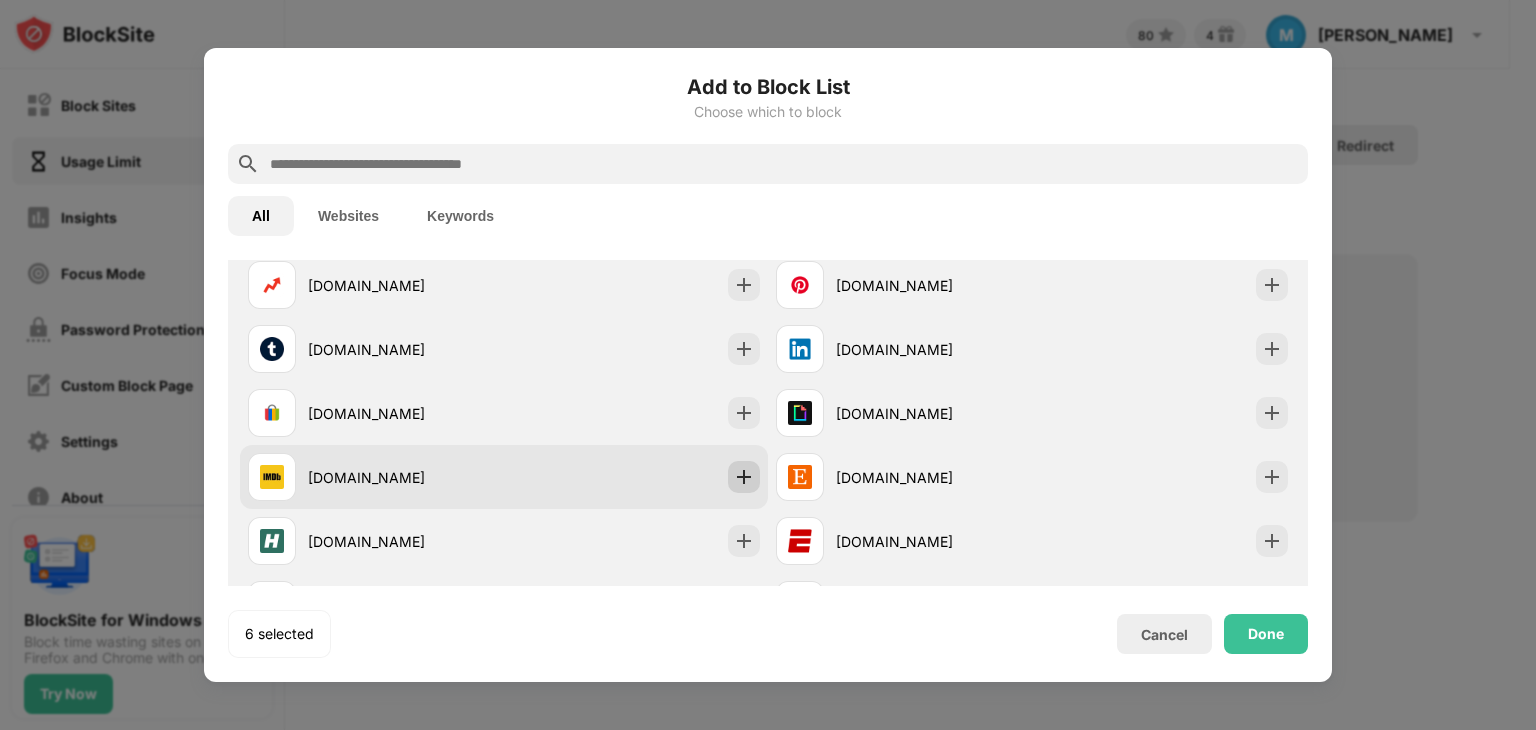 drag, startPoint x: 735, startPoint y: 547, endPoint x: 735, endPoint y: 479, distance: 68 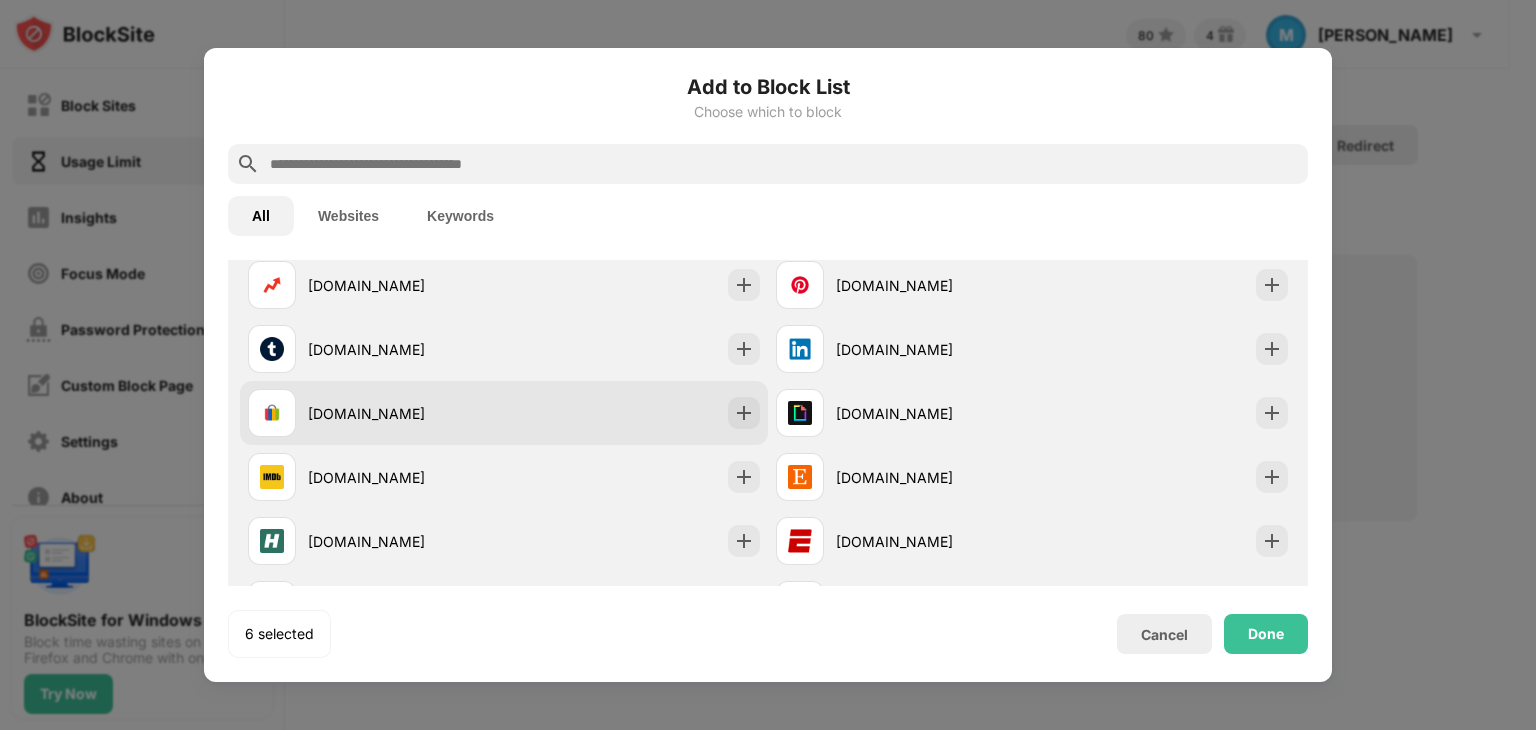 drag, startPoint x: 735, startPoint y: 479, endPoint x: 740, endPoint y: 400, distance: 79.15807 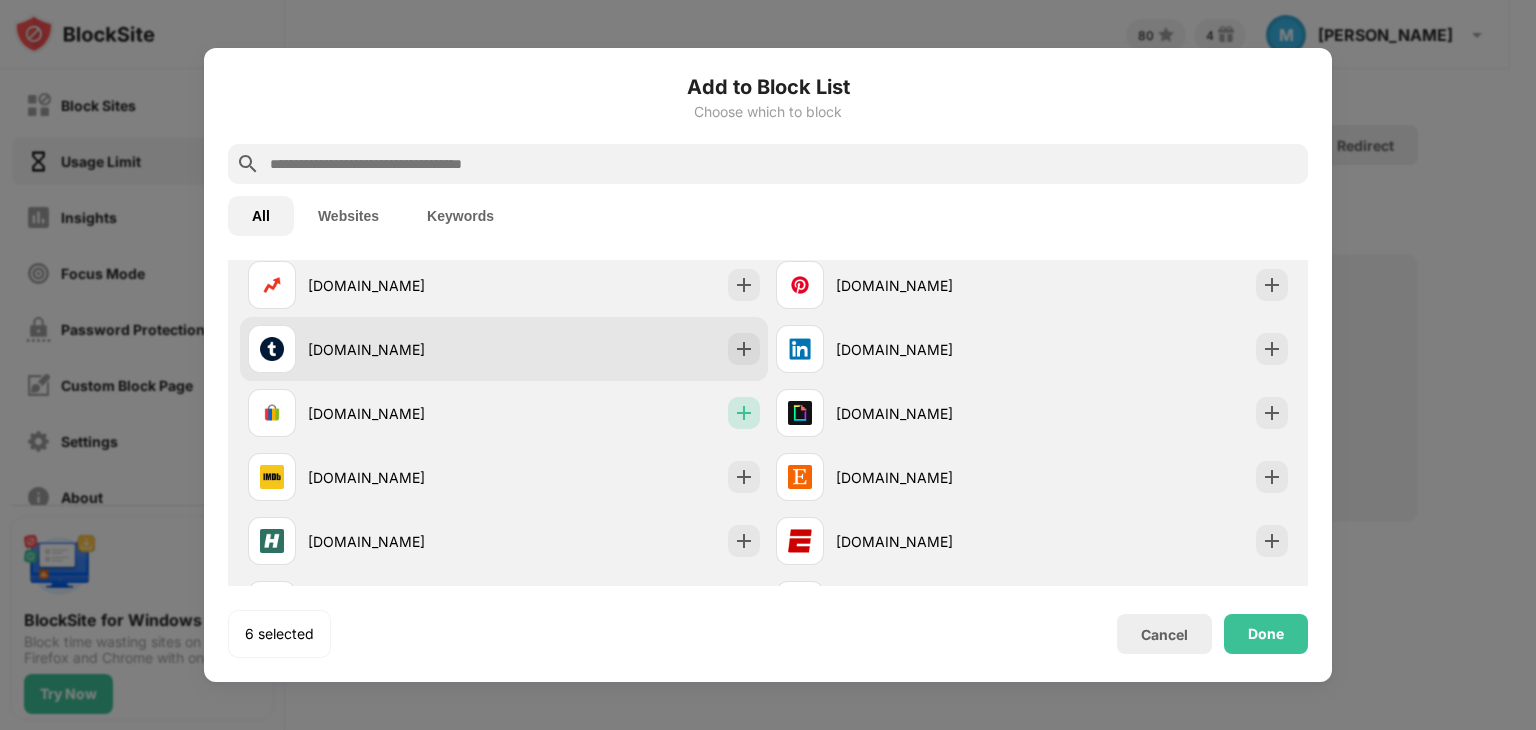 drag, startPoint x: 740, startPoint y: 400, endPoint x: 734, endPoint y: 348, distance: 52.34501 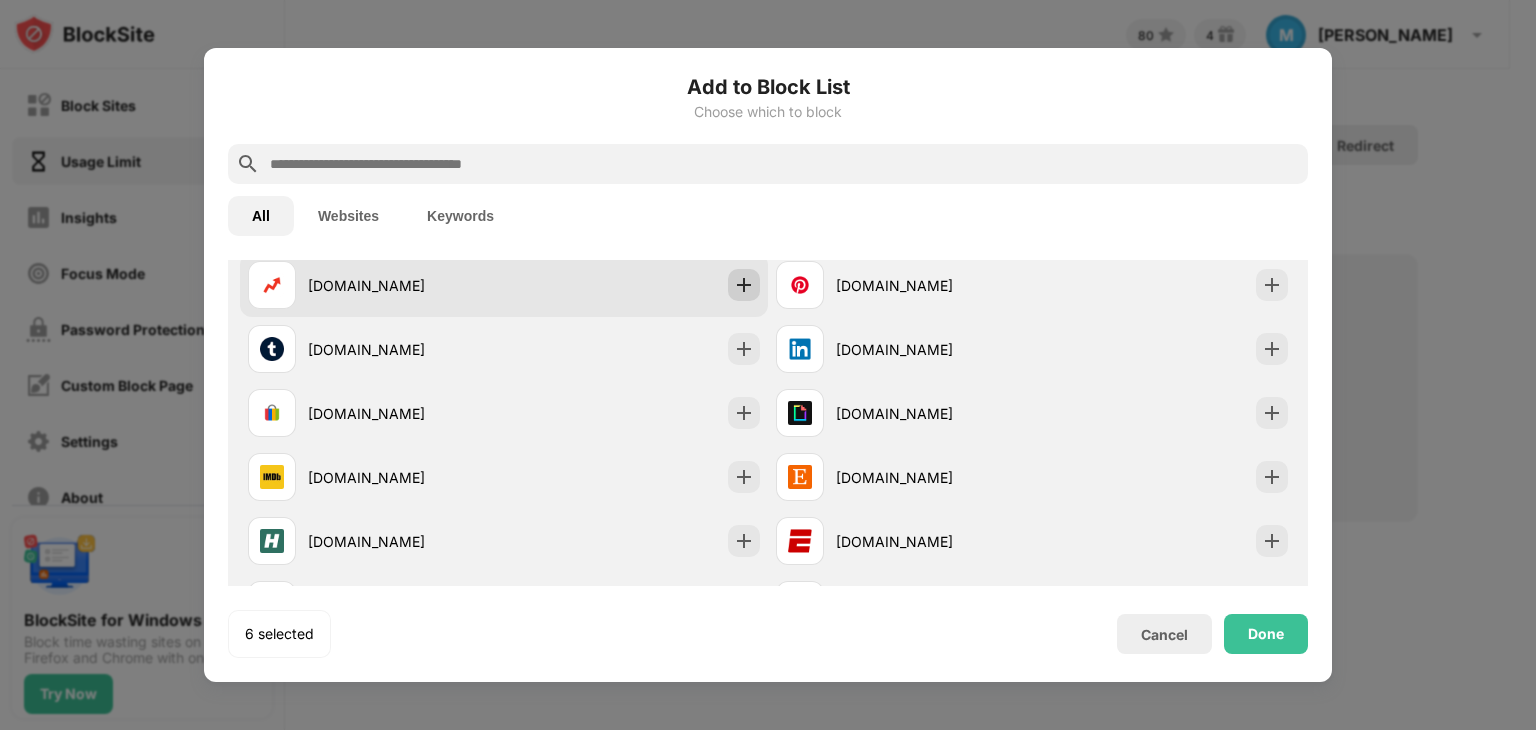 drag, startPoint x: 734, startPoint y: 348, endPoint x: 739, endPoint y: 280, distance: 68.18358 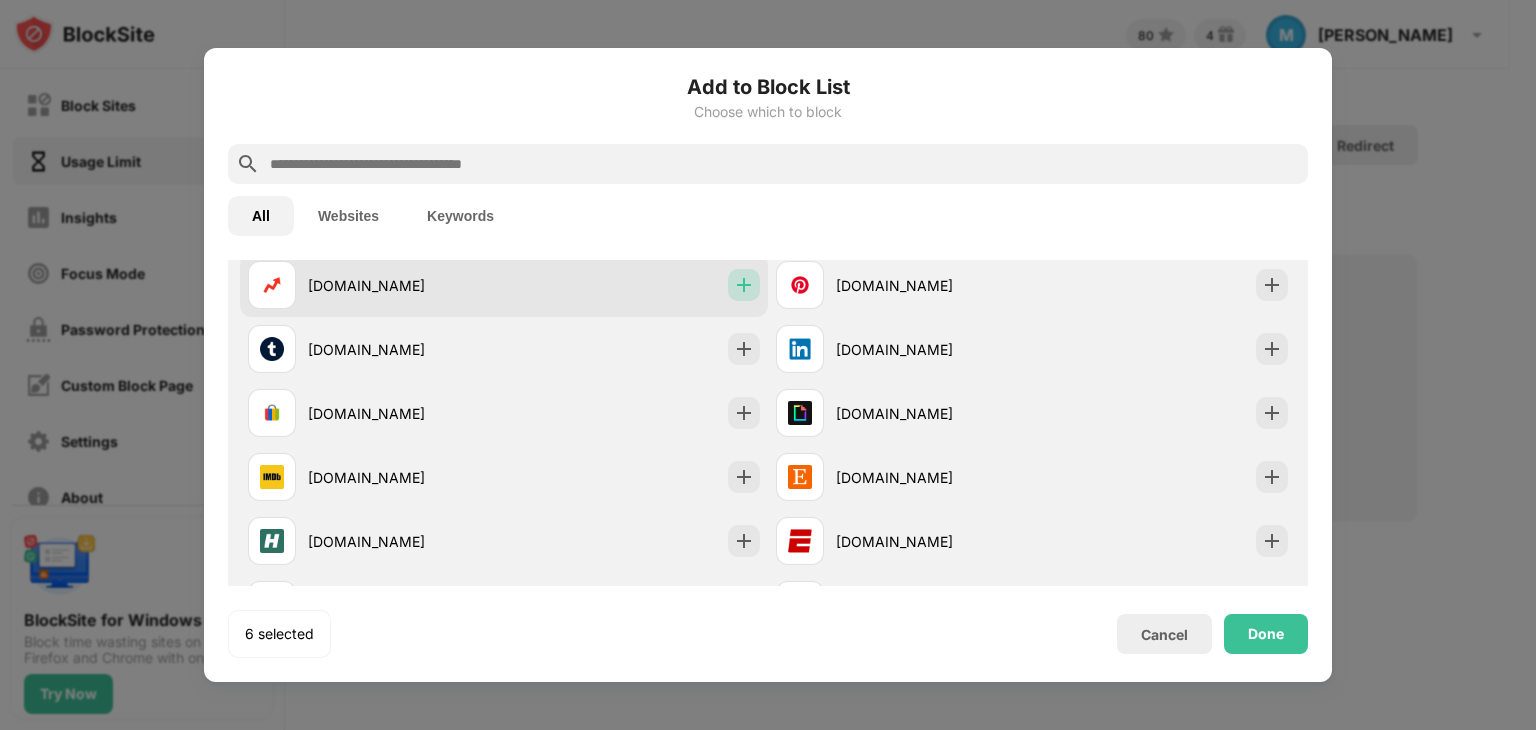 click at bounding box center (744, 285) 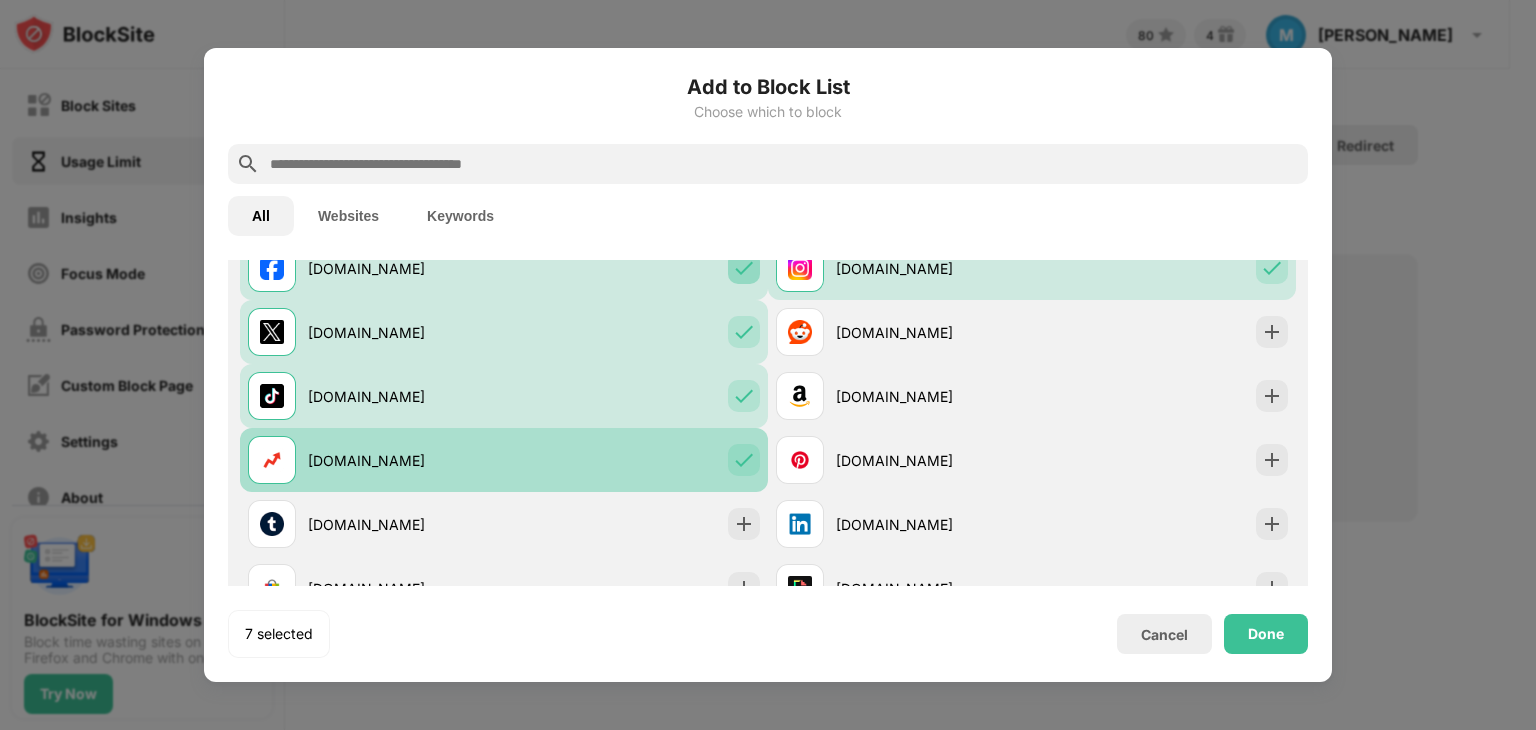 scroll, scrollTop: 240, scrollLeft: 0, axis: vertical 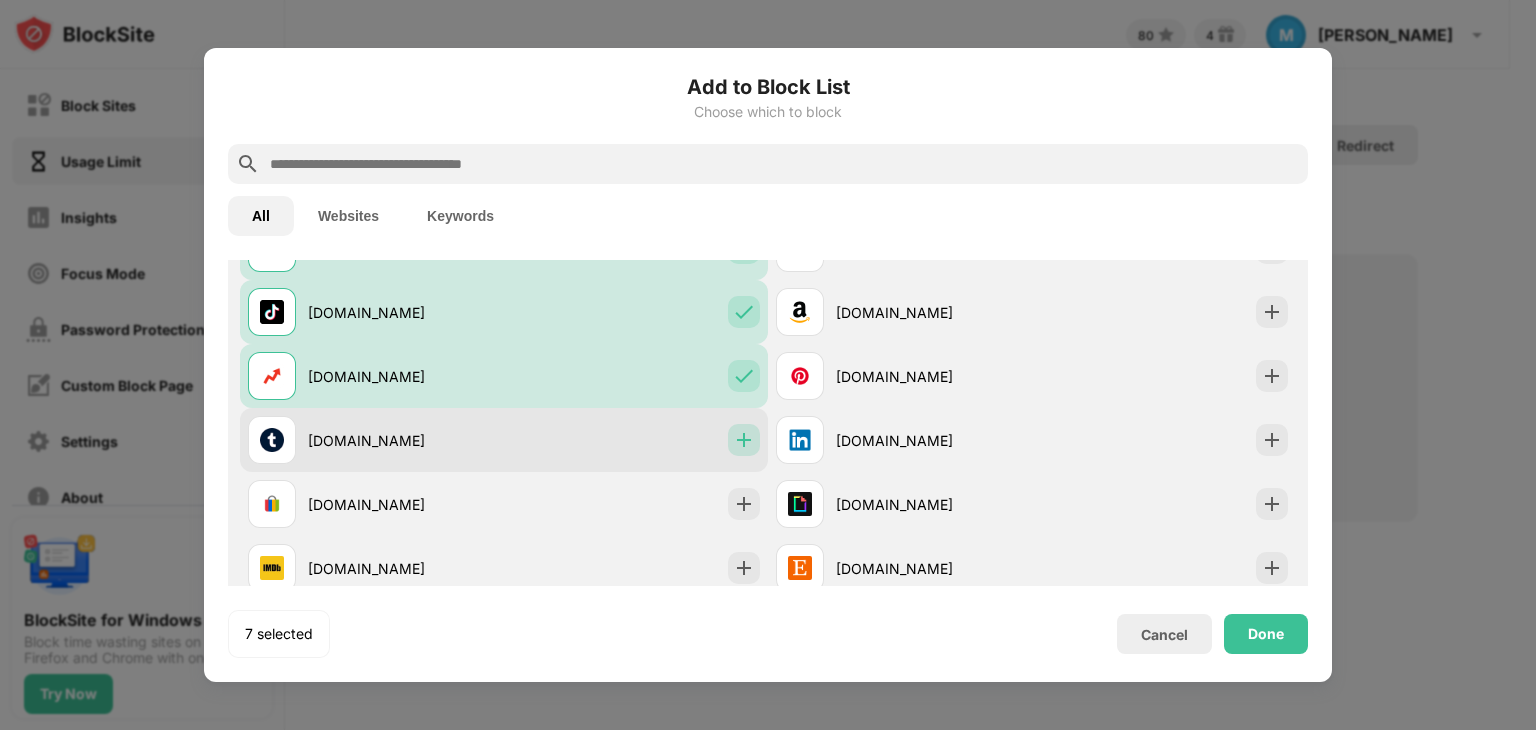 click at bounding box center (744, 440) 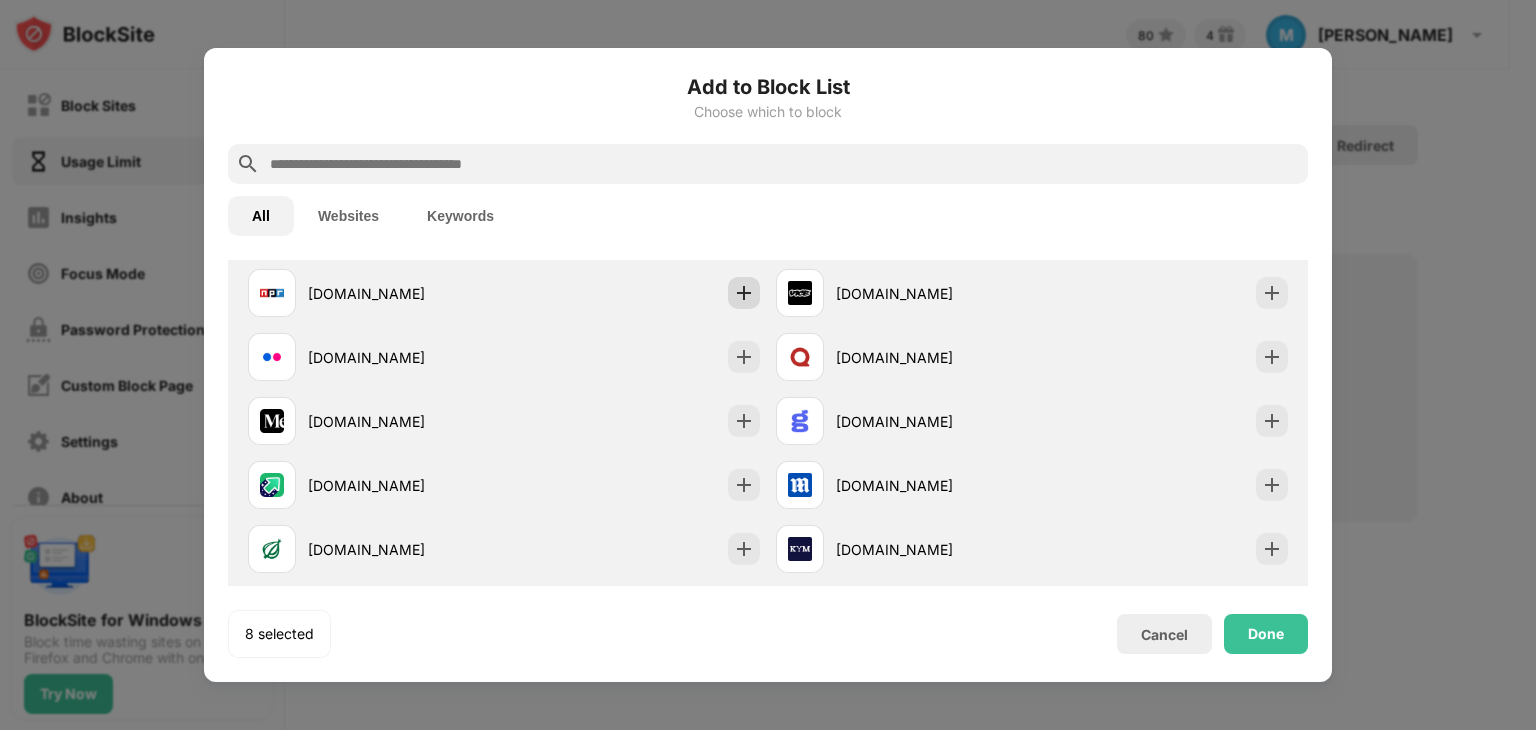 scroll, scrollTop: 657, scrollLeft: 0, axis: vertical 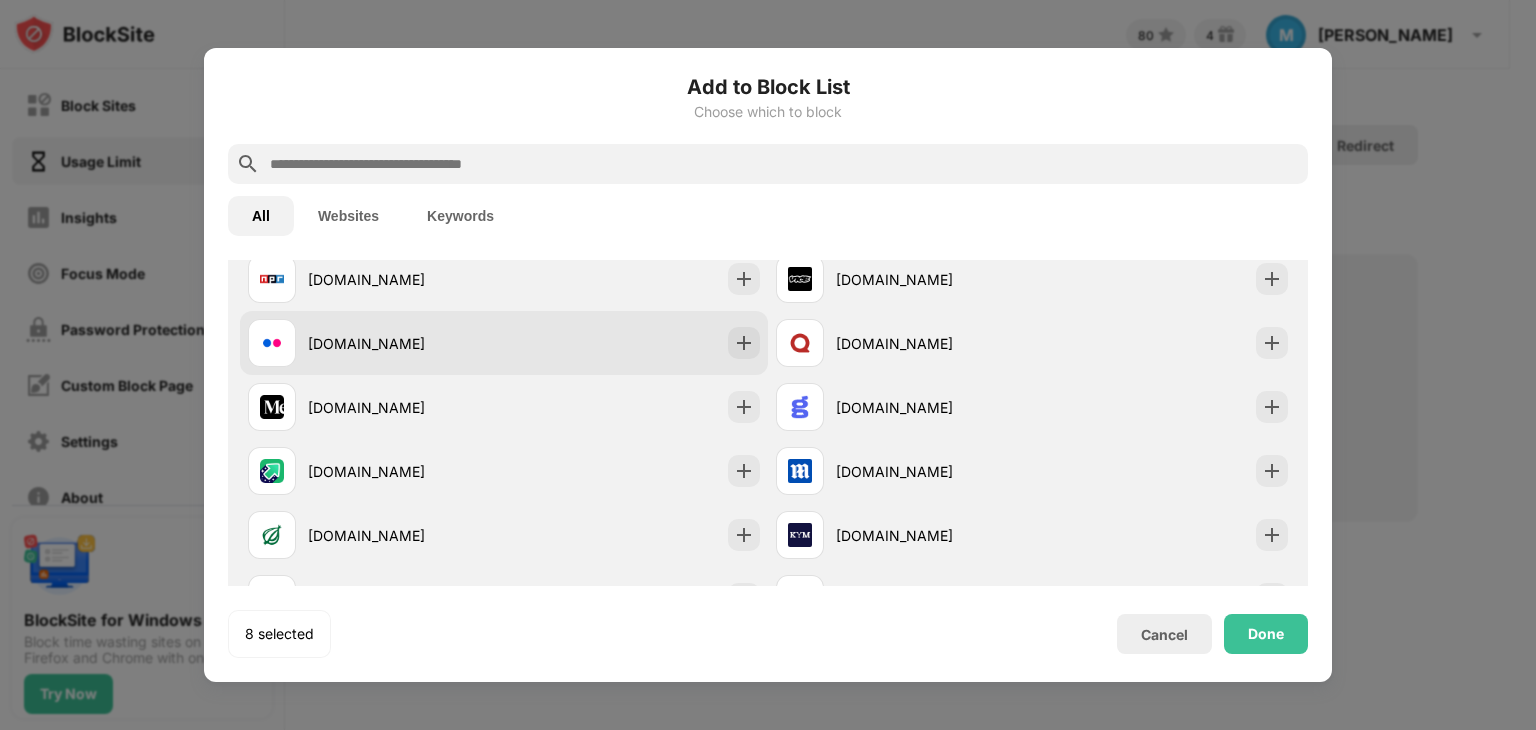 click on "flickr.com" at bounding box center [504, 343] 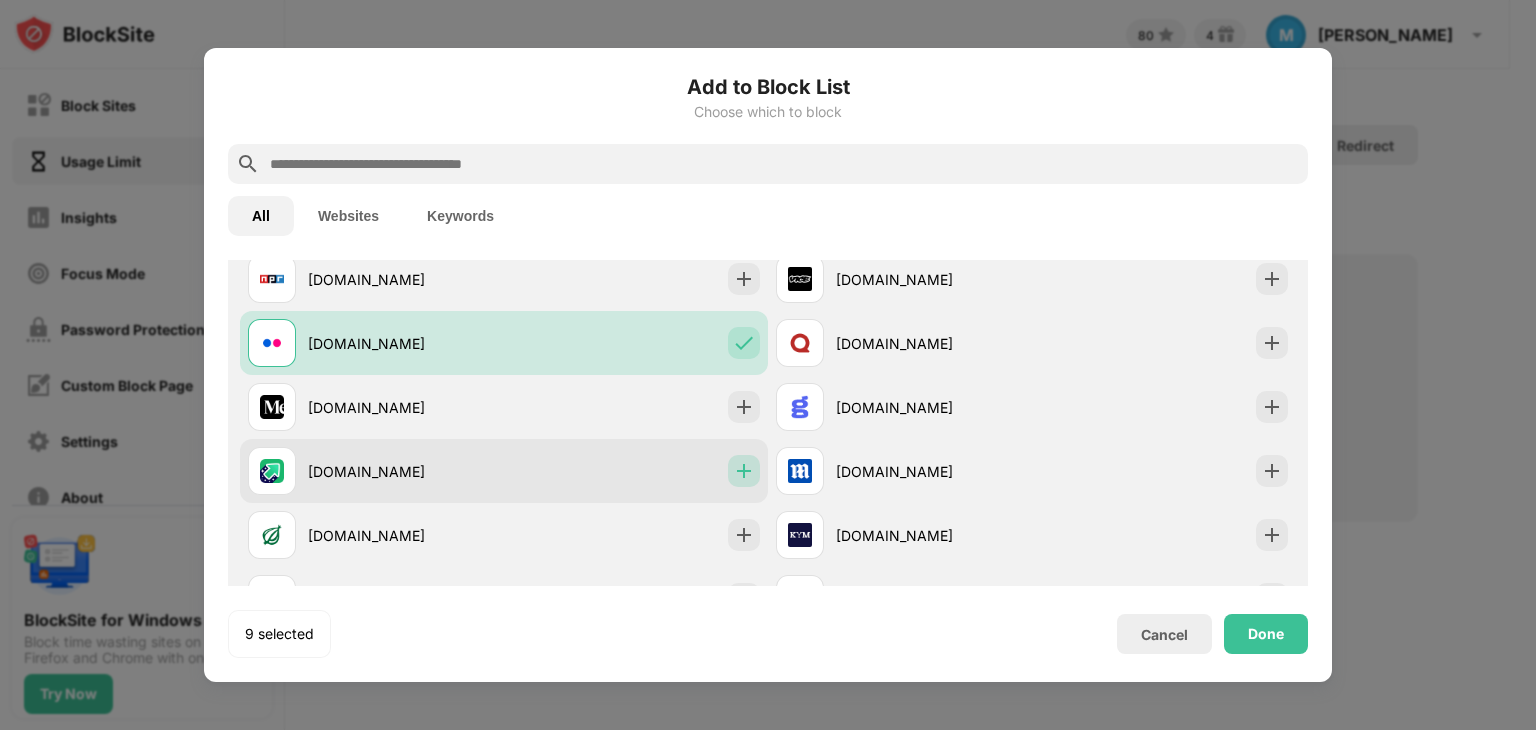 click at bounding box center [744, 471] 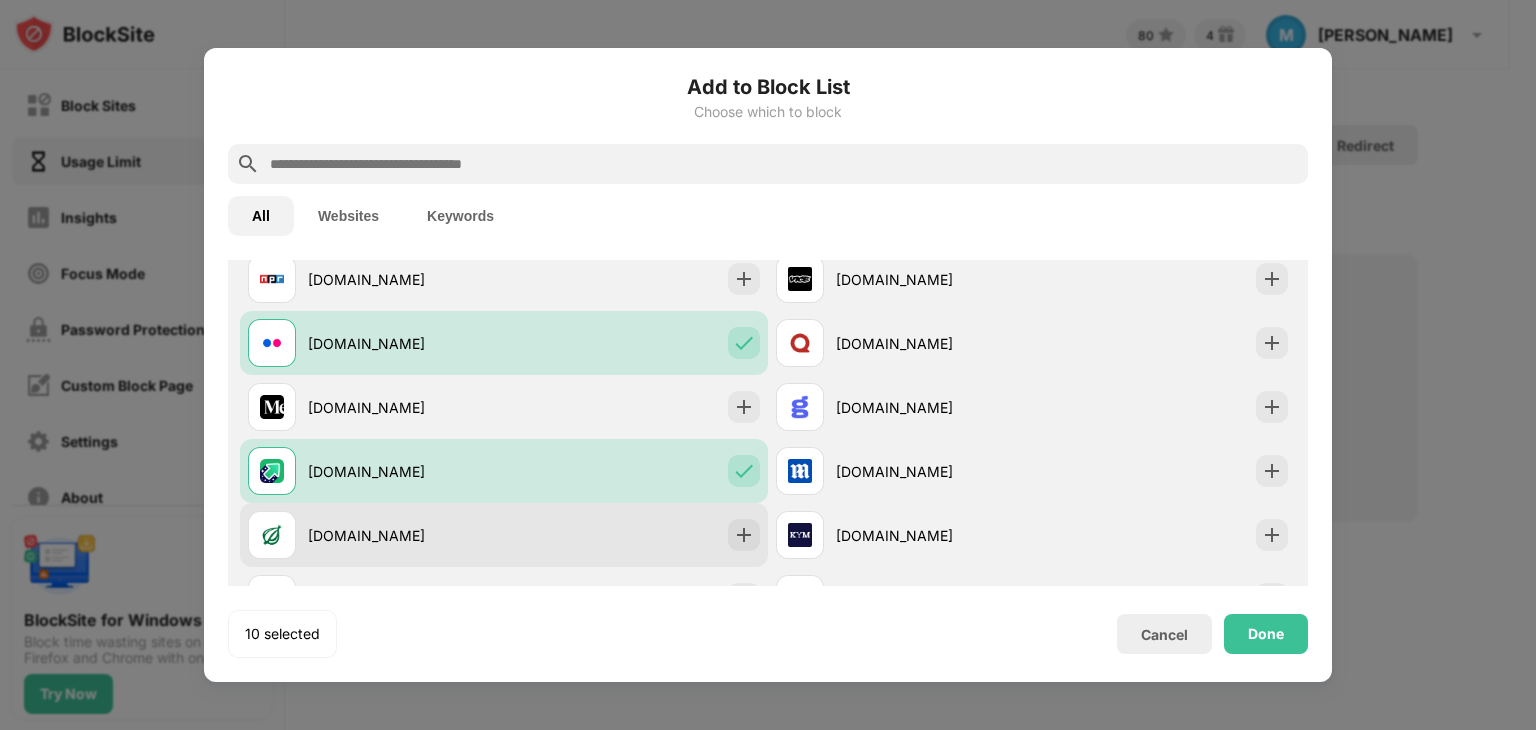 click on "theonion.com" at bounding box center (504, 535) 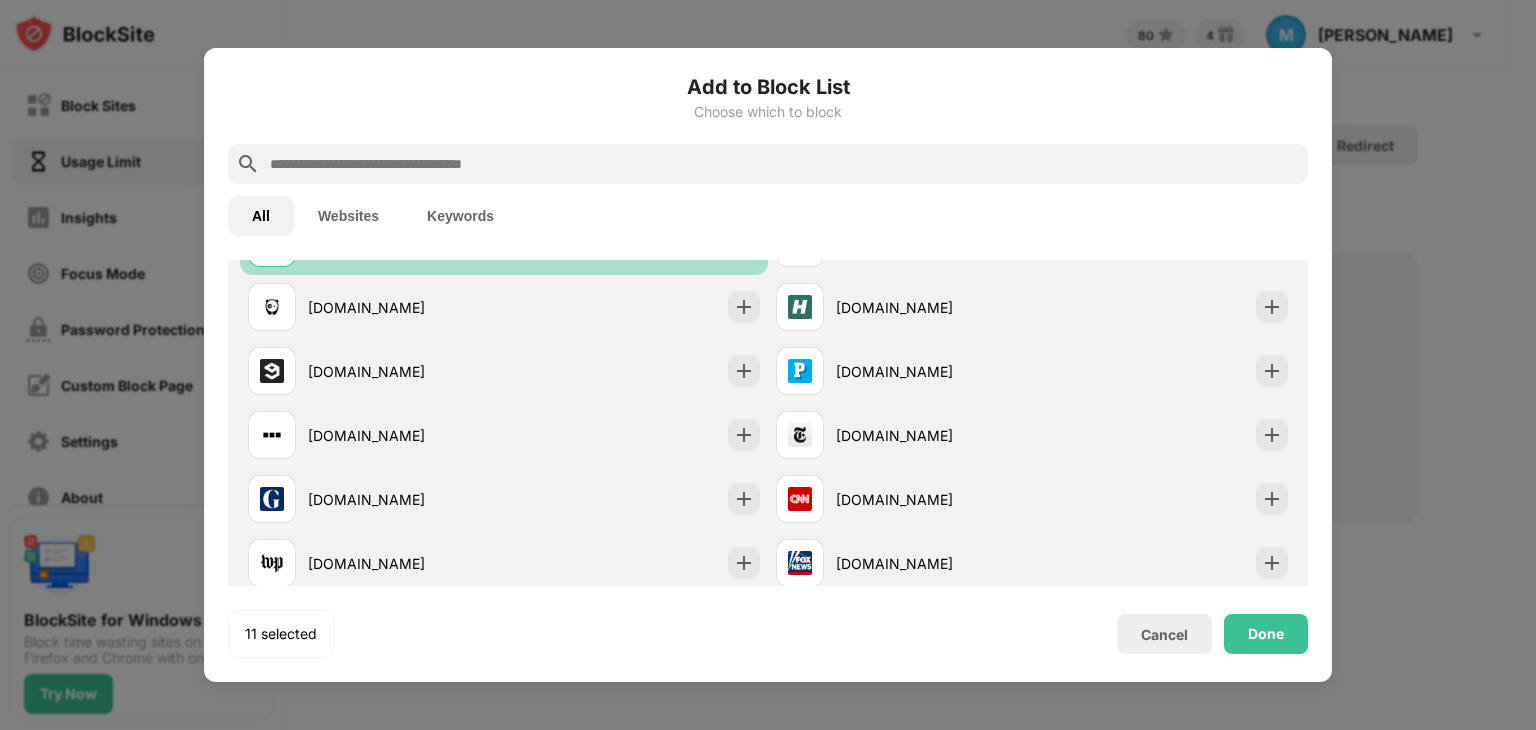 scroll, scrollTop: 951, scrollLeft: 0, axis: vertical 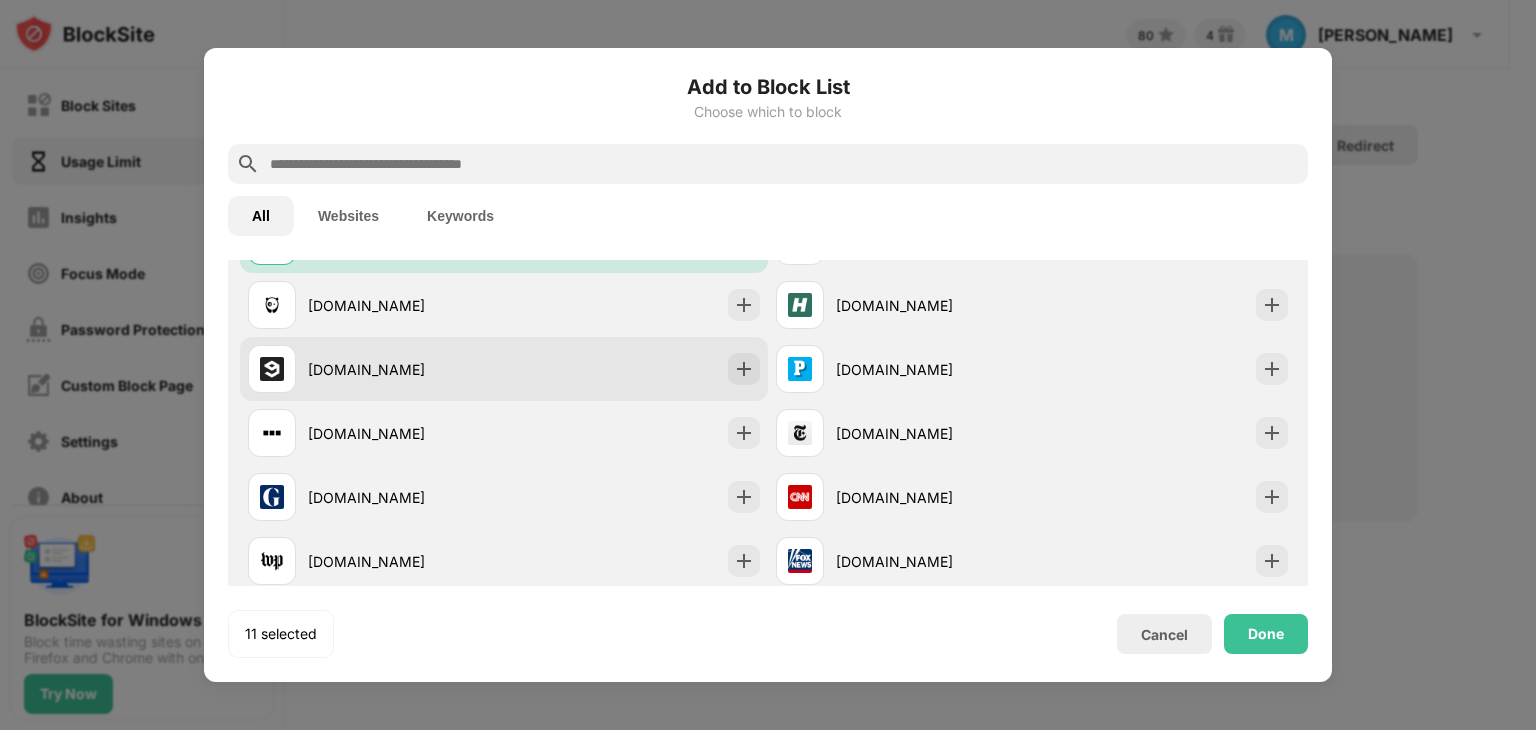 click on "9gag.com" at bounding box center (504, 369) 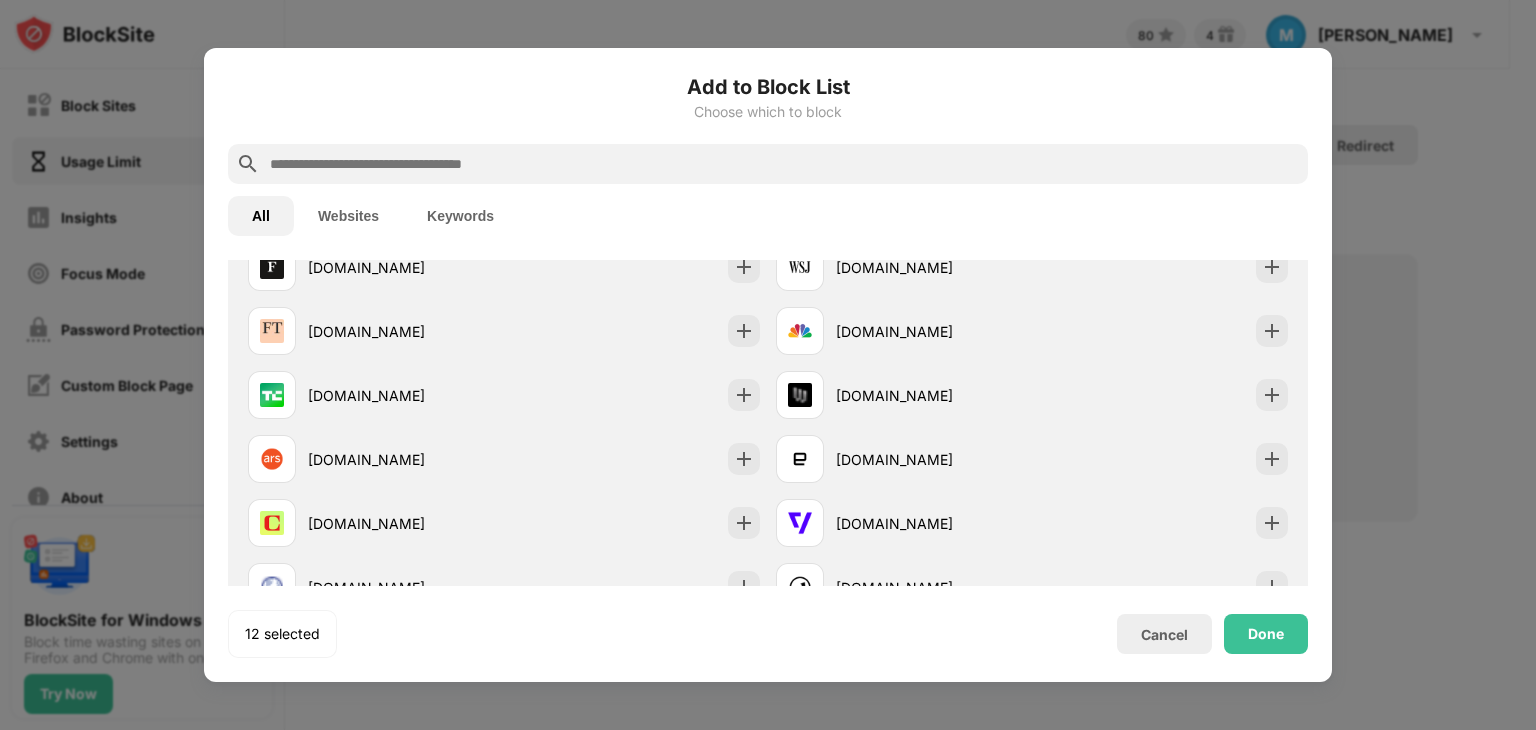 scroll, scrollTop: 1505, scrollLeft: 0, axis: vertical 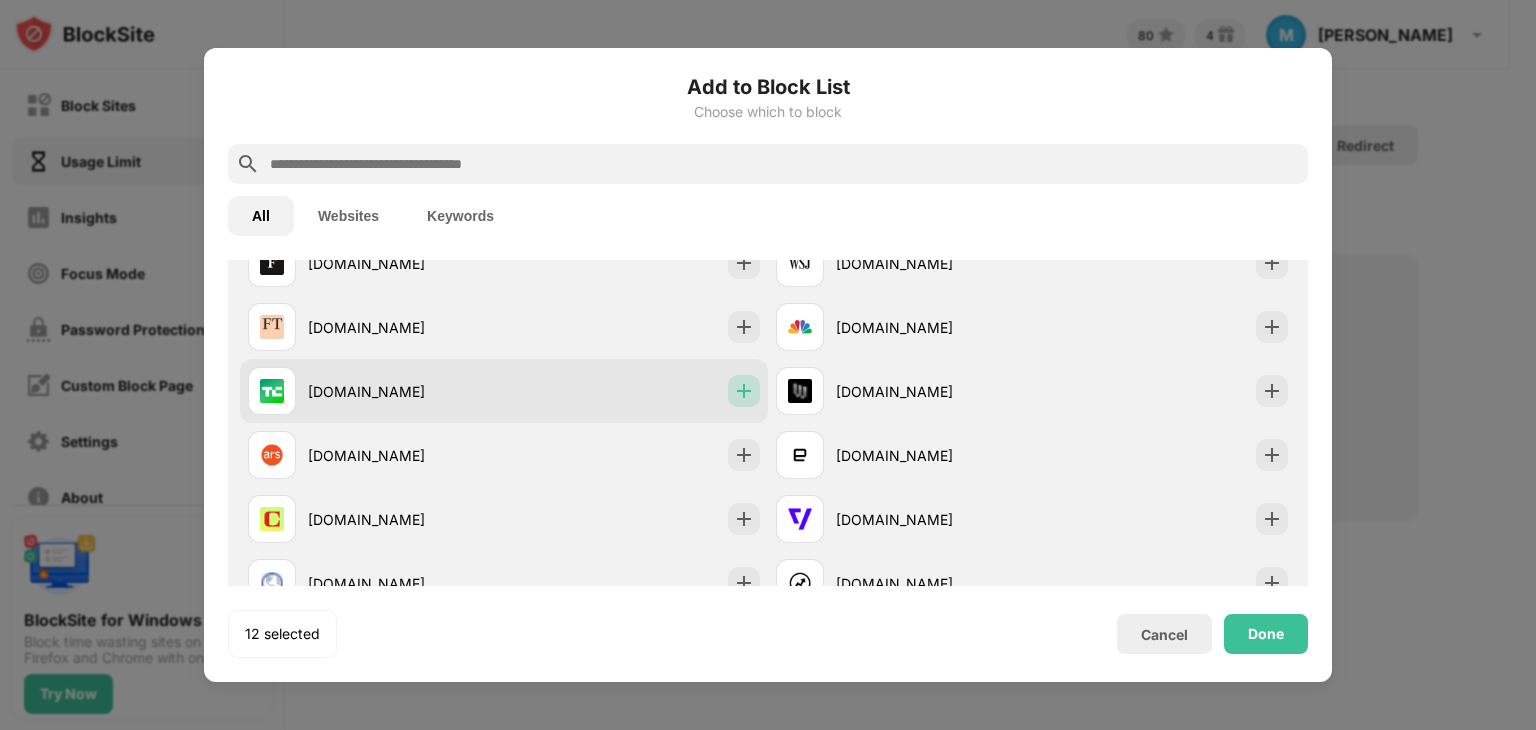 click at bounding box center (744, 391) 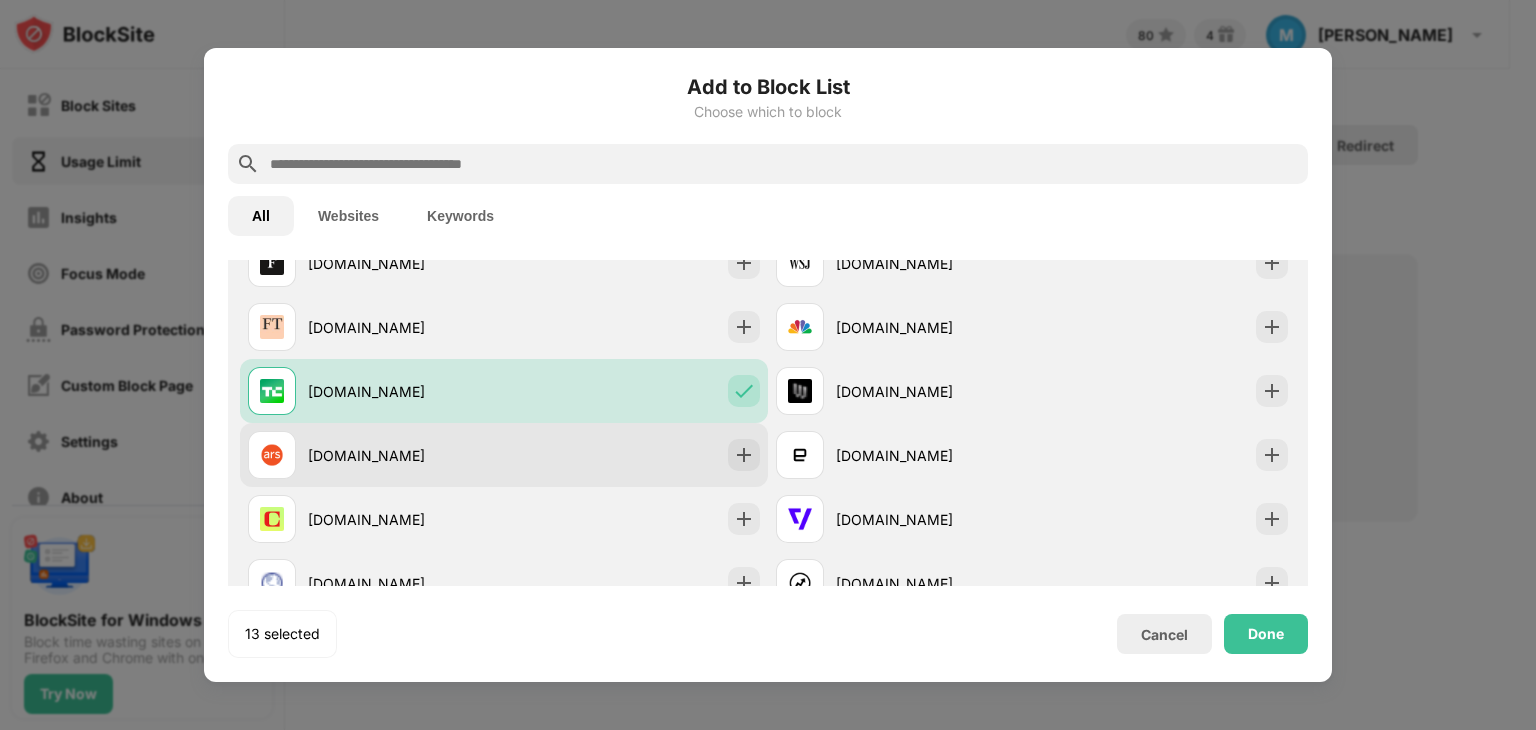 click on "arstechnica.com" at bounding box center (504, 455) 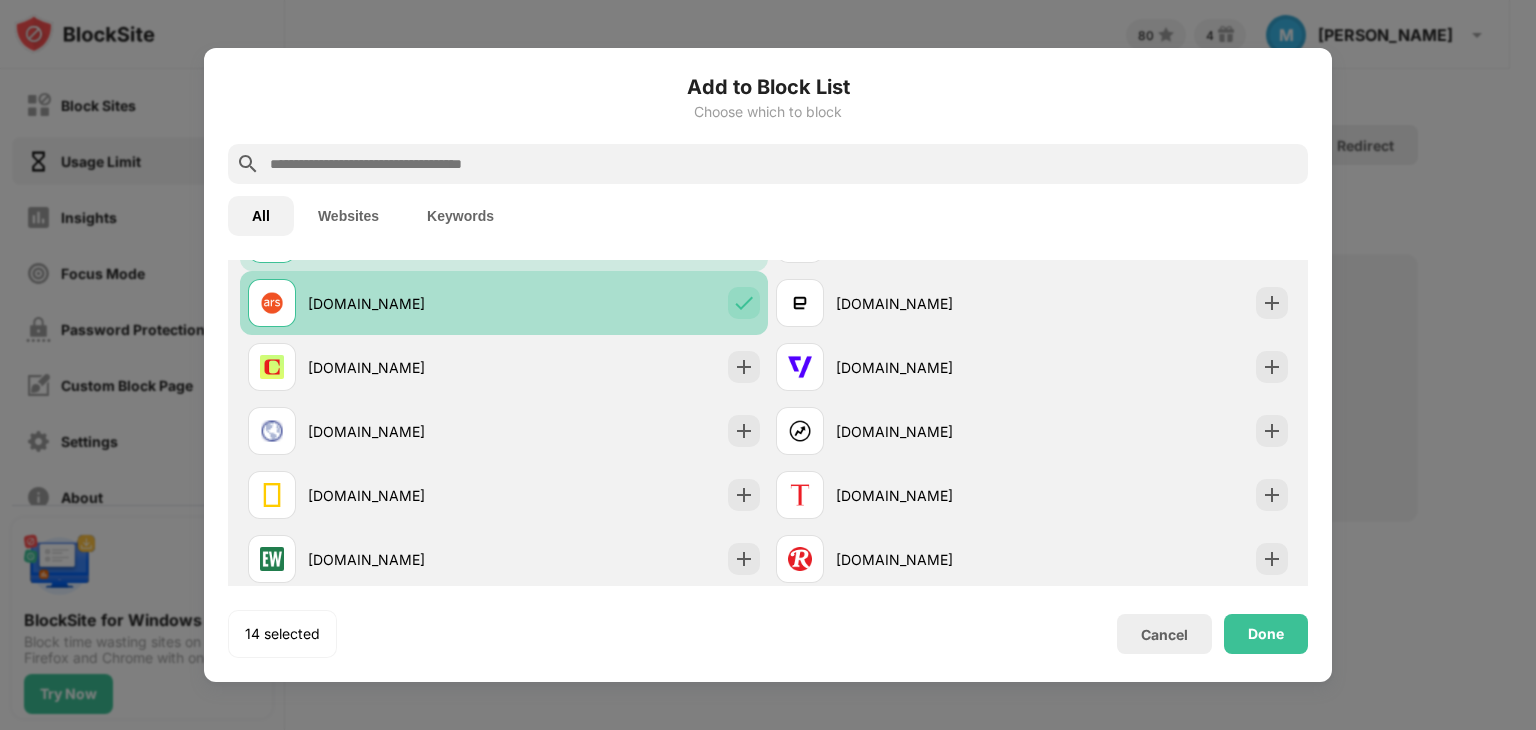 scroll, scrollTop: 1660, scrollLeft: 0, axis: vertical 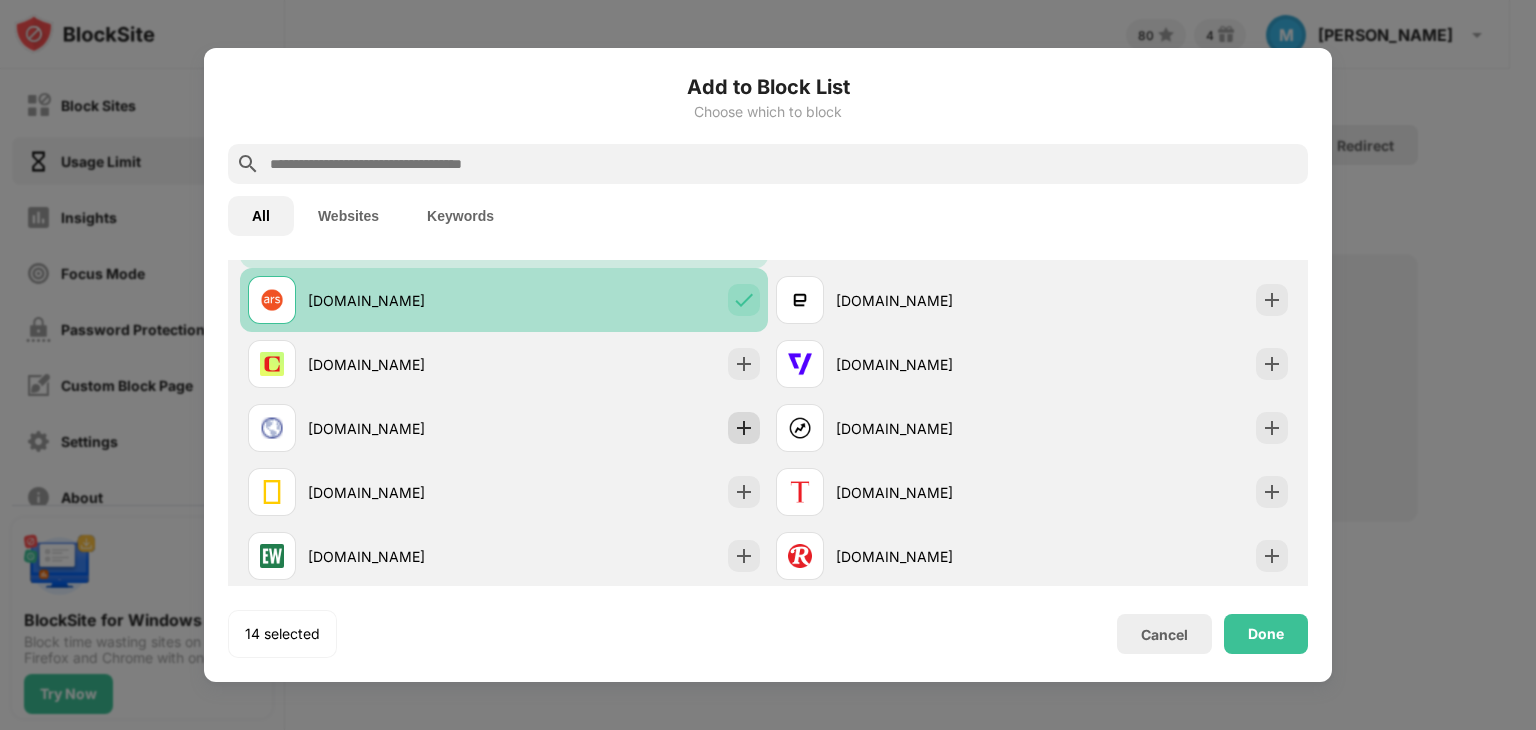 click at bounding box center [744, 428] 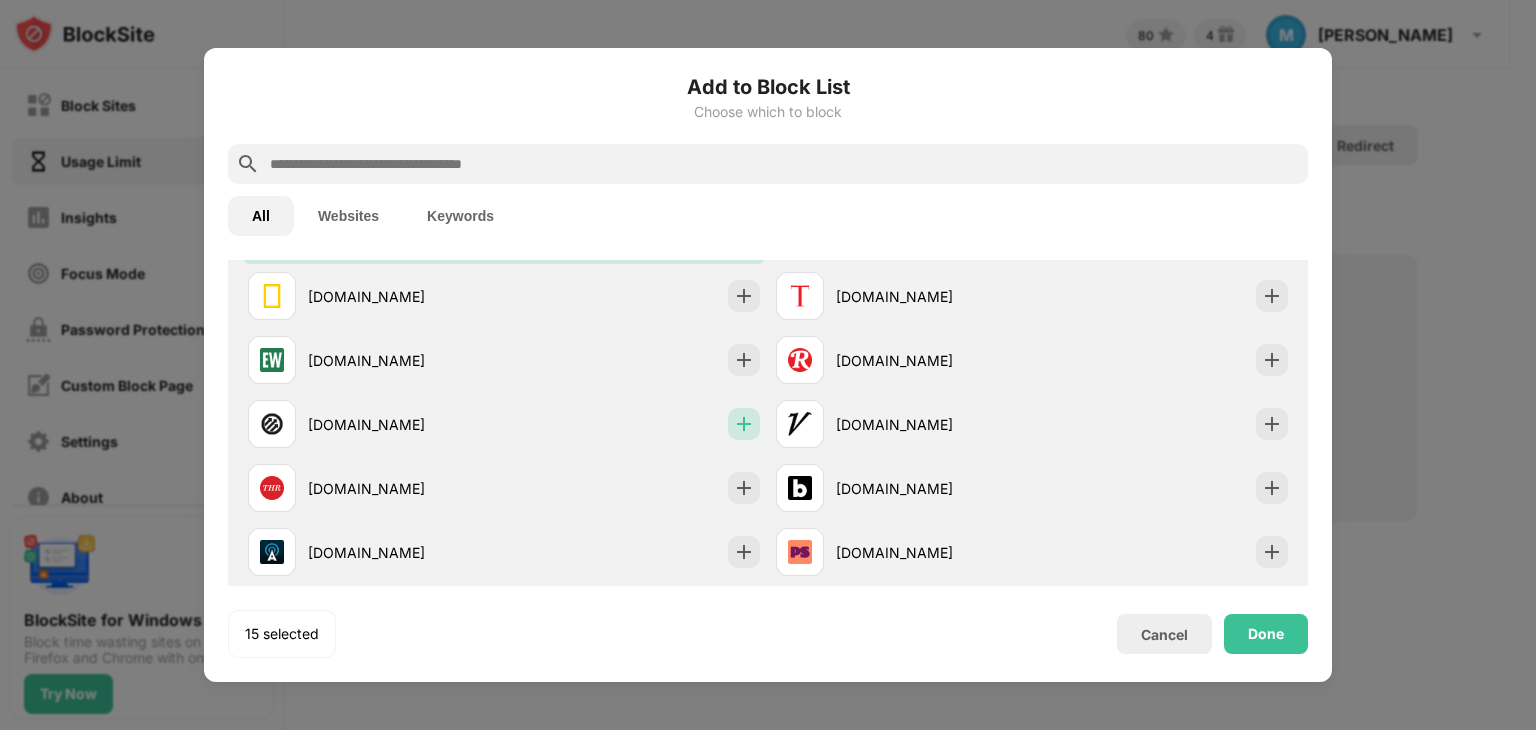 click at bounding box center (744, 424) 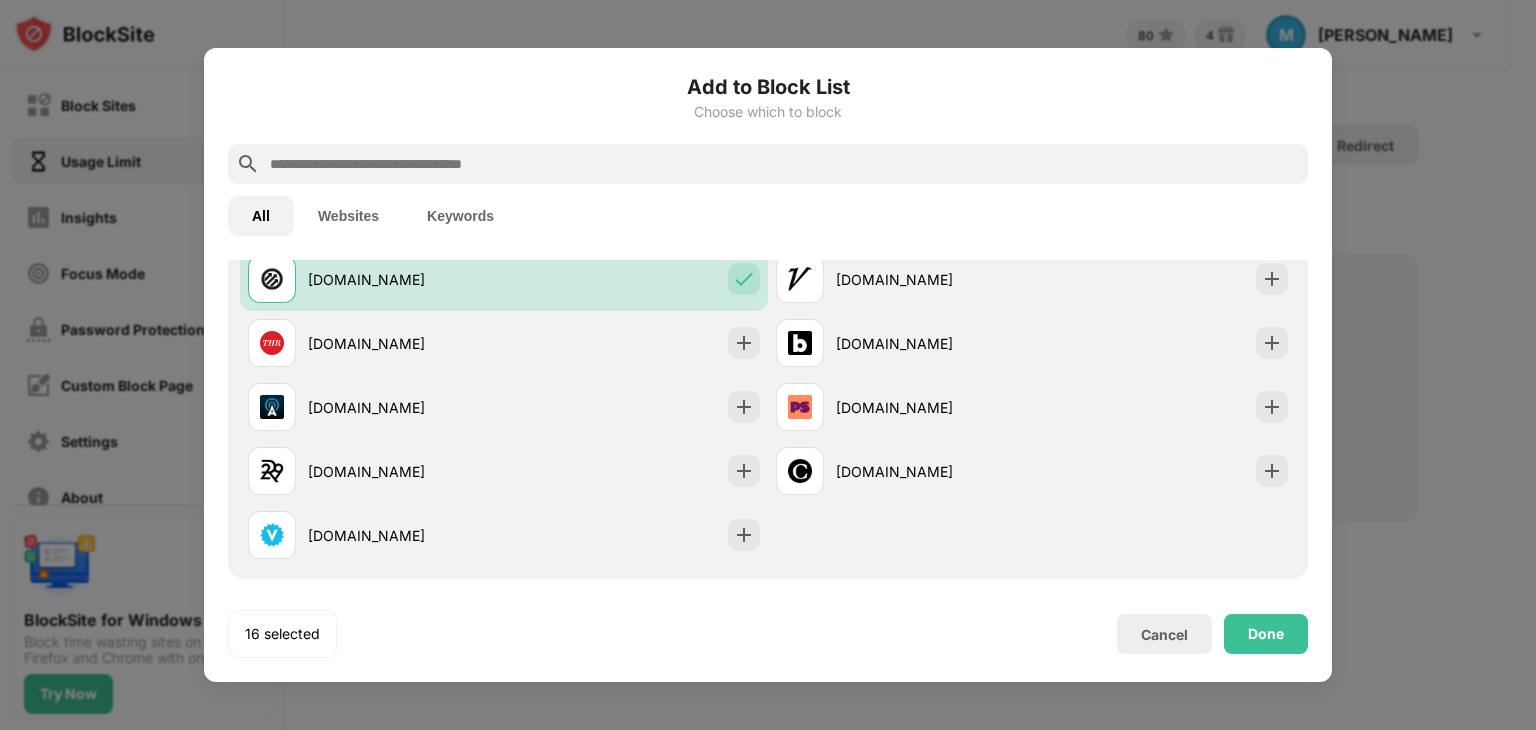 scroll, scrollTop: 2003, scrollLeft: 0, axis: vertical 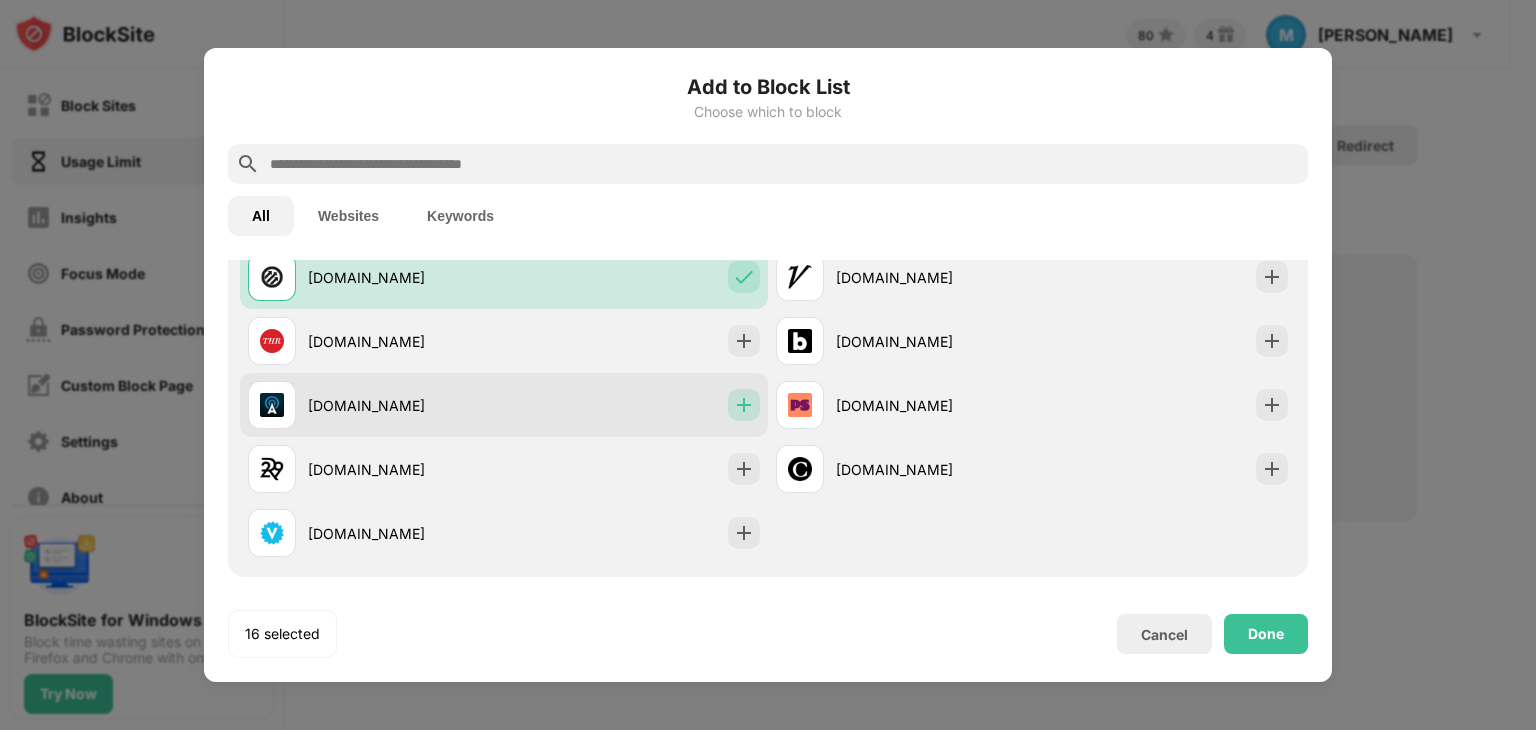 click at bounding box center [744, 405] 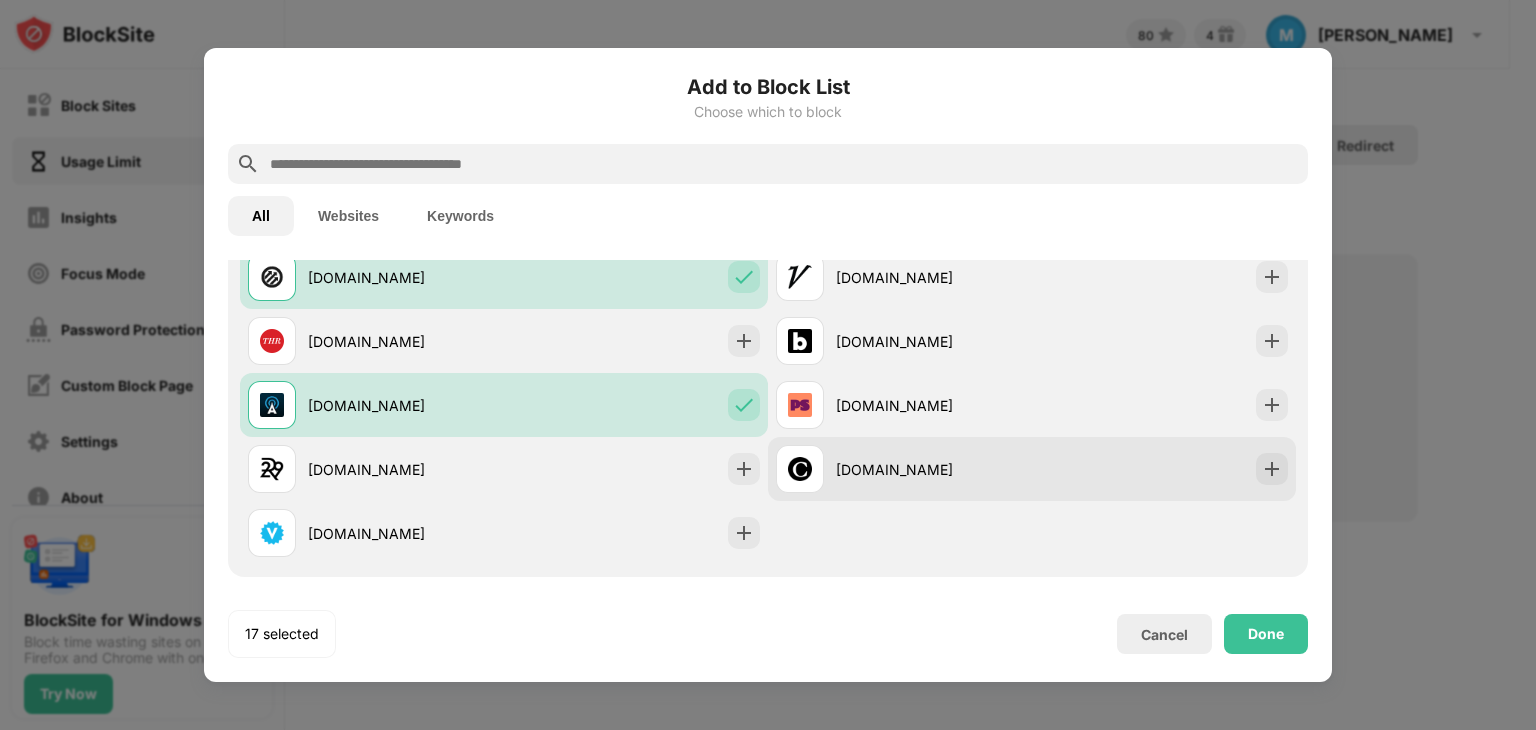drag, startPoint x: 739, startPoint y: 532, endPoint x: 1010, endPoint y: 467, distance: 278.68622 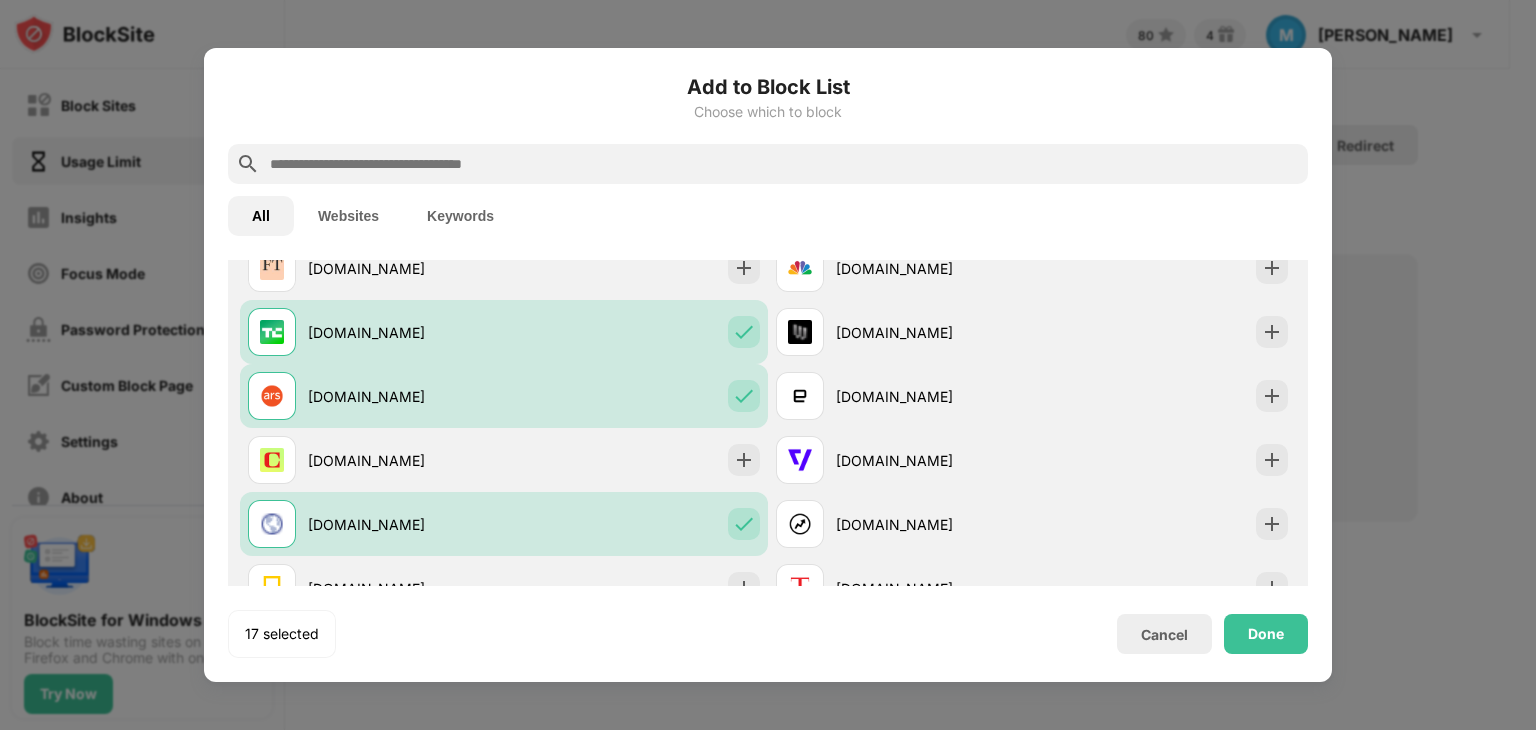 scroll, scrollTop: 1556, scrollLeft: 0, axis: vertical 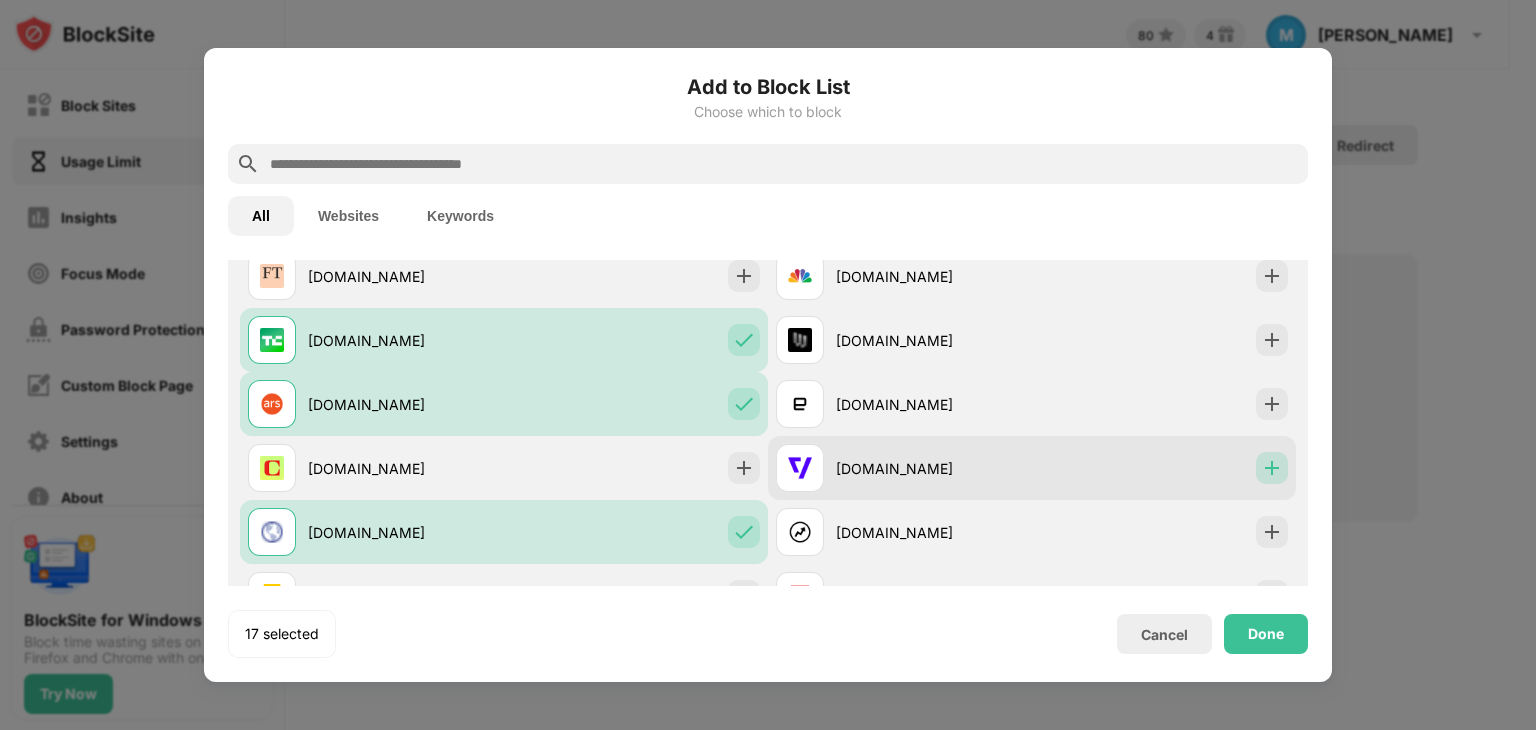 click at bounding box center [1272, 468] 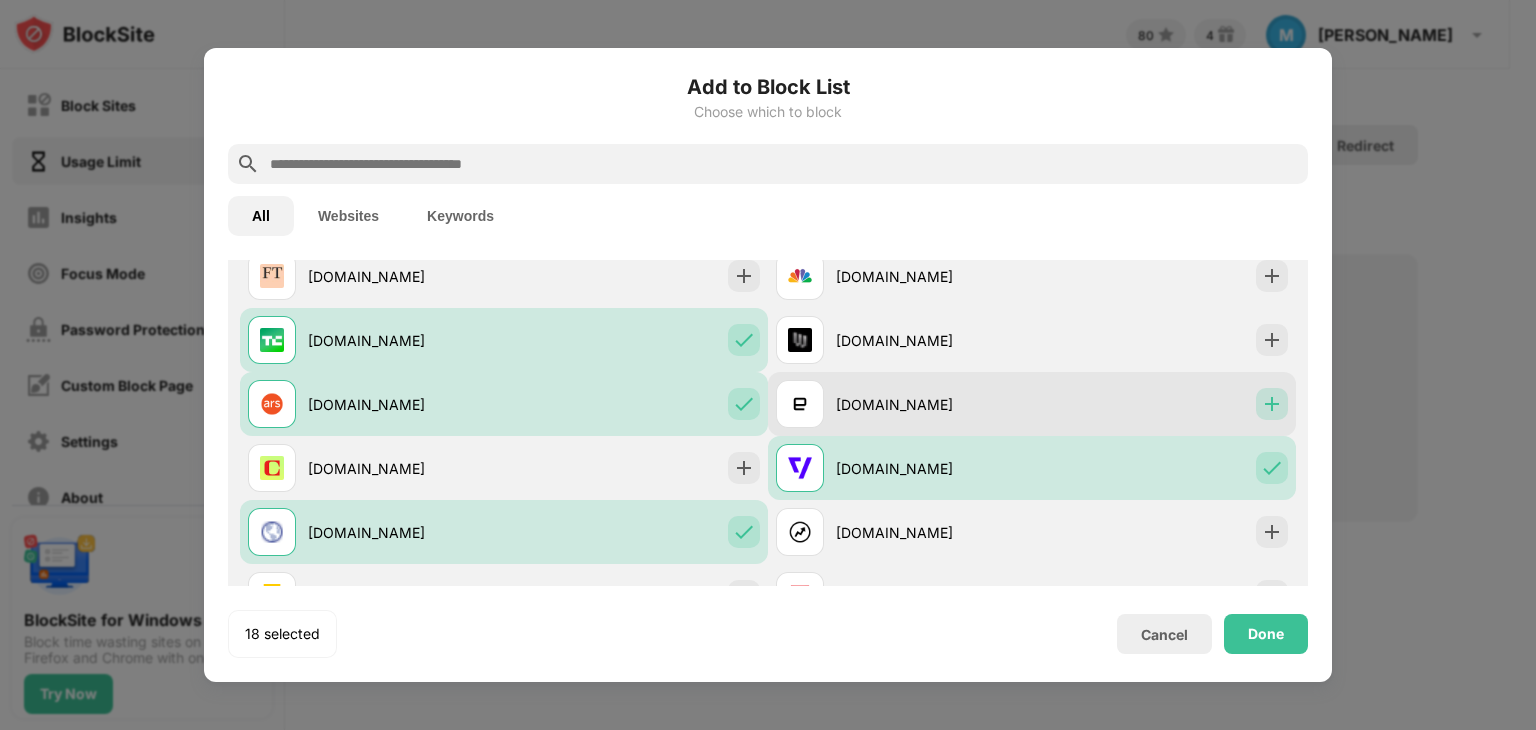 click at bounding box center [1272, 404] 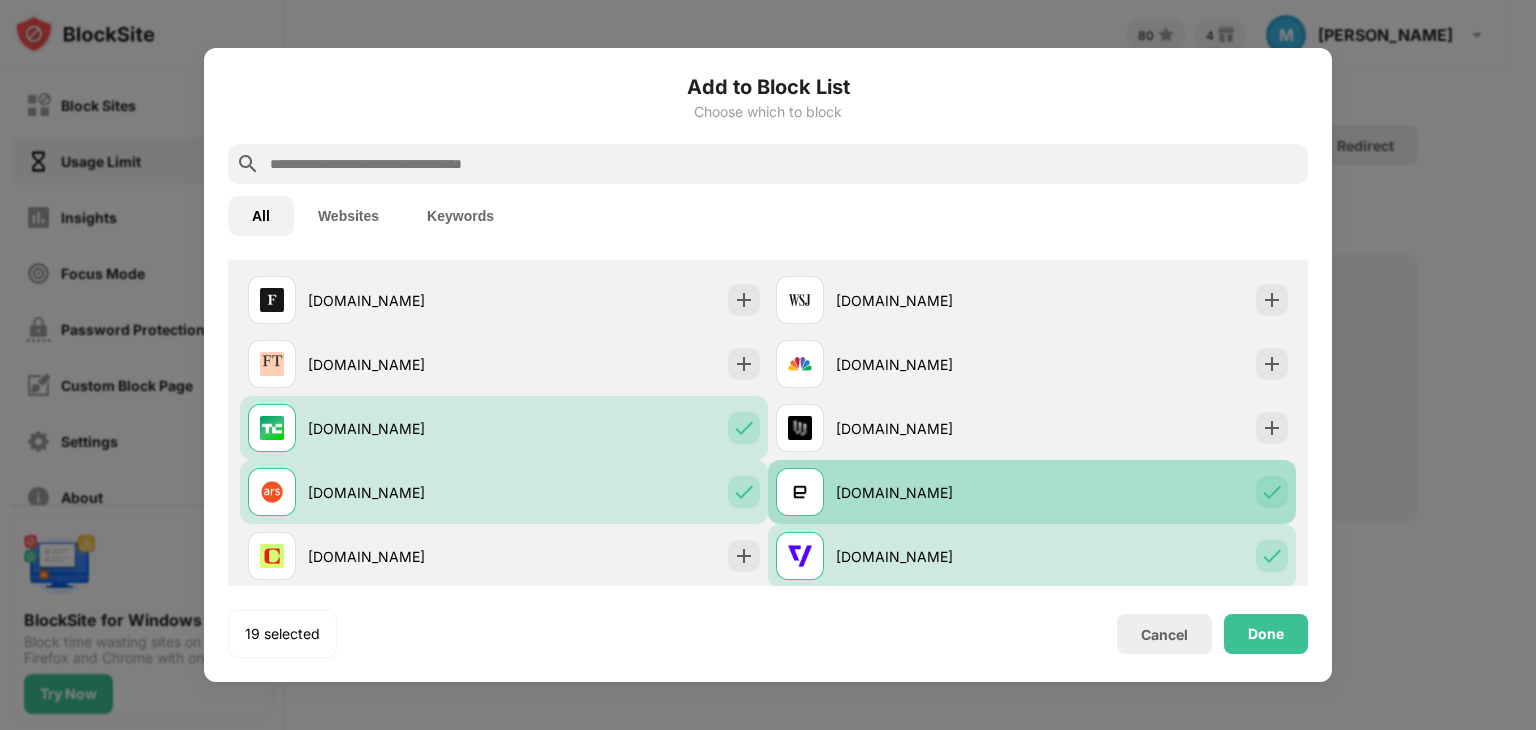 scroll, scrollTop: 1463, scrollLeft: 0, axis: vertical 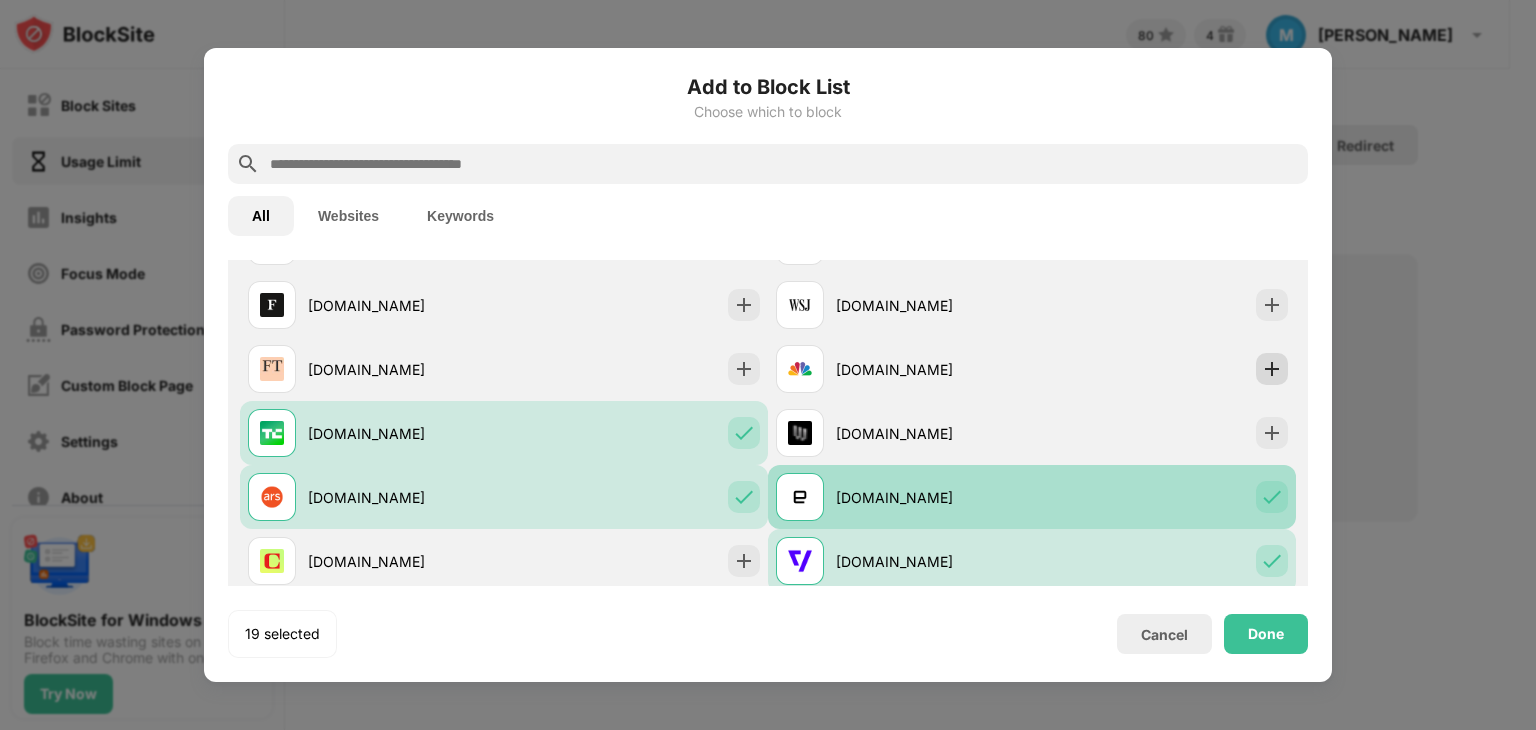 click at bounding box center (1272, 369) 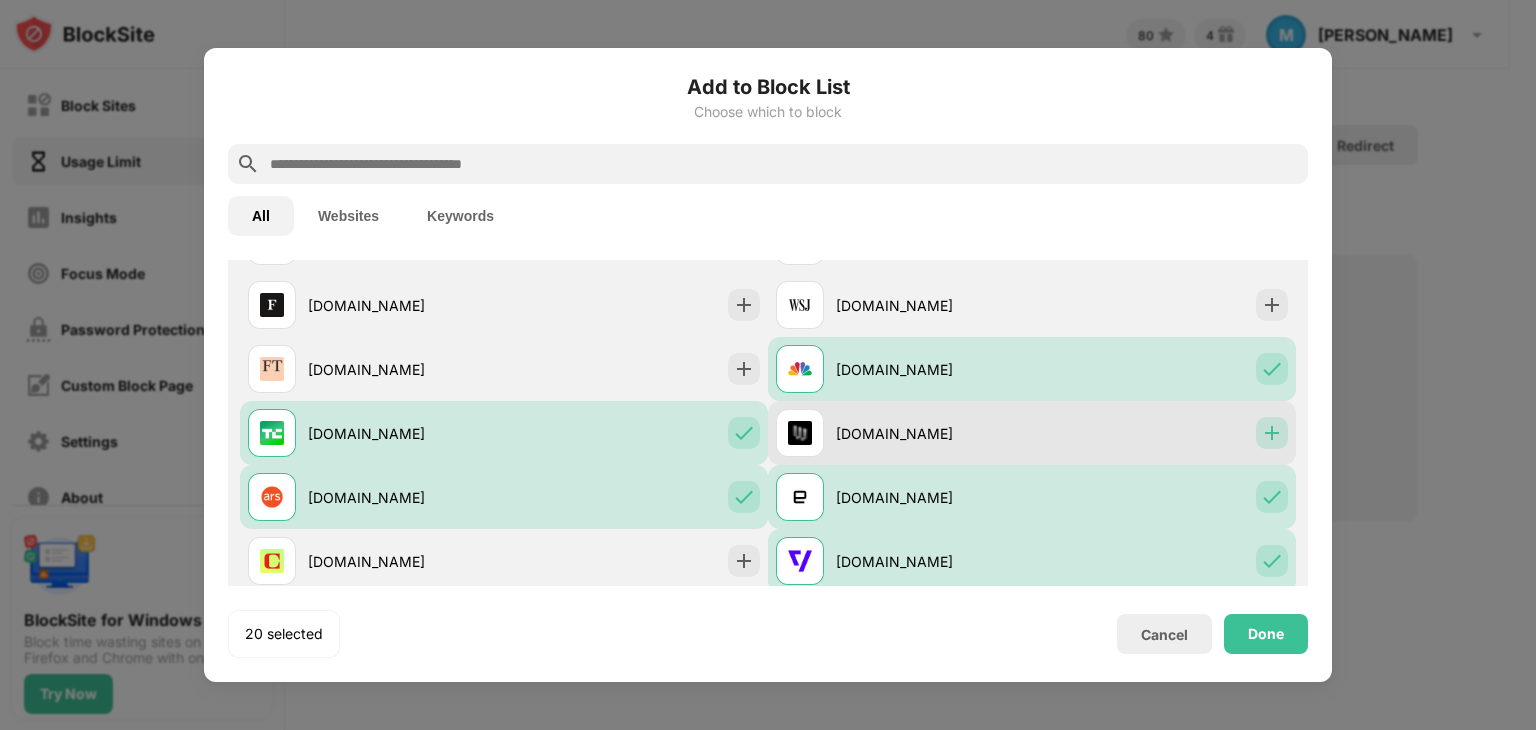 click at bounding box center [1272, 433] 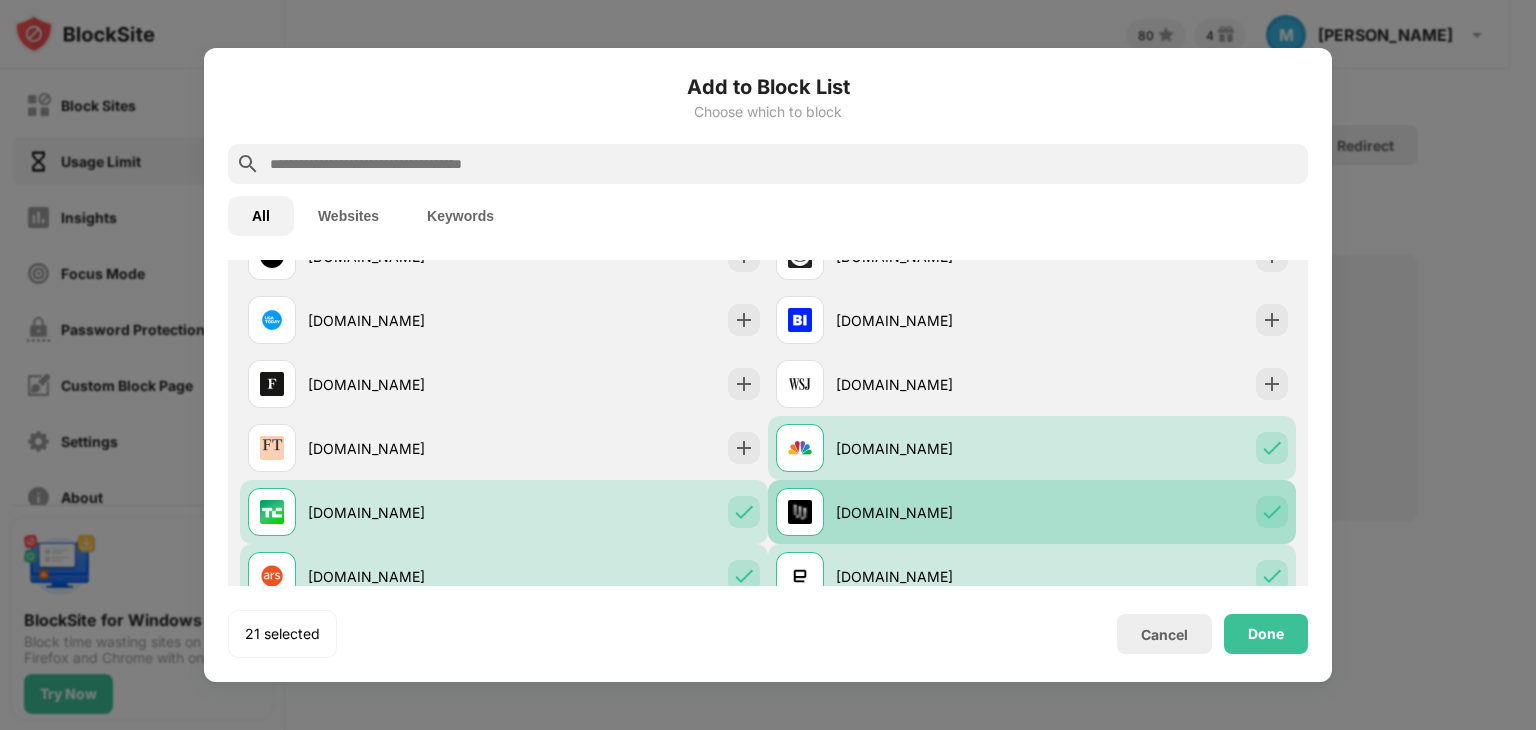 scroll, scrollTop: 1384, scrollLeft: 0, axis: vertical 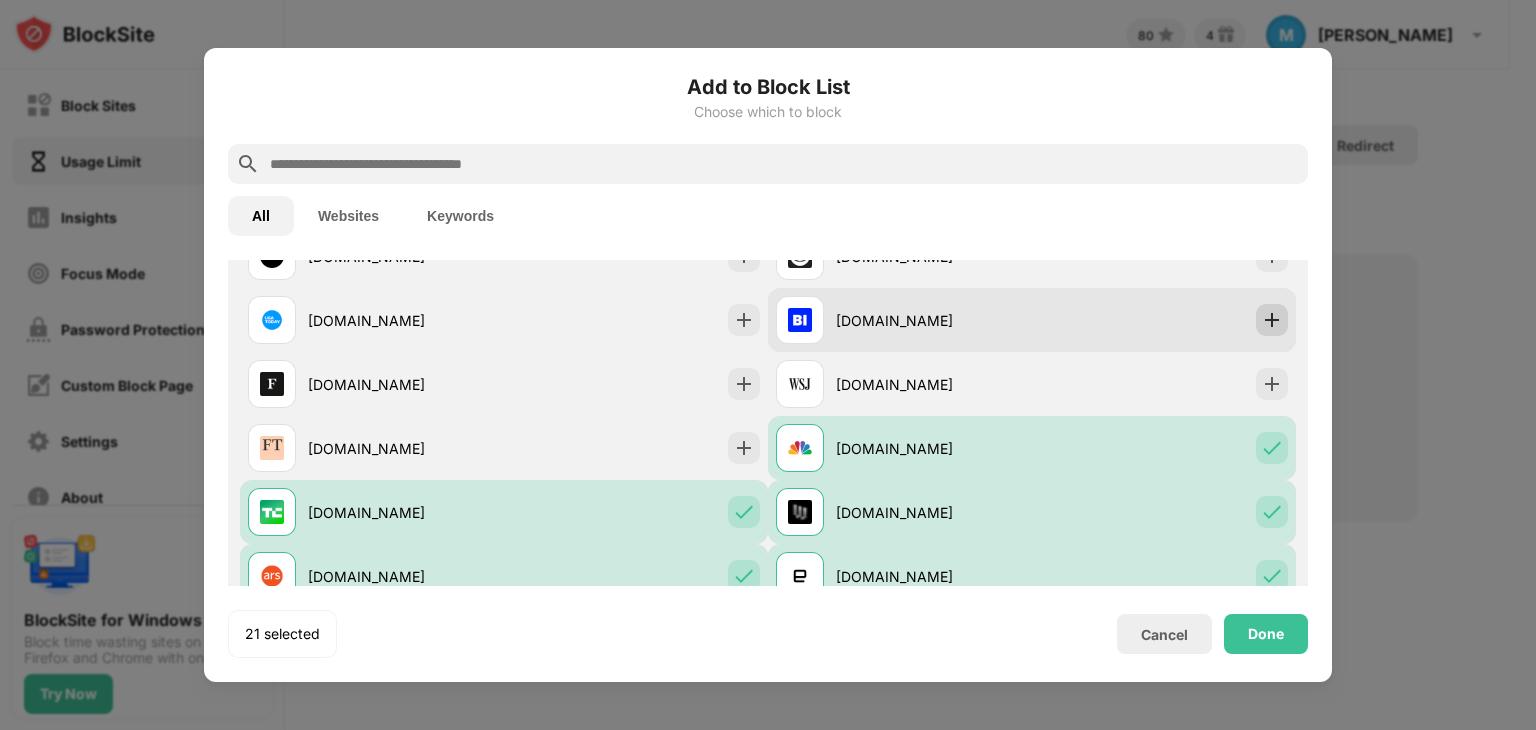drag, startPoint x: 1258, startPoint y: 358, endPoint x: 1263, endPoint y: 311, distance: 47.26521 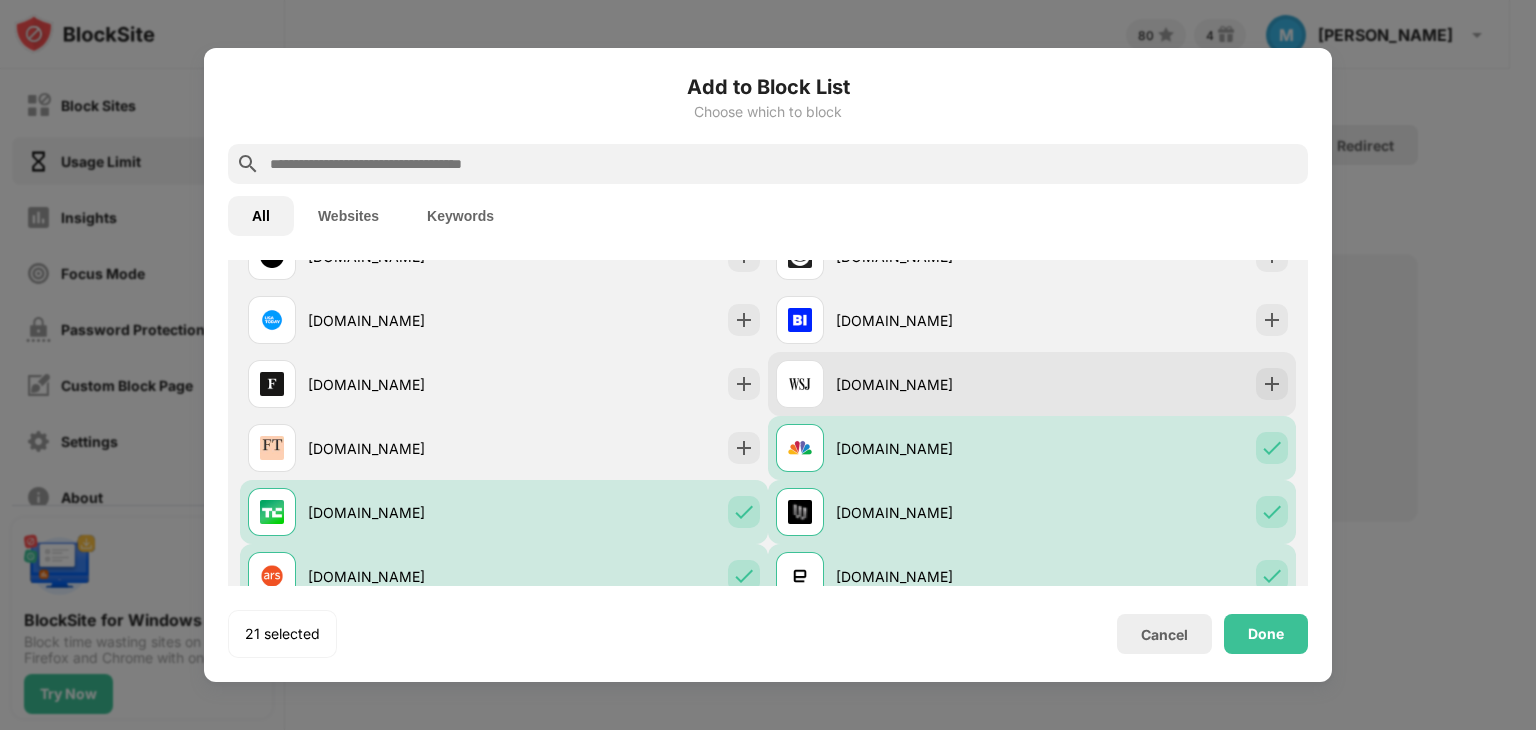 drag, startPoint x: 1263, startPoint y: 311, endPoint x: 1261, endPoint y: 363, distance: 52.03845 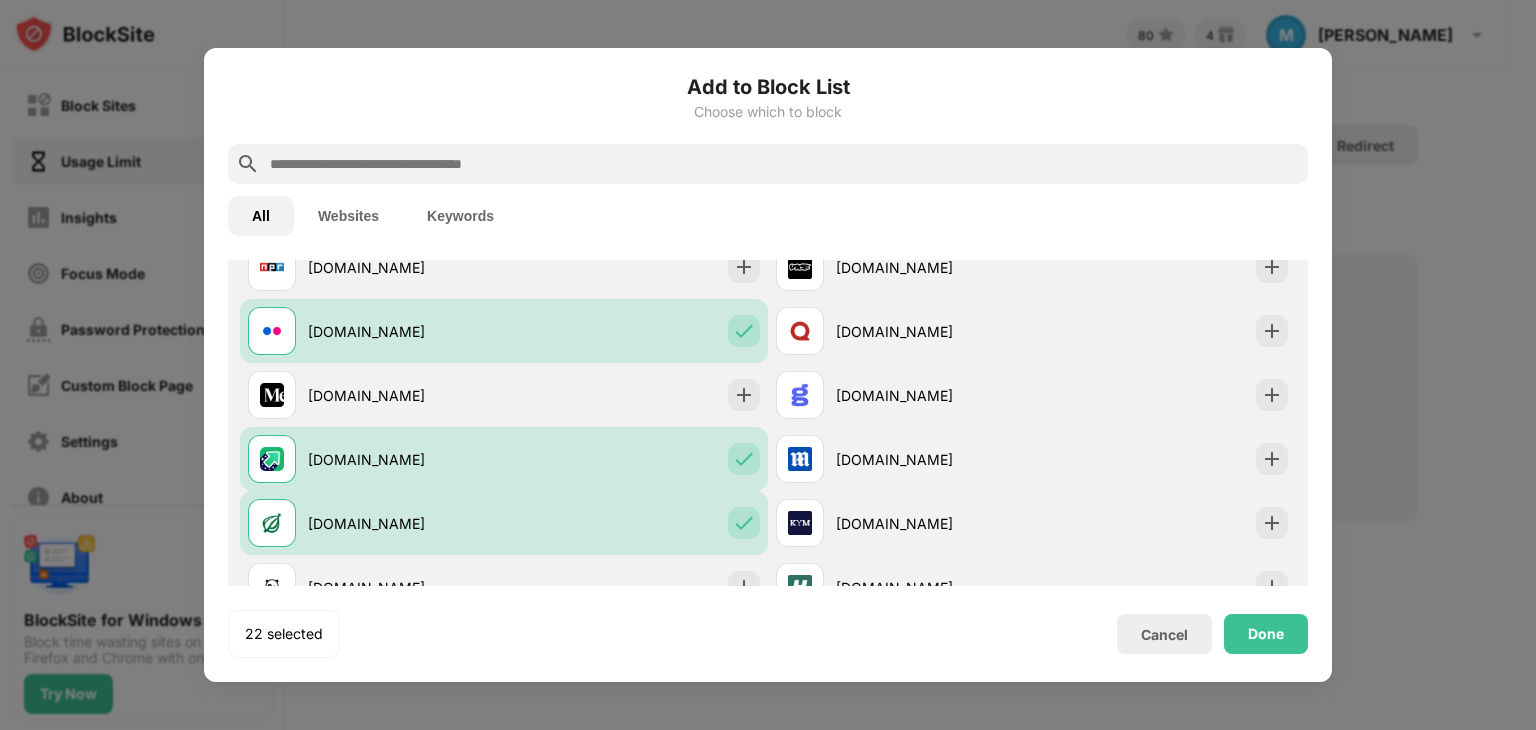 scroll, scrollTop: 671, scrollLeft: 0, axis: vertical 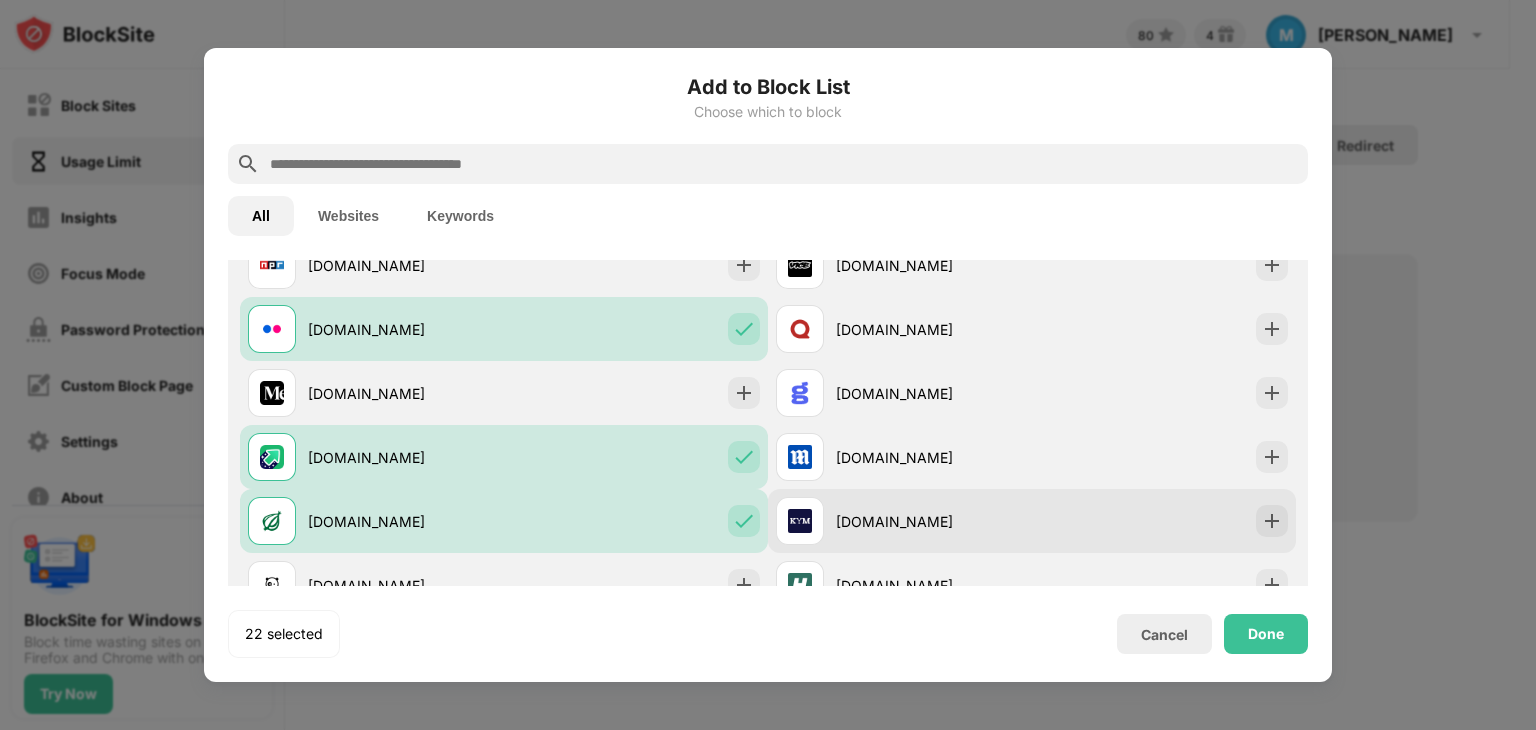 click on "knowyourmeme.com" at bounding box center (1032, 521) 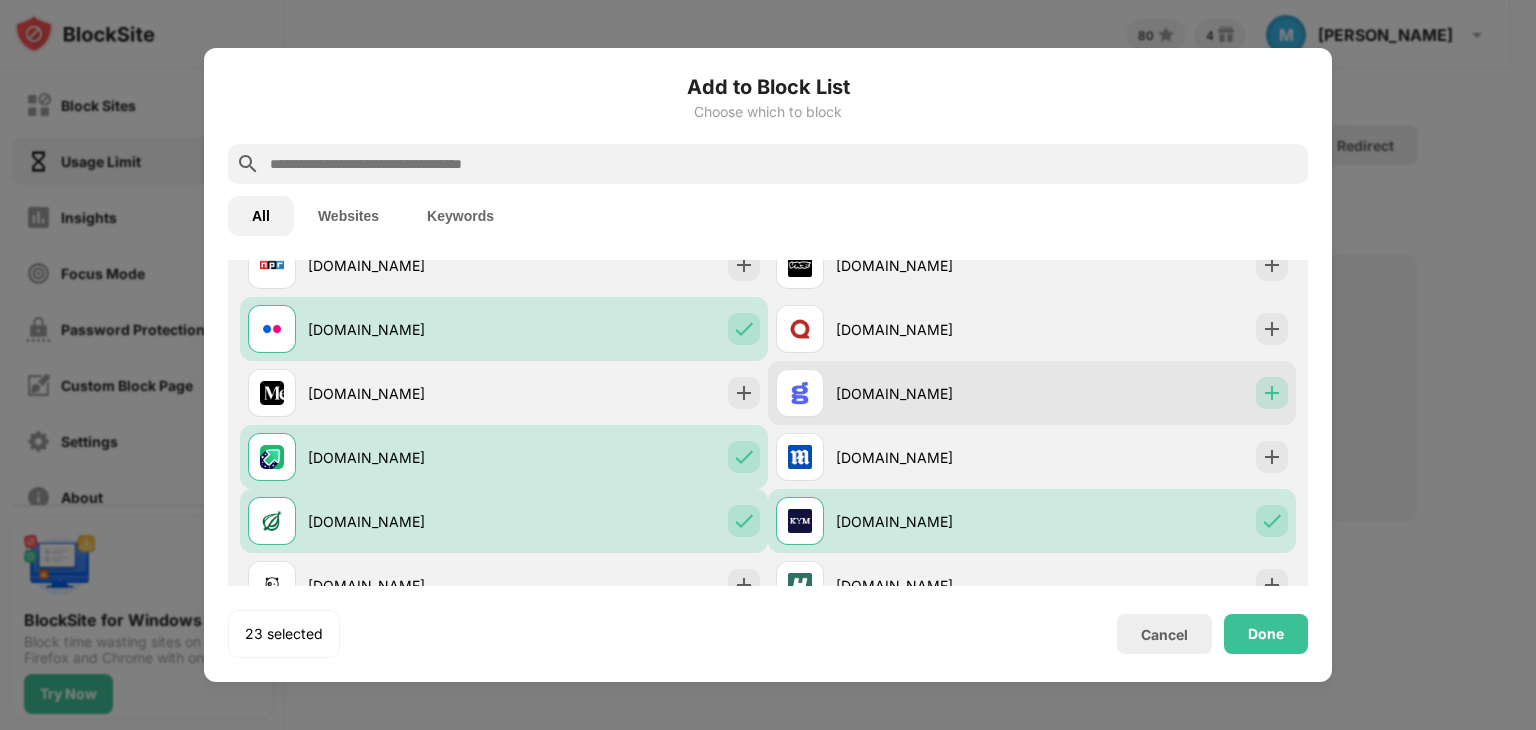 click at bounding box center (1272, 393) 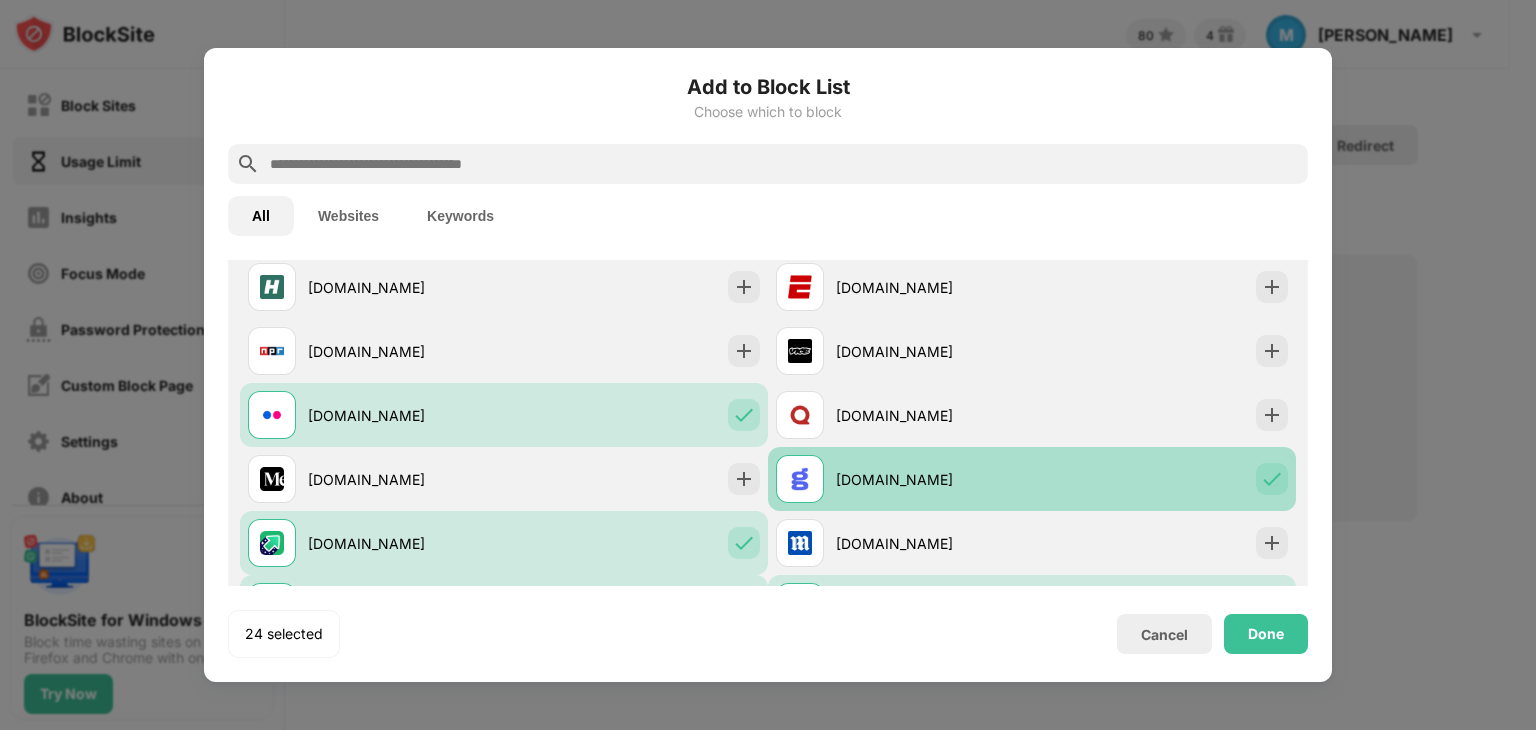 scroll, scrollTop: 571, scrollLeft: 0, axis: vertical 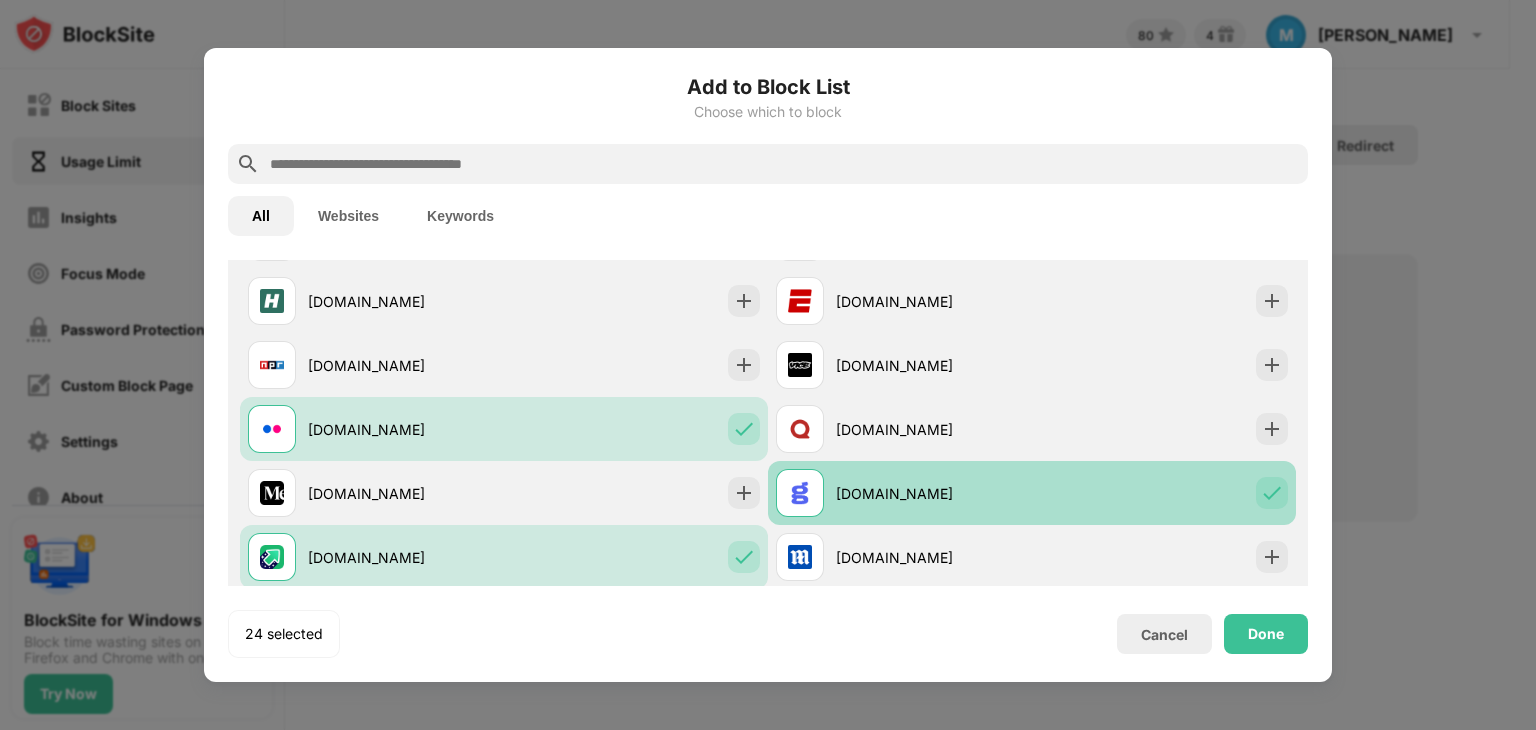 click on "vice.com" at bounding box center (1032, 365) 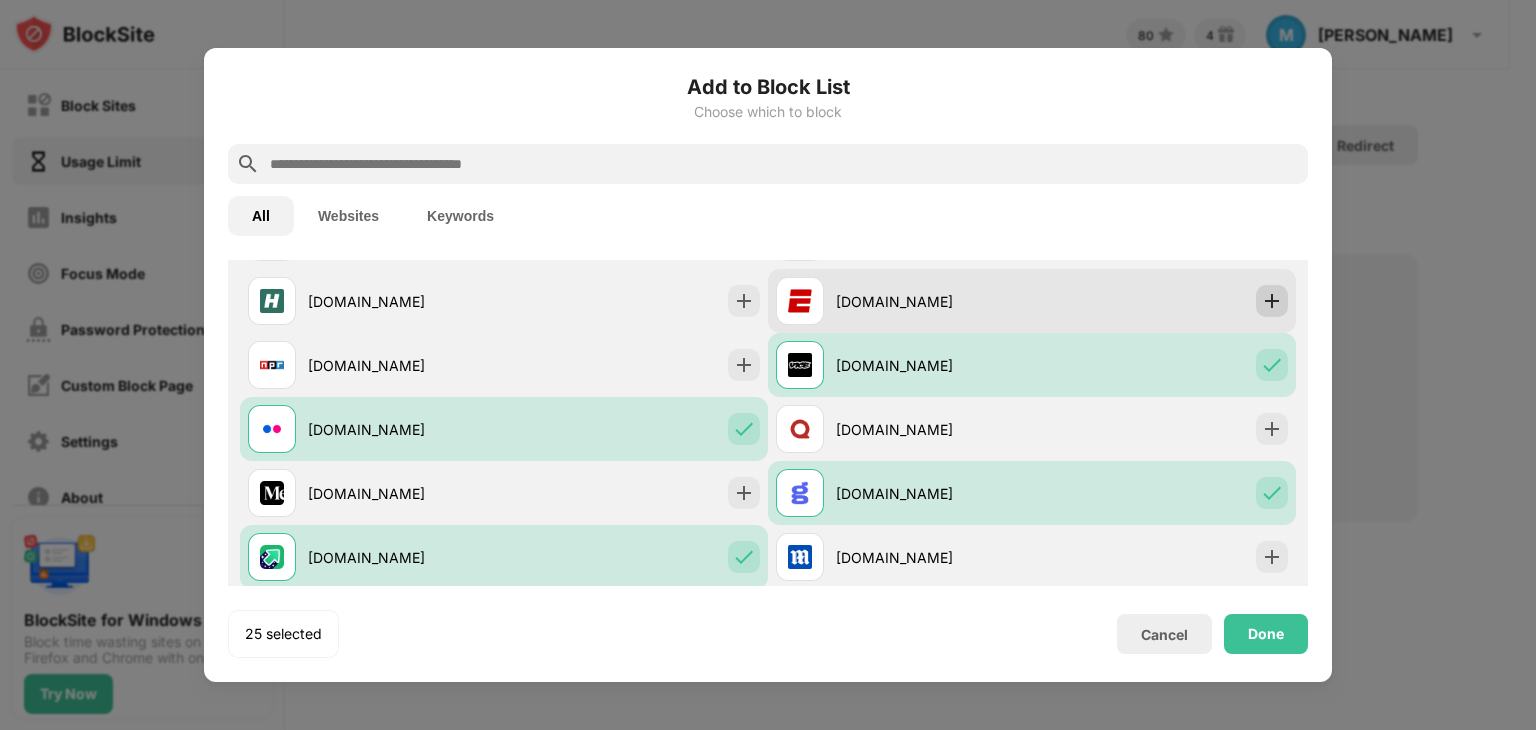 drag, startPoint x: 1264, startPoint y: 435, endPoint x: 1259, endPoint y: 300, distance: 135.09256 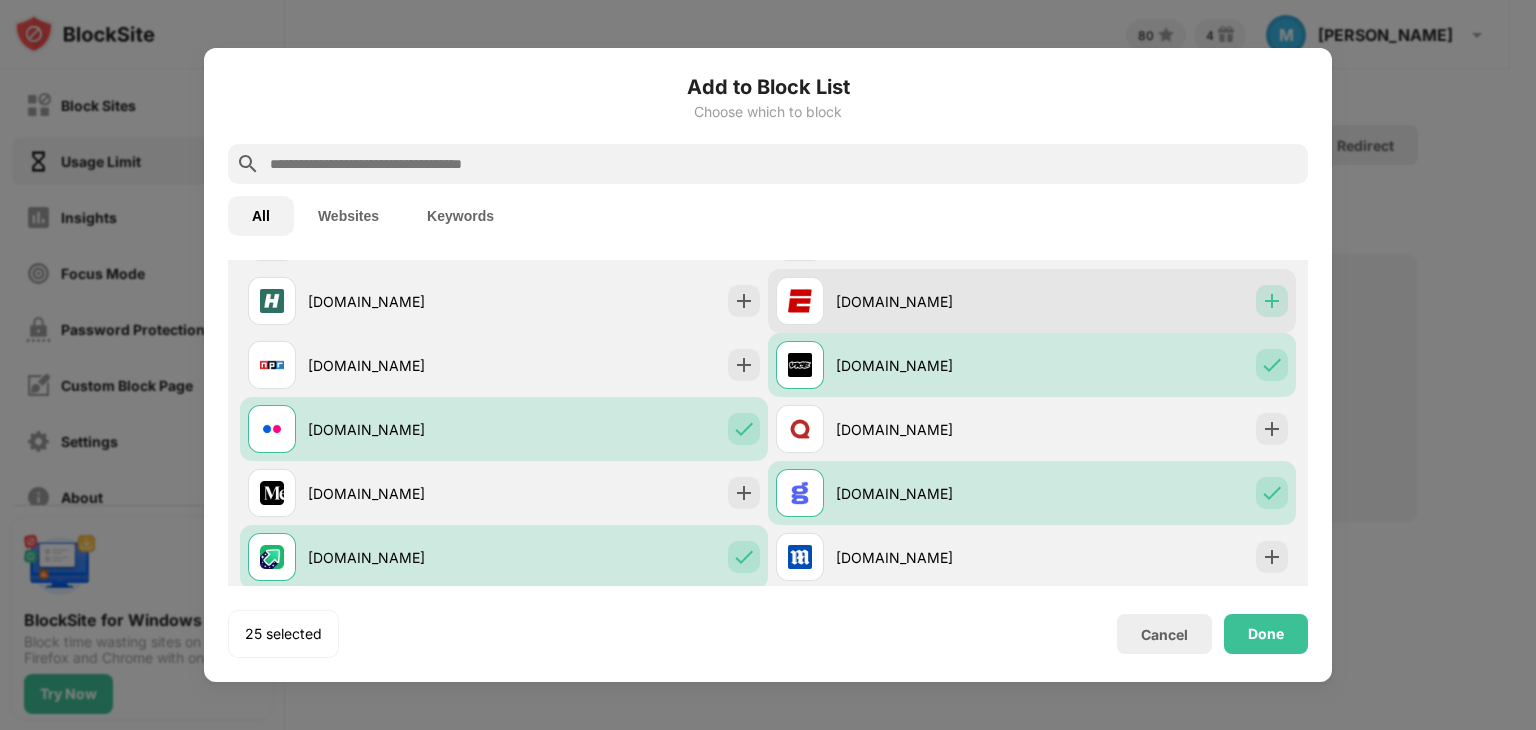 click at bounding box center (1272, 301) 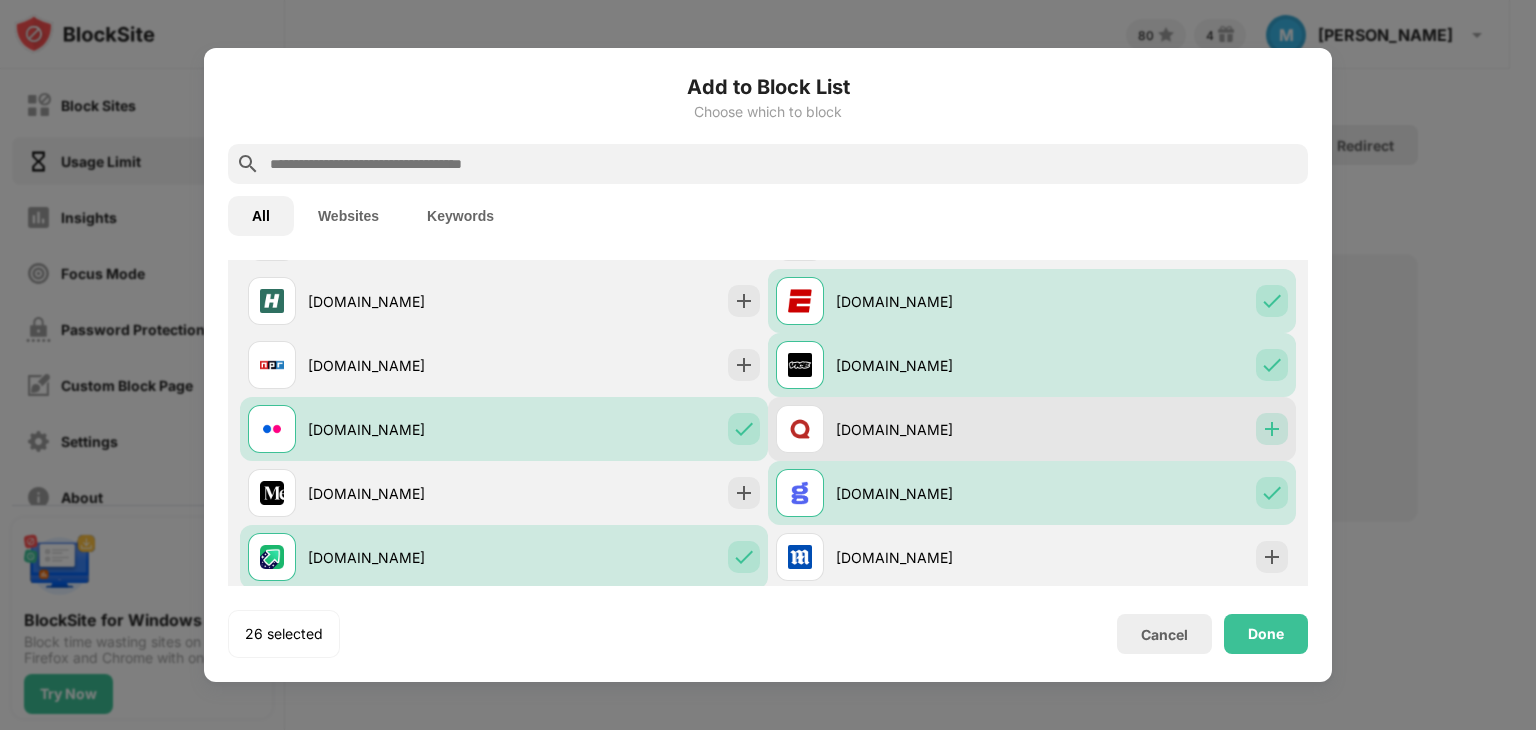 click at bounding box center [1272, 429] 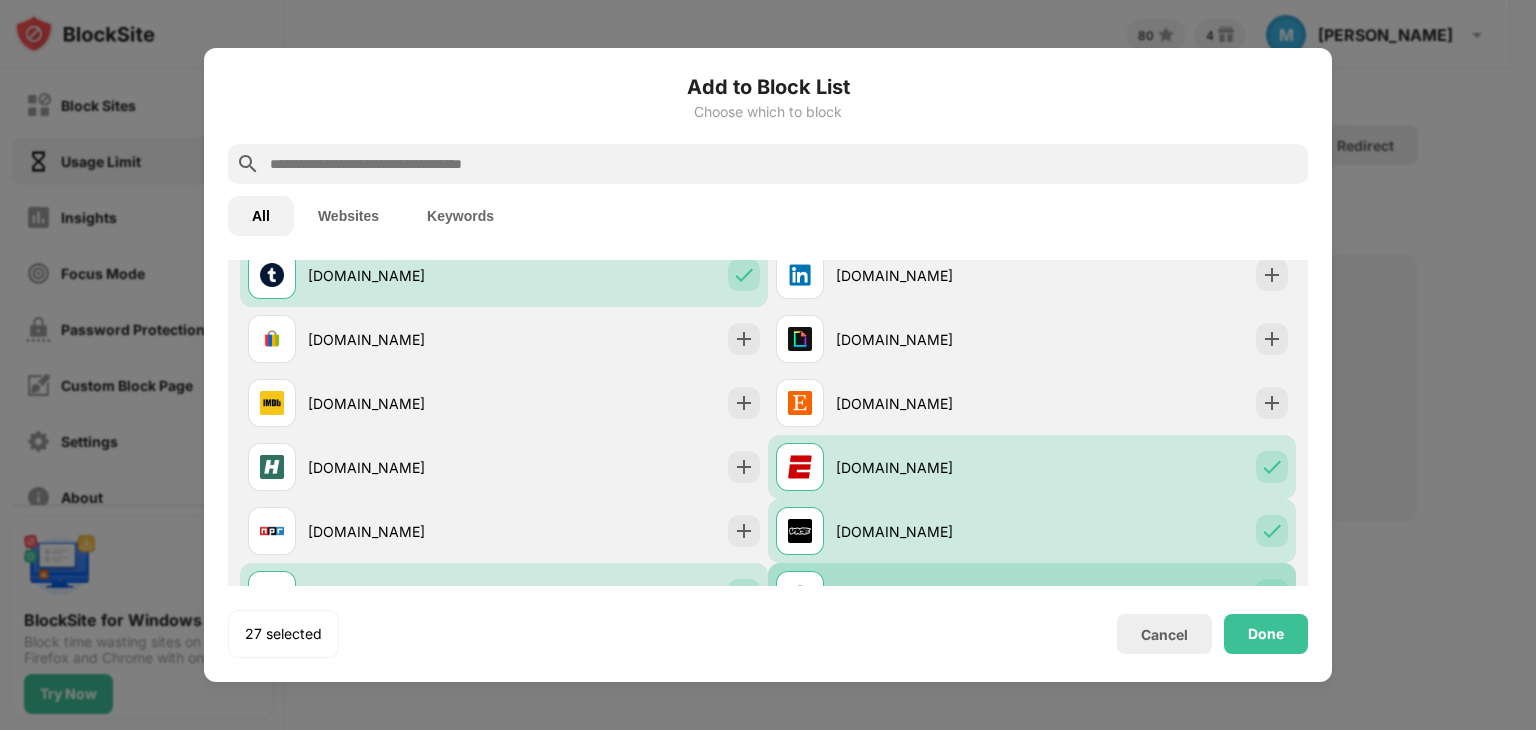 scroll, scrollTop: 400, scrollLeft: 0, axis: vertical 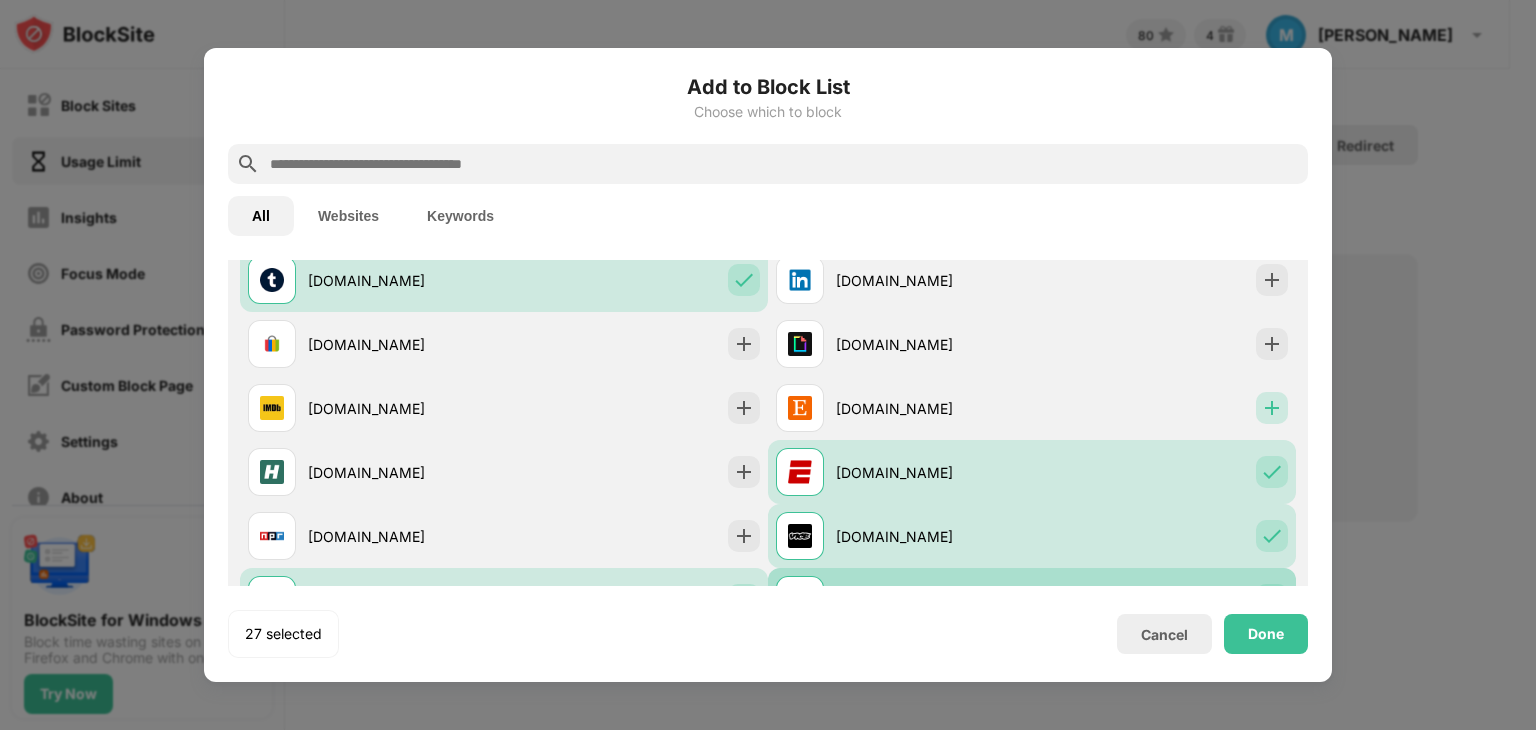 click at bounding box center (1272, 408) 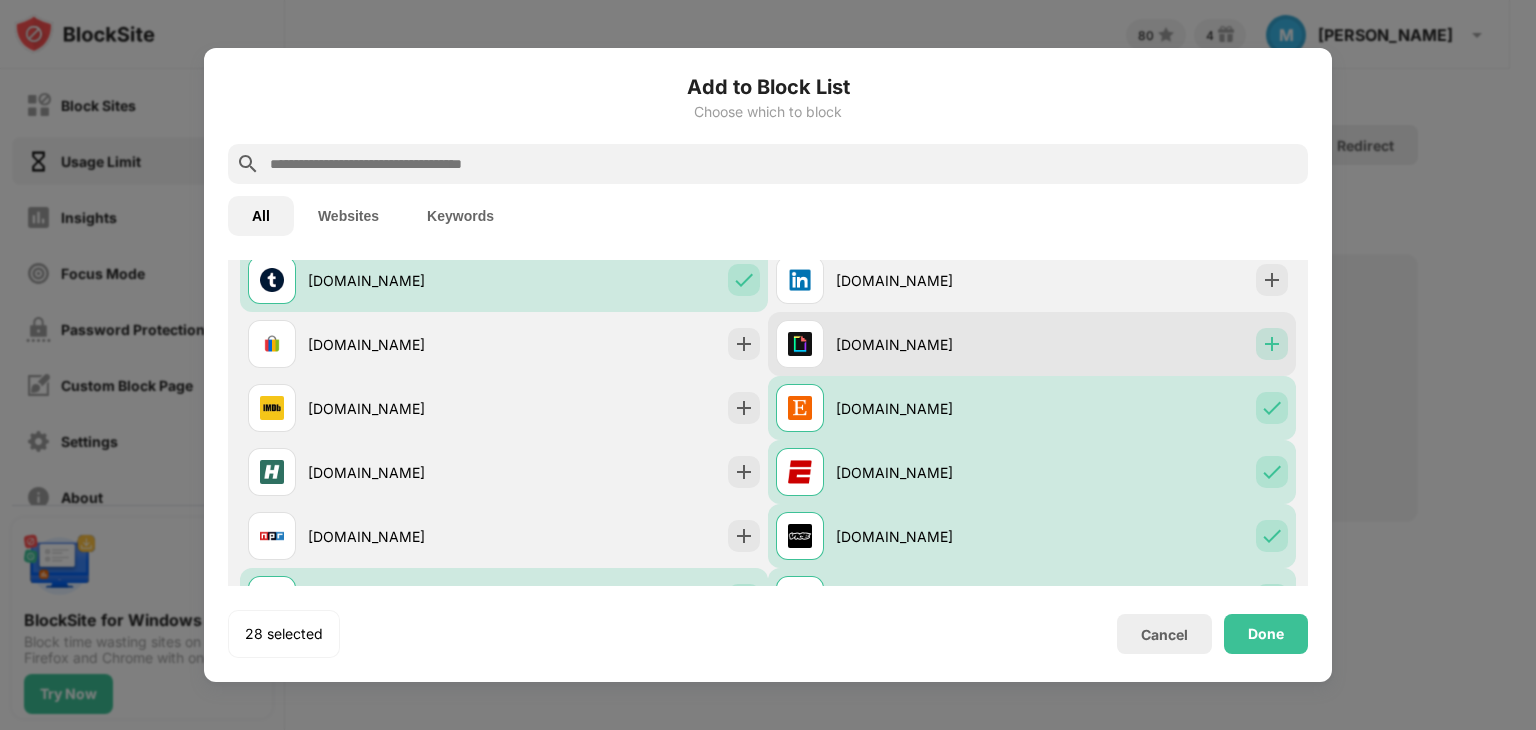 click at bounding box center (1272, 344) 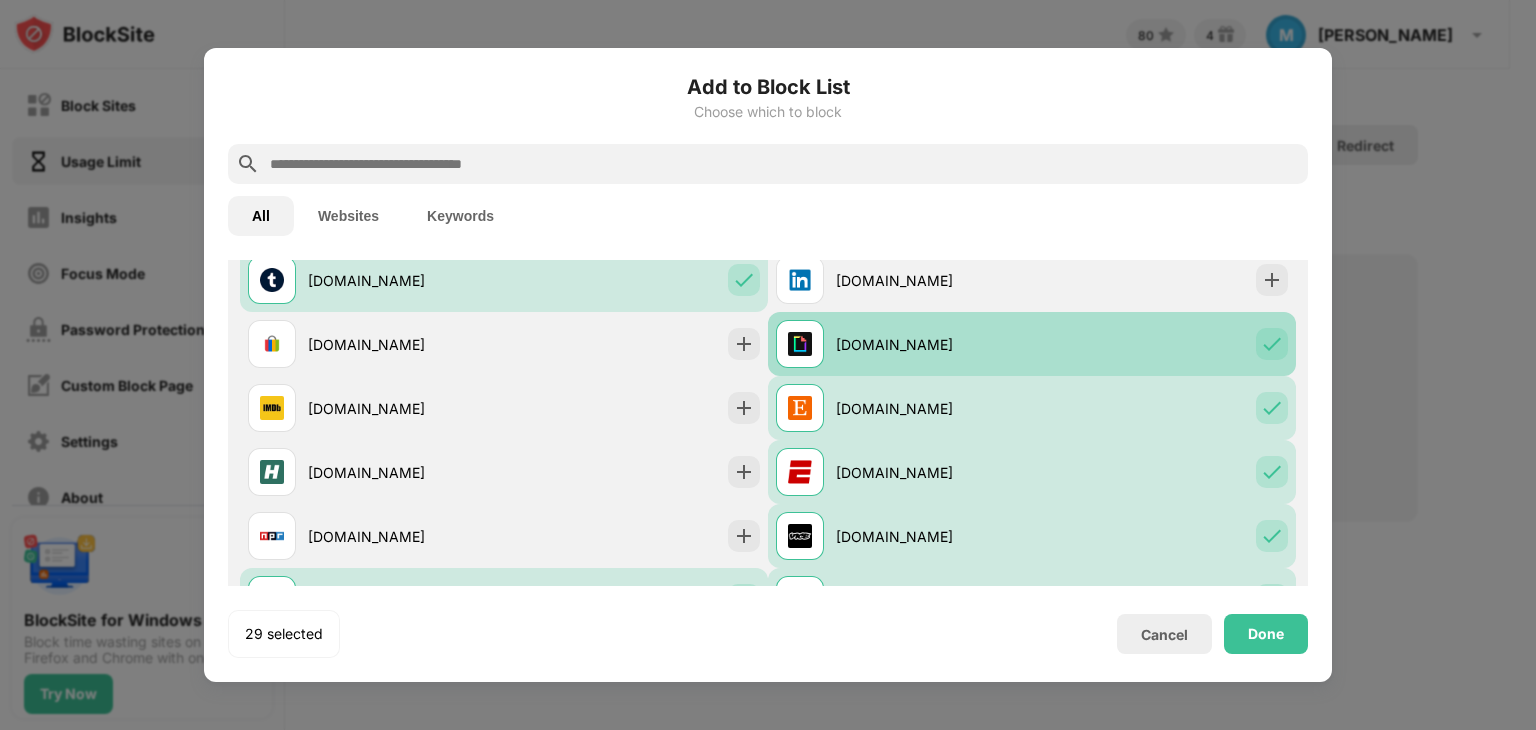 scroll, scrollTop: 316, scrollLeft: 0, axis: vertical 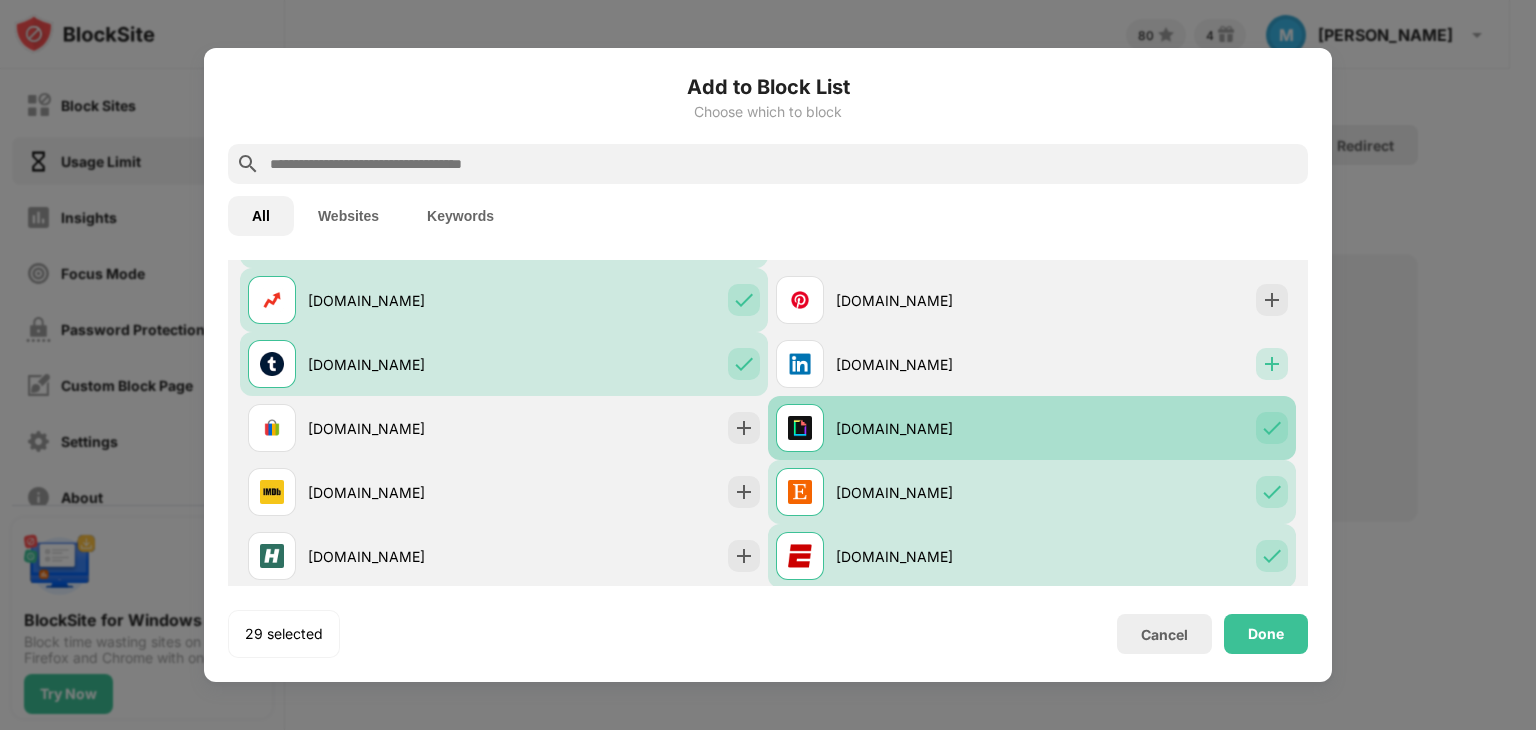 click at bounding box center (1272, 364) 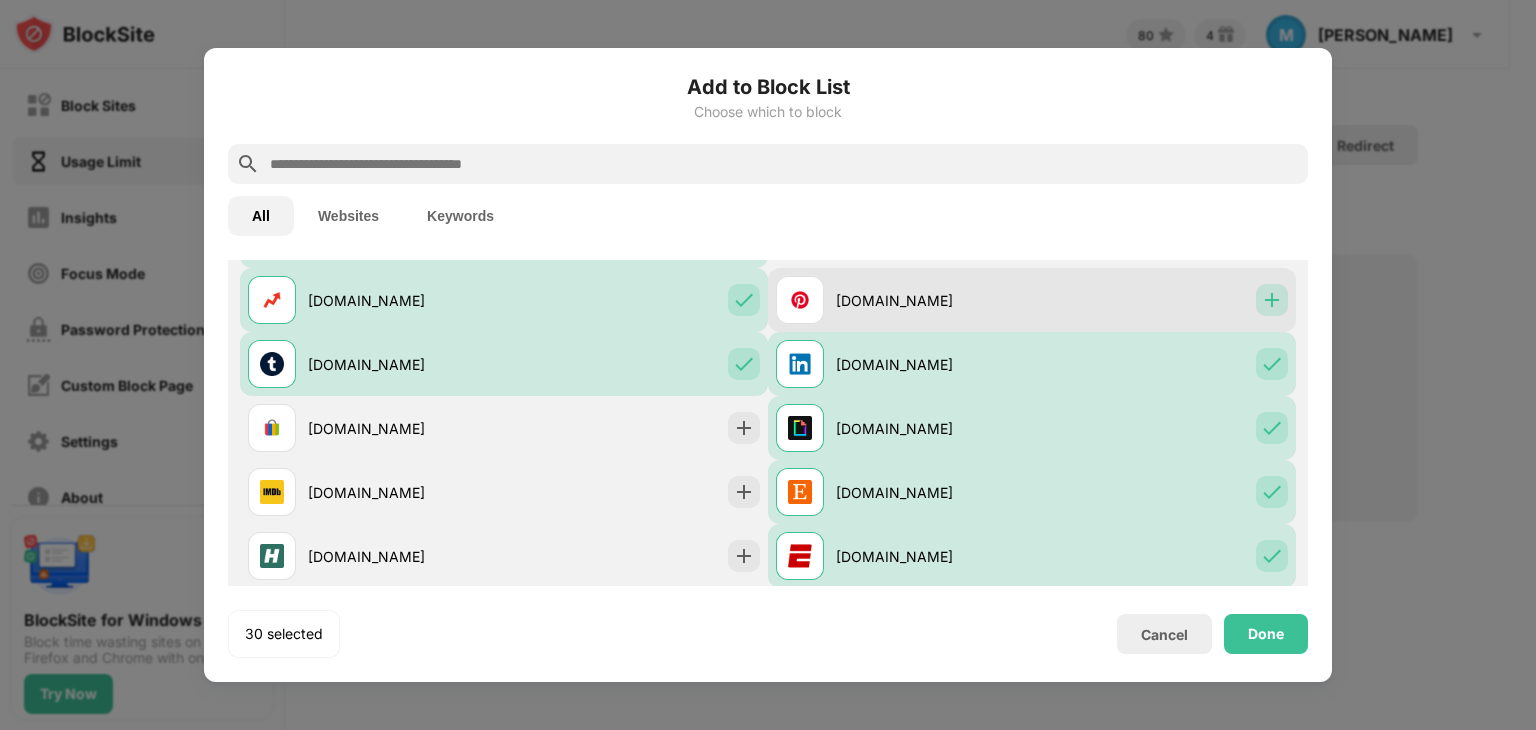 click at bounding box center [1272, 300] 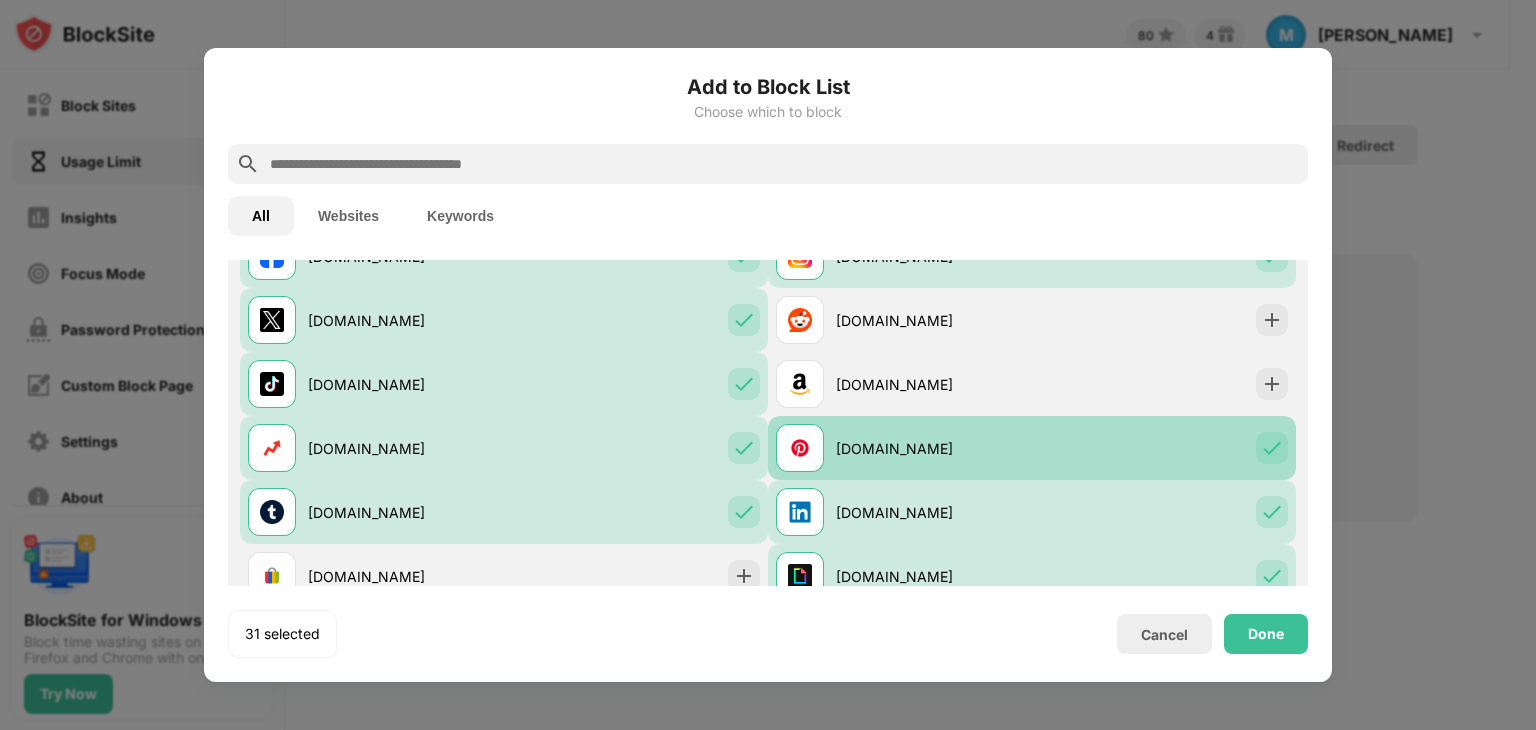 scroll, scrollTop: 161, scrollLeft: 0, axis: vertical 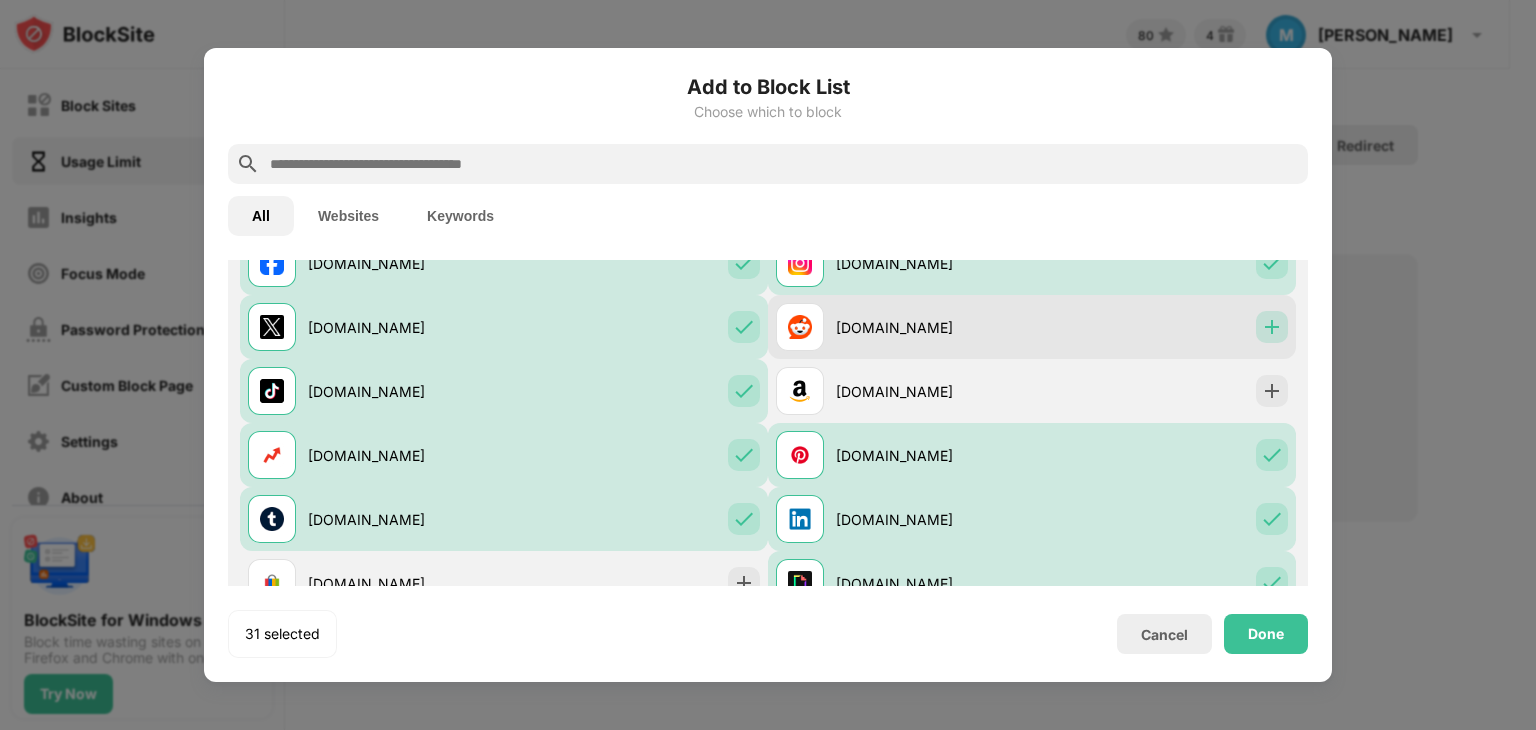 click at bounding box center (1272, 327) 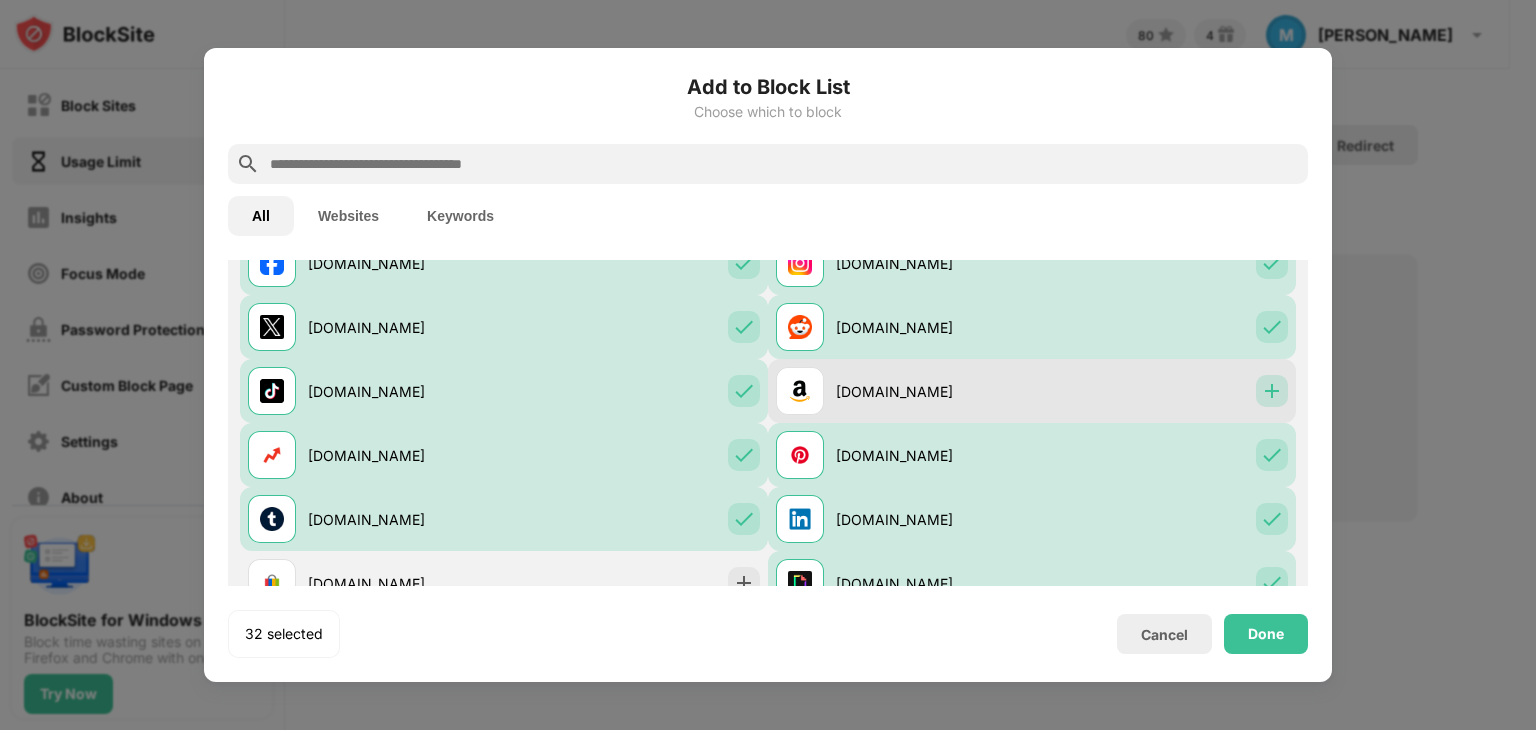 click at bounding box center [1272, 391] 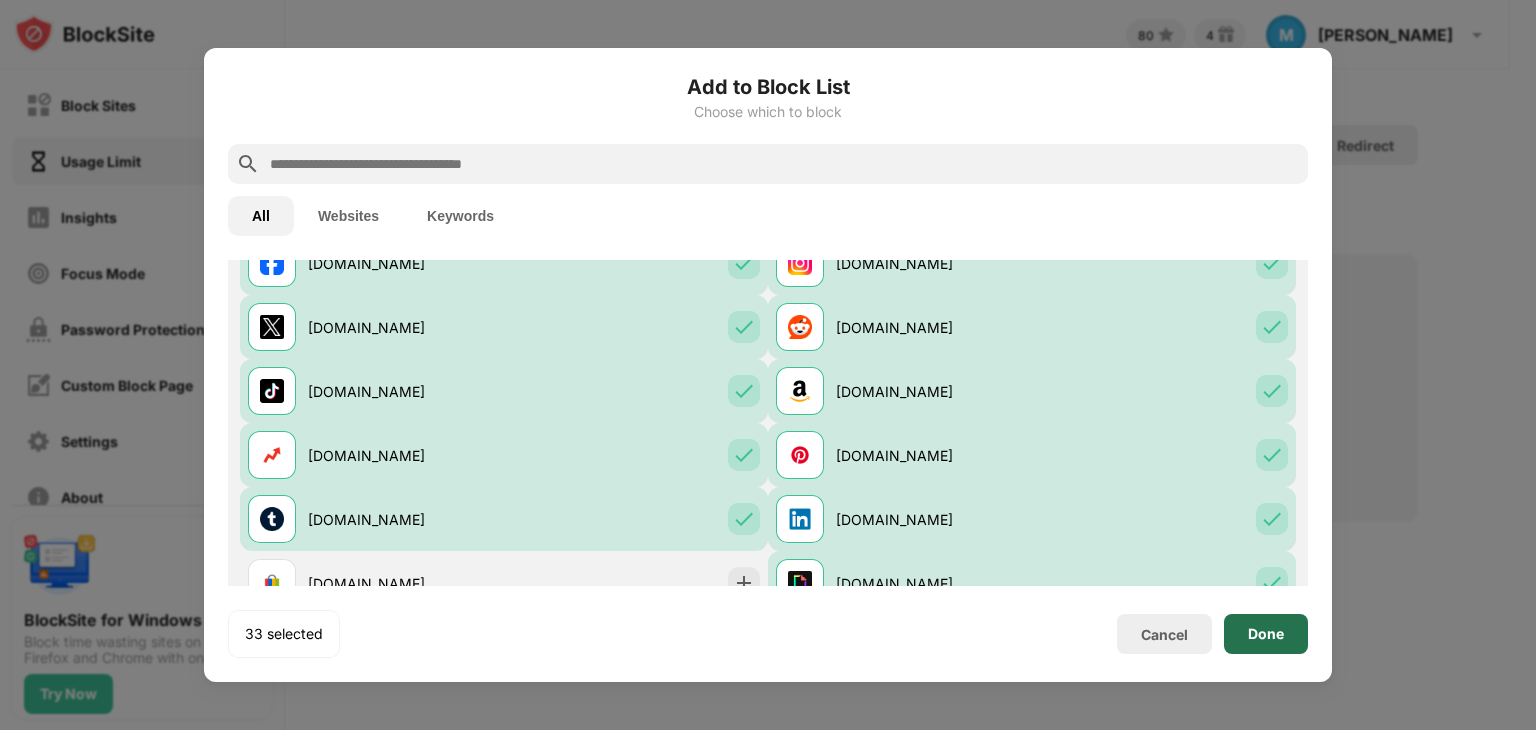 click on "Done" at bounding box center [1266, 634] 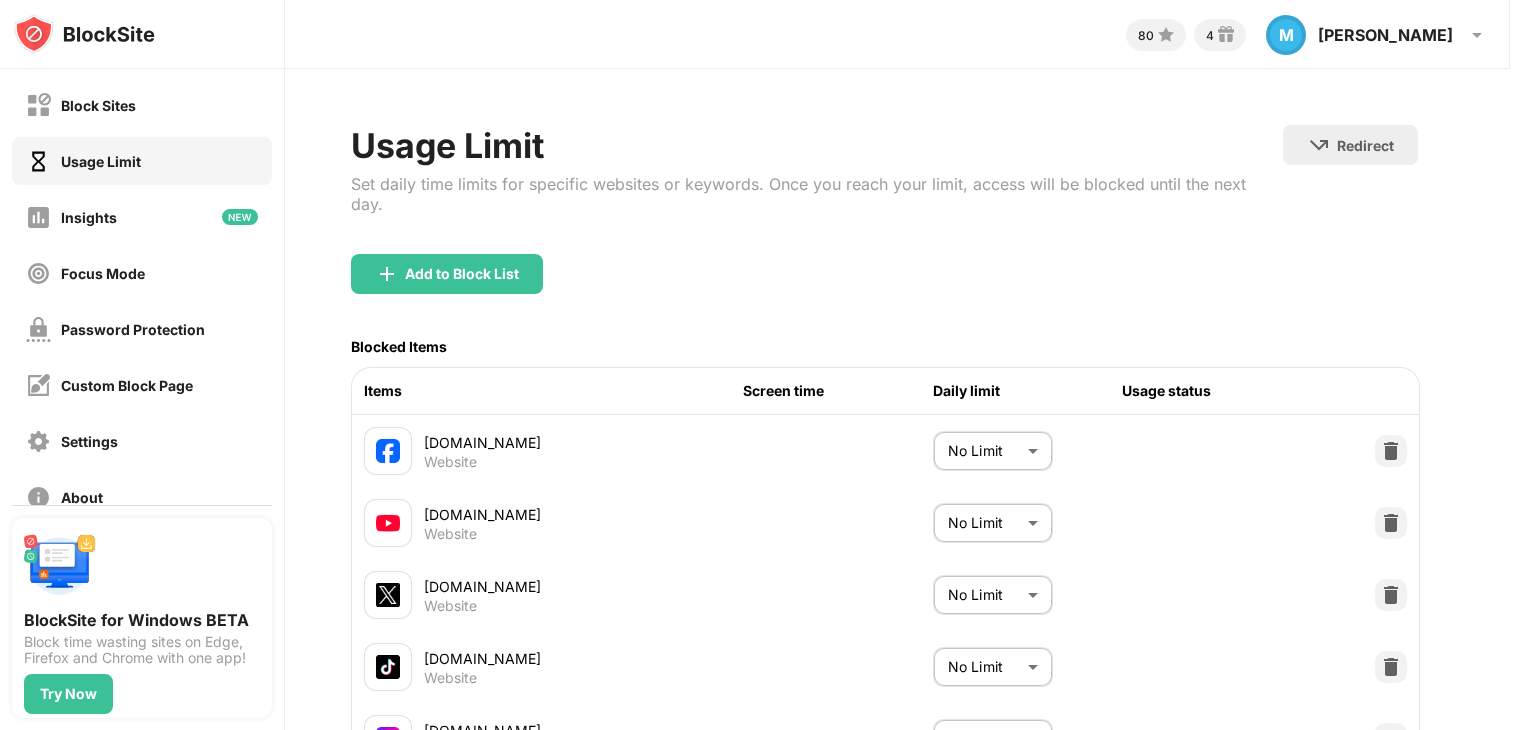 scroll, scrollTop: 193, scrollLeft: 0, axis: vertical 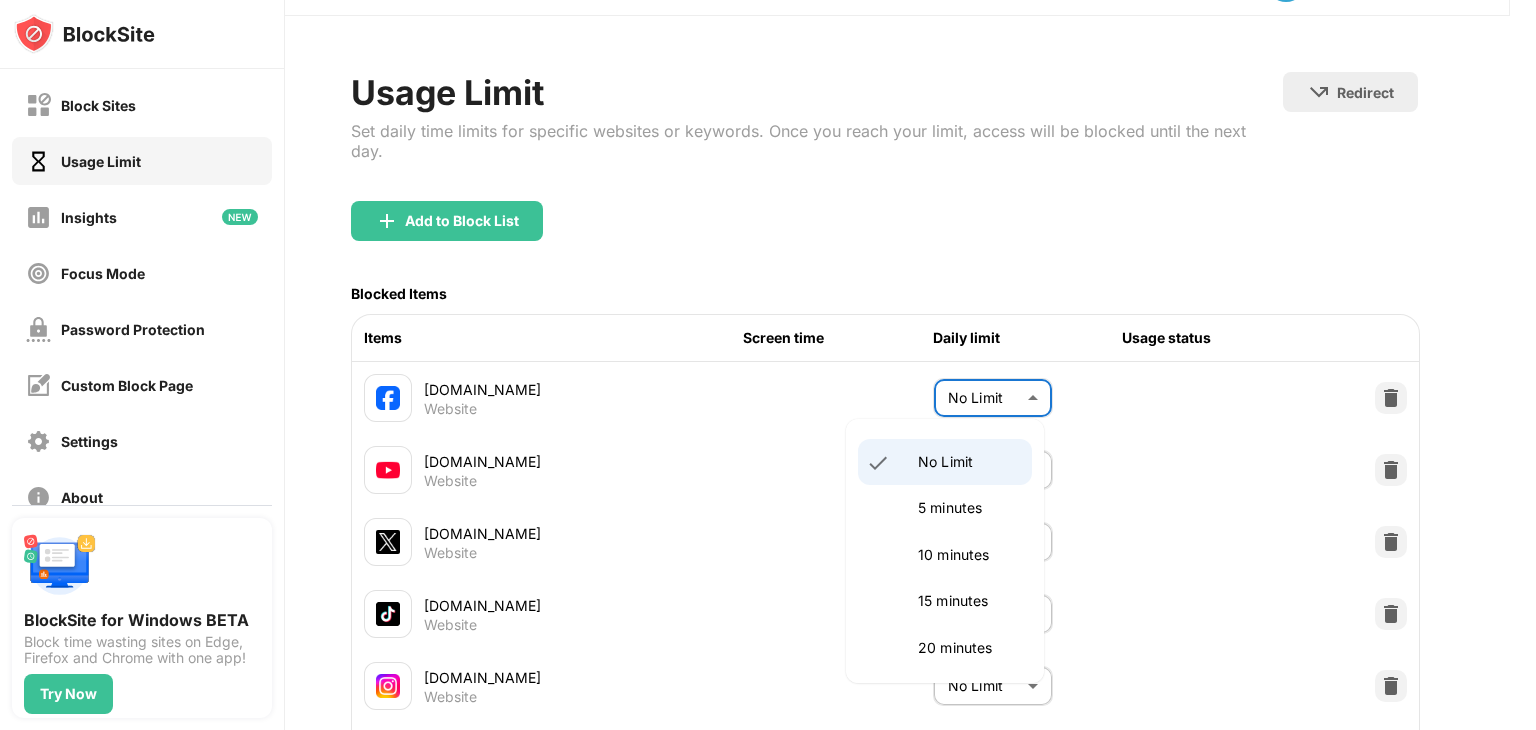 click on "Block Sites Usage Limit Insights Focus Mode Password Protection Custom Block Page Settings About Blocking Sync with other devices Disabled BlockSite for Windows BETA Block time wasting sites on Edge, Firefox and Chrome with one app! Try Now 80 4 M Mariam M Mariam View Account Insights Rewards Settings Support Log Out Usage Limit Set daily time limits for specific websites or keywords. Once you reach your limit, access will be blocked until the next day. Redirect Choose a site to be redirected to when blocking is active Add to Block List Blocked Items Items Screen time Daily limit Usage status facebook.com Website No Limit ******** ​ youtube.com Website No Limit ******** ​ x.com Website No Limit ******** ​ tiktok.com Website No Limit ******** ​ instagram.com Website No Limit ******** ​ buzzfeed.com Website No Limit ******** ​ tumblr.com Website No Limit ******** ​ flickr.com Website No Limit ******** ​ imgur.com Website No Limit ******** ​ theonion.com Website No Limit ******** ​ 9gag.com" at bounding box center [768, 365] 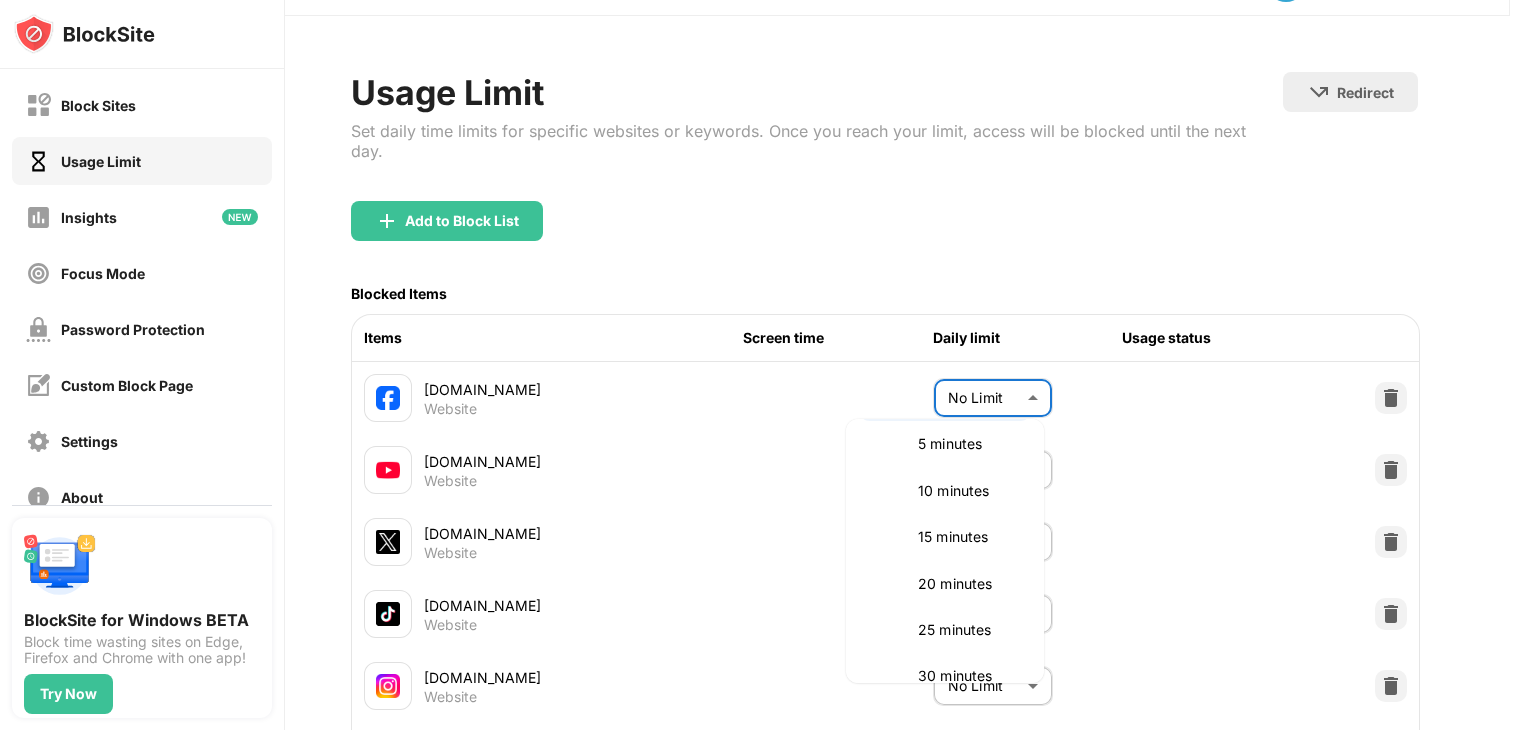 scroll, scrollTop: 0, scrollLeft: 0, axis: both 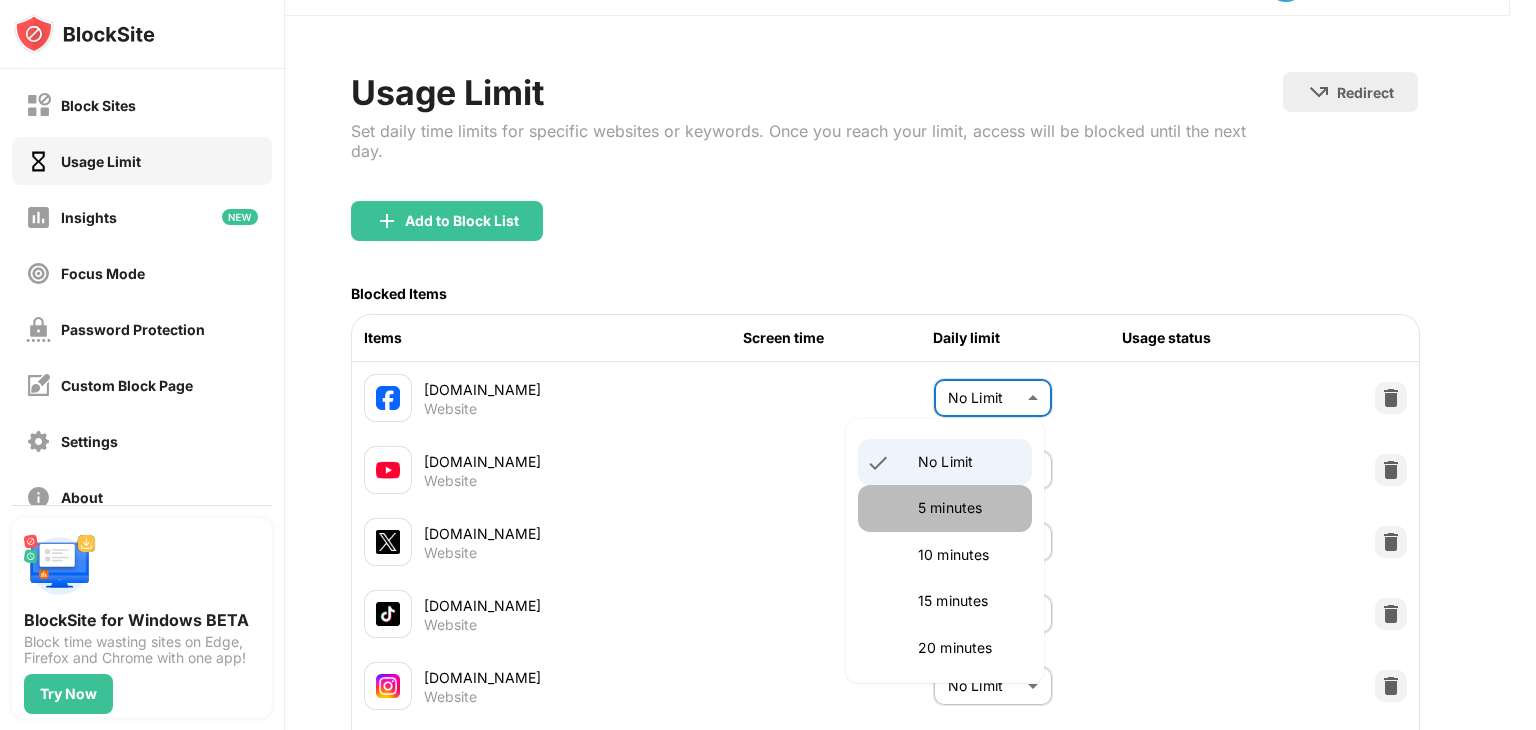 click on "5 minutes" at bounding box center (969, 508) 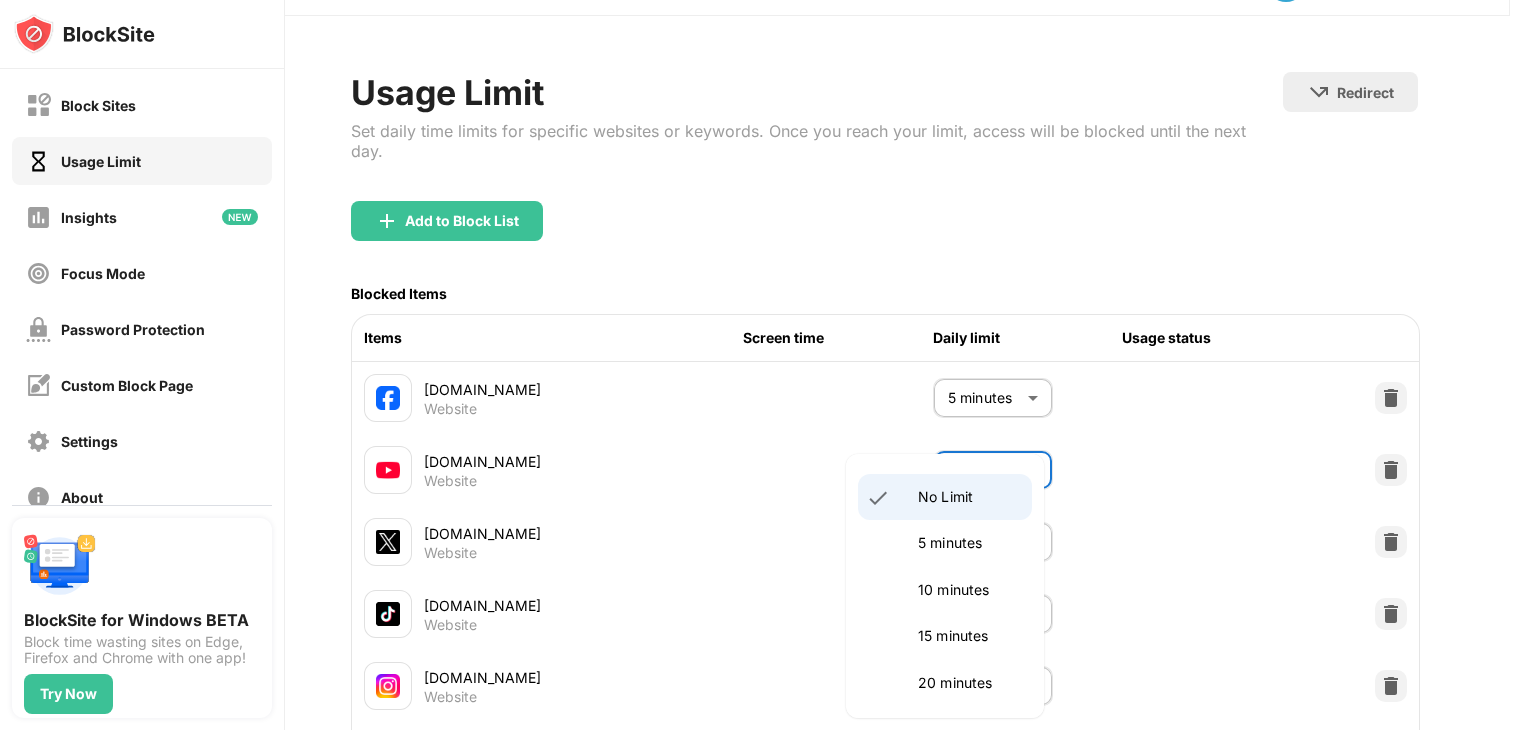 click on "Block Sites Usage Limit Insights Focus Mode Password Protection Custom Block Page Settings About Blocking Sync with other devices Disabled BlockSite for Windows BETA Block time wasting sites on Edge, Firefox and Chrome with one app! Try Now 80 4 M Mariam M Mariam View Account Insights Rewards Settings Support Log Out Usage Limit Set daily time limits for specific websites or keywords. Once you reach your limit, access will be blocked until the next day. Redirect Choose a site to be redirected to when blocking is active Add to Block List Blocked Items Items Screen time Daily limit Usage status facebook.com Website 5 minutes * ​ youtube.com Website No Limit ******** ​ x.com Website No Limit ******** ​ tiktok.com Website No Limit ******** ​ instagram.com Website No Limit ******** ​ buzzfeed.com Website No Limit ******** ​ tumblr.com Website No Limit ******** ​ flickr.com Website No Limit ******** ​ imgur.com Website No Limit ******** ​ theonion.com Website No Limit ******** ​ 9gag.com Website" at bounding box center [768, 365] 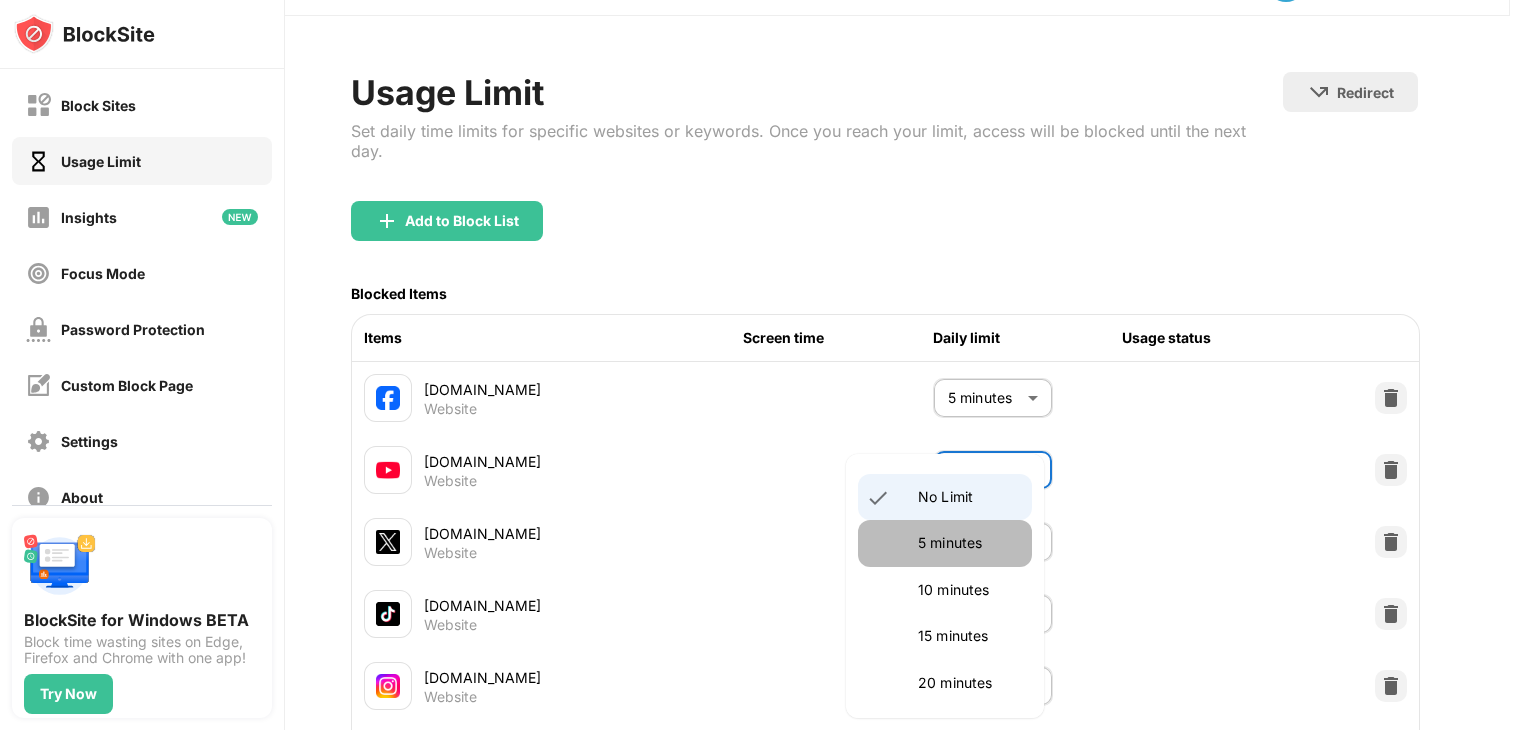 click on "5 minutes" at bounding box center [969, 543] 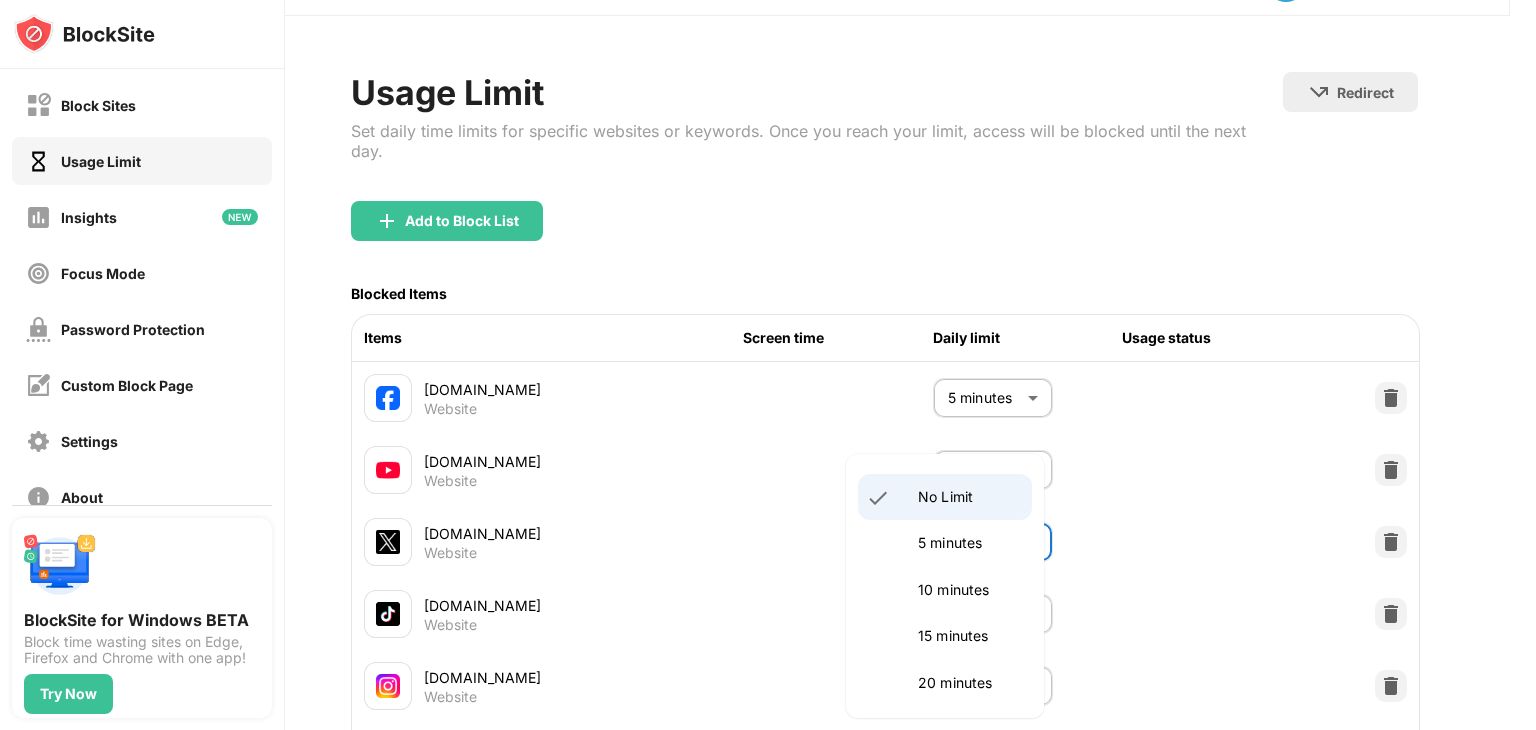 click on "Block Sites Usage Limit Insights Focus Mode Password Protection Custom Block Page Settings About Blocking Sync with other devices Disabled BlockSite for Windows BETA Block time wasting sites on Edge, Firefox and Chrome with one app! Try Now 80 4 M Mariam M Mariam View Account Insights Rewards Settings Support Log Out Usage Limit Set daily time limits for specific websites or keywords. Once you reach your limit, access will be blocked until the next day. Redirect Choose a site to be redirected to when blocking is active Add to Block List Blocked Items Items Screen time Daily limit Usage status facebook.com Website 5 minutes * ​ youtube.com Website 5 minutes * ​ x.com Website No Limit ******** ​ tiktok.com Website No Limit ******** ​ instagram.com Website No Limit ******** ​ buzzfeed.com Website No Limit ******** ​ tumblr.com Website No Limit ******** ​ flickr.com Website No Limit ******** ​ imgur.com Website No Limit ******** ​ theonion.com Website No Limit ******** ​ 9gag.com Website ​" at bounding box center [768, 365] 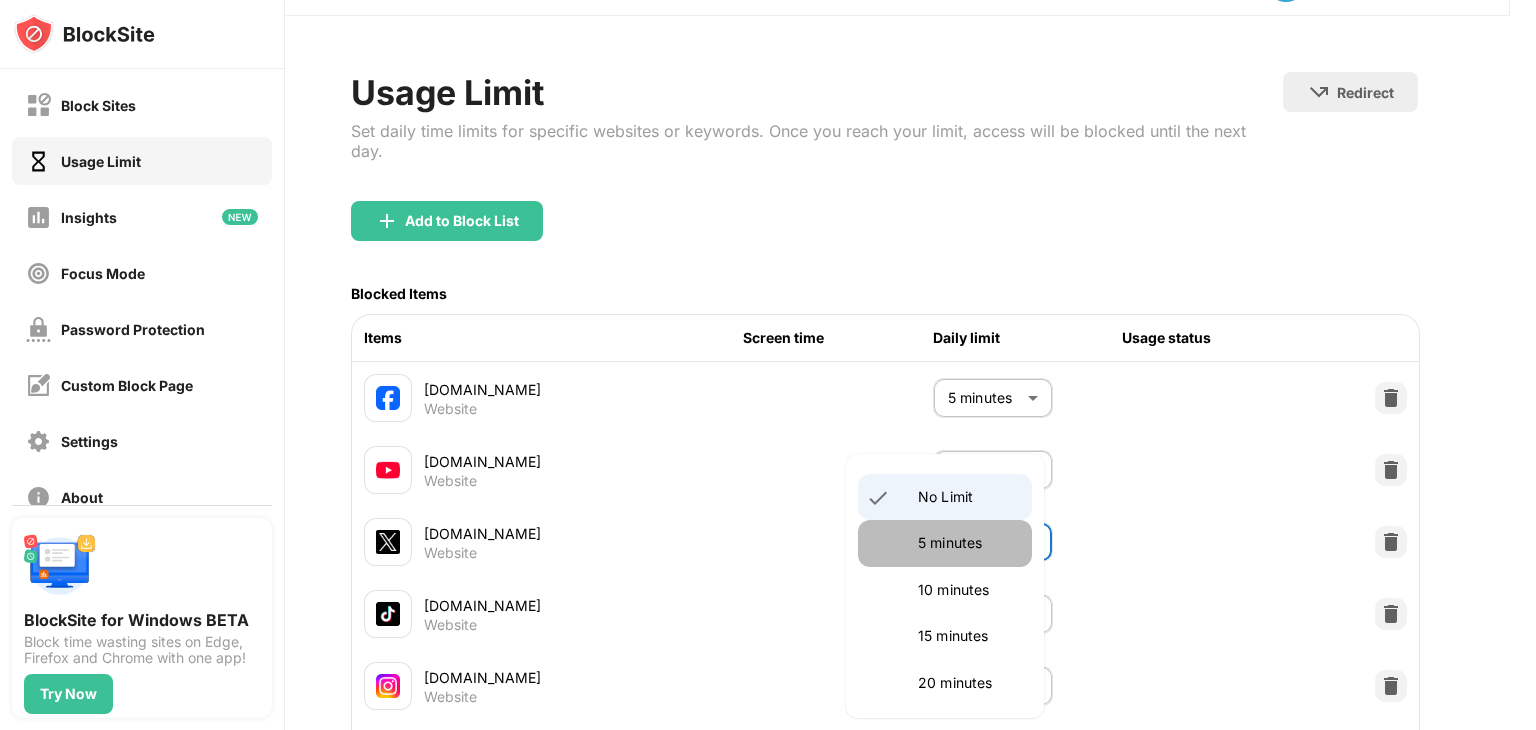 click on "5 minutes" at bounding box center [969, 543] 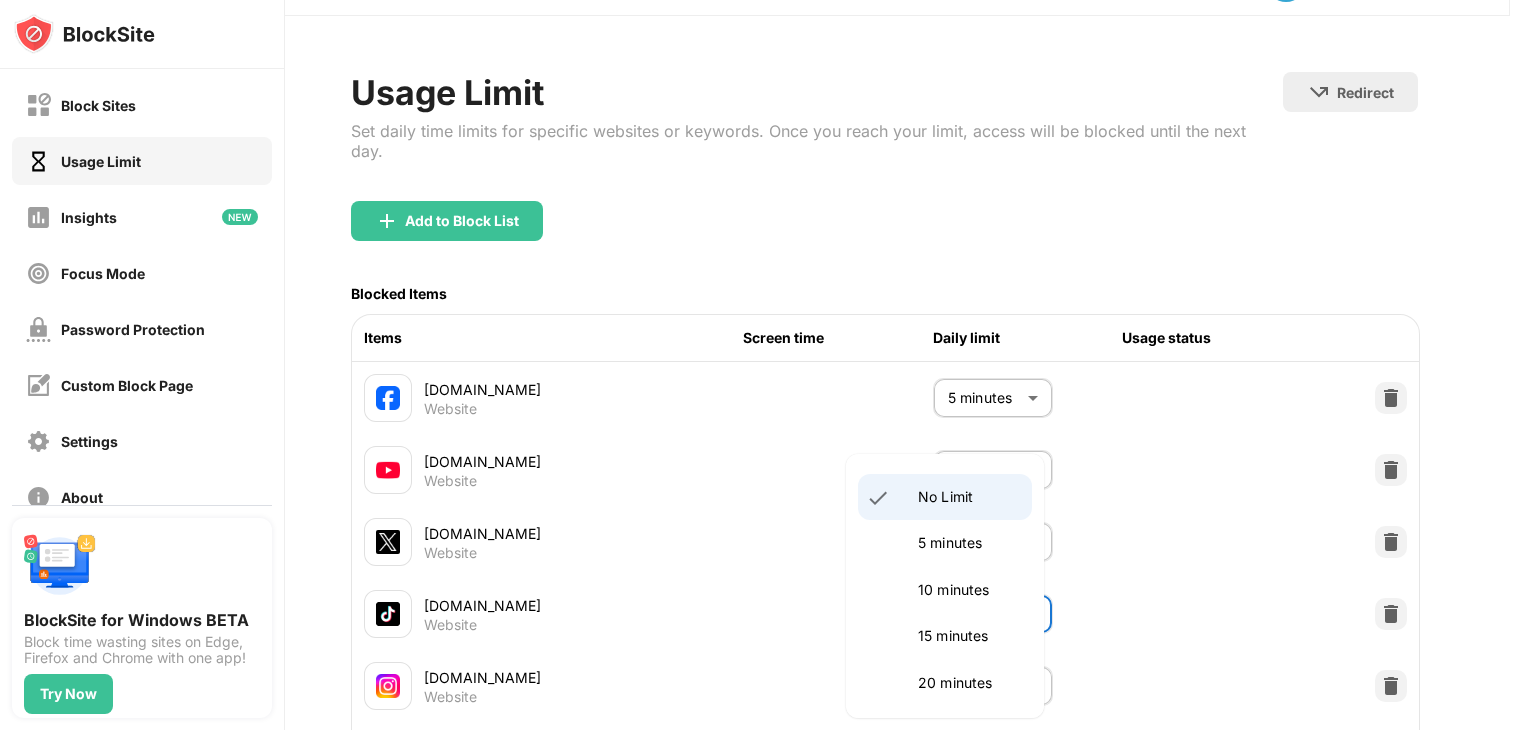 click on "Block Sites Usage Limit Insights Focus Mode Password Protection Custom Block Page Settings About Blocking Sync with other devices Disabled BlockSite for Windows BETA Block time wasting sites on Edge, Firefox and Chrome with one app! Try Now 80 4 M Mariam M Mariam View Account Insights Rewards Settings Support Log Out Usage Limit Set daily time limits for specific websites or keywords. Once you reach your limit, access will be blocked until the next day. Redirect Choose a site to be redirected to when blocking is active Add to Block List Blocked Items Items Screen time Daily limit Usage status facebook.com Website 5 minutes * ​ youtube.com Website 5 minutes * ​ x.com Website 5 minutes * ​ tiktok.com Website No Limit ******** ​ instagram.com Website No Limit ******** ​ buzzfeed.com Website No Limit ******** ​ tumblr.com Website No Limit ******** ​ flickr.com Website No Limit ******** ​ imgur.com Website No Limit ******** ​ theonion.com Website No Limit ******** ​ 9gag.com Website No Limit" at bounding box center [768, 365] 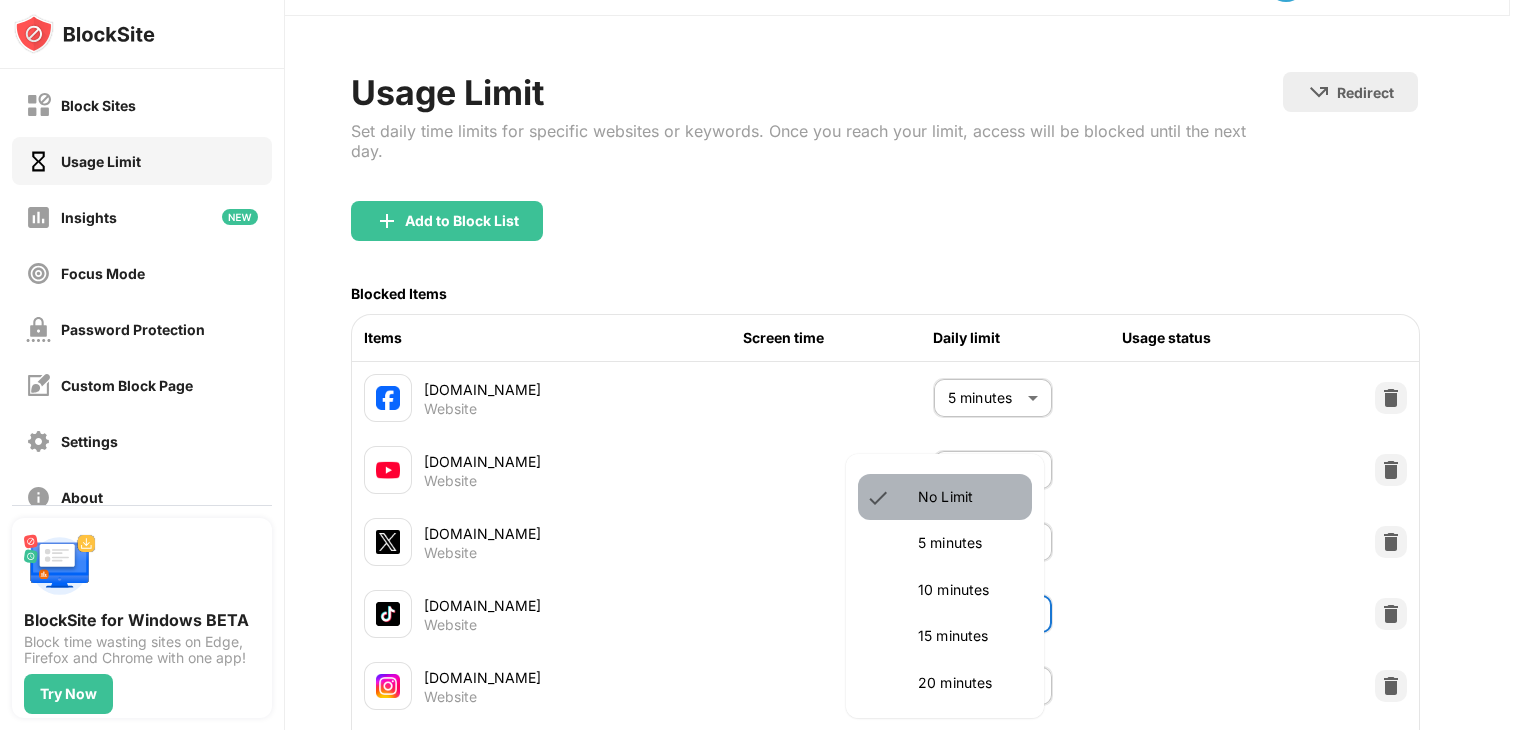 click on "No Limit" at bounding box center (969, 497) 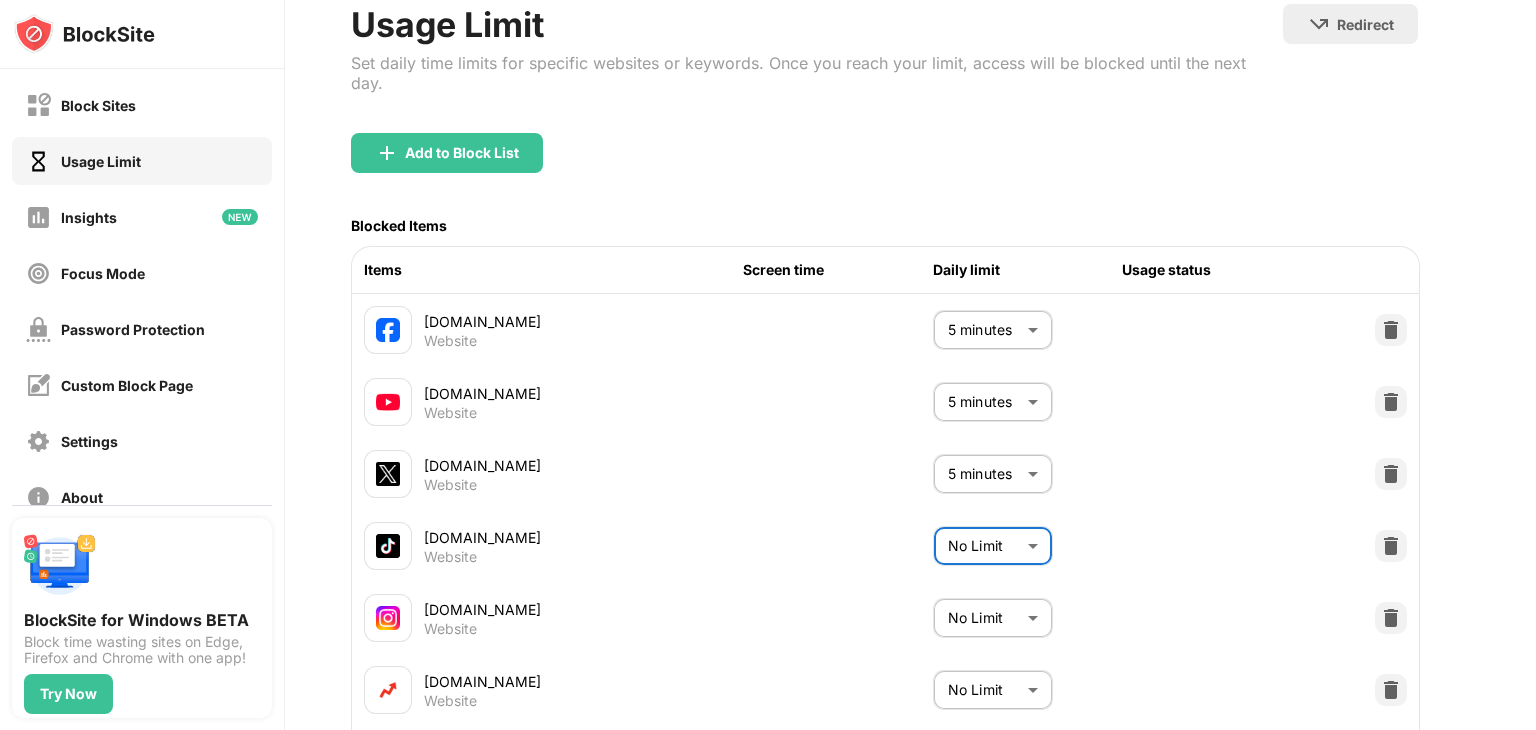 scroll, scrollTop: 129, scrollLeft: 26, axis: both 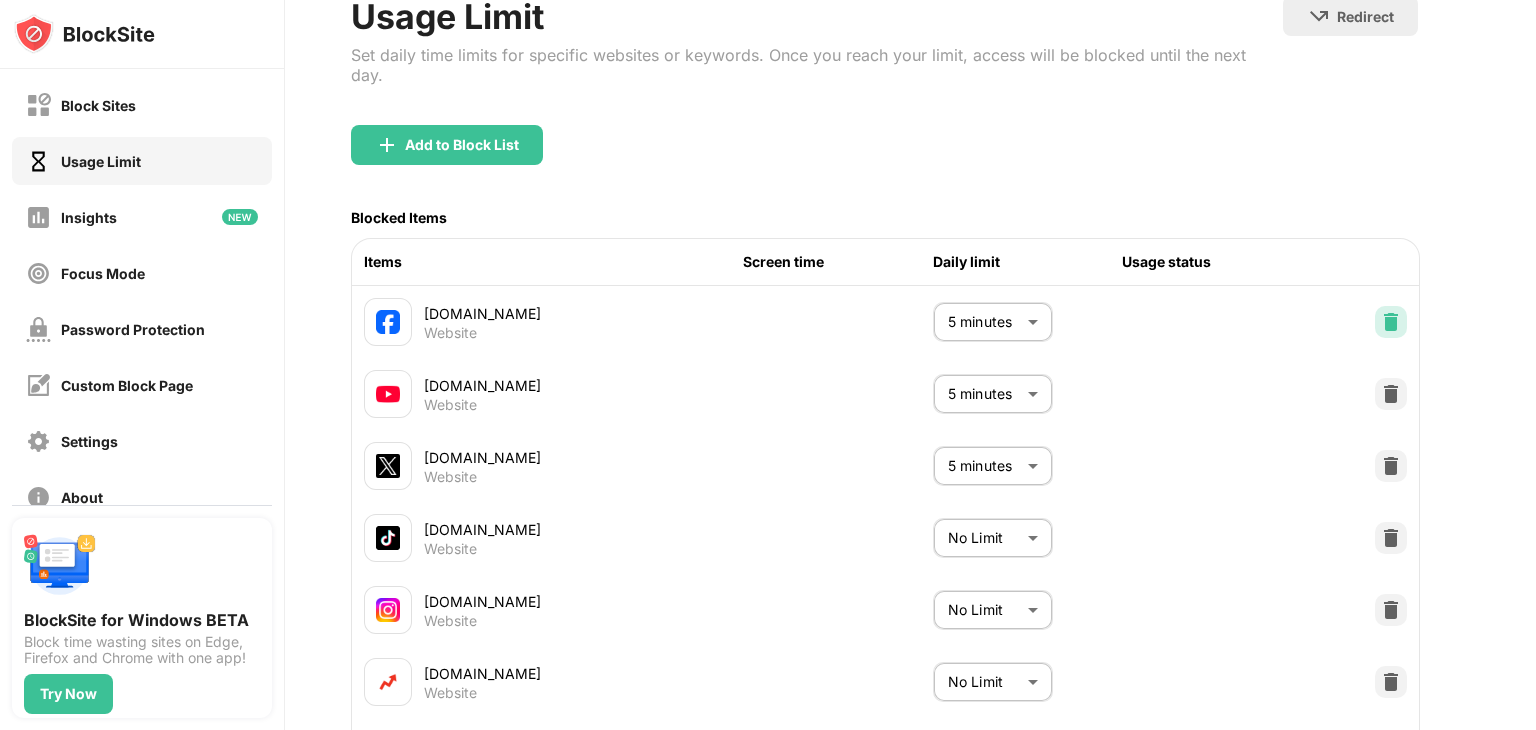 click at bounding box center (1391, 322) 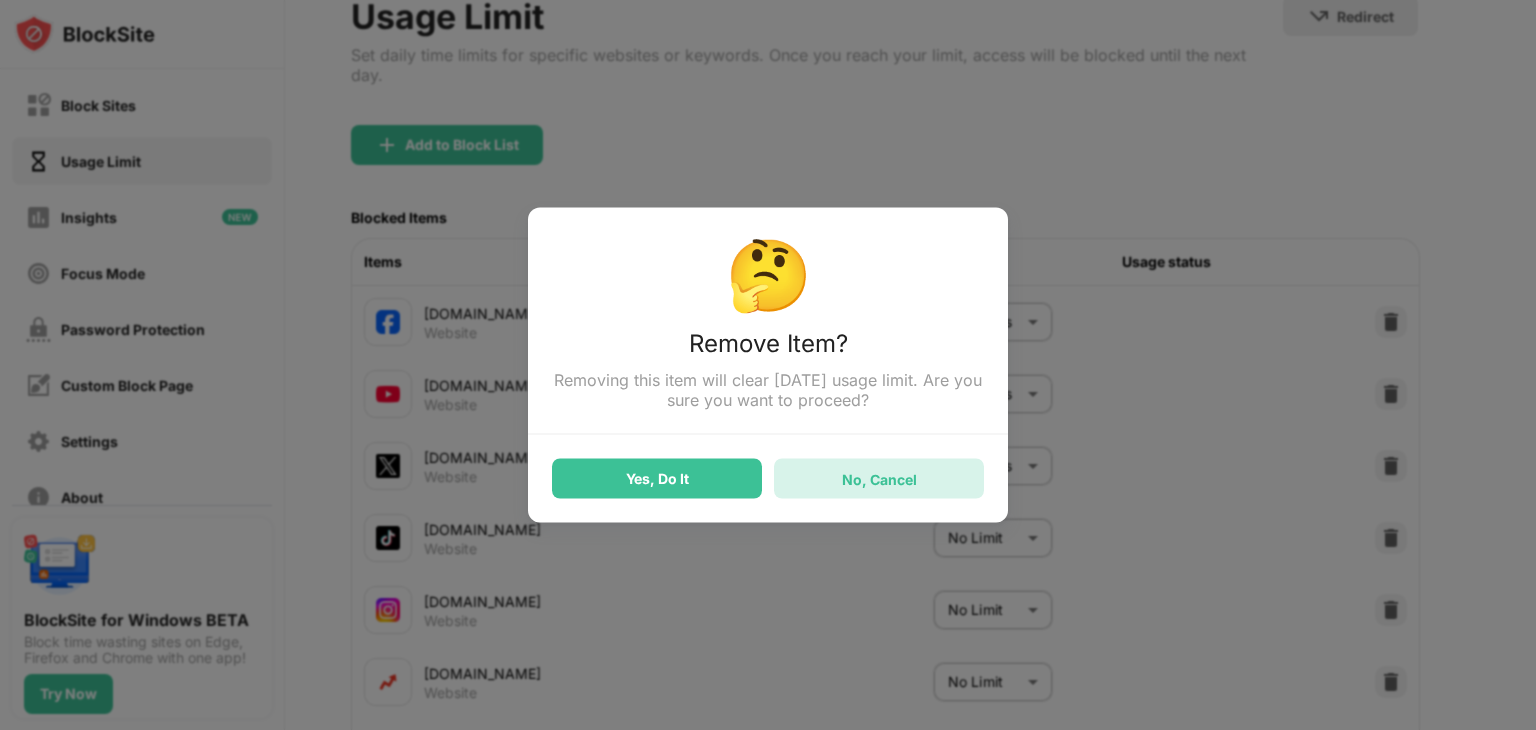 click on "No, Cancel" at bounding box center [879, 478] 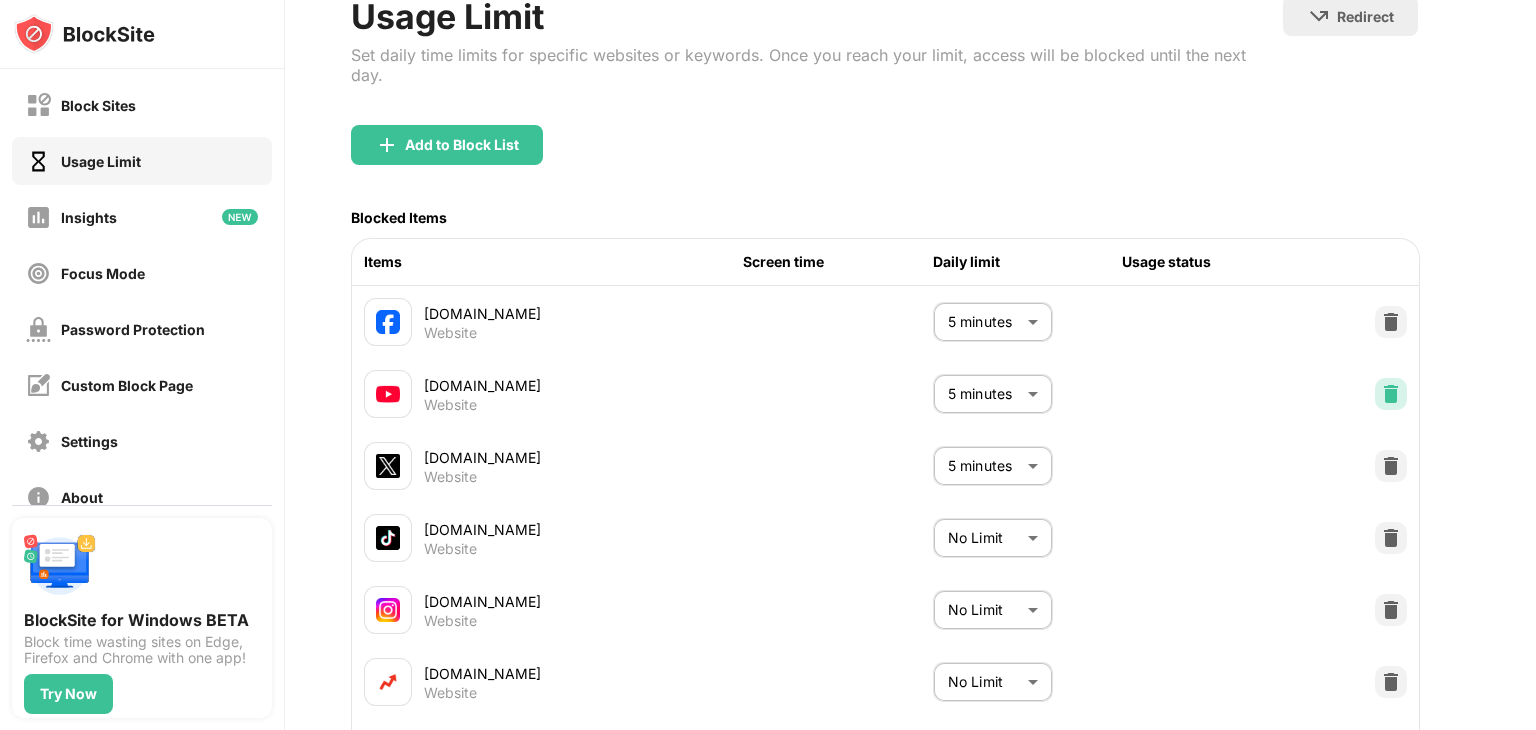 click at bounding box center [1391, 394] 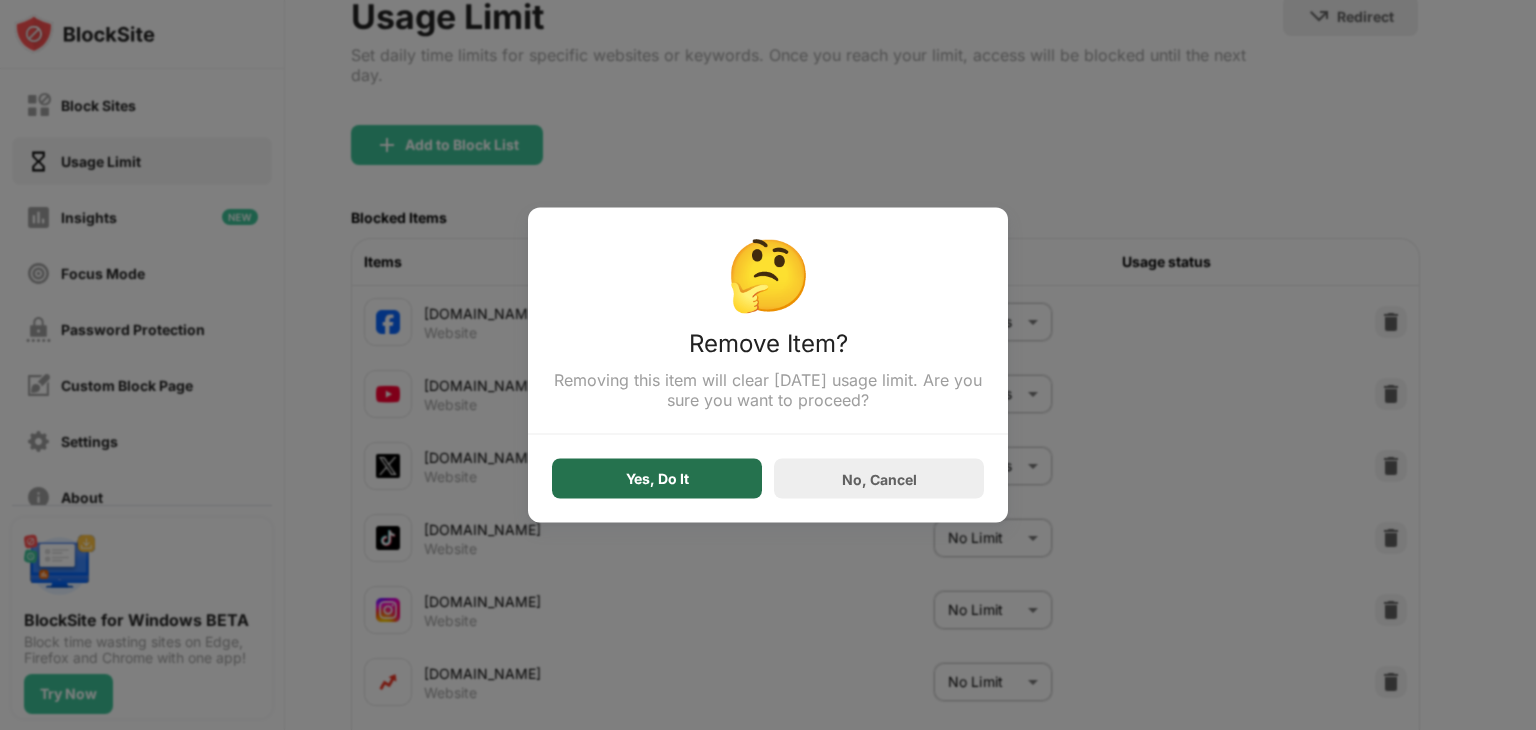 click on "Yes, Do It" at bounding box center (657, 479) 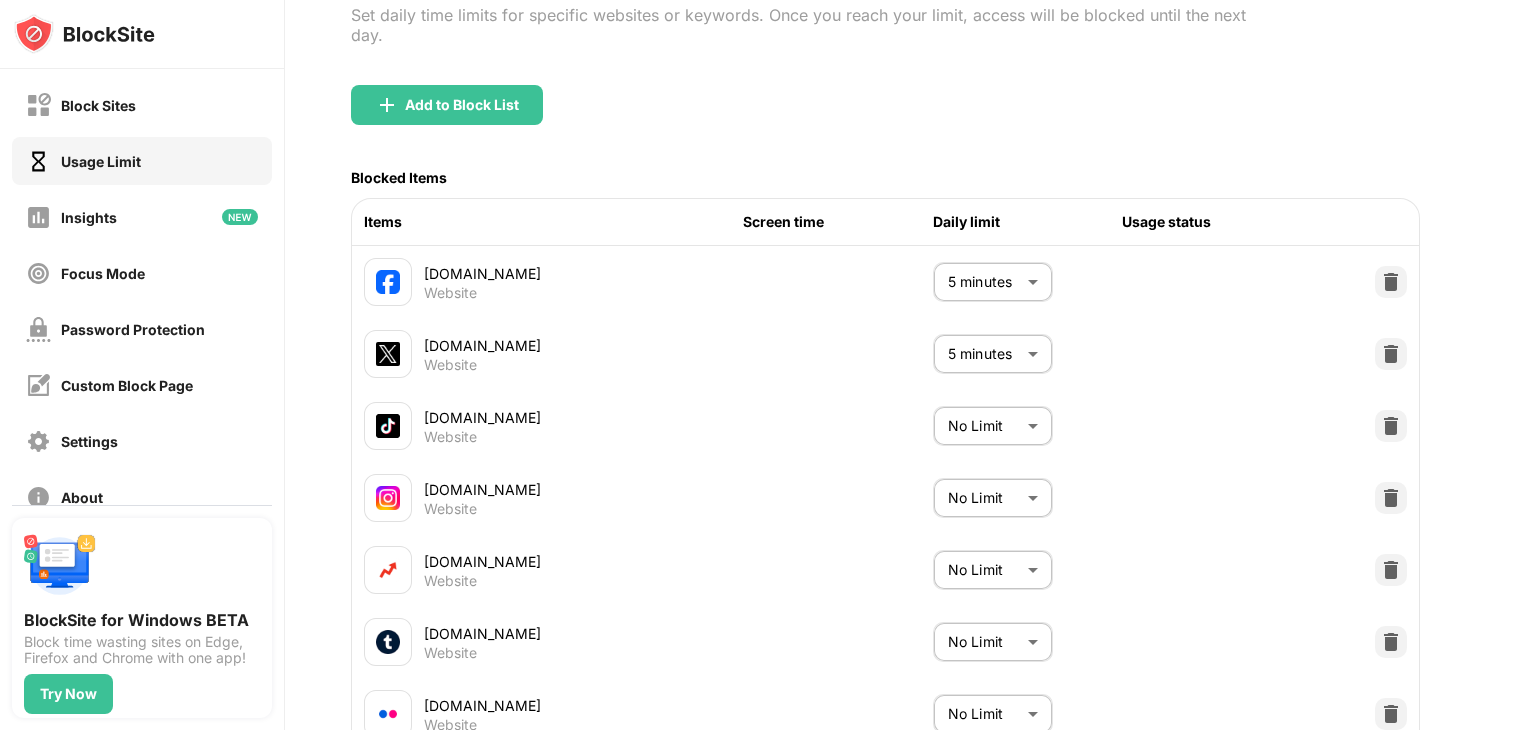 scroll, scrollTop: 203, scrollLeft: 26, axis: both 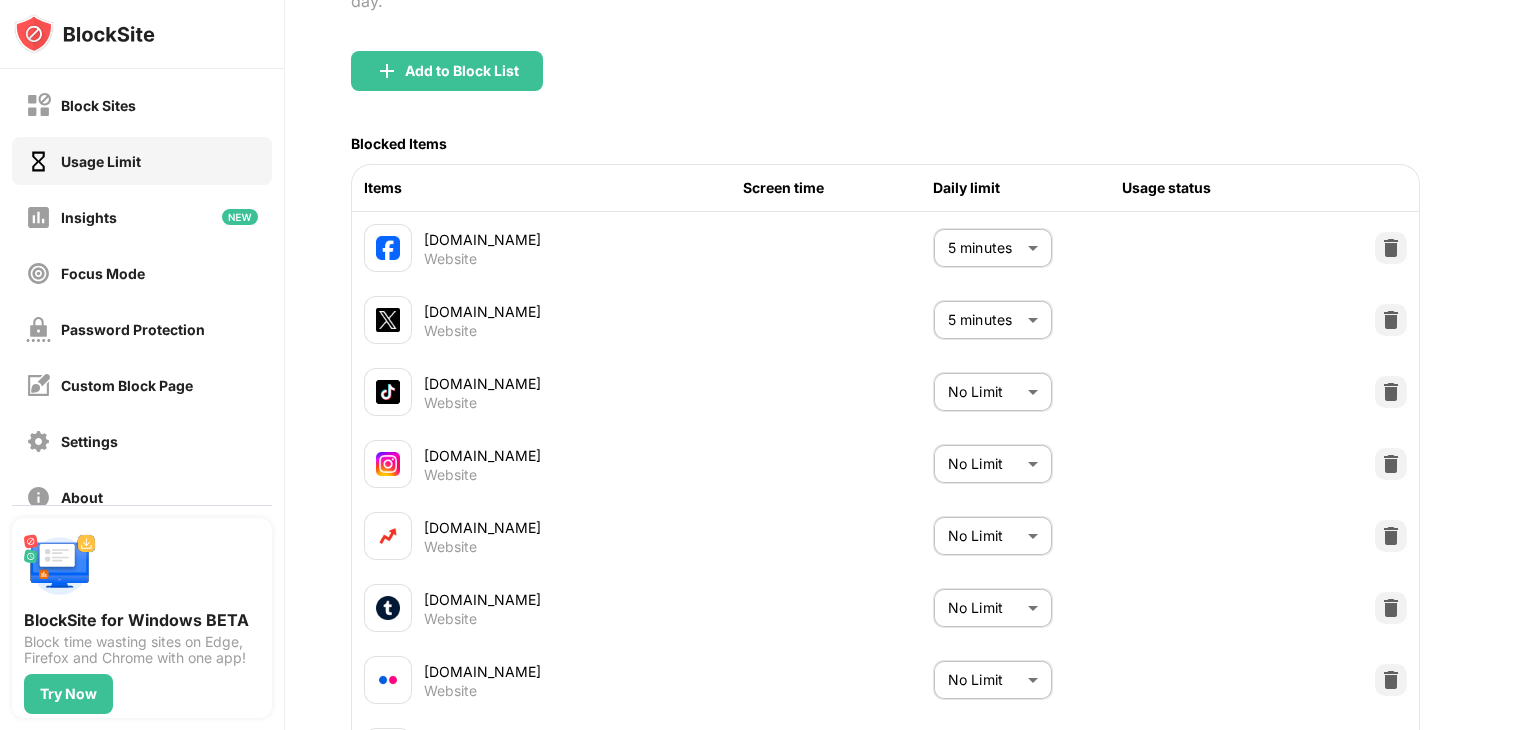 click on "Block Sites Usage Limit Insights Focus Mode Password Protection Custom Block Page Settings About Blocking Sync with other devices Disabled BlockSite for Windows BETA Block time wasting sites on Edge, Firefox and Chrome with one app! Try Now 80 4 M Mariam M Mariam View Account Insights Rewards Settings Support Log Out Usage Limit Set daily time limits for specific websites or keywords. Once you reach your limit, access will be blocked until the next day. Redirect Choose a site to be redirected to when blocking is active Add to Block List Blocked Items Items Screen time Daily limit Usage status facebook.com Website 5 minutes * ​ x.com Website 5 minutes * ​ tiktok.com Website No Limit ******** ​ instagram.com Website No Limit ******** ​ buzzfeed.com Website No Limit ******** ​ tumblr.com Website No Limit ******** ​ flickr.com Website No Limit ******** ​ imgur.com Website No Limit ******** ​ theonion.com Website No Limit ******** ​ 9gag.com Website No Limit ******** ​ techcrunch.com Website" at bounding box center (768, 365) 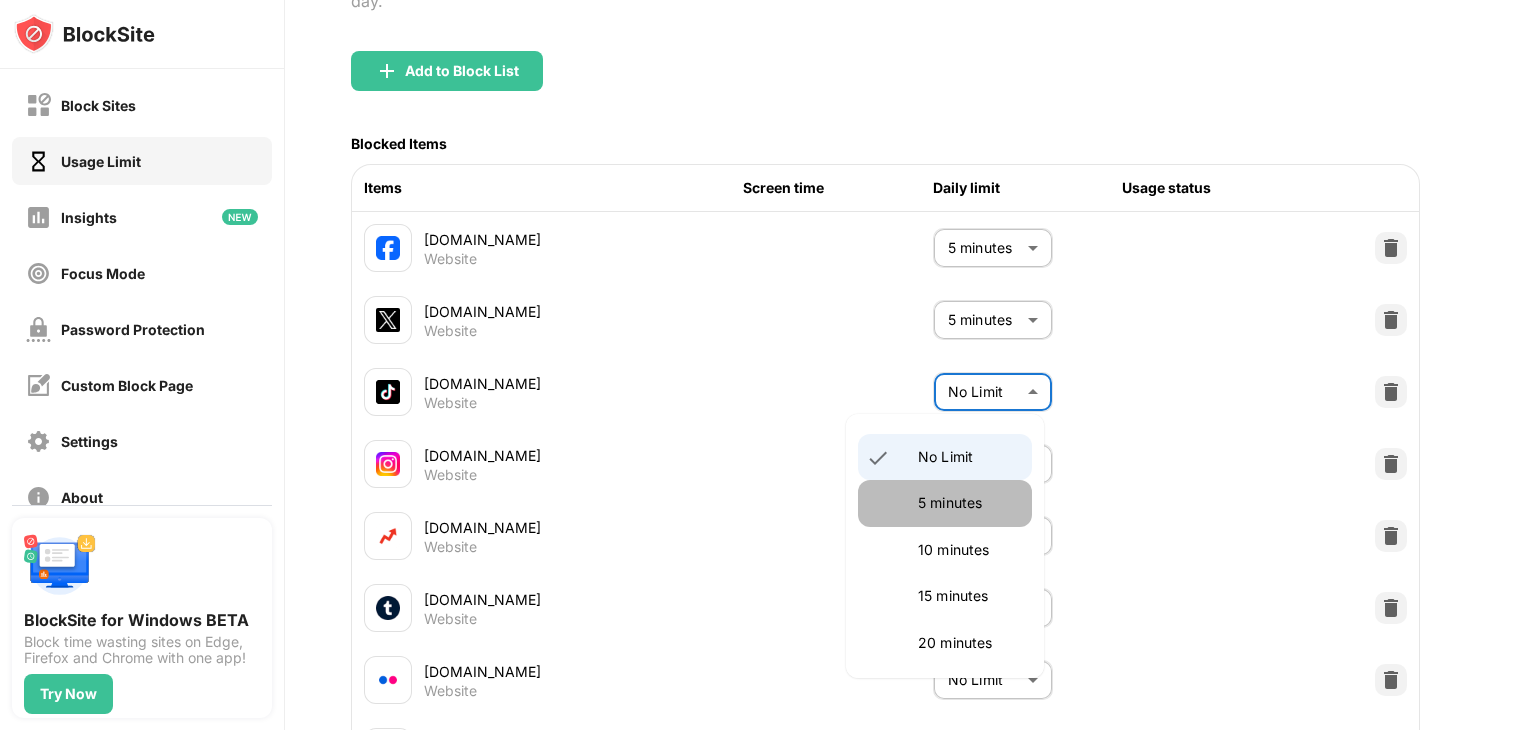 click on "5 minutes" at bounding box center (969, 503) 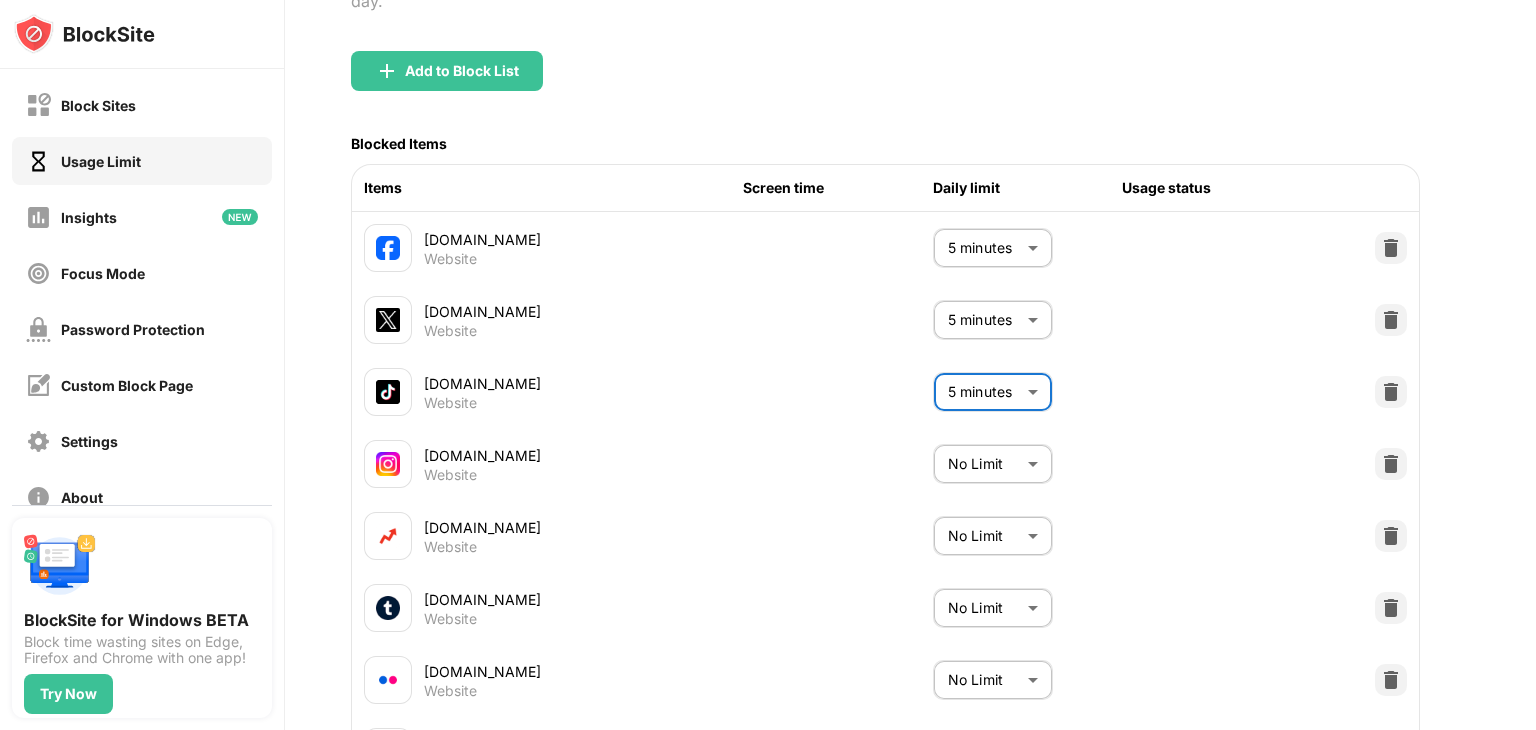 scroll, scrollTop: 0, scrollLeft: 0, axis: both 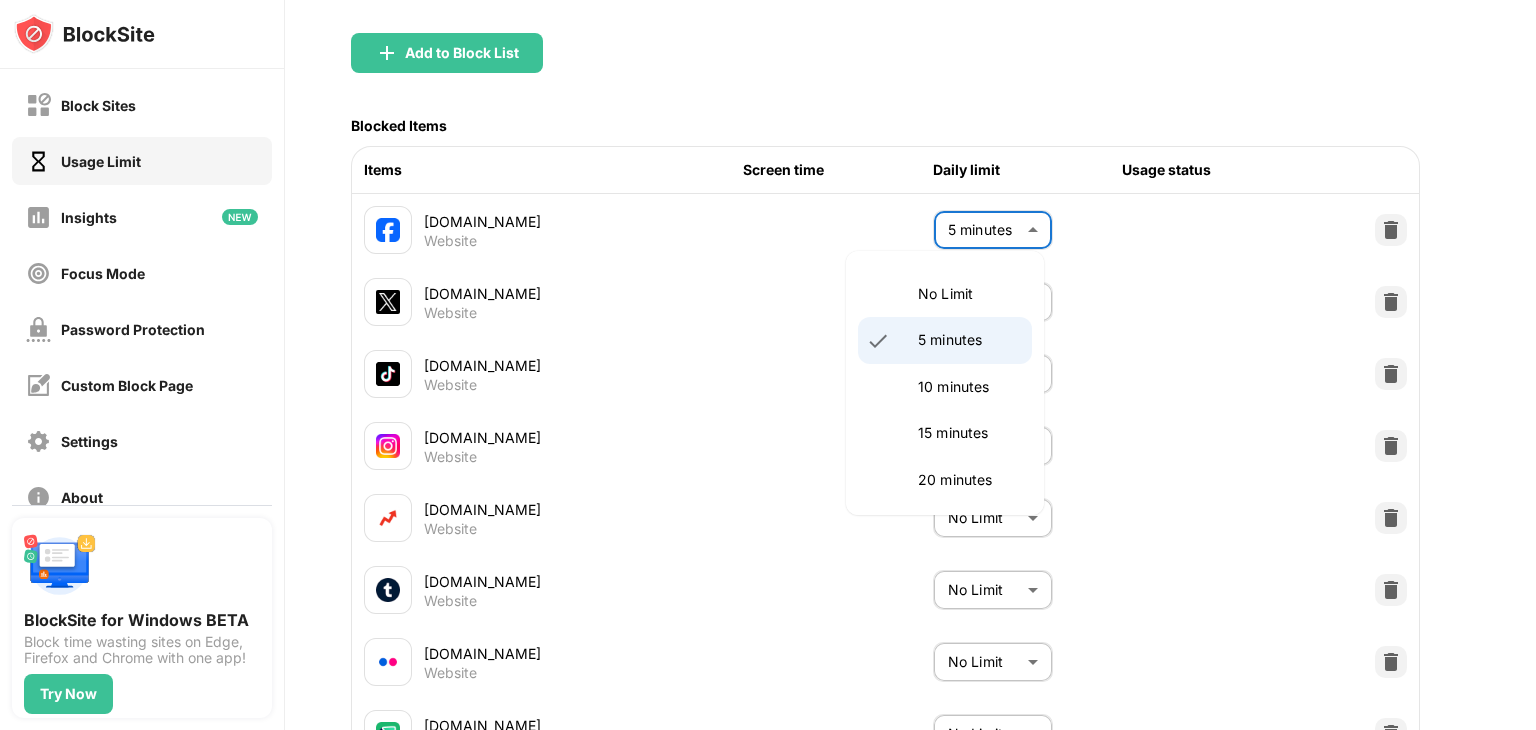 click on "Block Sites Usage Limit Insights Focus Mode Password Protection Custom Block Page Settings About Blocking Sync with other devices Disabled BlockSite for Windows BETA Block time wasting sites on Edge, Firefox and Chrome with one app! Try Now 80 4 M Mariam M Mariam View Account Insights Rewards Settings Support Log Out Usage Limit Set daily time limits for specific websites or keywords. Once you reach your limit, access will be blocked until the next day. Redirect Choose a site to be redirected to when blocking is active Add to Block List Blocked Items Items Screen time Daily limit Usage status facebook.com Website 5 minutes * ​ x.com Website 5 minutes * ​ tiktok.com Website 5 minutes * ​ instagram.com Website No Limit ******** ​ buzzfeed.com Website No Limit ******** ​ tumblr.com Website No Limit ******** ​ flickr.com Website No Limit ******** ​ imgur.com Website No Limit ******** ​ theonion.com Website No Limit ******** ​ 9gag.com Website No Limit ******** ​ techcrunch.com Website No Limit" at bounding box center (768, 365) 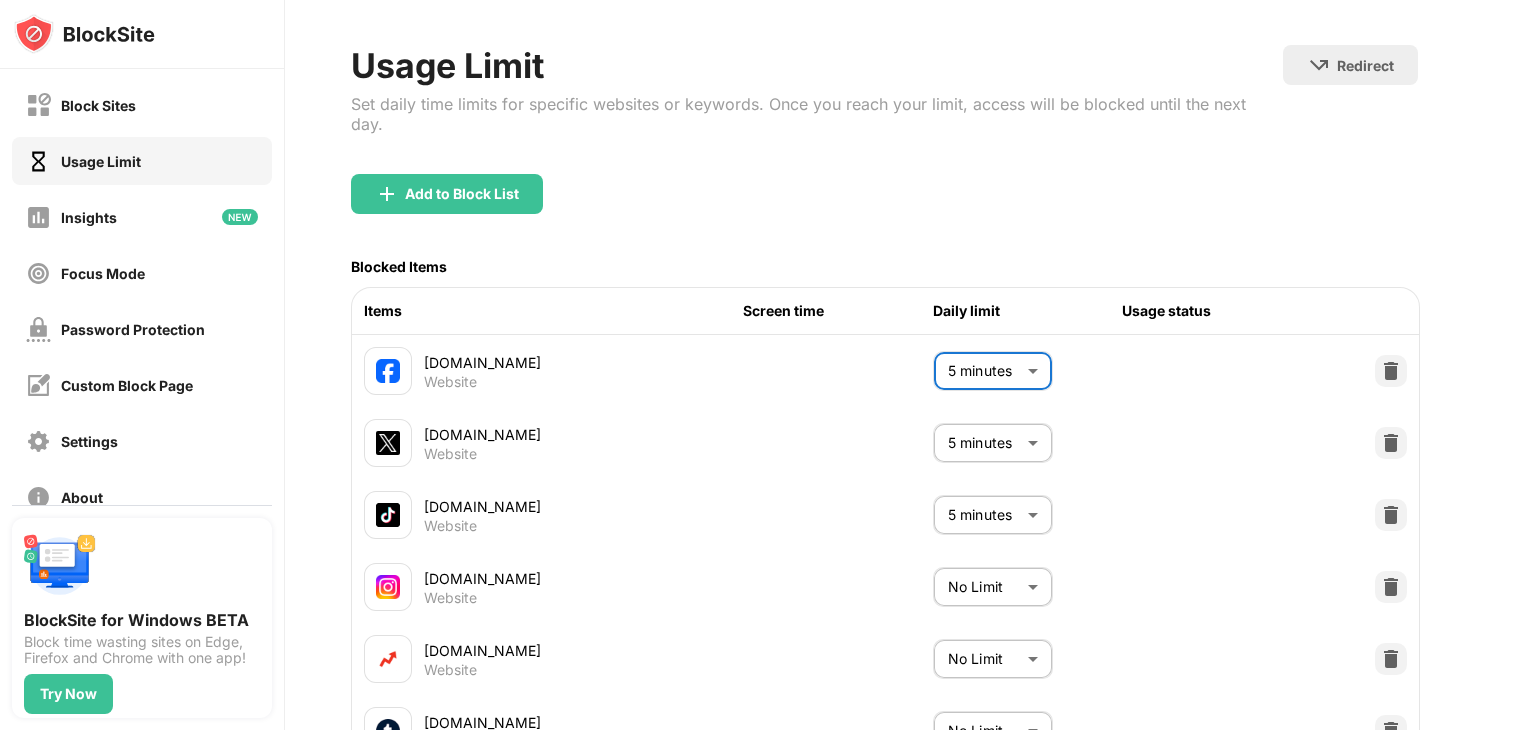 scroll, scrollTop: 79, scrollLeft: 26, axis: both 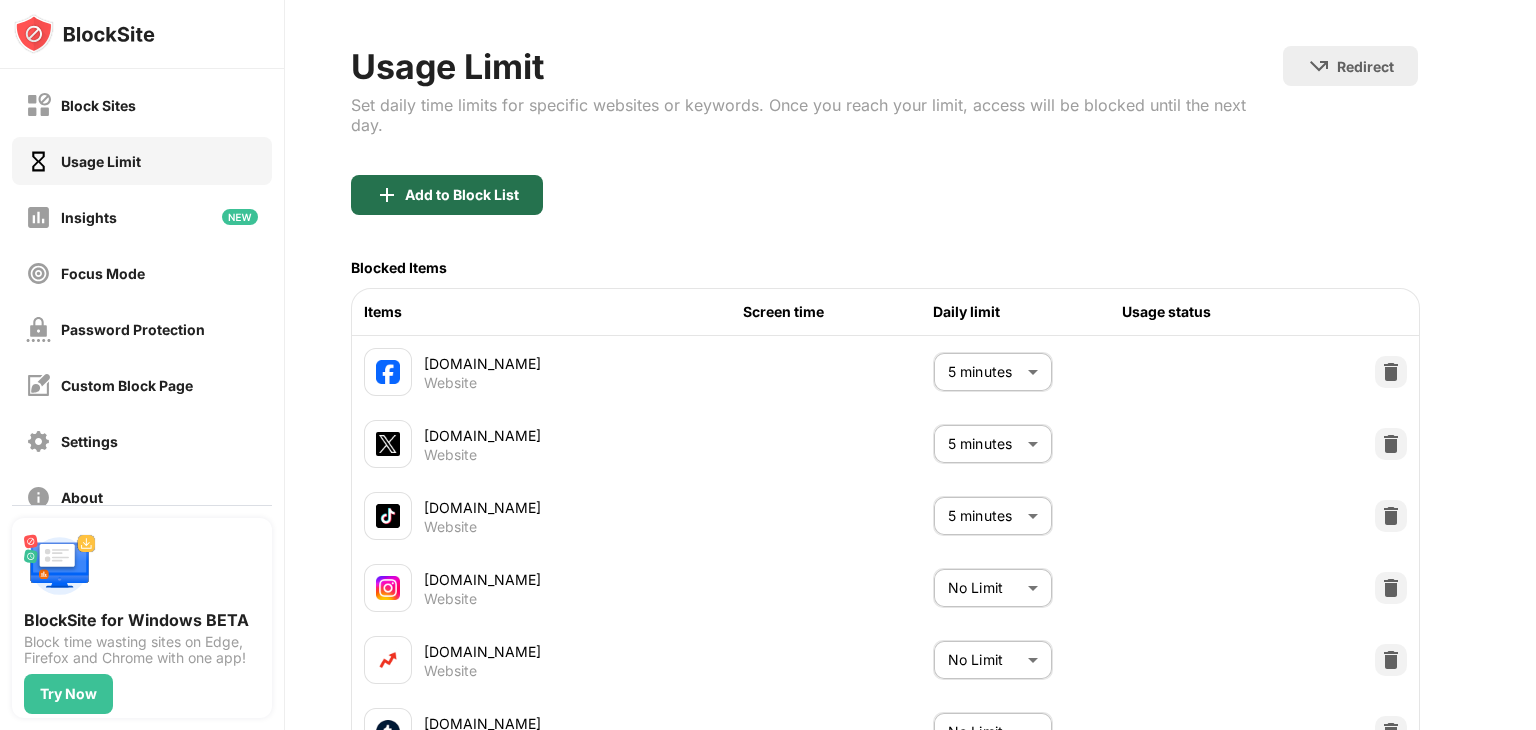 click on "Add to Block List" at bounding box center [462, 195] 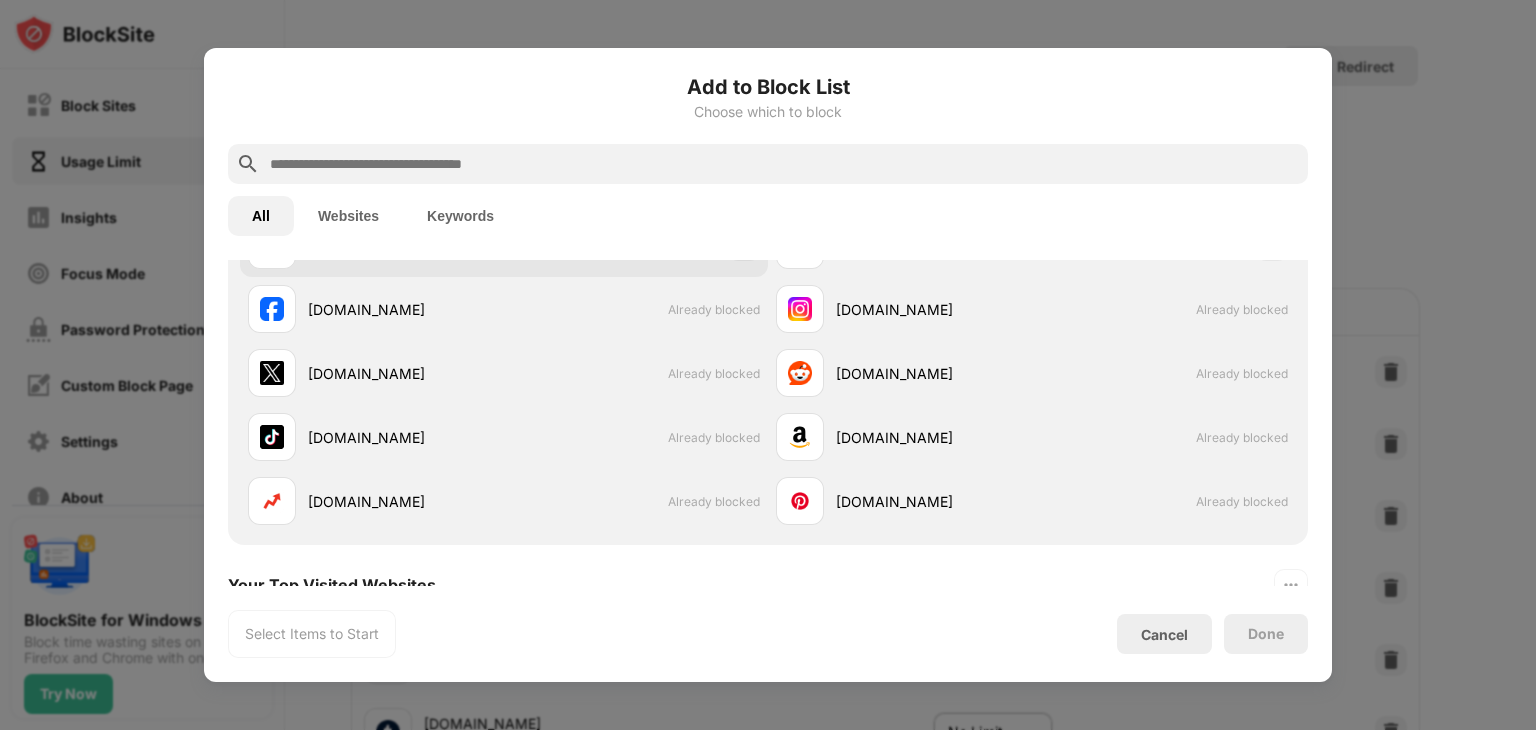 scroll, scrollTop: 0, scrollLeft: 0, axis: both 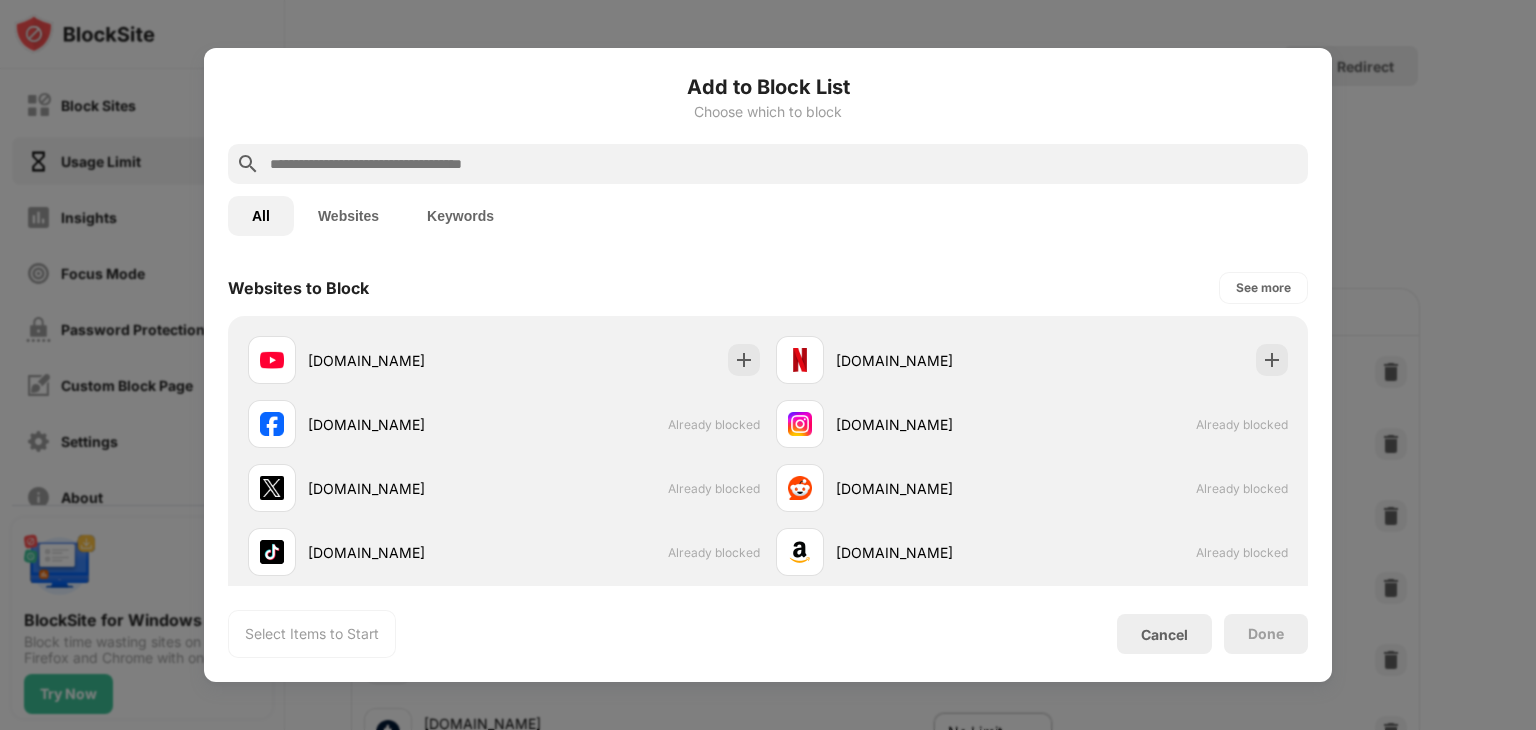 click at bounding box center (768, 365) 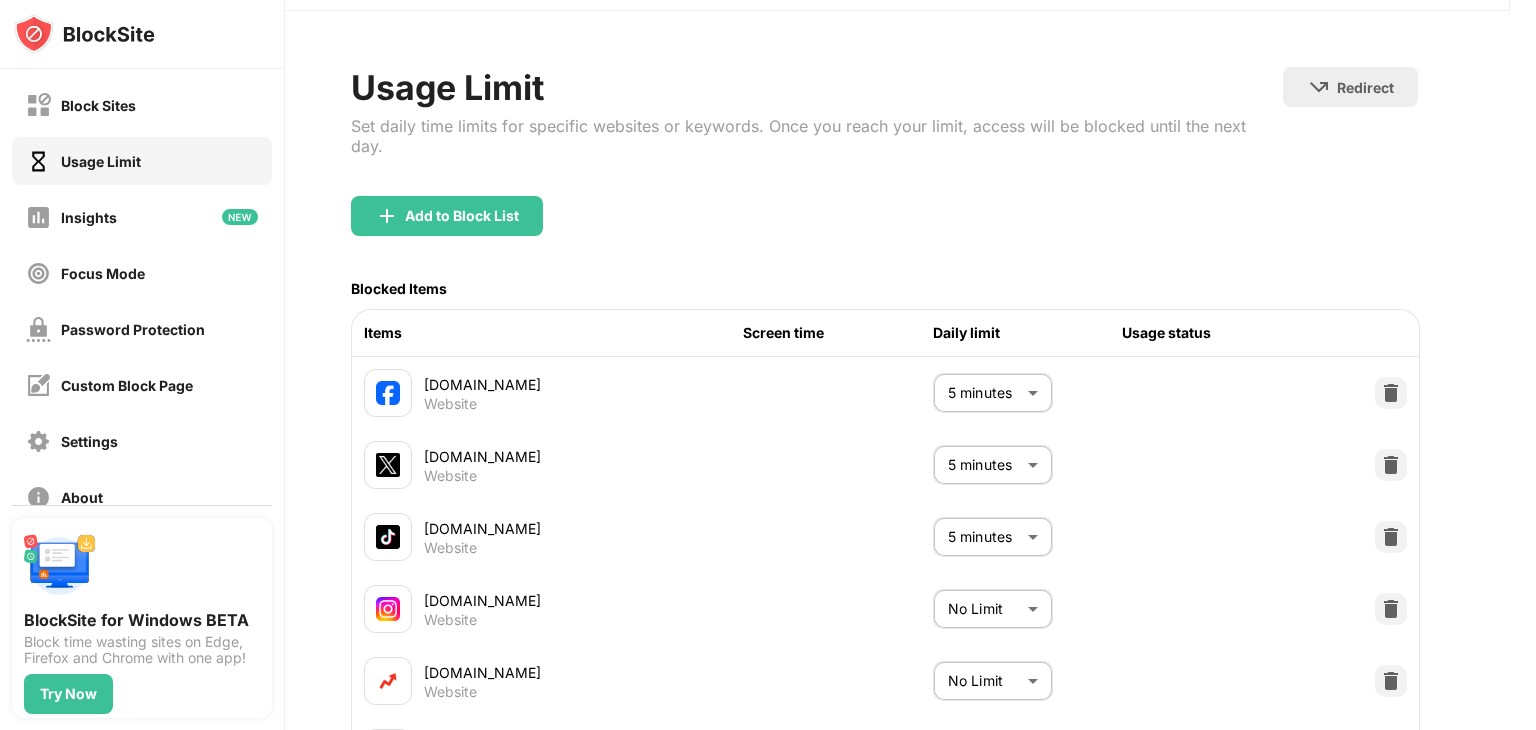 scroll, scrollTop: 52, scrollLeft: 26, axis: both 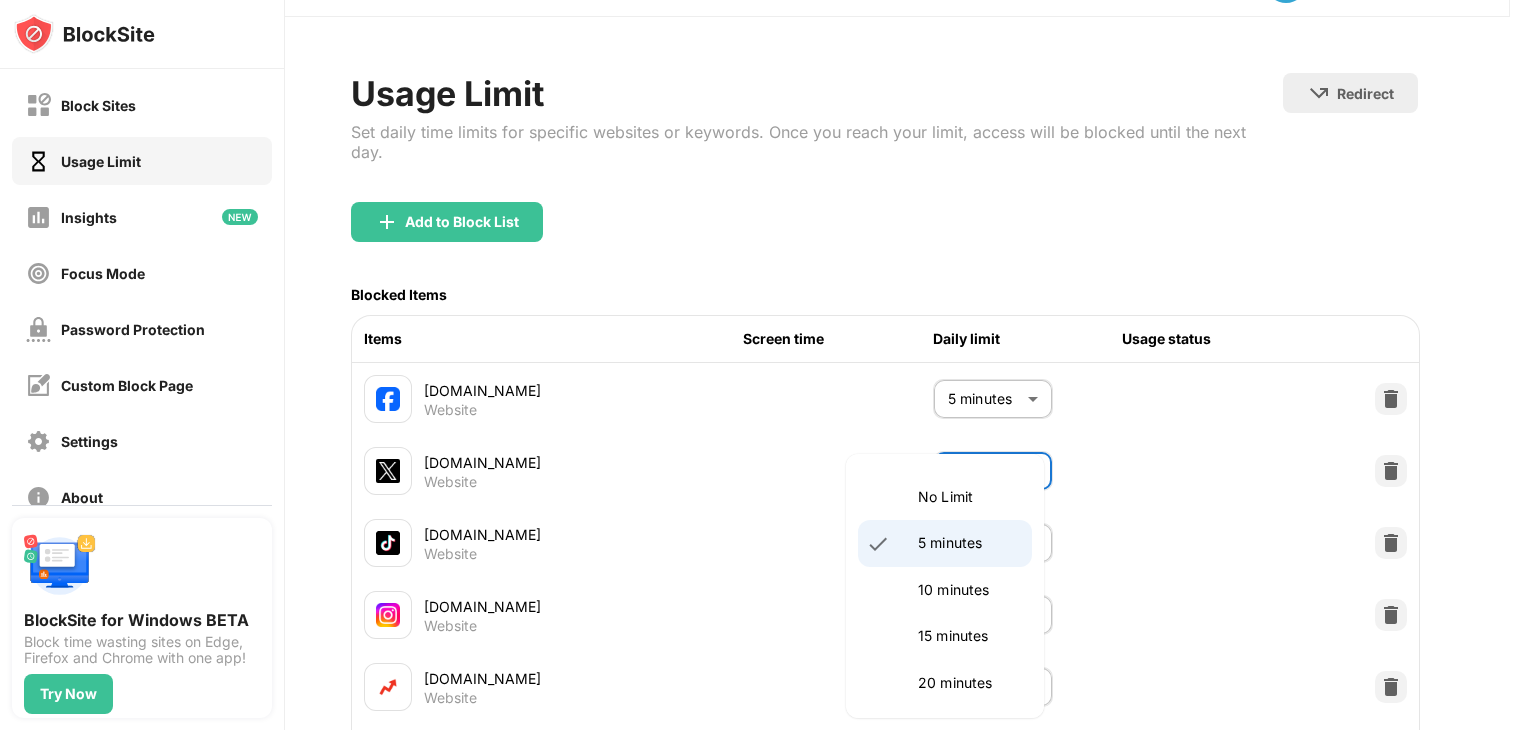 click on "Block Sites Usage Limit Insights Focus Mode Password Protection Custom Block Page Settings About Blocking Sync with other devices Disabled BlockSite for Windows BETA Block time wasting sites on Edge, Firefox and Chrome with one app! Try Now 80 4 M Mariam M Mariam View Account Insights Rewards Settings Support Log Out Usage Limit Set daily time limits for specific websites or keywords. Once you reach your limit, access will be blocked until the next day. Redirect Choose a site to be redirected to when blocking is active Add to Block List Blocked Items Items Screen time Daily limit Usage status facebook.com Website 5 minutes * ​ x.com Website 5 minutes * ​ tiktok.com Website 5 minutes * ​ instagram.com Website No Limit ******** ​ buzzfeed.com Website No Limit ******** ​ tumblr.com Website No Limit ******** ​ flickr.com Website No Limit ******** ​ imgur.com Website No Limit ******** ​ theonion.com Website No Limit ******** ​ 9gag.com Website No Limit ******** ​ techcrunch.com Website No Limit" at bounding box center [768, 365] 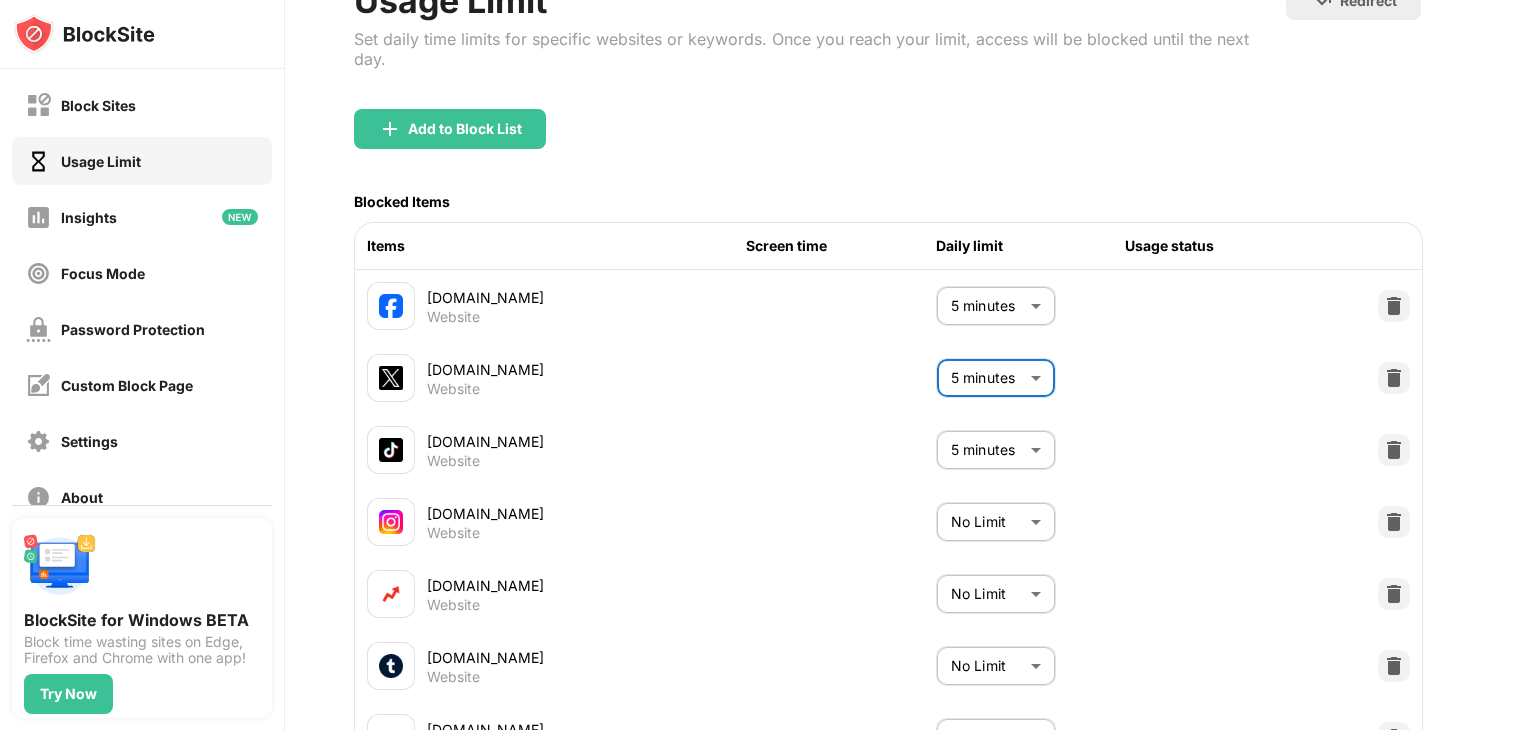 scroll, scrollTop: 151, scrollLeft: 24, axis: both 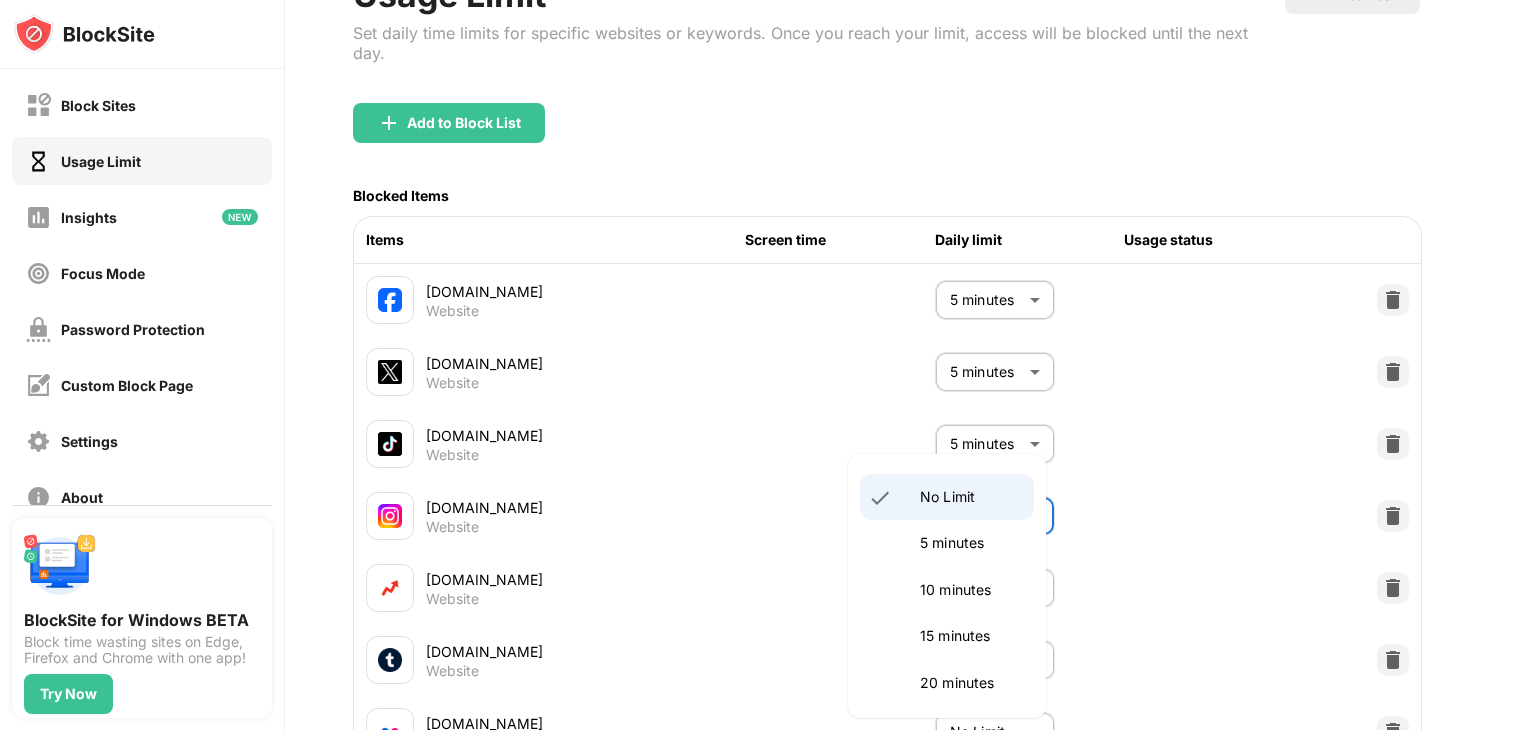 click on "Block Sites Usage Limit Insights Focus Mode Password Protection Custom Block Page Settings About Blocking Sync with other devices Disabled BlockSite for Windows BETA Block time wasting sites on Edge, Firefox and Chrome with one app! Try Now 80 4 M Mariam M Mariam View Account Insights Rewards Settings Support Log Out Usage Limit Set daily time limits for specific websites or keywords. Once you reach your limit, access will be blocked until the next day. Redirect Choose a site to be redirected to when blocking is active Add to Block List Blocked Items Items Screen time Daily limit Usage status facebook.com Website 5 minutes * ​ x.com Website 5 minutes * ​ tiktok.com Website 5 minutes * ​ instagram.com Website No Limit ******** ​ buzzfeed.com Website No Limit ******** ​ tumblr.com Website No Limit ******** ​ flickr.com Website No Limit ******** ​ imgur.com Website No Limit ******** ​ theonion.com Website No Limit ******** ​ 9gag.com Website No Limit ******** ​ techcrunch.com Website No Limit" at bounding box center (768, 365) 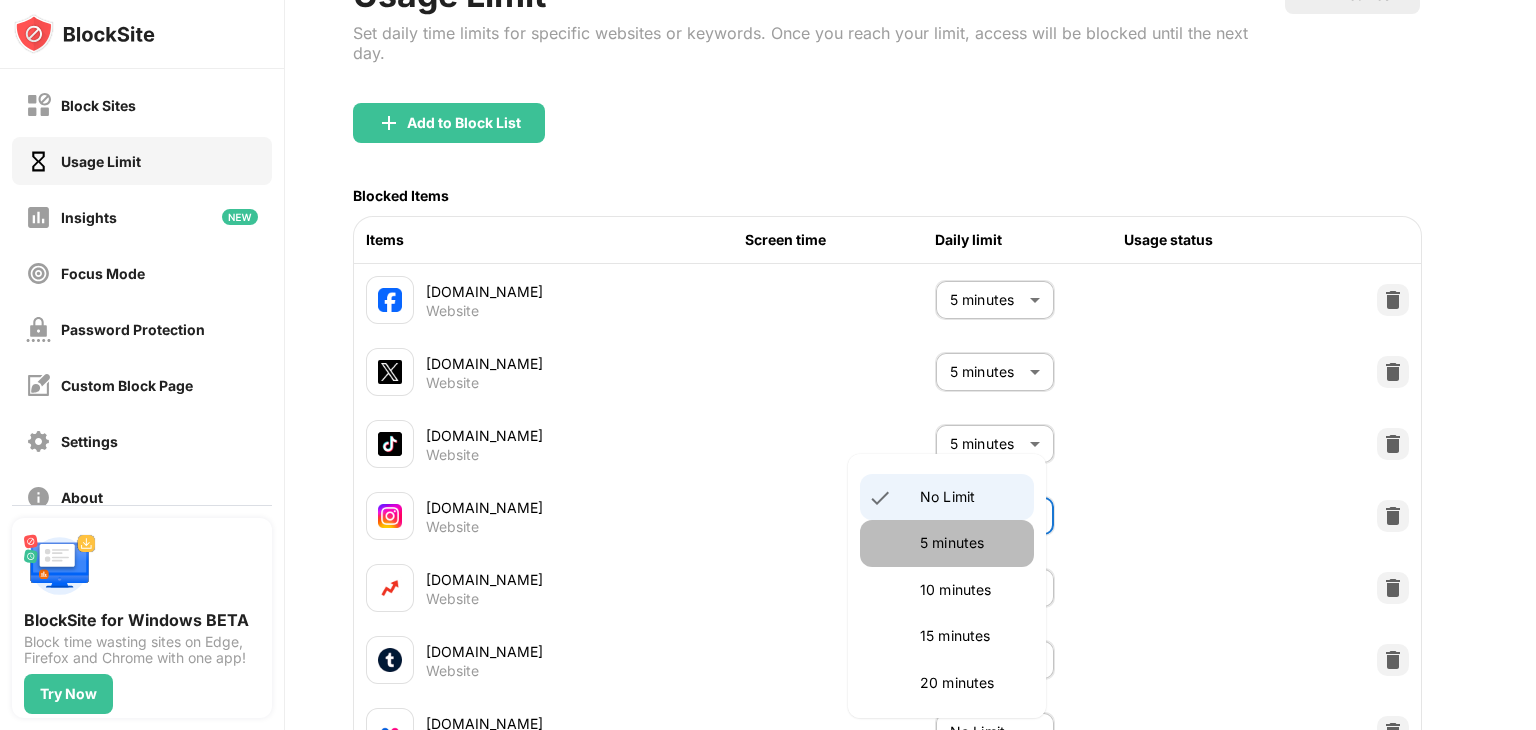 click on "5 minutes" at bounding box center [971, 543] 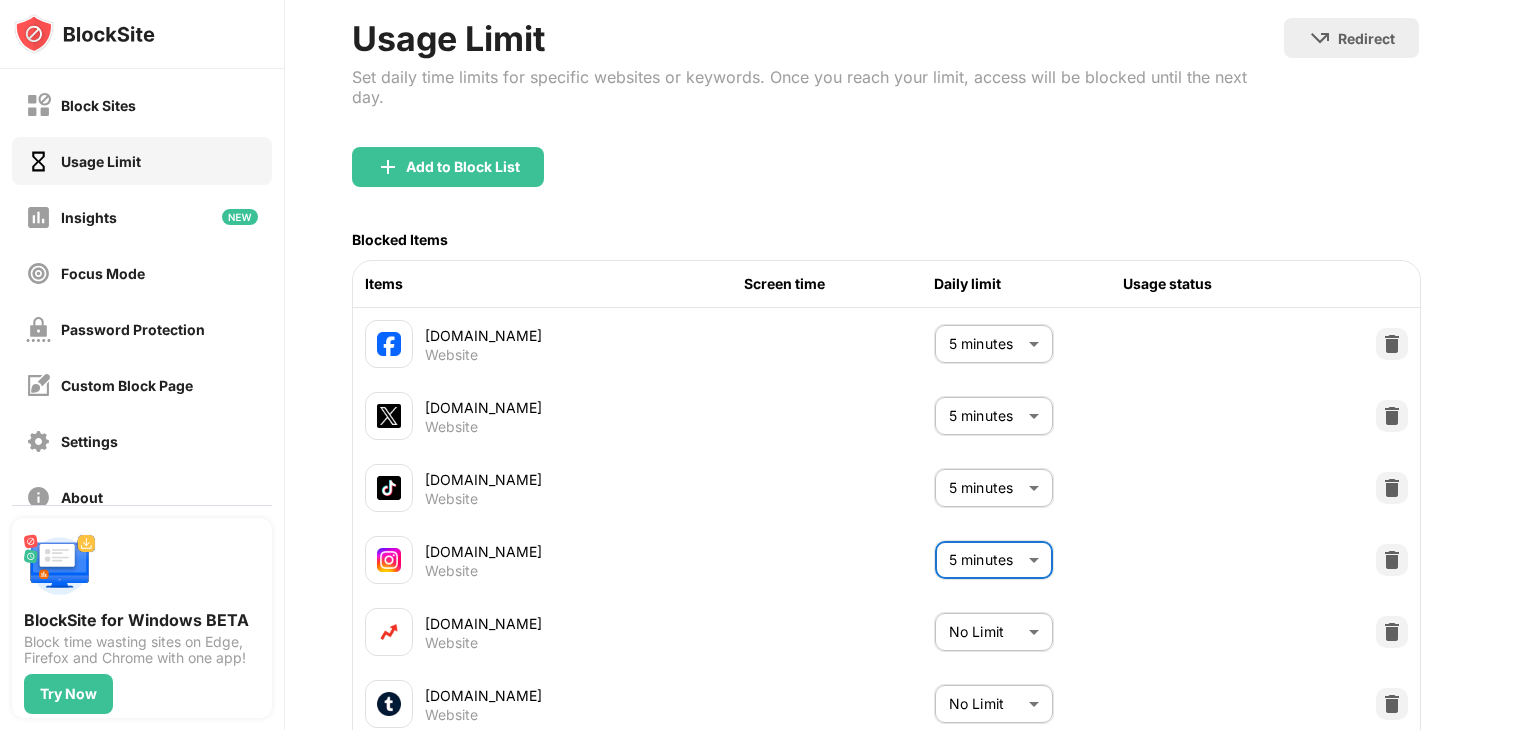 scroll, scrollTop: 0, scrollLeft: 25, axis: horizontal 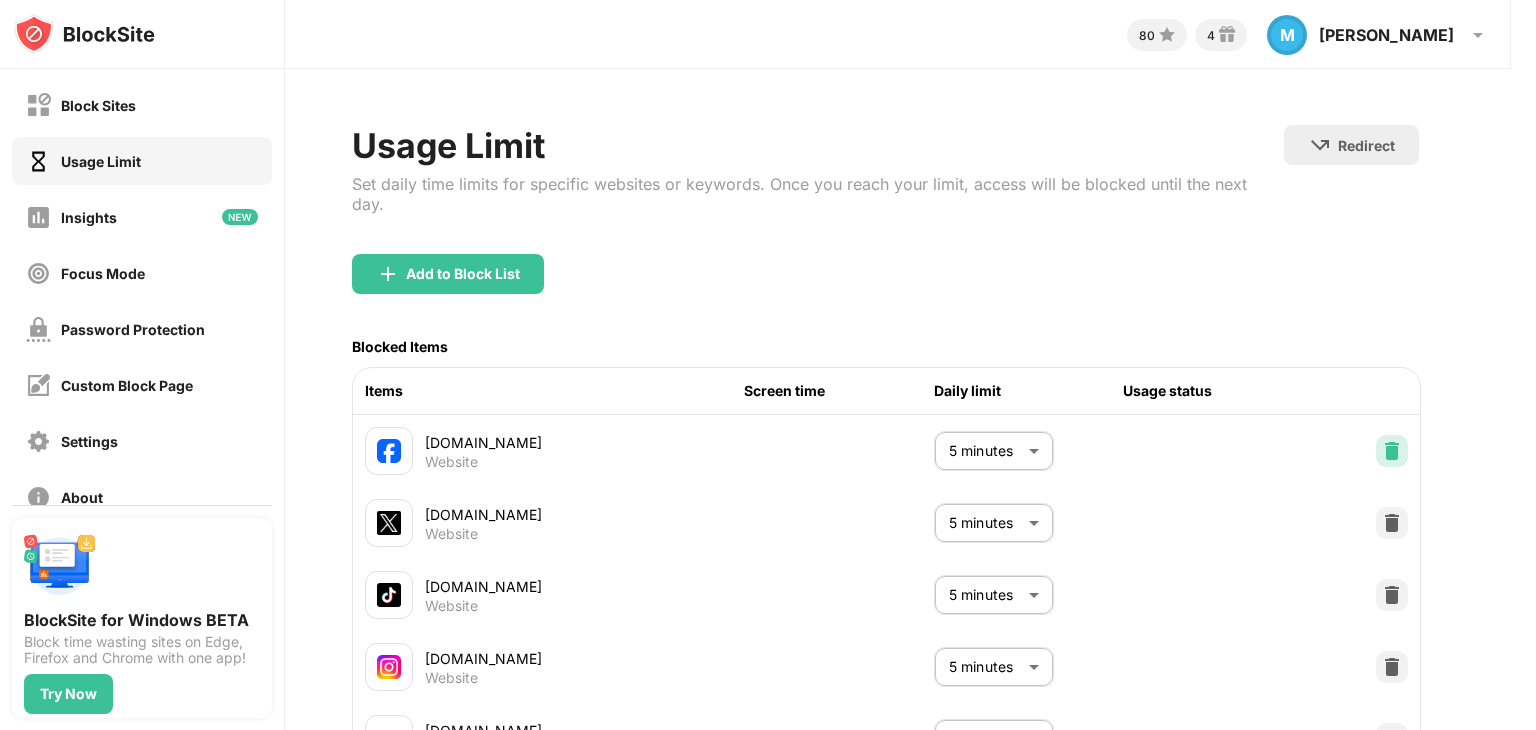 click at bounding box center [1392, 451] 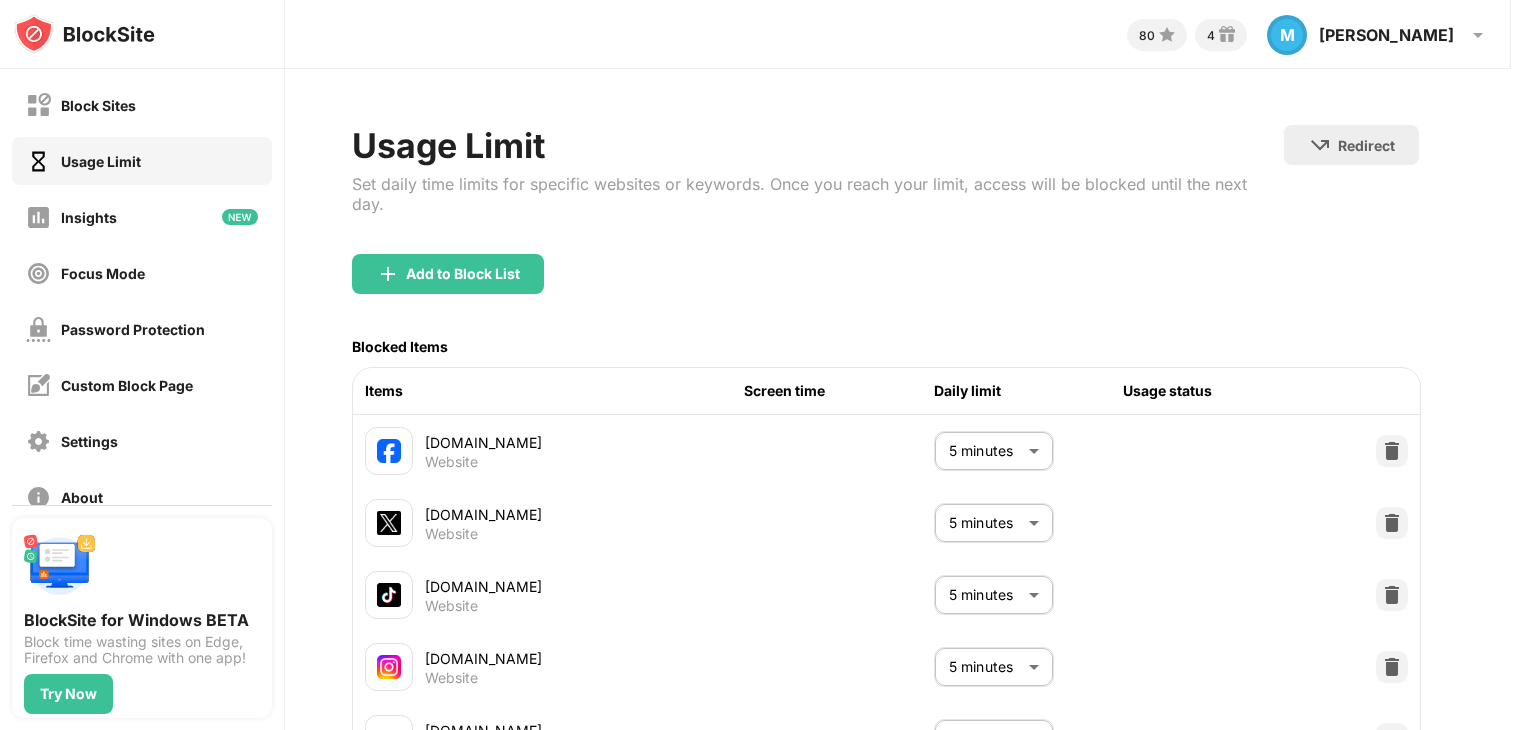 click at bounding box center (768, 365) 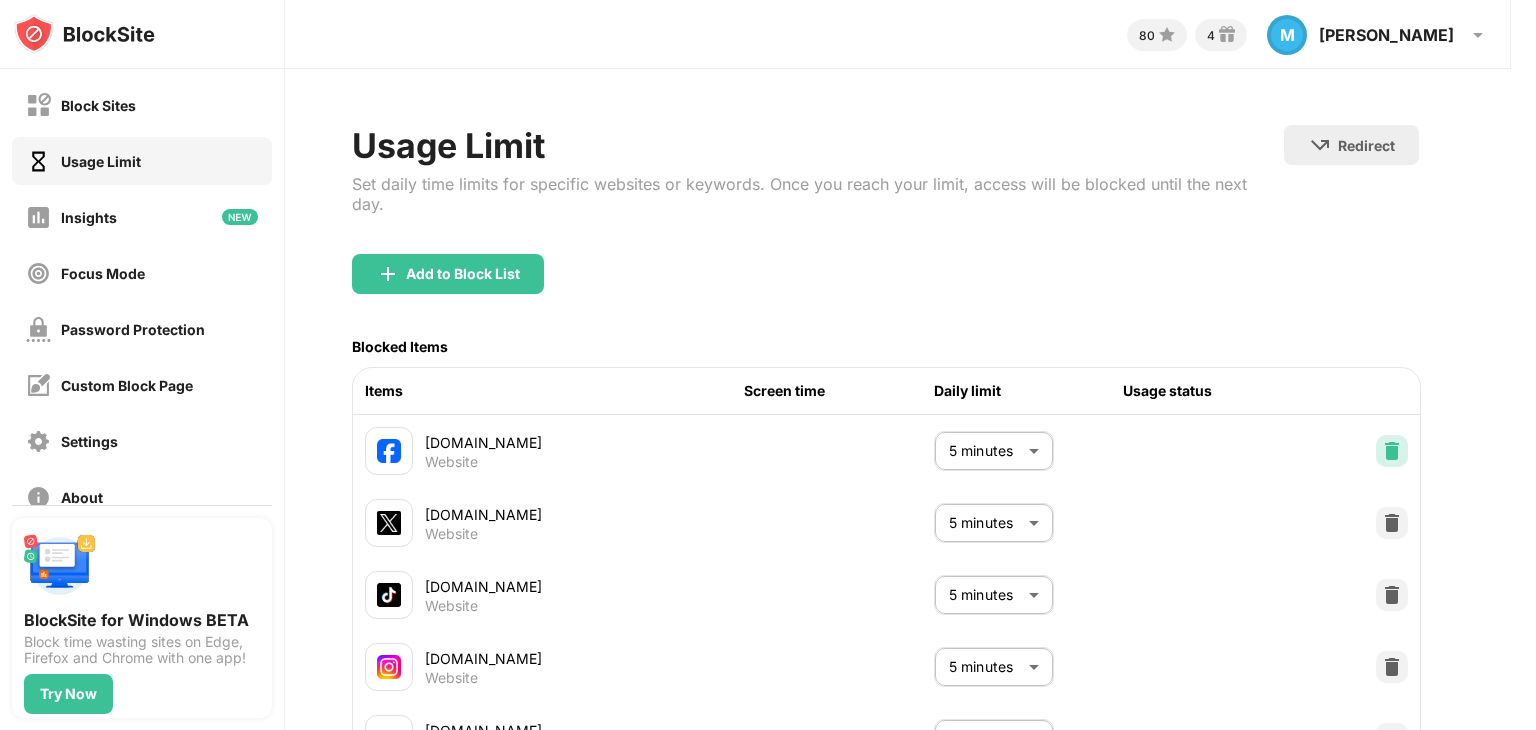 click at bounding box center [1392, 451] 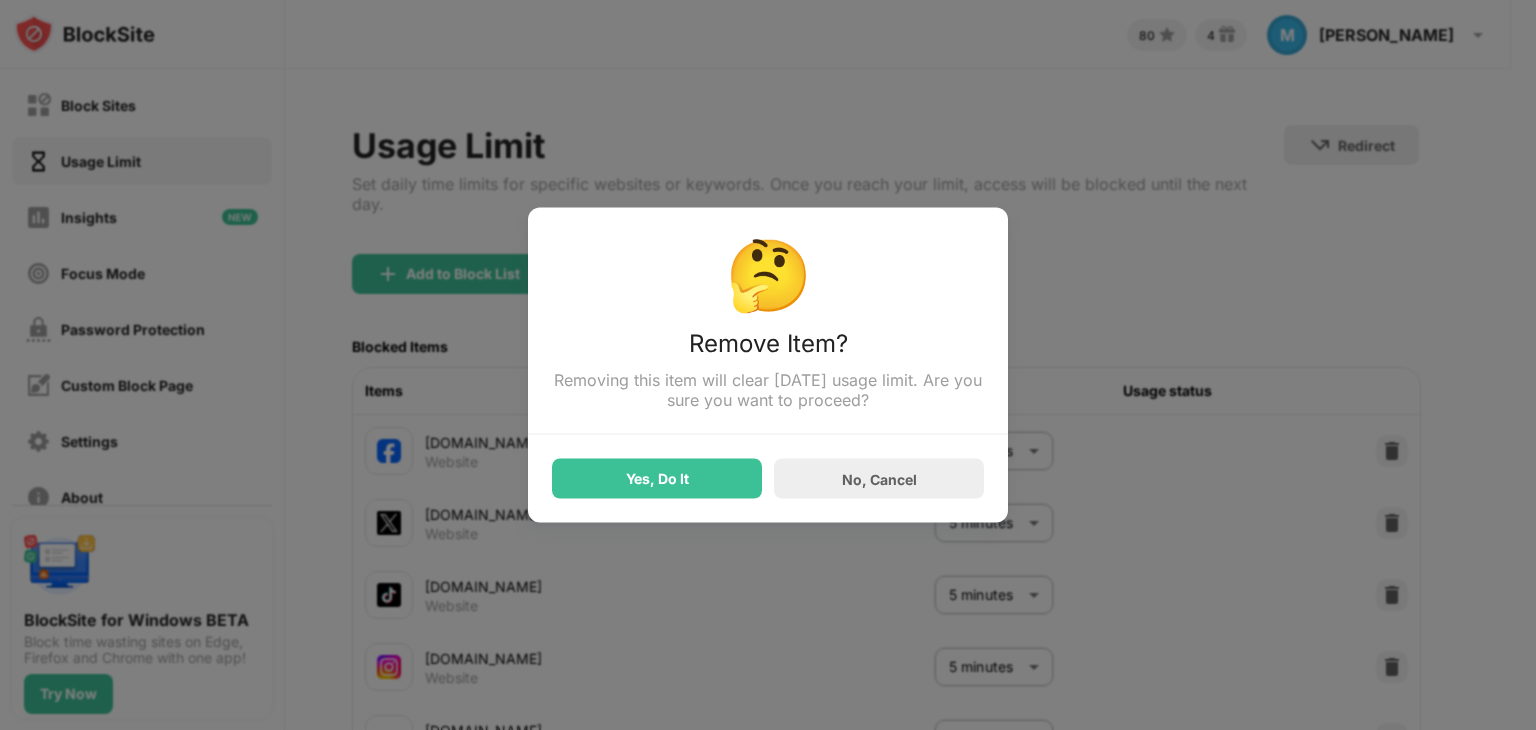 click at bounding box center (768, 365) 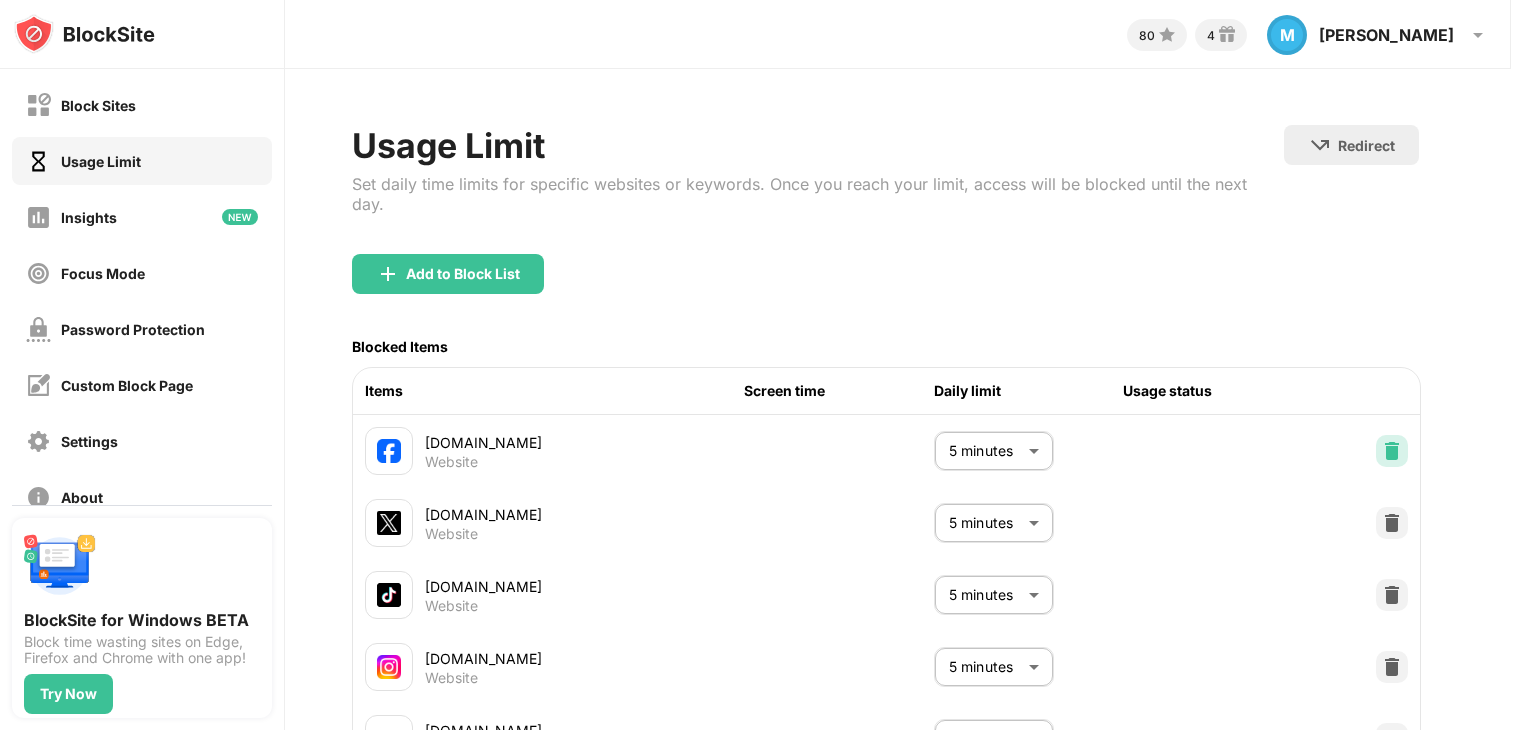 click at bounding box center [1392, 451] 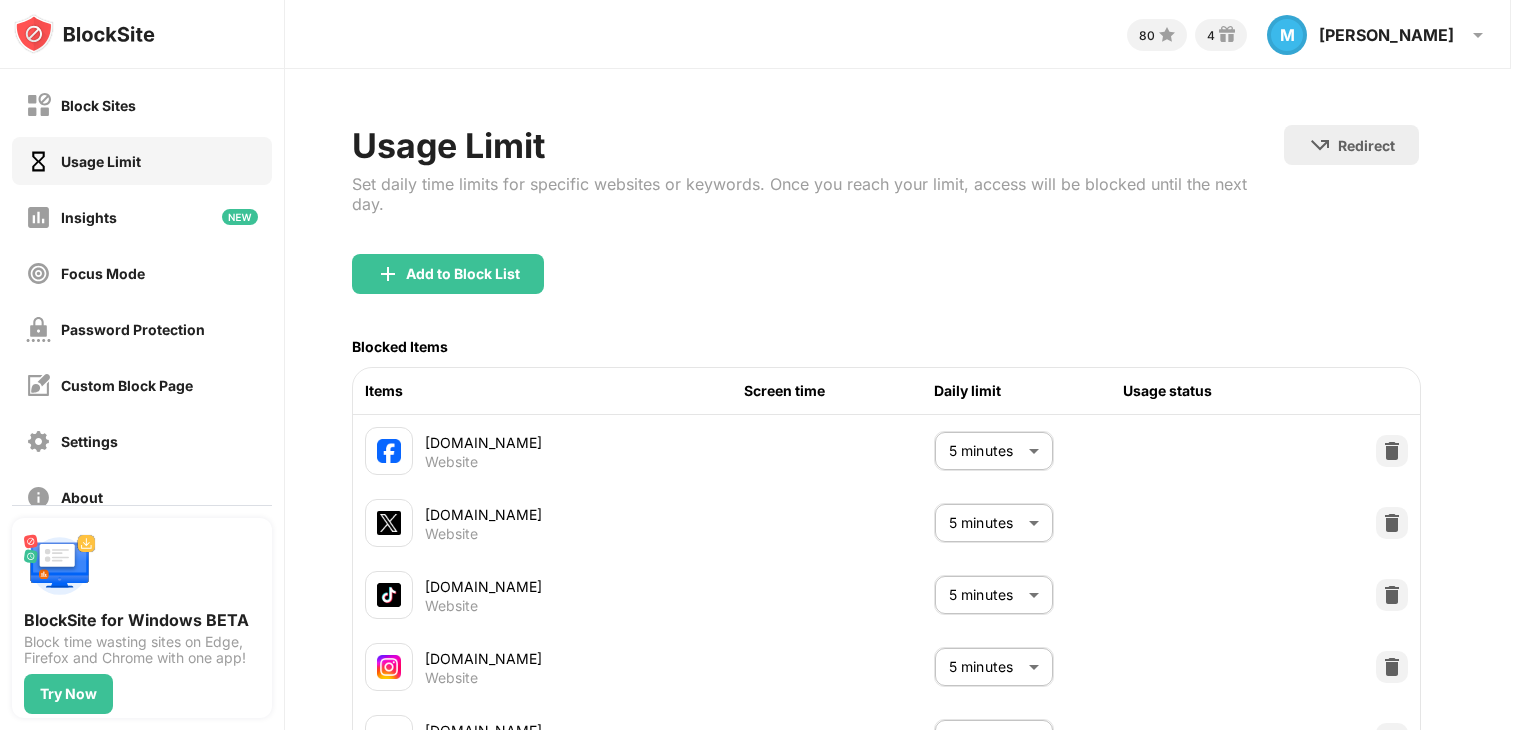 click on "Block Sites Usage Limit Insights Focus Mode Password Protection Custom Block Page Settings About Blocking Sync with other devices Disabled BlockSite for Windows BETA Block time wasting sites on Edge, Firefox and Chrome with one app! Try Now 80 4 M Mariam M Mariam View Account Insights Rewards Settings Support Log Out Usage Limit Set daily time limits for specific websites or keywords. Once you reach your limit, access will be blocked until the next day. Redirect Choose a site to be redirected to when blocking is active Add to Block List Blocked Items Items Screen time Daily limit Usage status facebook.com Website 5 minutes * ​ x.com Website 5 minutes * ​ tiktok.com Website 5 minutes * ​ instagram.com Website 5 minutes * ​ buzzfeed.com Website No Limit ******** ​ tumblr.com Website No Limit ******** ​ flickr.com Website No Limit ******** ​ imgur.com Website No Limit ******** ​ theonion.com Website No Limit ******** ​ 9gag.com Website No Limit ******** ​ techcrunch.com Website No Limit ​" at bounding box center [768, 365] 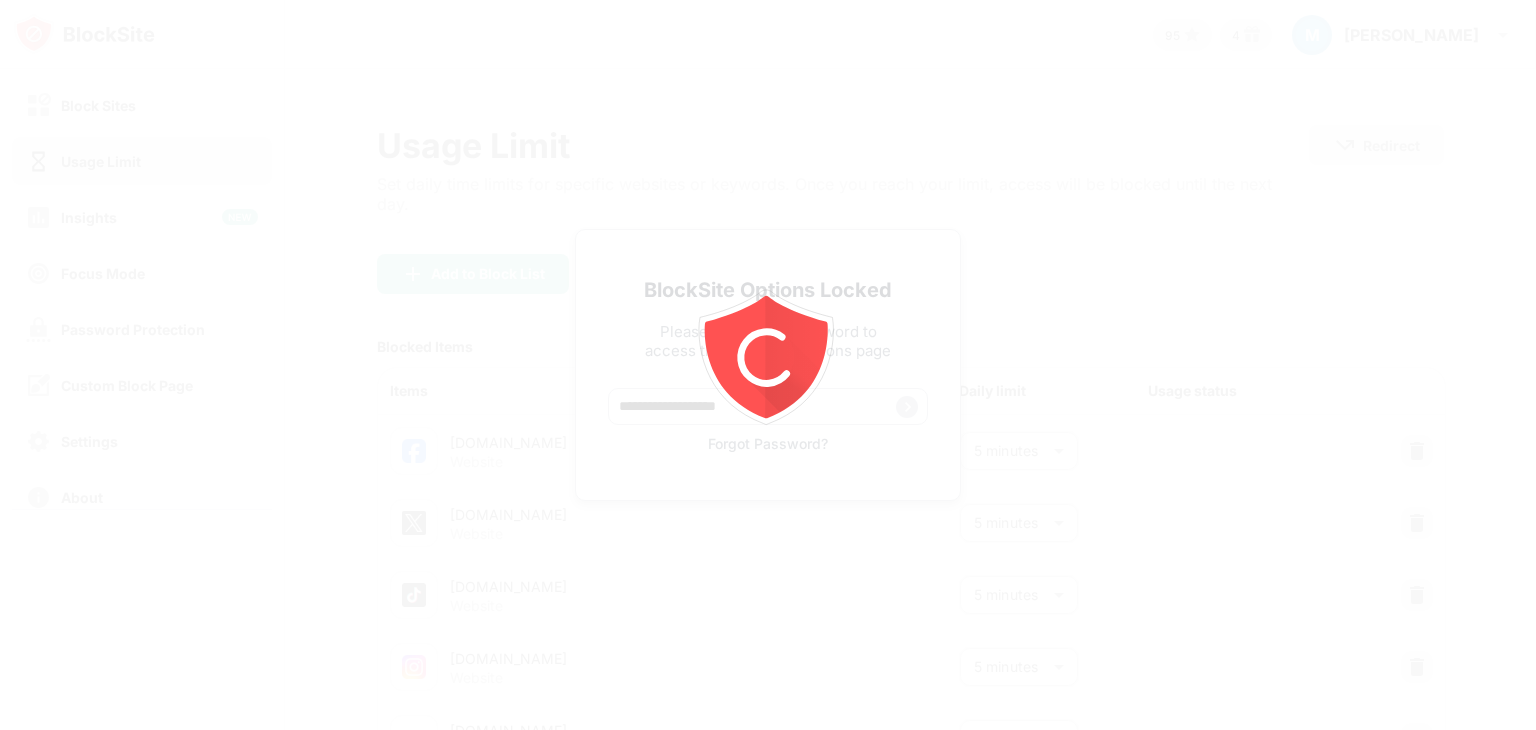 scroll, scrollTop: 0, scrollLeft: 0, axis: both 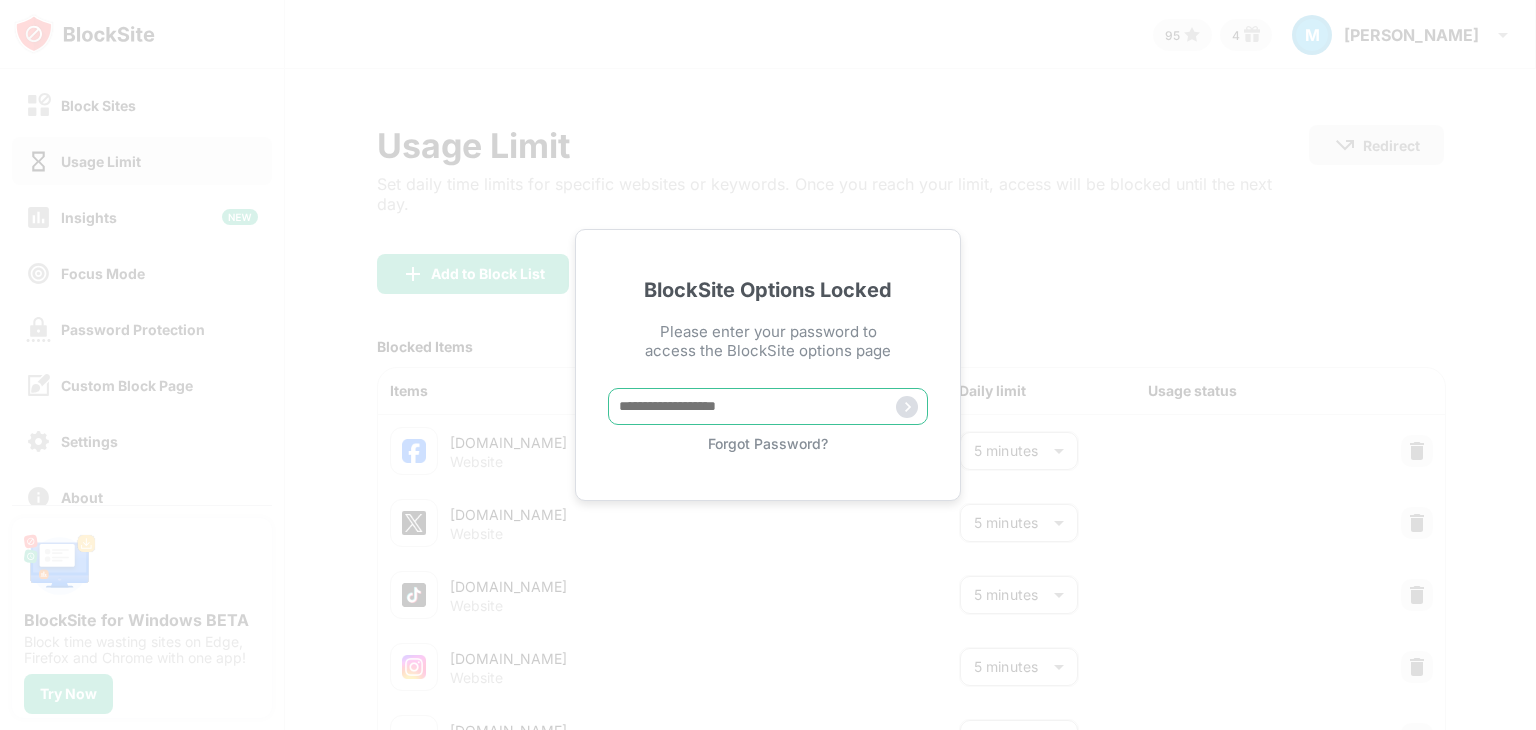 click at bounding box center [768, 406] 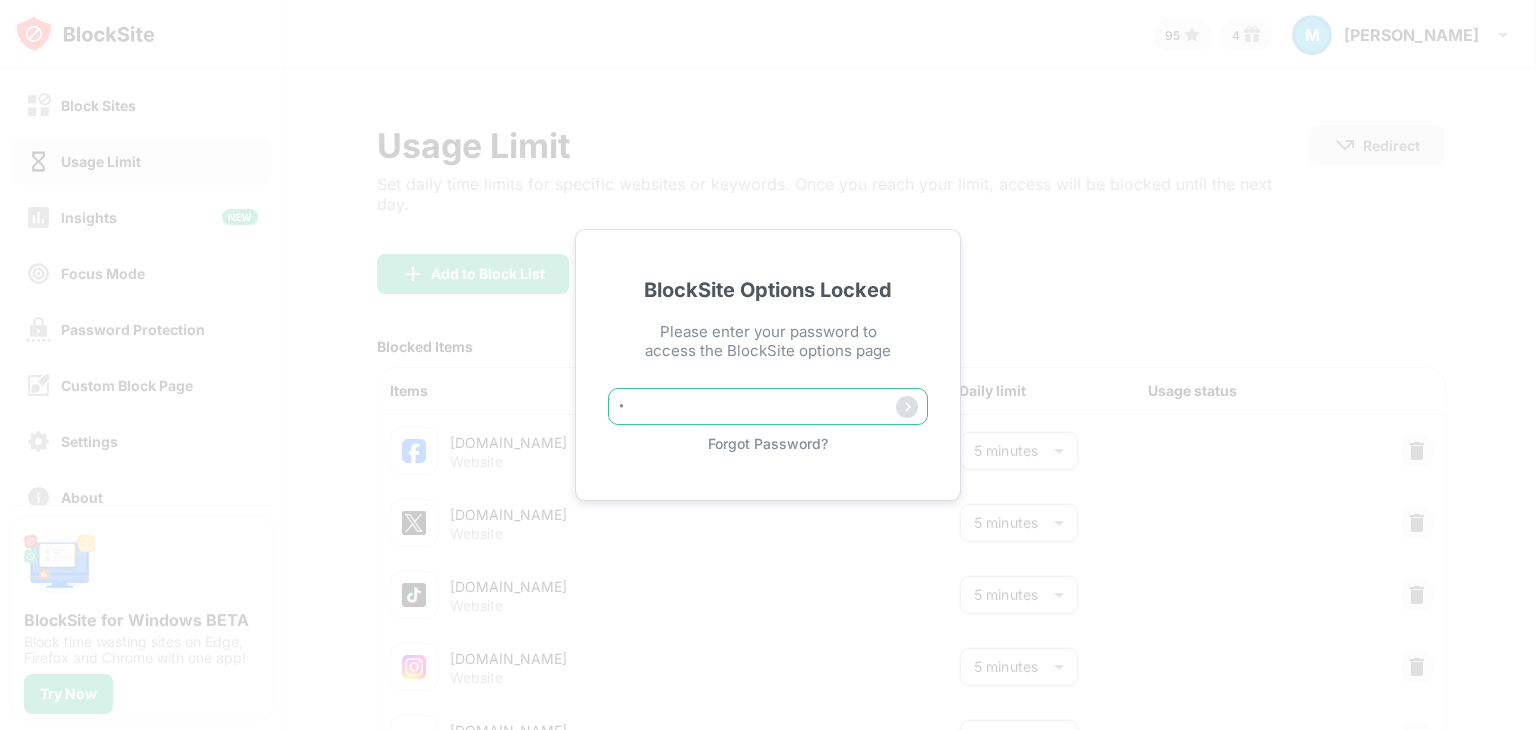 click on "*" at bounding box center (768, 406) 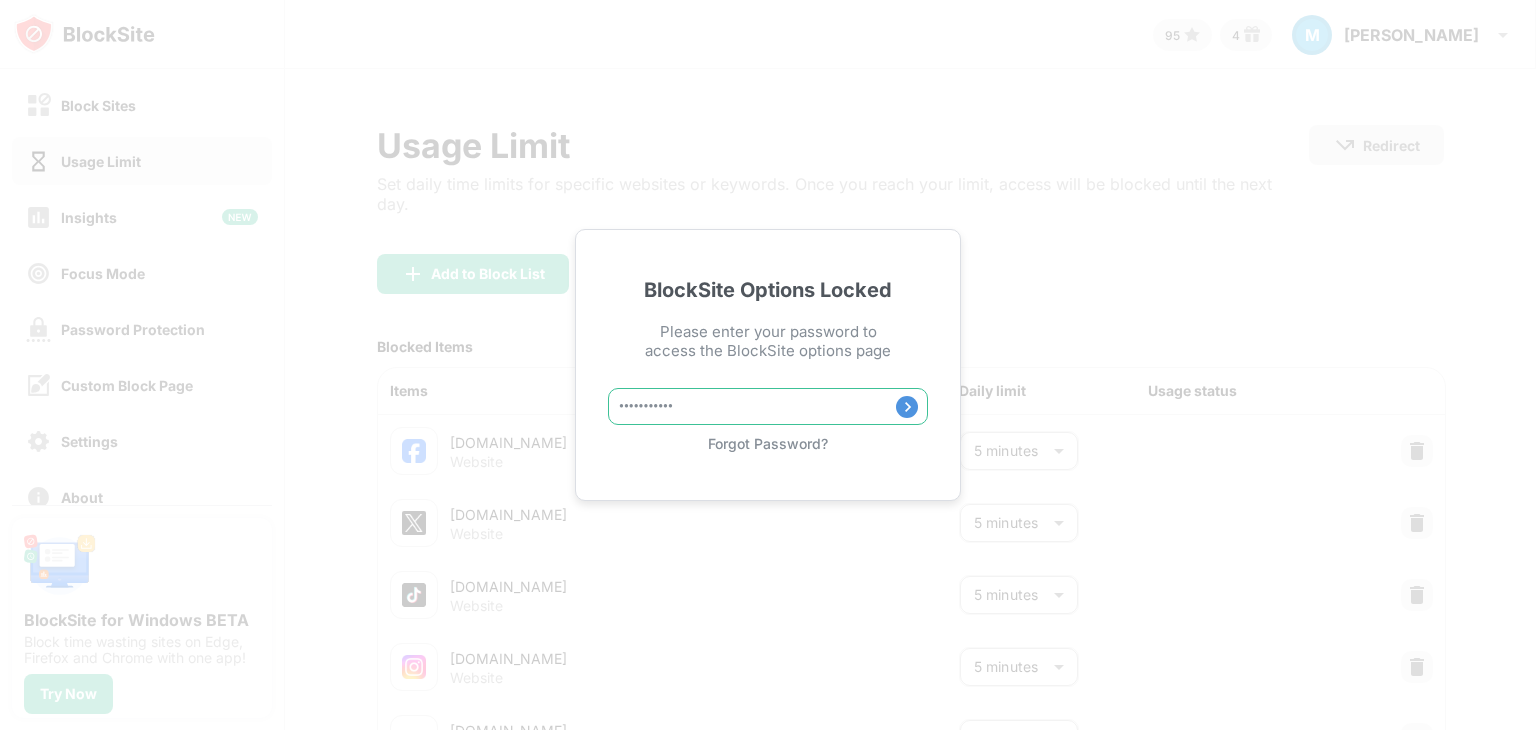 type on "**********" 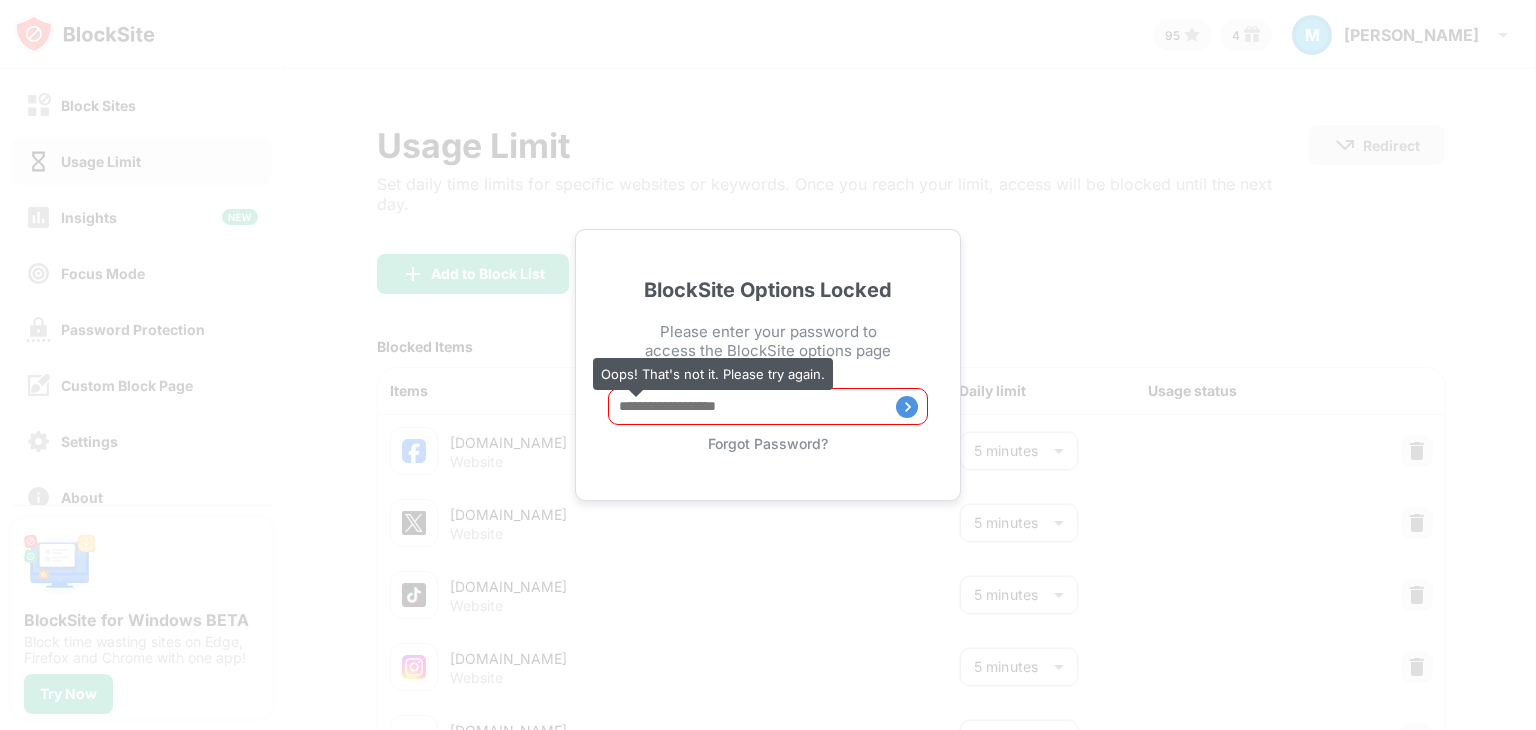 click at bounding box center (768, 406) 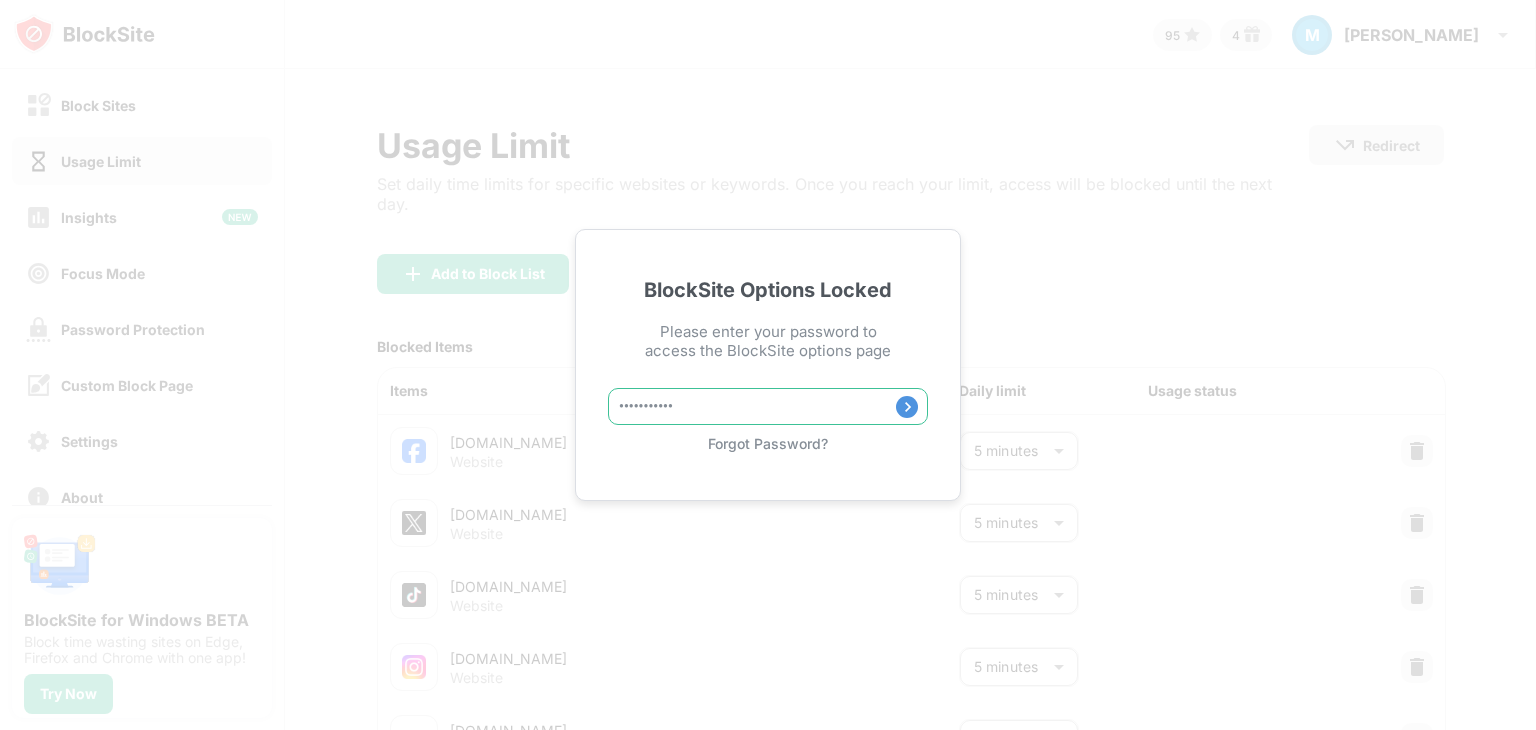 type on "**********" 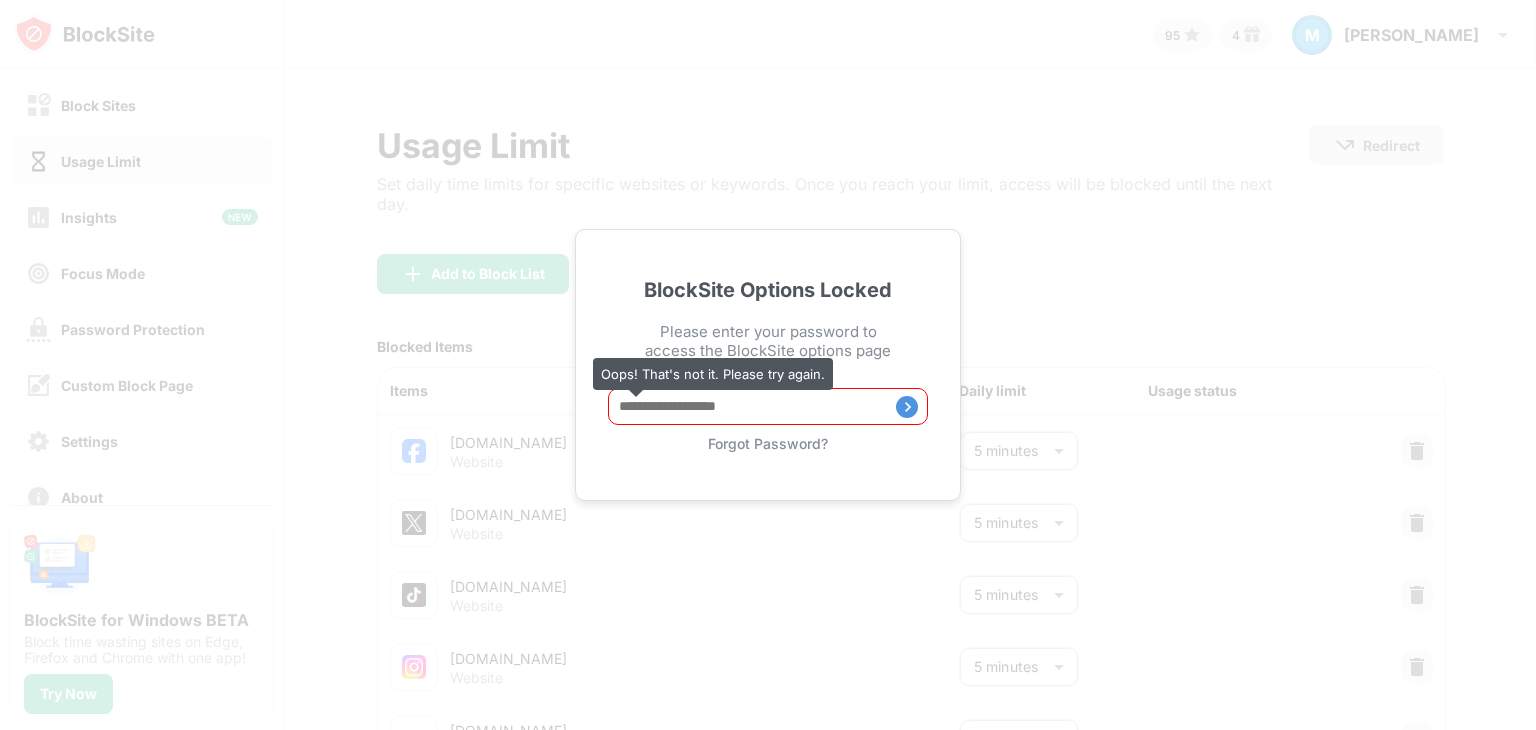 click on "BlockSite Options Locked Please enter your password to access the BlockSite options page Oops! That's not it. Please try again. Forgot Password?" at bounding box center [768, 365] 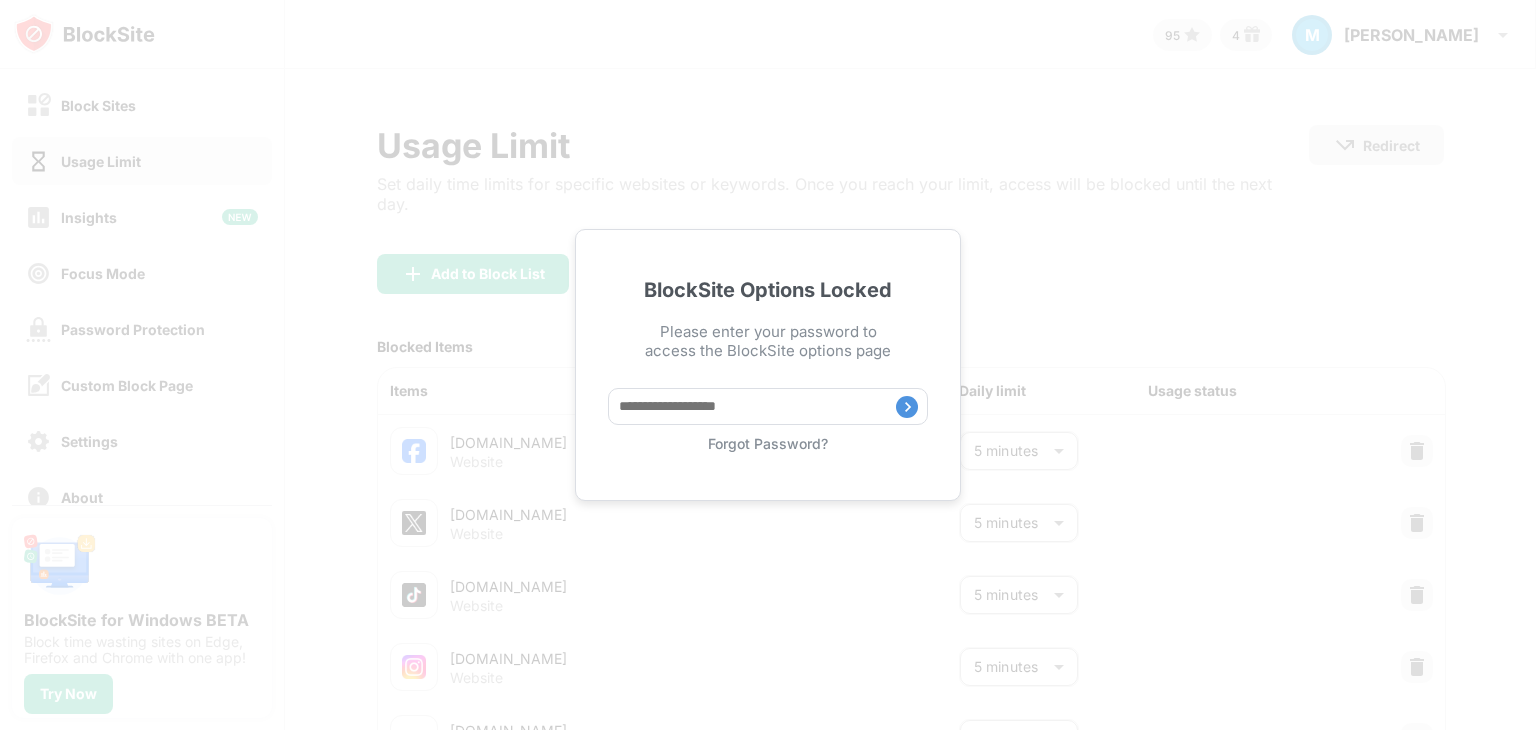 click on "Forgot Password?" at bounding box center [768, 420] 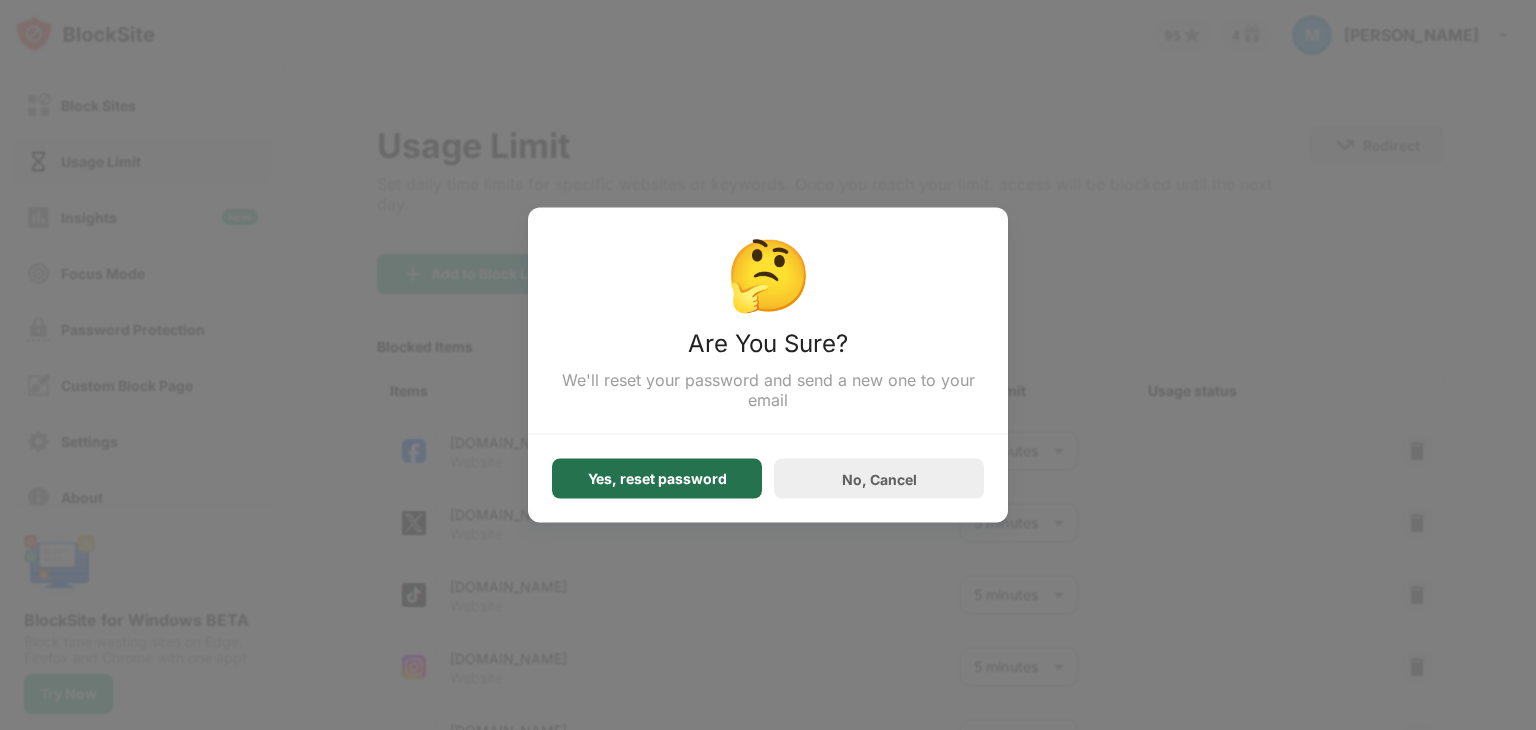 click on "Yes, reset password" at bounding box center [657, 479] 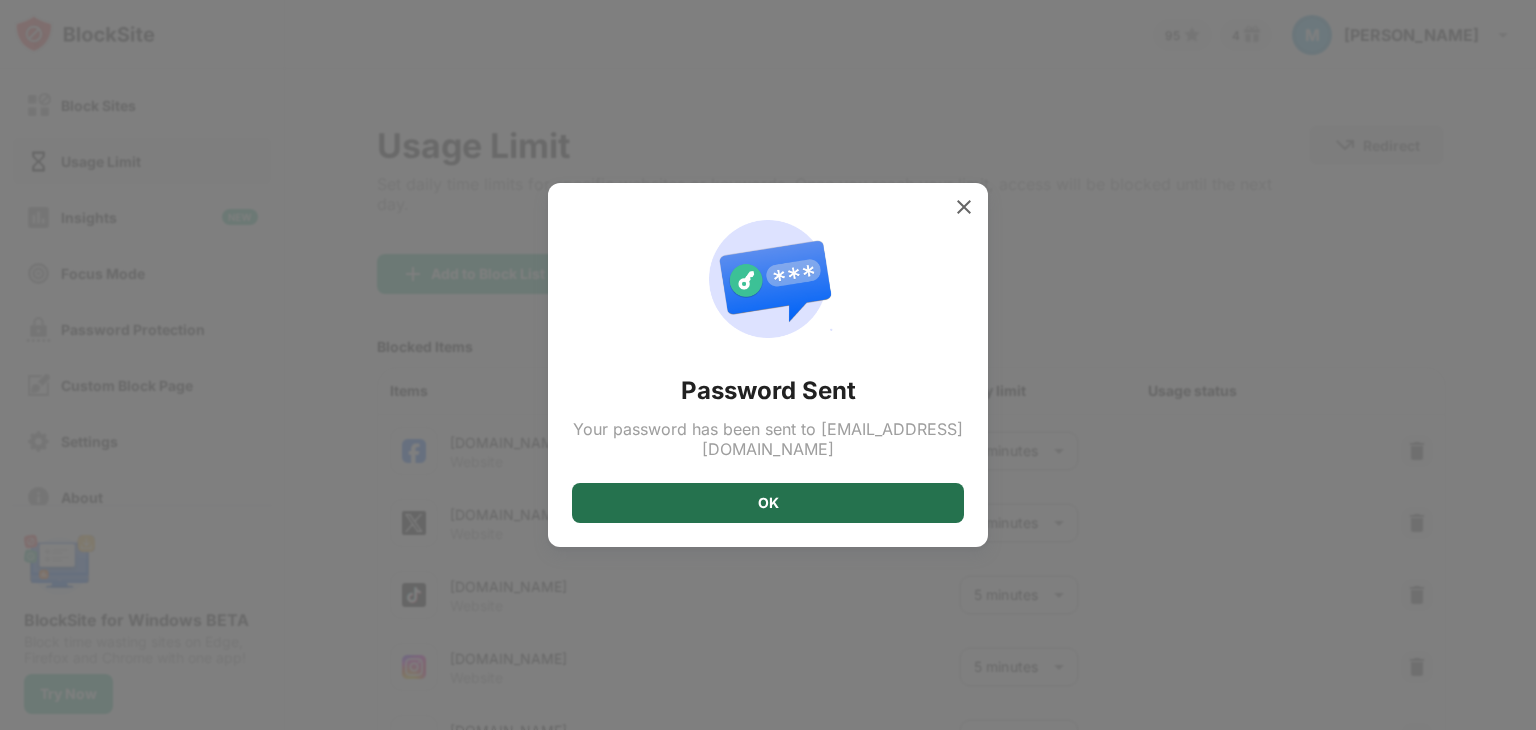 click on "OK" at bounding box center (768, 503) 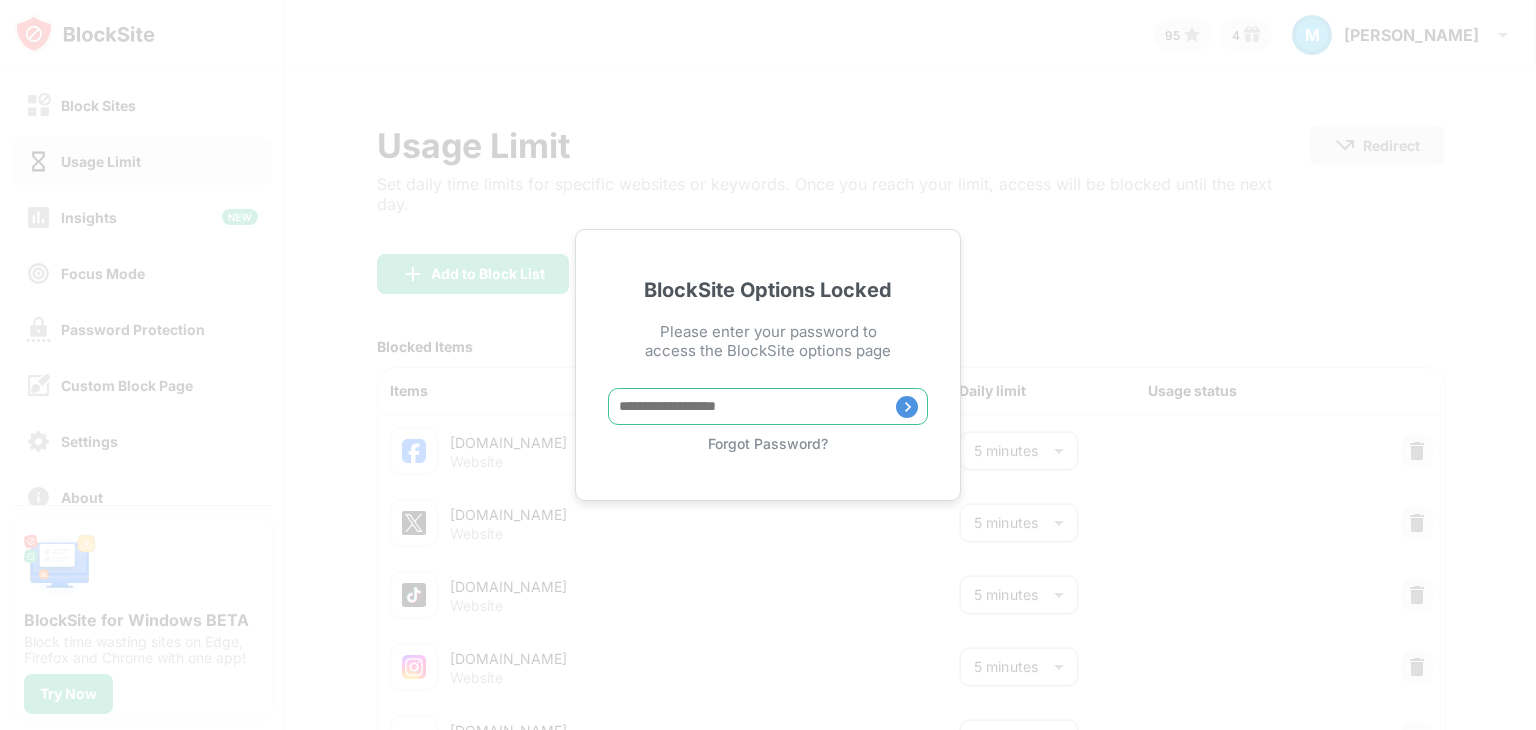 click at bounding box center (768, 406) 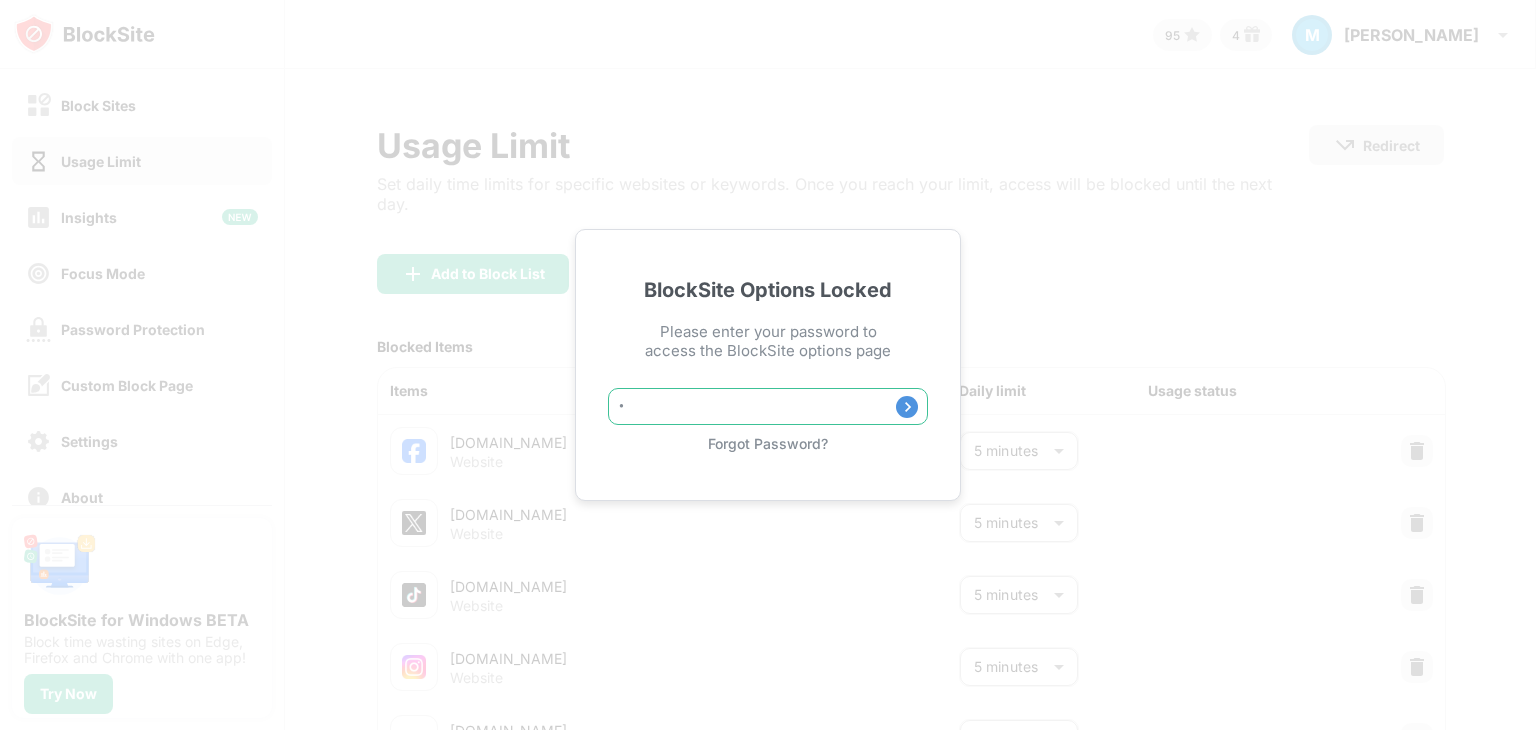 click on "*" at bounding box center (768, 406) 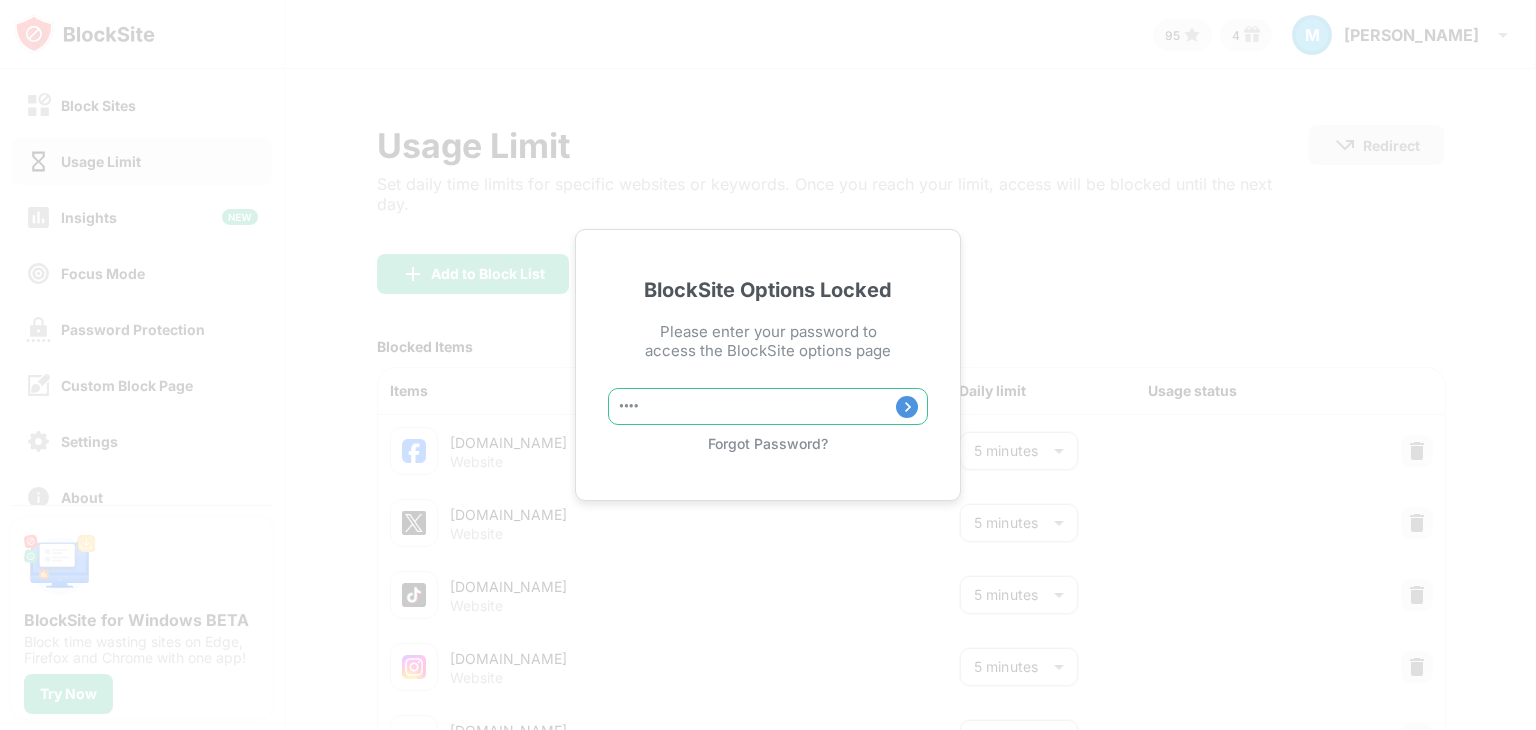 type on "*****" 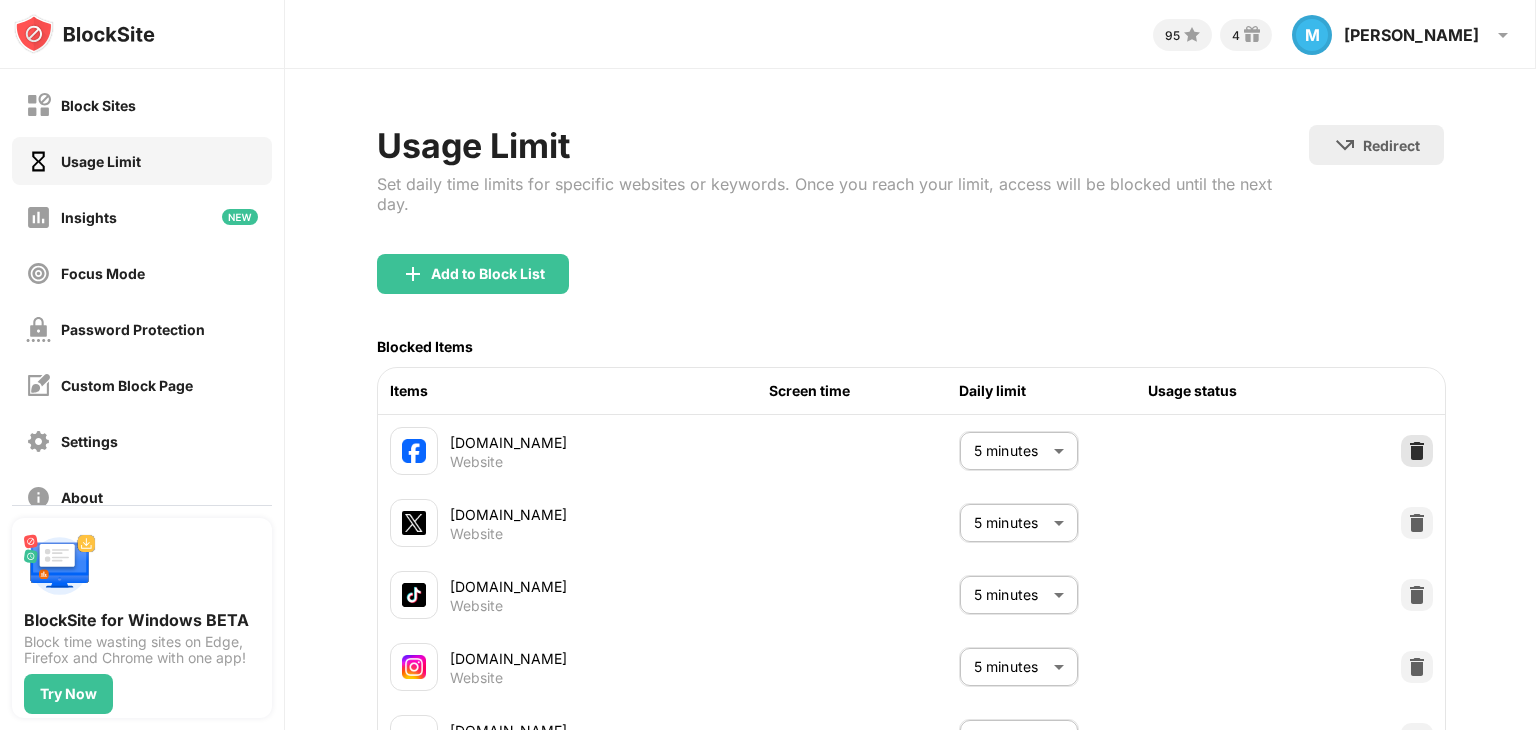 click at bounding box center (1417, 451) 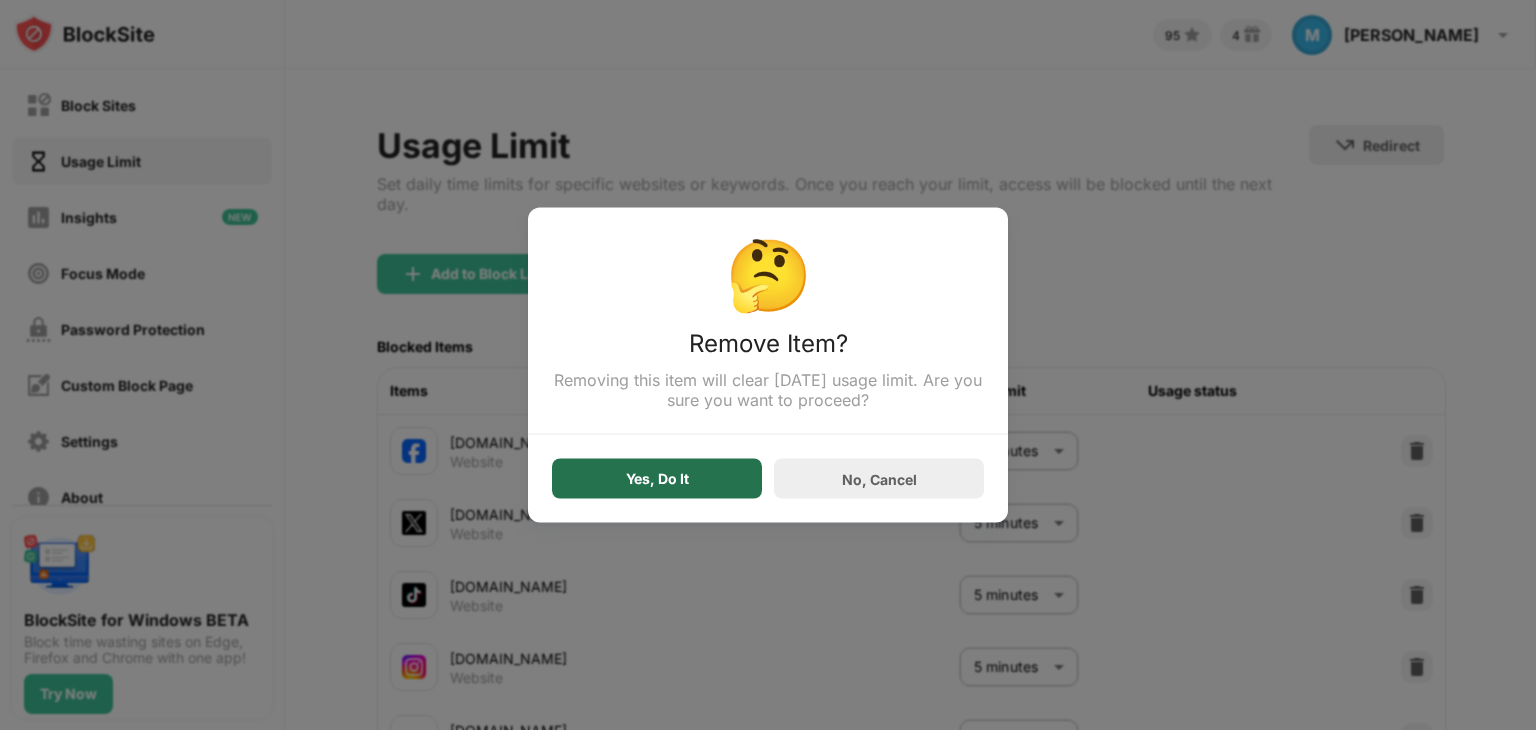 click on "Yes, Do It" at bounding box center [657, 479] 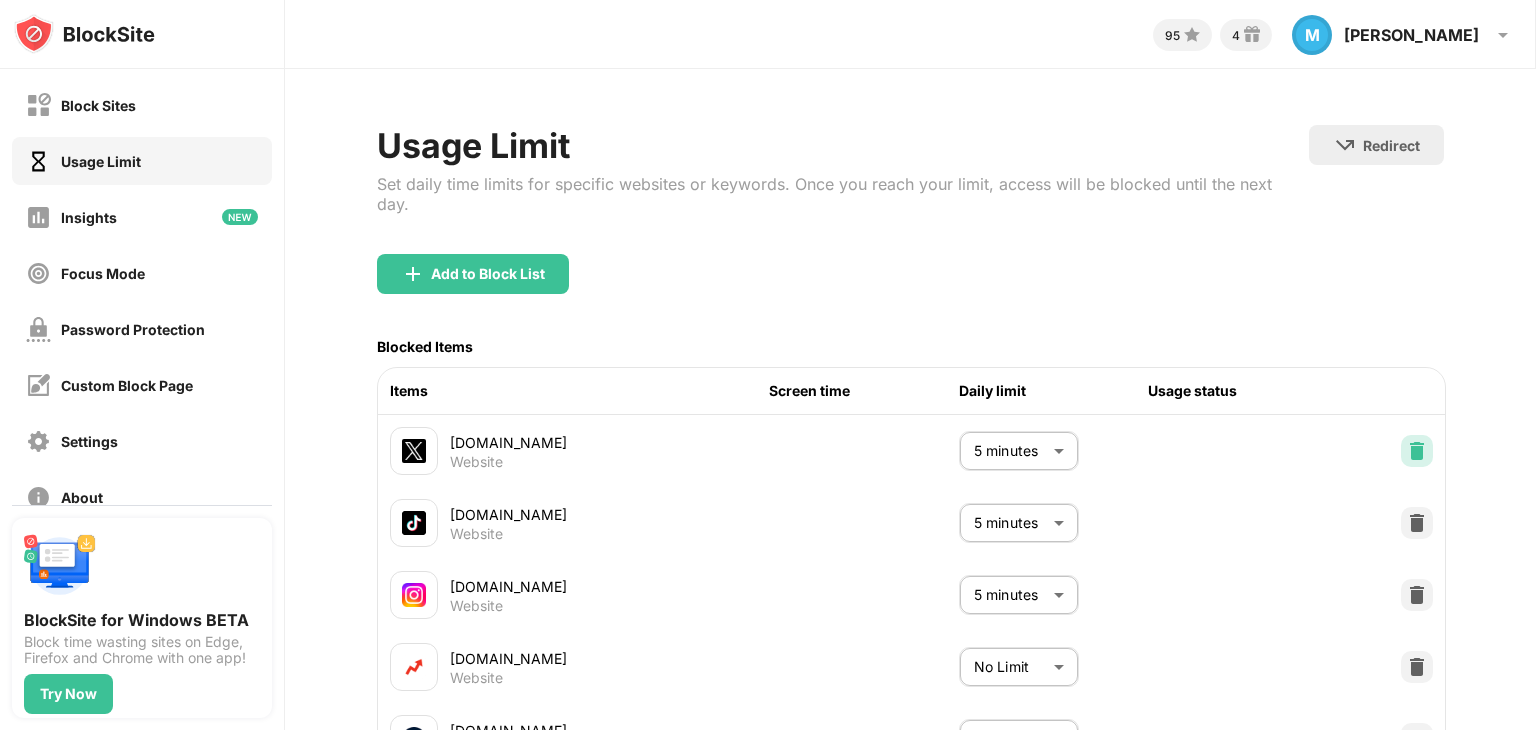 click at bounding box center [1417, 451] 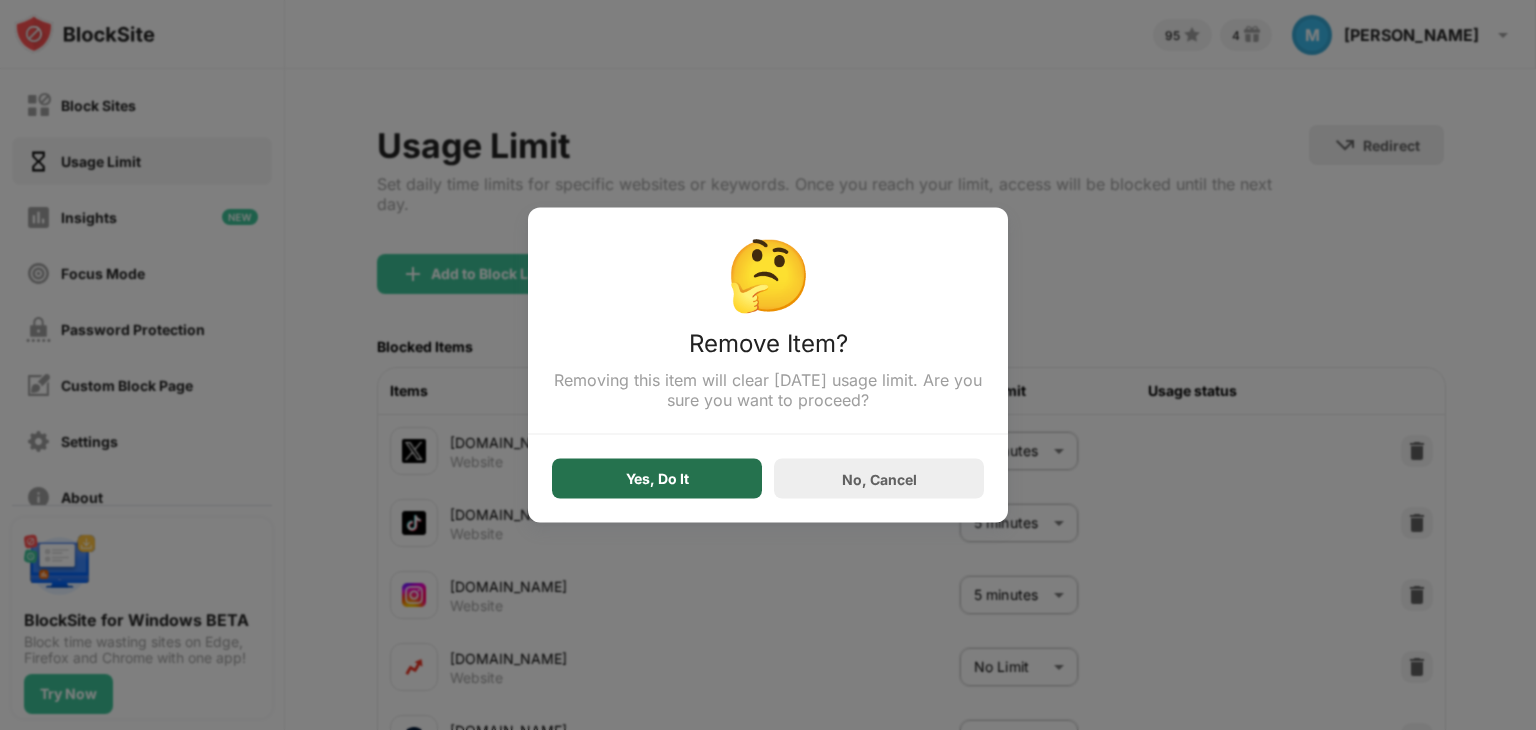 click on "Yes, Do It" at bounding box center [657, 479] 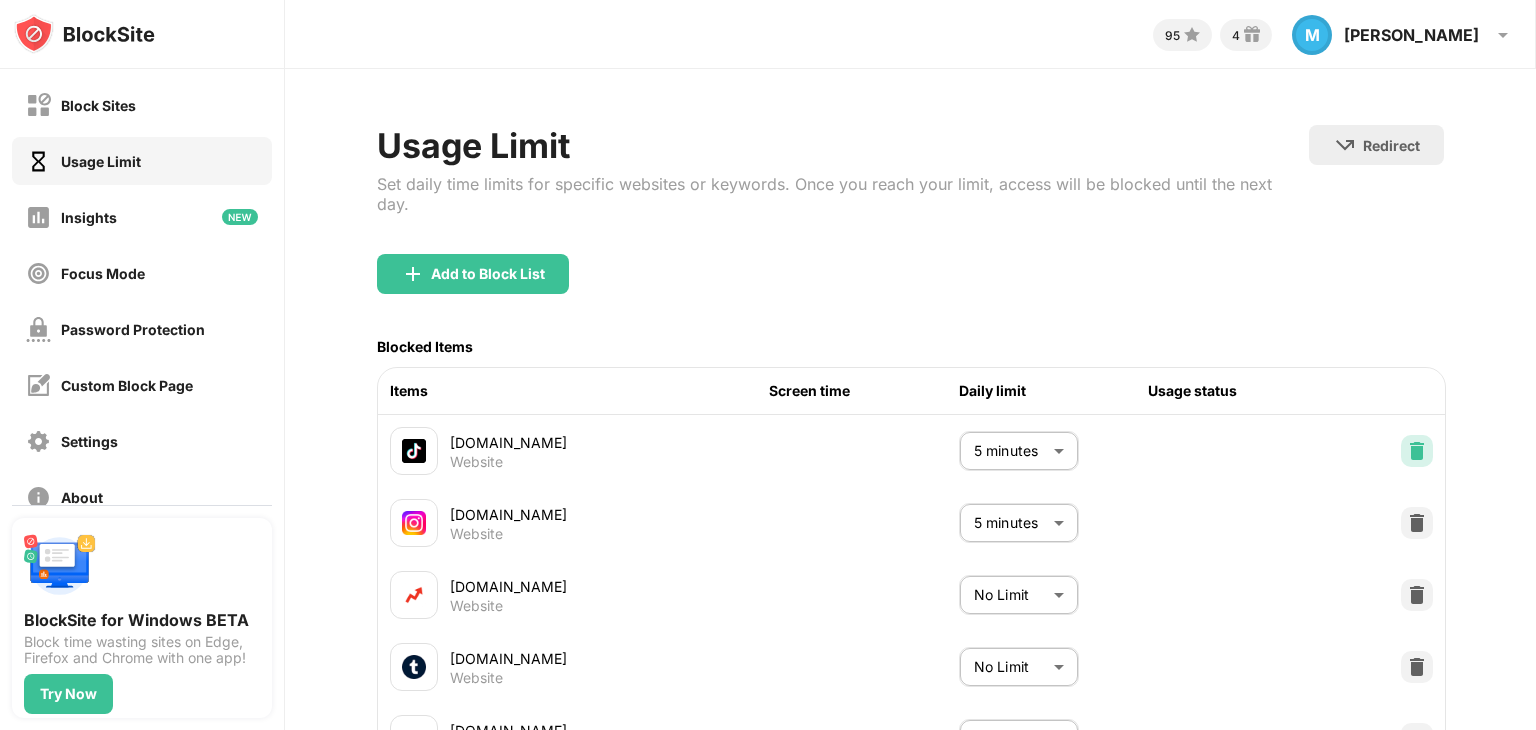 click at bounding box center [1417, 451] 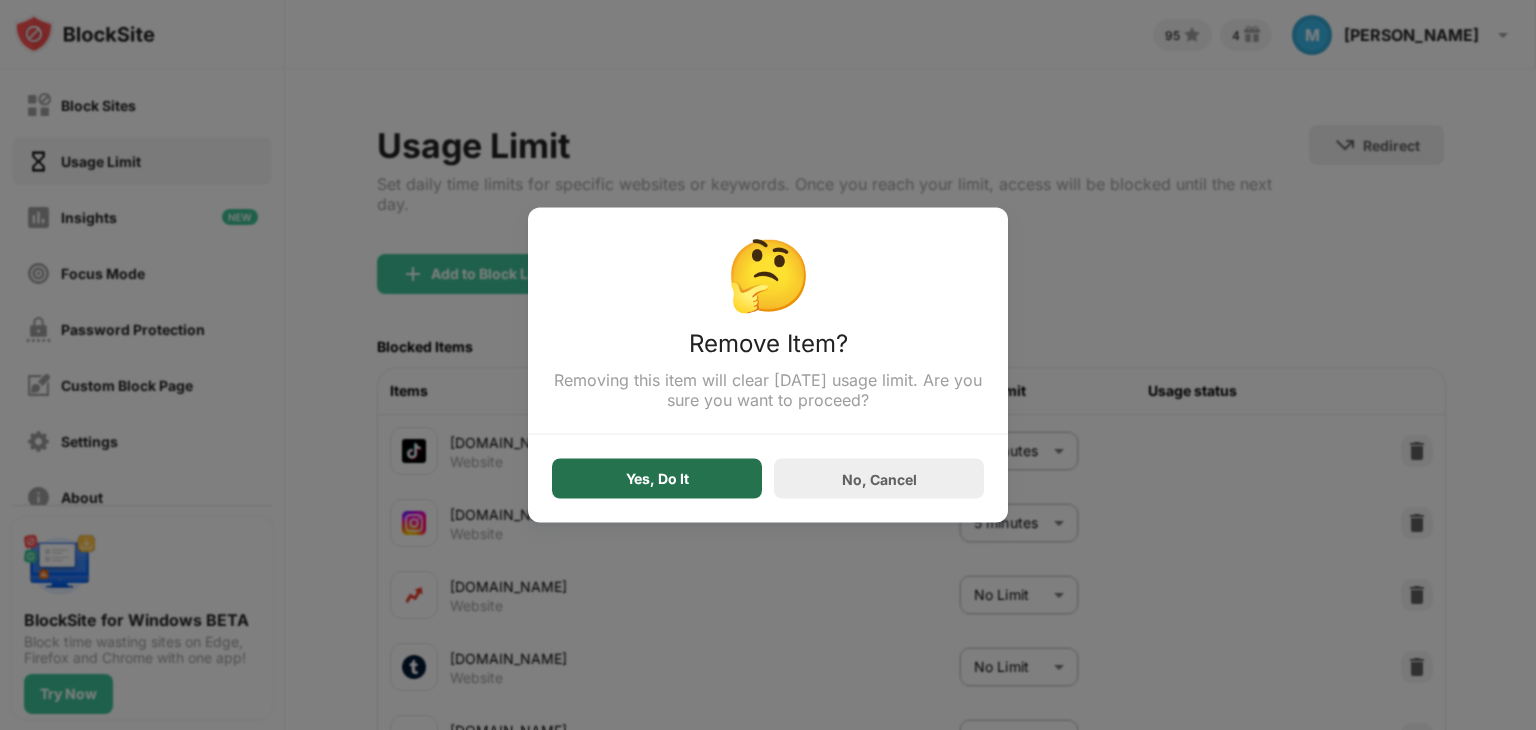 click on "Yes, Do It" at bounding box center [657, 479] 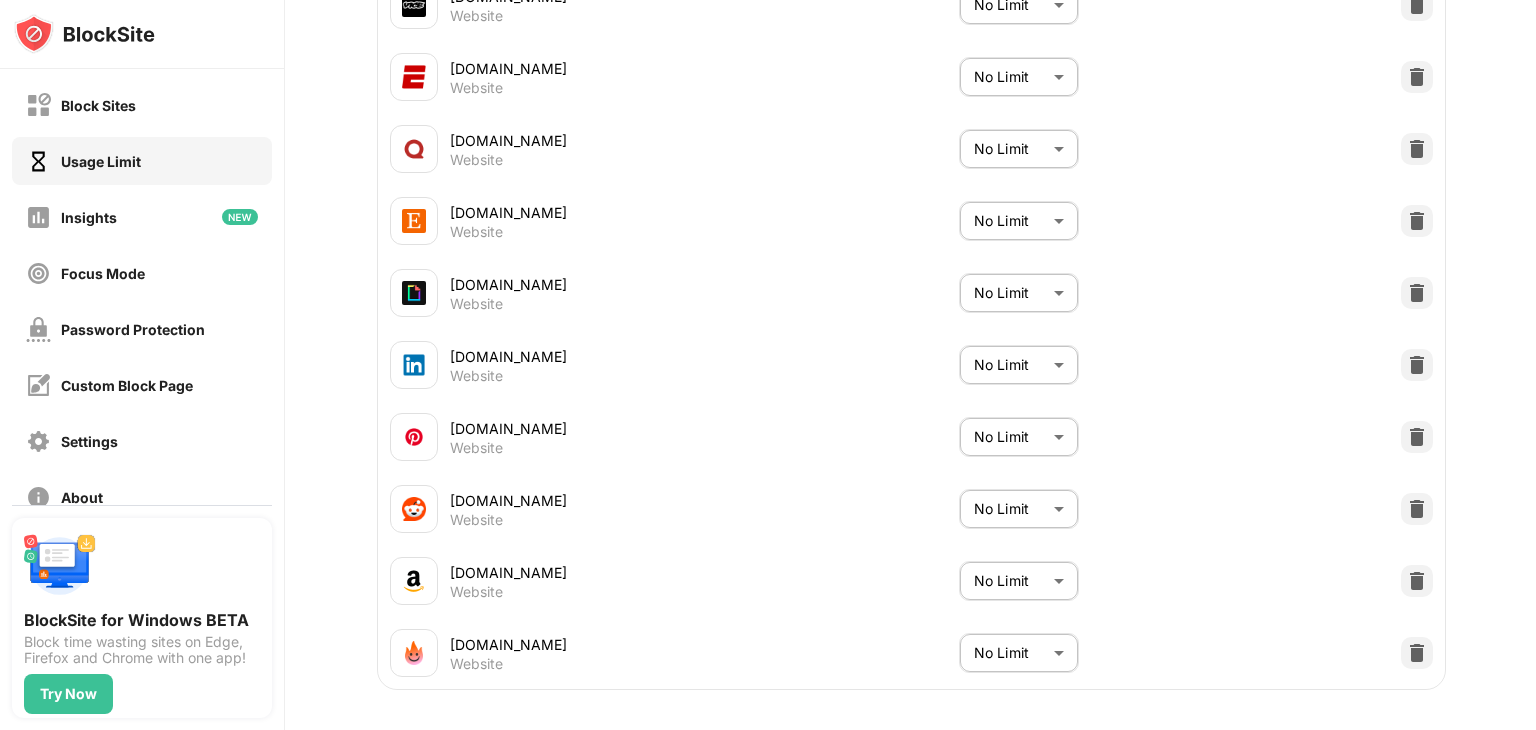 scroll, scrollTop: 1851, scrollLeft: 0, axis: vertical 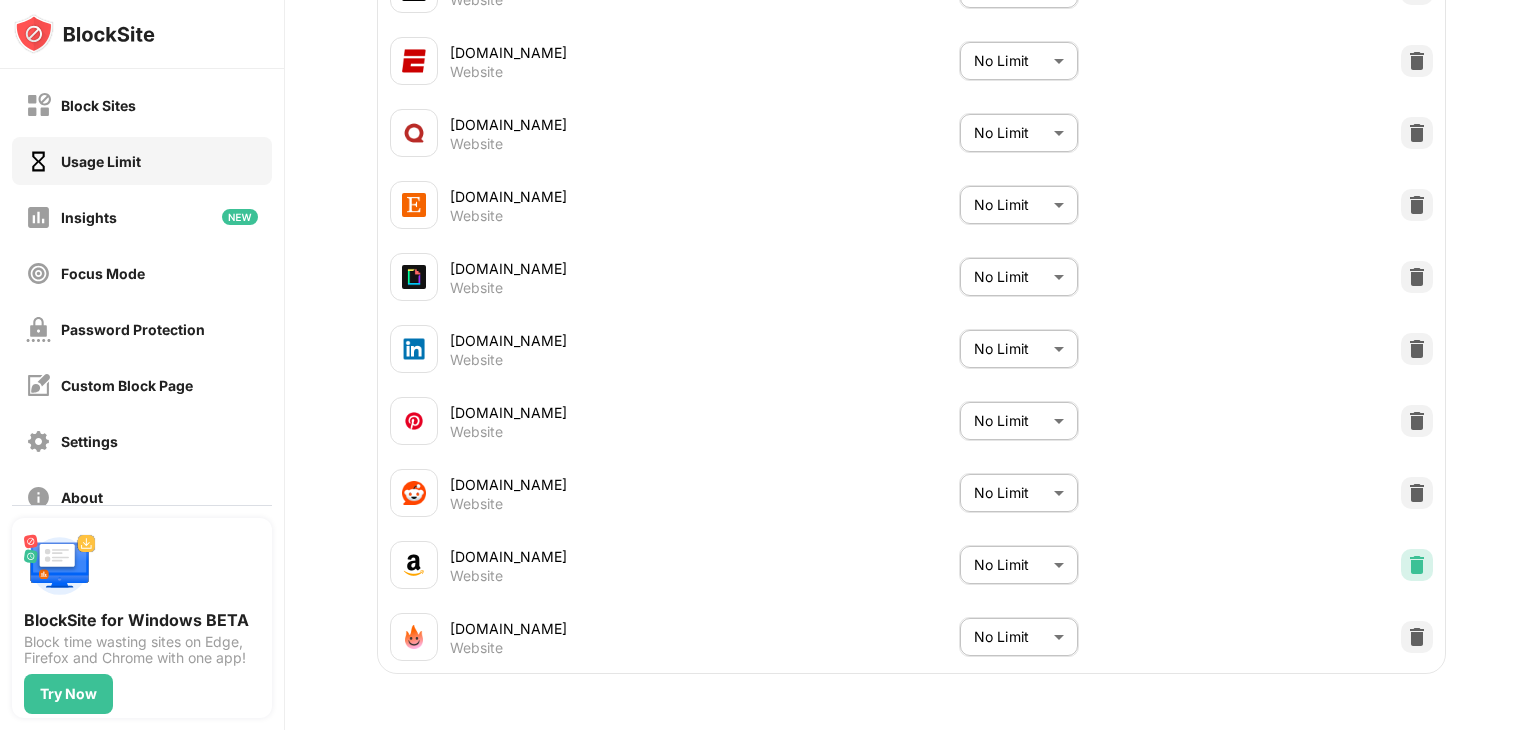 click at bounding box center (1417, 565) 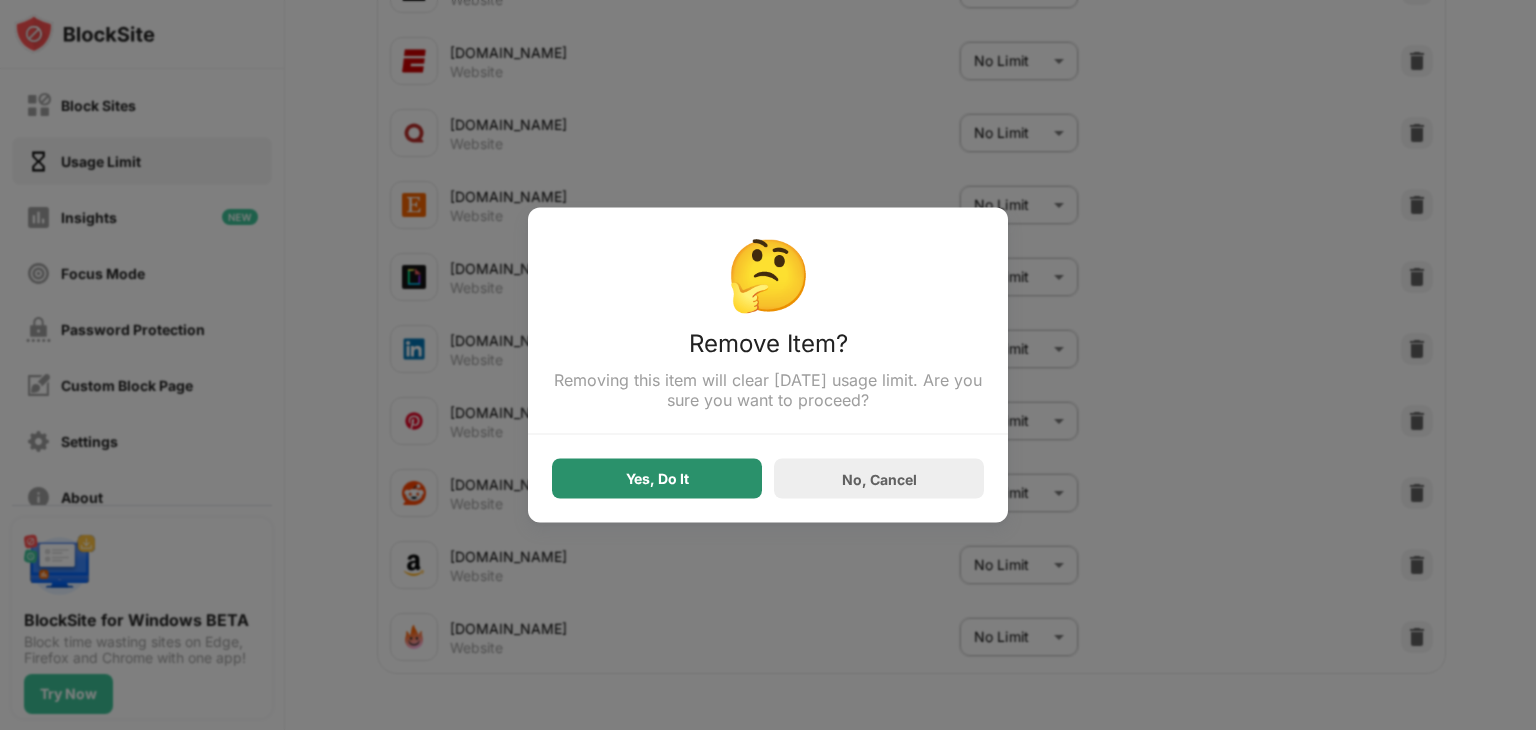 drag, startPoint x: 686, startPoint y: 509, endPoint x: 700, endPoint y: 473, distance: 38.626415 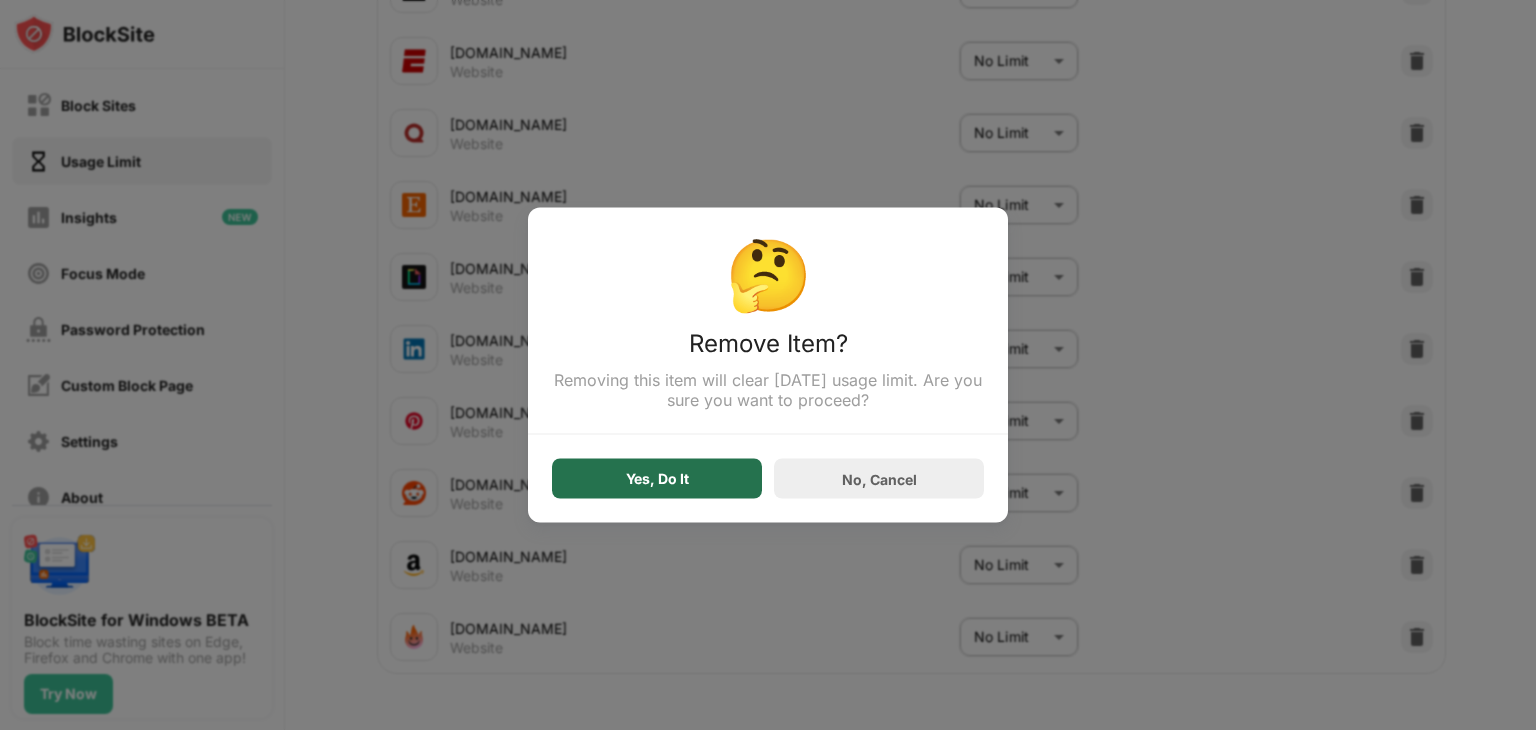 click on "Yes, Do It" at bounding box center (657, 479) 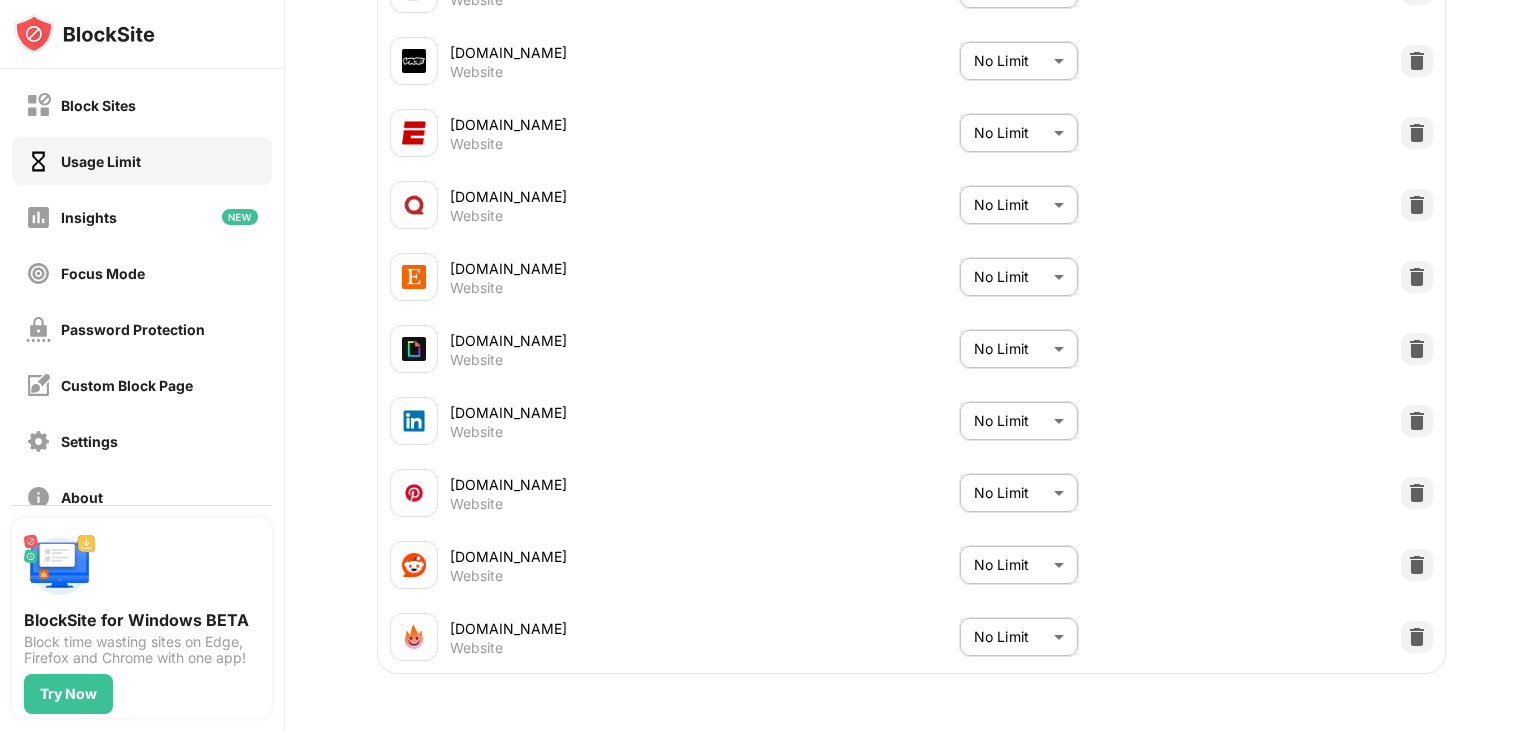 scroll, scrollTop: 1779, scrollLeft: 0, axis: vertical 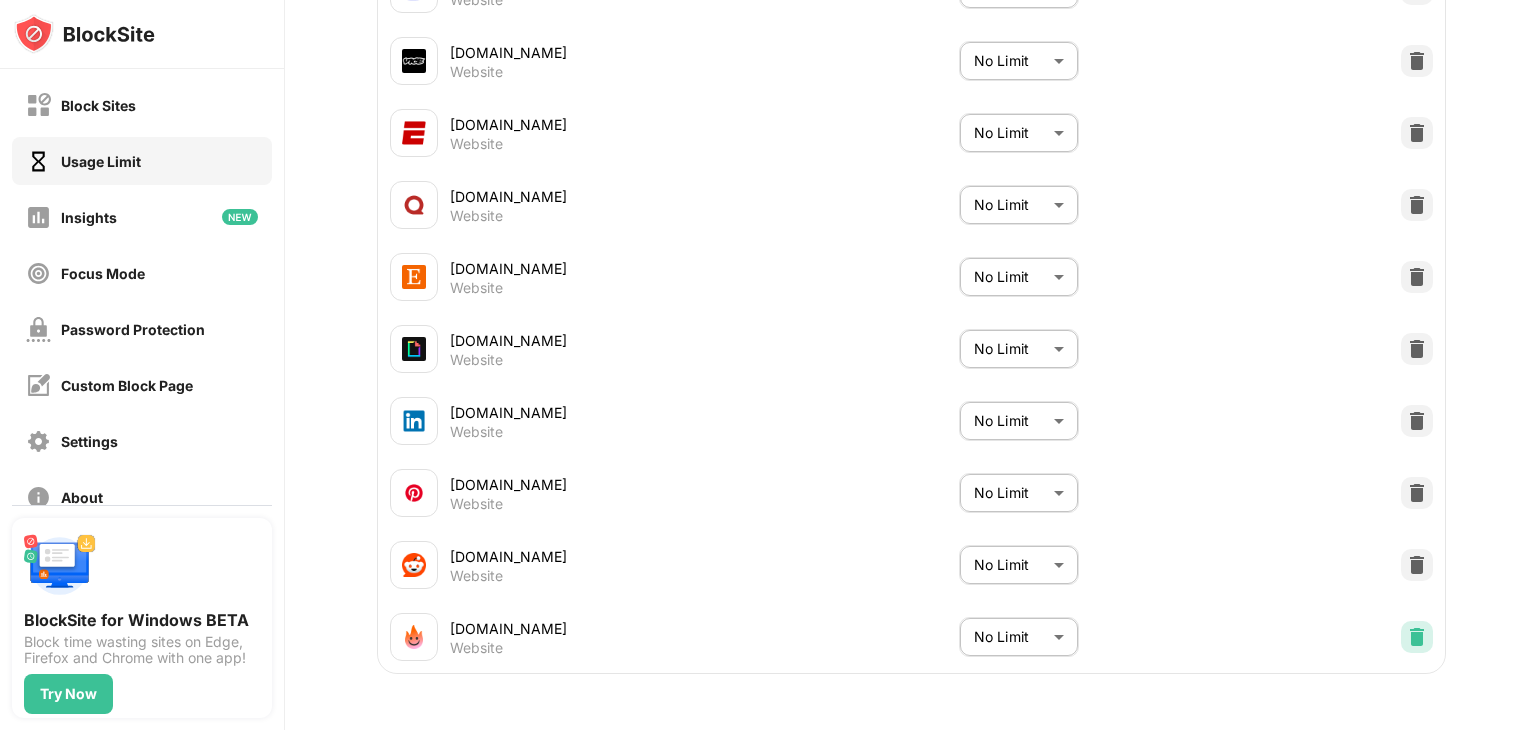 click at bounding box center (1417, 637) 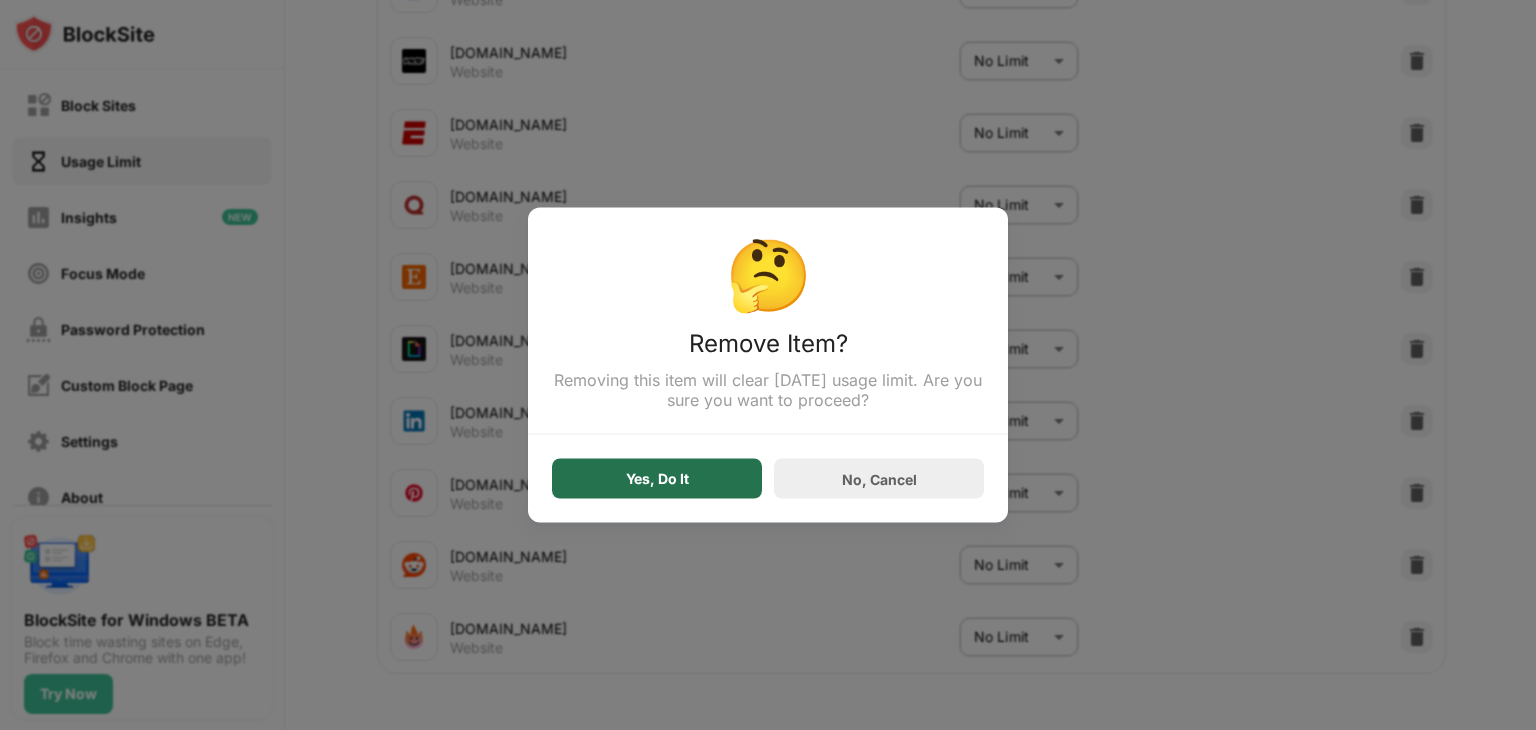 click on "Yes, Do It" at bounding box center (657, 479) 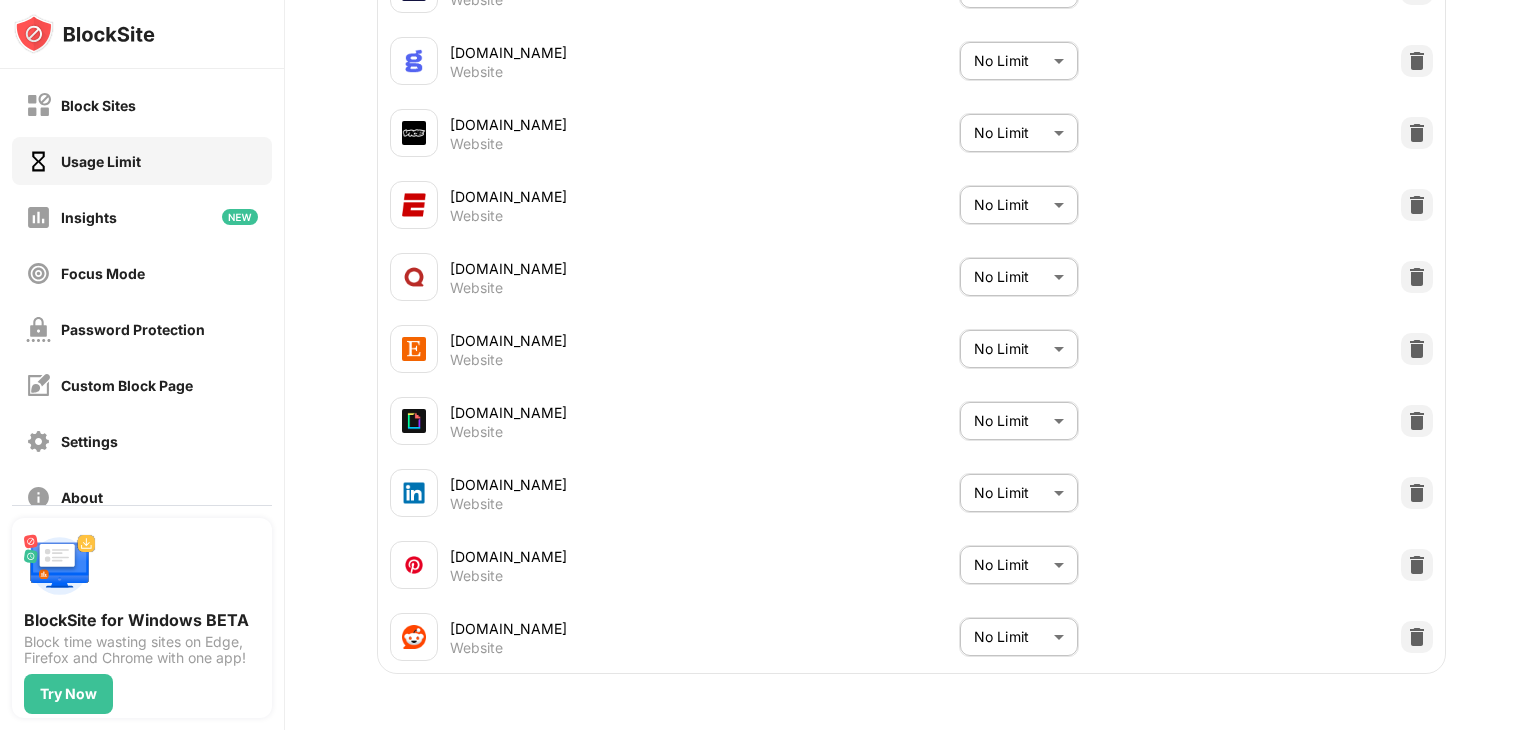 scroll, scrollTop: 1707, scrollLeft: 0, axis: vertical 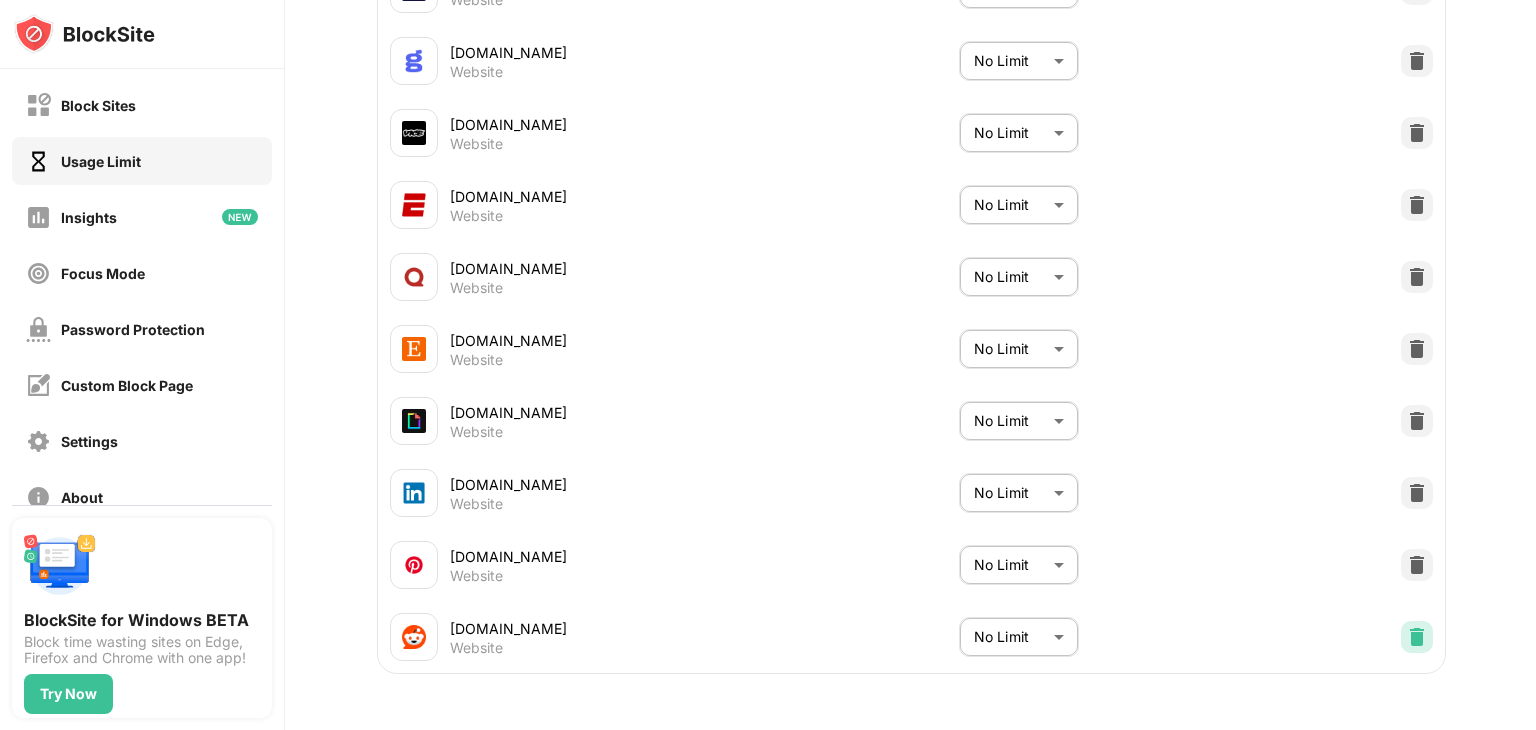click at bounding box center [1417, 637] 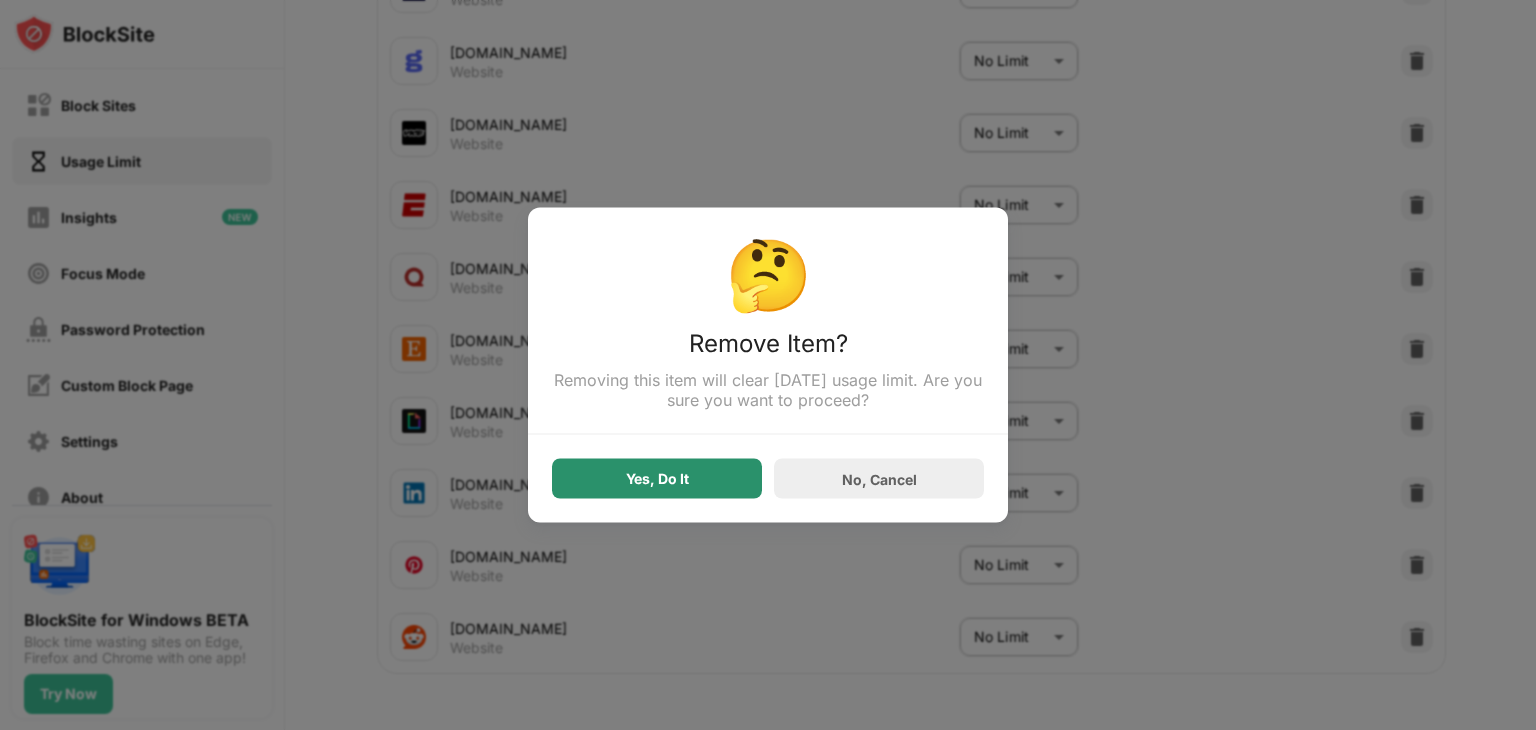 click on "Yes, Do It" at bounding box center [657, 479] 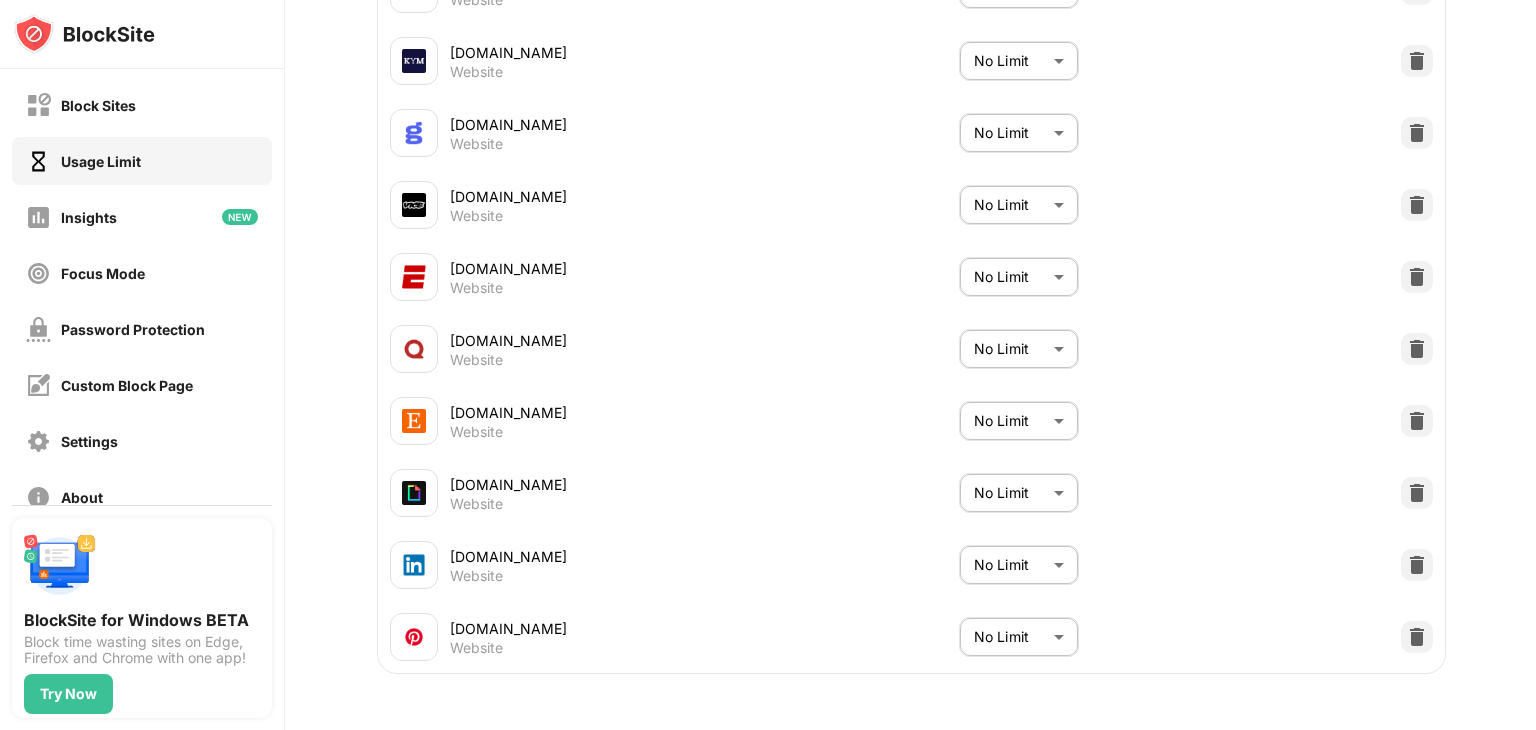 scroll, scrollTop: 1635, scrollLeft: 0, axis: vertical 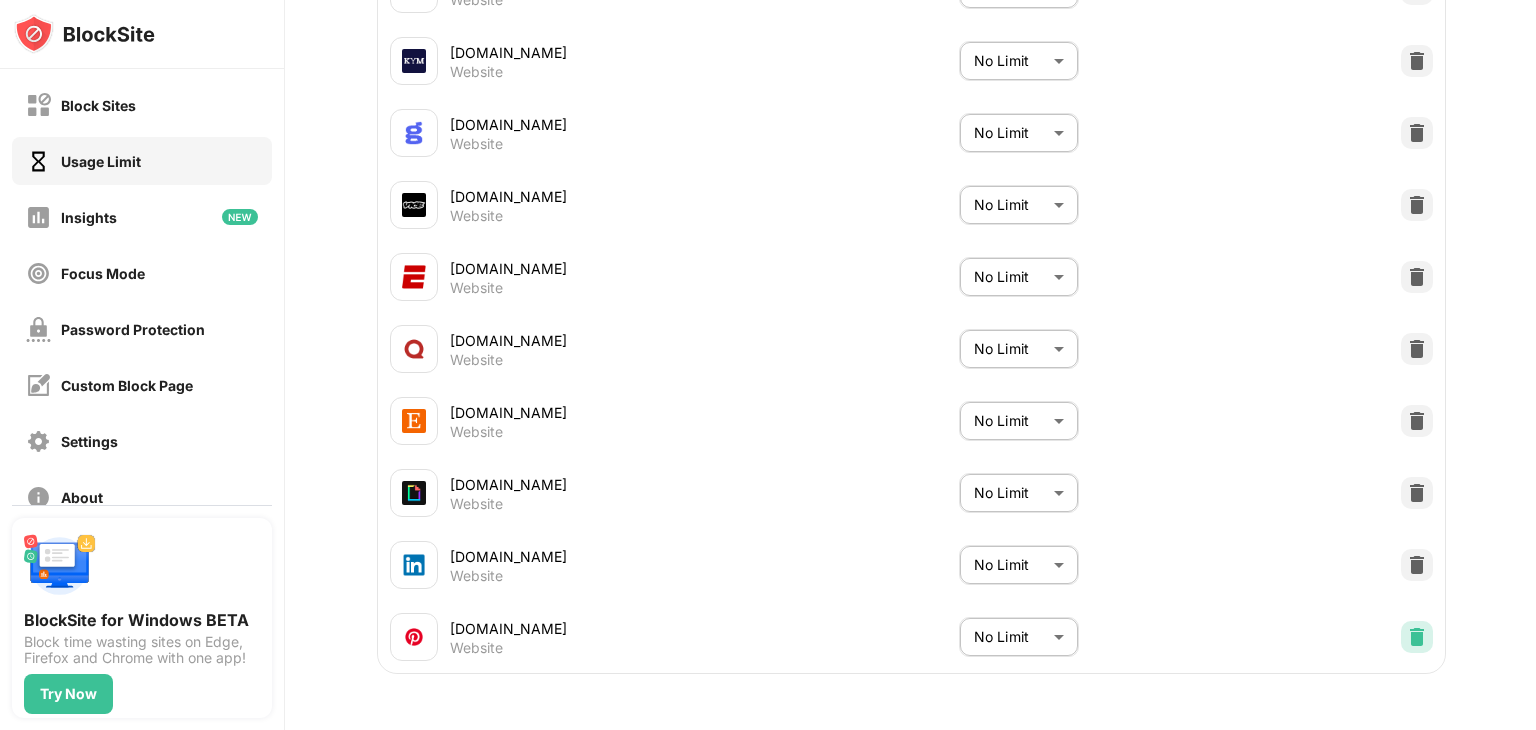 click at bounding box center [1417, 637] 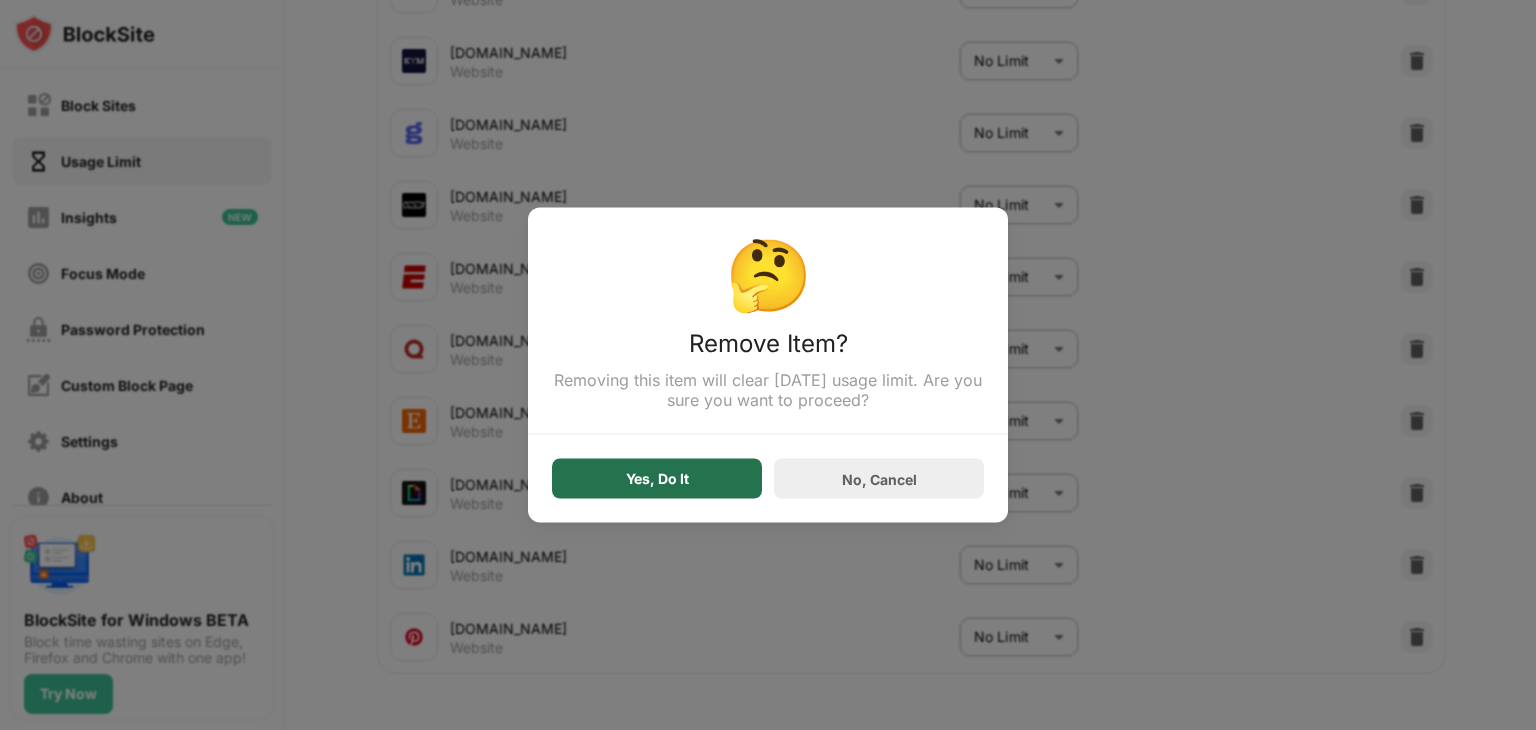 click on "Yes, Do It" at bounding box center (657, 479) 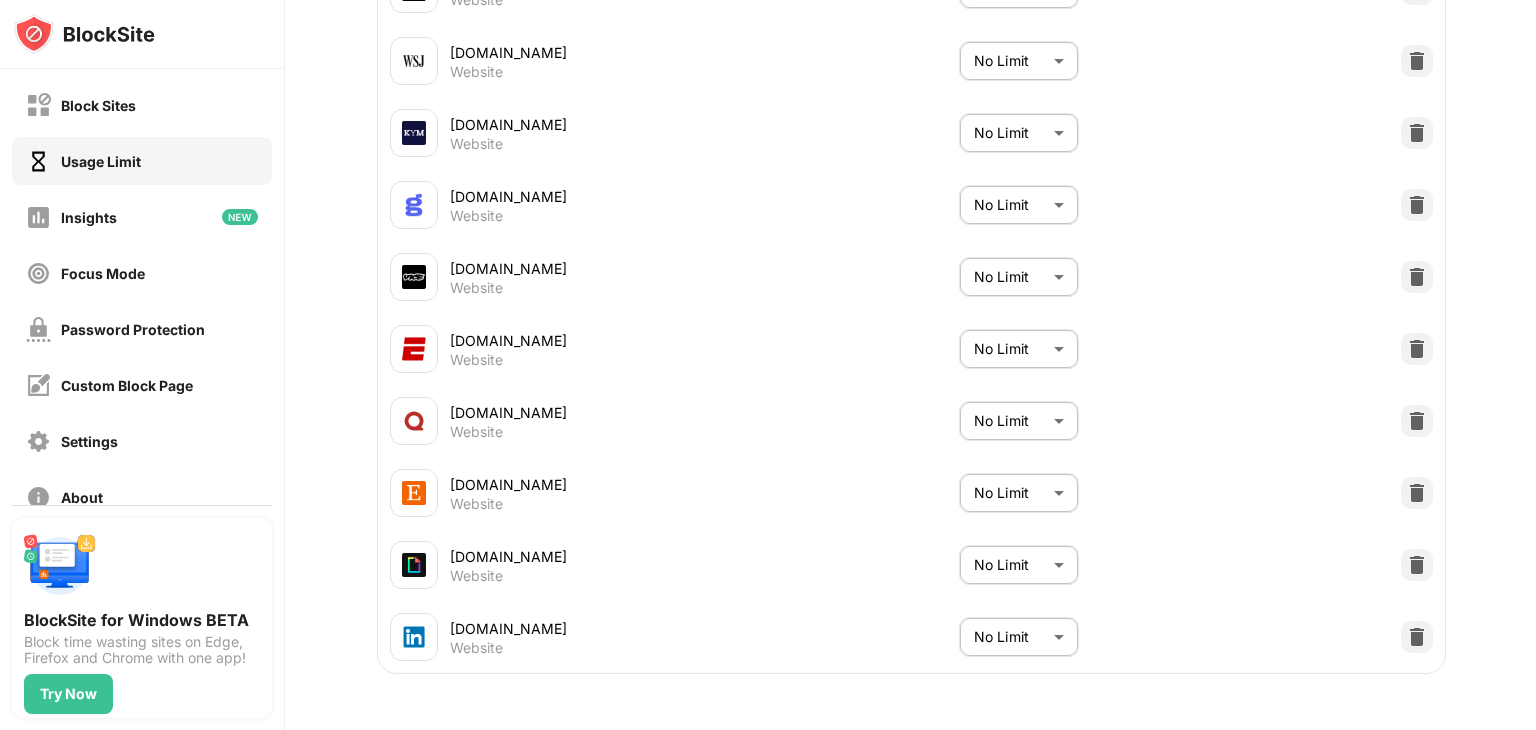 scroll, scrollTop: 1563, scrollLeft: 0, axis: vertical 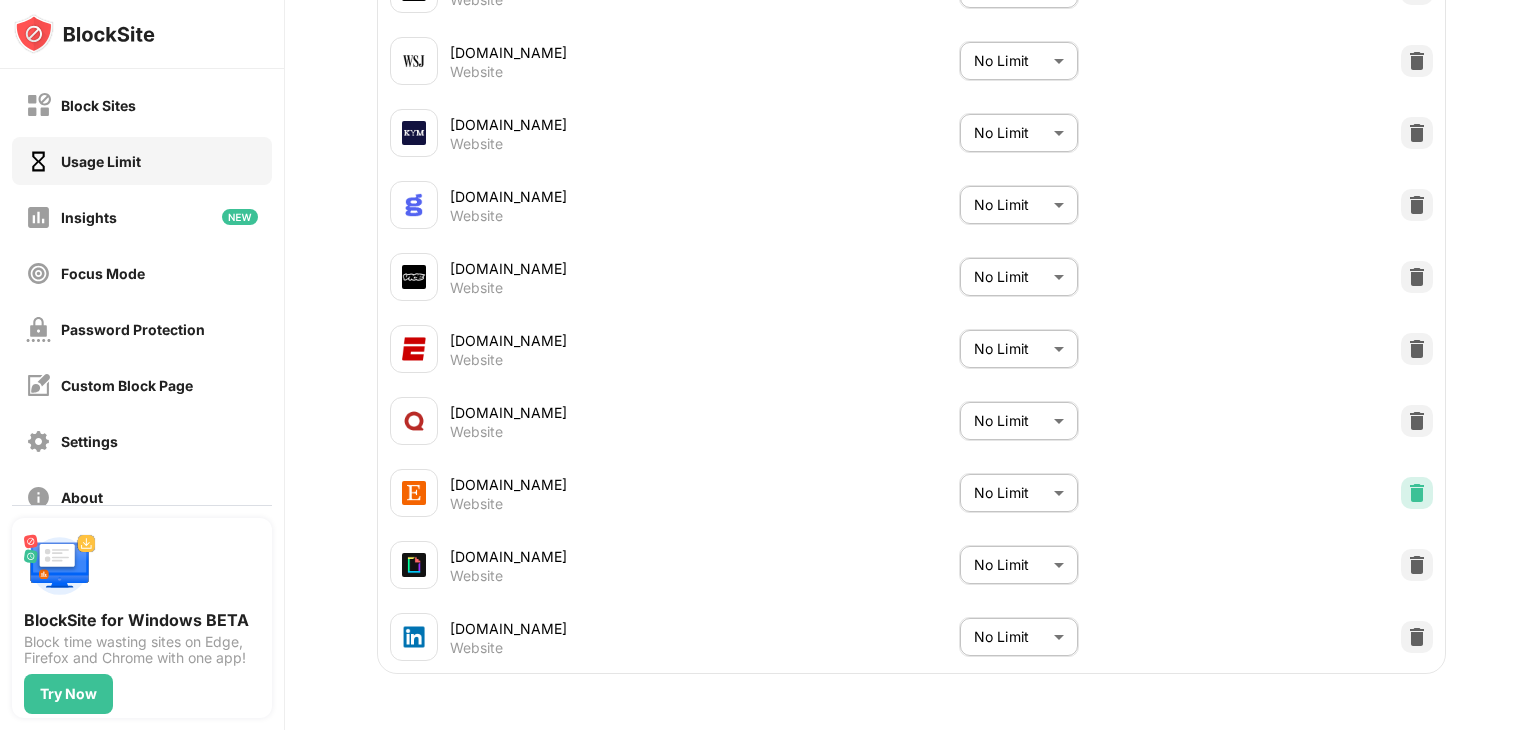 click at bounding box center [1417, 493] 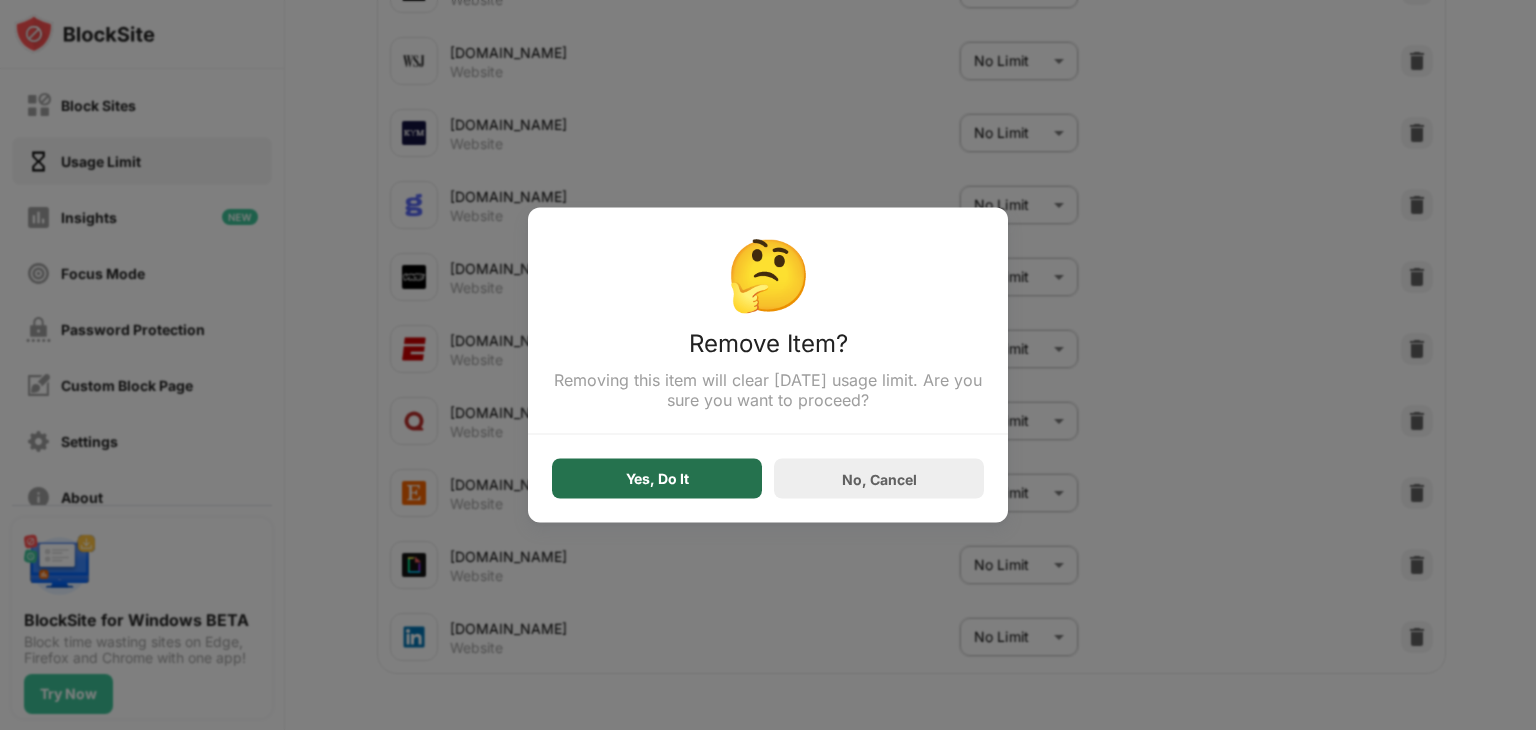 click on "Yes, Do It" at bounding box center [657, 479] 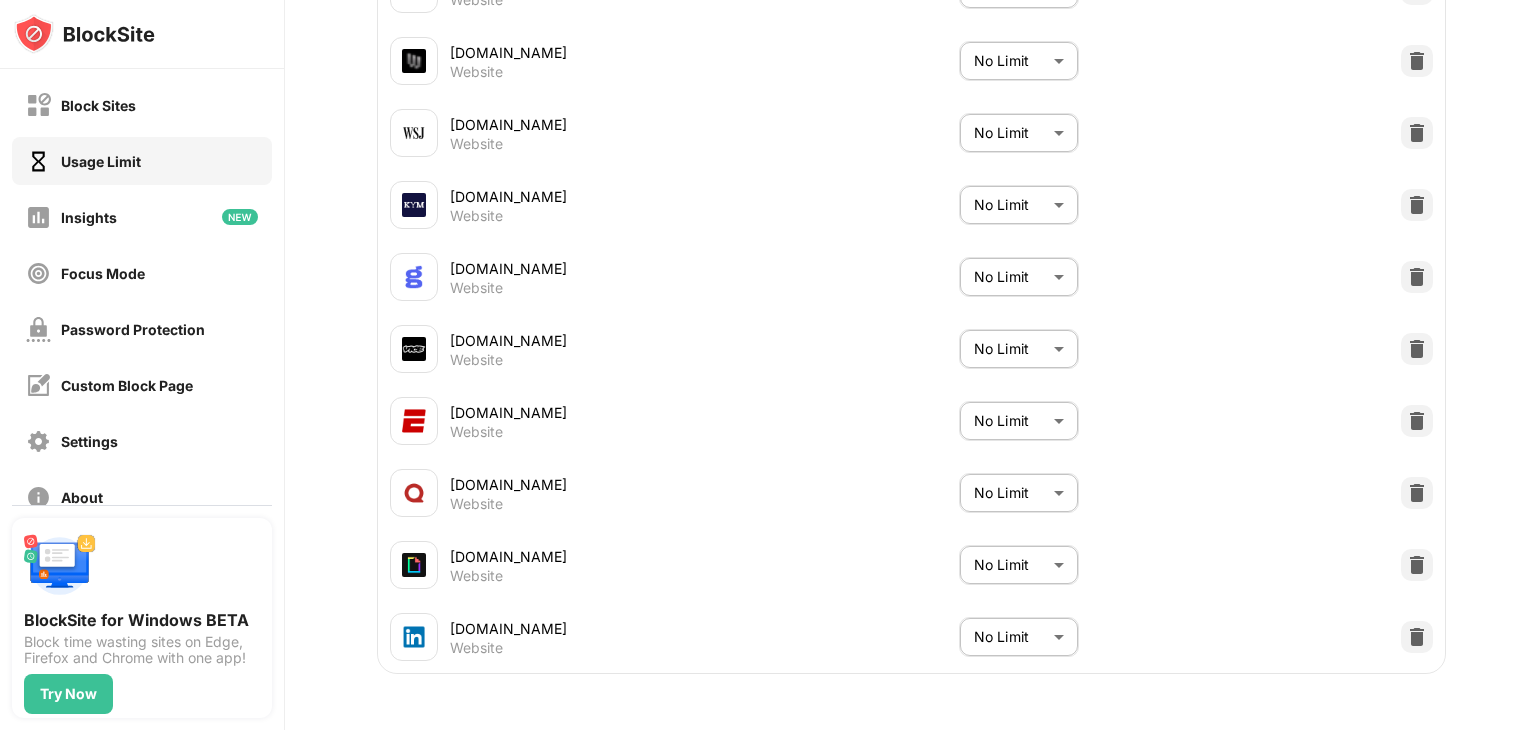 scroll, scrollTop: 1491, scrollLeft: 0, axis: vertical 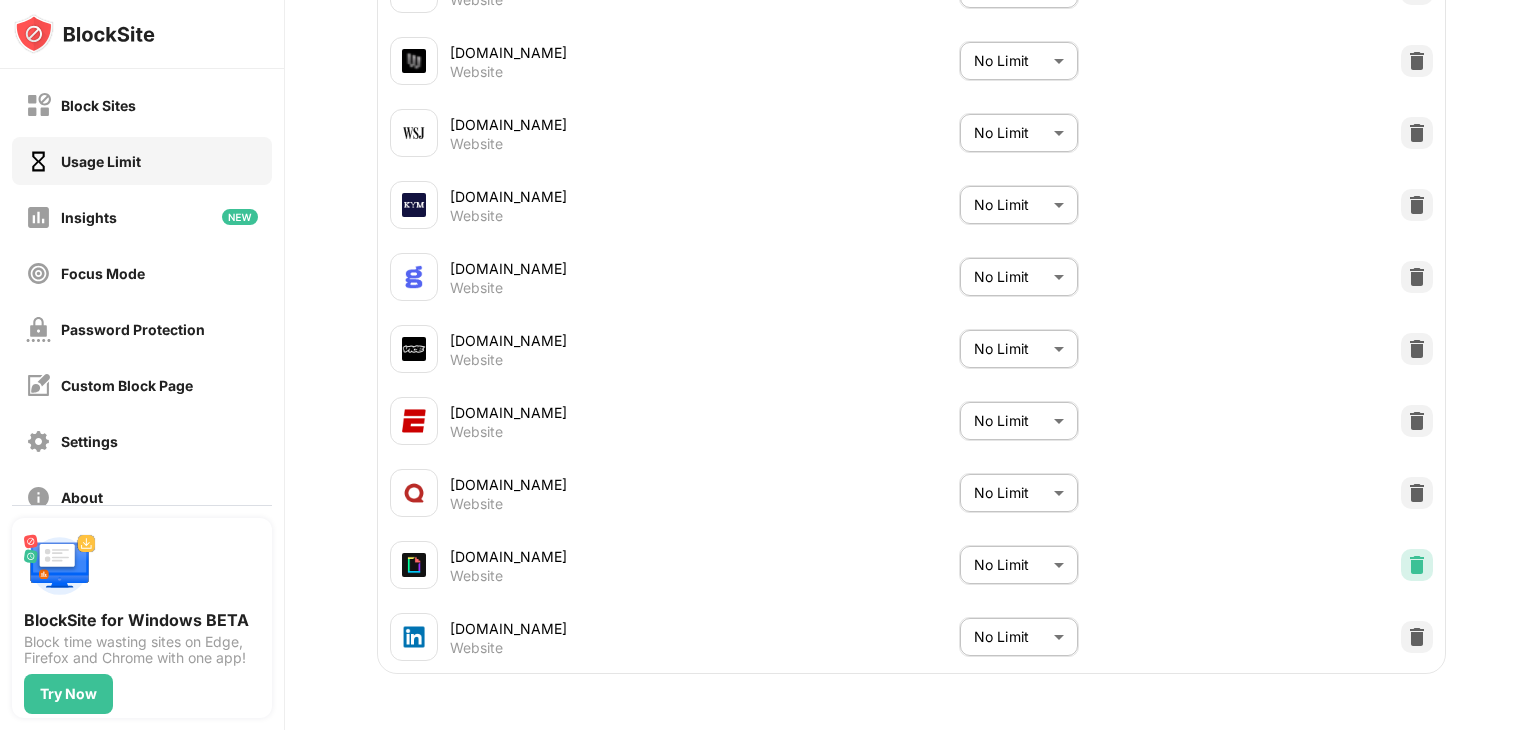 click at bounding box center [1417, 565] 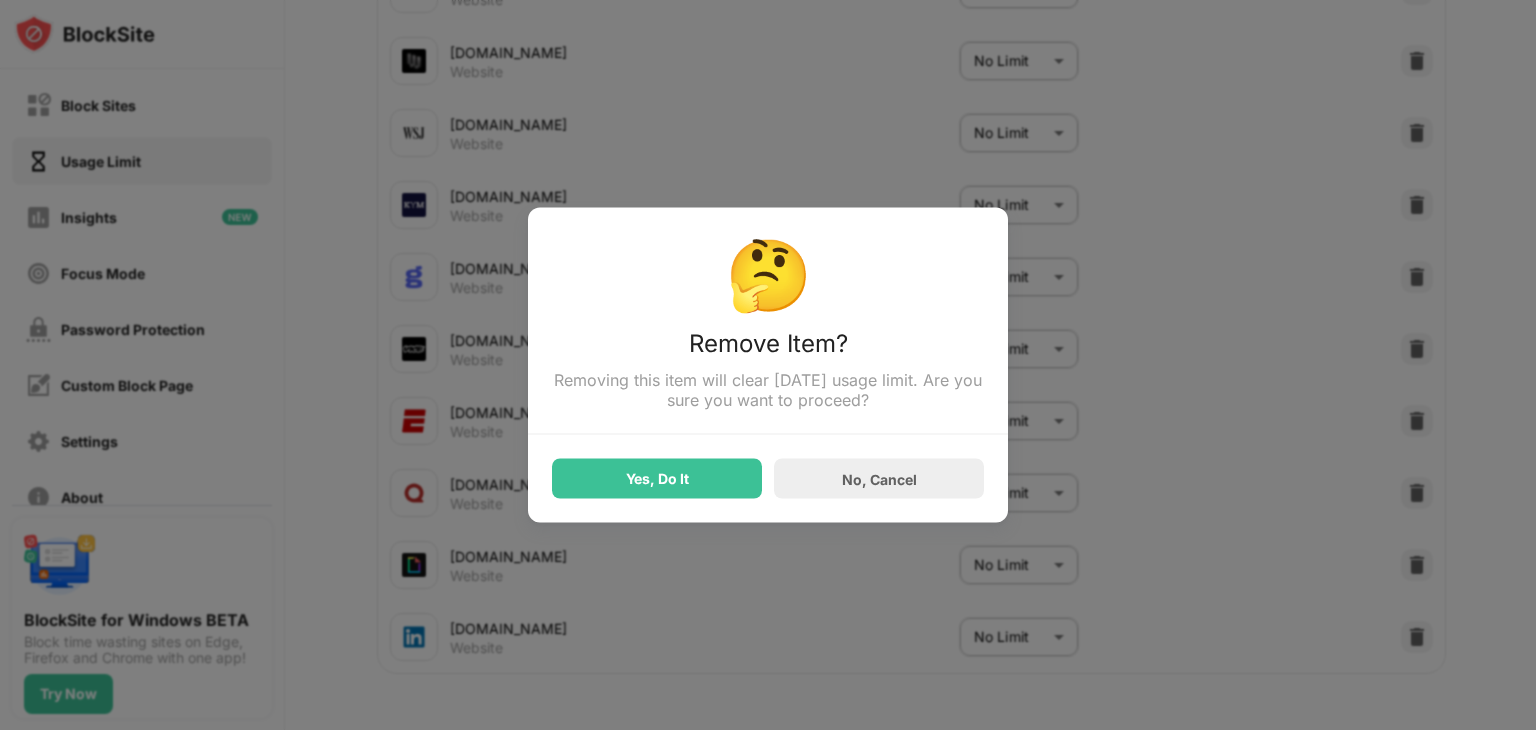 click on "Yes, Do It No, Cancel" at bounding box center (768, 467) 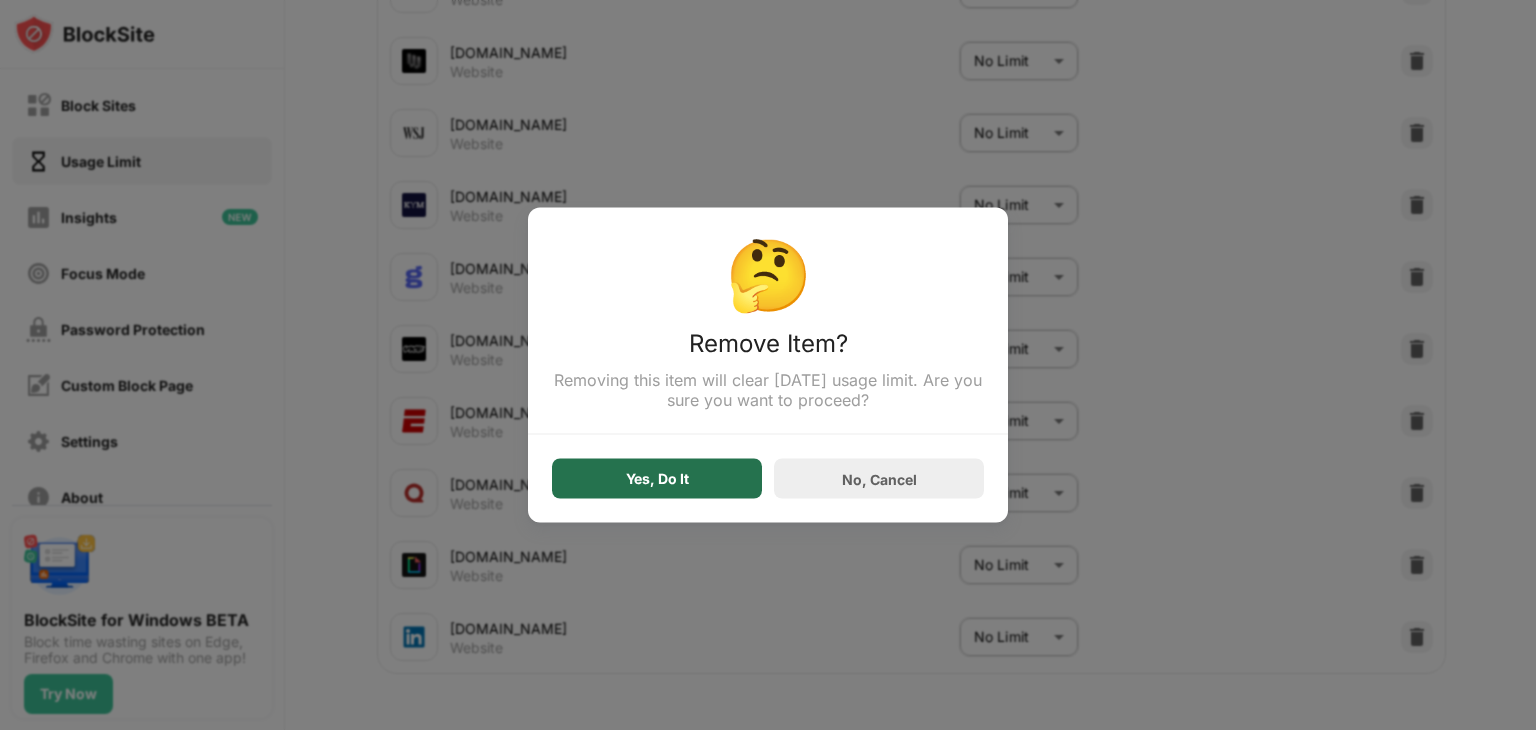 click on "Yes, Do It" at bounding box center (657, 479) 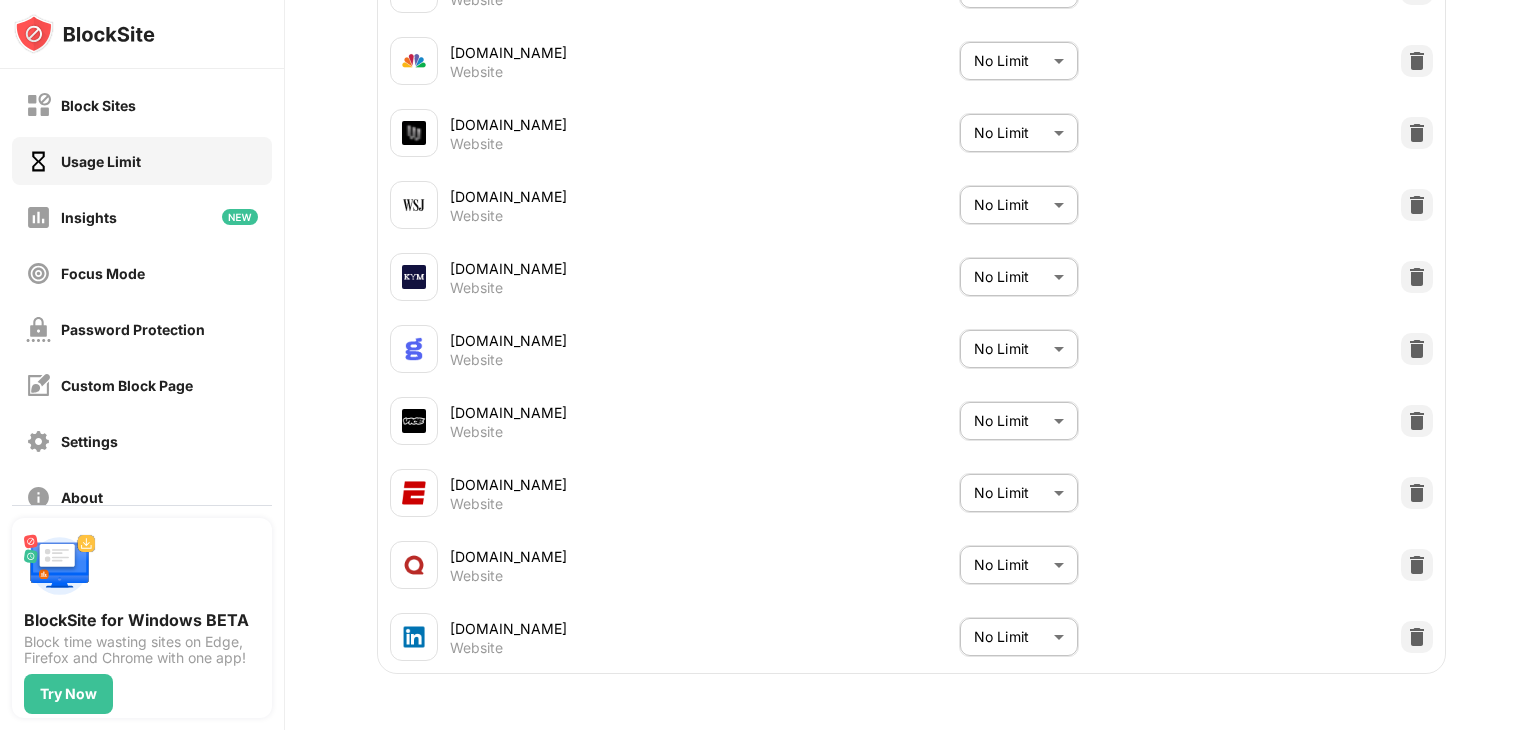 scroll, scrollTop: 1419, scrollLeft: 0, axis: vertical 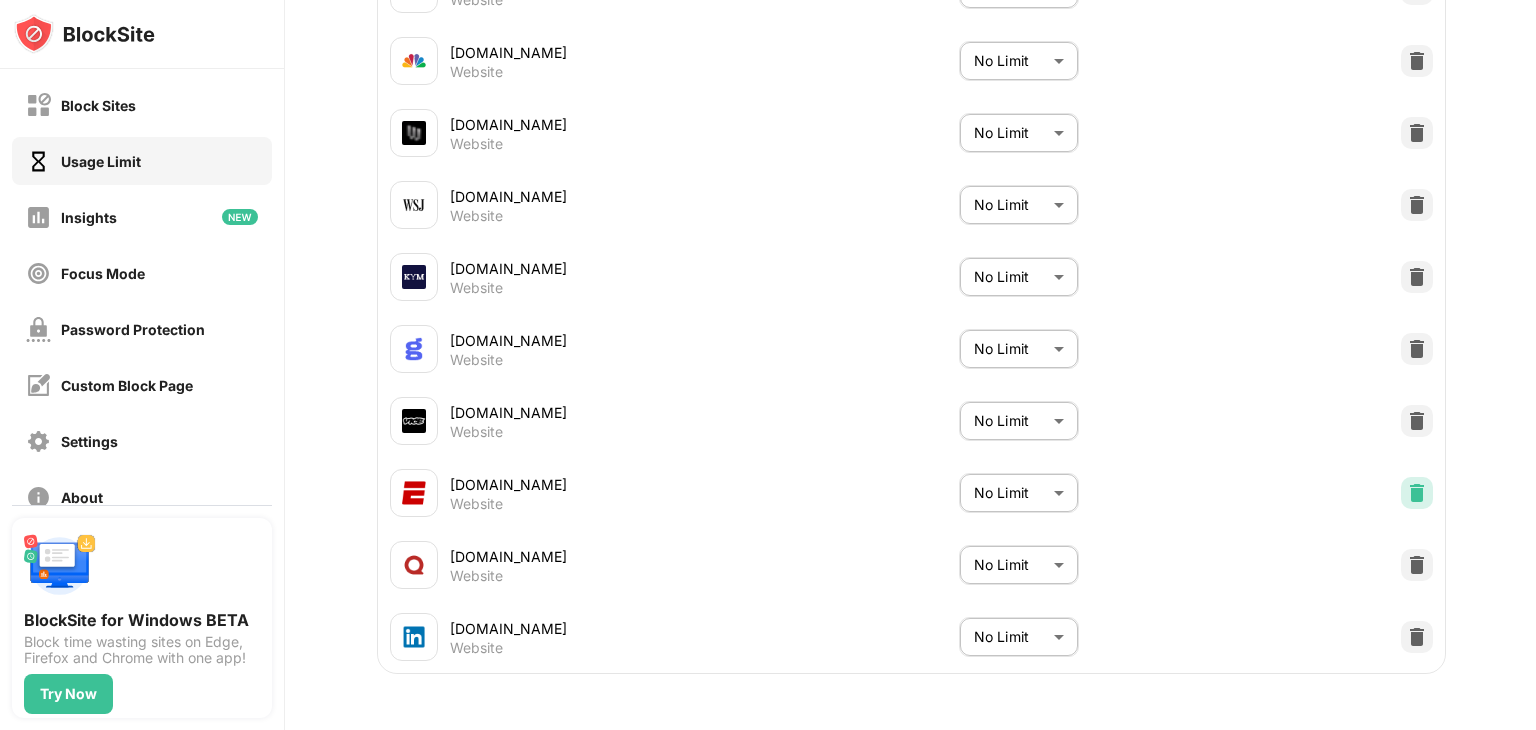 click at bounding box center [1417, 493] 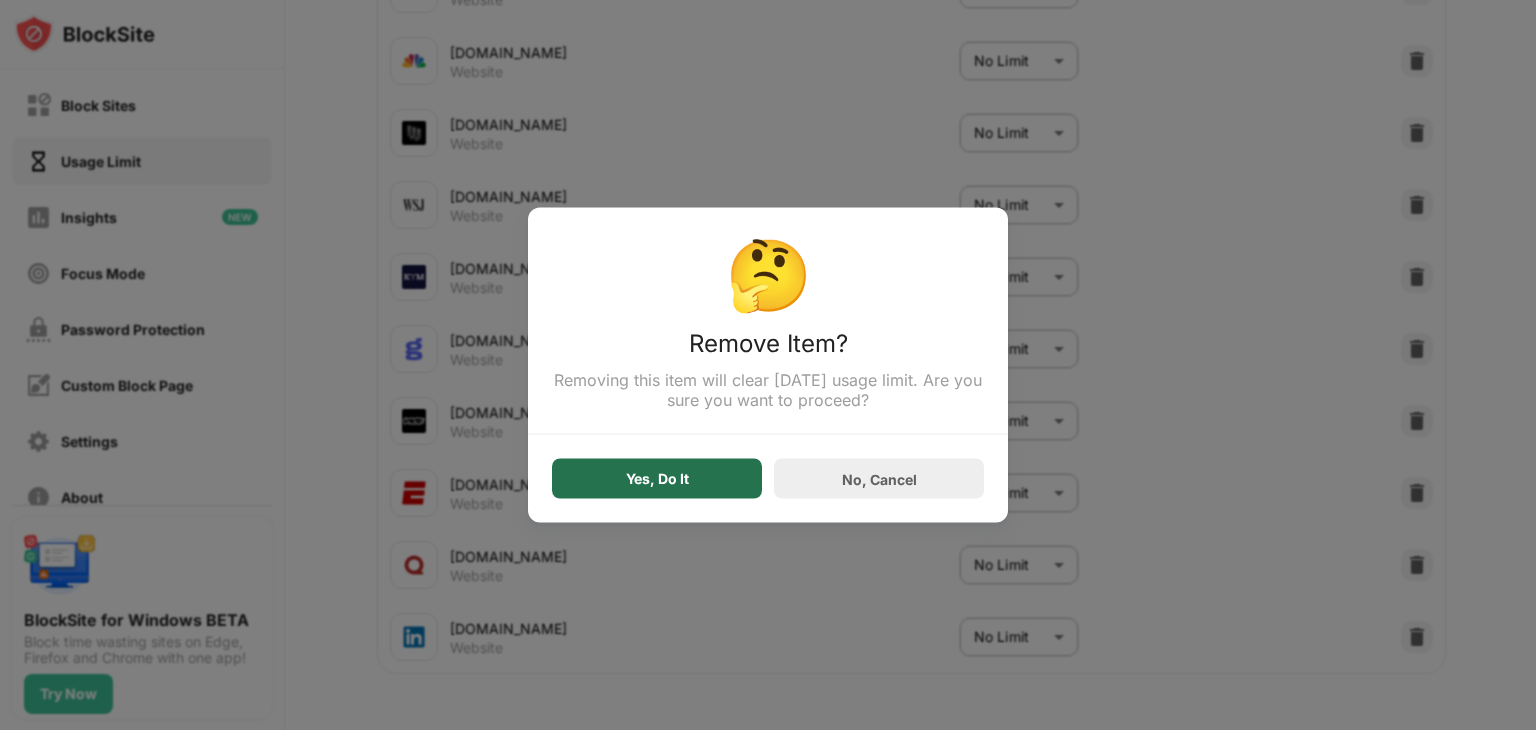 click on "Yes, Do It" at bounding box center (657, 479) 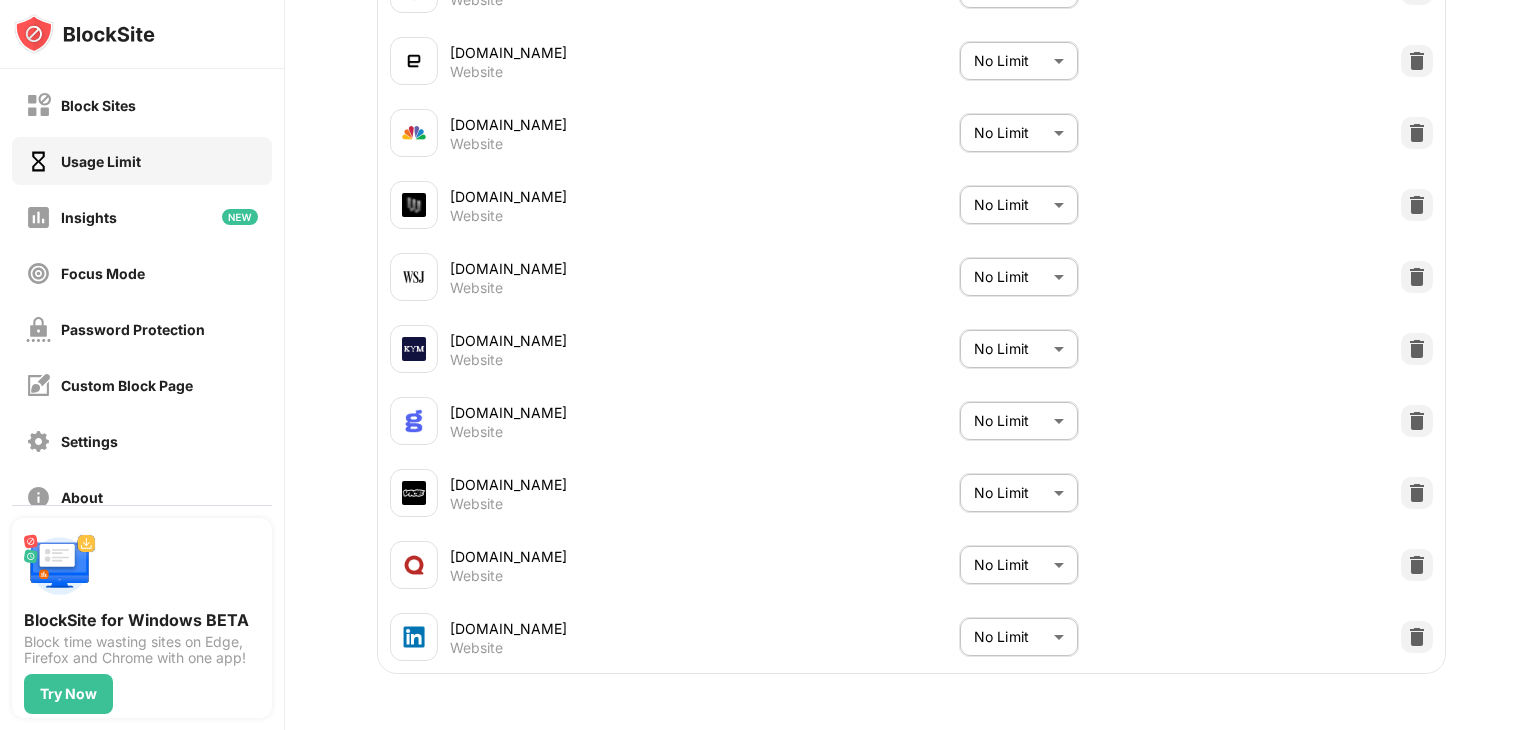 scroll, scrollTop: 1347, scrollLeft: 0, axis: vertical 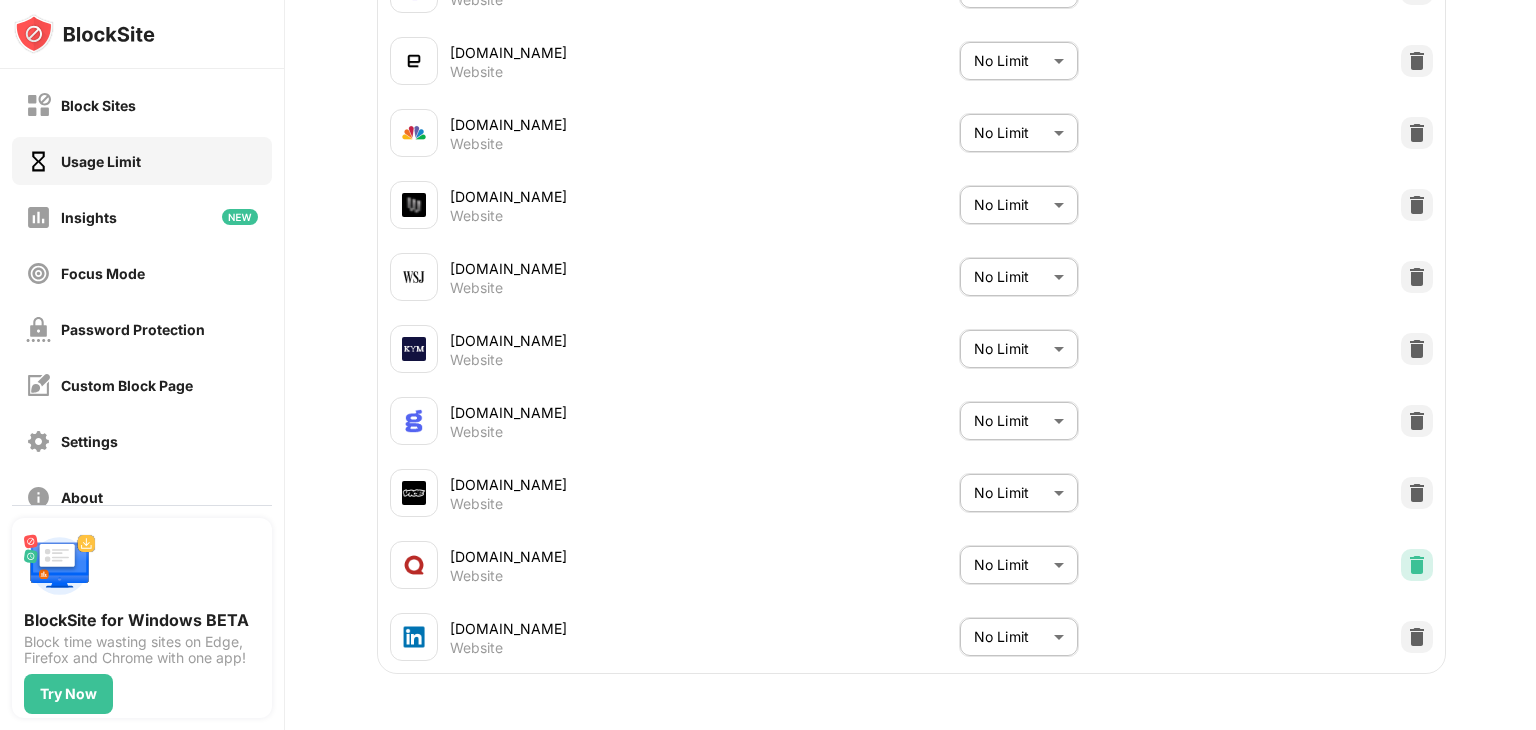 click at bounding box center (1417, 565) 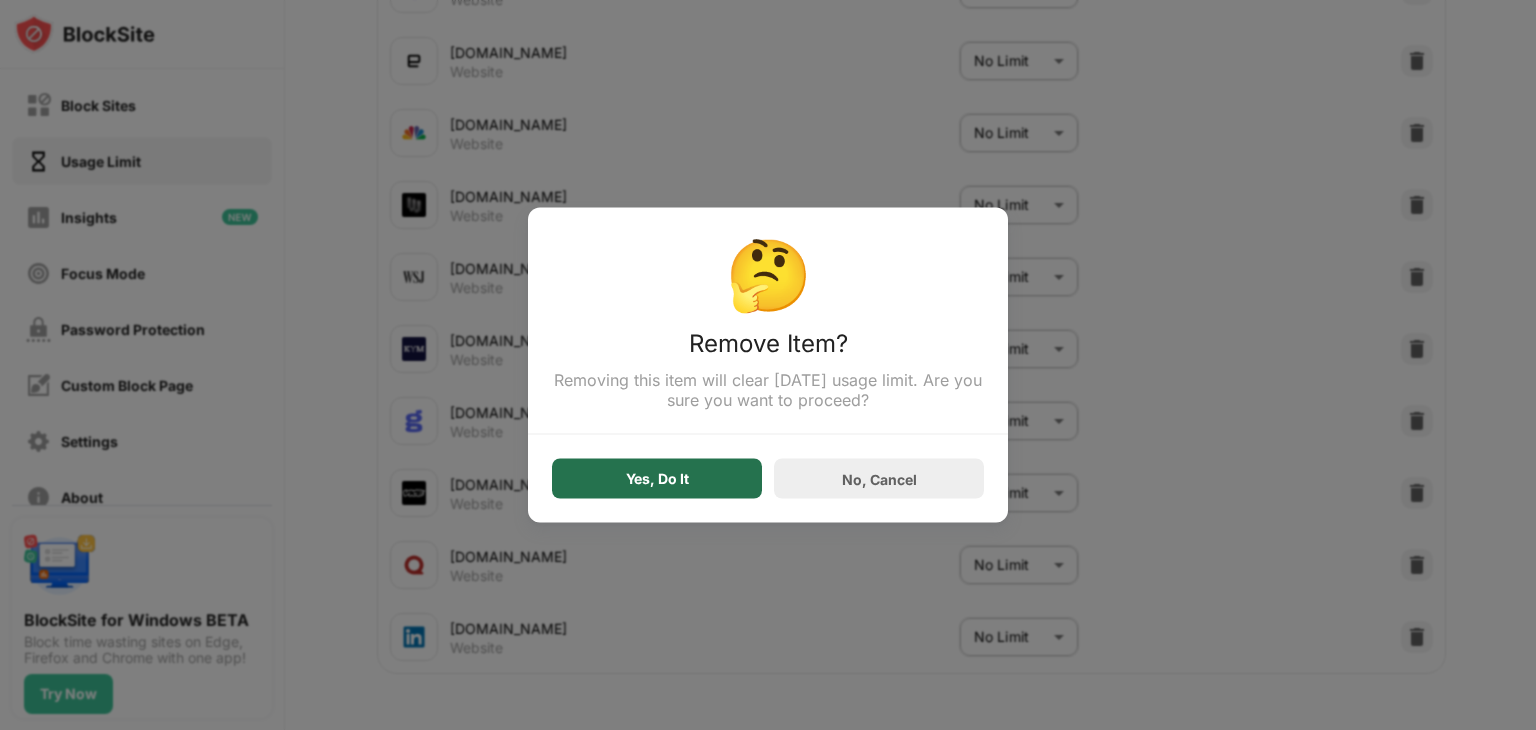 click on "Yes, Do It" at bounding box center (657, 479) 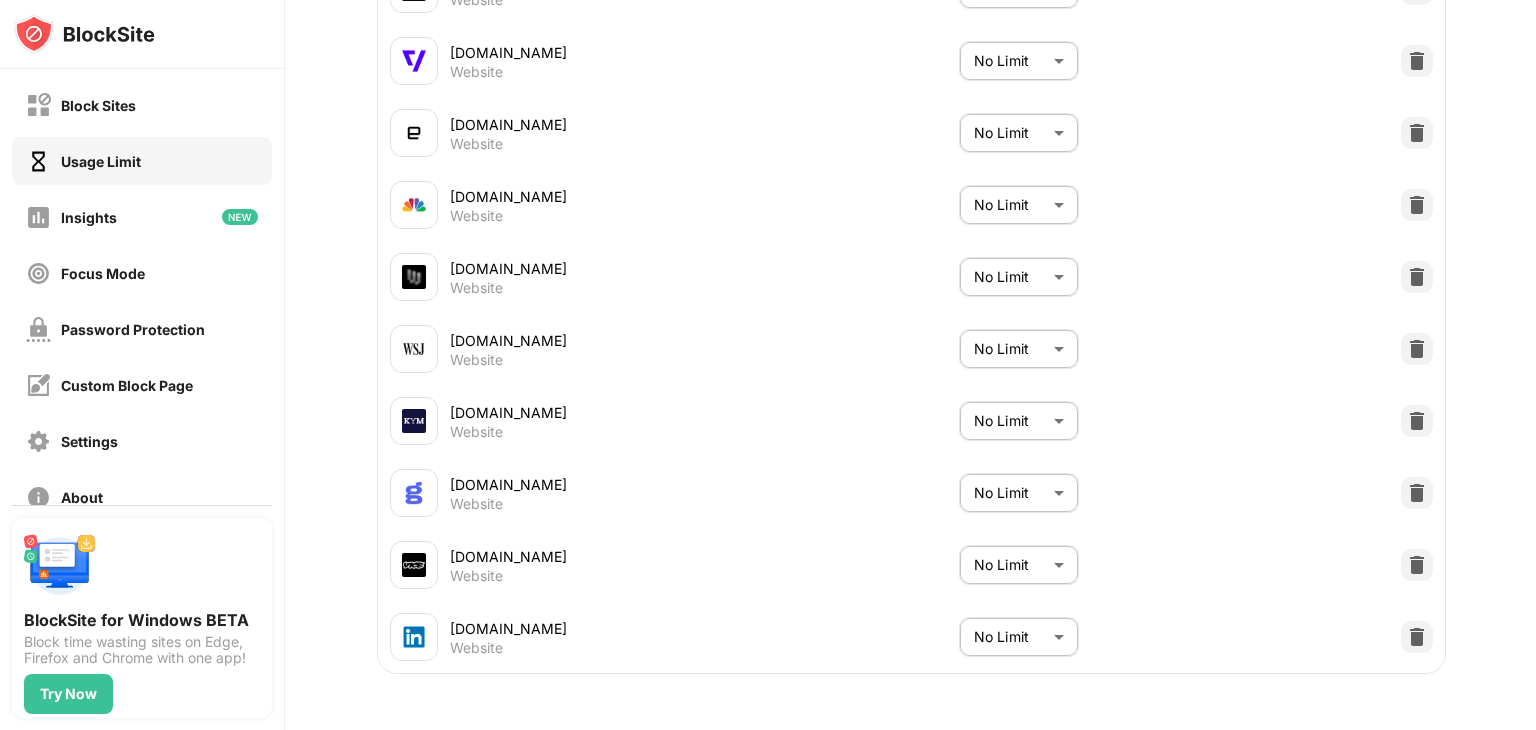 scroll, scrollTop: 1275, scrollLeft: 0, axis: vertical 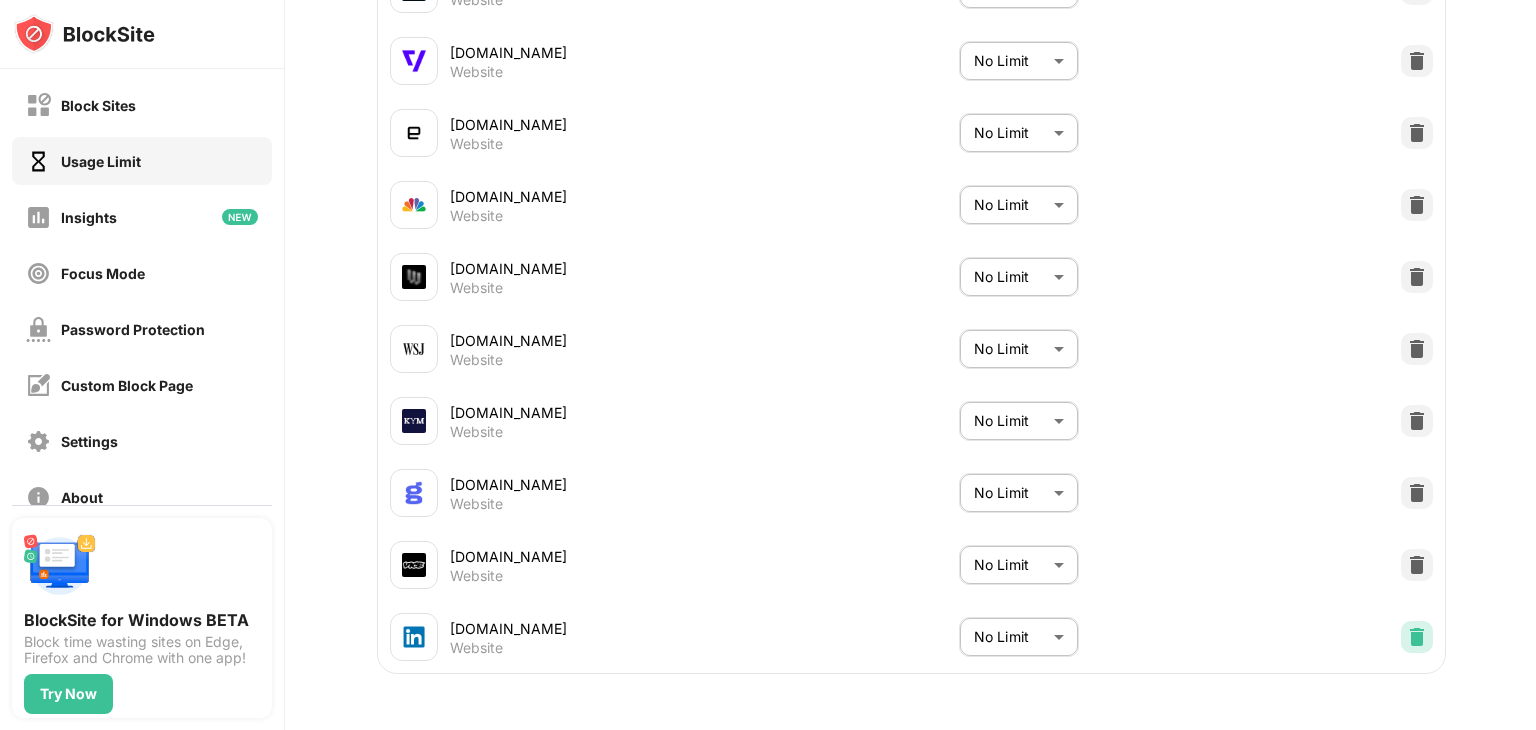 click at bounding box center [1417, 637] 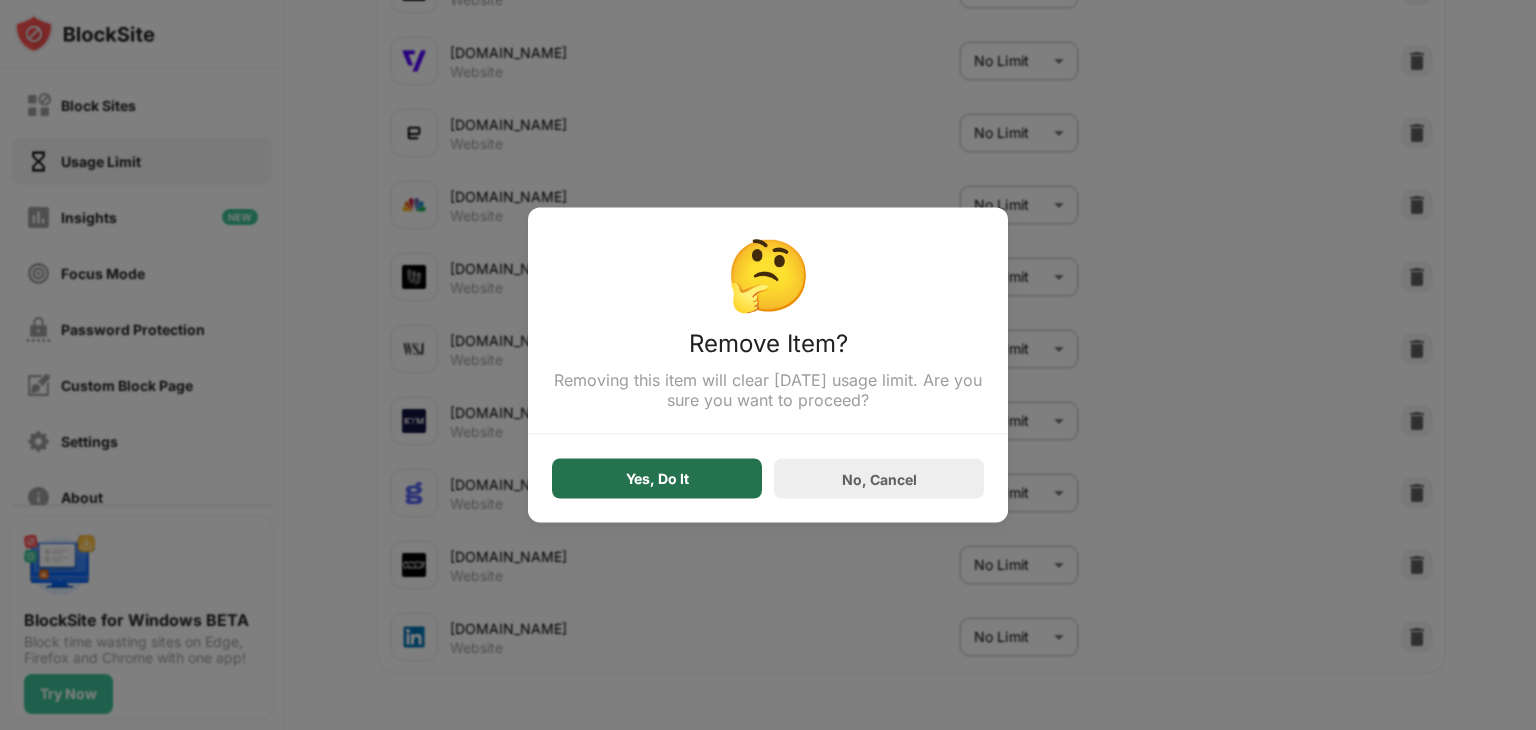 click on "Yes, Do It" at bounding box center [657, 479] 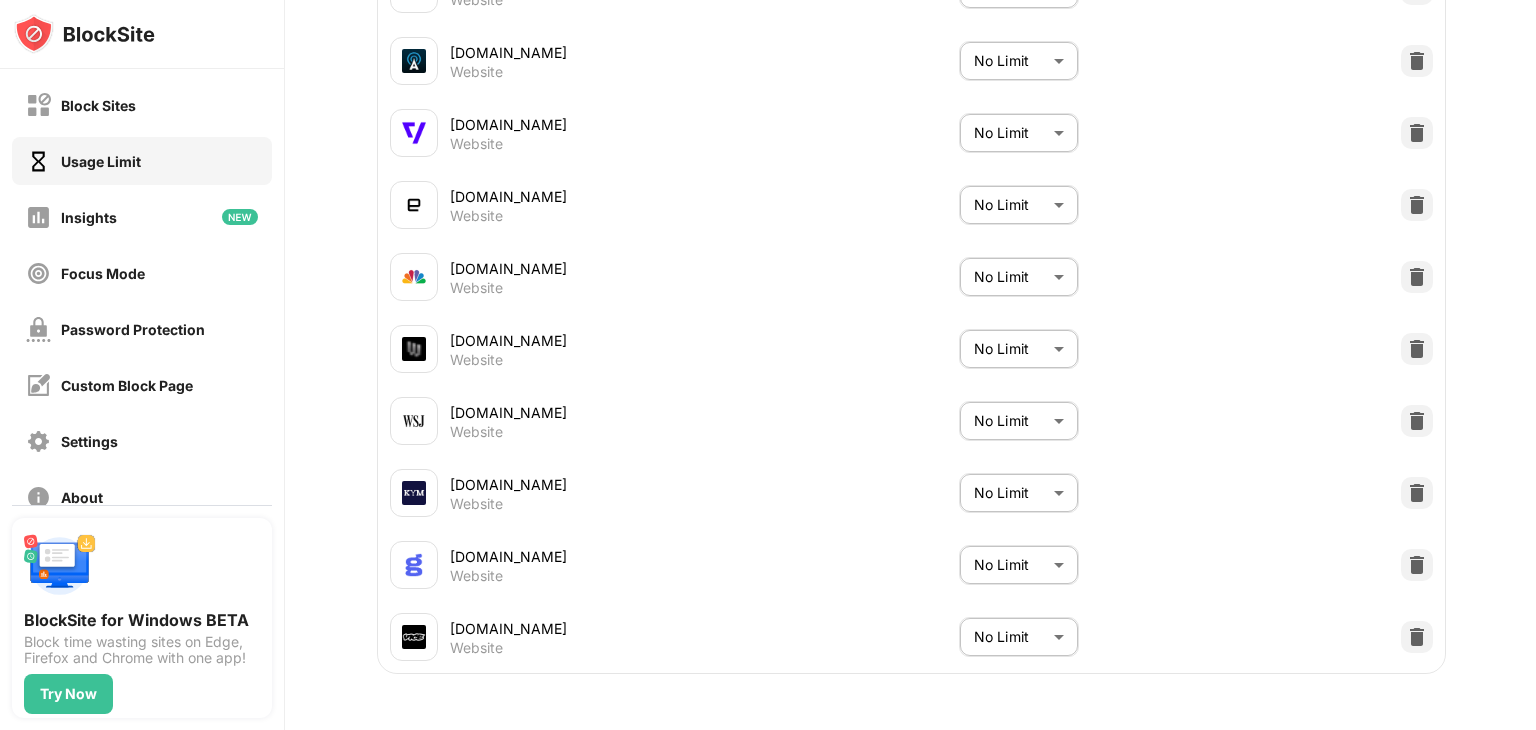 scroll, scrollTop: 1203, scrollLeft: 0, axis: vertical 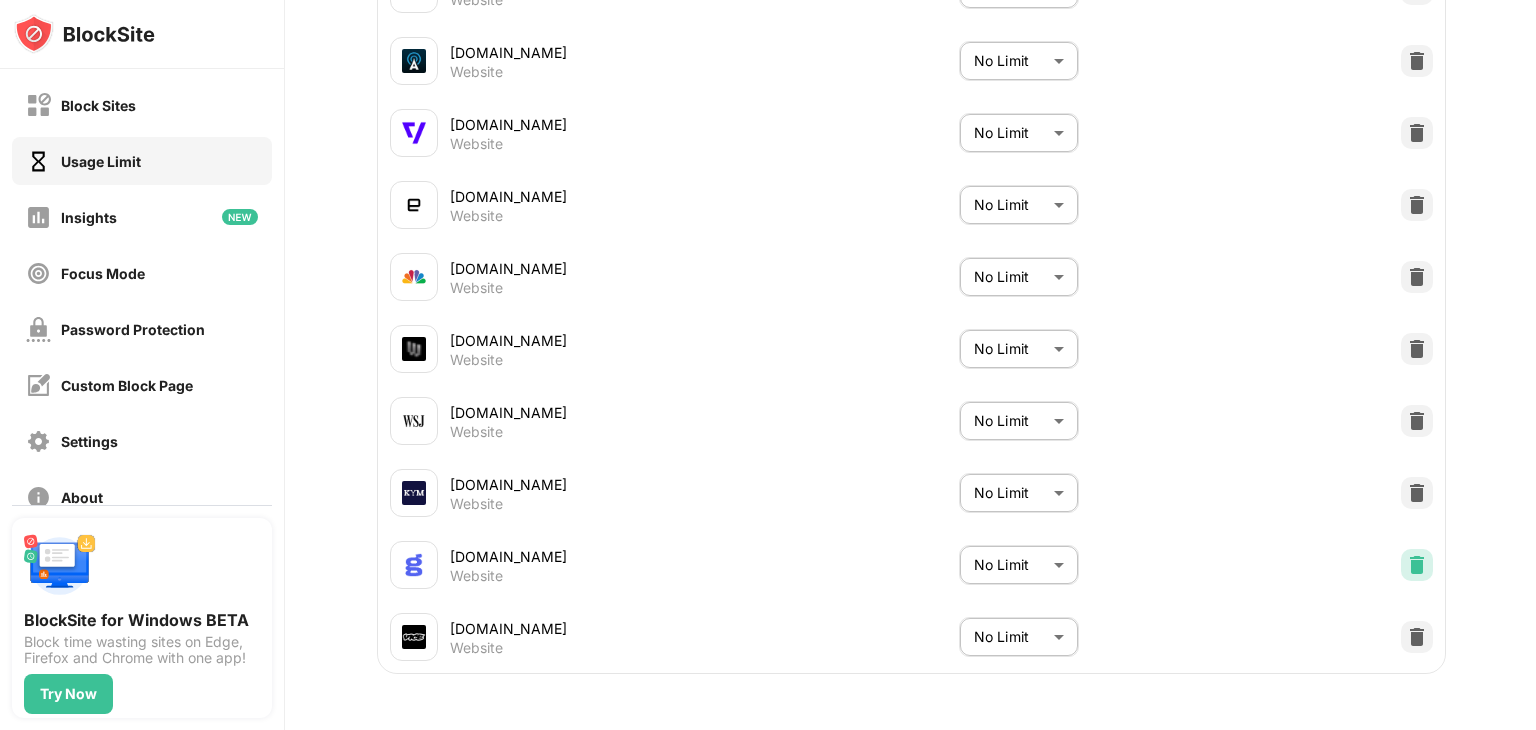 click at bounding box center (1417, 565) 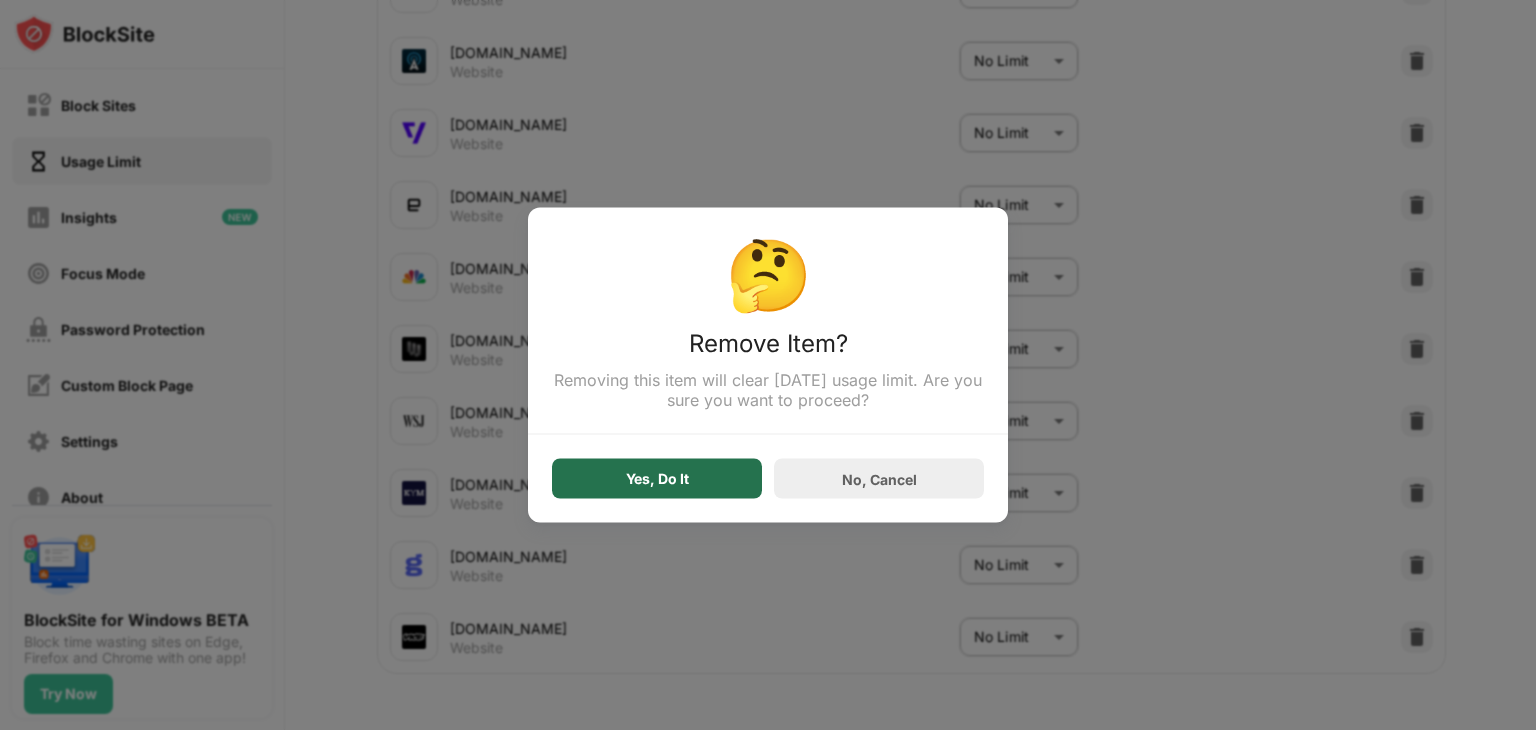 click on "Yes, Do It" at bounding box center (657, 479) 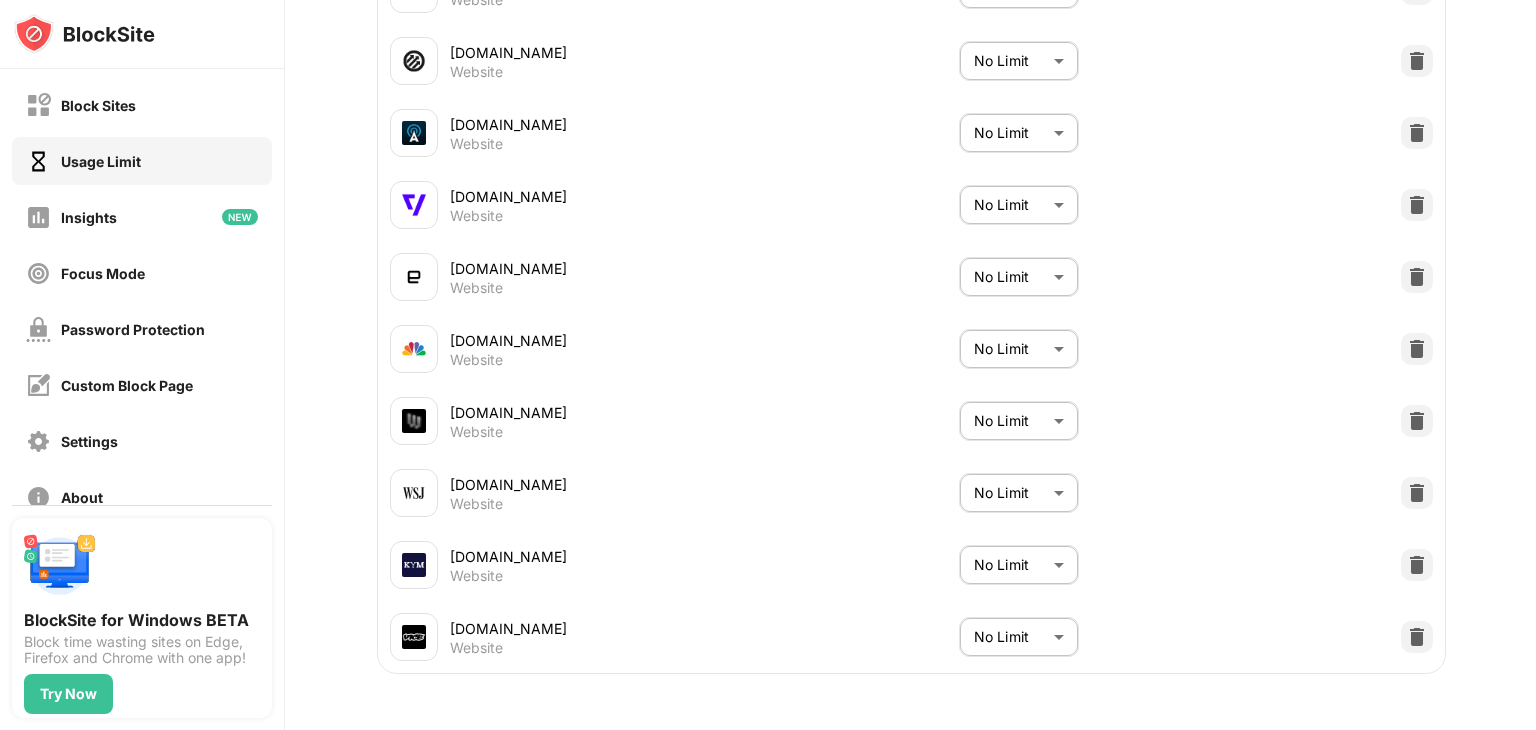 scroll, scrollTop: 1131, scrollLeft: 0, axis: vertical 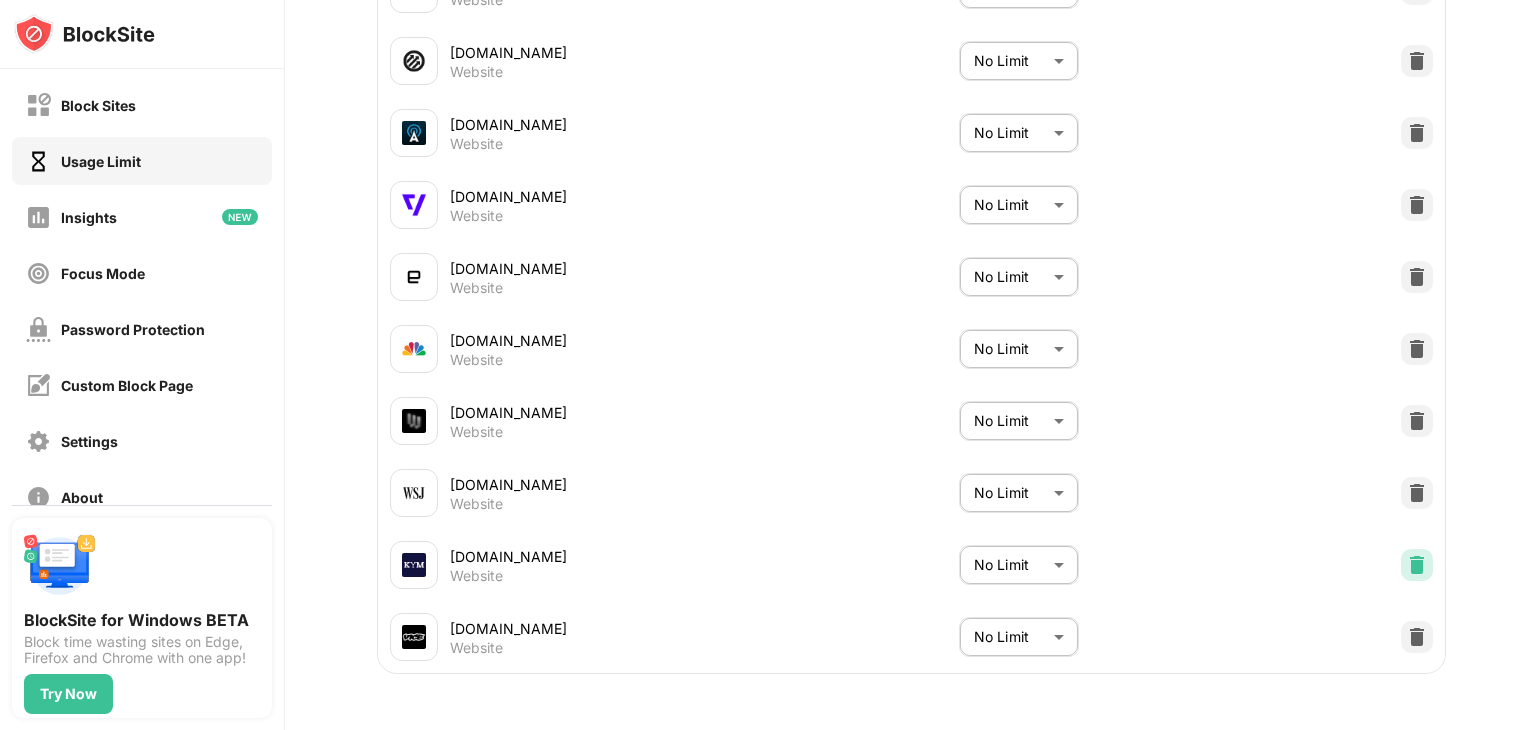 click at bounding box center (1417, 565) 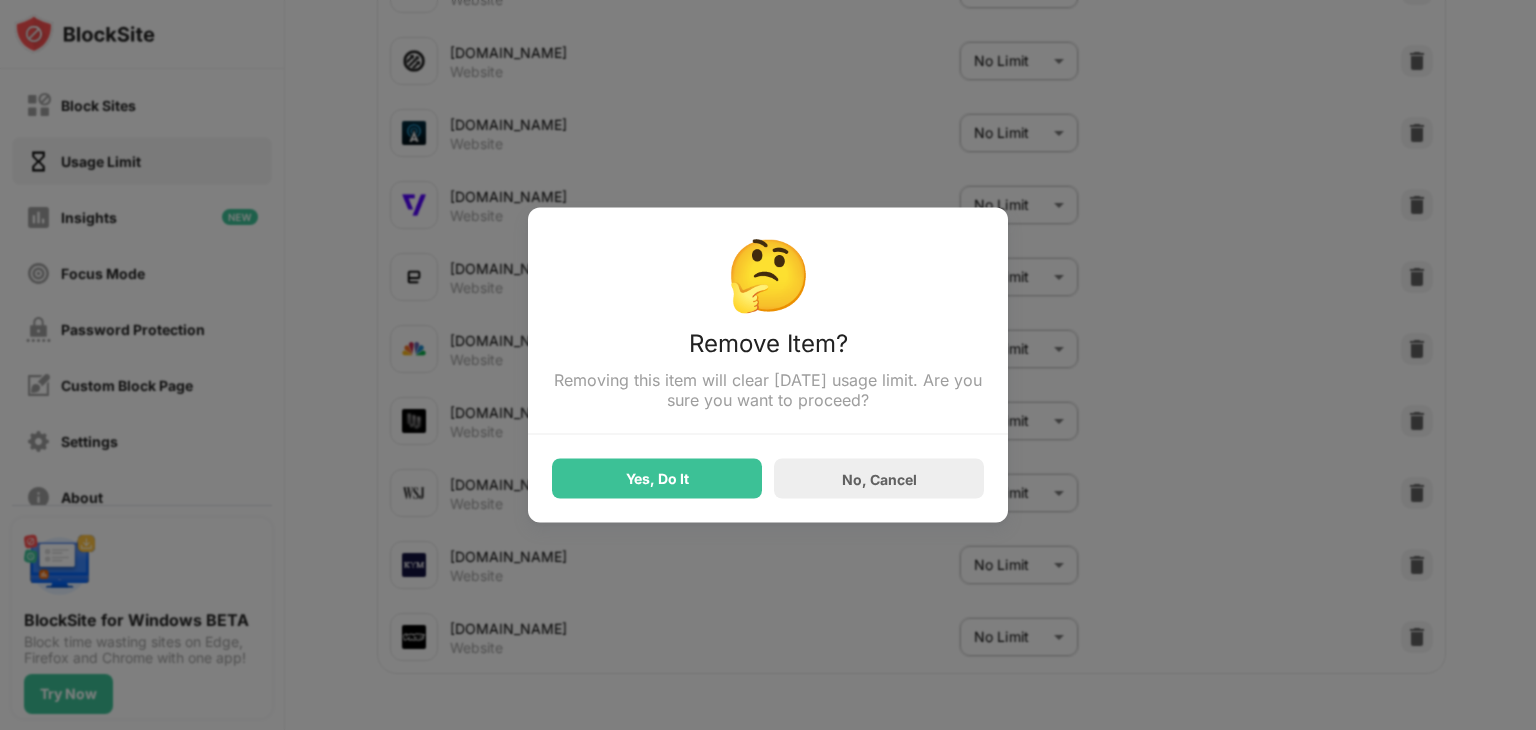 click on "Yes, Do It No, Cancel" at bounding box center [768, 467] 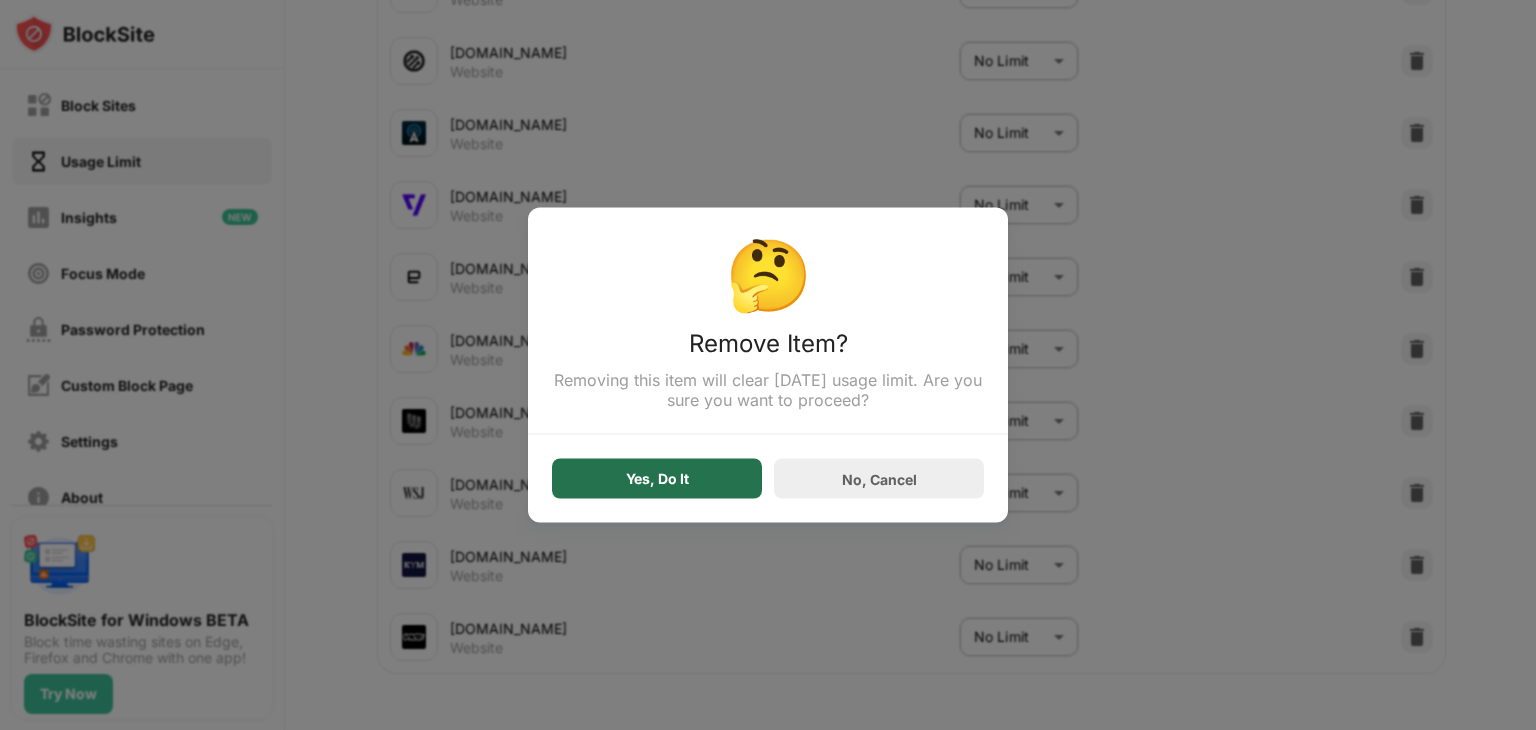 click on "Yes, Do It" at bounding box center (657, 479) 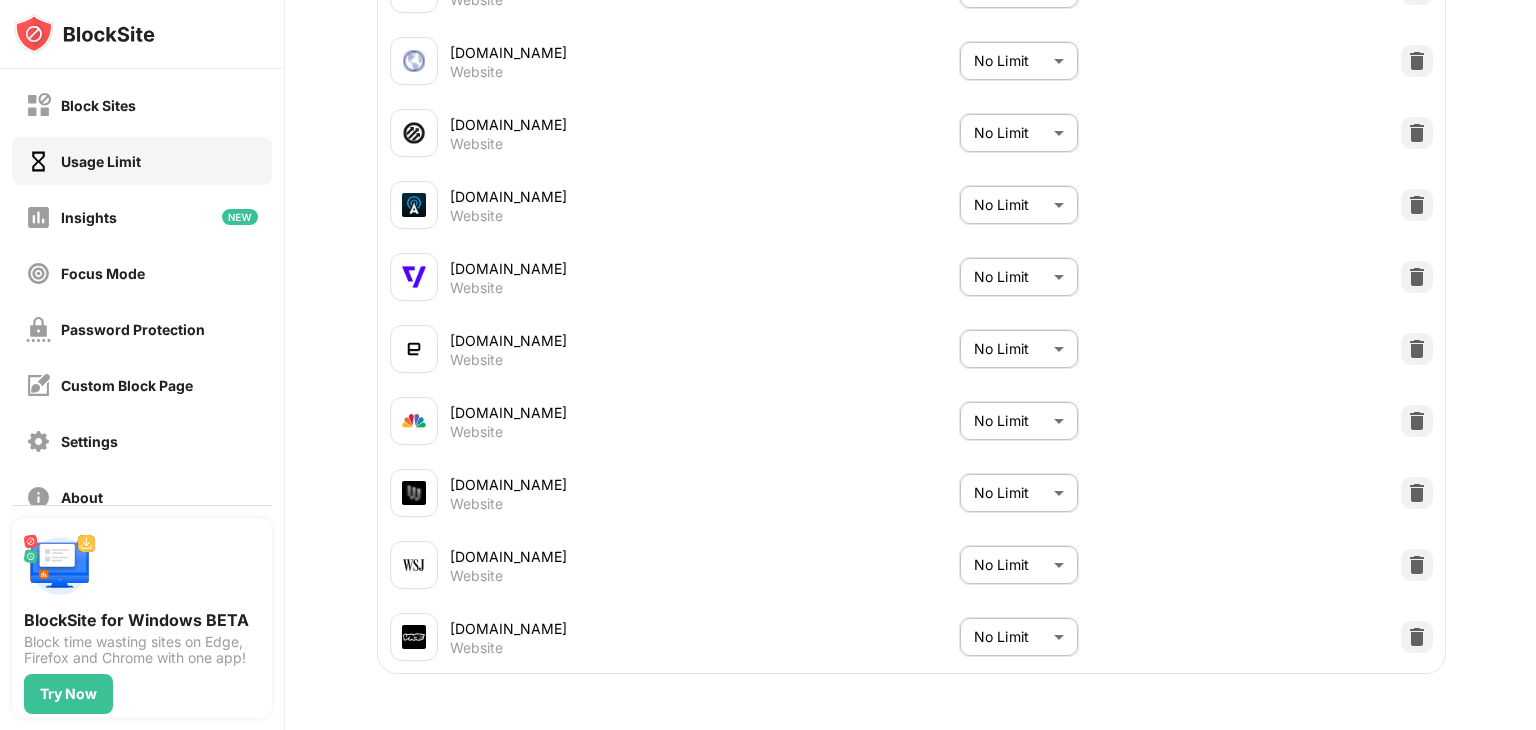 scroll, scrollTop: 1059, scrollLeft: 0, axis: vertical 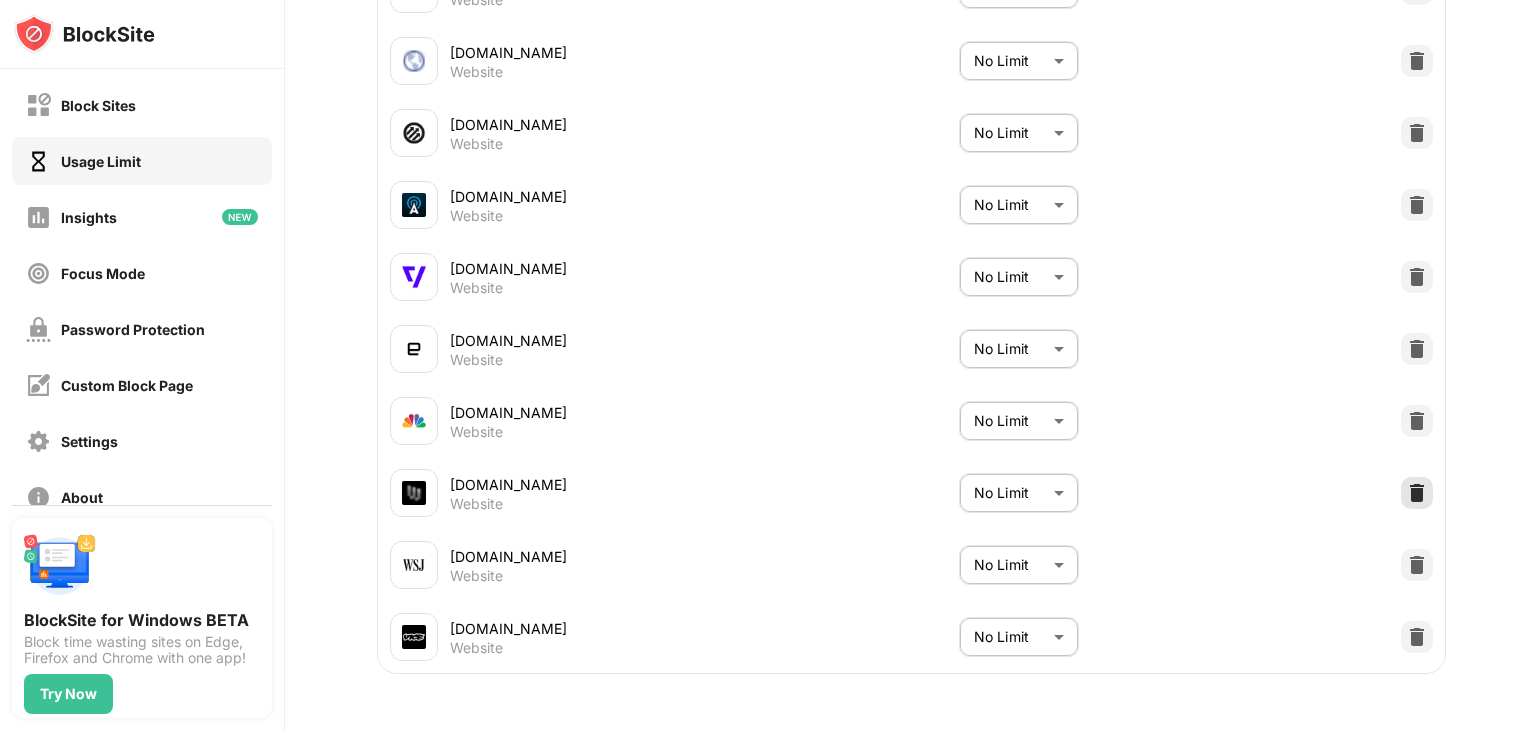 drag, startPoint x: 1378, startPoint y: 480, endPoint x: 1400, endPoint y: 461, distance: 29.068884 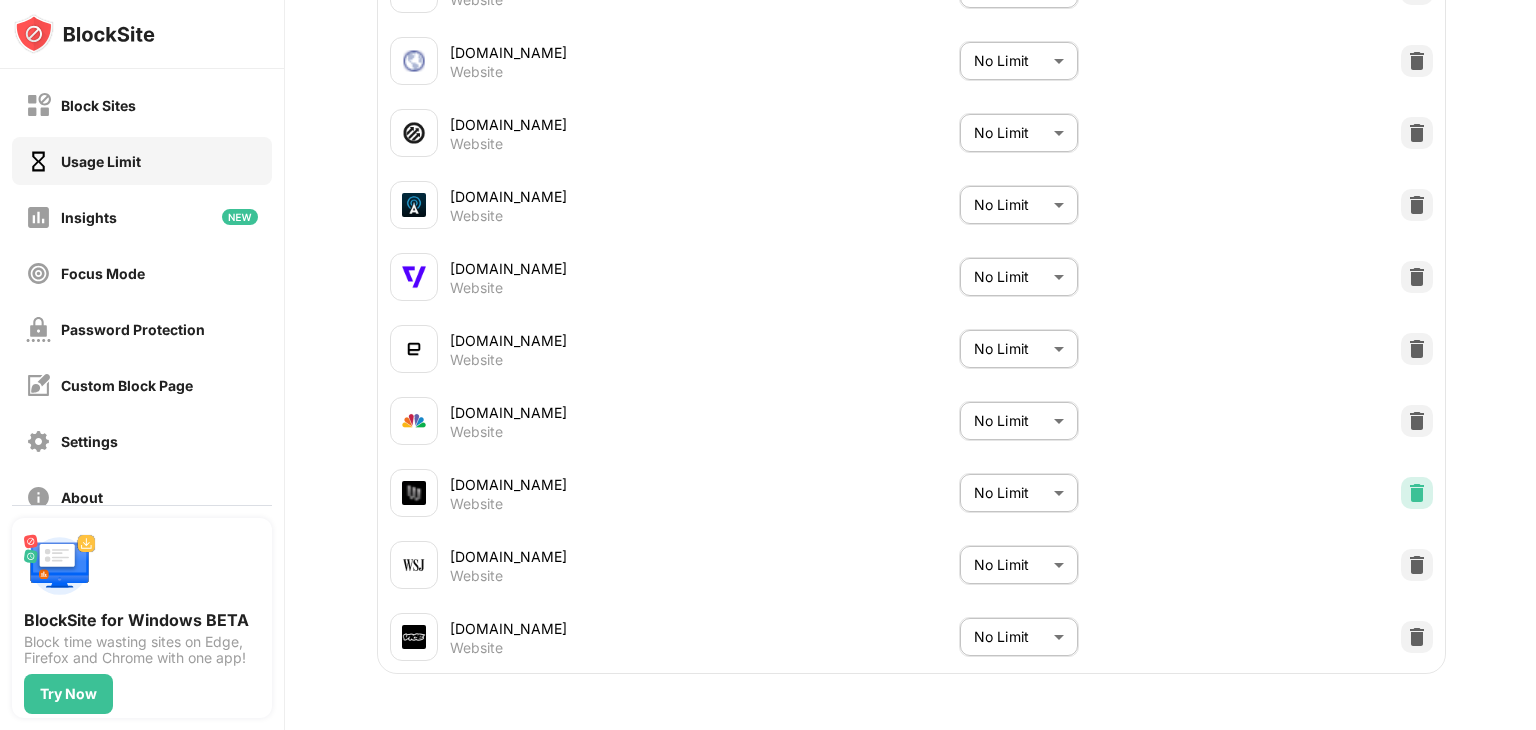 click at bounding box center [1417, 493] 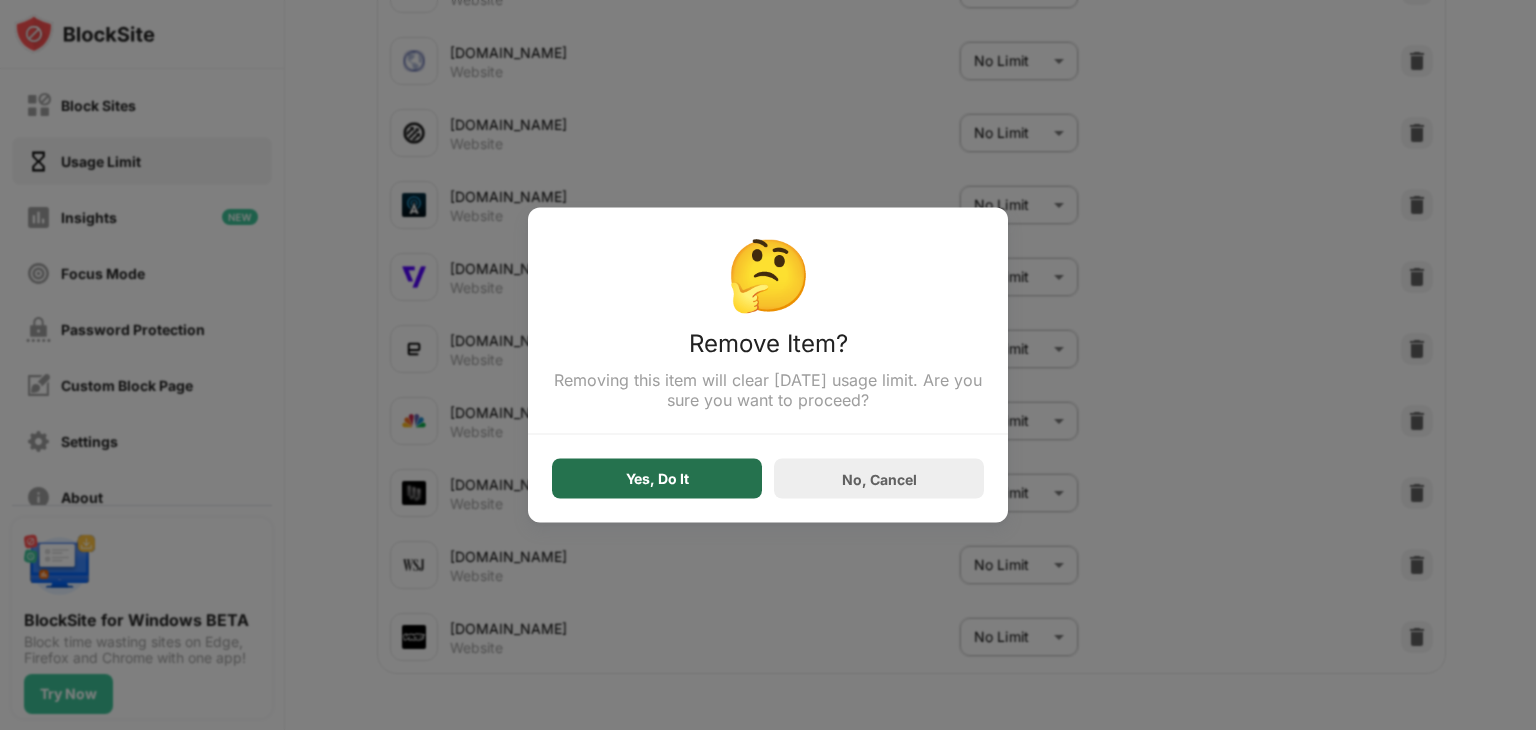 click on "Yes, Do It" at bounding box center (657, 479) 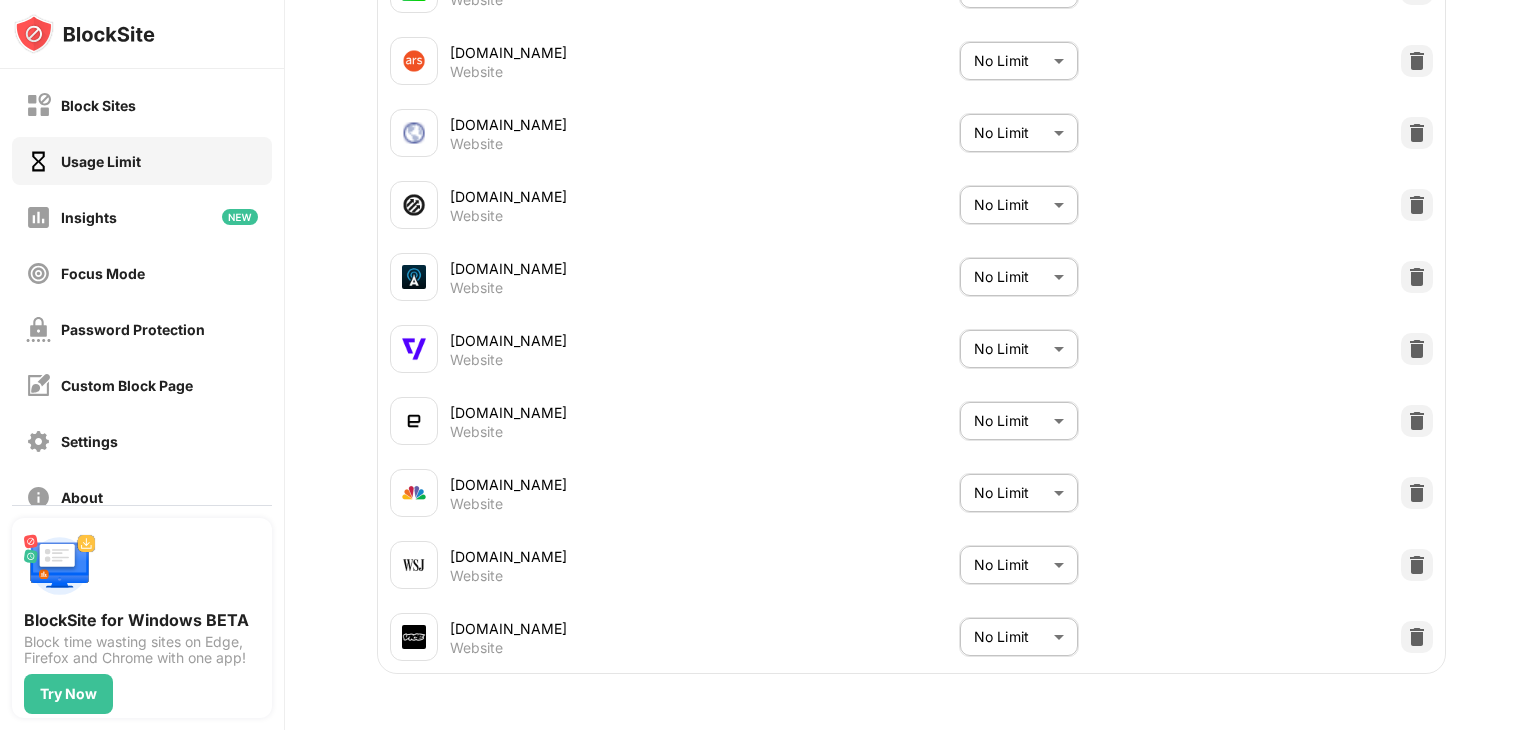scroll, scrollTop: 987, scrollLeft: 0, axis: vertical 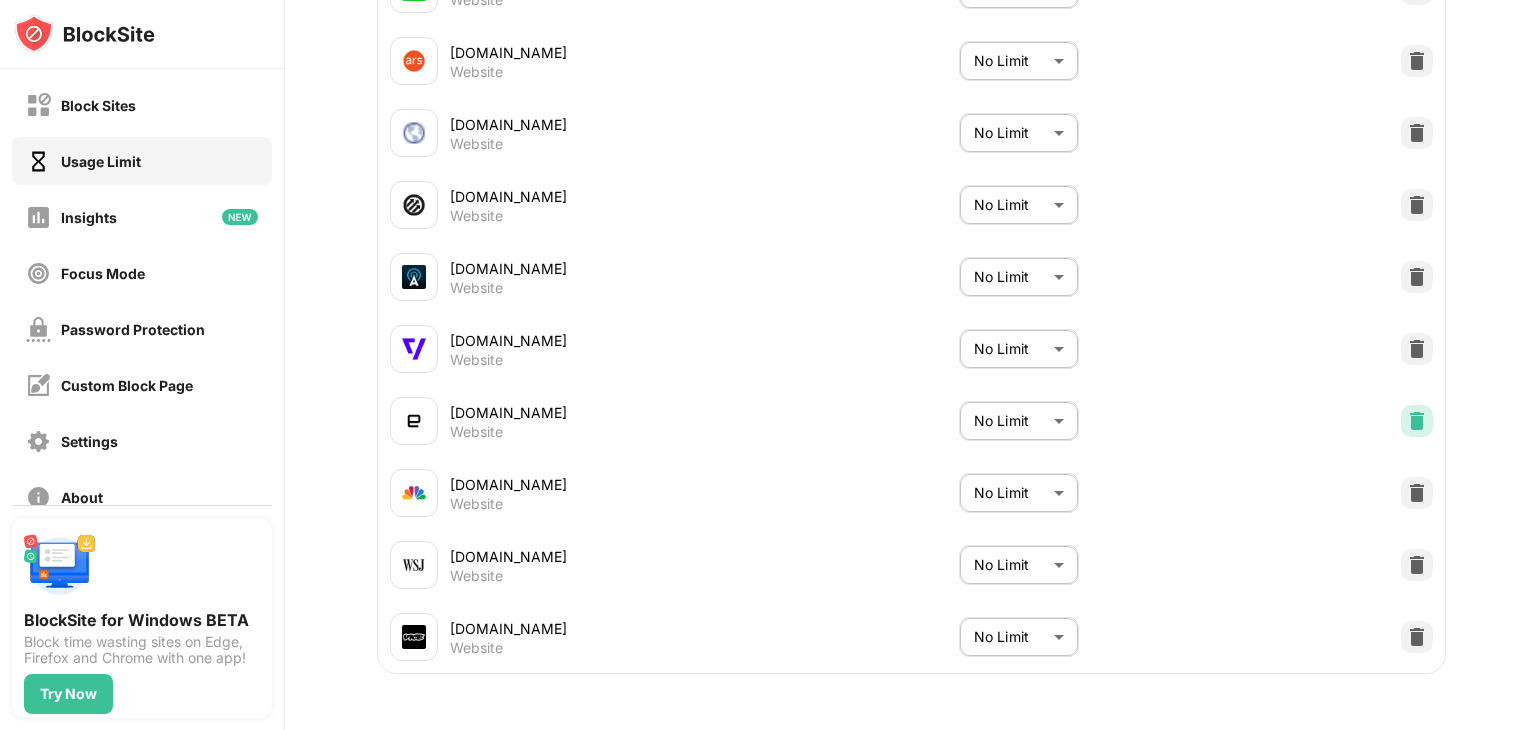 click at bounding box center [1417, 421] 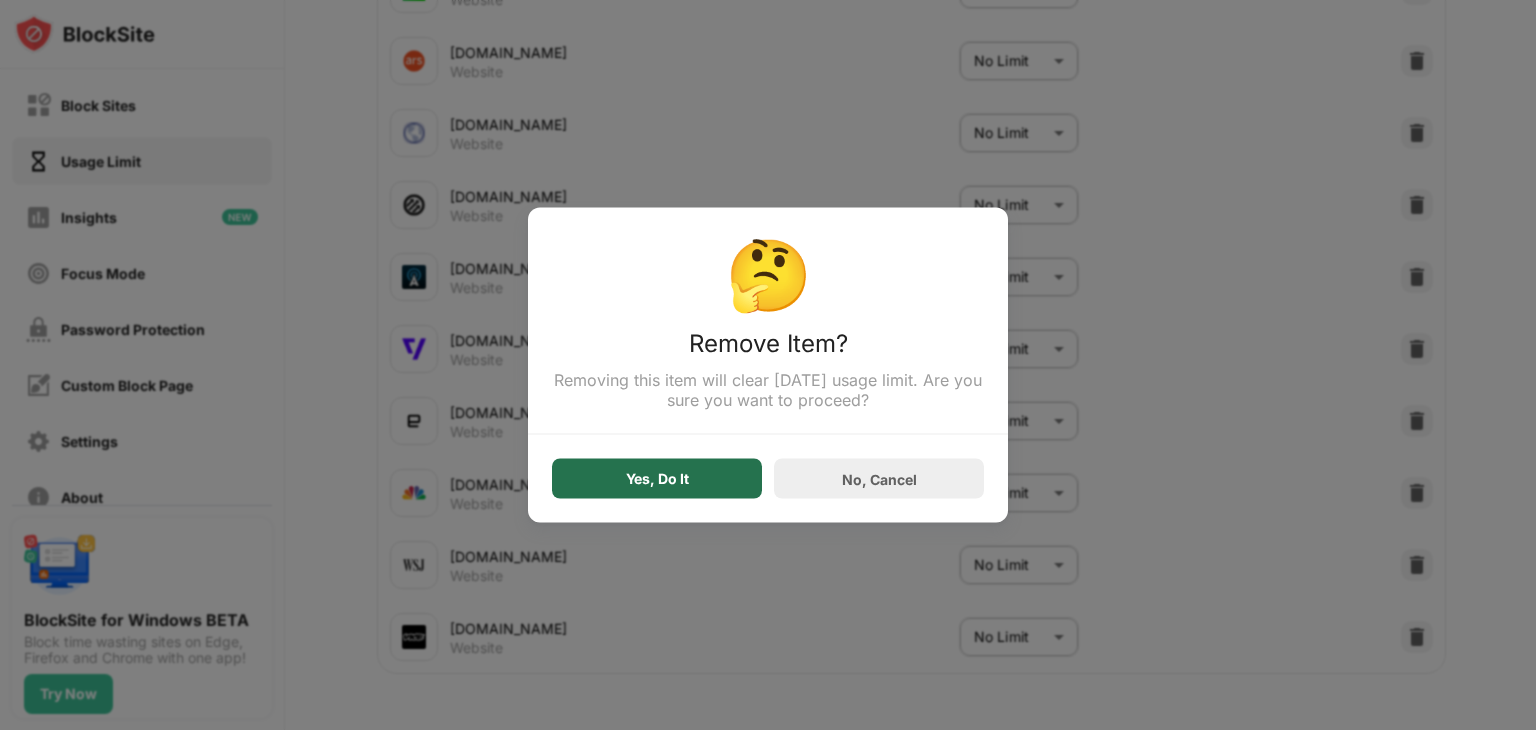 click on "Yes, Do It" at bounding box center (657, 479) 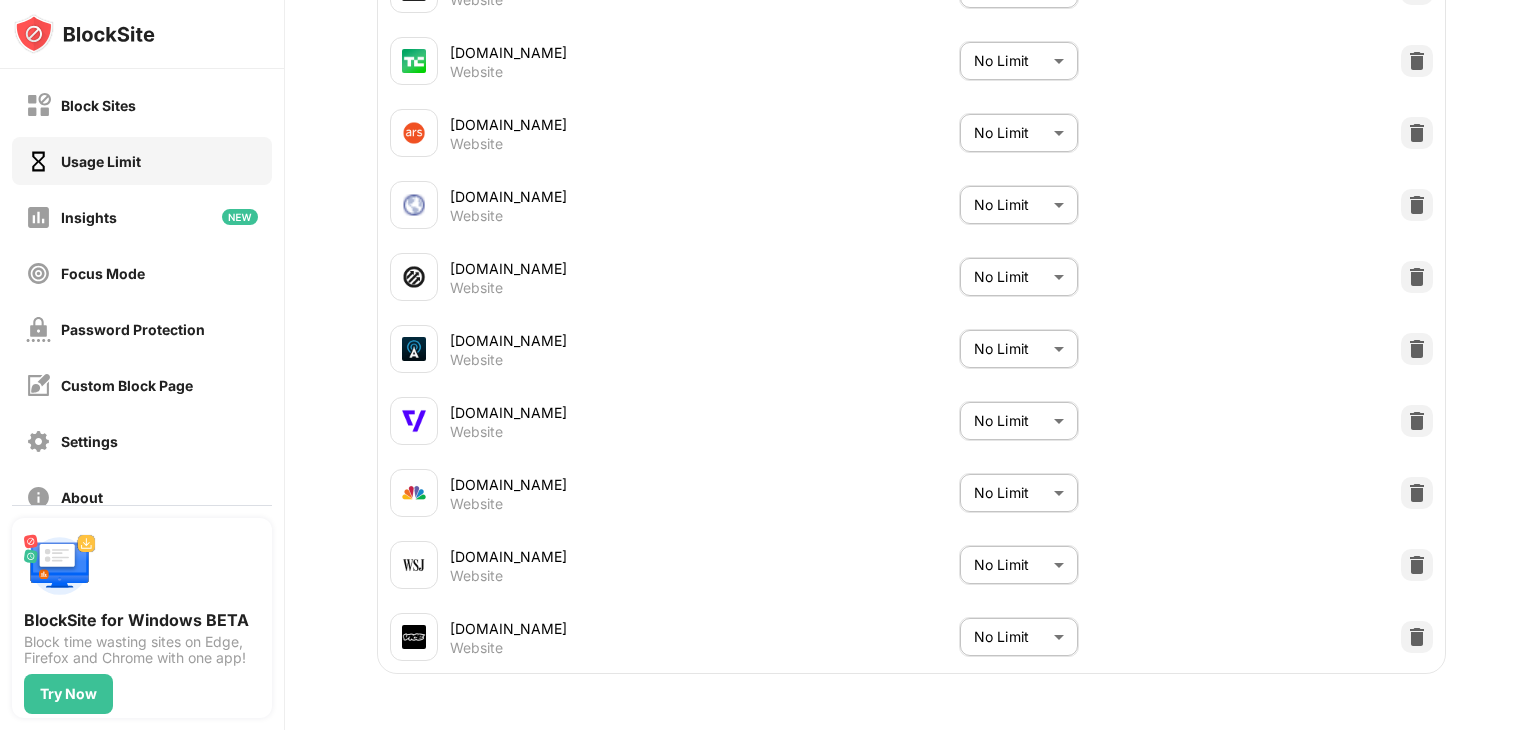 scroll, scrollTop: 915, scrollLeft: 0, axis: vertical 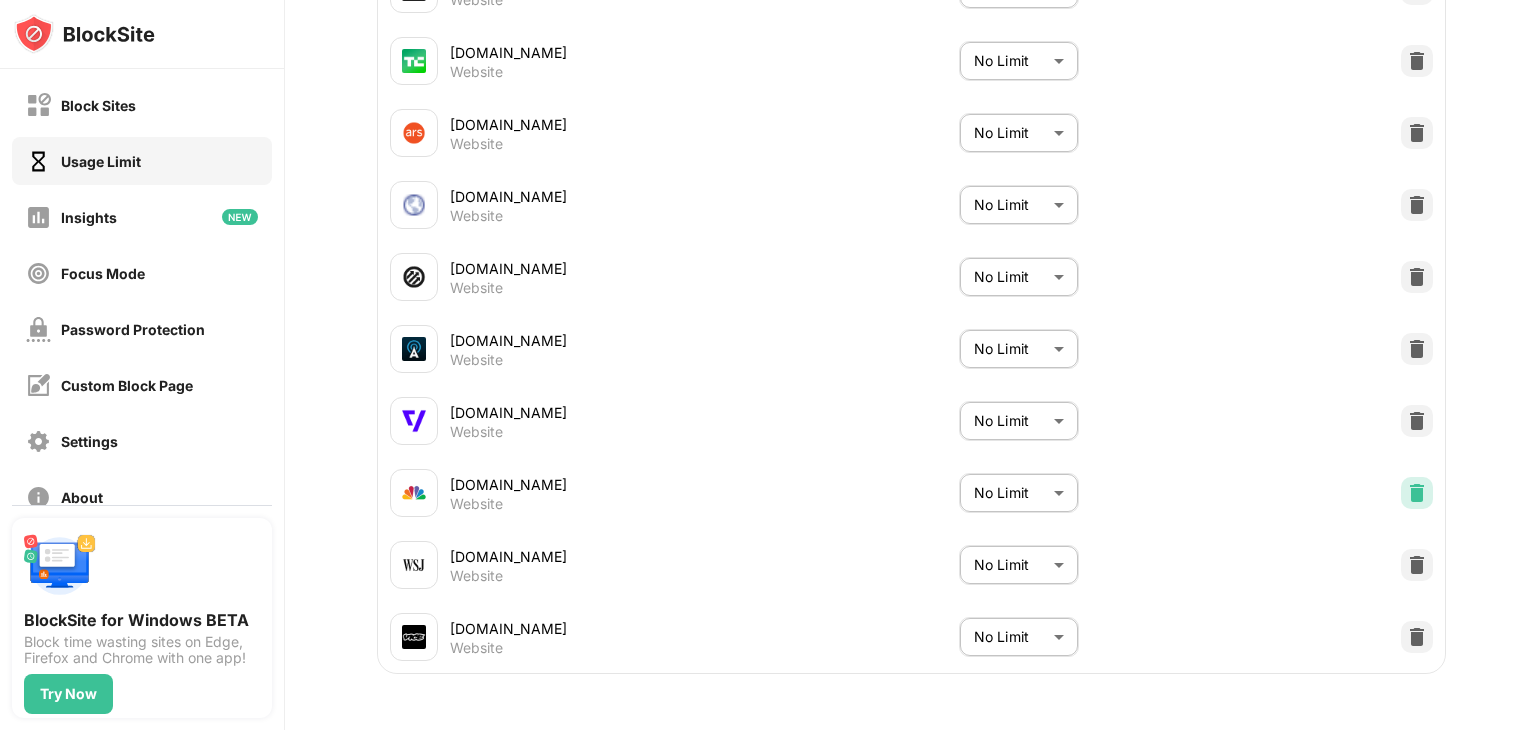 click at bounding box center [1417, 493] 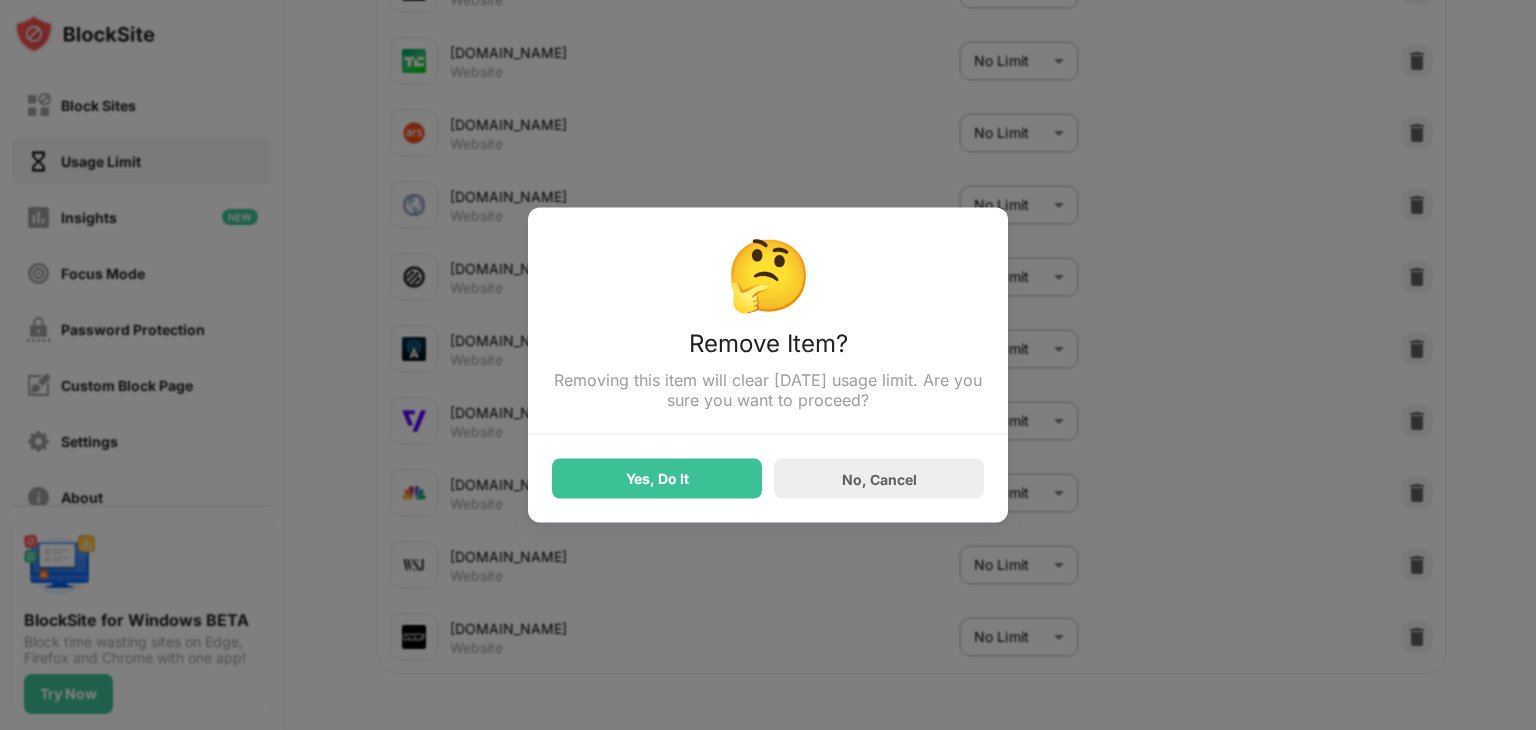click on "Yes, Do It No, Cancel" at bounding box center (768, 467) 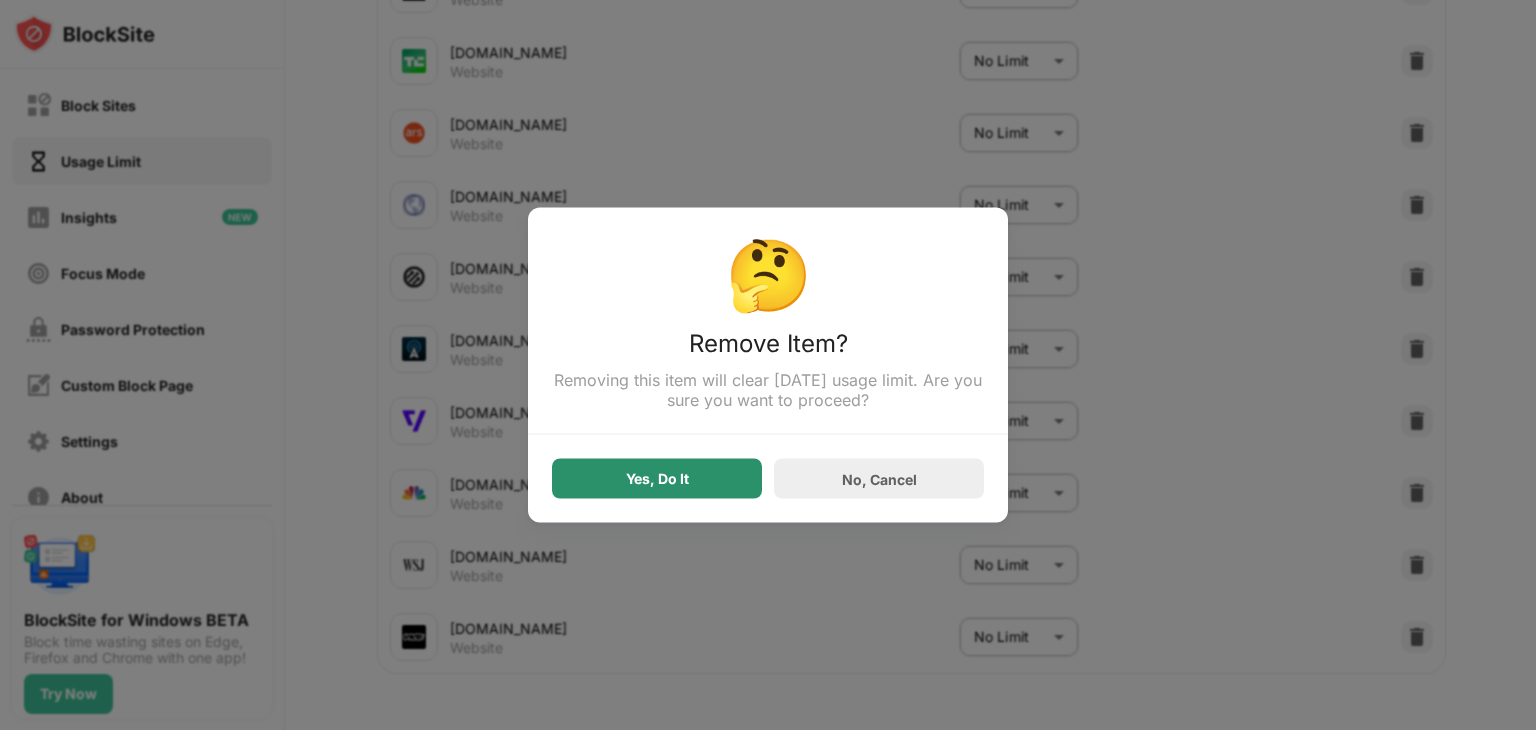 click on "Yes, Do It" at bounding box center (657, 479) 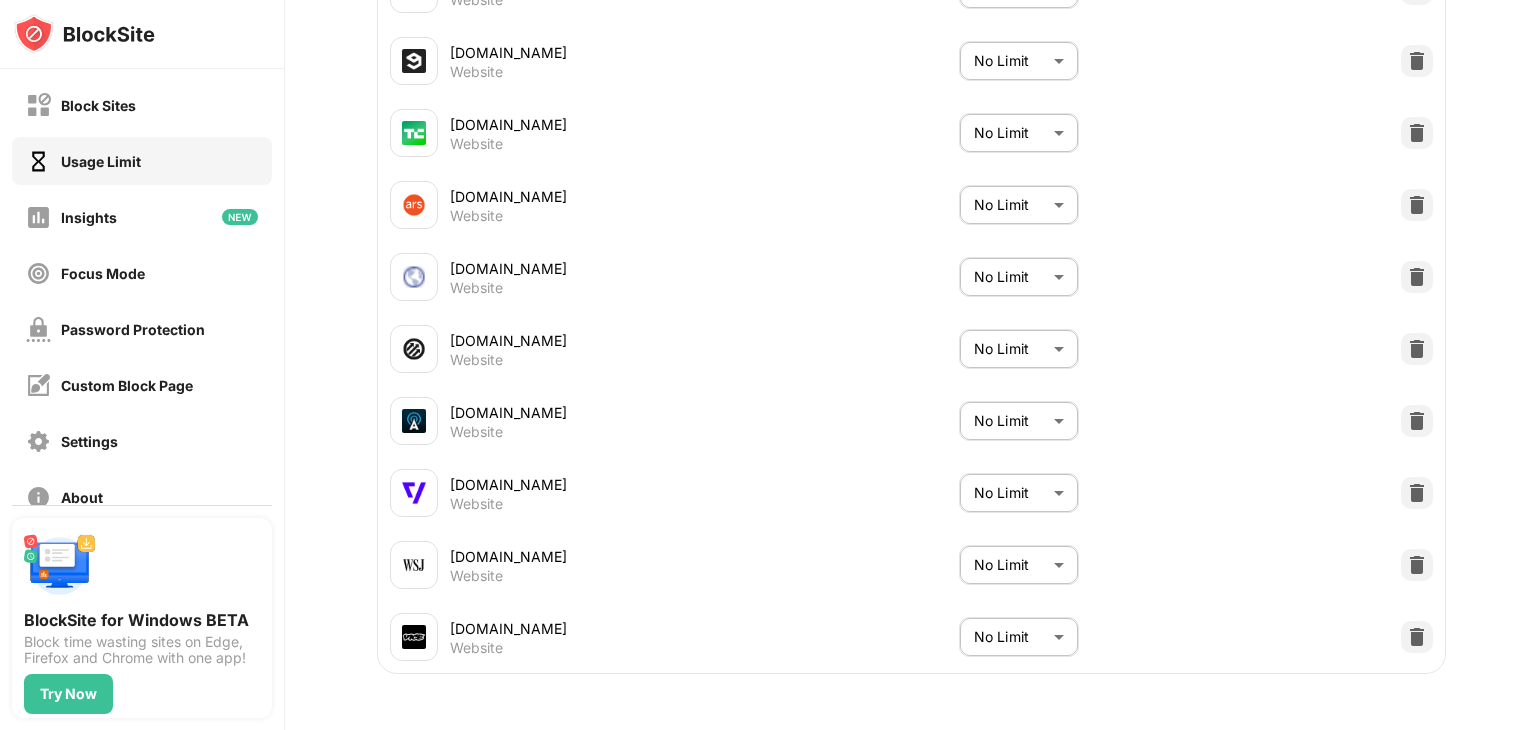 scroll, scrollTop: 843, scrollLeft: 0, axis: vertical 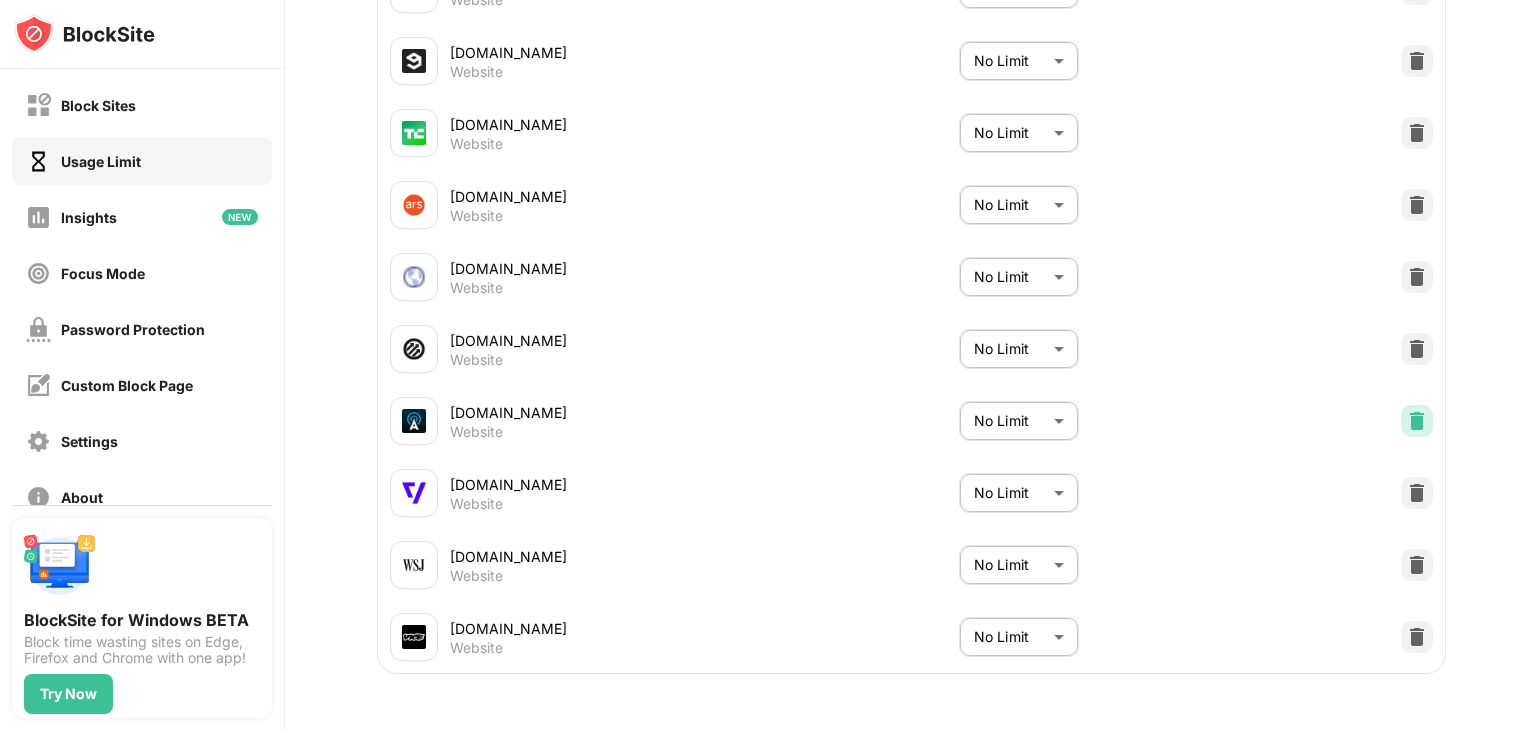 click at bounding box center [1417, 421] 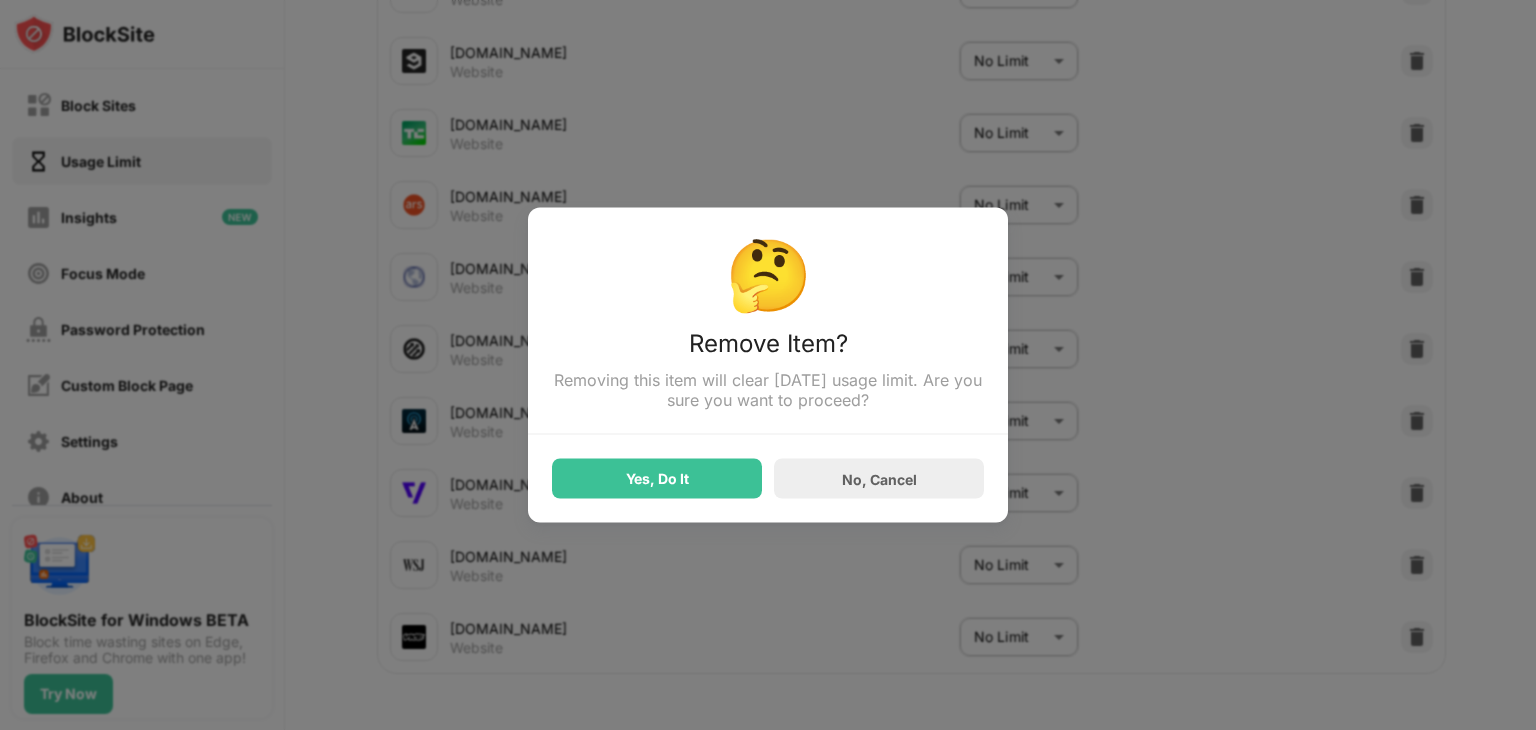 click on "Yes, Do It No, Cancel" at bounding box center [768, 467] 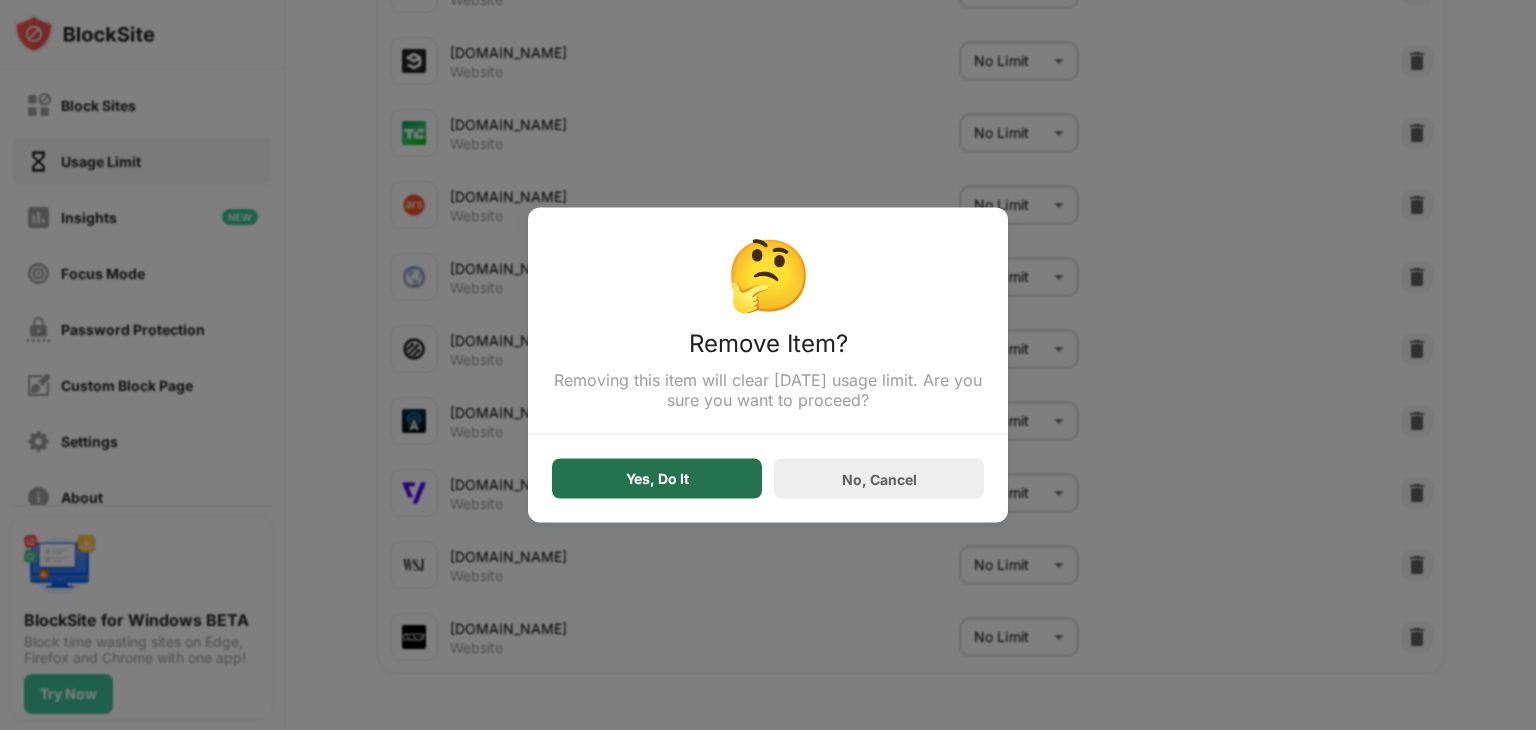 click on "Yes, Do It" at bounding box center [657, 479] 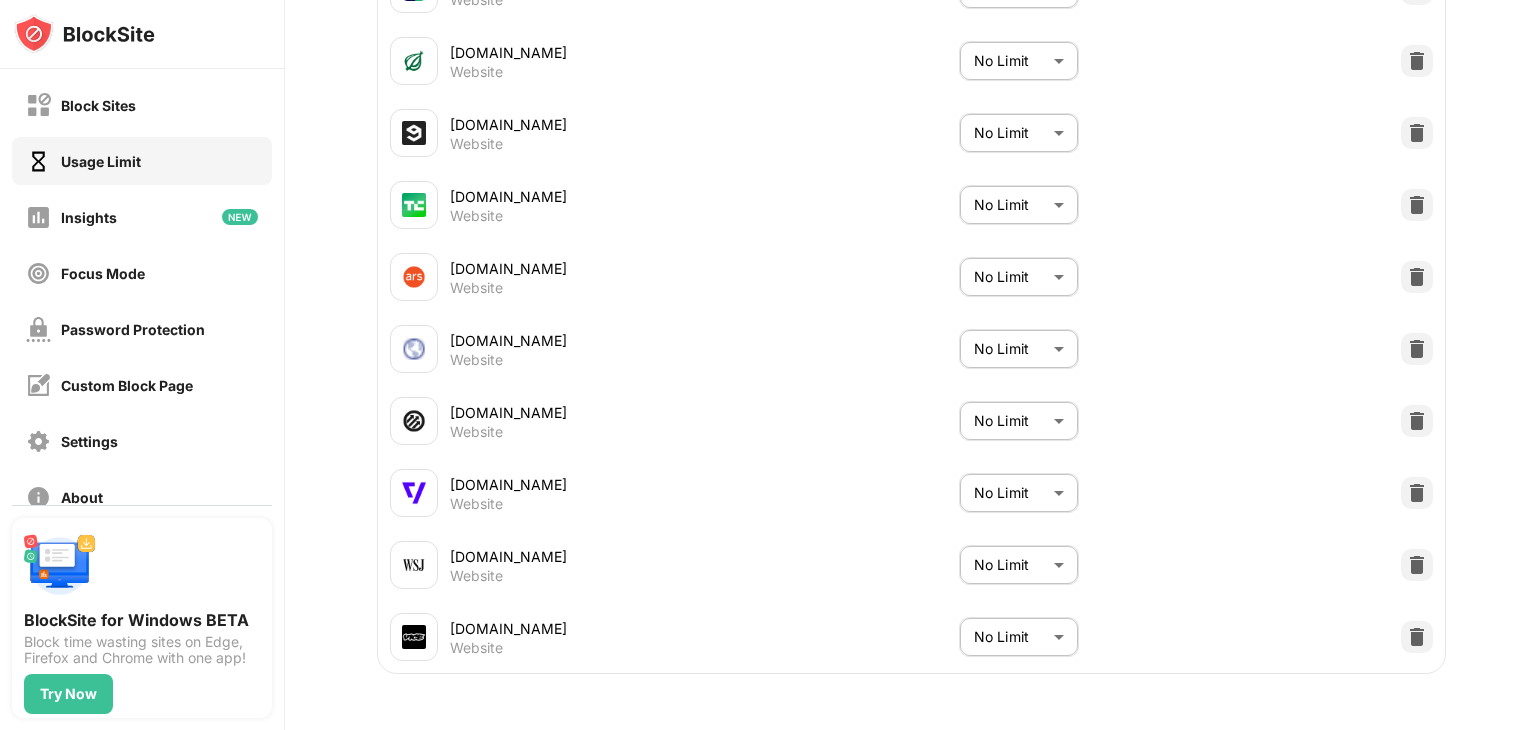 scroll, scrollTop: 771, scrollLeft: 0, axis: vertical 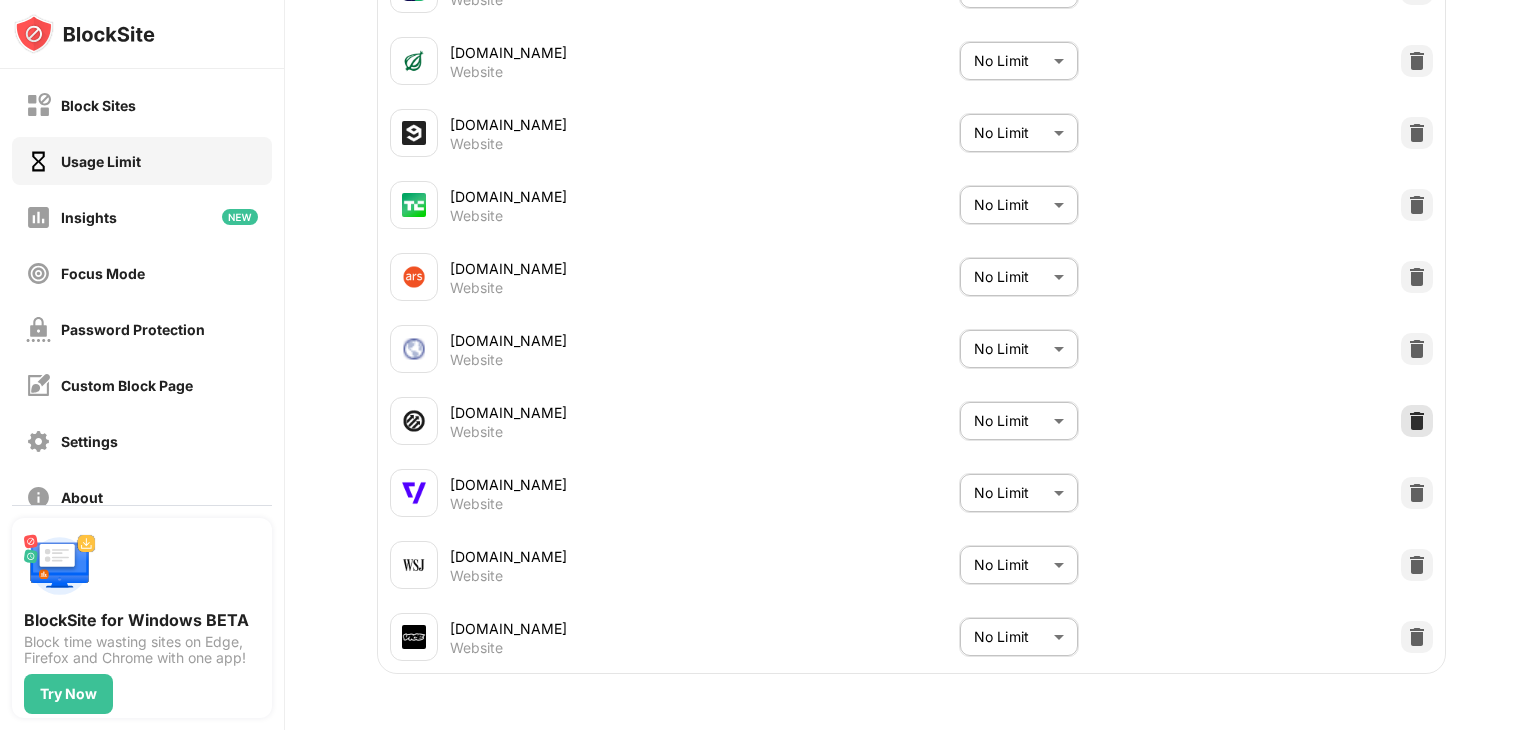 click at bounding box center (1417, 421) 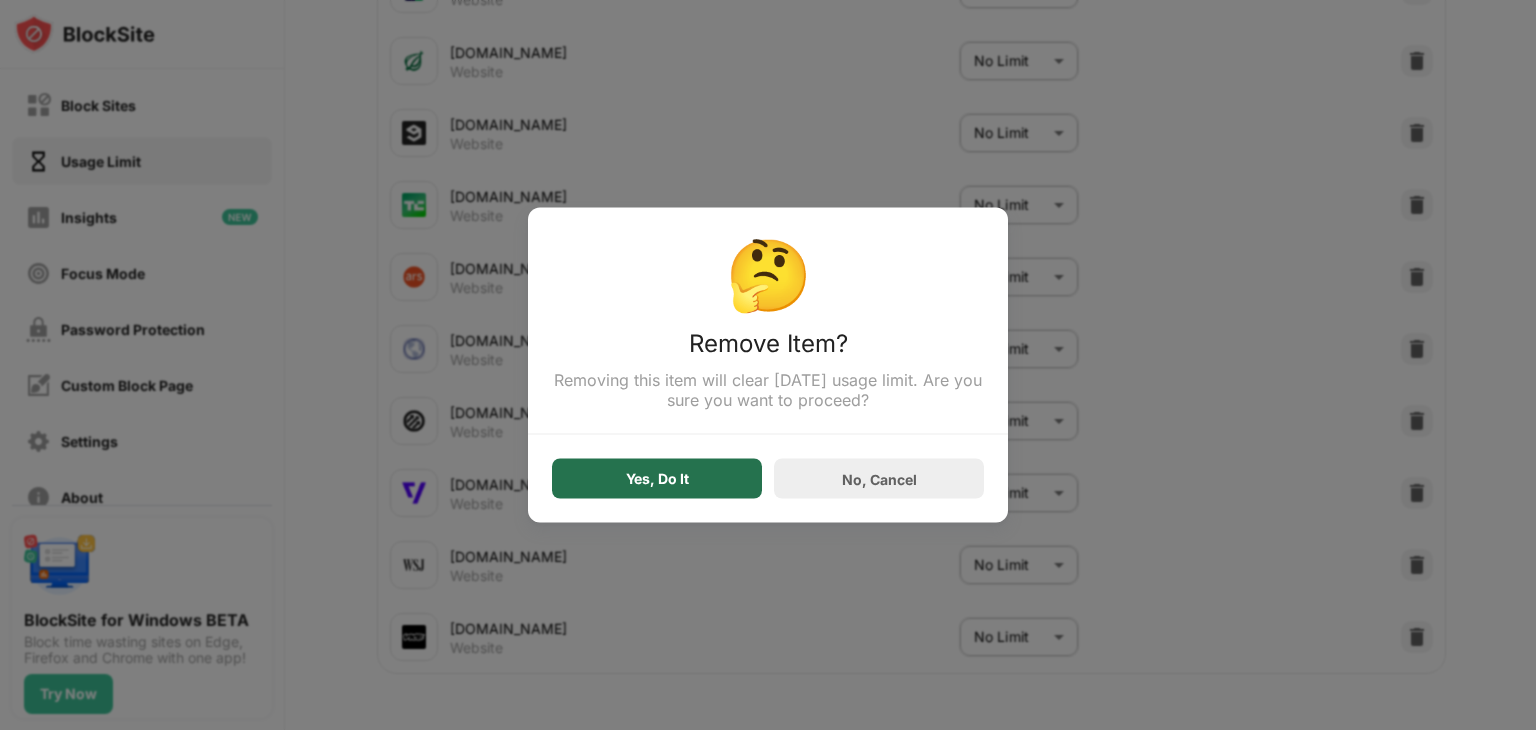 click on "Yes, Do It" at bounding box center [657, 479] 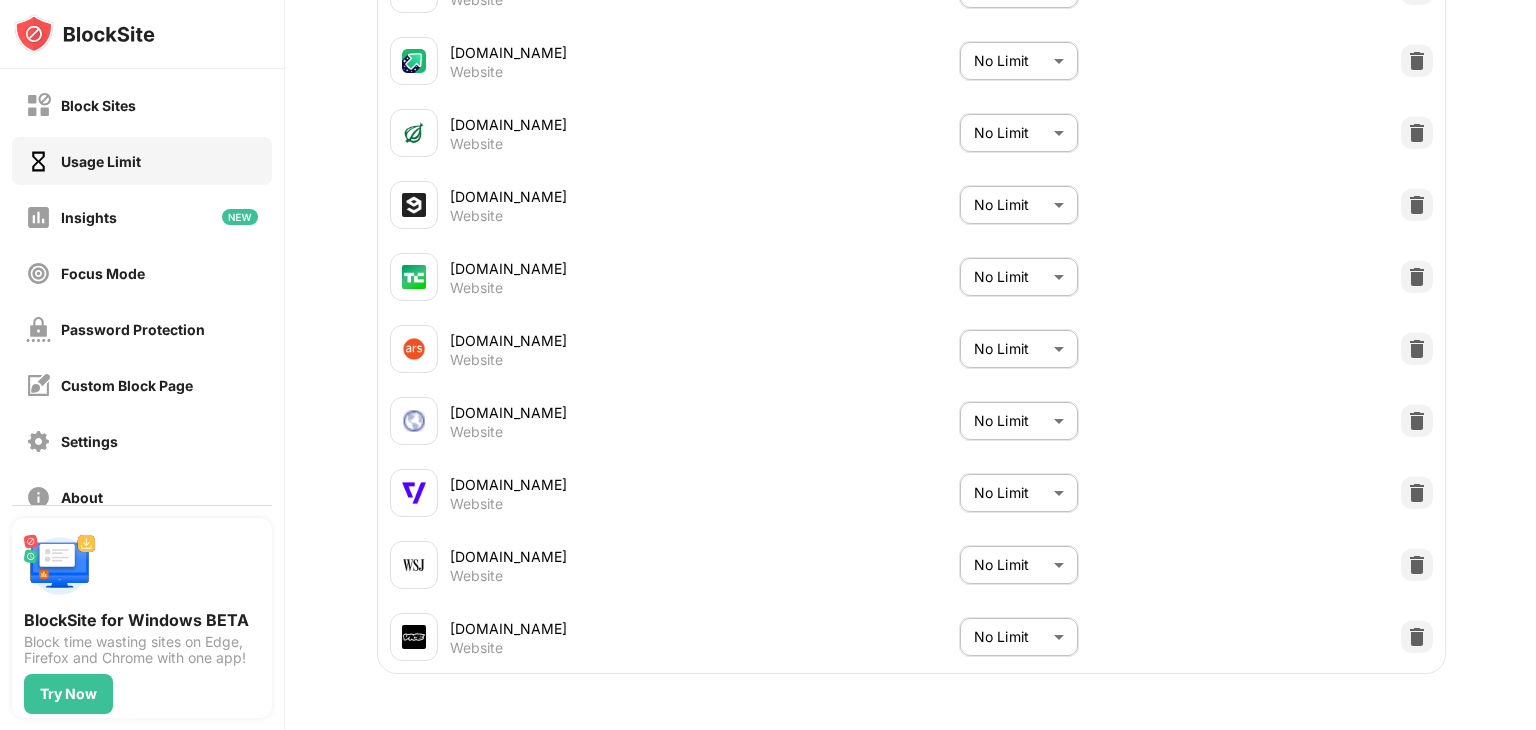 scroll, scrollTop: 699, scrollLeft: 0, axis: vertical 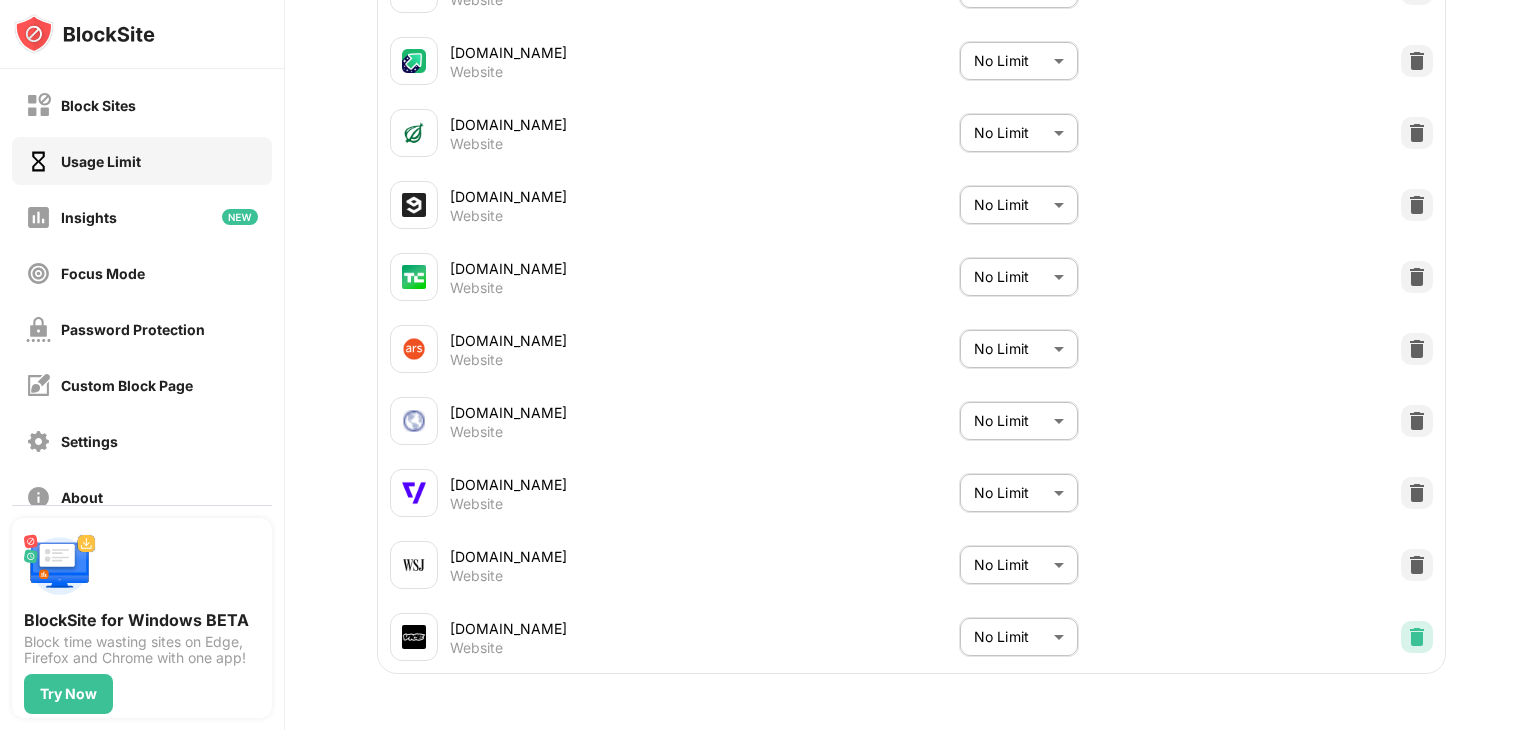 click at bounding box center (1417, 637) 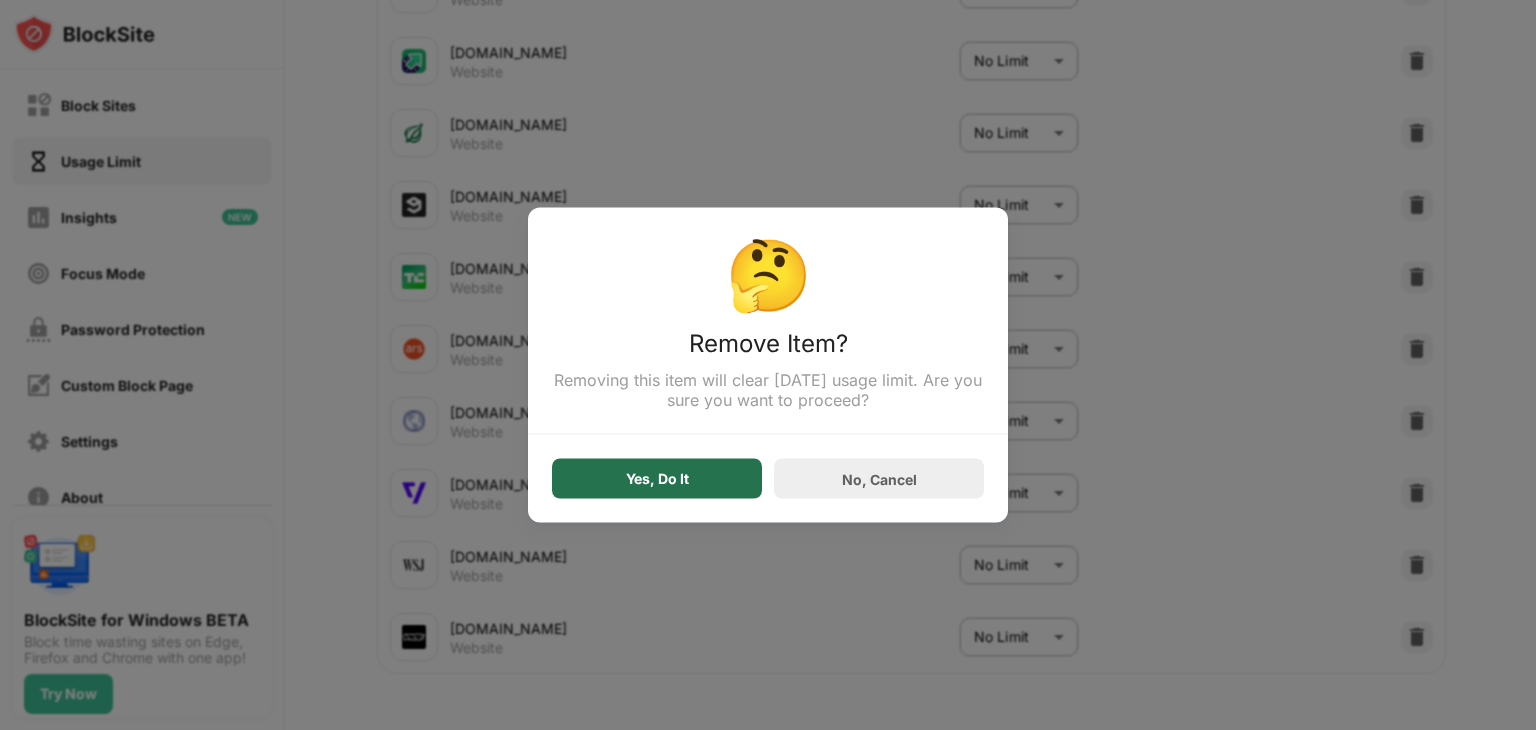 click on "Yes, Do It" at bounding box center [657, 479] 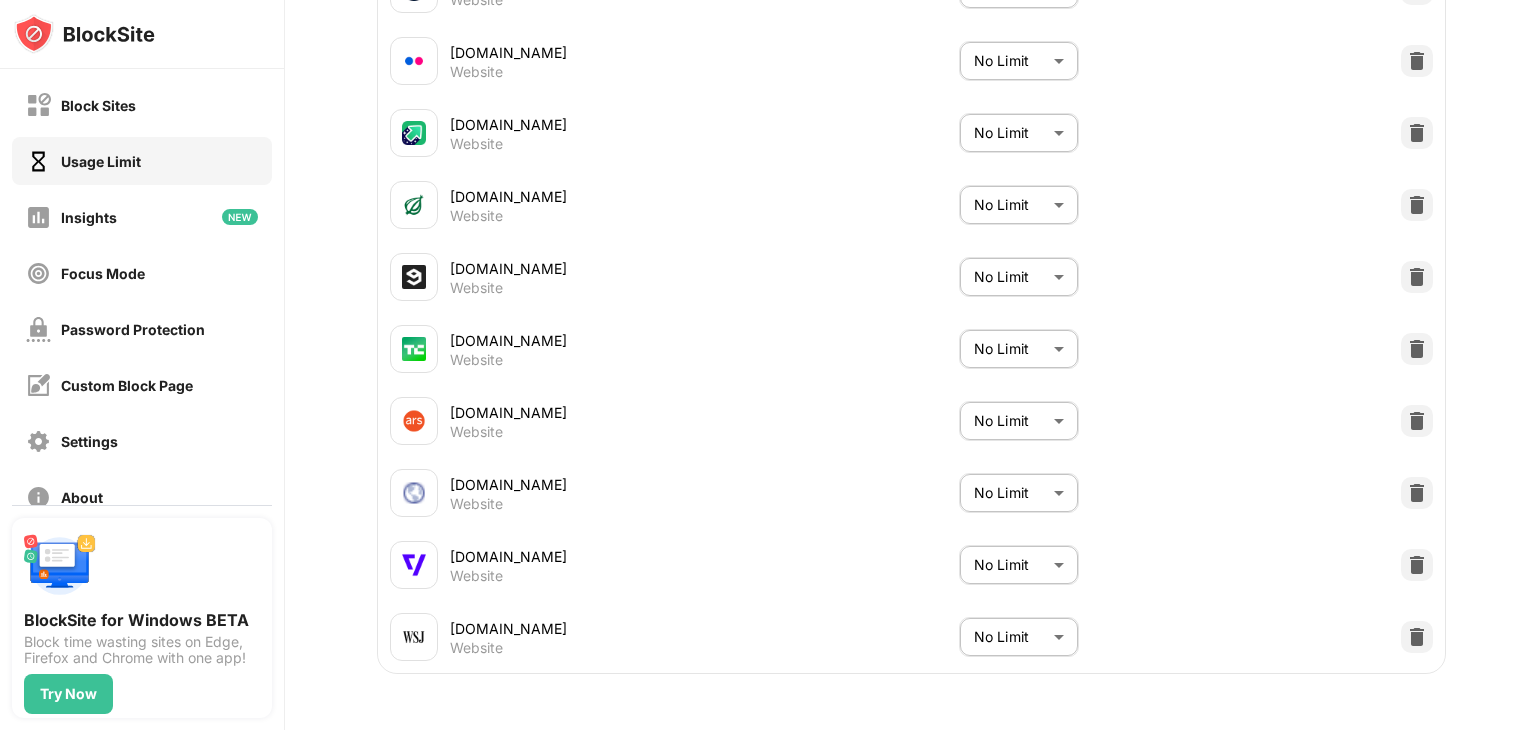 scroll, scrollTop: 627, scrollLeft: 0, axis: vertical 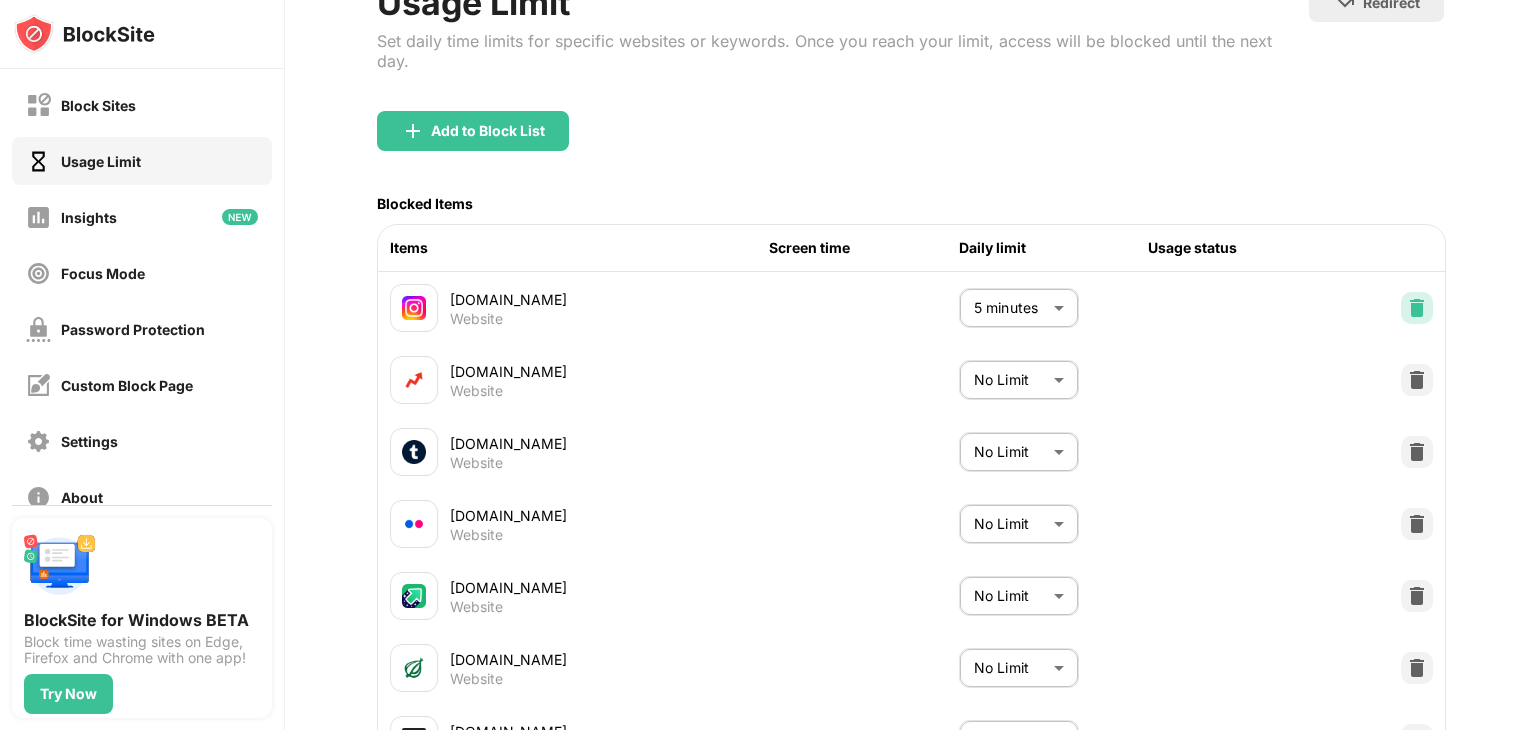 click at bounding box center [1417, 308] 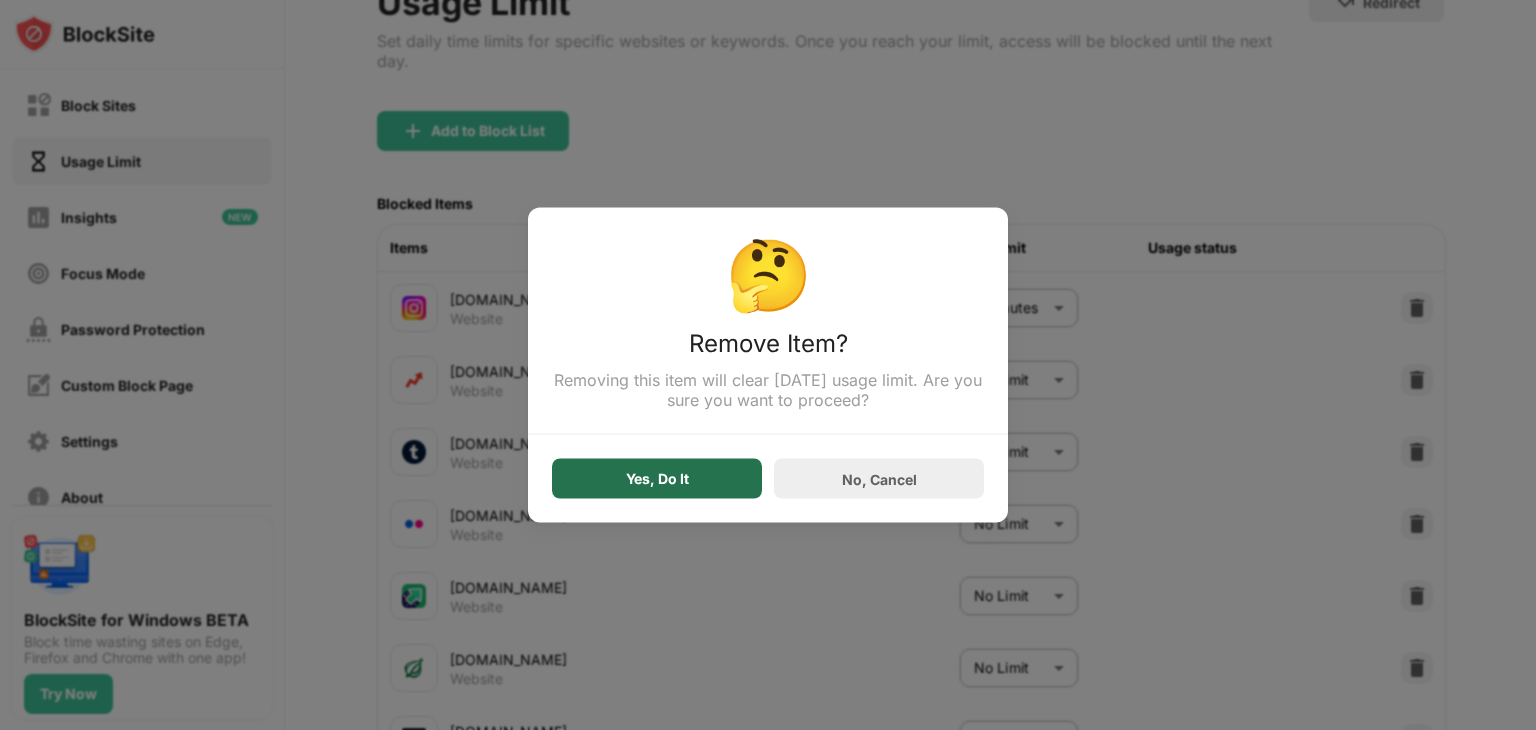 click on "Yes, Do It" at bounding box center (657, 479) 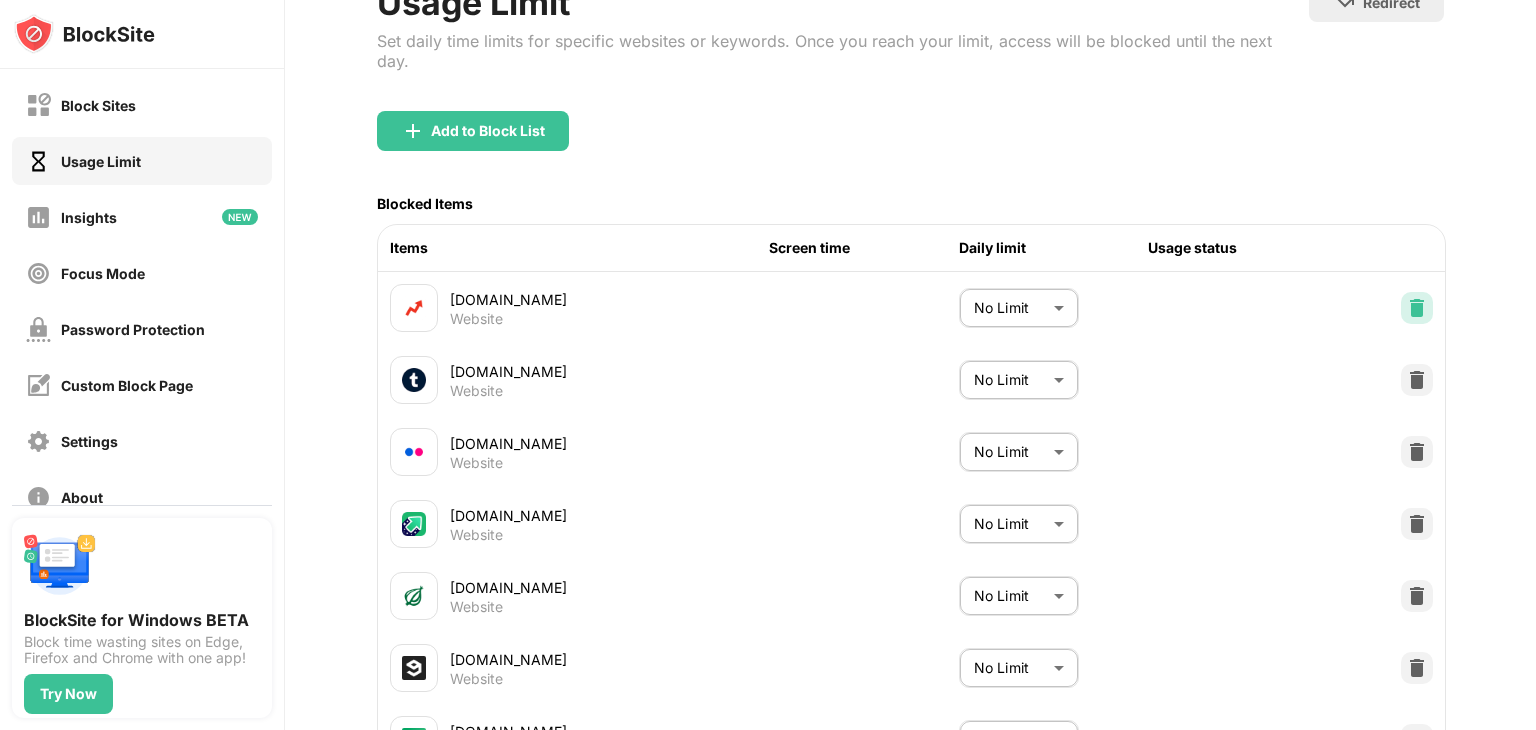 click at bounding box center (1417, 308) 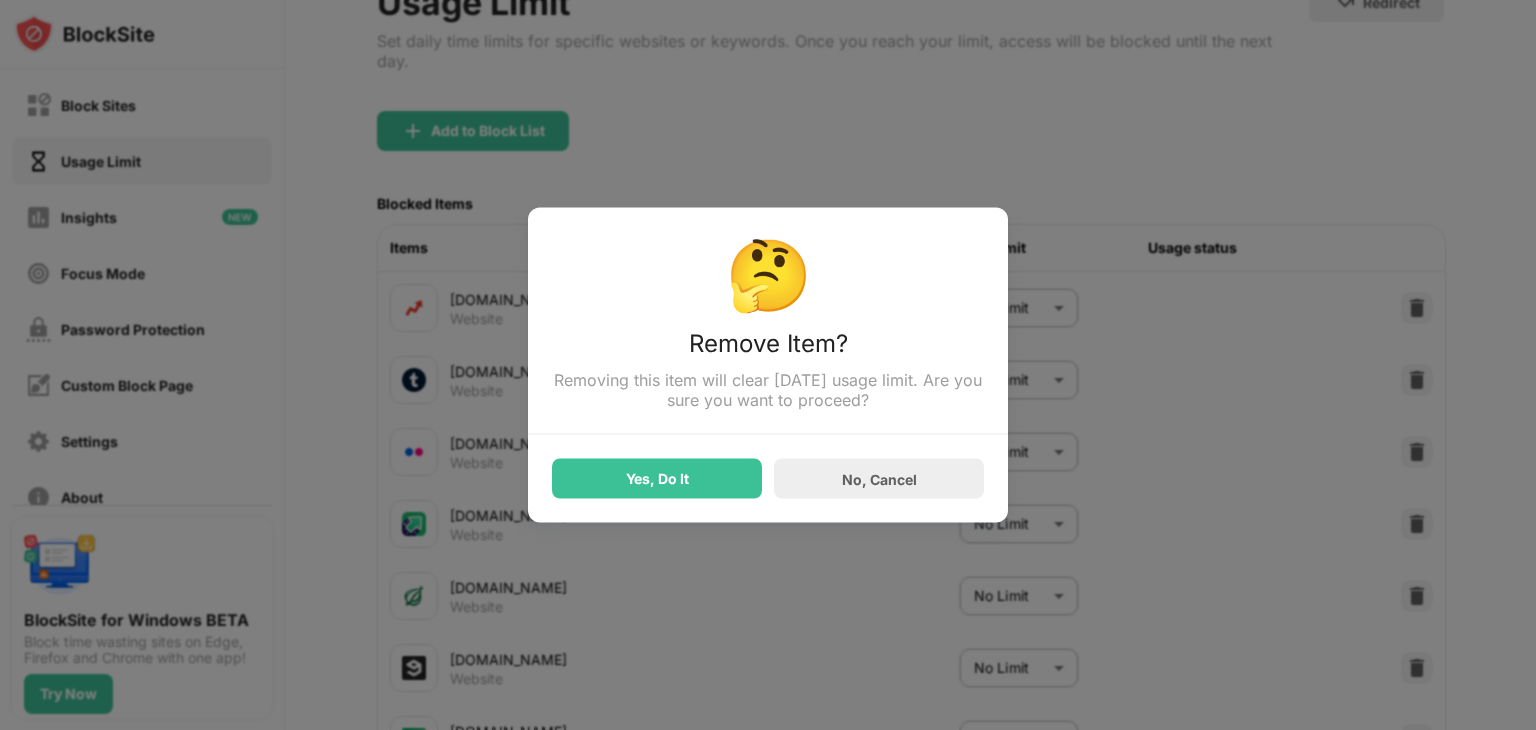 click at bounding box center (768, 365) 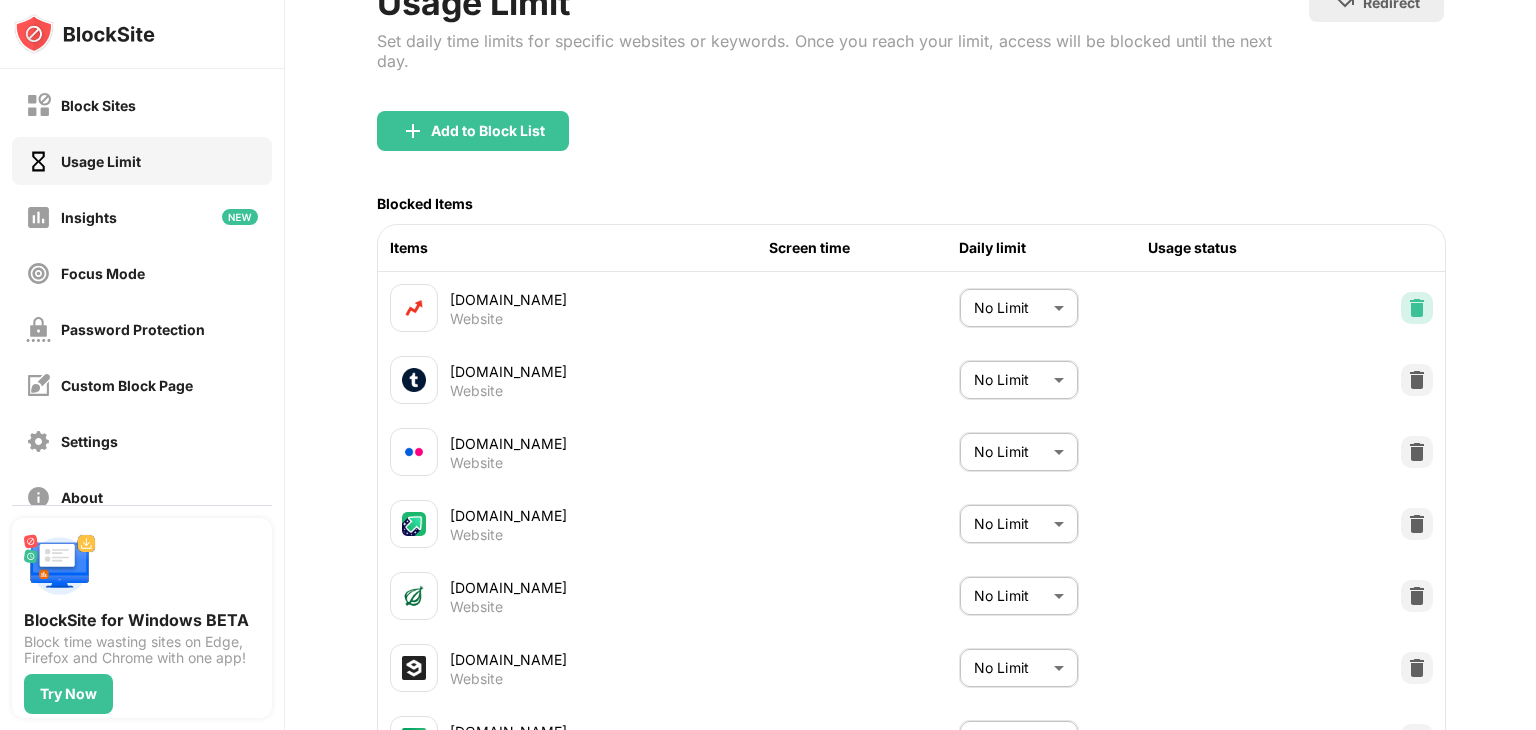 click at bounding box center [1417, 308] 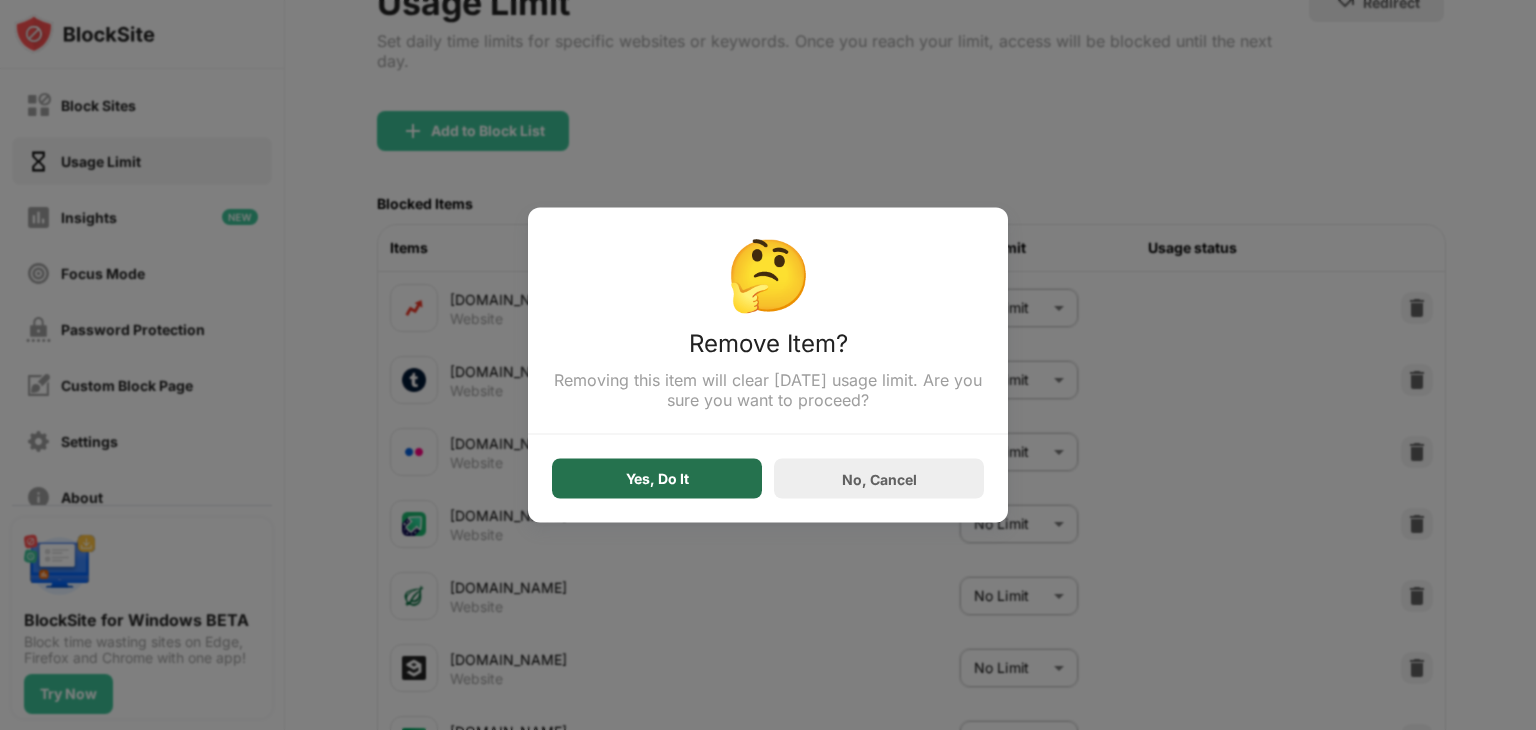 click on "Yes, Do It" at bounding box center [657, 479] 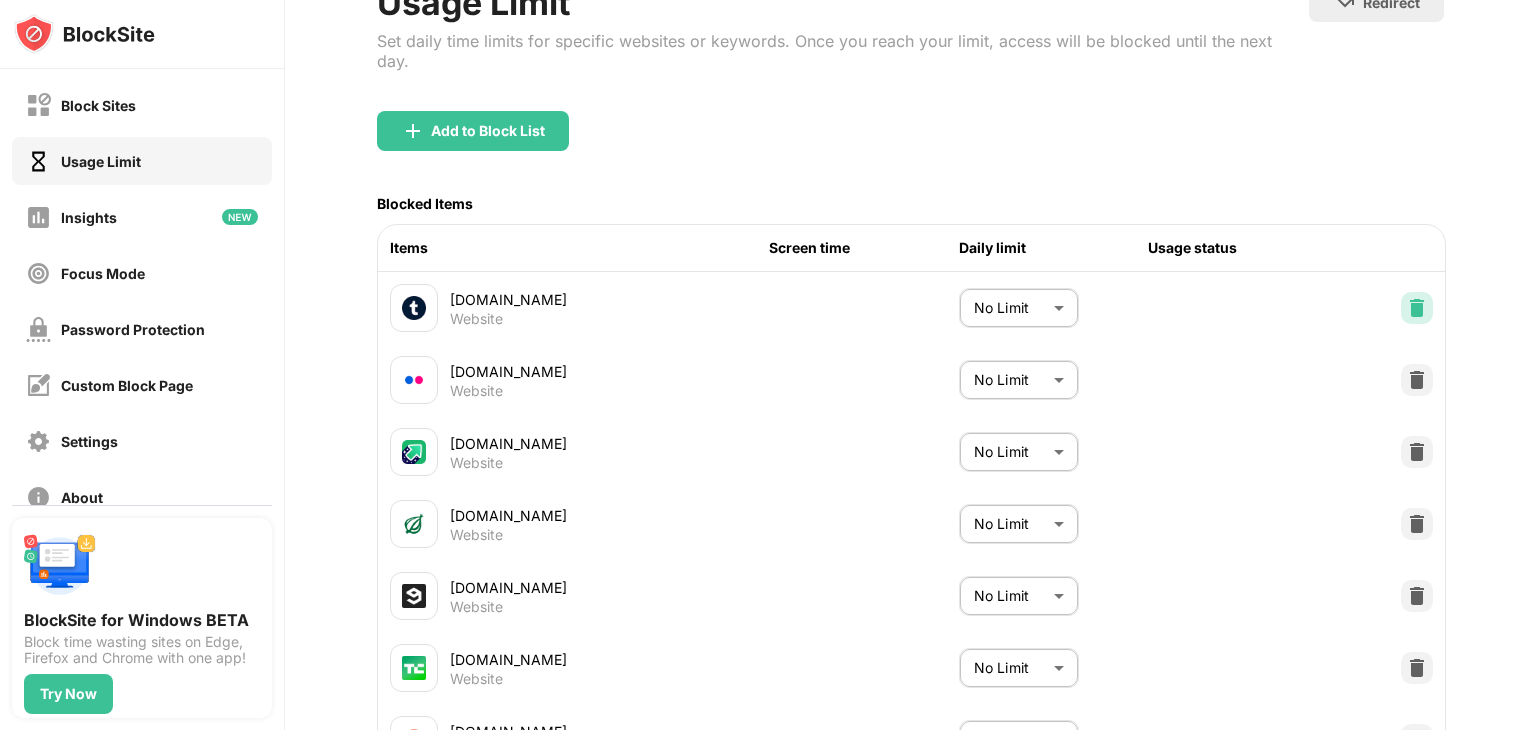 click at bounding box center (1417, 308) 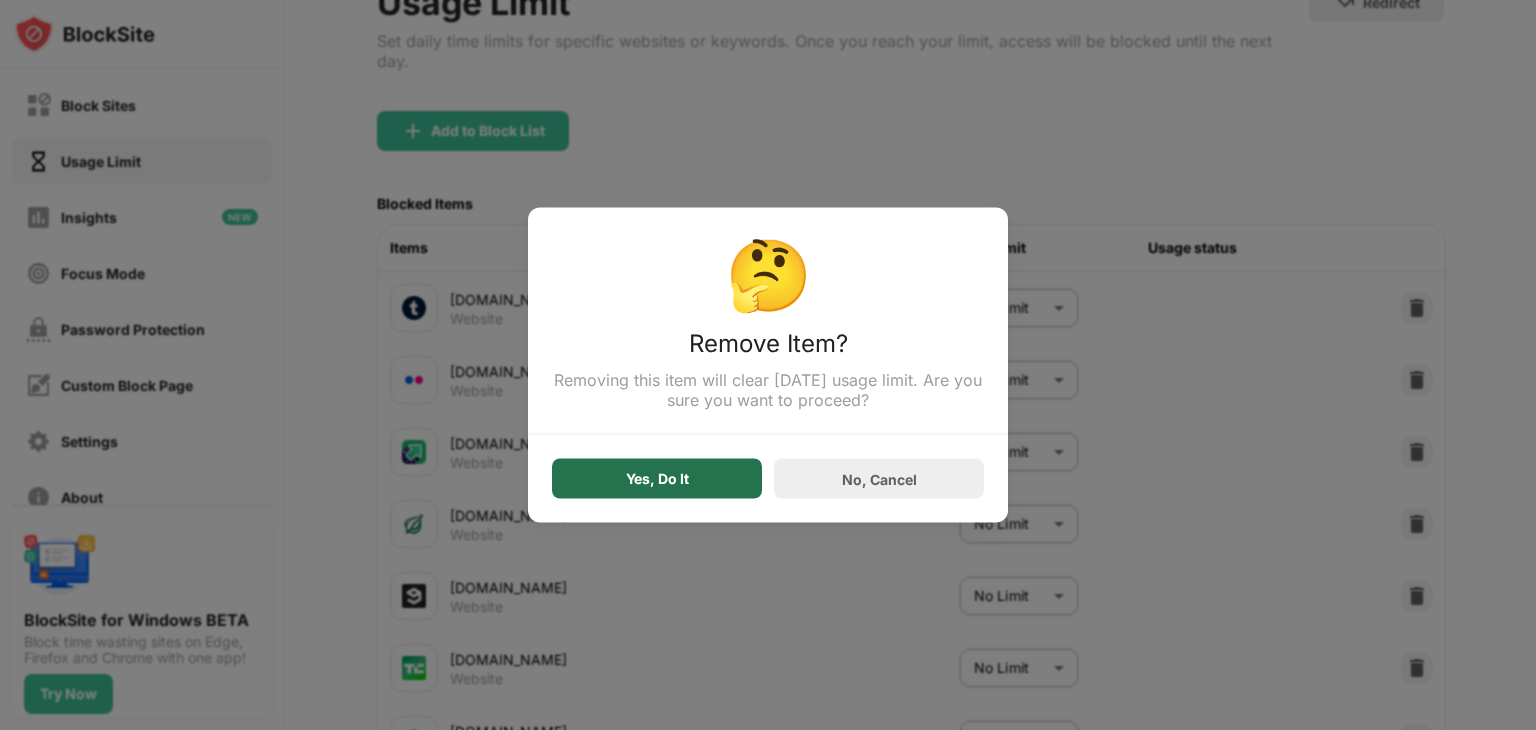 click on "Yes, Do It" at bounding box center [657, 479] 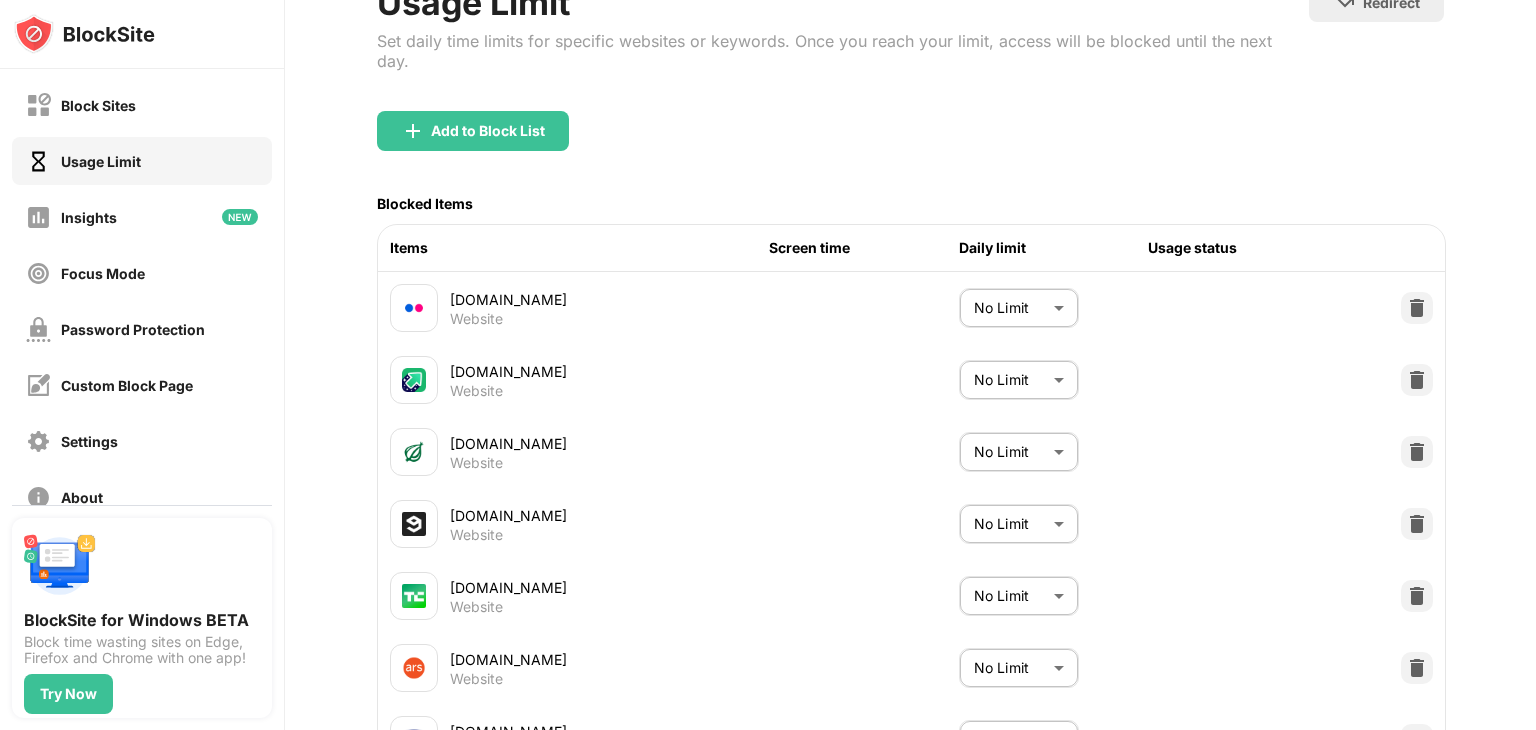 click on "flickr.com Website No Limit ******** ​" at bounding box center [911, 308] 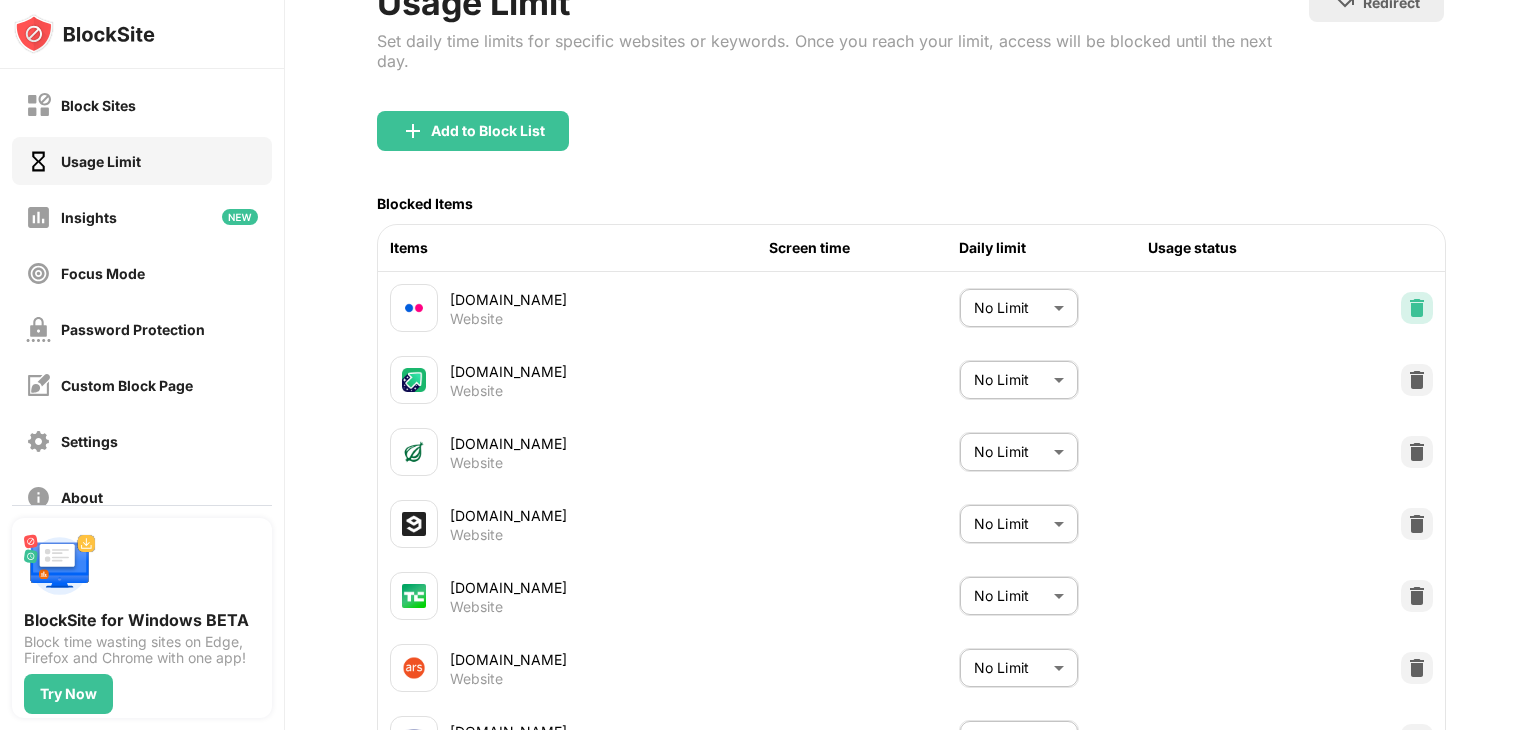 click at bounding box center (1417, 308) 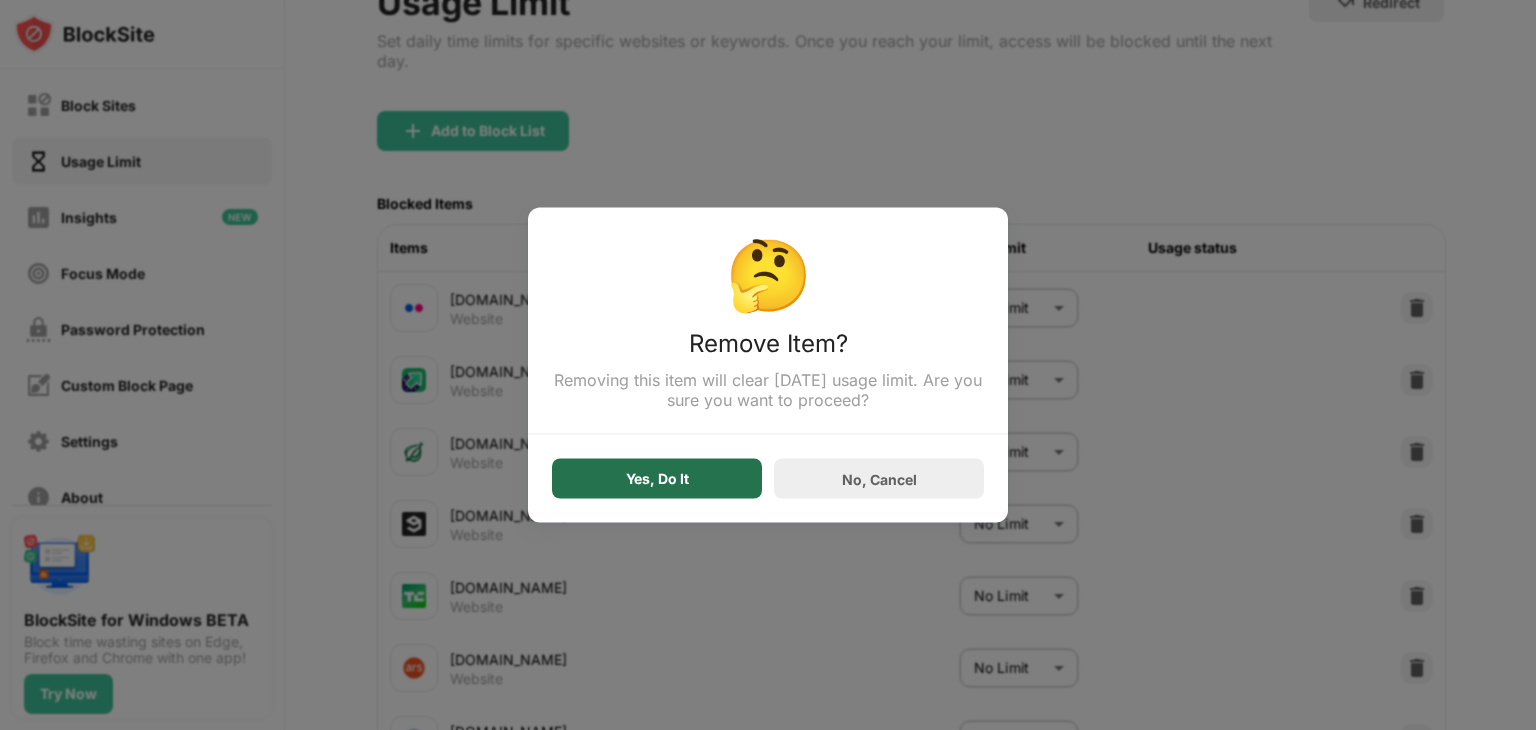 click on "Yes, Do It" at bounding box center (657, 479) 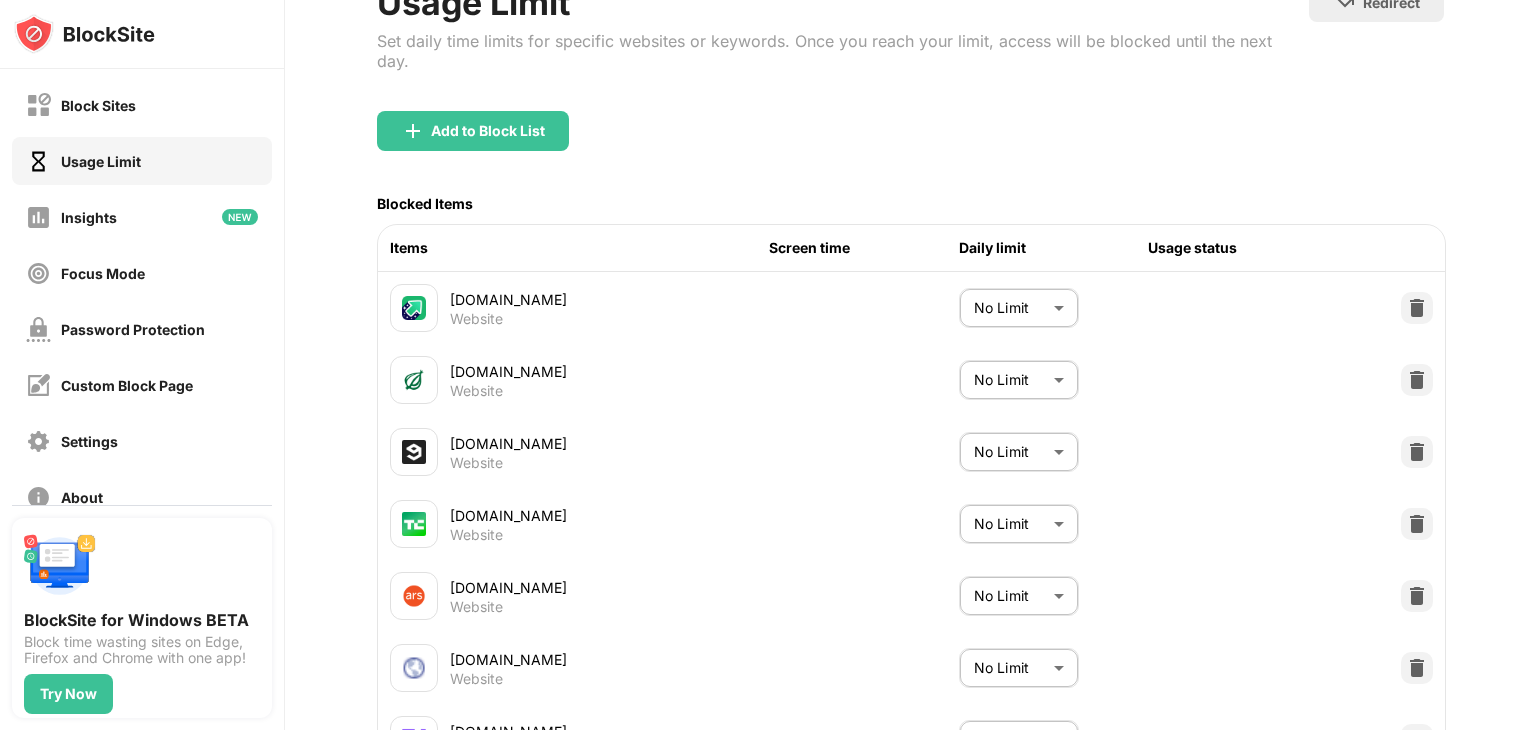 click on "imgur.com Website No Limit ******** ​" at bounding box center [911, 308] 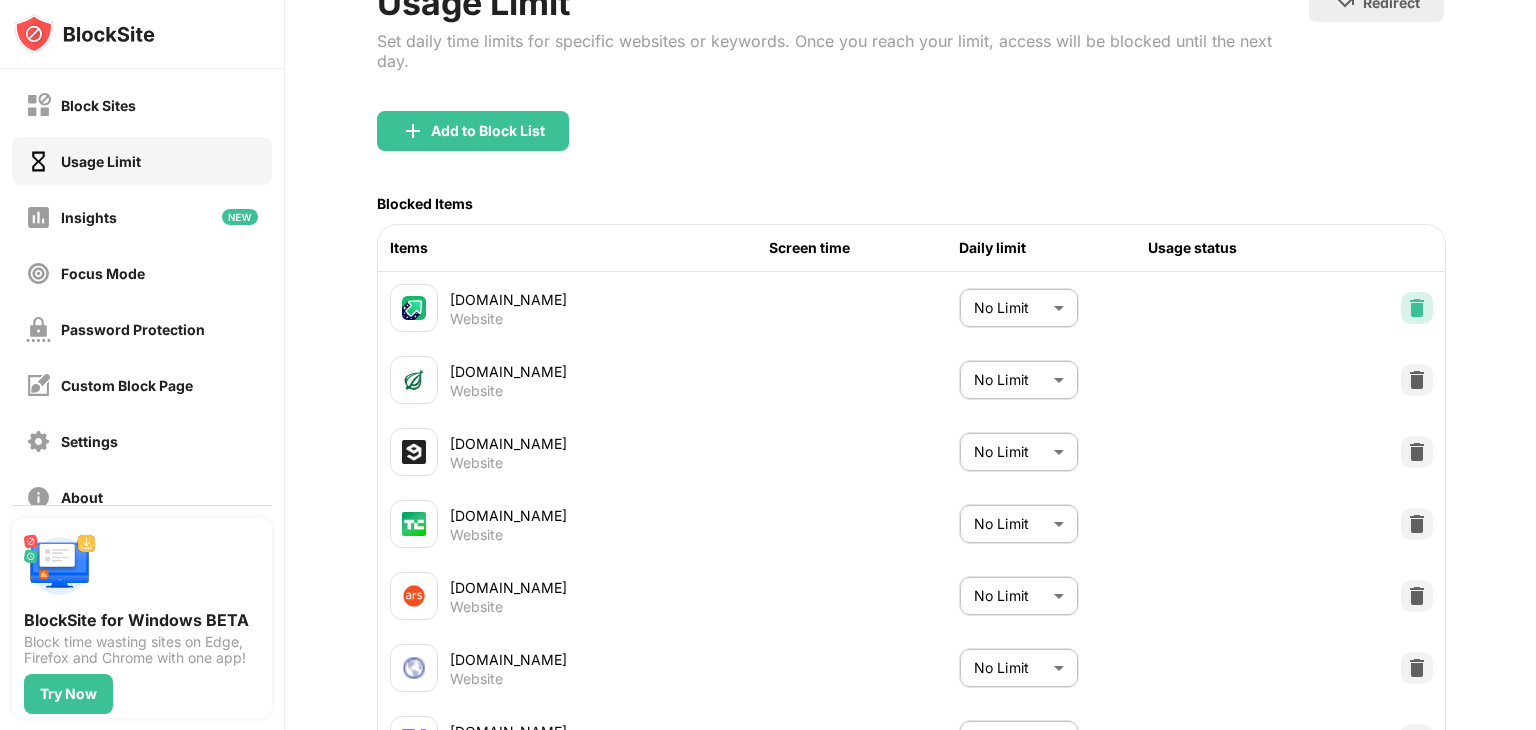 click at bounding box center [1417, 308] 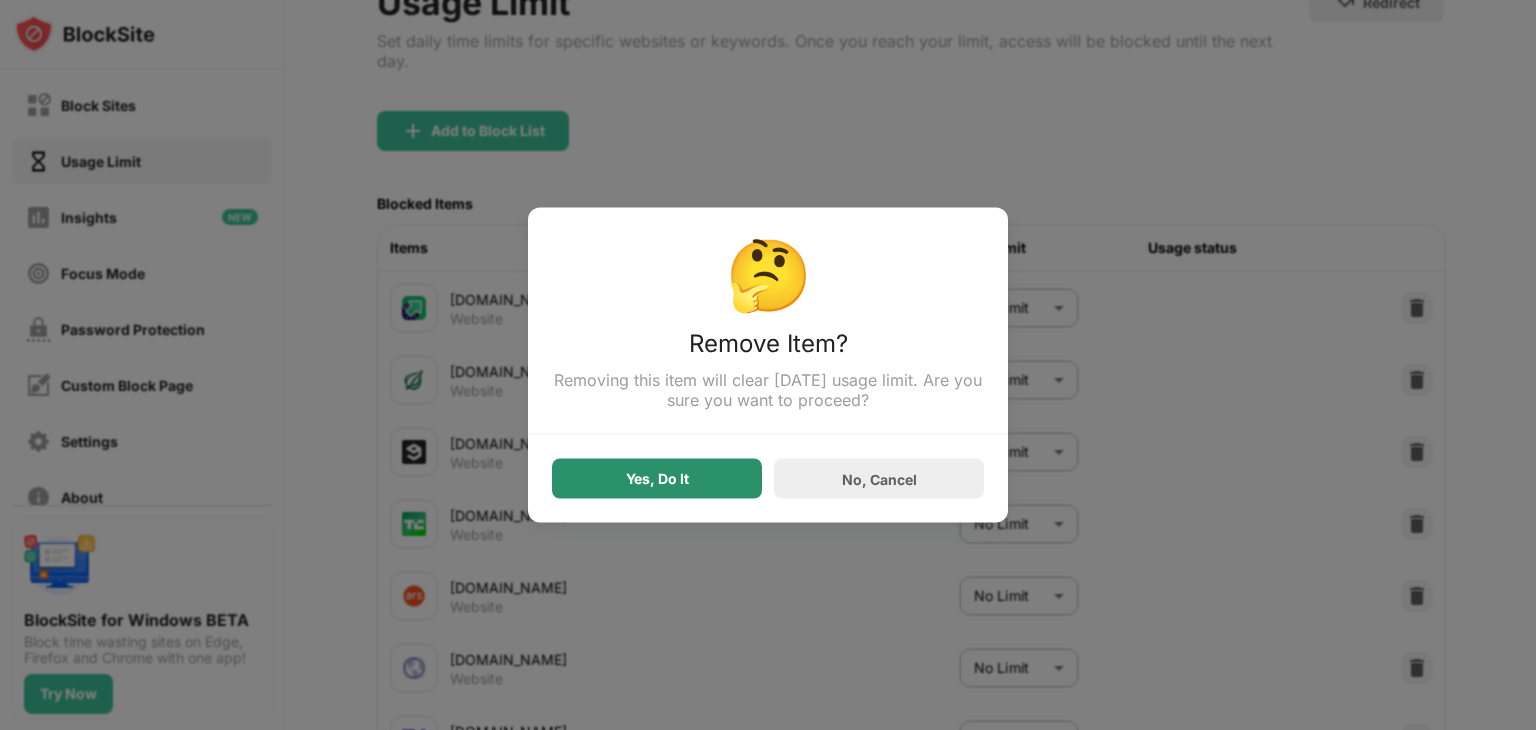 click on "Yes, Do It" at bounding box center (657, 479) 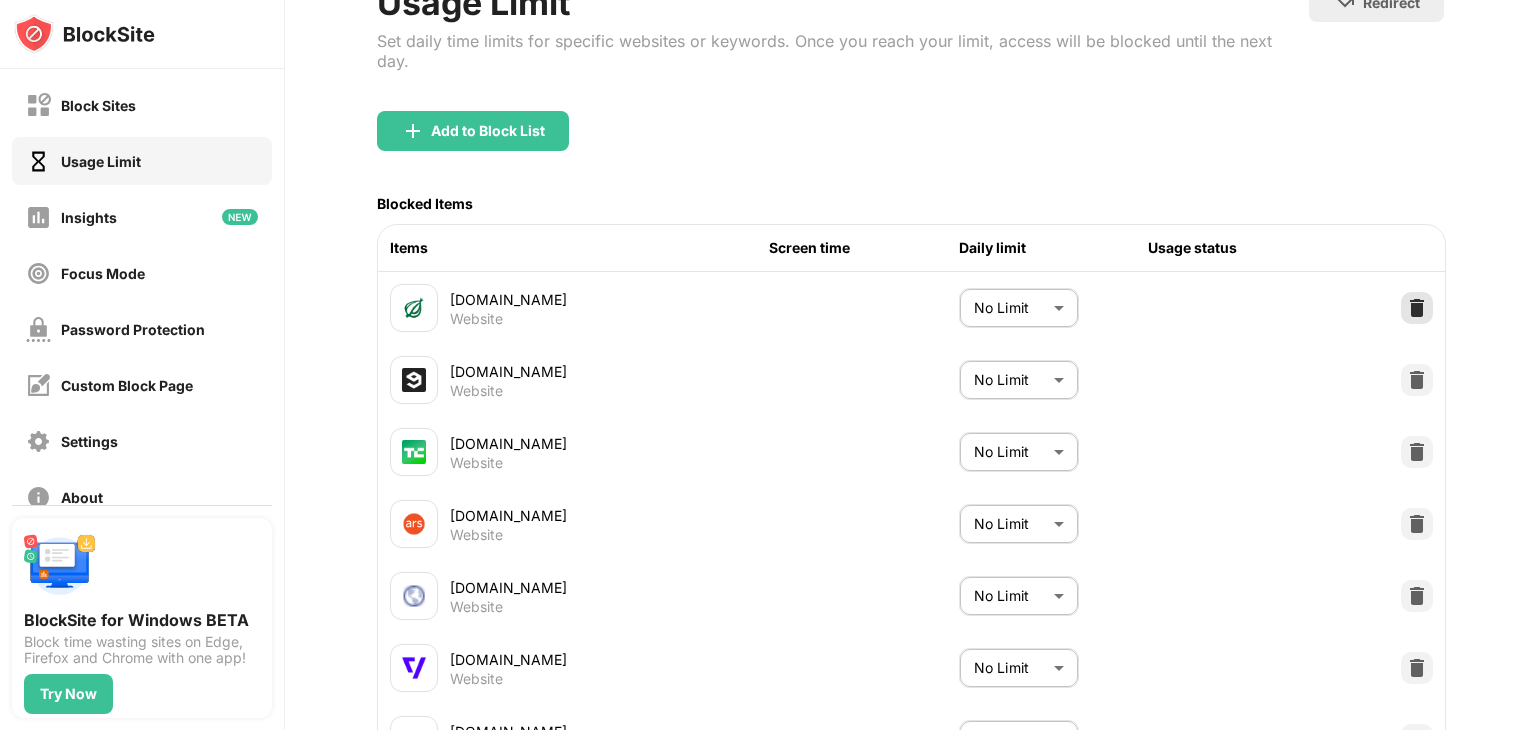 click at bounding box center [1417, 308] 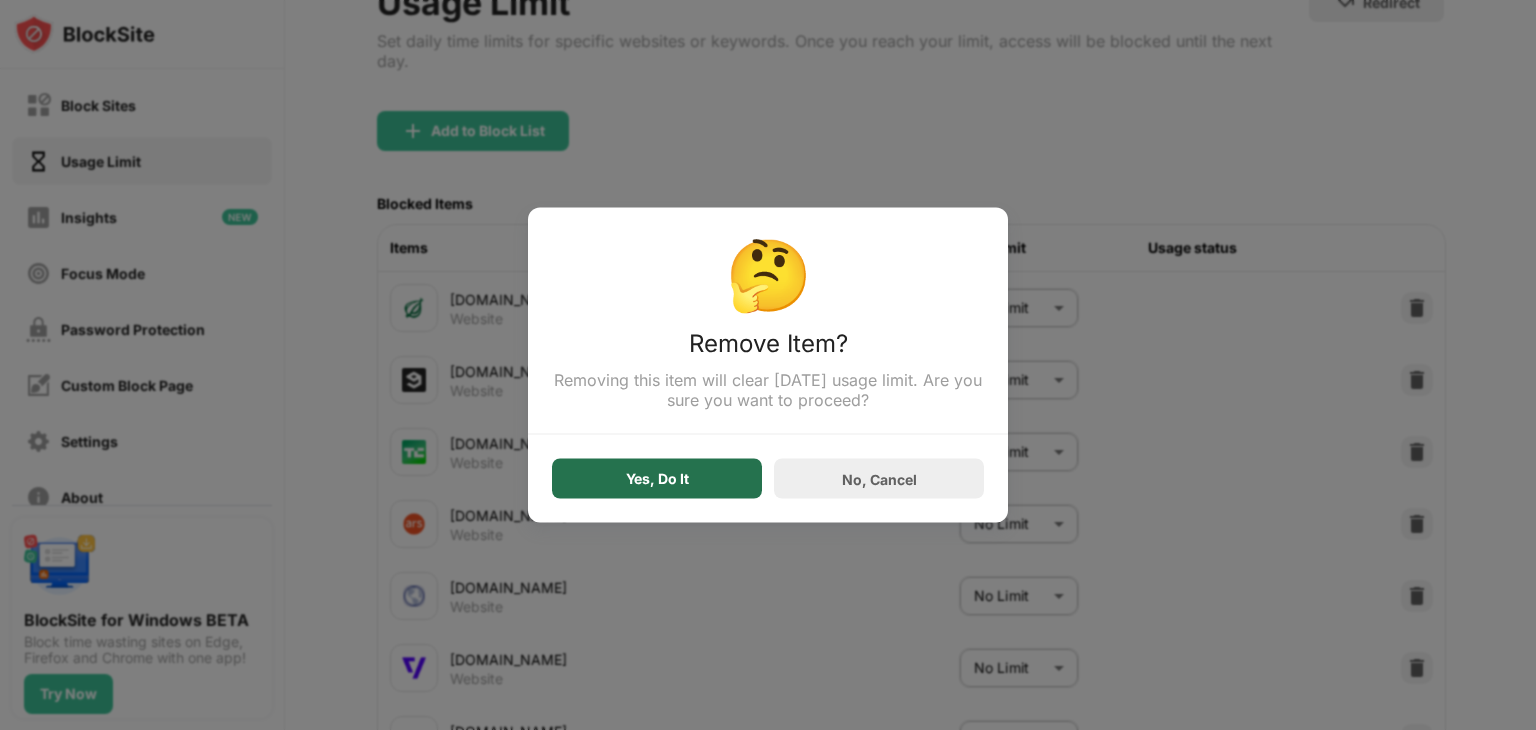click on "Yes, Do It" at bounding box center (657, 479) 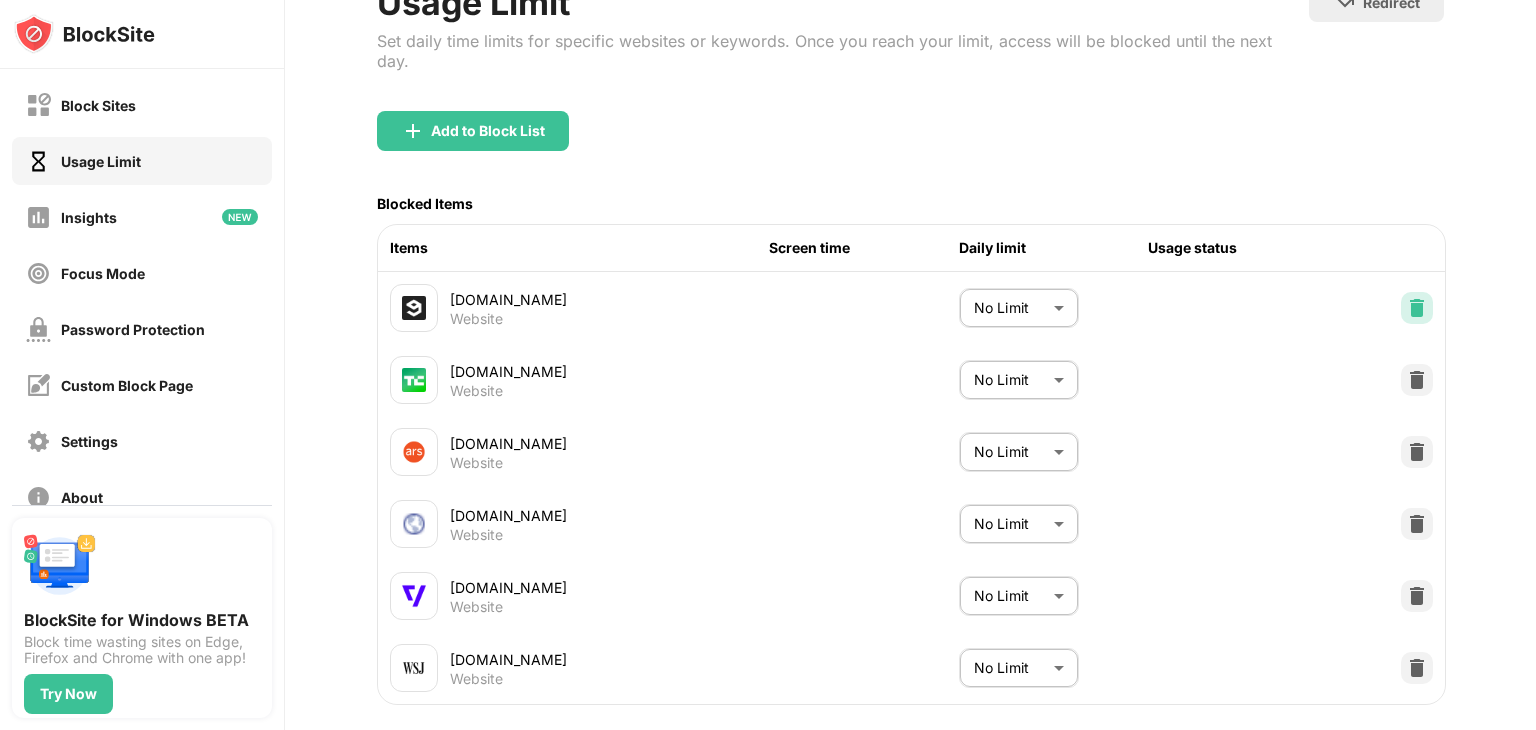 click at bounding box center [1417, 308] 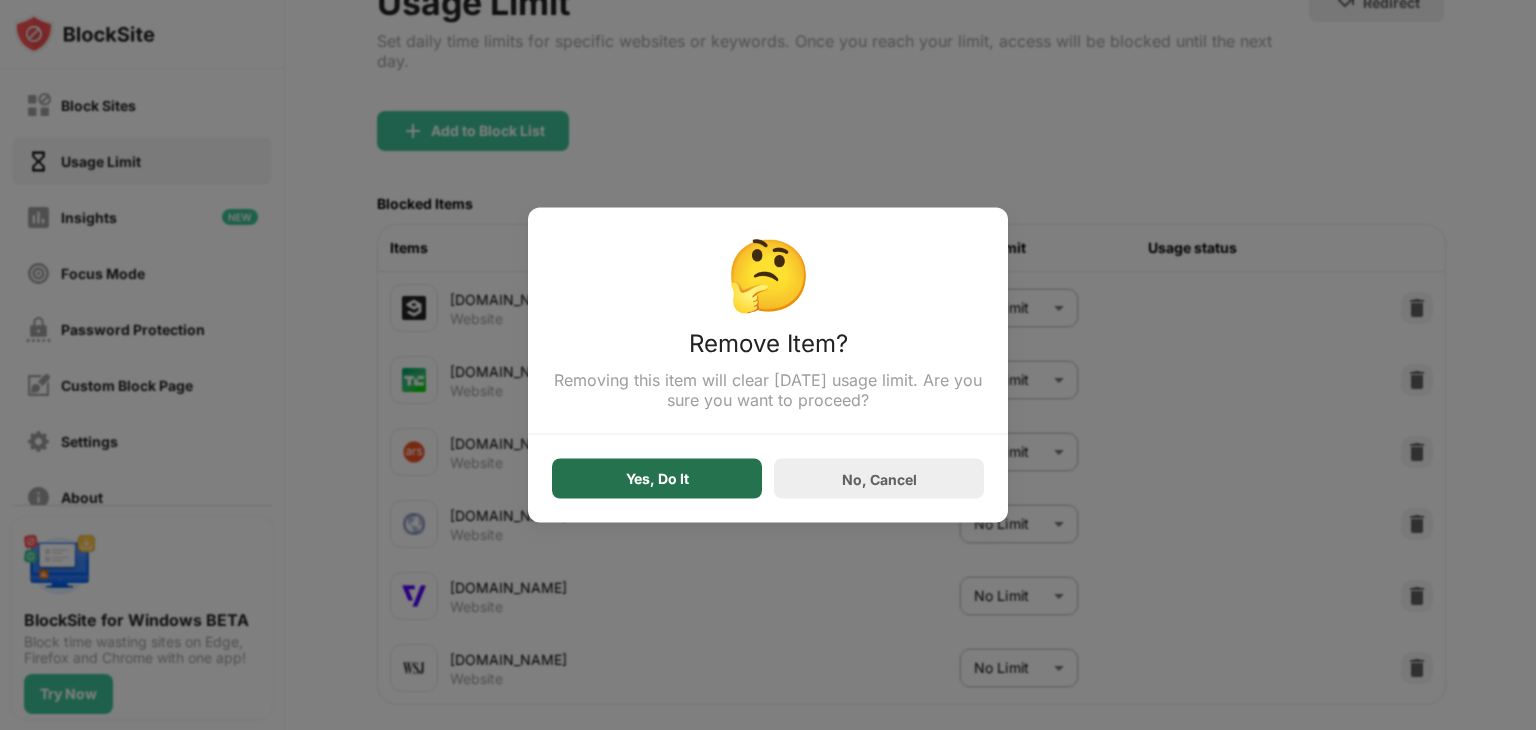 click on "Yes, Do It" at bounding box center [657, 479] 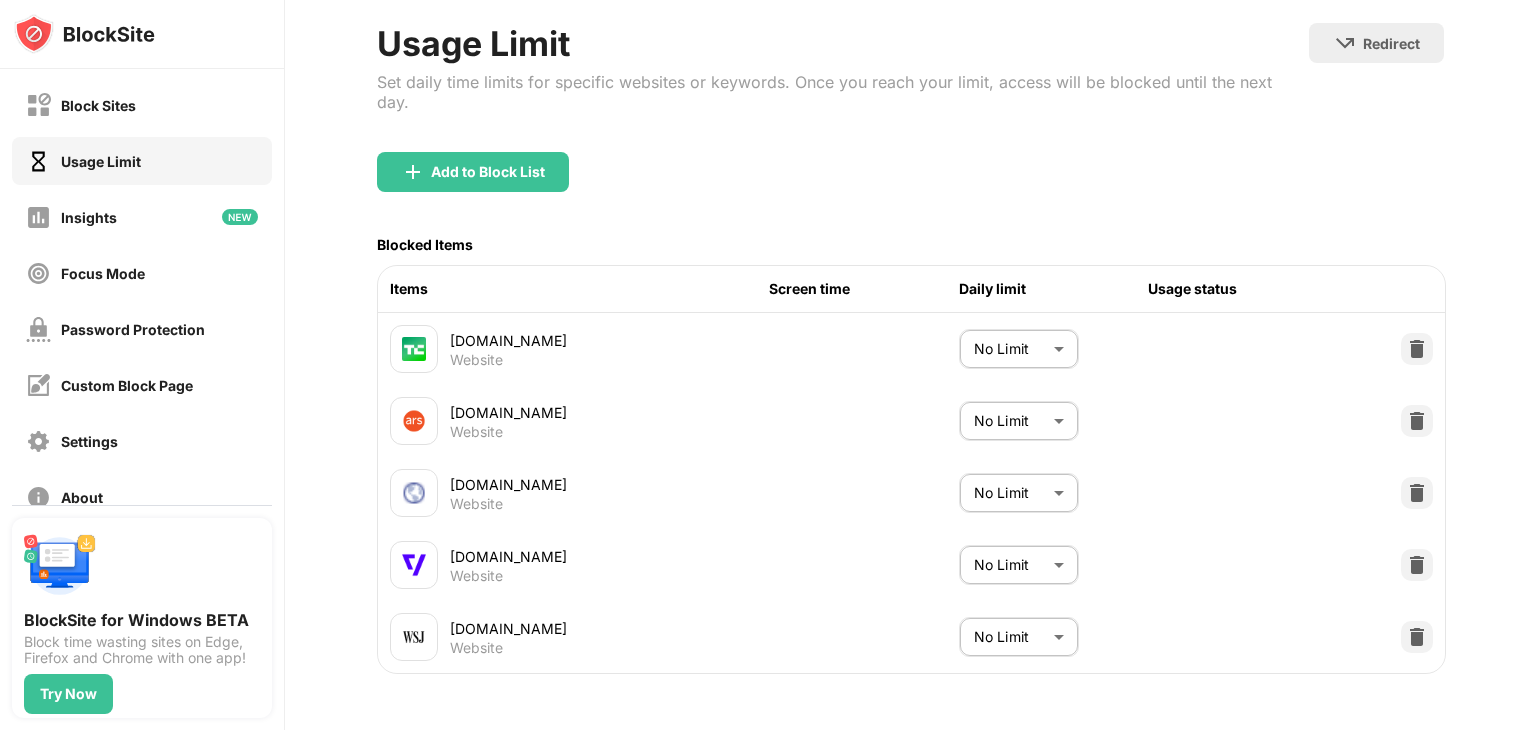 scroll, scrollTop: 123, scrollLeft: 0, axis: vertical 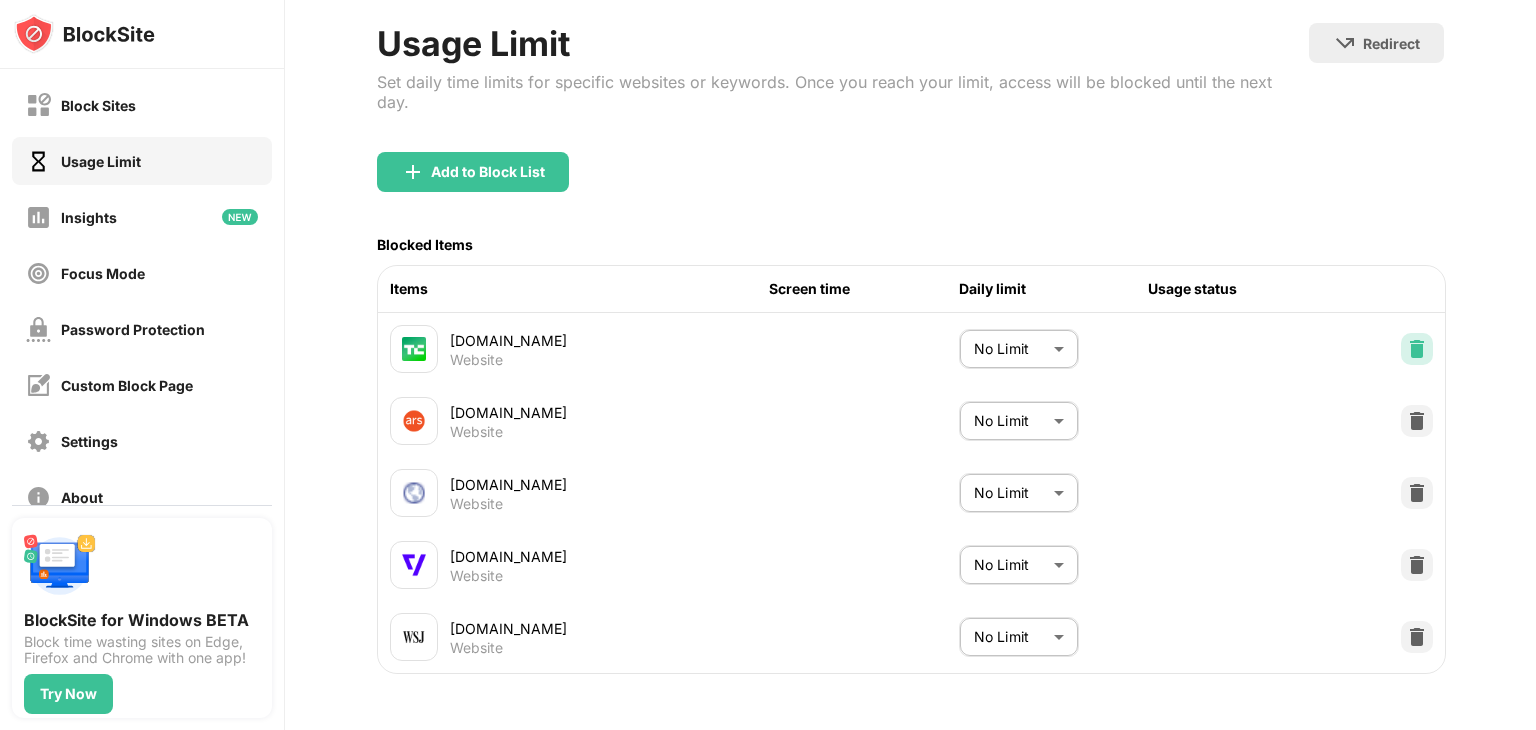 click at bounding box center (1417, 349) 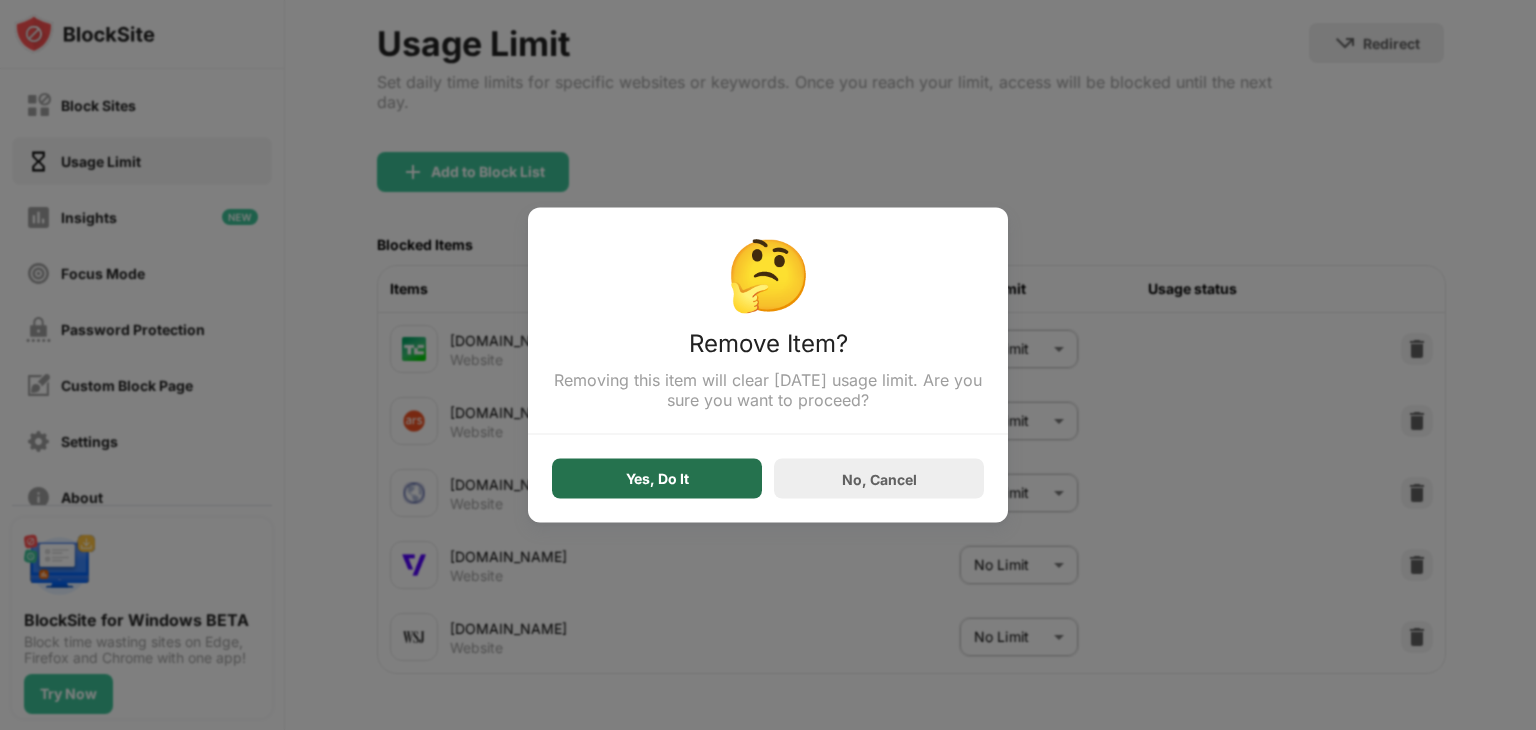 click on "Yes, Do It" at bounding box center (657, 479) 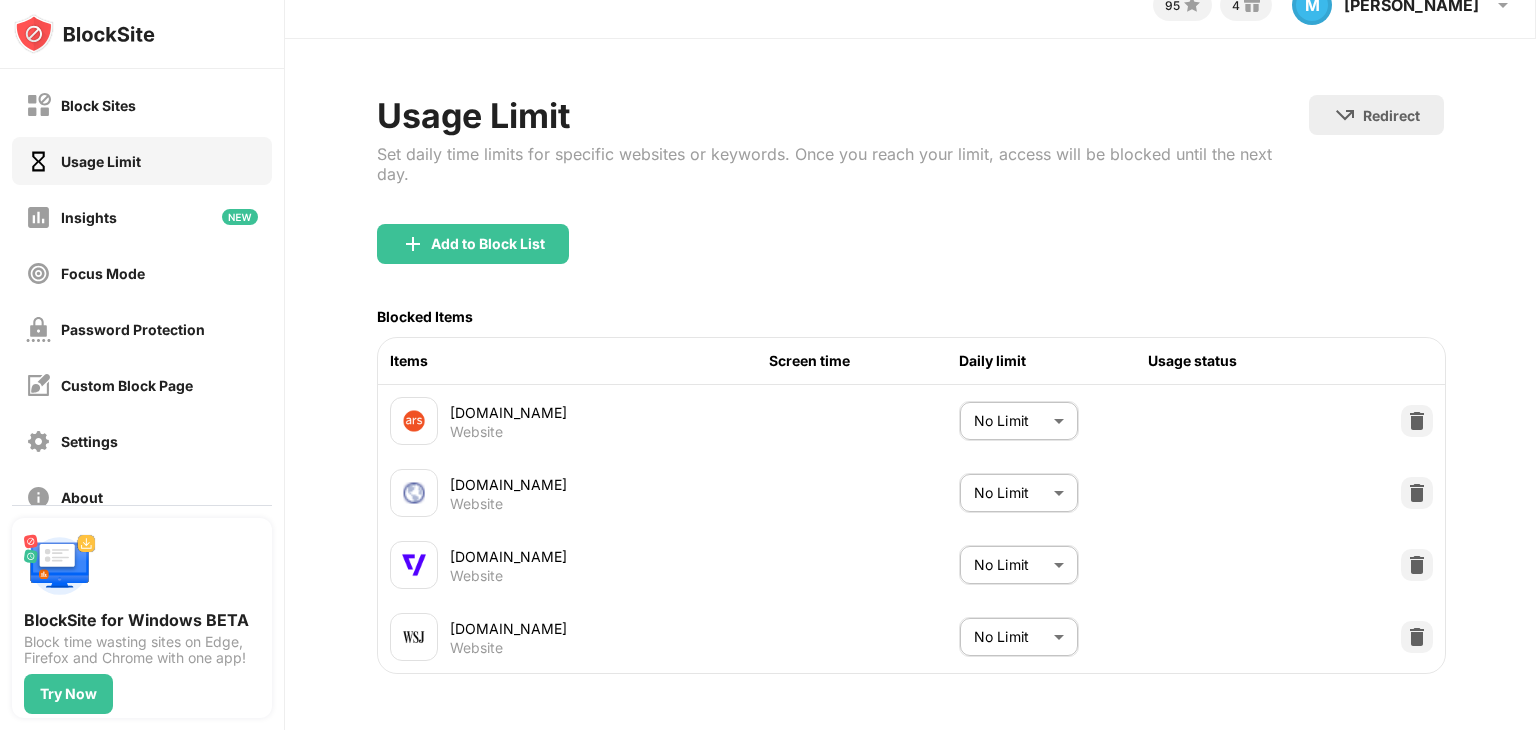 click on "arstechnica.com Website No Limit ******** ​" at bounding box center [911, 421] 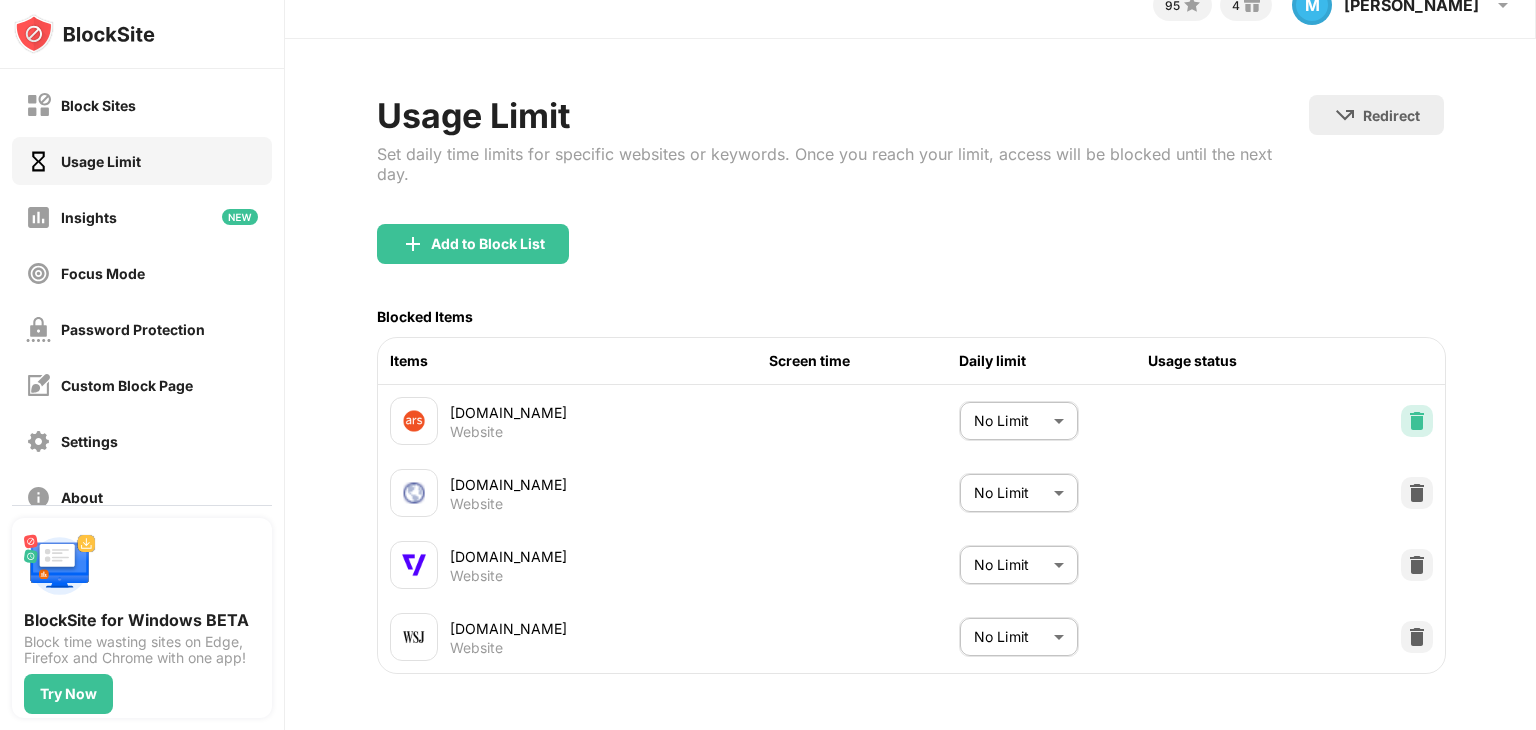 click at bounding box center (1417, 421) 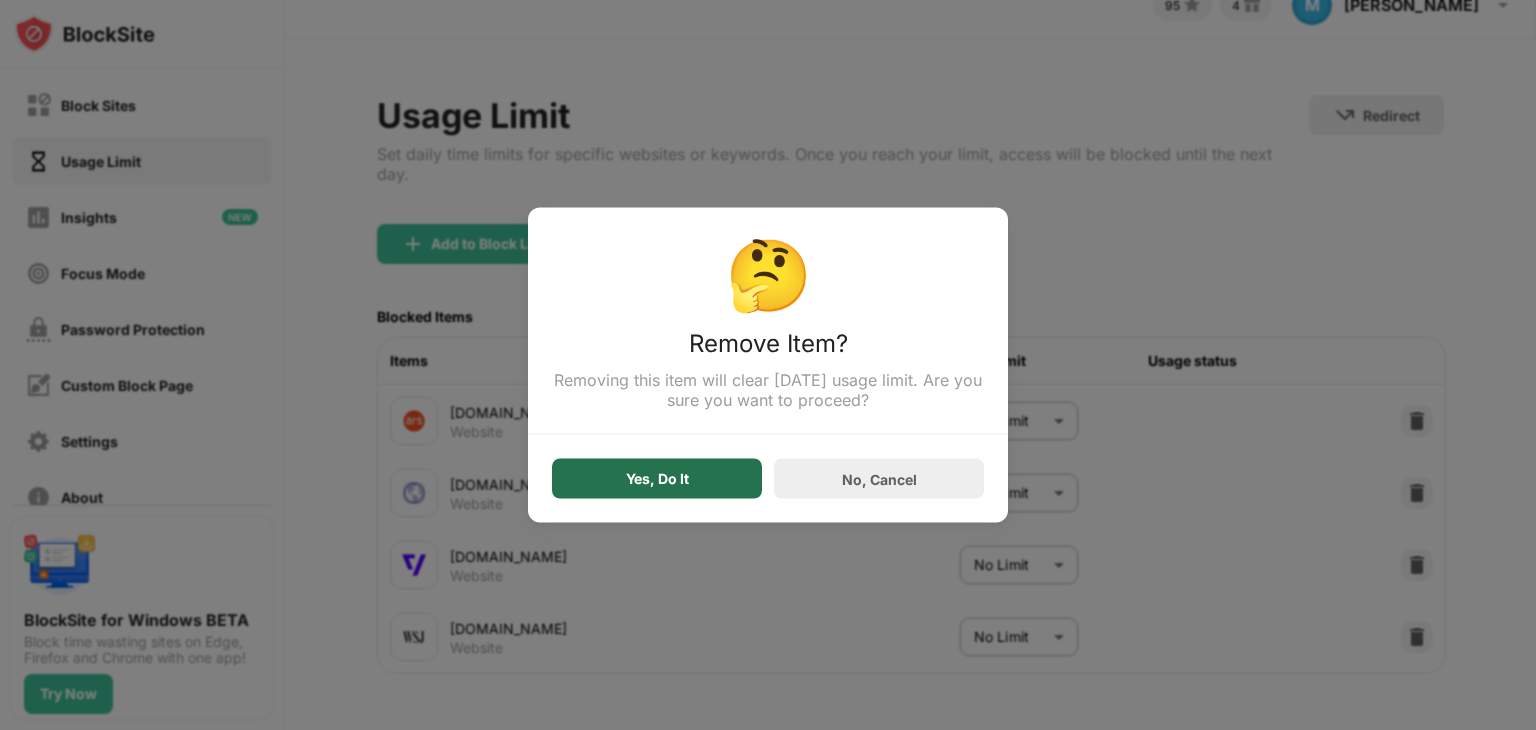 click on "Yes, Do It" at bounding box center [657, 479] 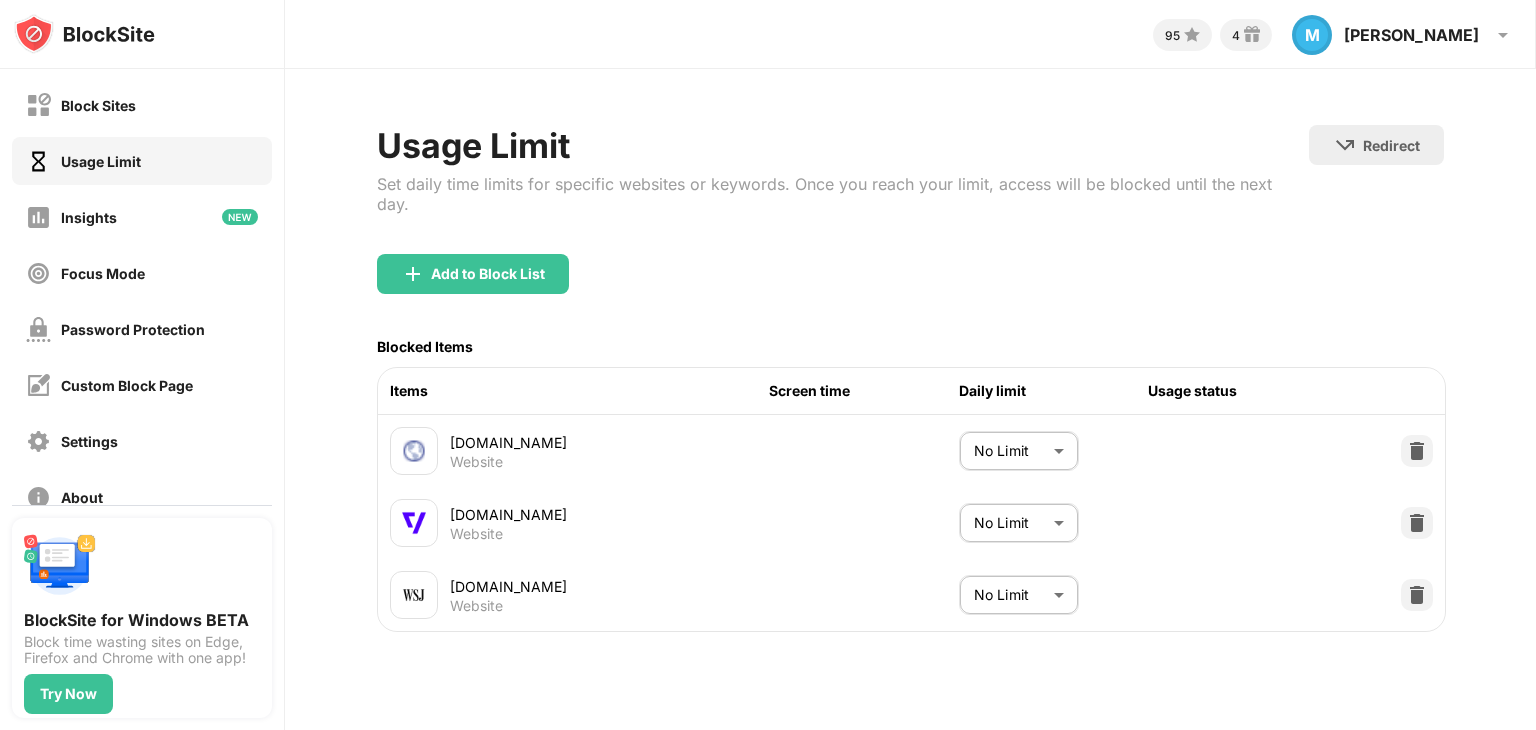 scroll, scrollTop: 0, scrollLeft: 0, axis: both 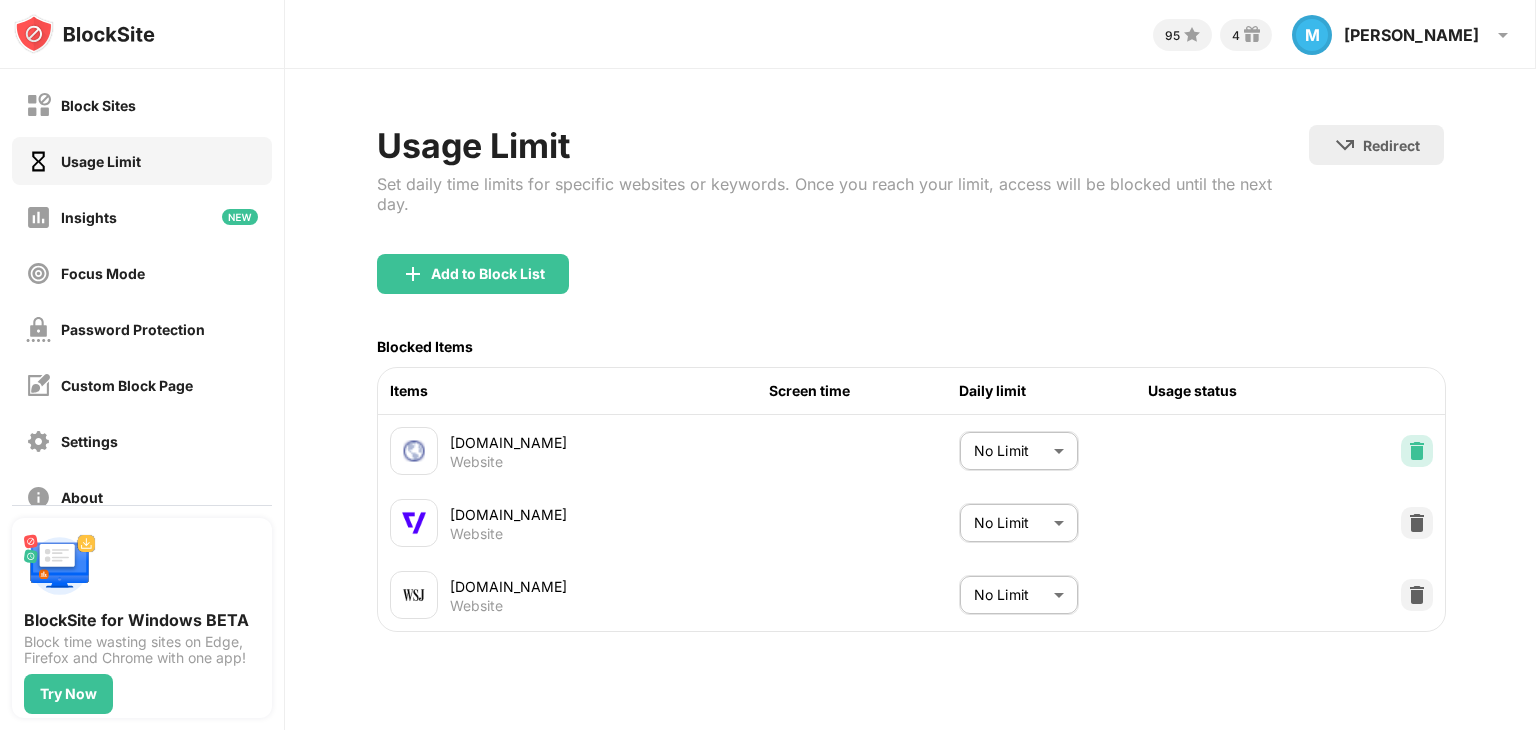 click at bounding box center [1417, 451] 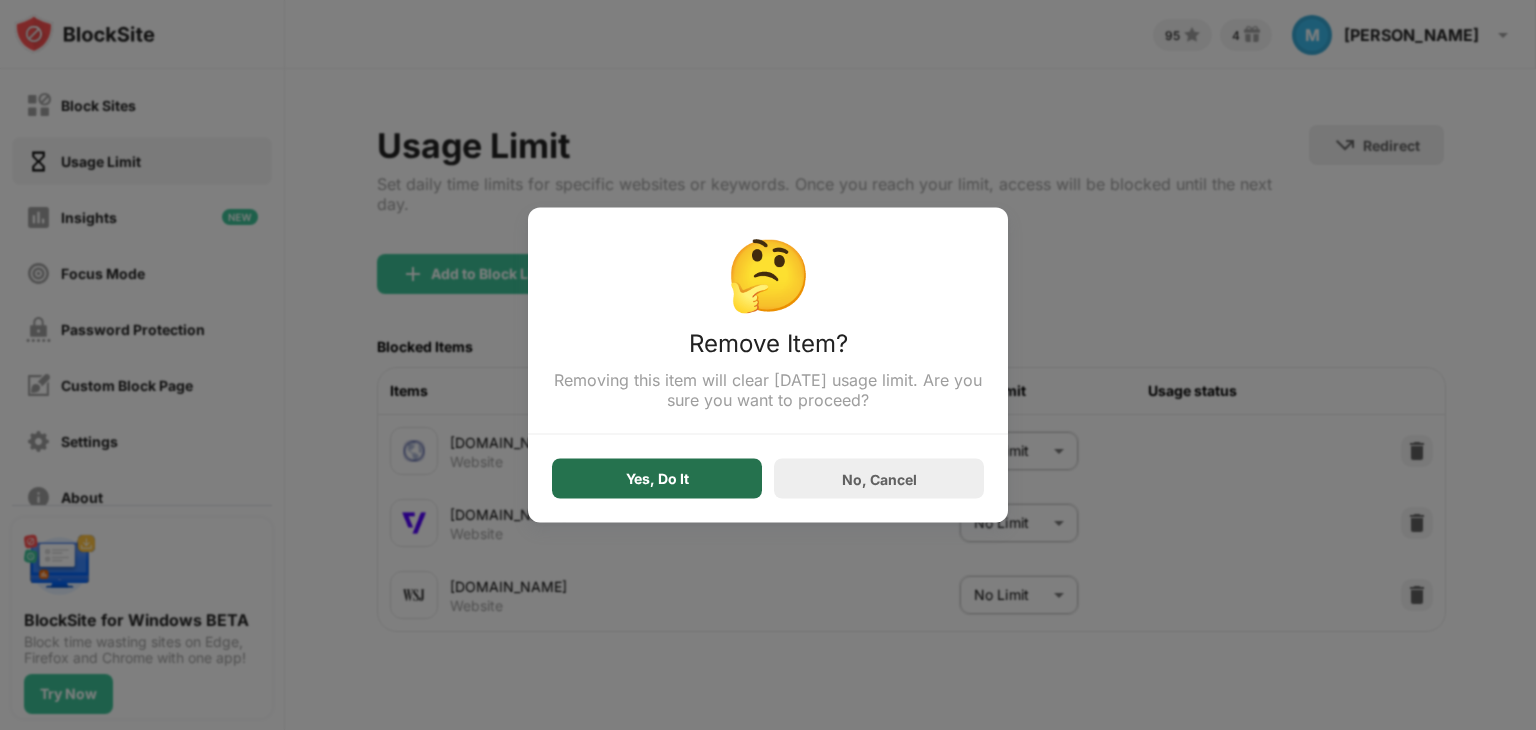 click on "Yes, Do It" at bounding box center [657, 479] 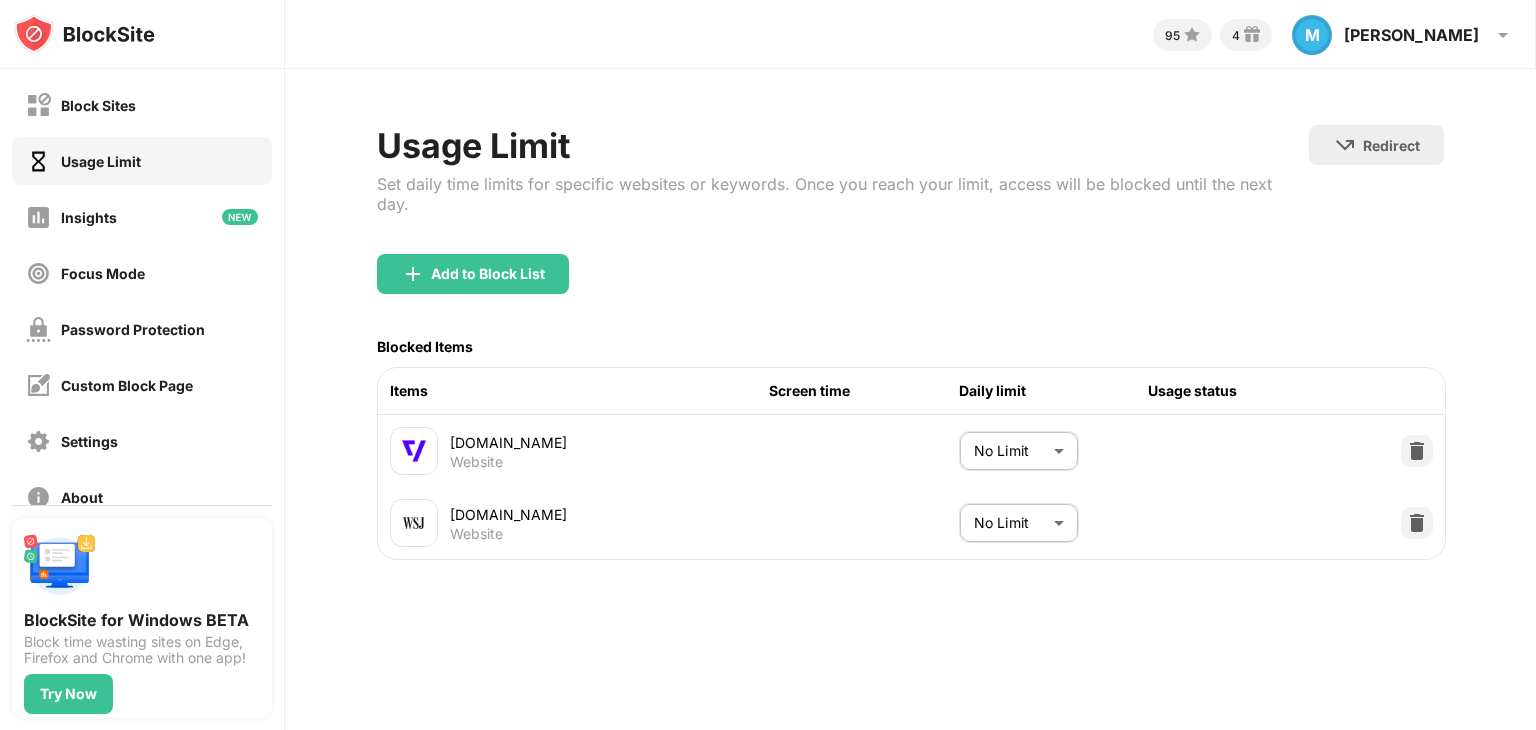click on "theverge.com Website No Limit ******** ​" at bounding box center (911, 451) 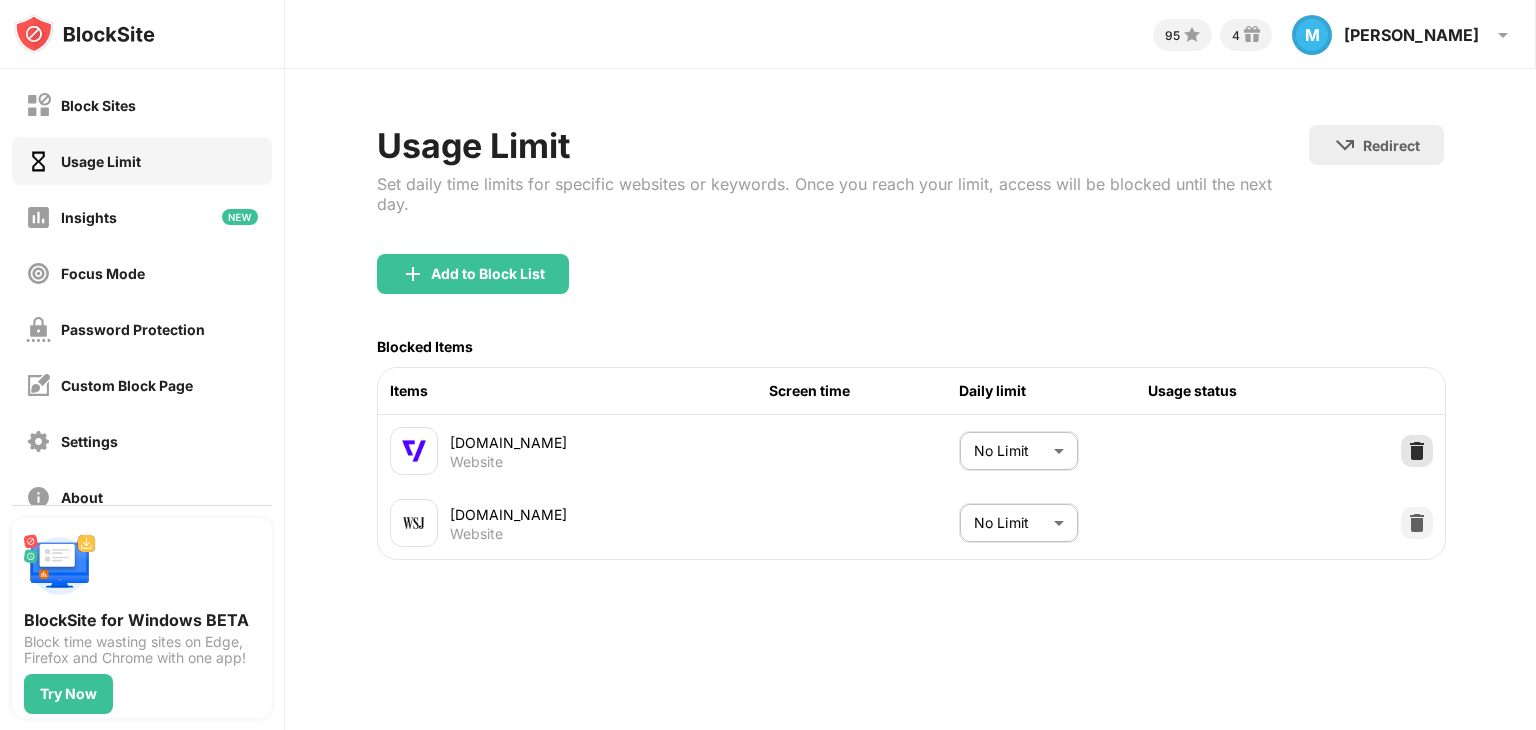 click at bounding box center (1417, 451) 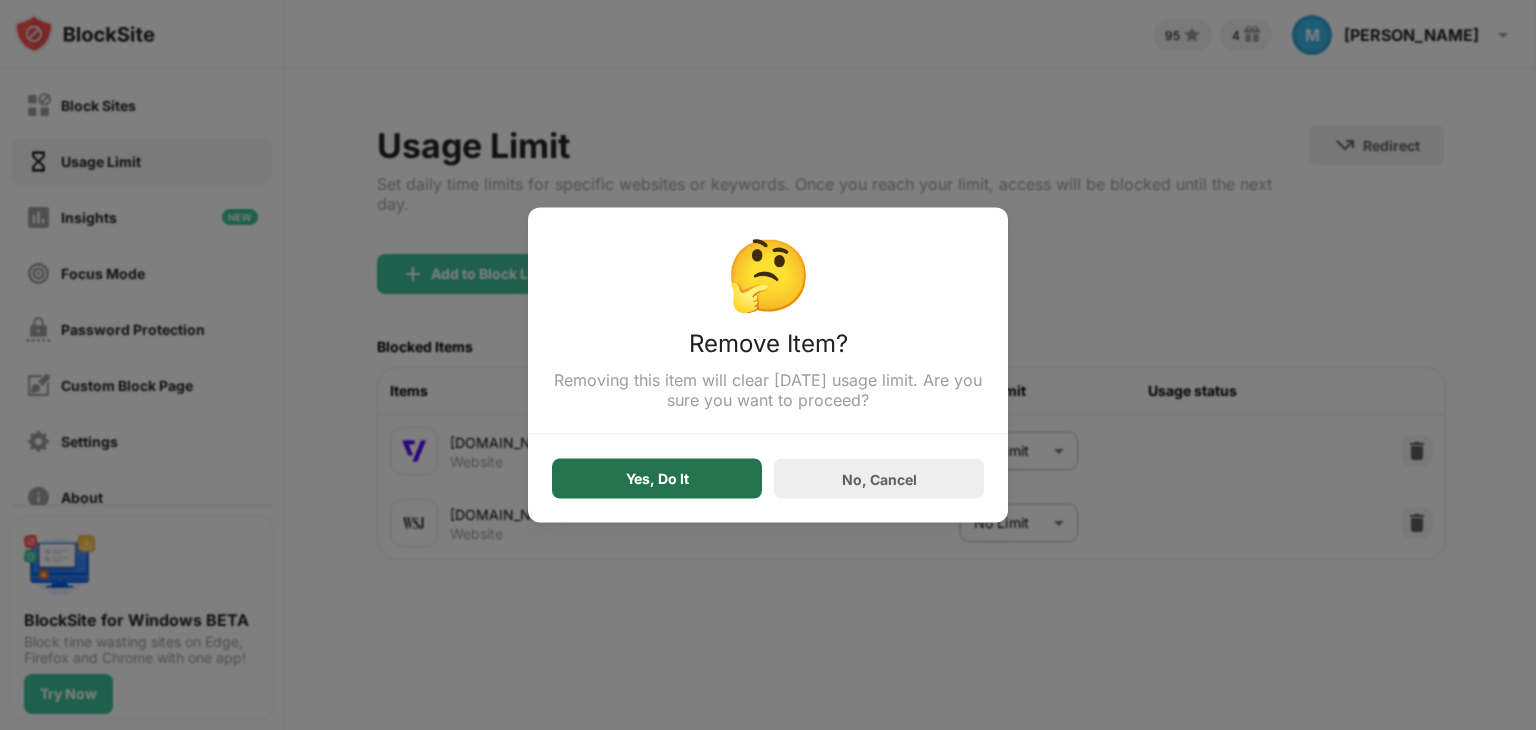 click on "Yes, Do It" at bounding box center [657, 479] 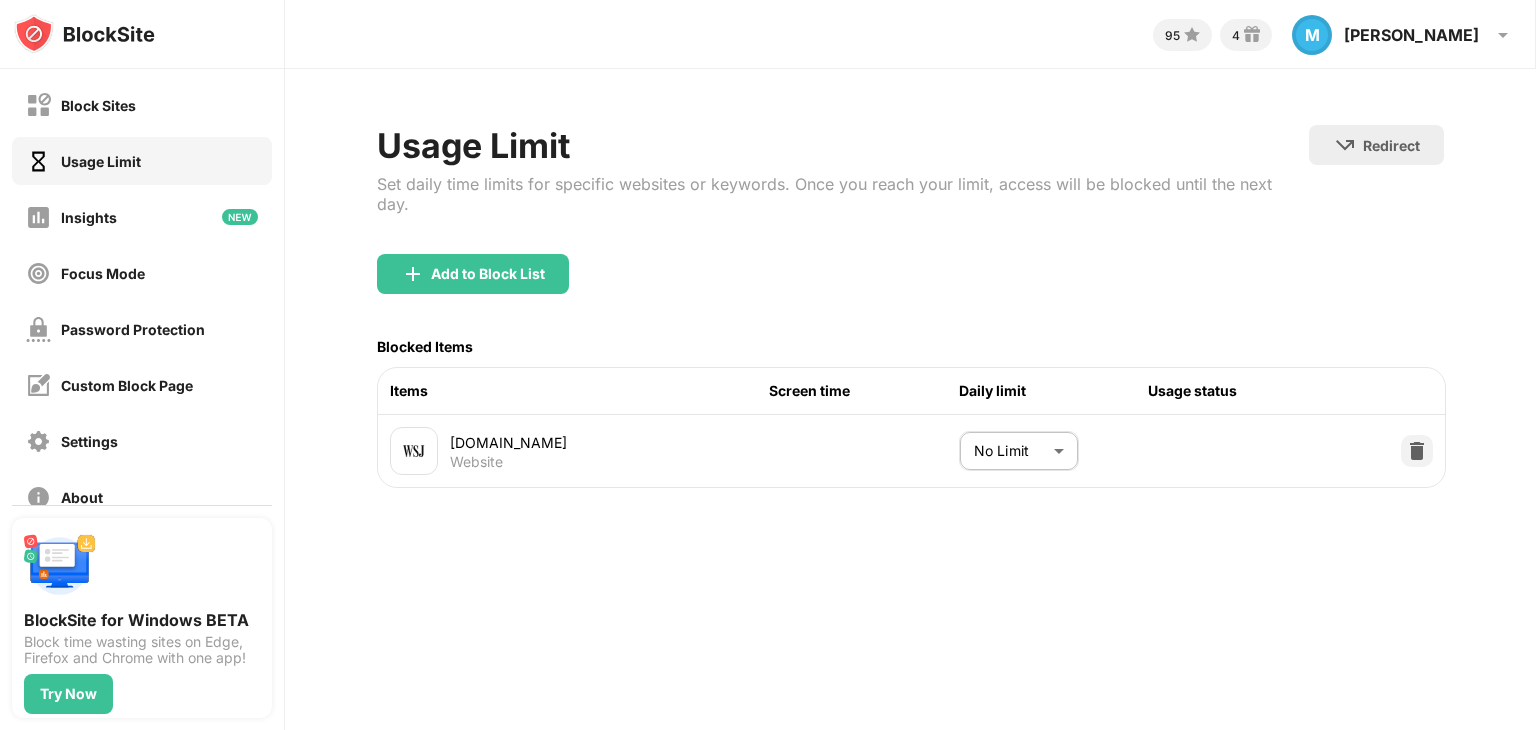 click on "wsj.com Website No Limit ******** ​" at bounding box center (911, 451) 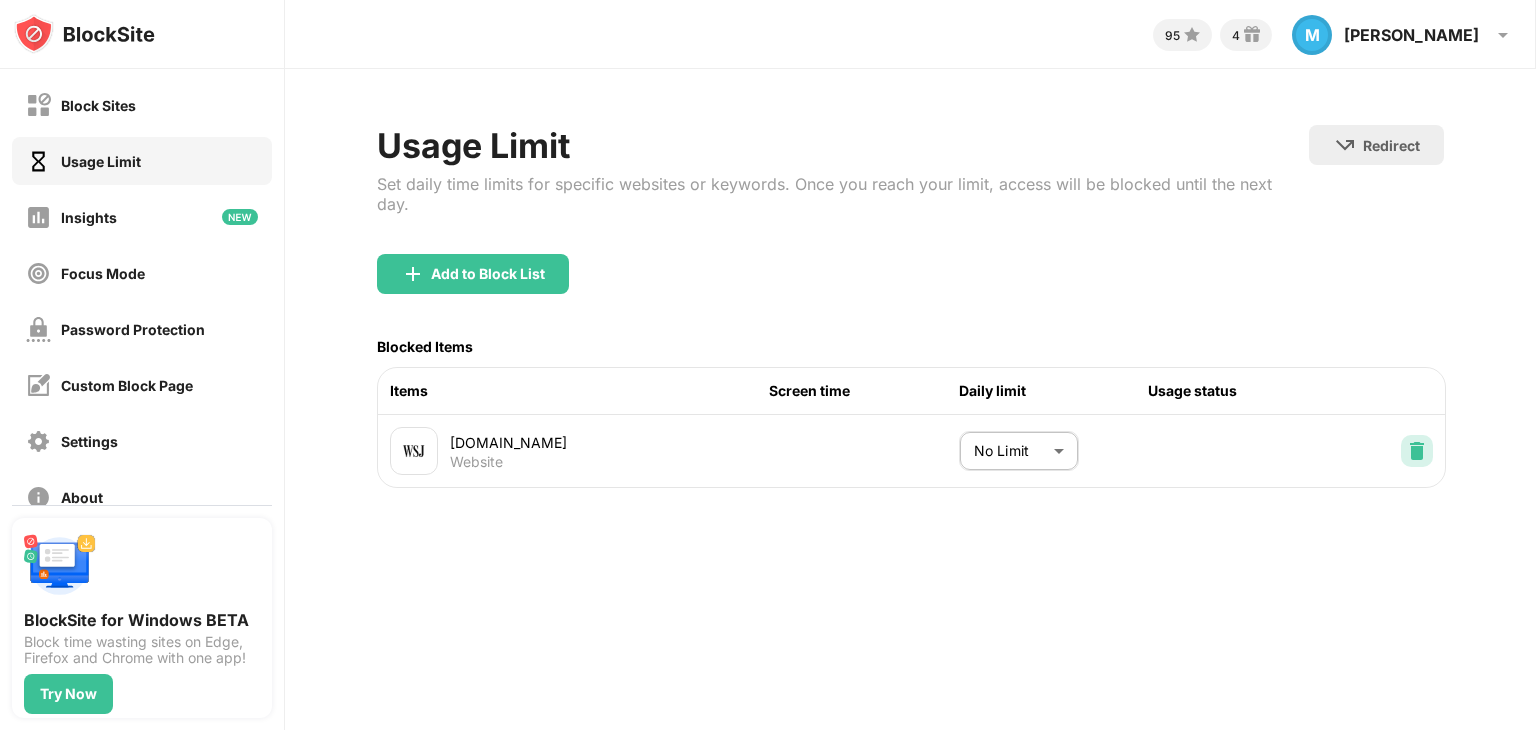 click at bounding box center (1417, 451) 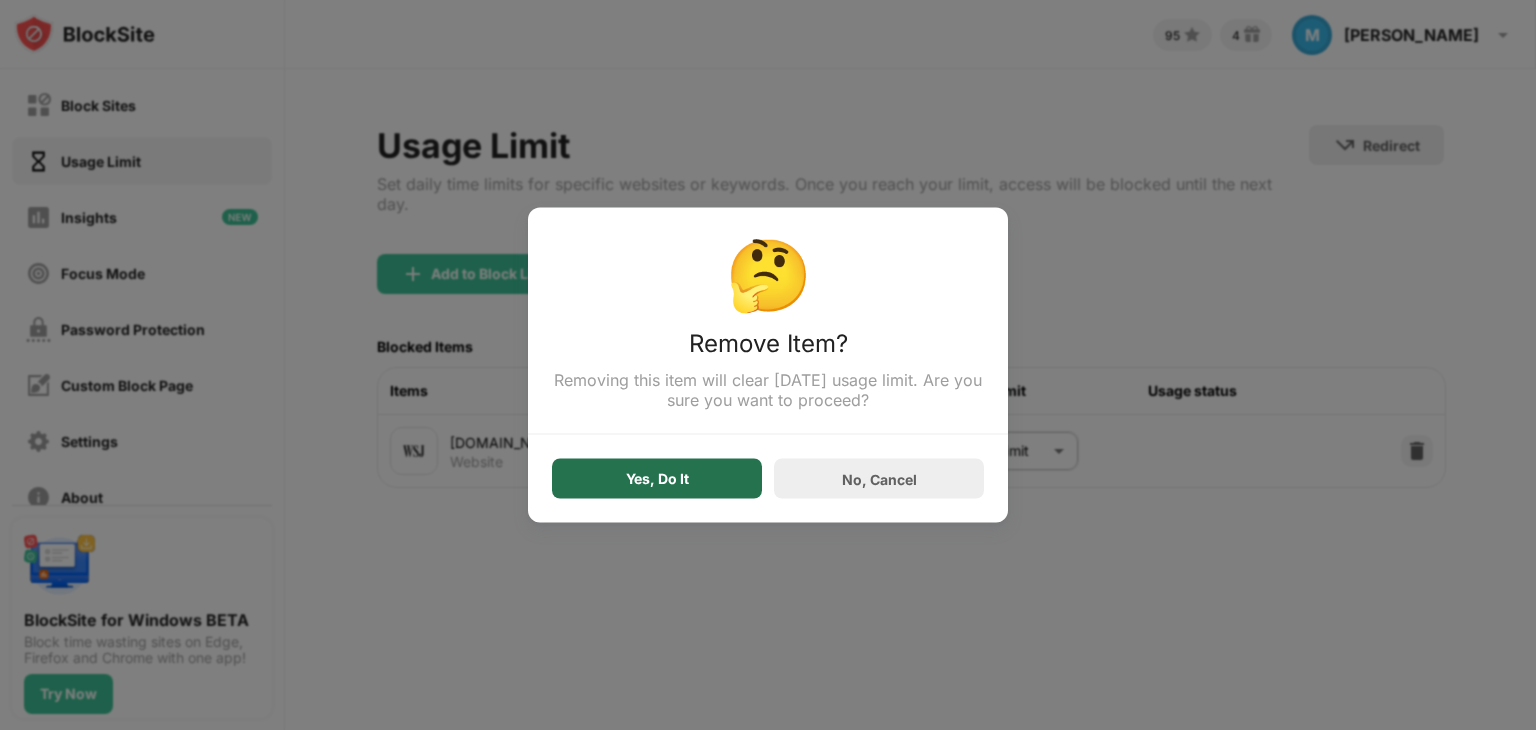 click on "Yes, Do It" at bounding box center (657, 479) 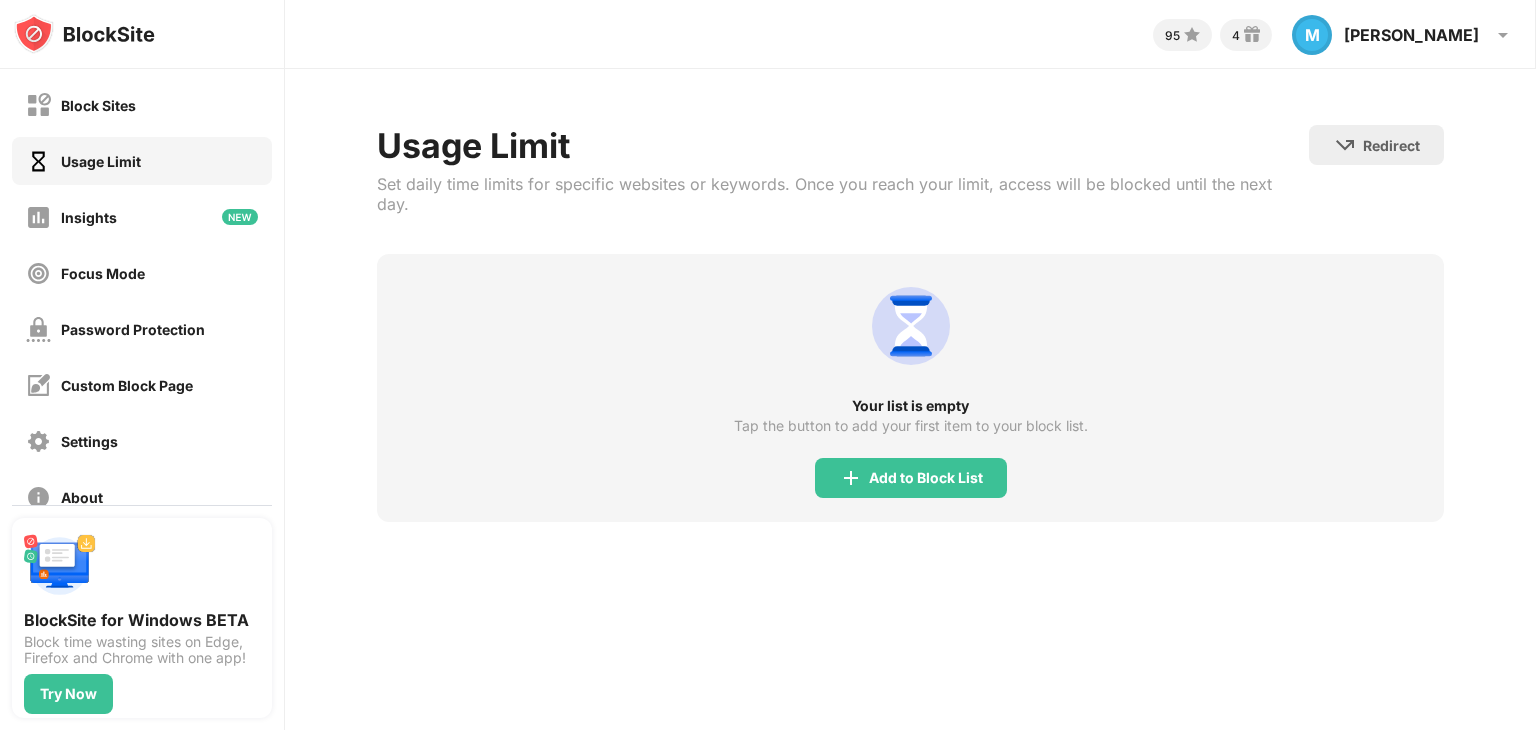click on "95 4 M Mariam M Mariam View Account Insights Rewards Settings Support Log Out Usage Limit Set daily time limits for specific websites or keywords. Once you reach your limit, access will be blocked until the next day. Redirect Choose a site to be redirected to when blocking is active Your list is empty Tap the button to add your first item to your block list. Add to Block List" at bounding box center (910, 365) 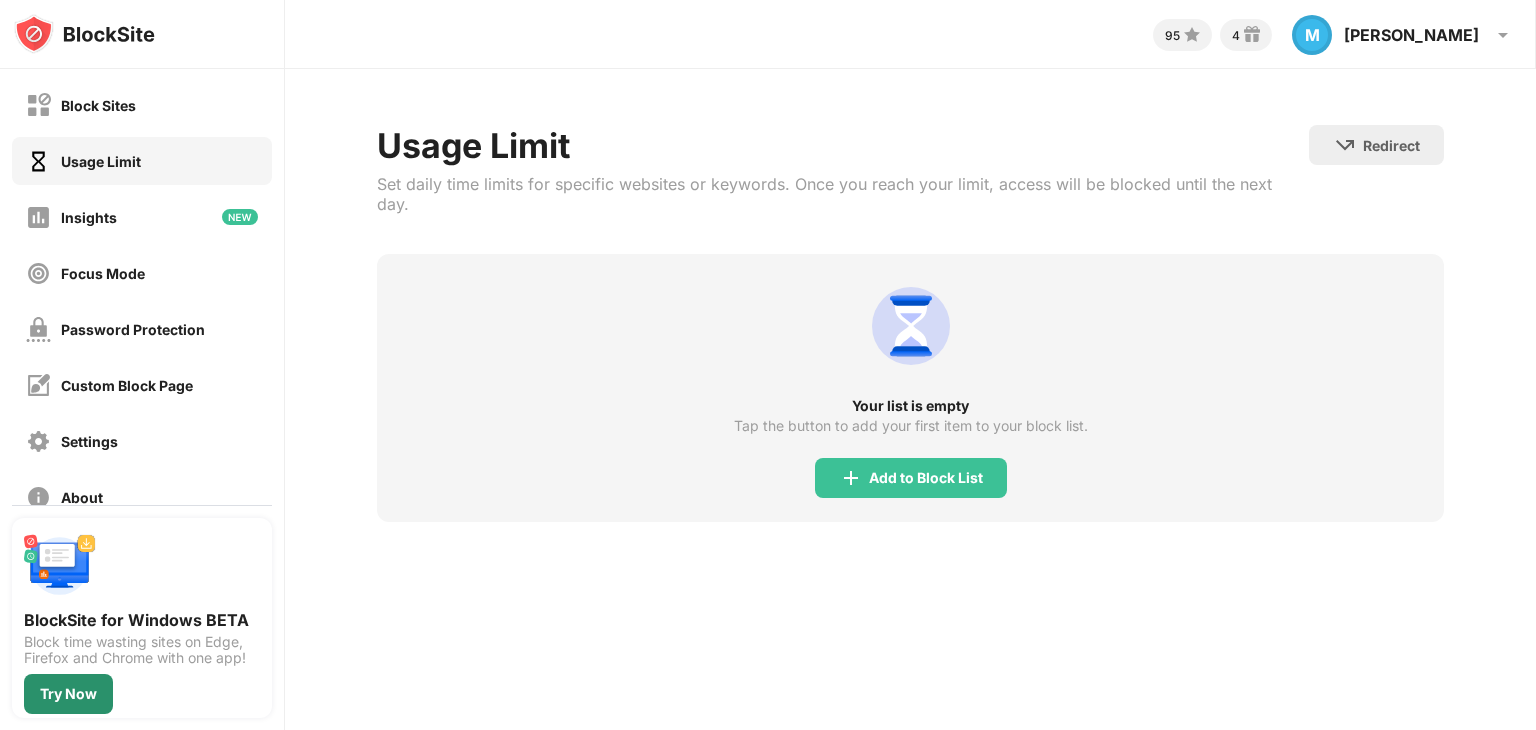 click on "Try Now" at bounding box center (68, 694) 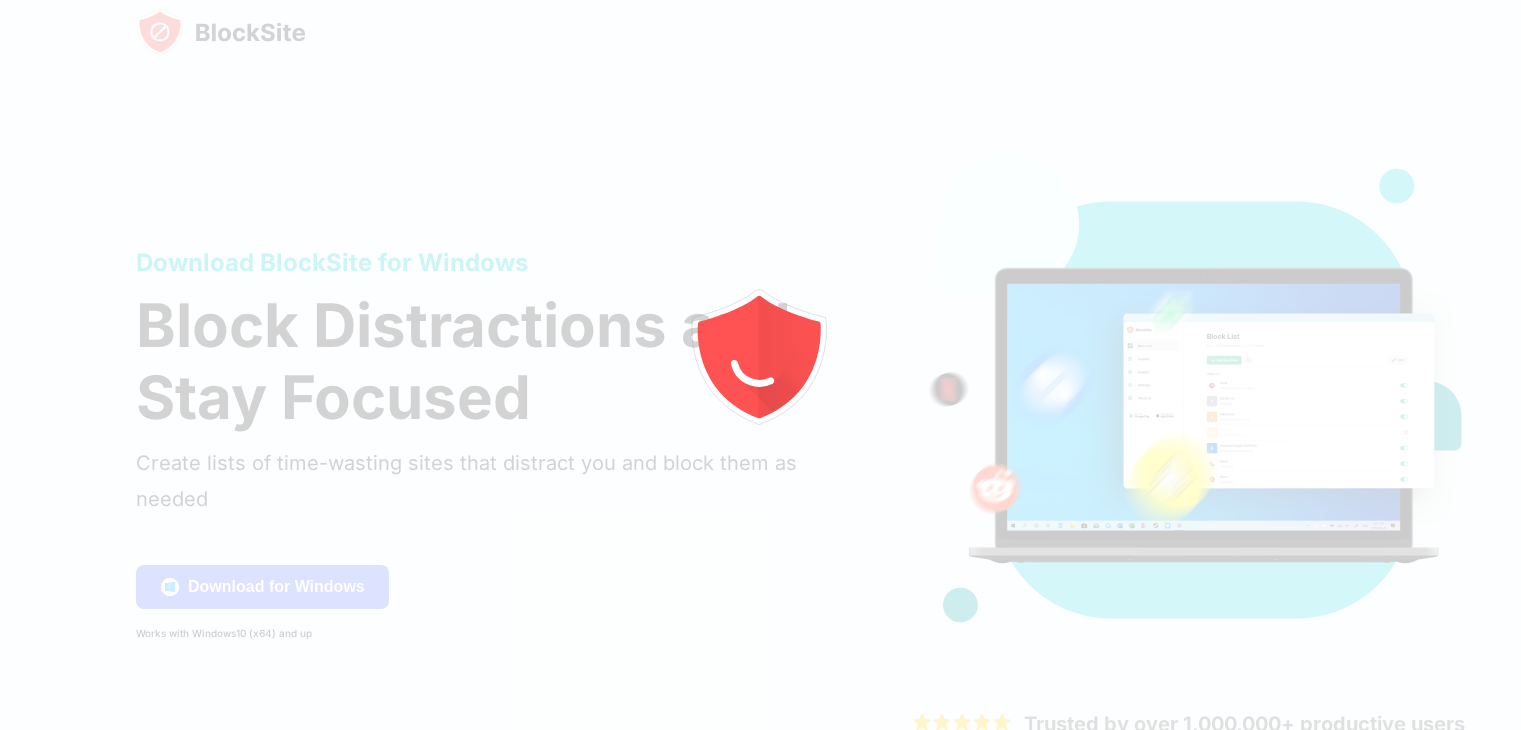 scroll, scrollTop: 0, scrollLeft: 0, axis: both 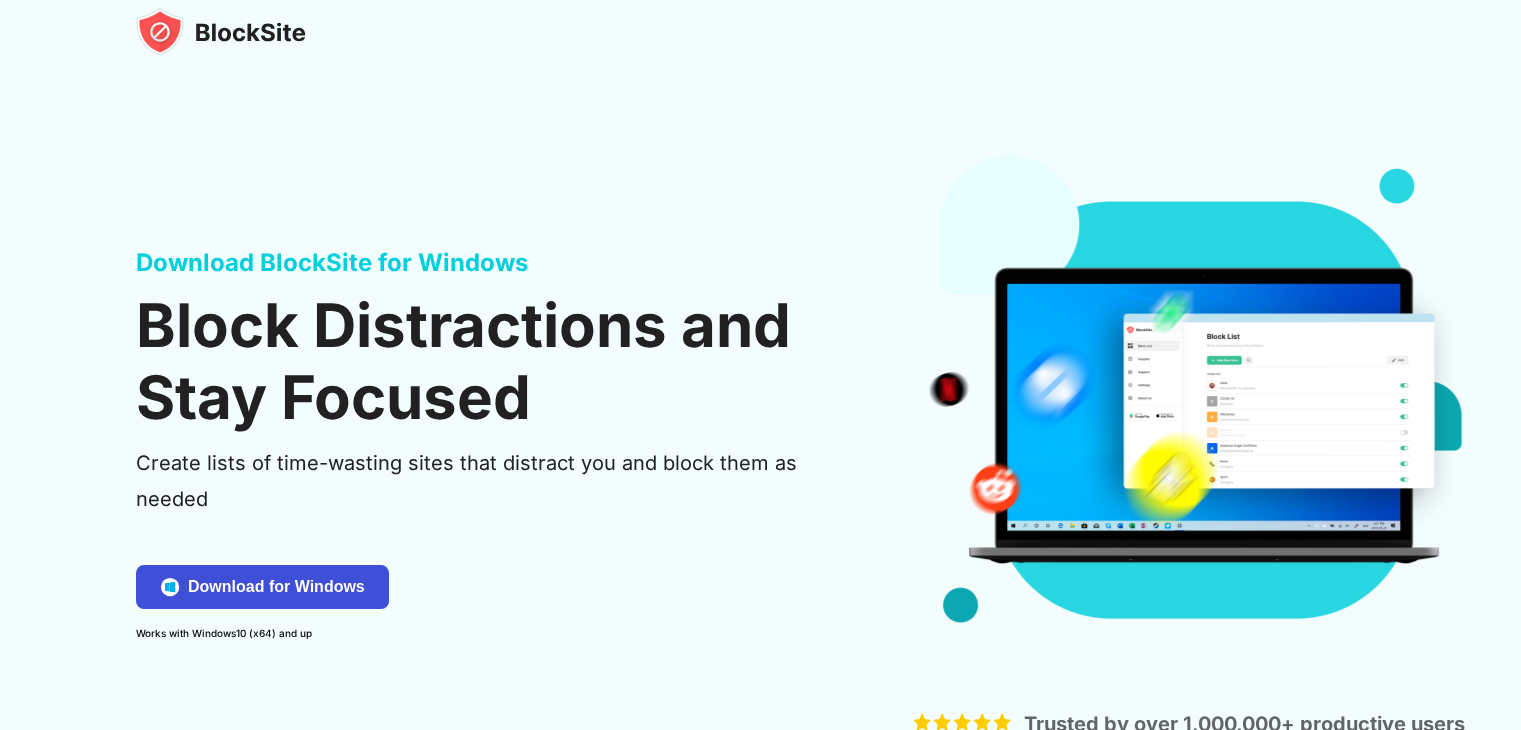 click on "Download for Windows" at bounding box center (262, 587) 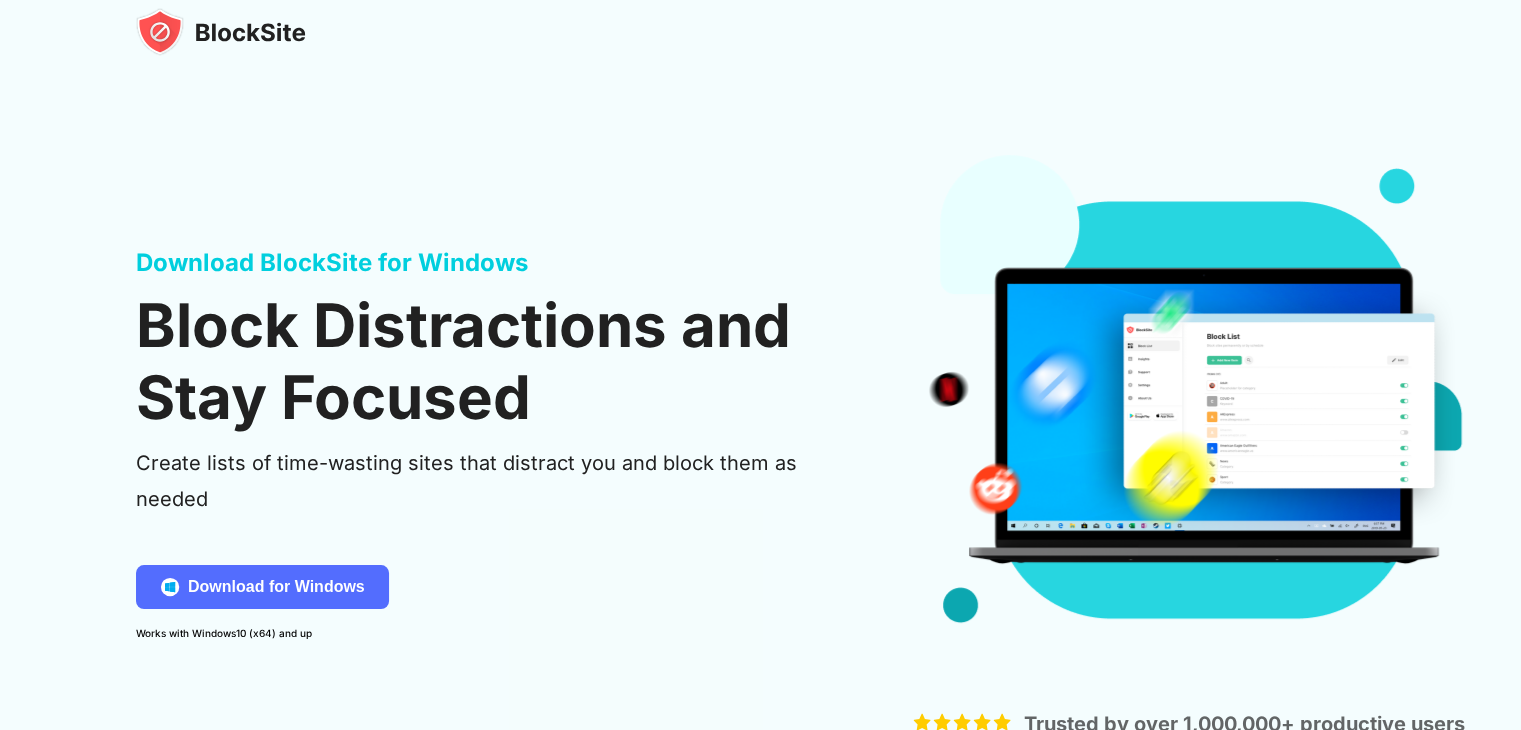 click on "Download BlockSite for Windows Block Distractions and Stay Focused Create lists of time-wasting sites that distract you and block them as needed Download for Windows Works with Windows10 (x64) and up Trusted by over 1,000,000+ productive users Trusted by over 1,000,000+ productive users" at bounding box center (760, 464) 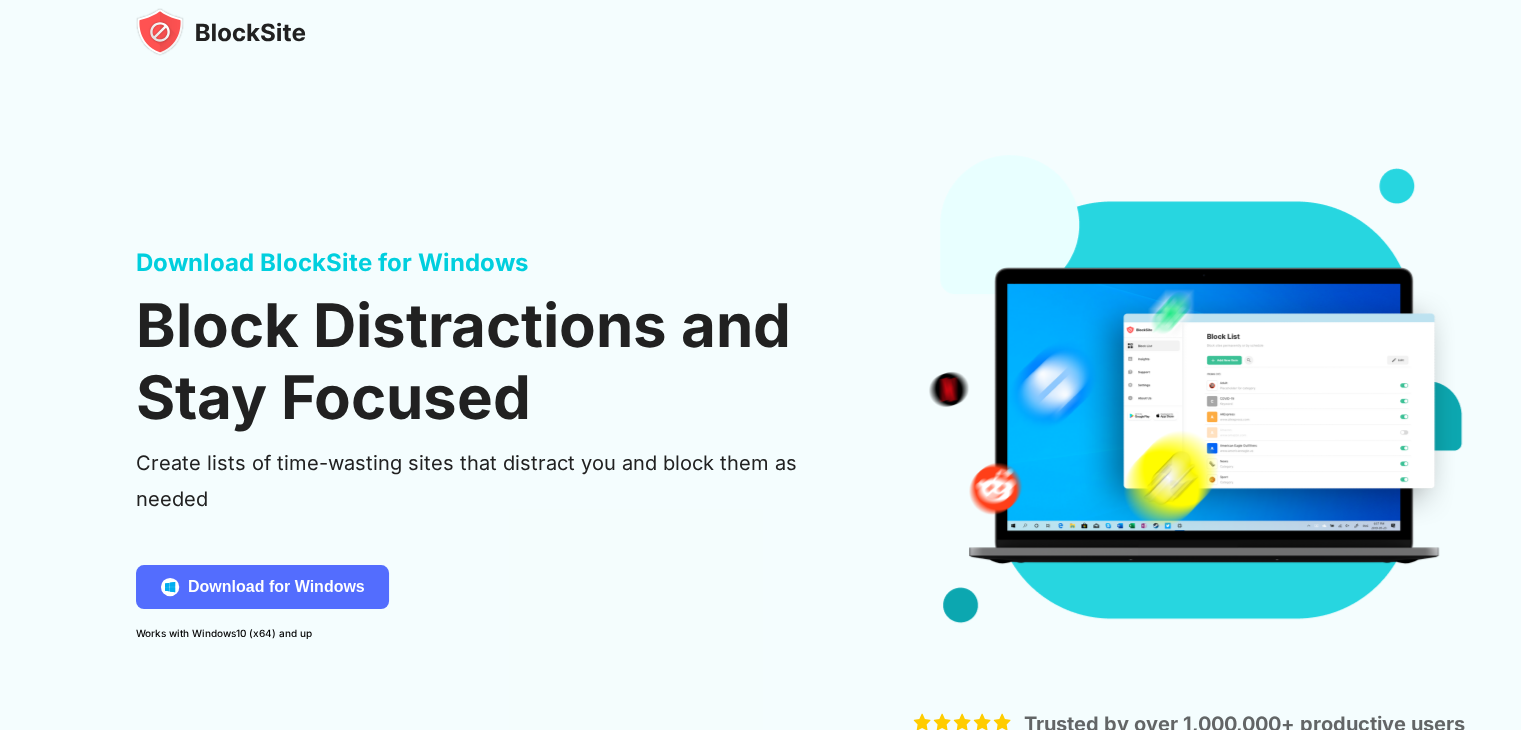 click at bounding box center [1188, 410] 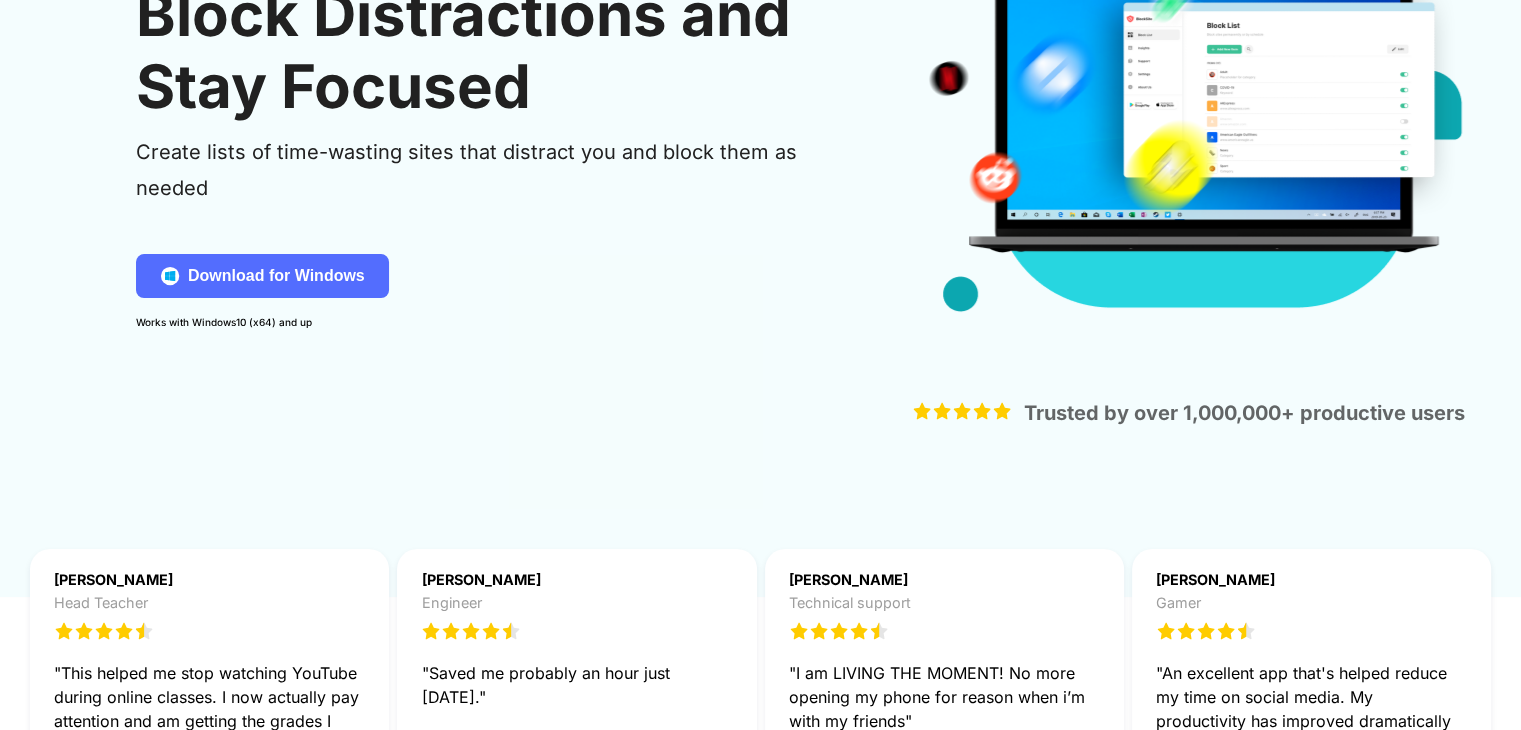 scroll, scrollTop: 312, scrollLeft: 0, axis: vertical 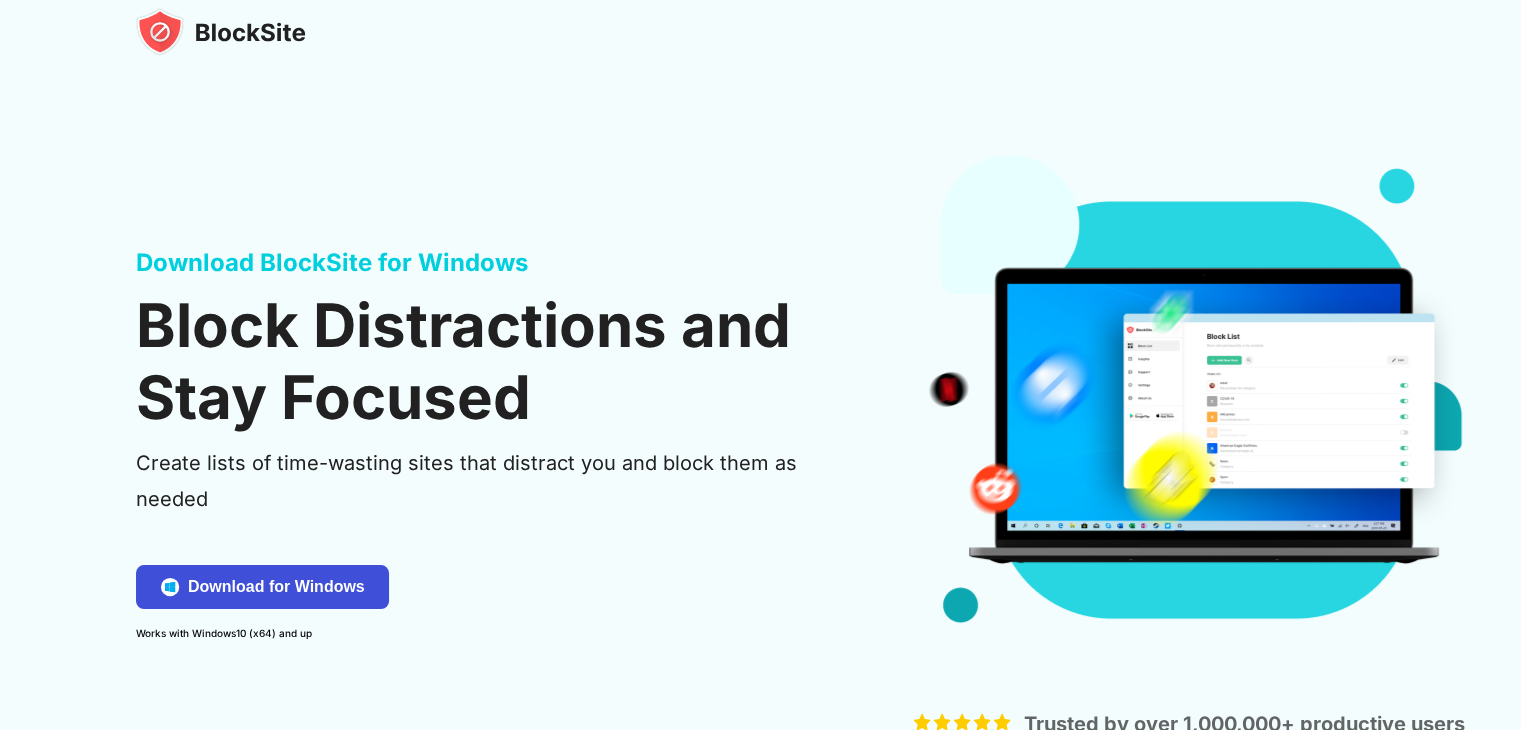 click on "Download for Windows" at bounding box center (276, 587) 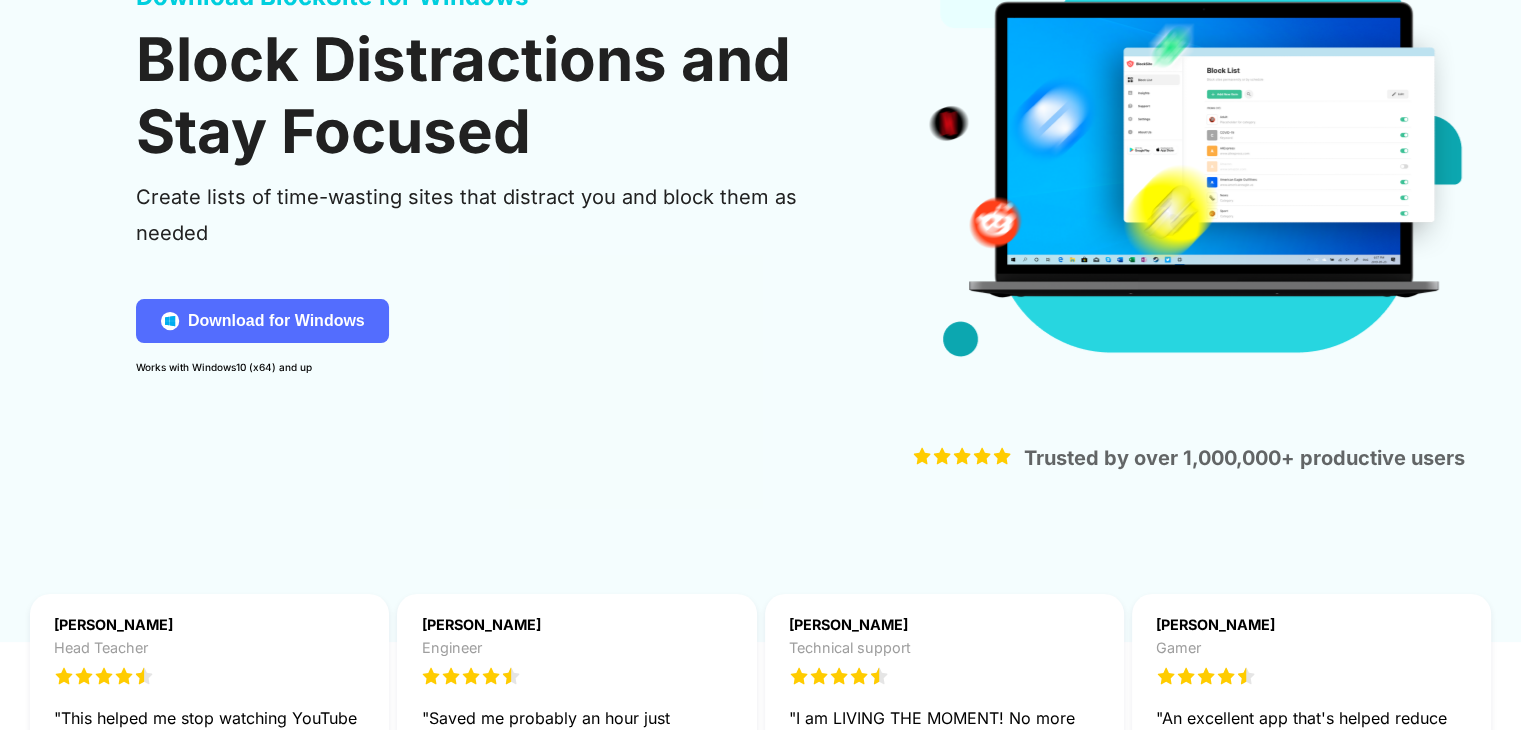 scroll, scrollTop: 267, scrollLeft: 0, axis: vertical 